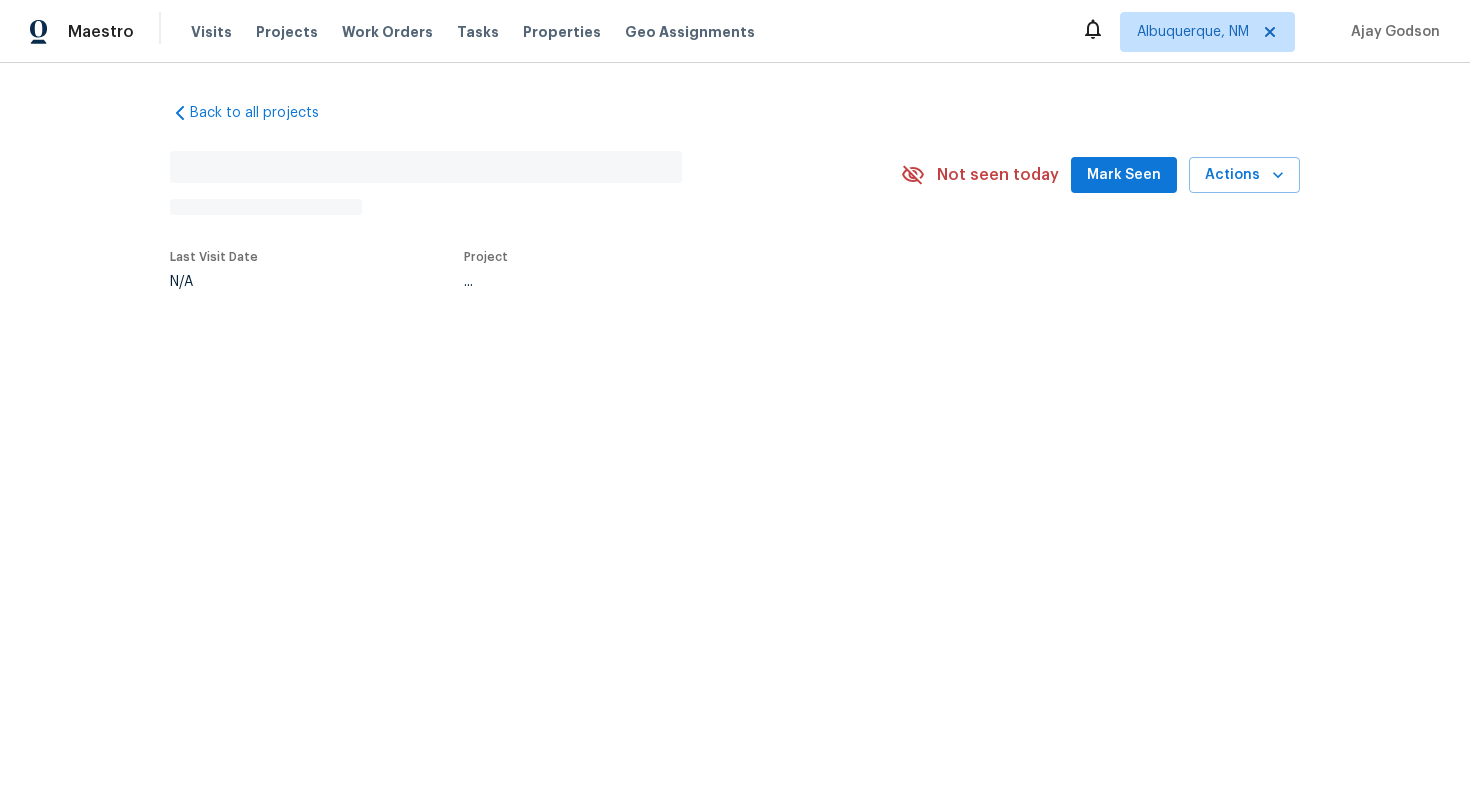 scroll, scrollTop: 0, scrollLeft: 0, axis: both 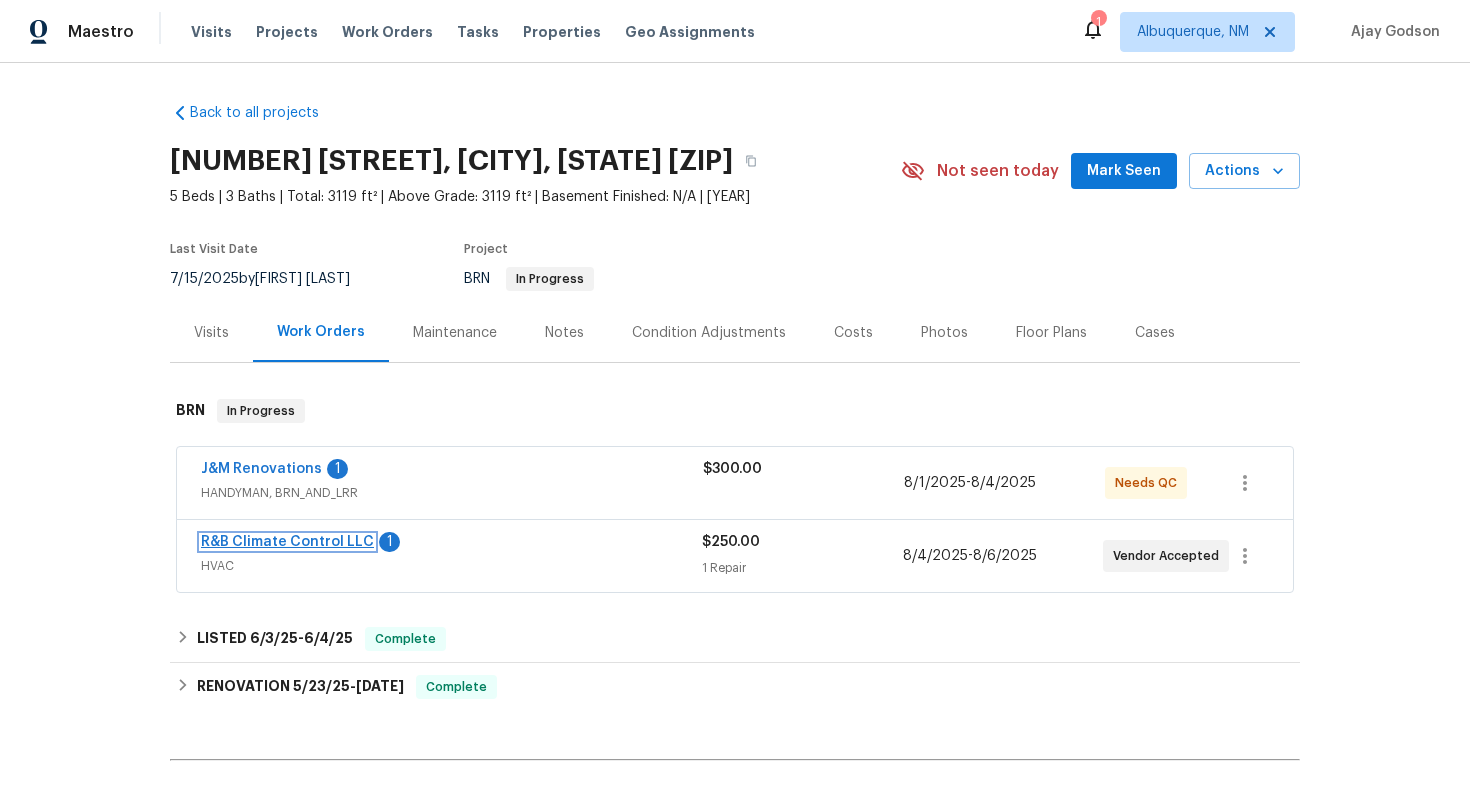 click on "R&B Climate Control LLC" at bounding box center (287, 542) 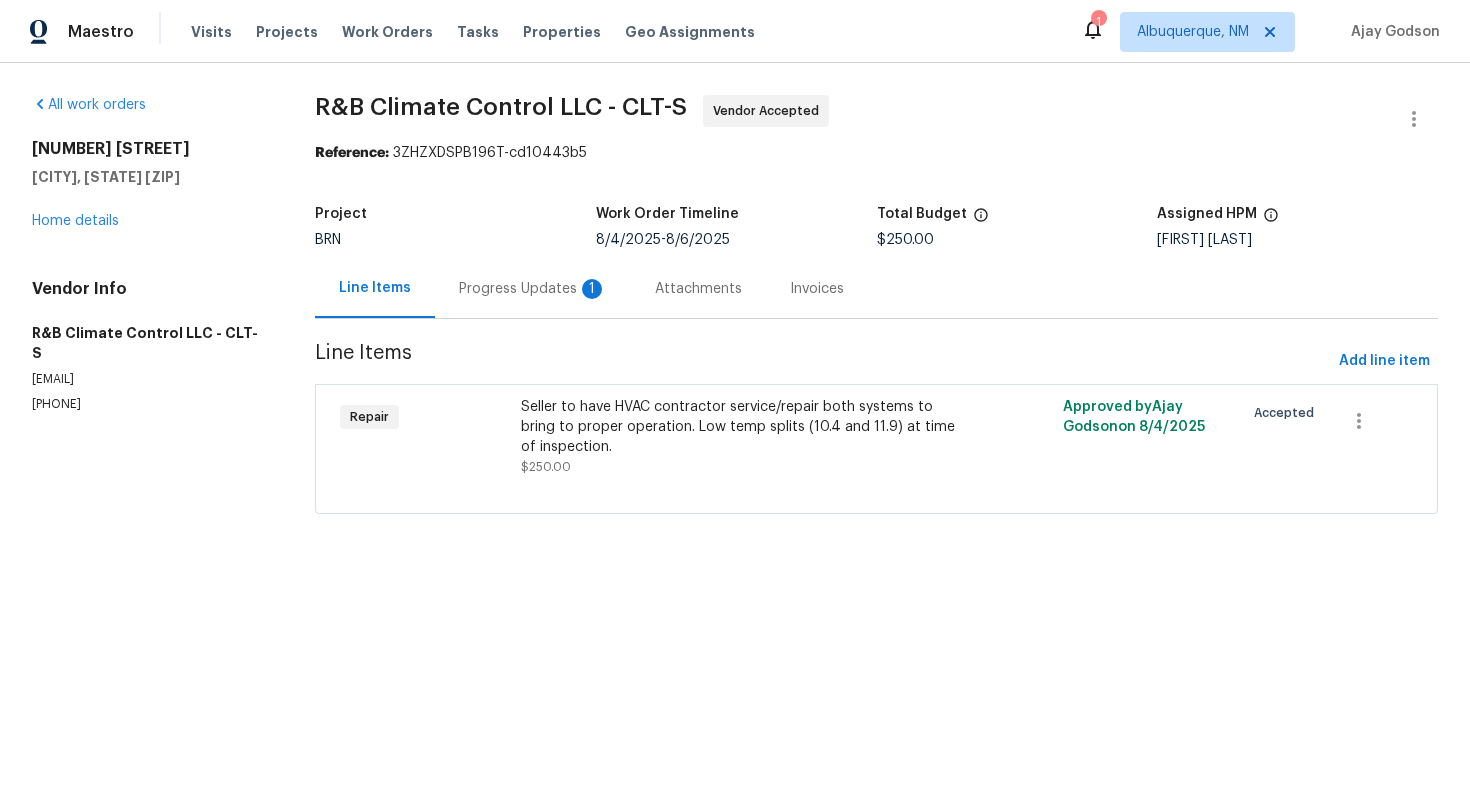 click on "Progress Updates 1" at bounding box center (533, 289) 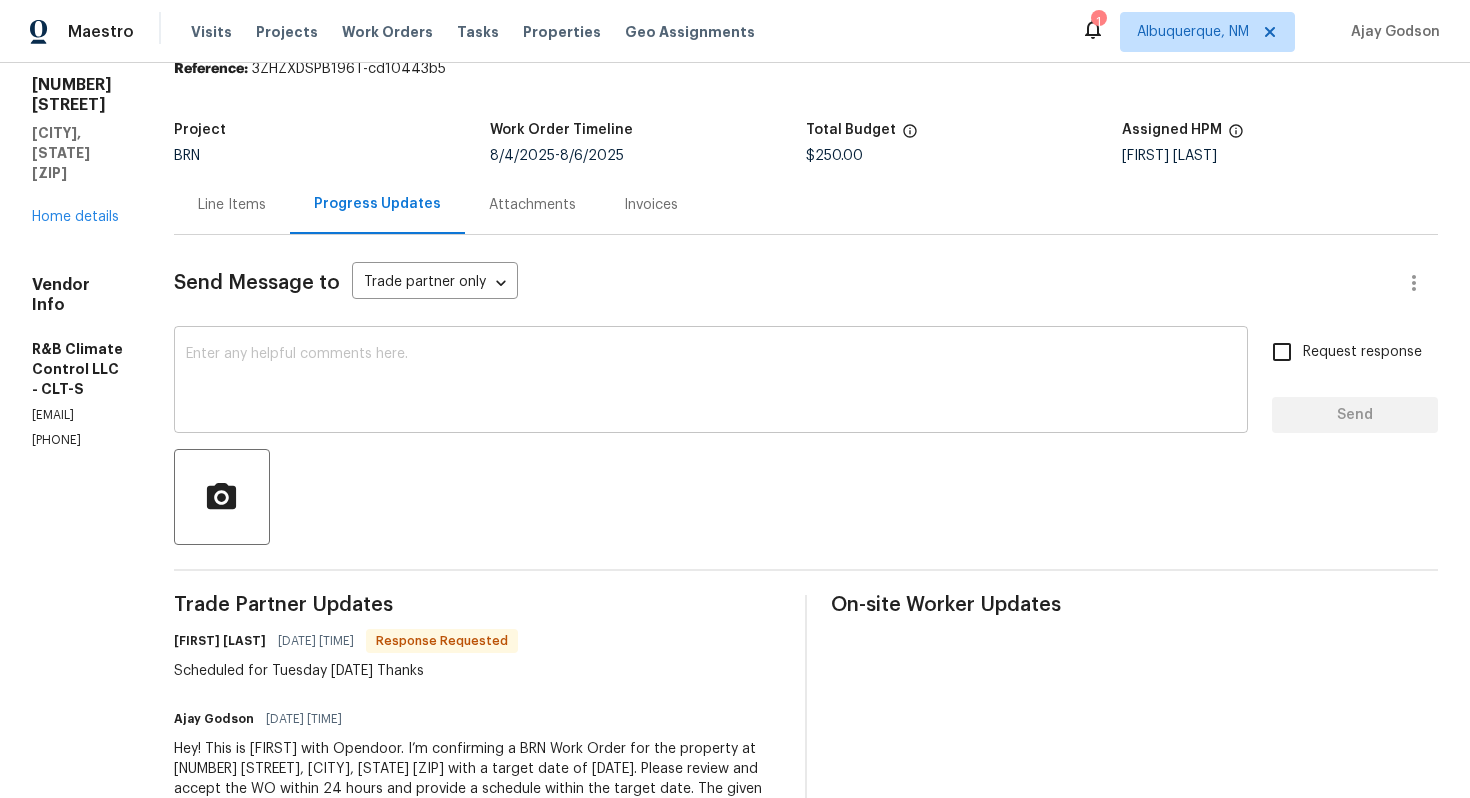 scroll, scrollTop: 0, scrollLeft: 0, axis: both 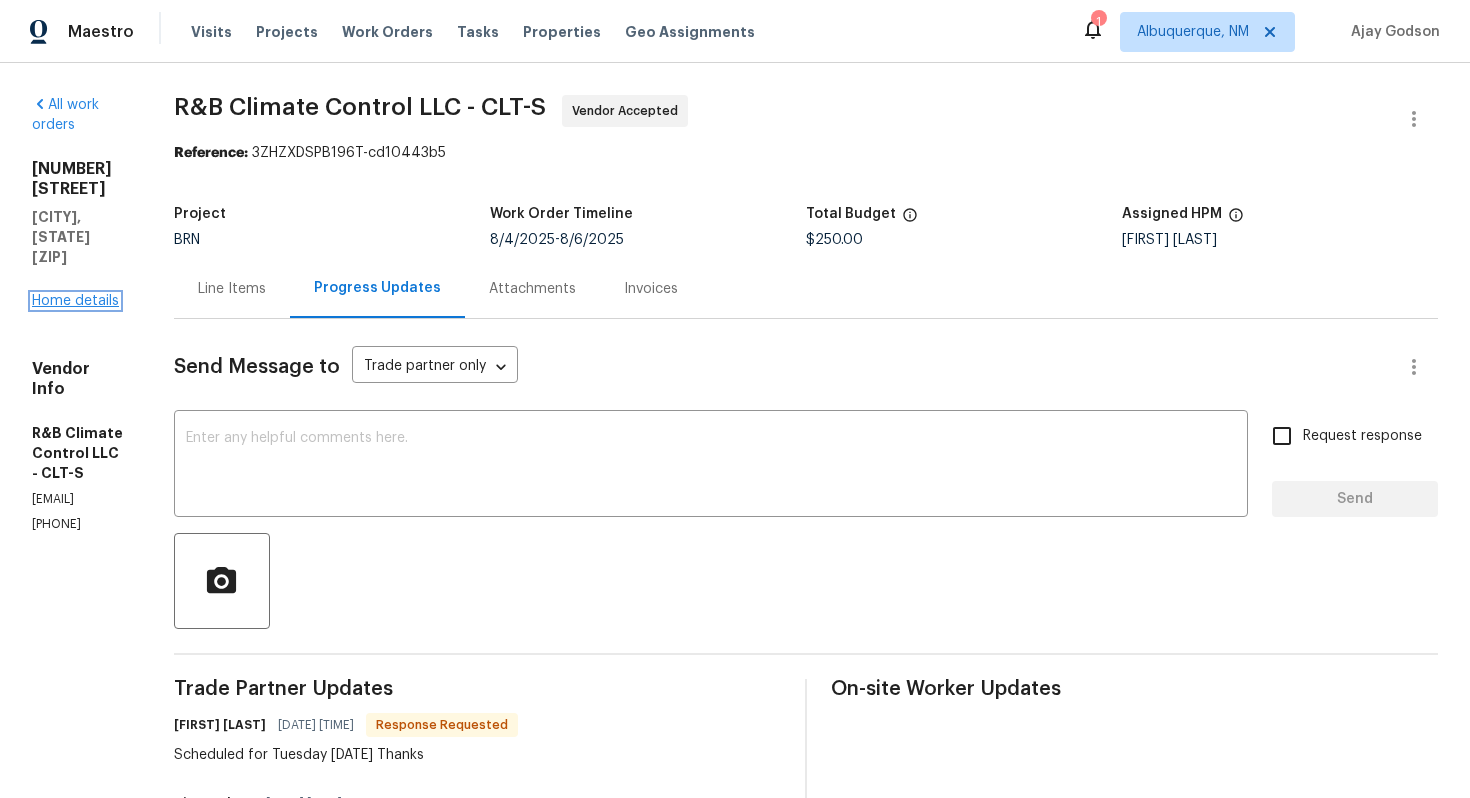 click on "Home details" at bounding box center (75, 301) 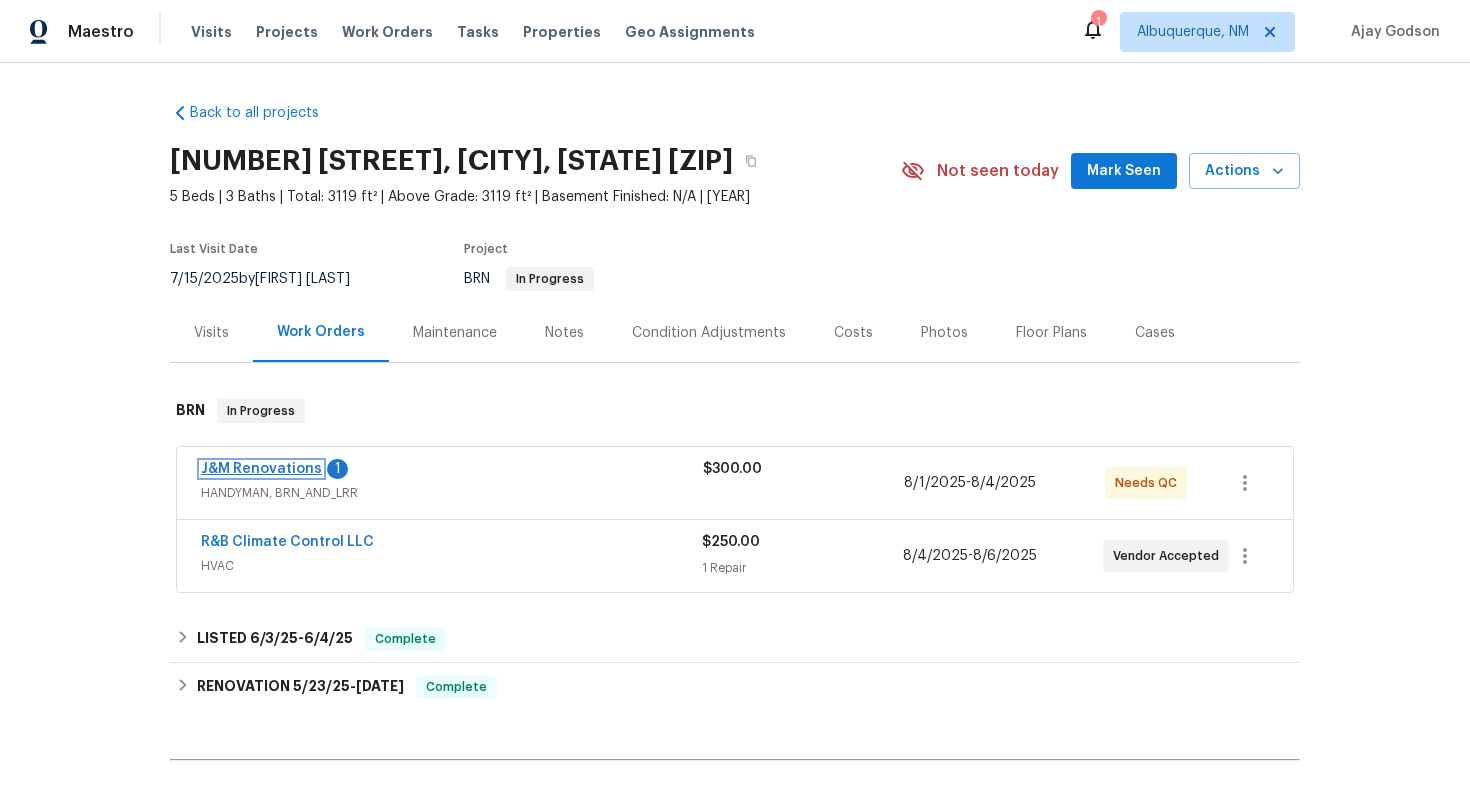 click on "J&M Renovations" at bounding box center [261, 469] 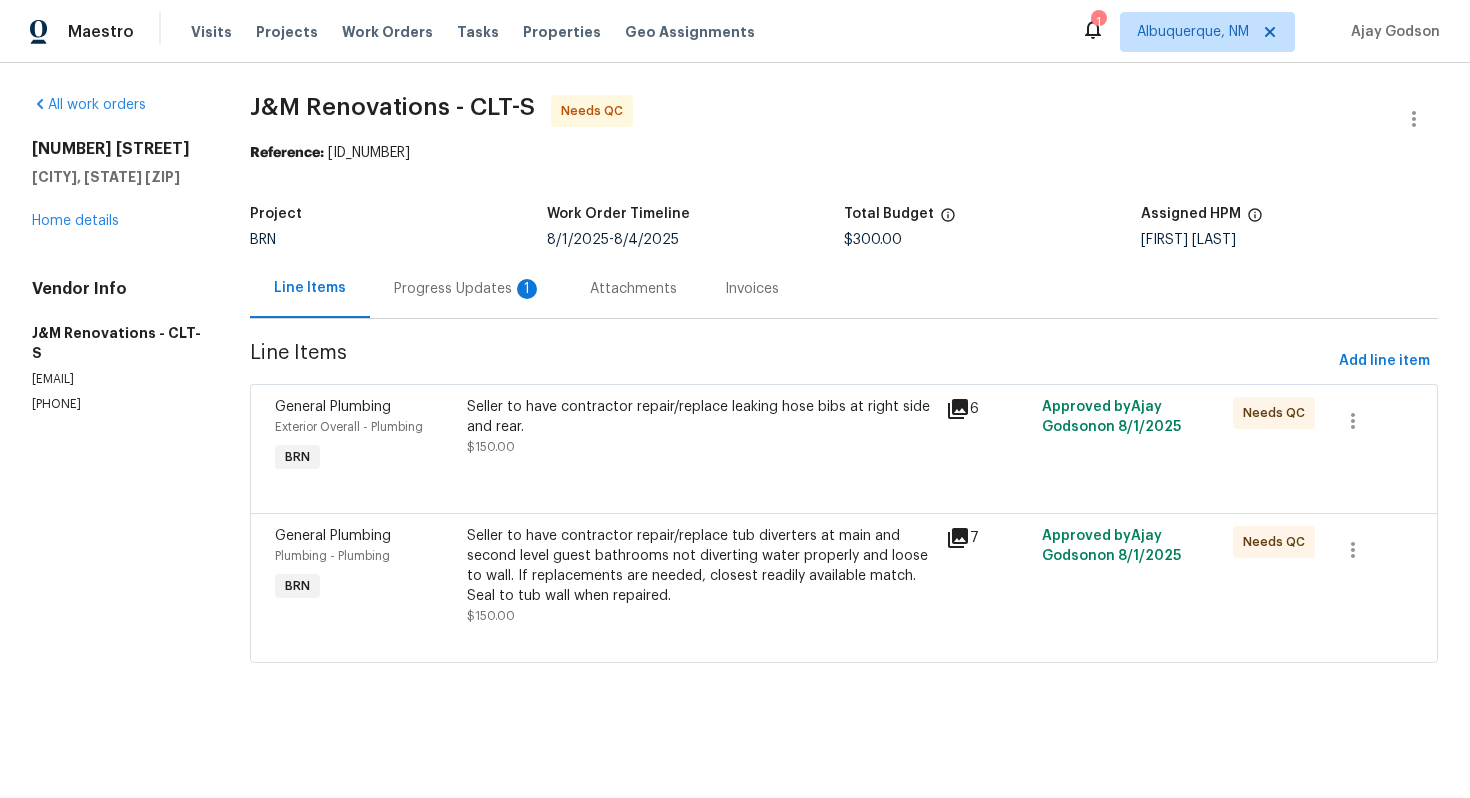 click on "Progress Updates 1" at bounding box center (468, 288) 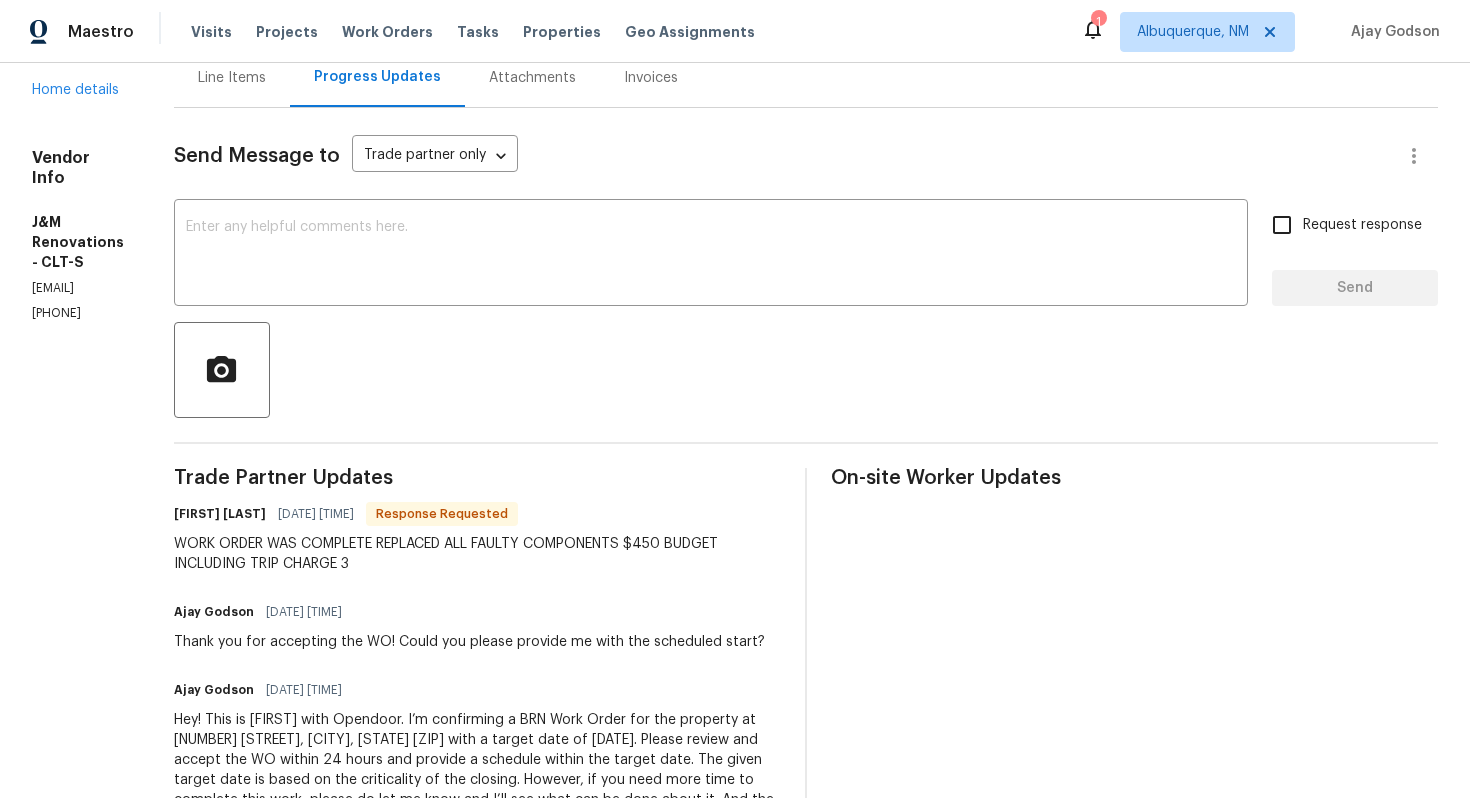 scroll, scrollTop: 0, scrollLeft: 0, axis: both 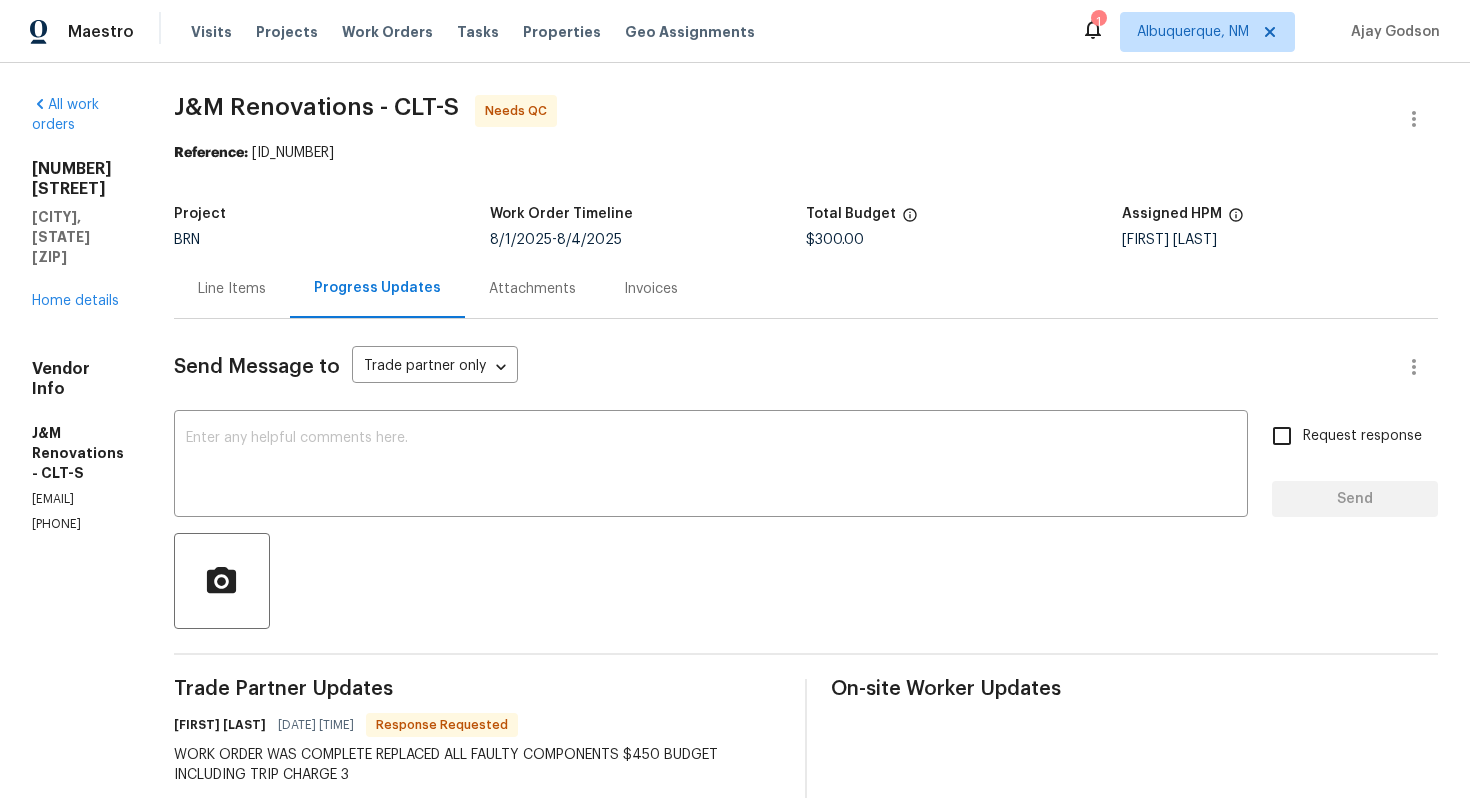 click on "Line Items" at bounding box center [232, 288] 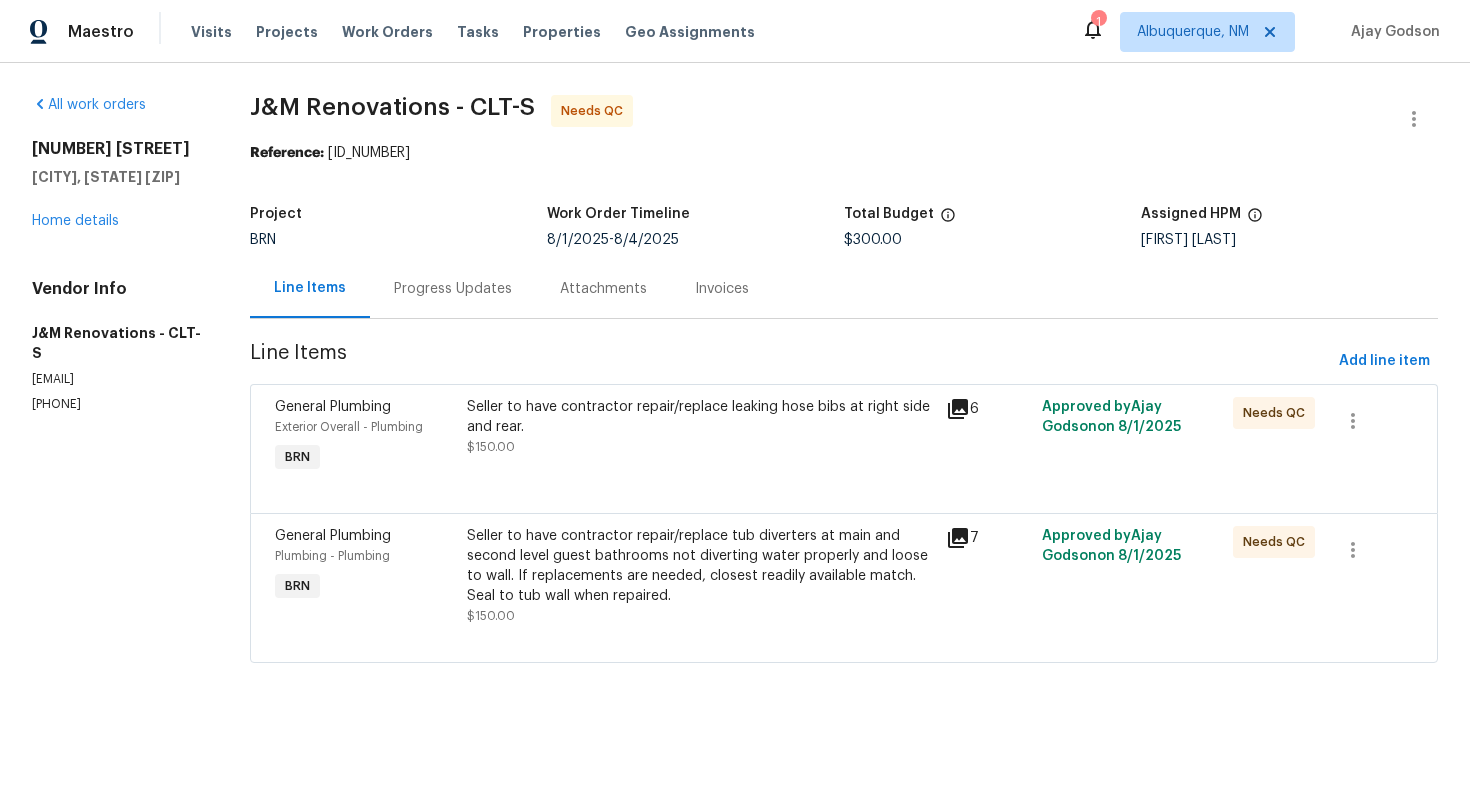 click on "Seller to have contractor repair/replace leaking hose bibs at right side and rear." at bounding box center (700, 417) 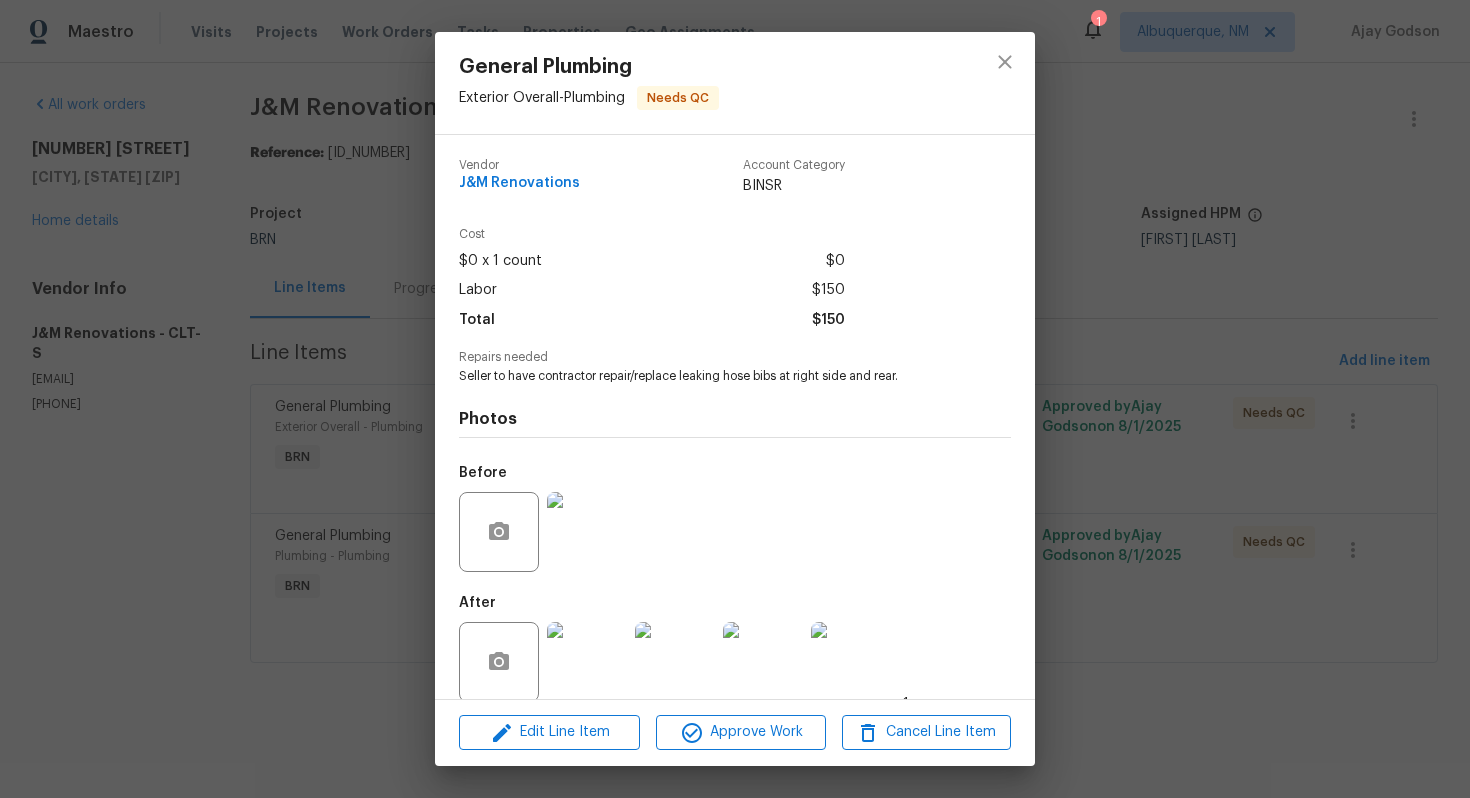 scroll, scrollTop: 23, scrollLeft: 0, axis: vertical 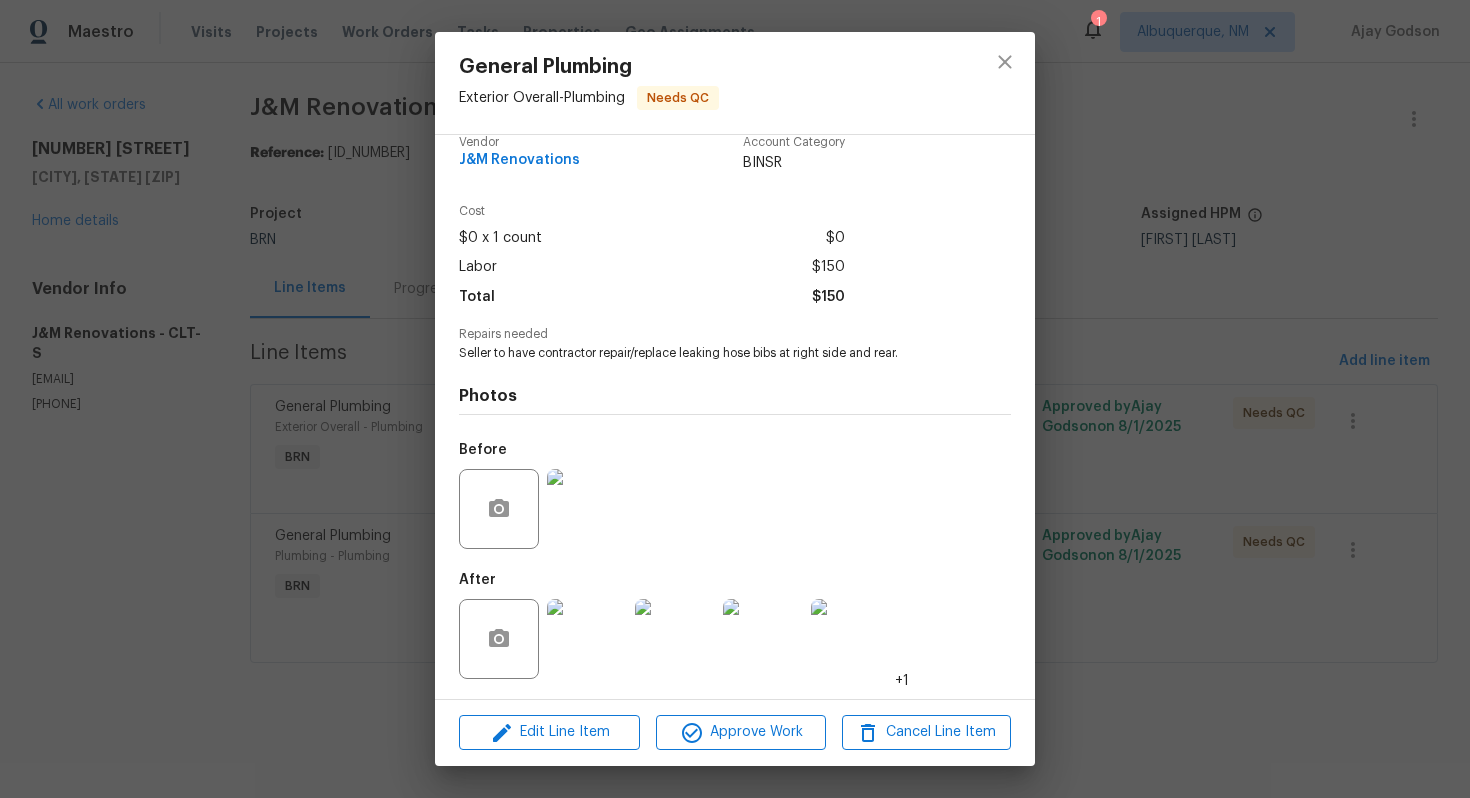 click at bounding box center (587, 509) 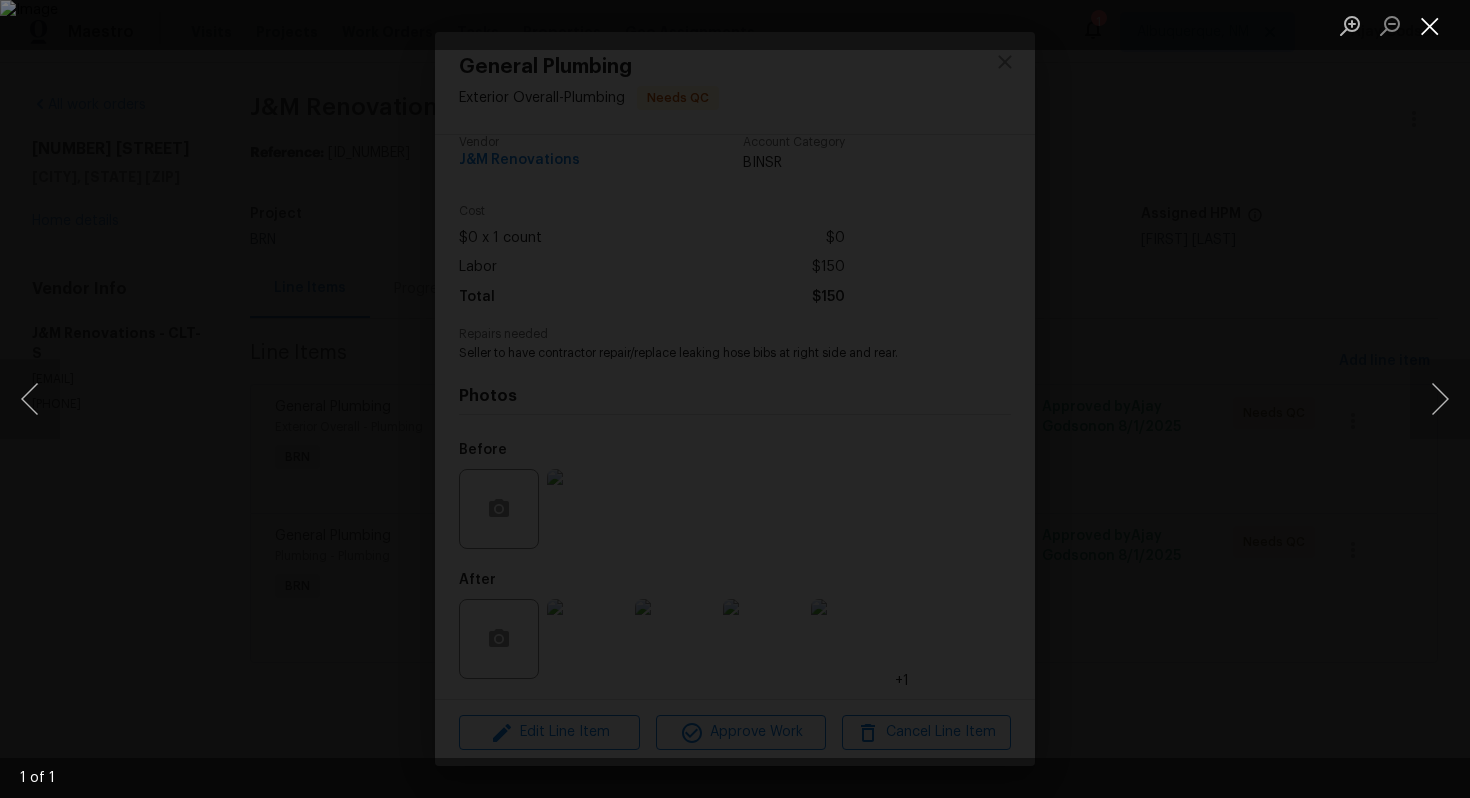 click at bounding box center [1430, 25] 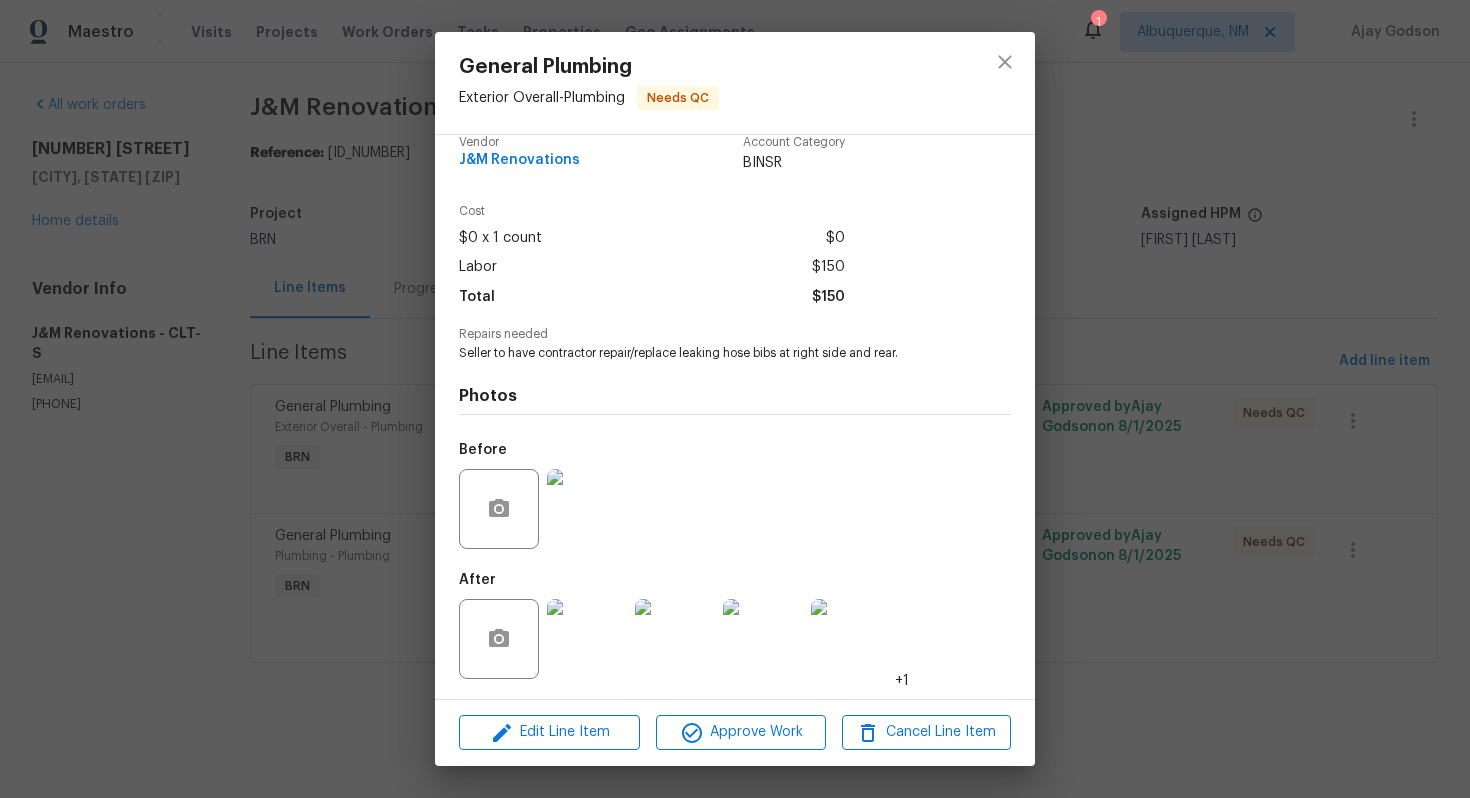click at bounding box center (587, 639) 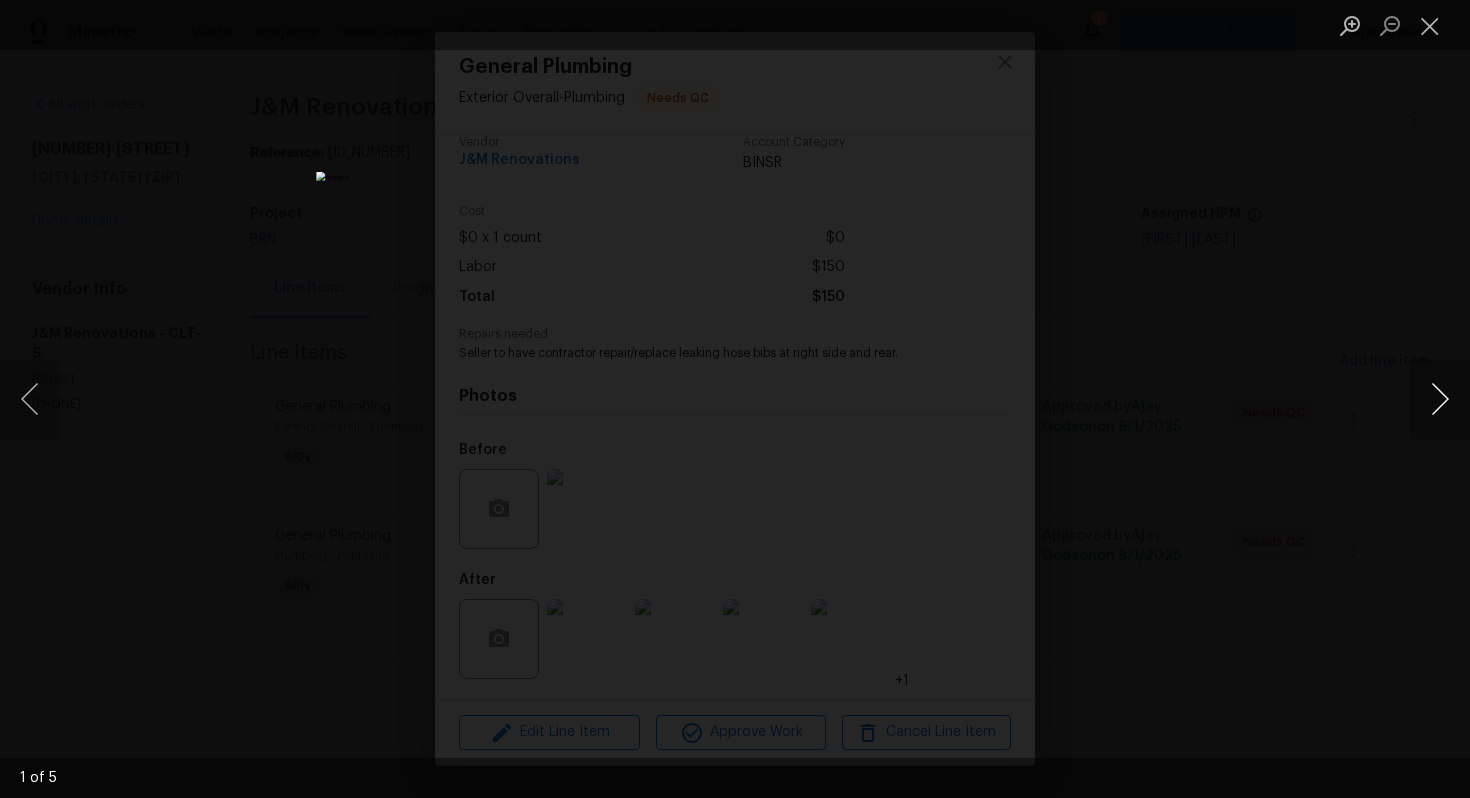 click at bounding box center [1440, 399] 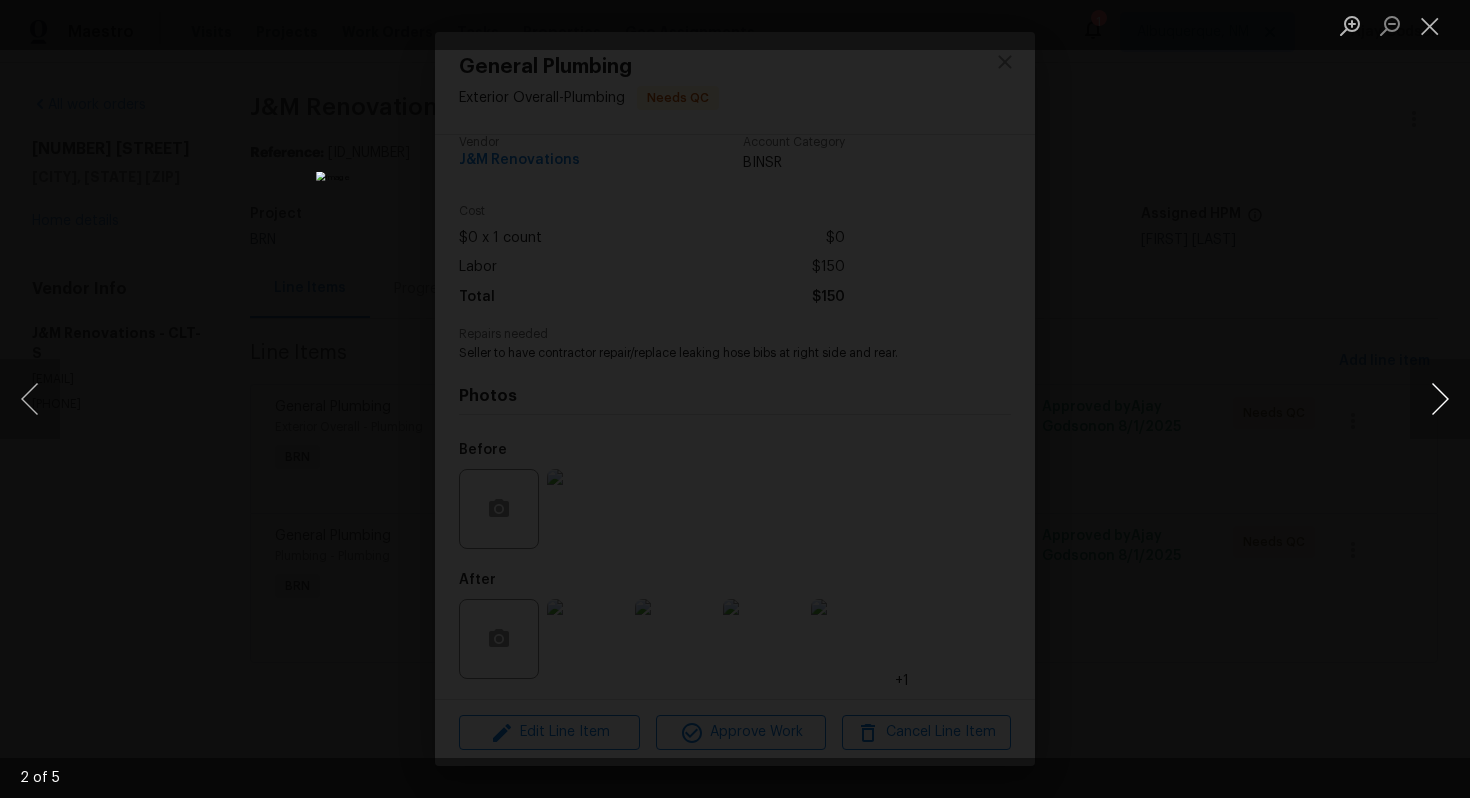 click at bounding box center [1440, 399] 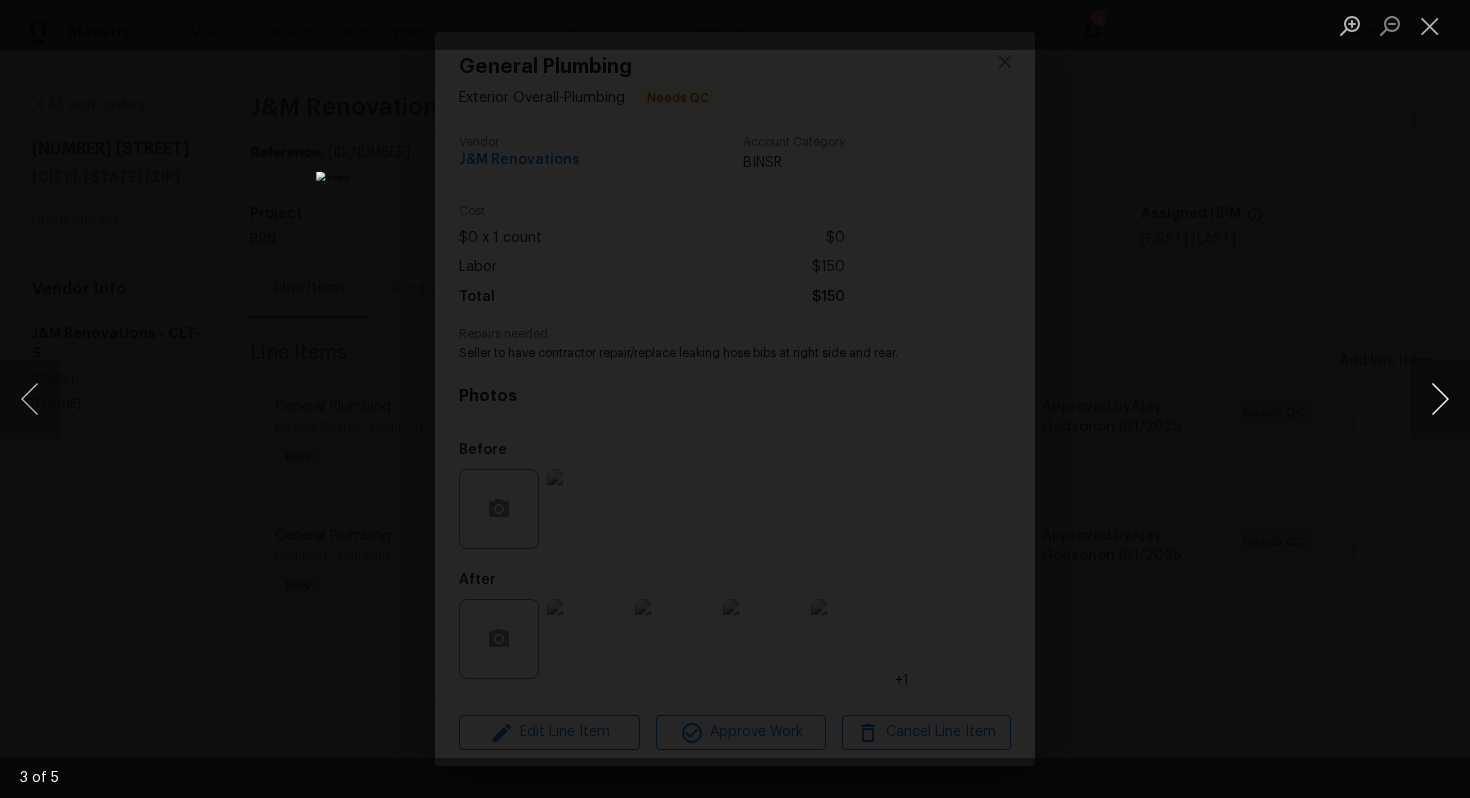 click at bounding box center [1440, 399] 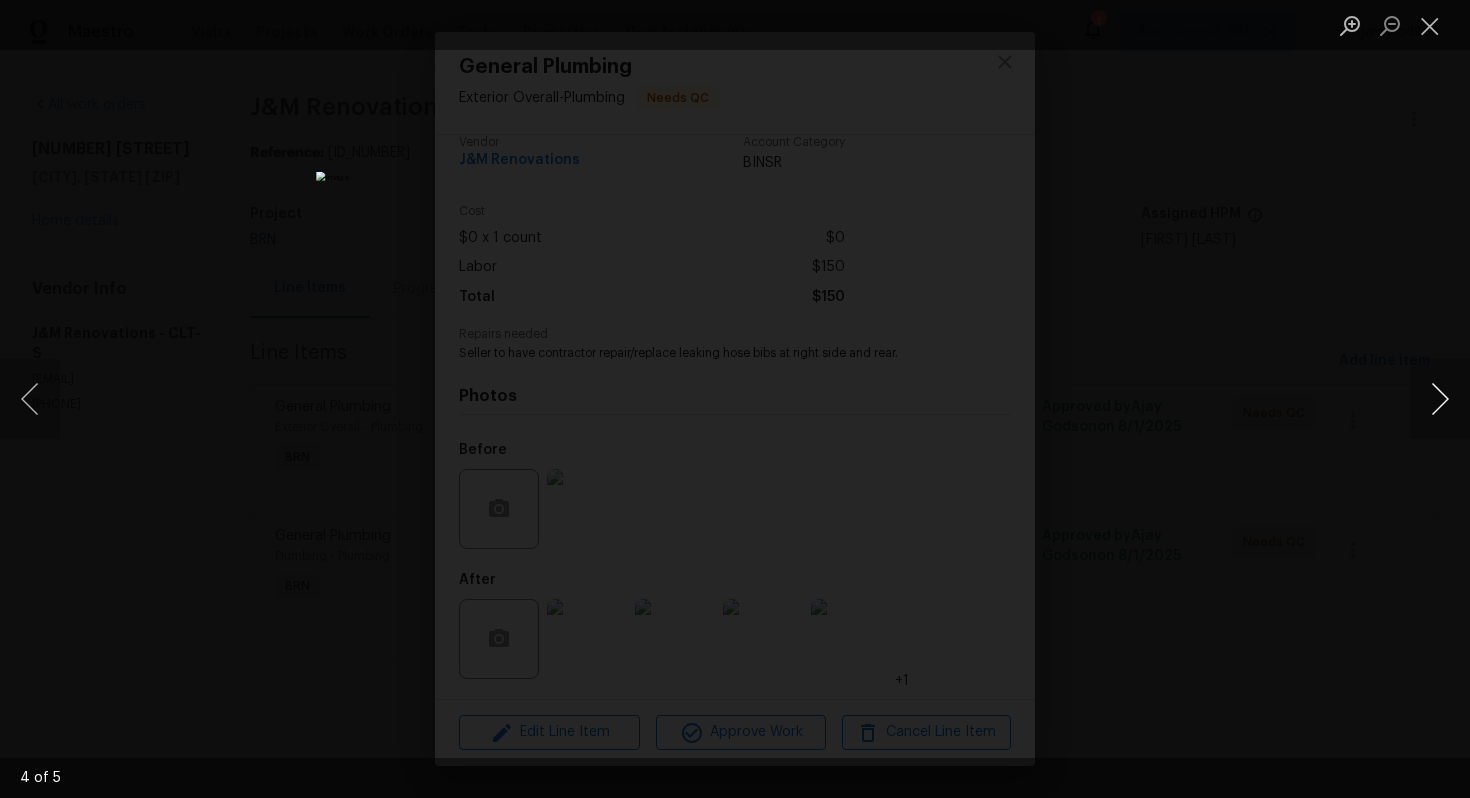 click at bounding box center (1440, 399) 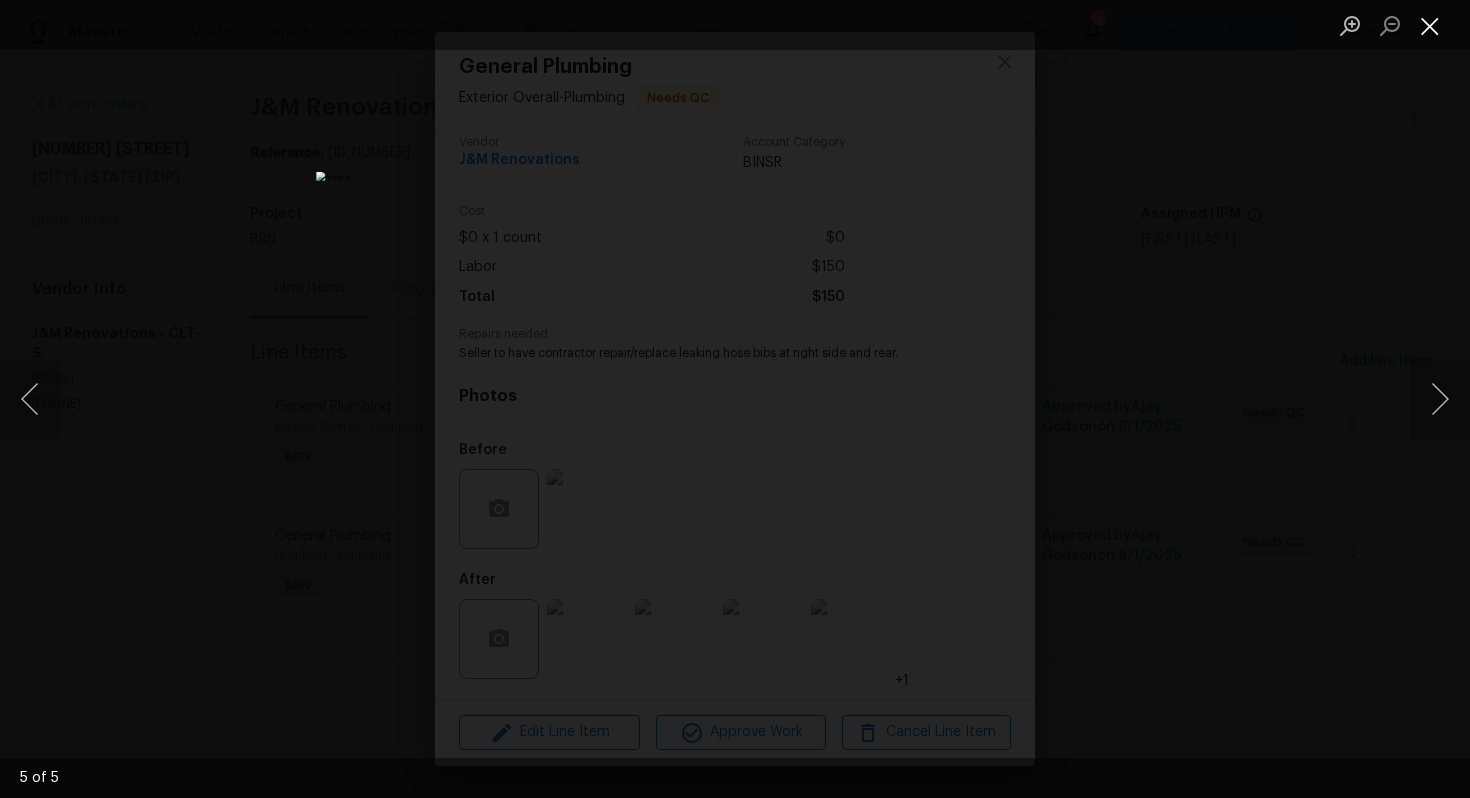 click at bounding box center [1430, 25] 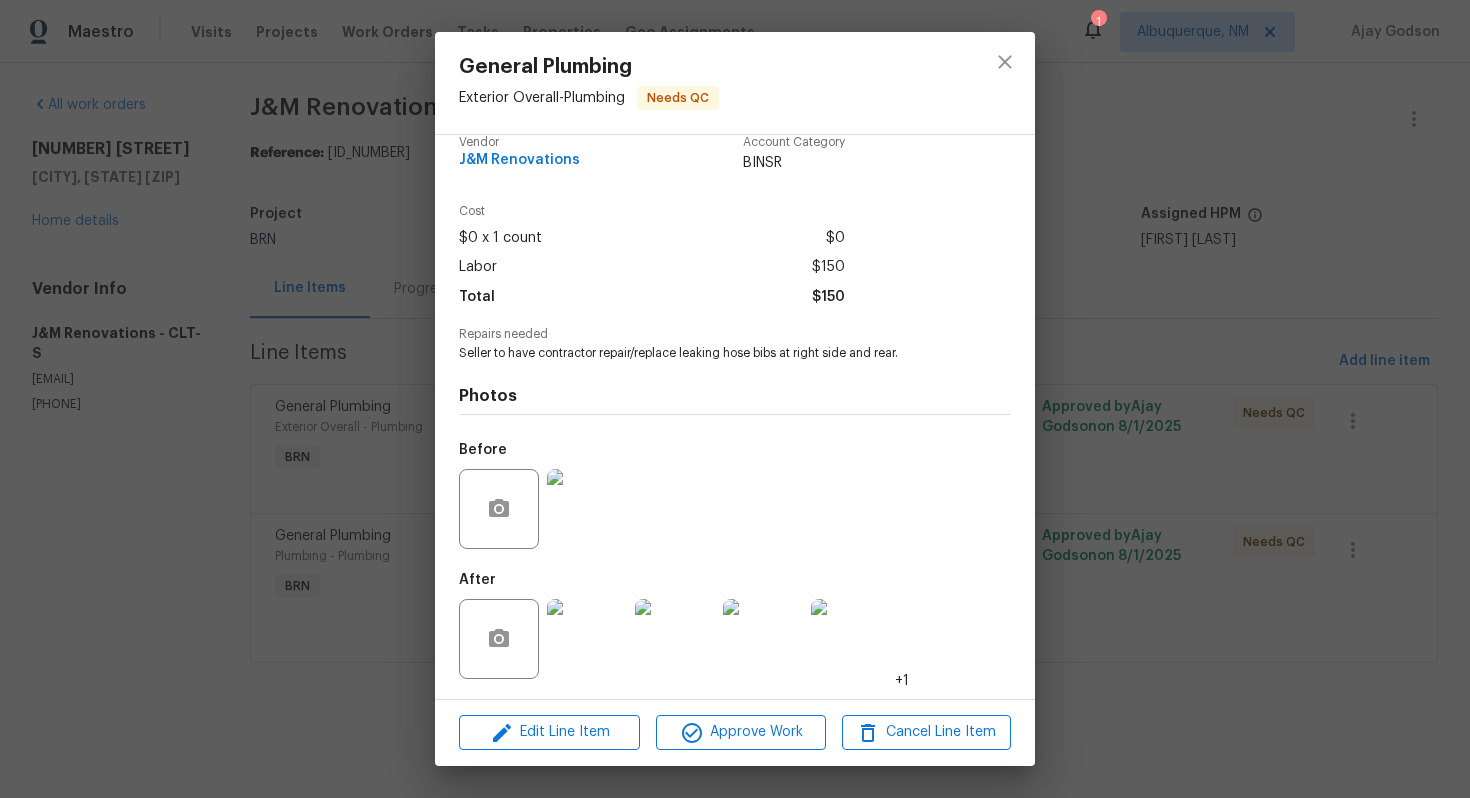 click at bounding box center (587, 509) 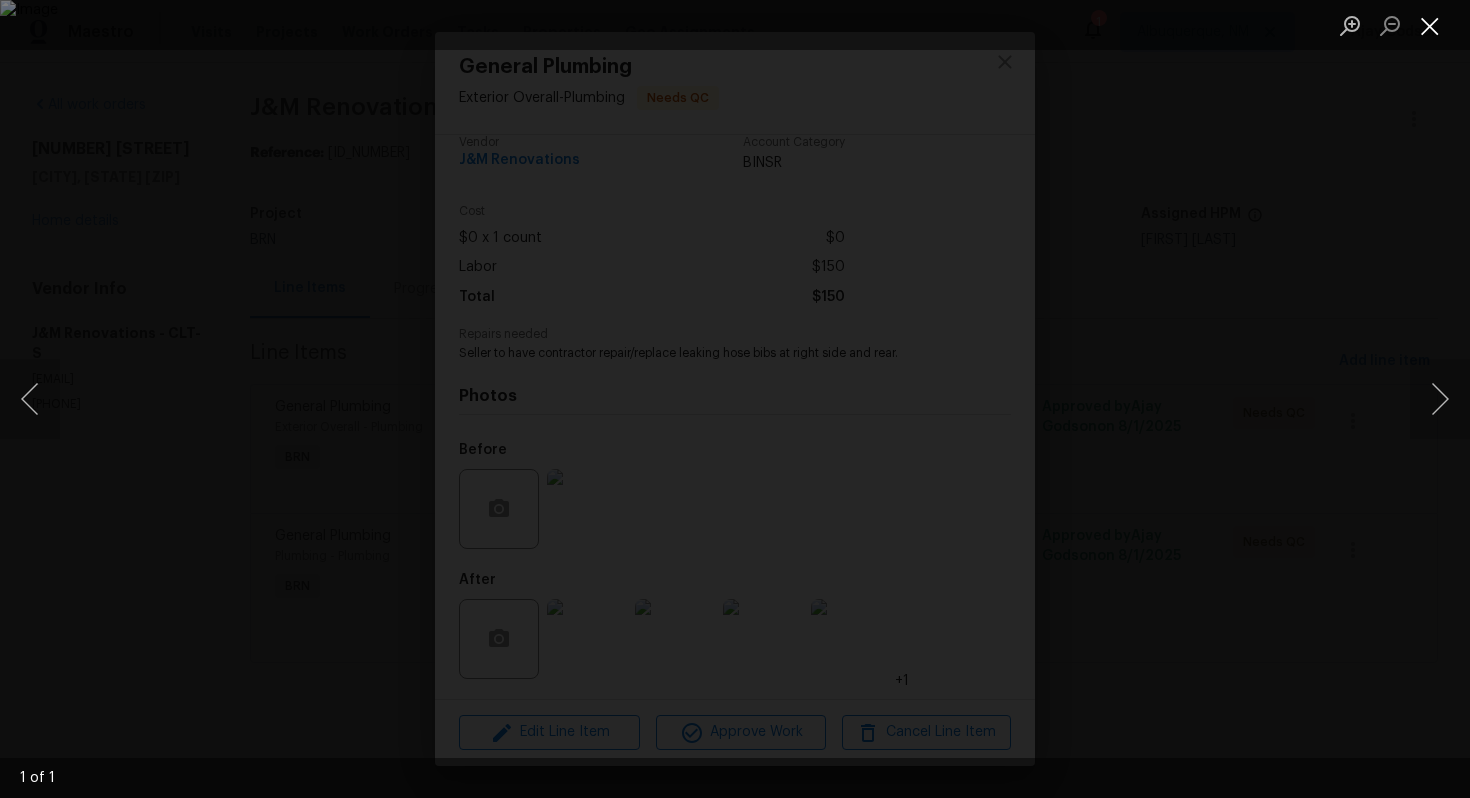 click at bounding box center [1430, 25] 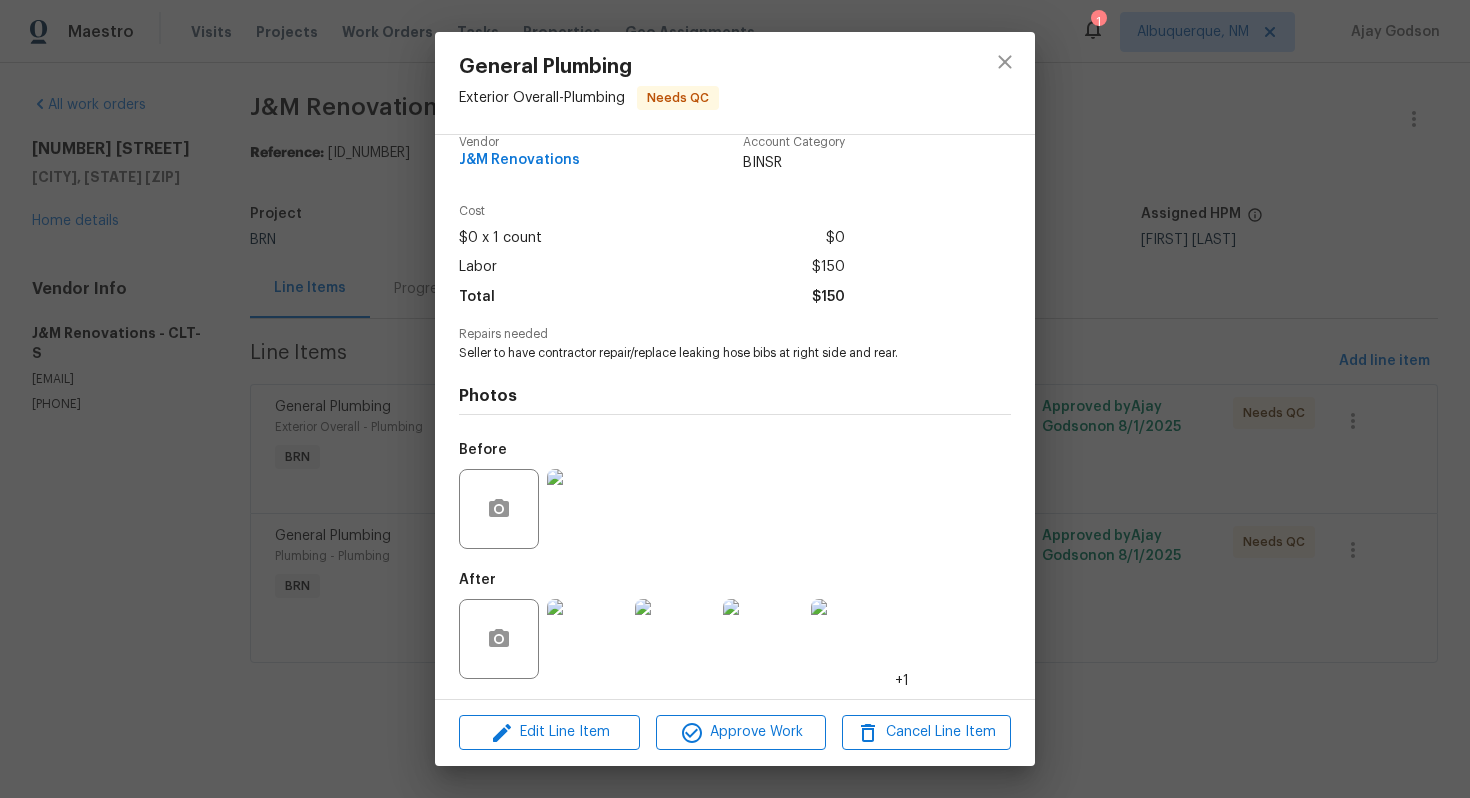 click at bounding box center [587, 639] 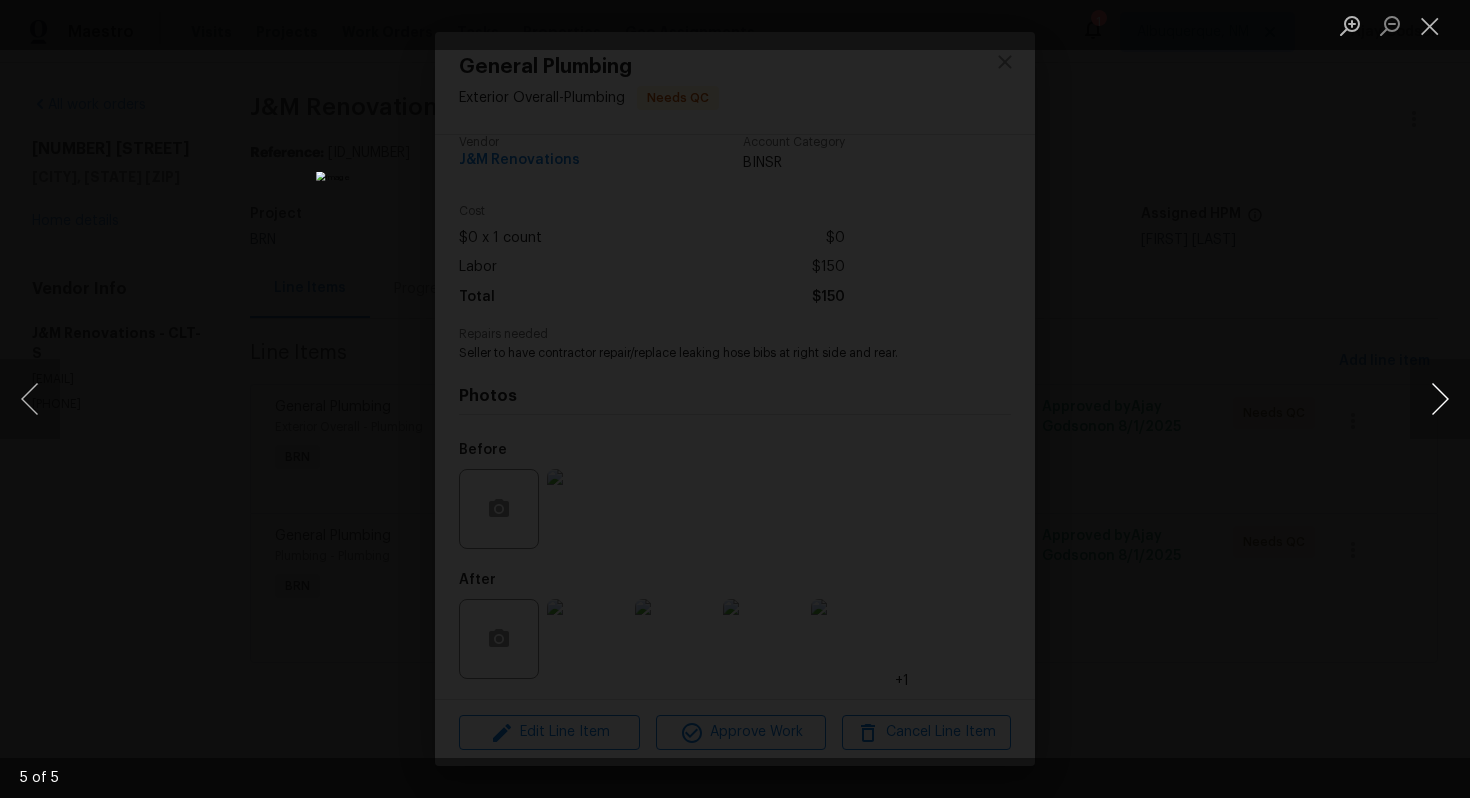click at bounding box center (1440, 399) 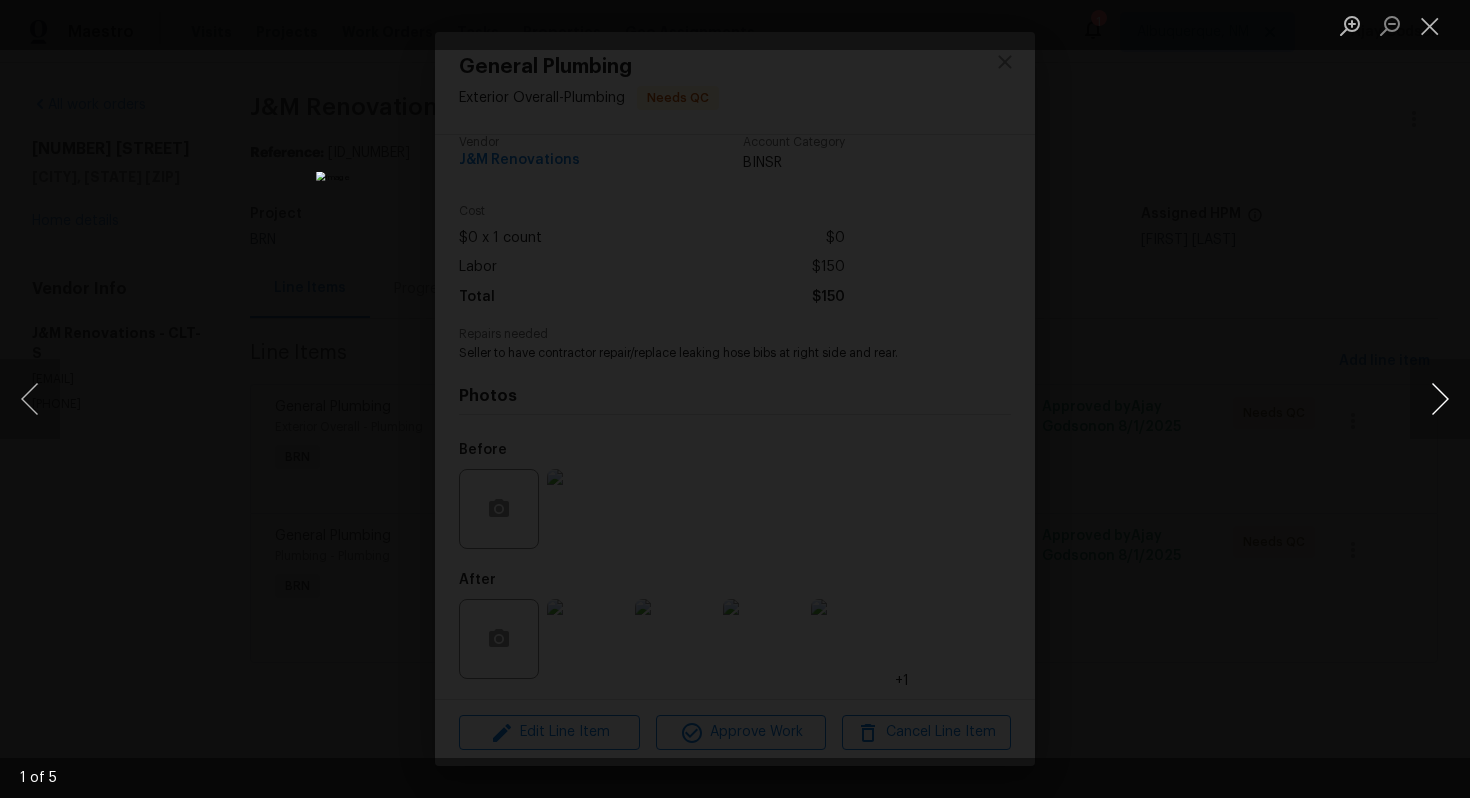click at bounding box center [1440, 399] 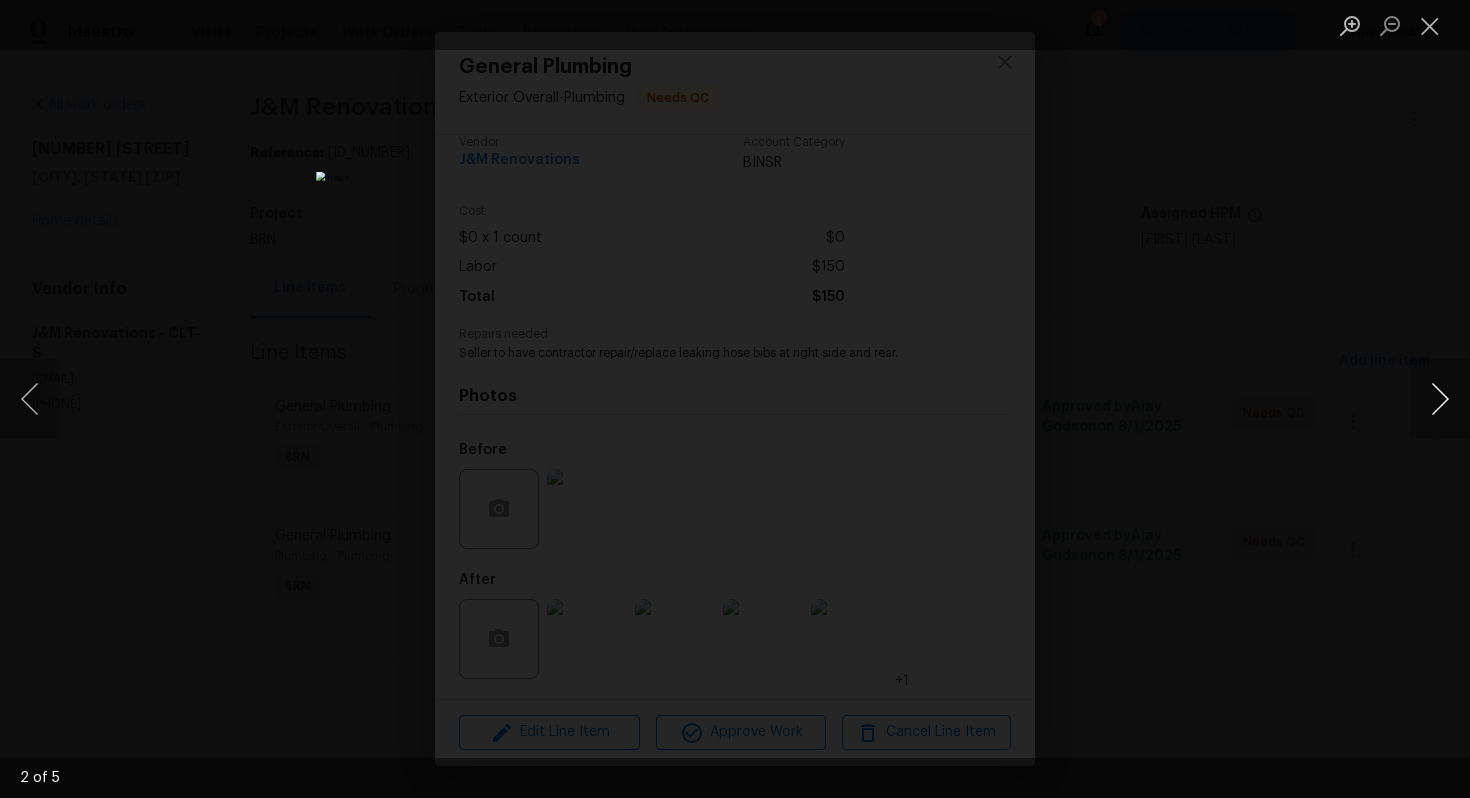 click at bounding box center [1440, 399] 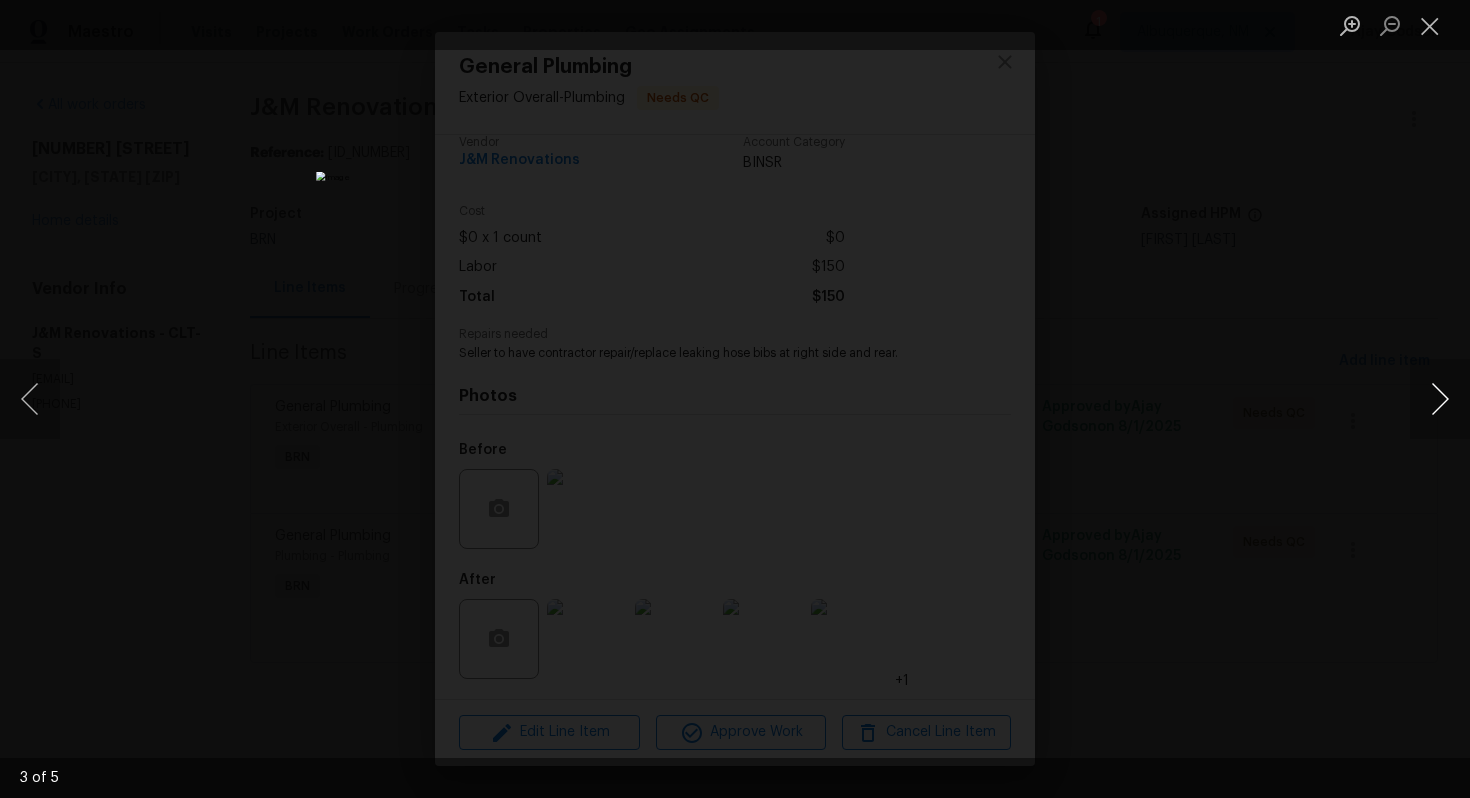 click at bounding box center (1440, 399) 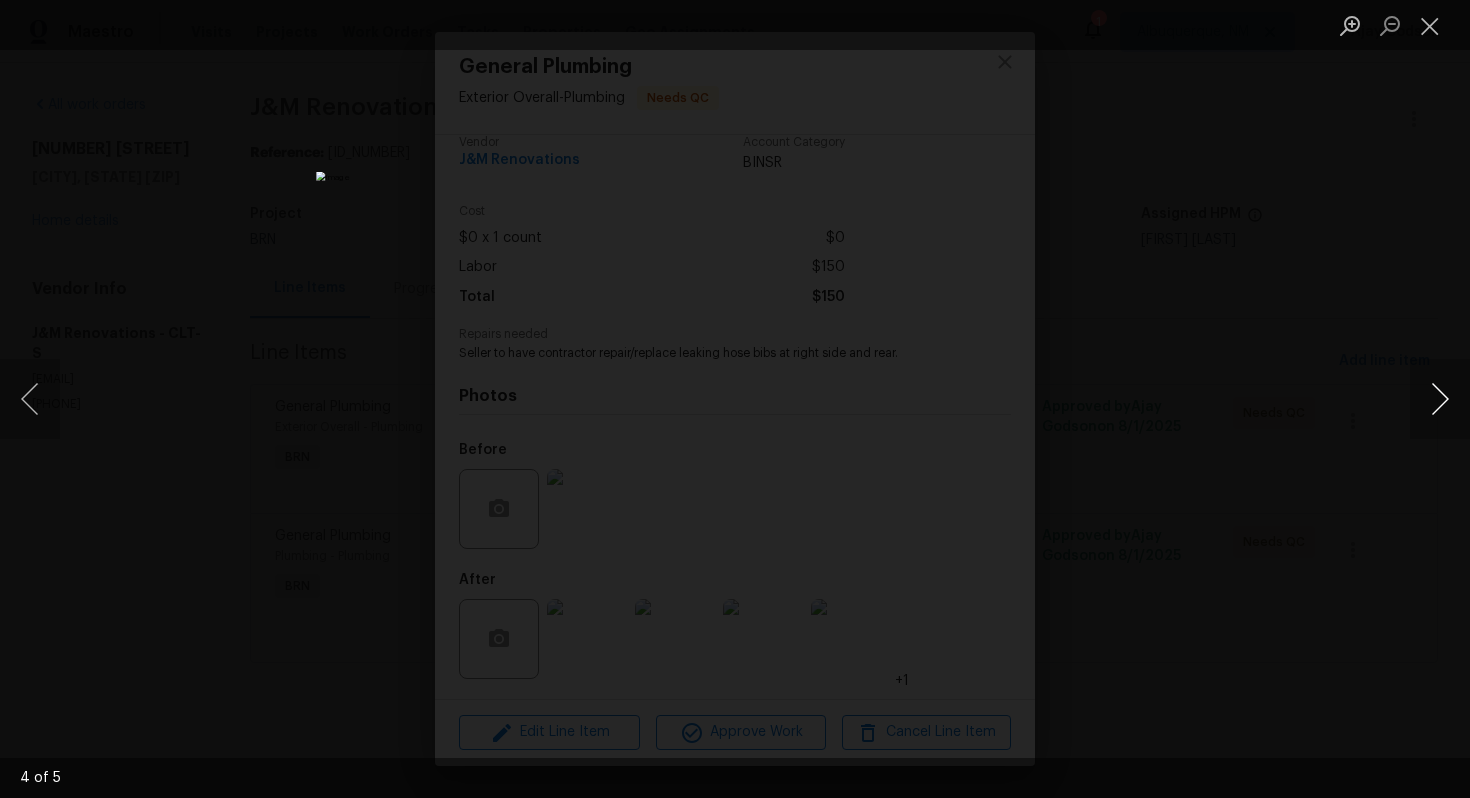 click at bounding box center (1440, 399) 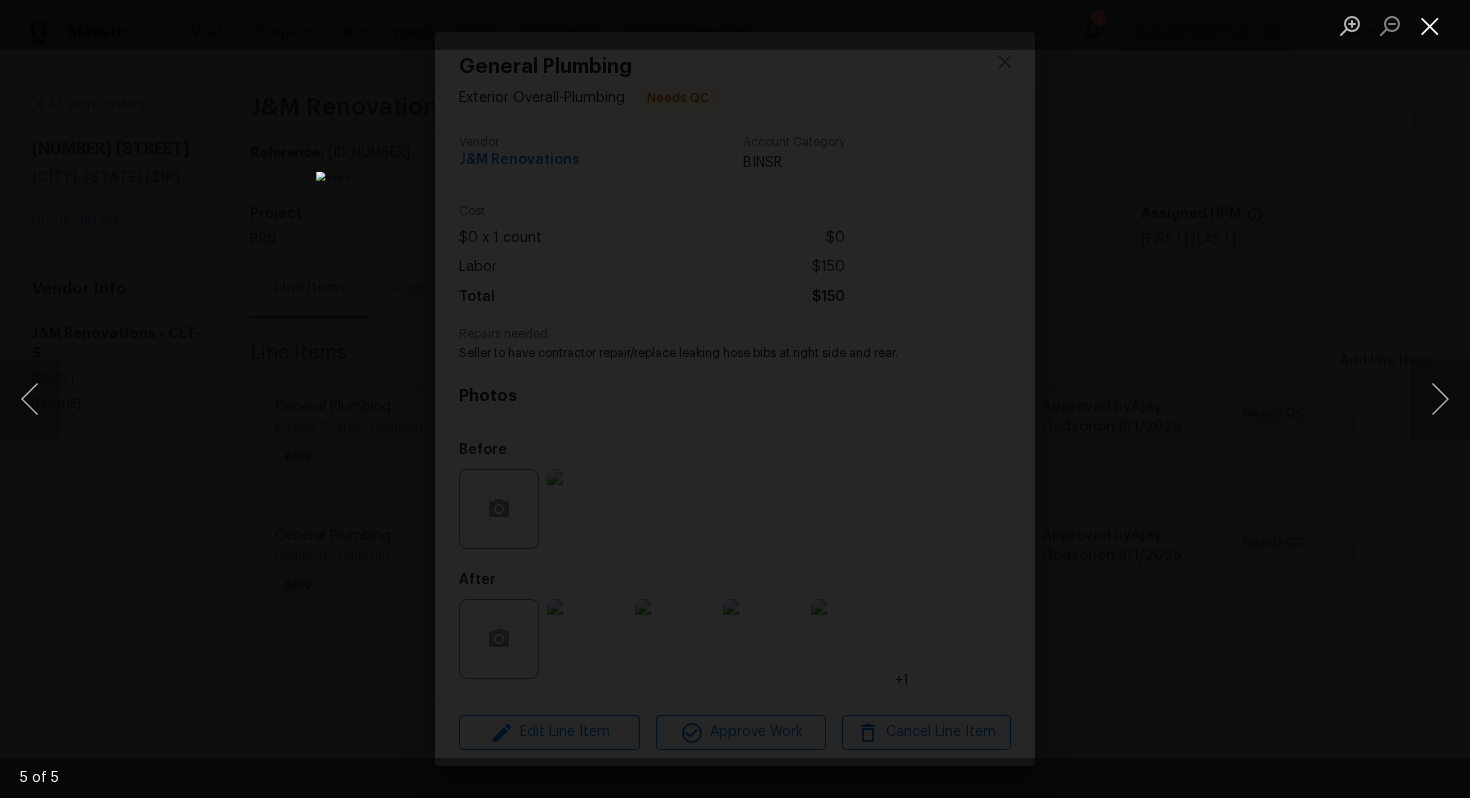 click at bounding box center [1430, 25] 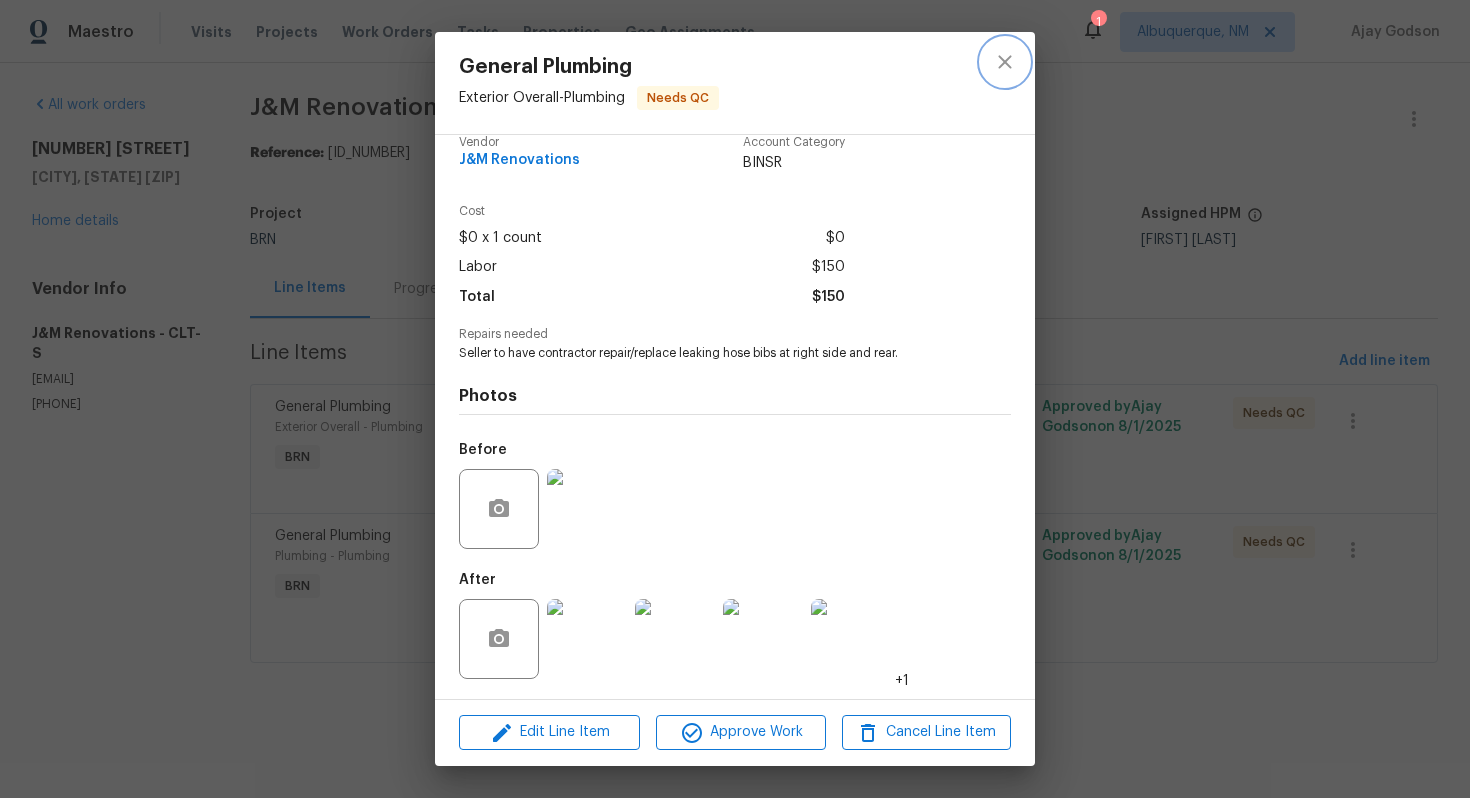 click 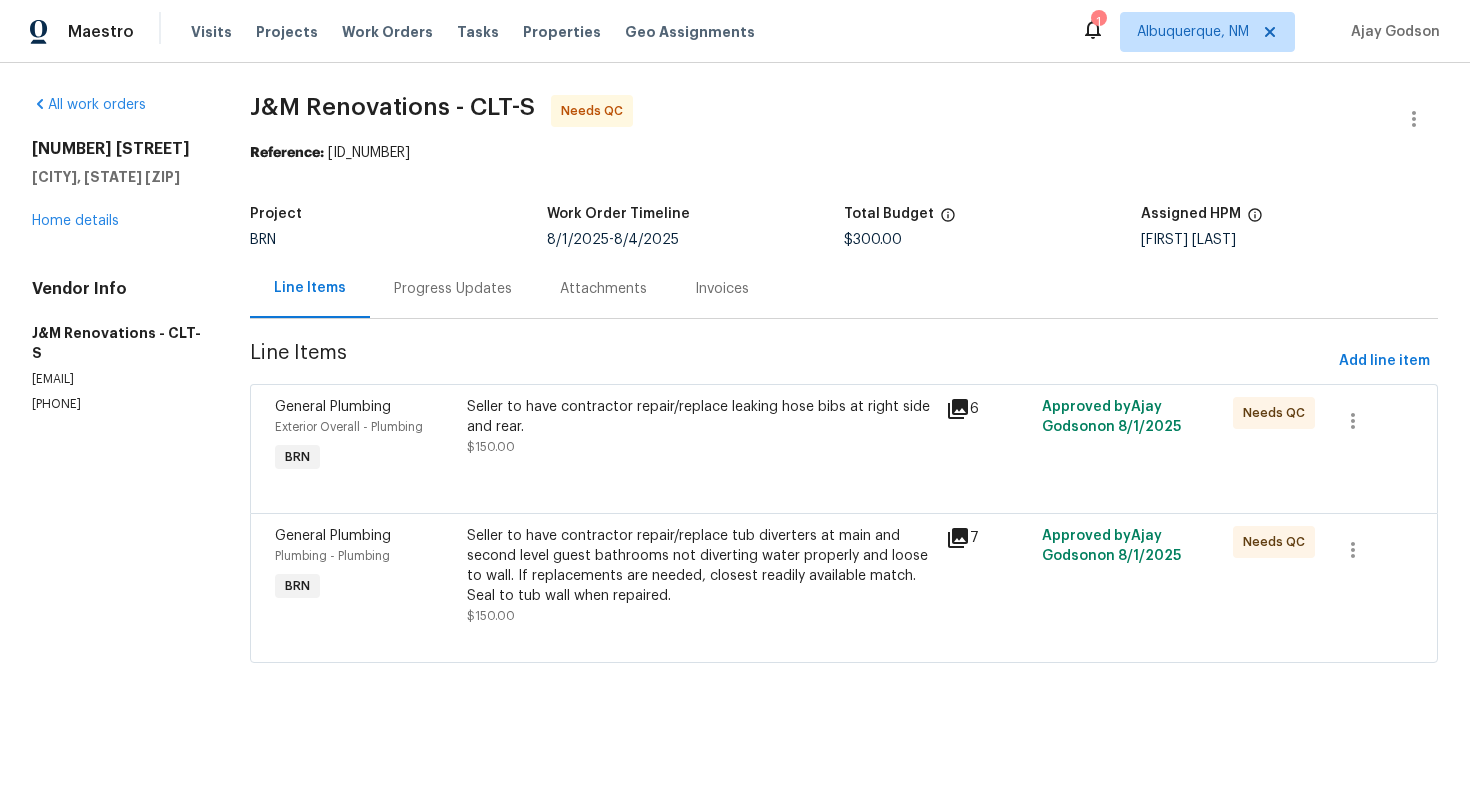 click on "Seller to have contractor repair/replace tub diverters at main and second level guest bathrooms not diverting water properly and loose to wall. If replacements are needed, closest readily available match. Seal to tub wall when repaired." at bounding box center (700, 566) 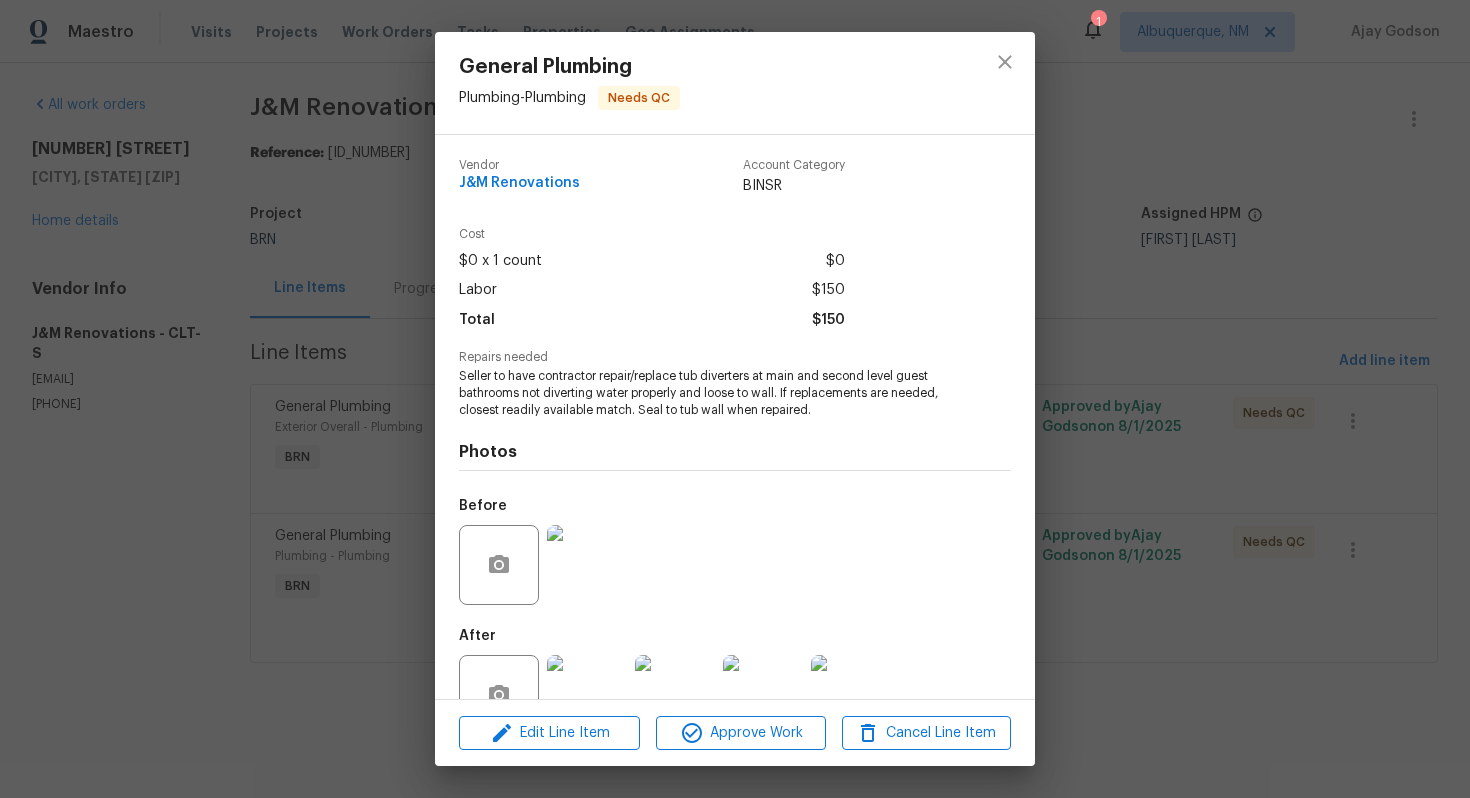 click at bounding box center (587, 565) 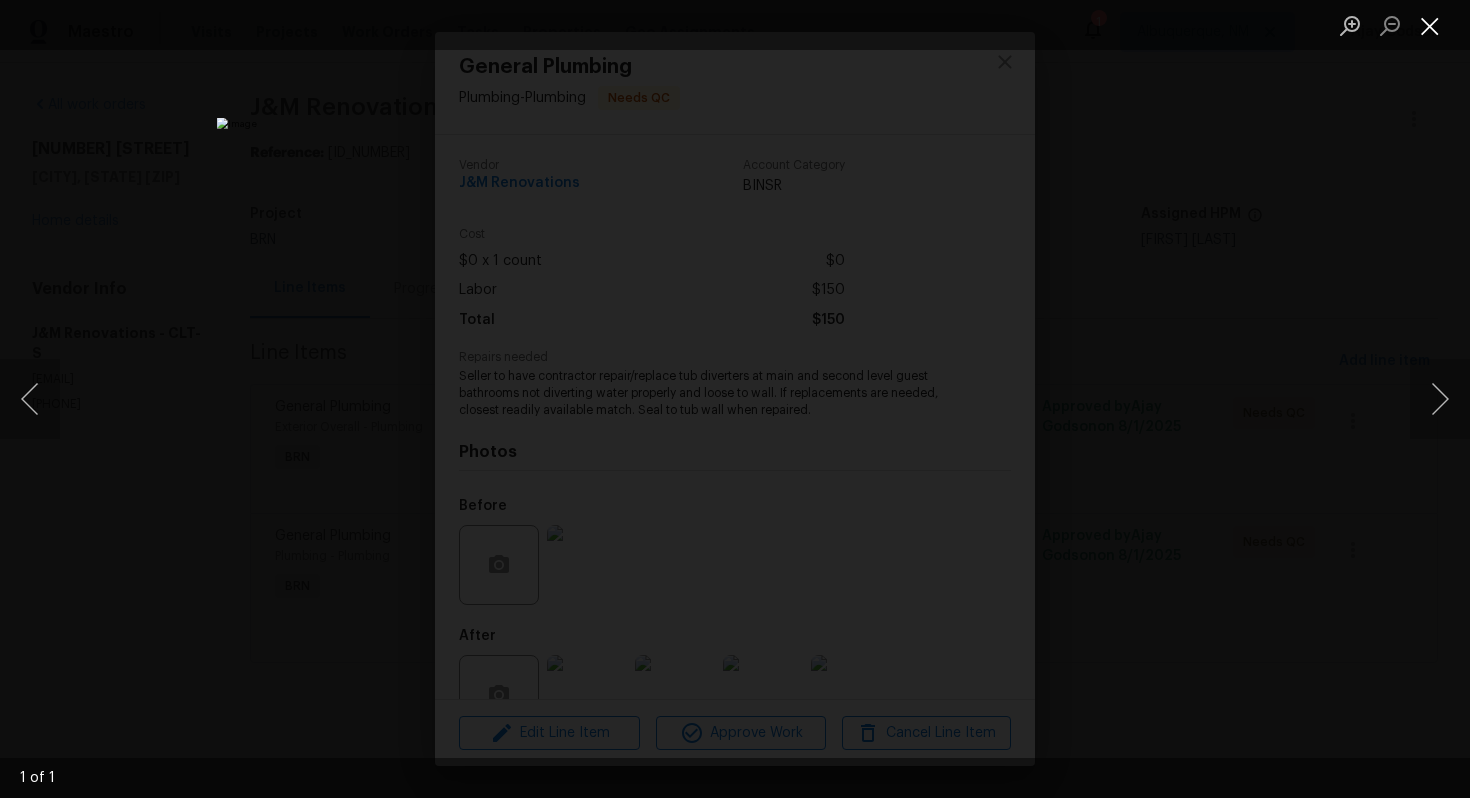 click at bounding box center (1430, 25) 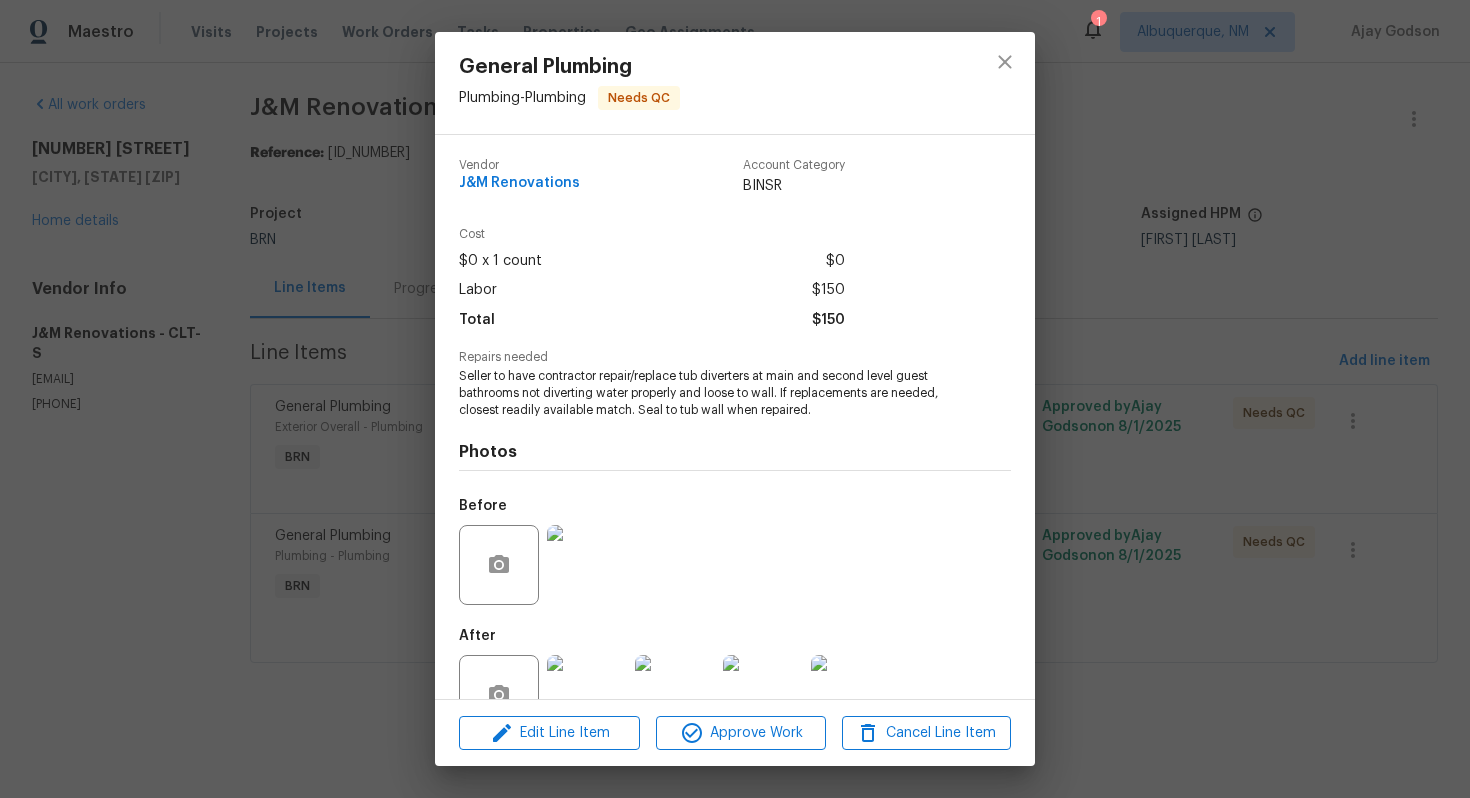 scroll, scrollTop: 57, scrollLeft: 0, axis: vertical 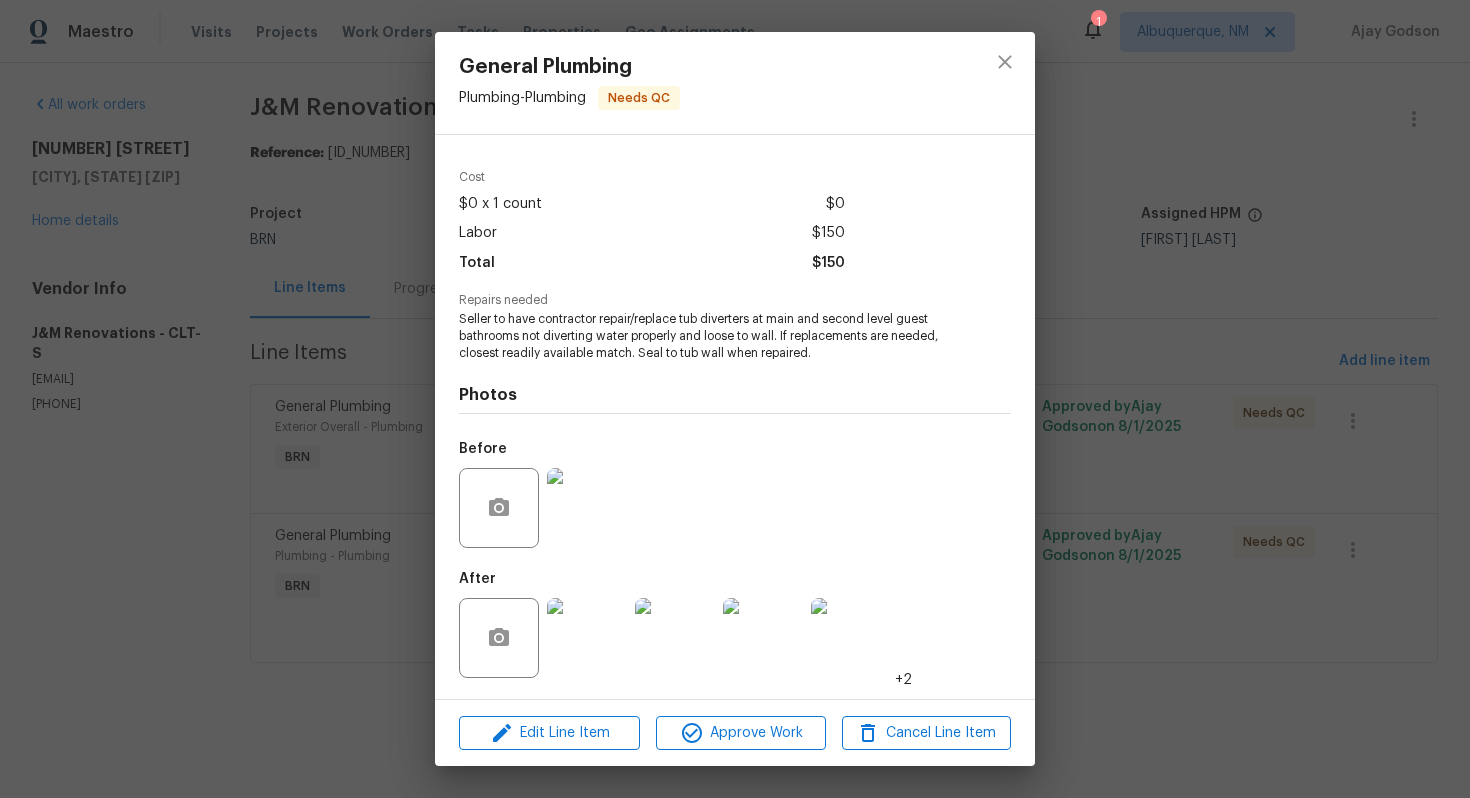 click at bounding box center (587, 638) 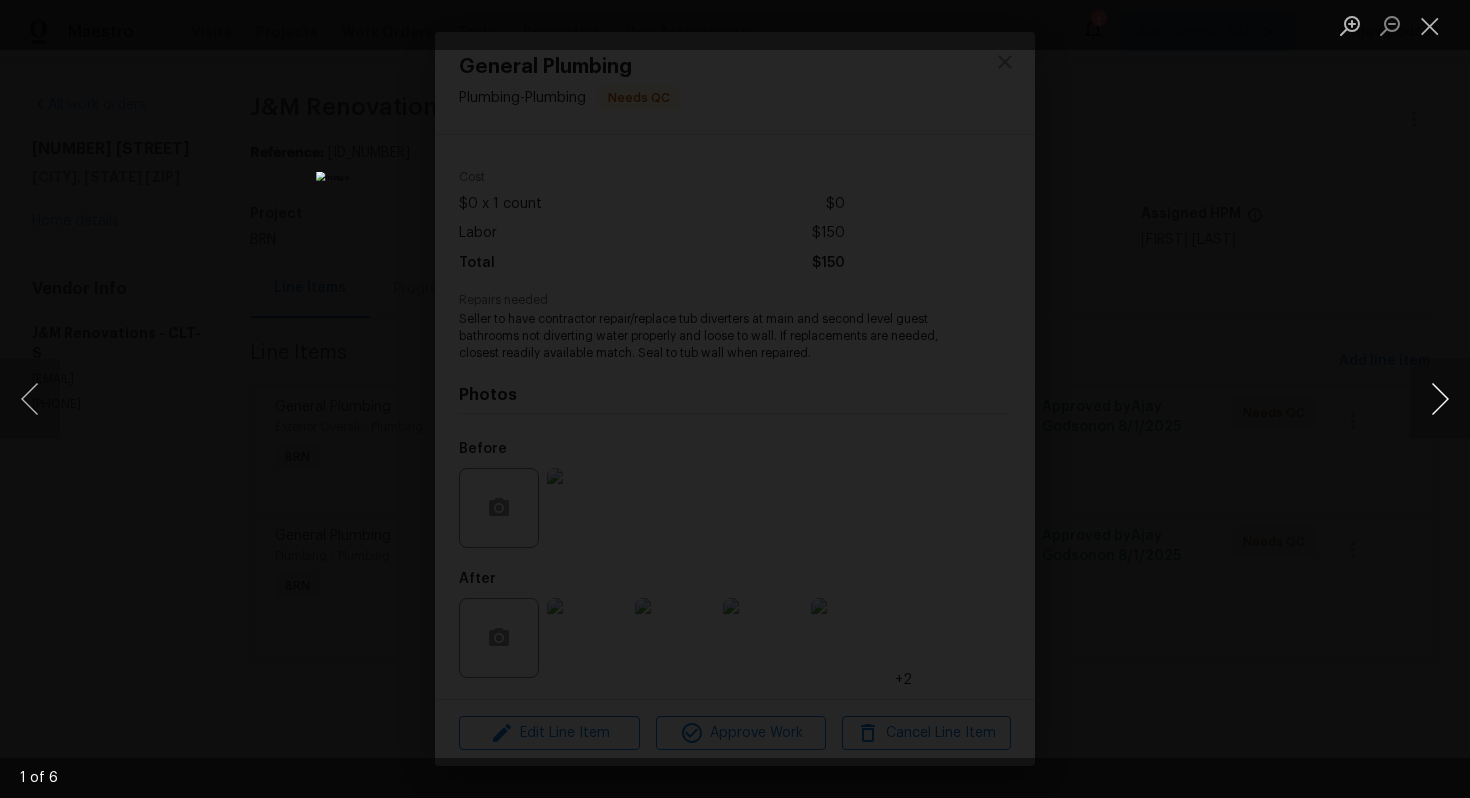 click at bounding box center [1440, 399] 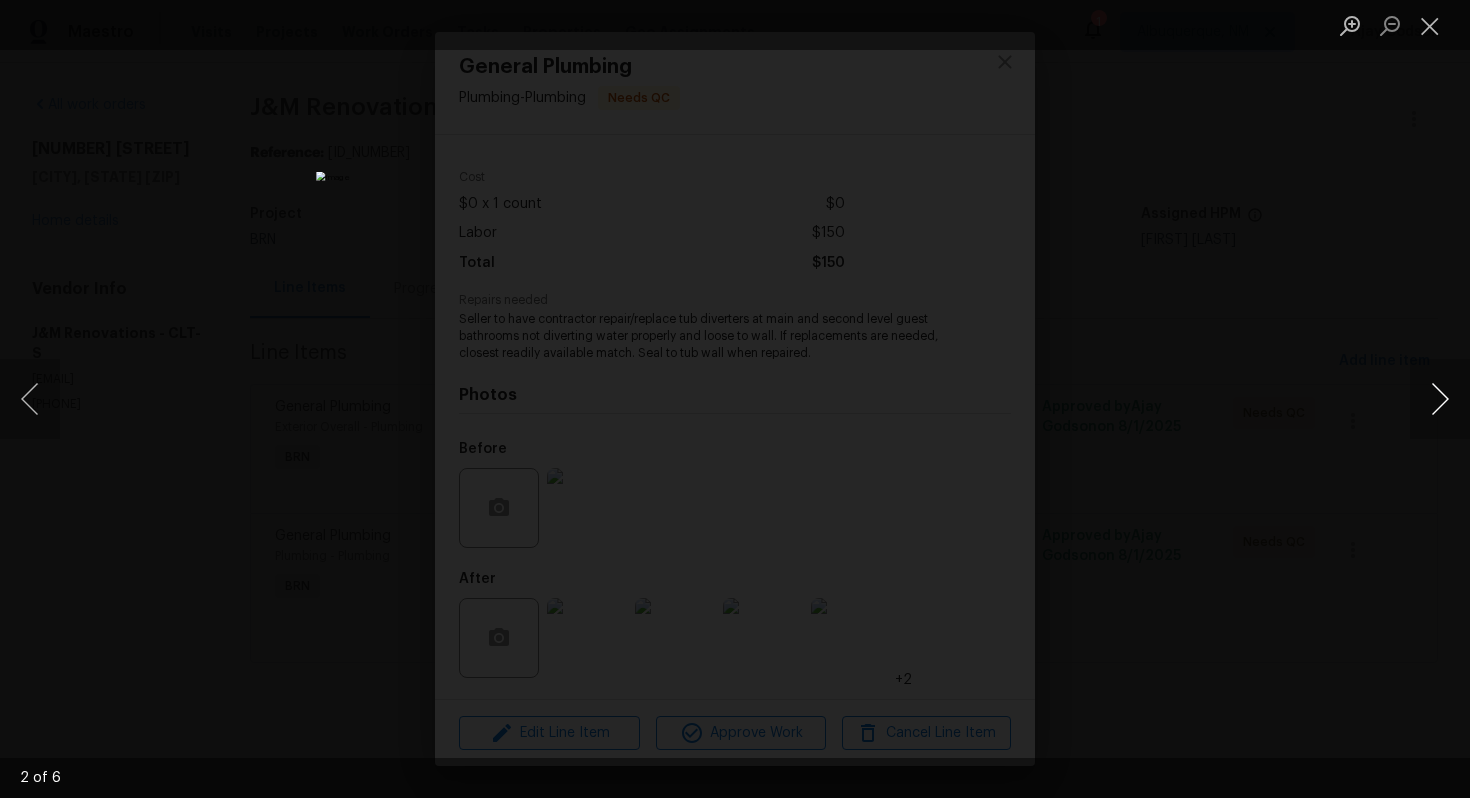 click at bounding box center (1440, 399) 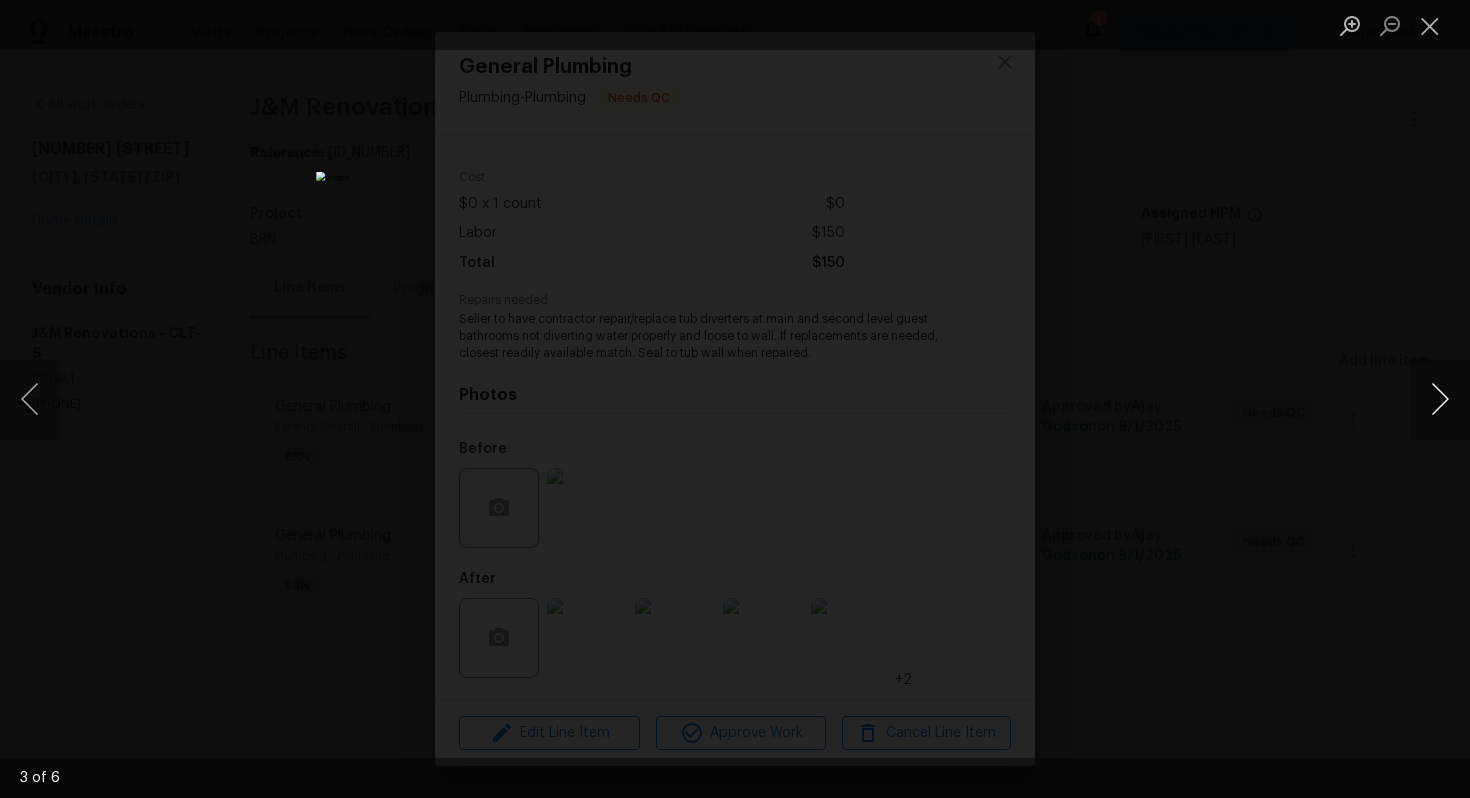 click at bounding box center (1440, 399) 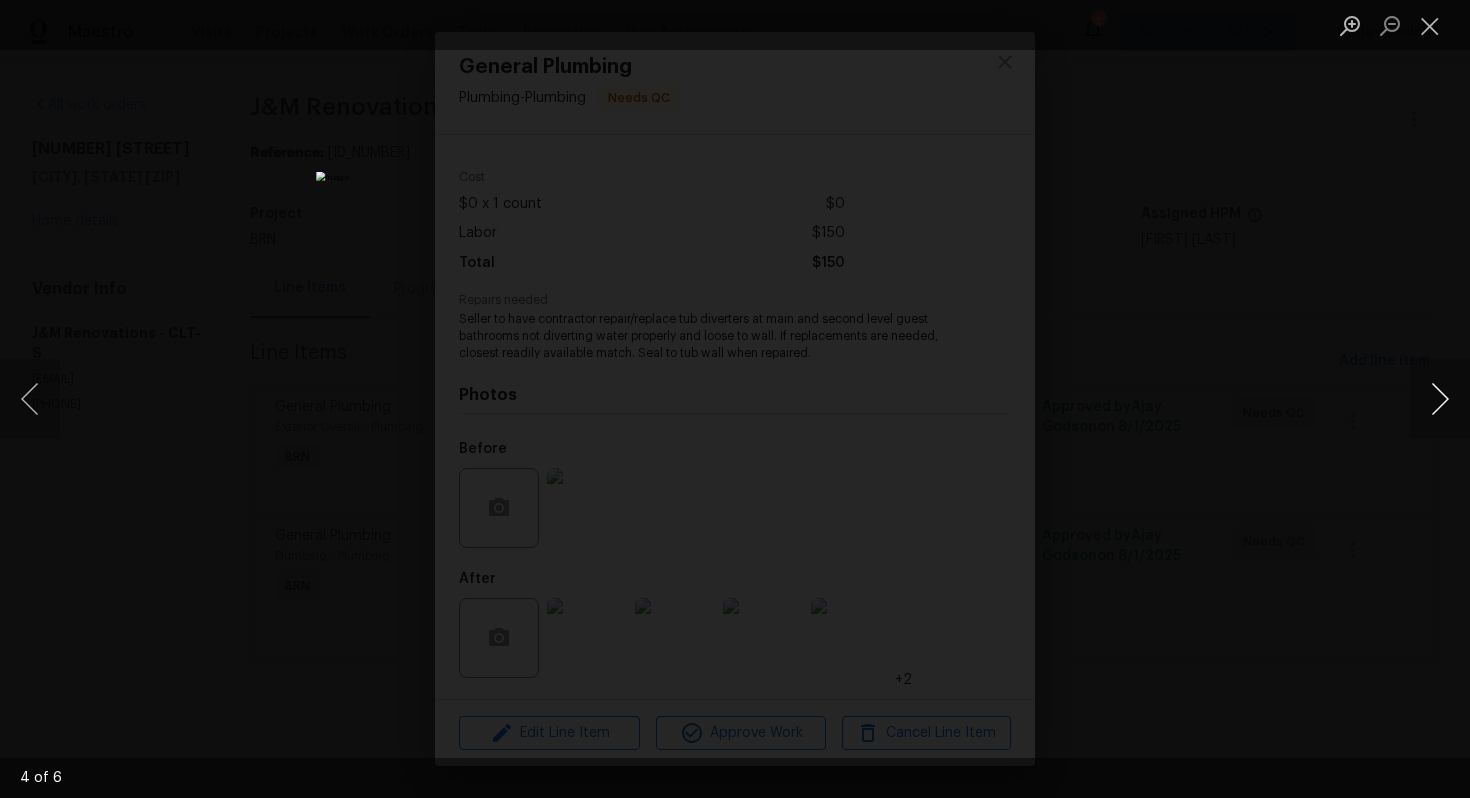 click at bounding box center (1440, 399) 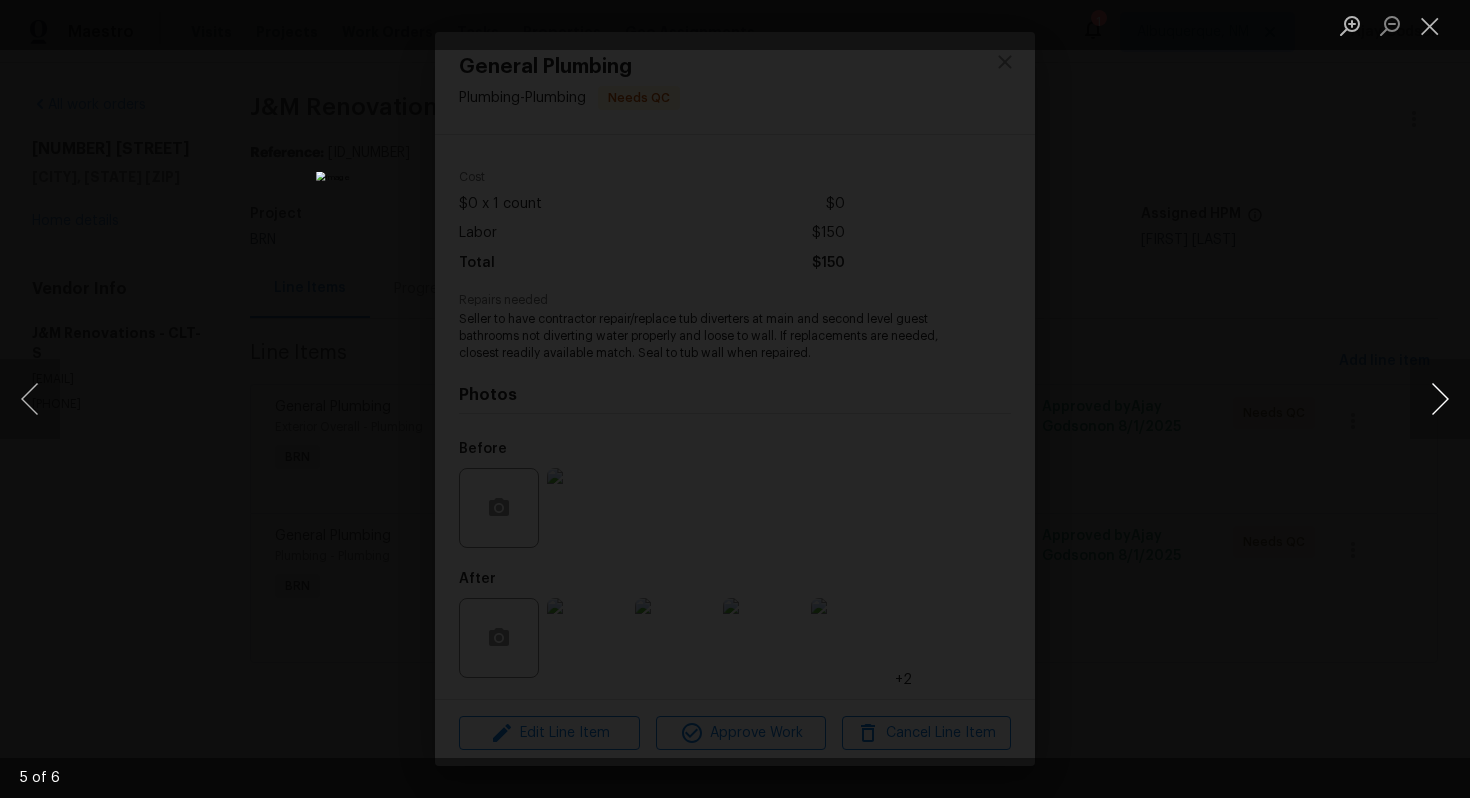 click at bounding box center [1440, 399] 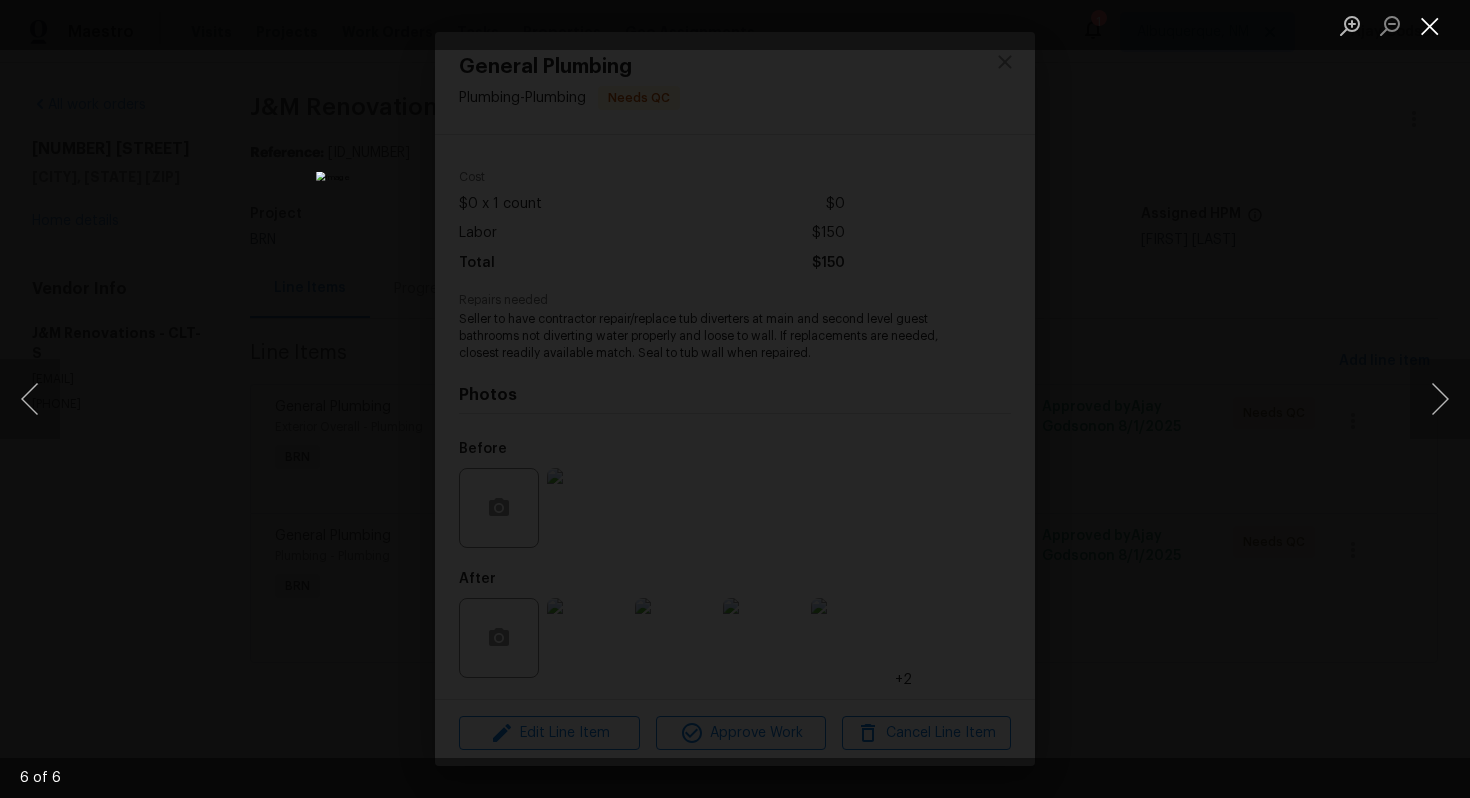 click at bounding box center (1430, 25) 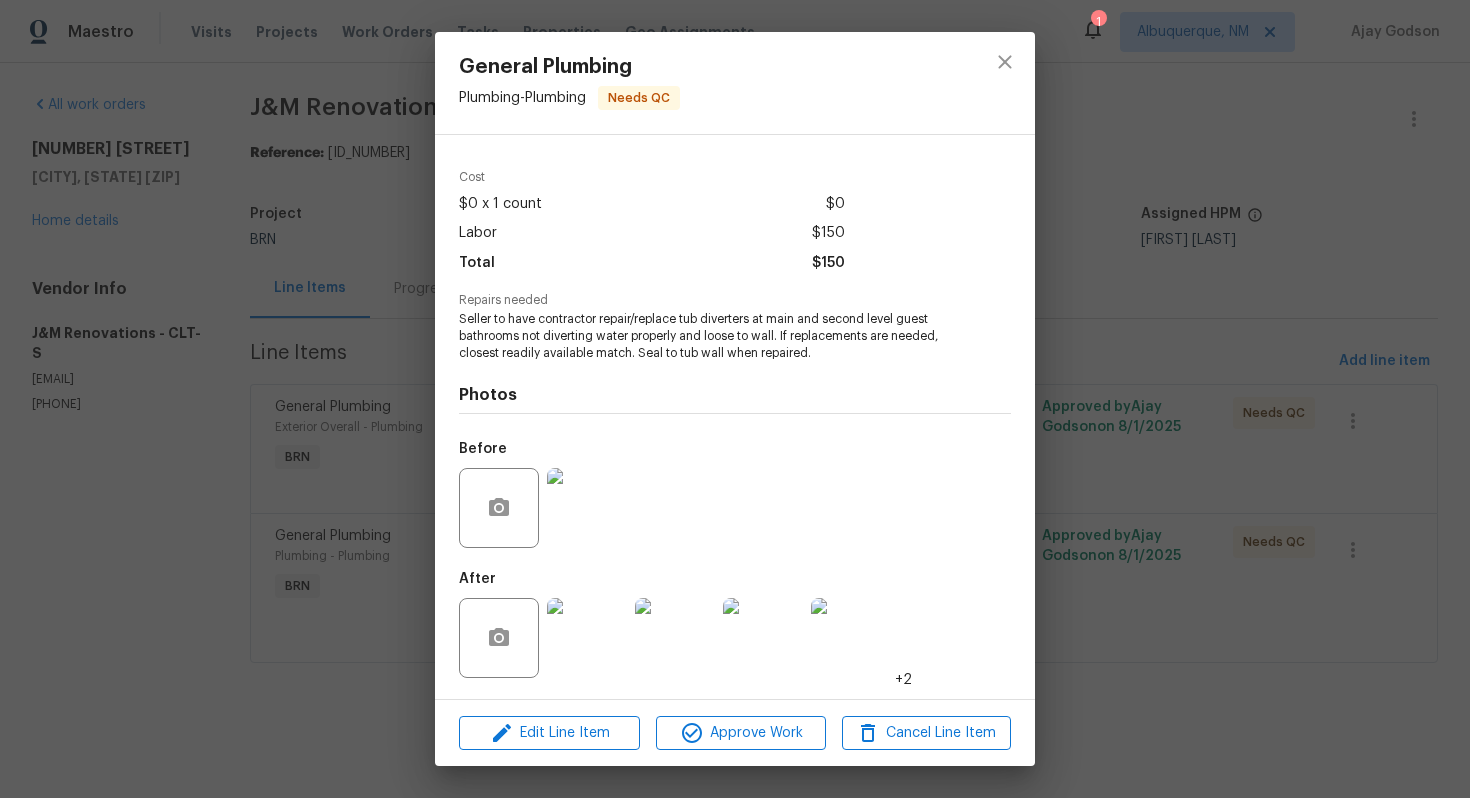 click at bounding box center (587, 508) 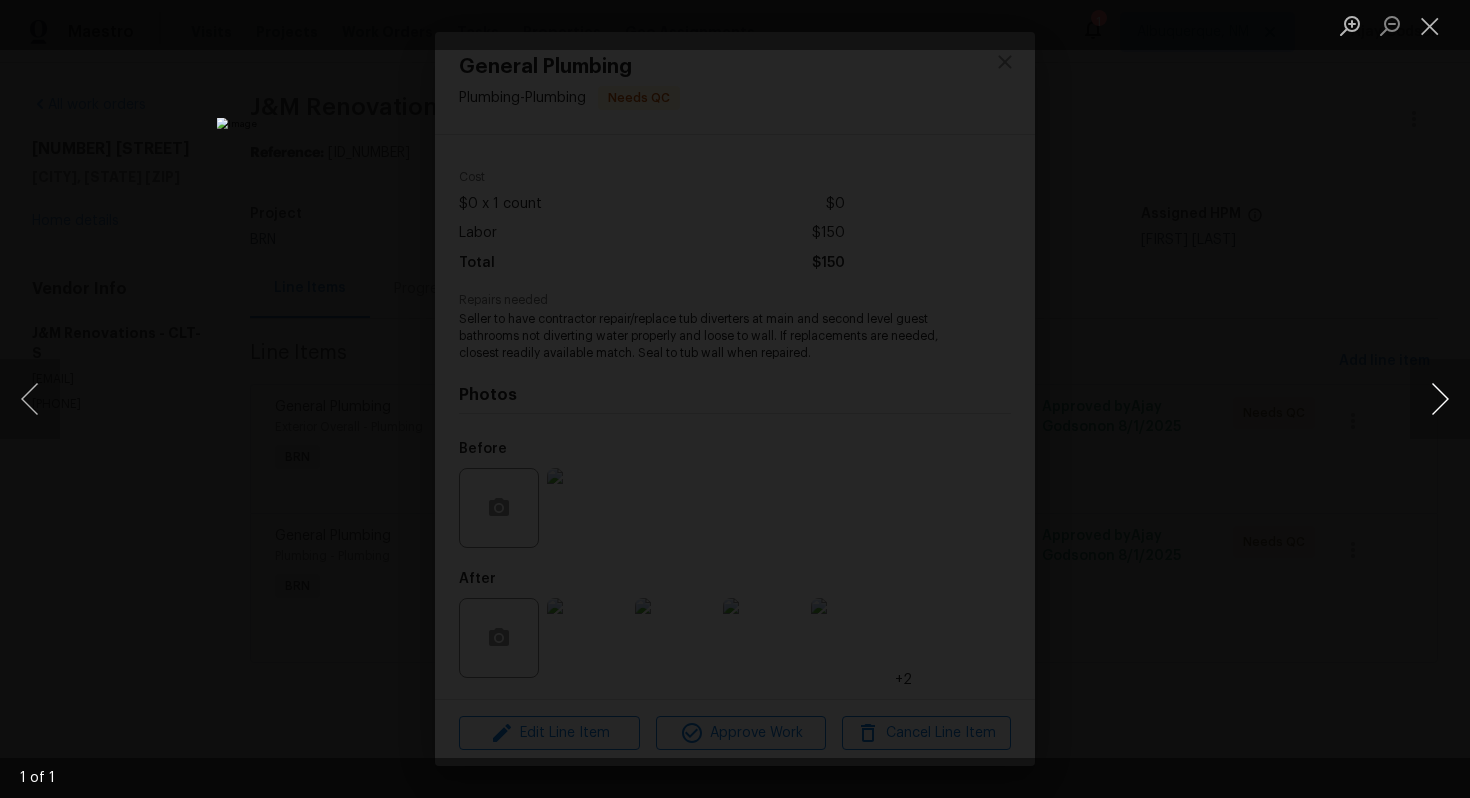 click at bounding box center [1440, 399] 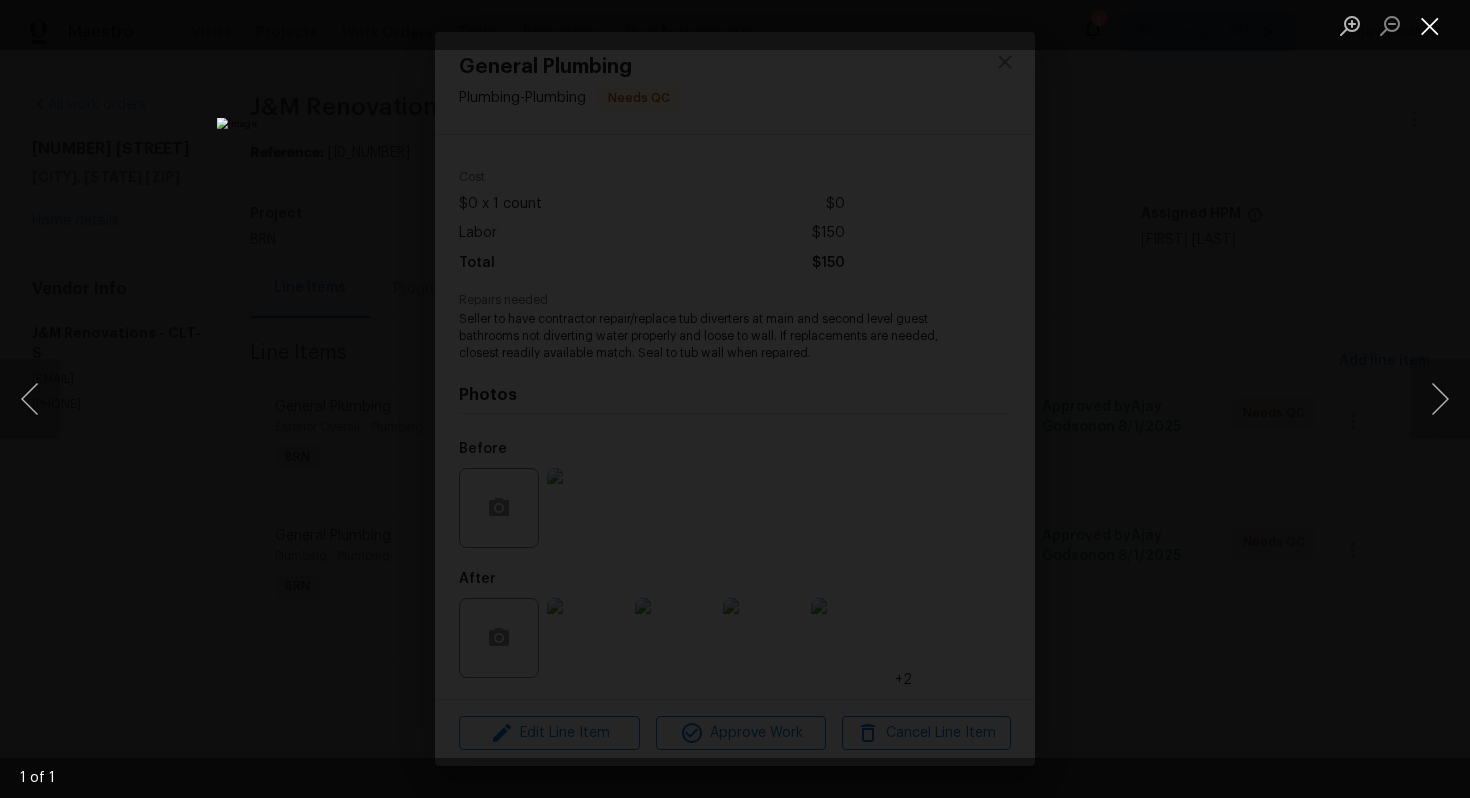 click at bounding box center (1430, 25) 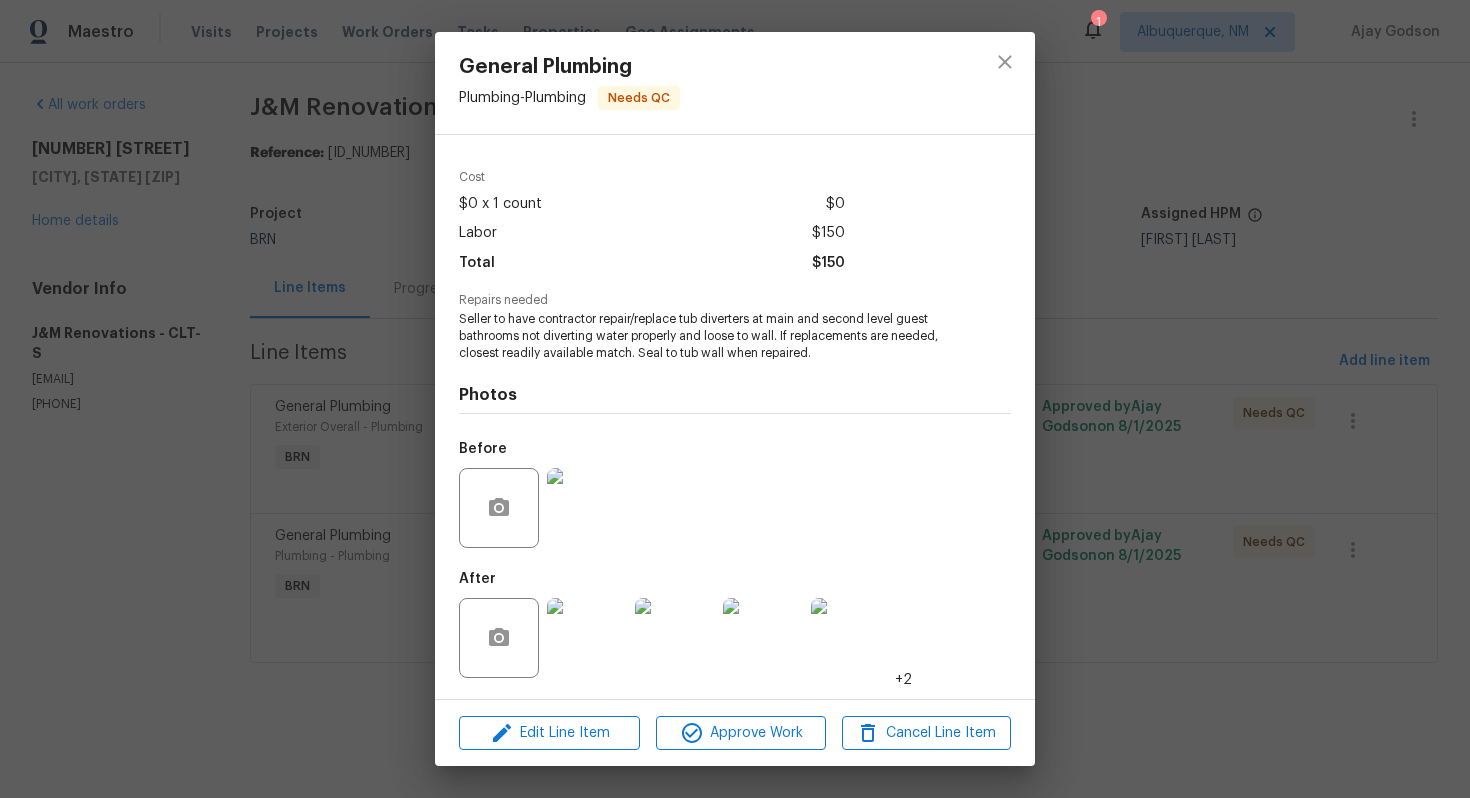 click on "General Plumbing Plumbing  -  Plumbing Needs QC Vendor J&M Renovations Account Category BINSR Cost $0 x 1 count $0 Labor $150 Total $150 Repairs needed Seller to have contractor repair/replace tub diverters at main and second level guest bathrooms not diverting water properly and loose to wall. If replacements are needed, closest readily available match. Seal to tub wall when repaired. Photos Before After  +2  Edit Line Item  Approve Work  Cancel Line Item" at bounding box center (735, 399) 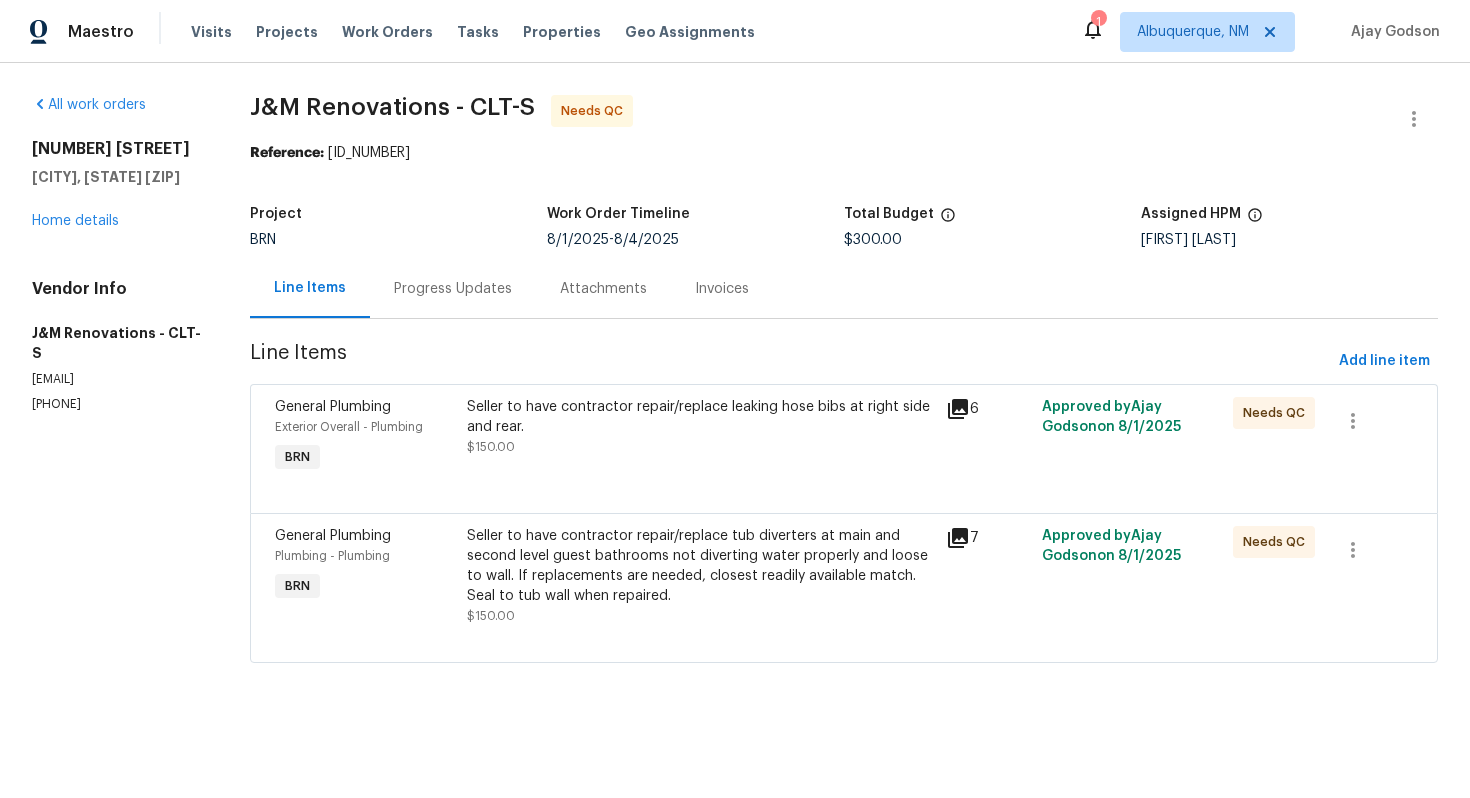 click on "Seller to have contractor repair/replace tub diverters at main and second level guest bathrooms not diverting water properly and loose to wall. If replacements are needed, closest readily available match. Seal to tub wall when repaired." at bounding box center (700, 566) 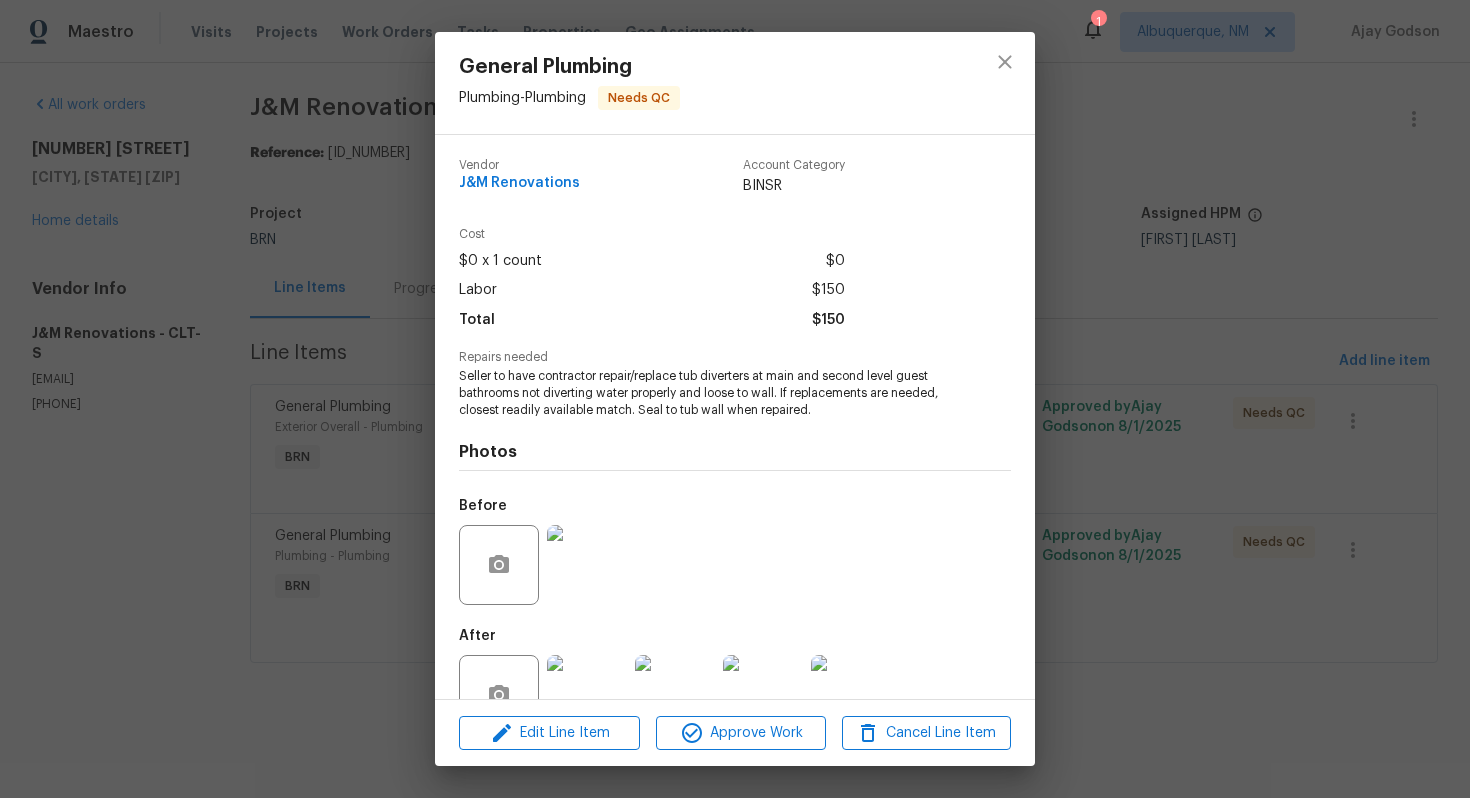 scroll, scrollTop: 57, scrollLeft: 0, axis: vertical 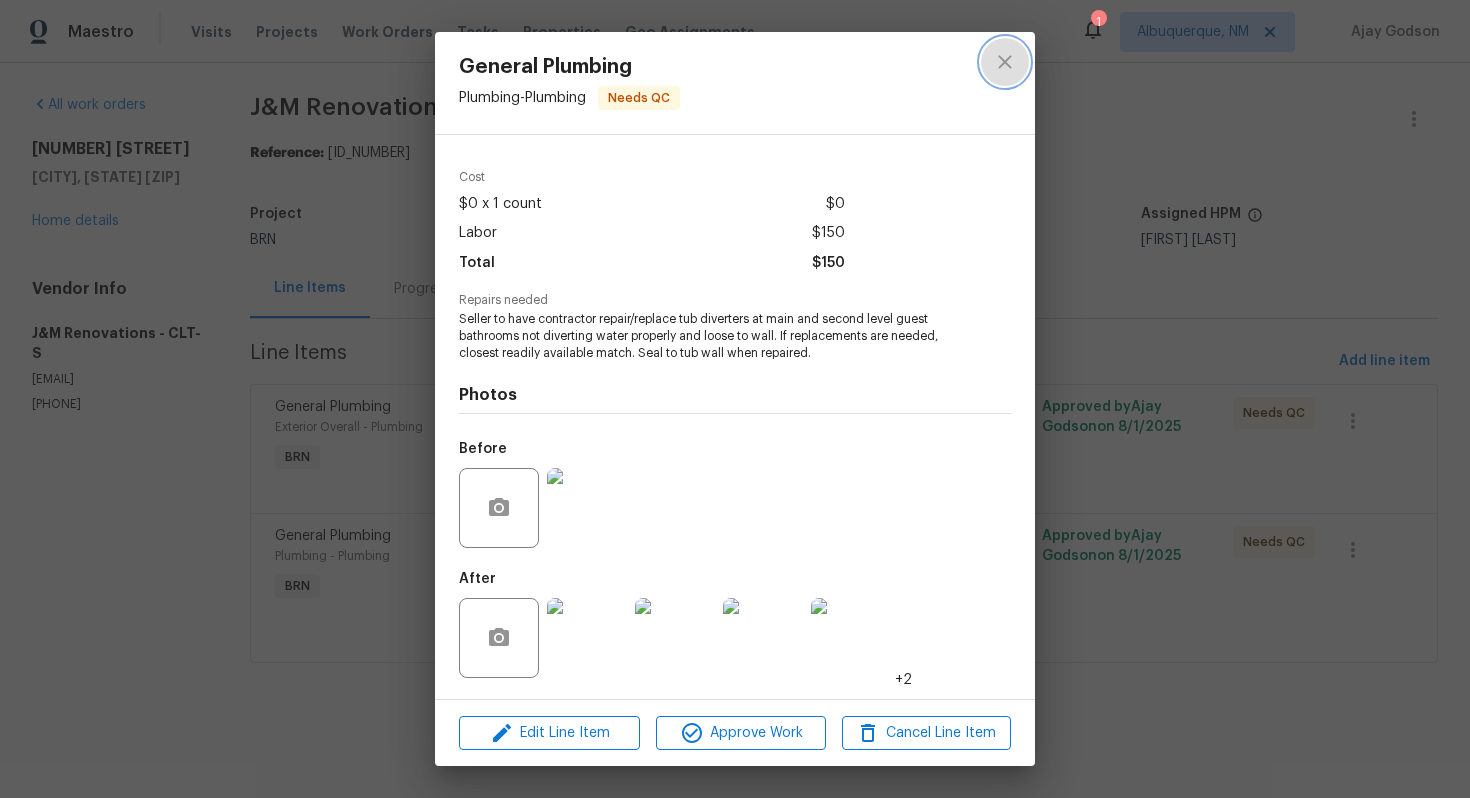 click 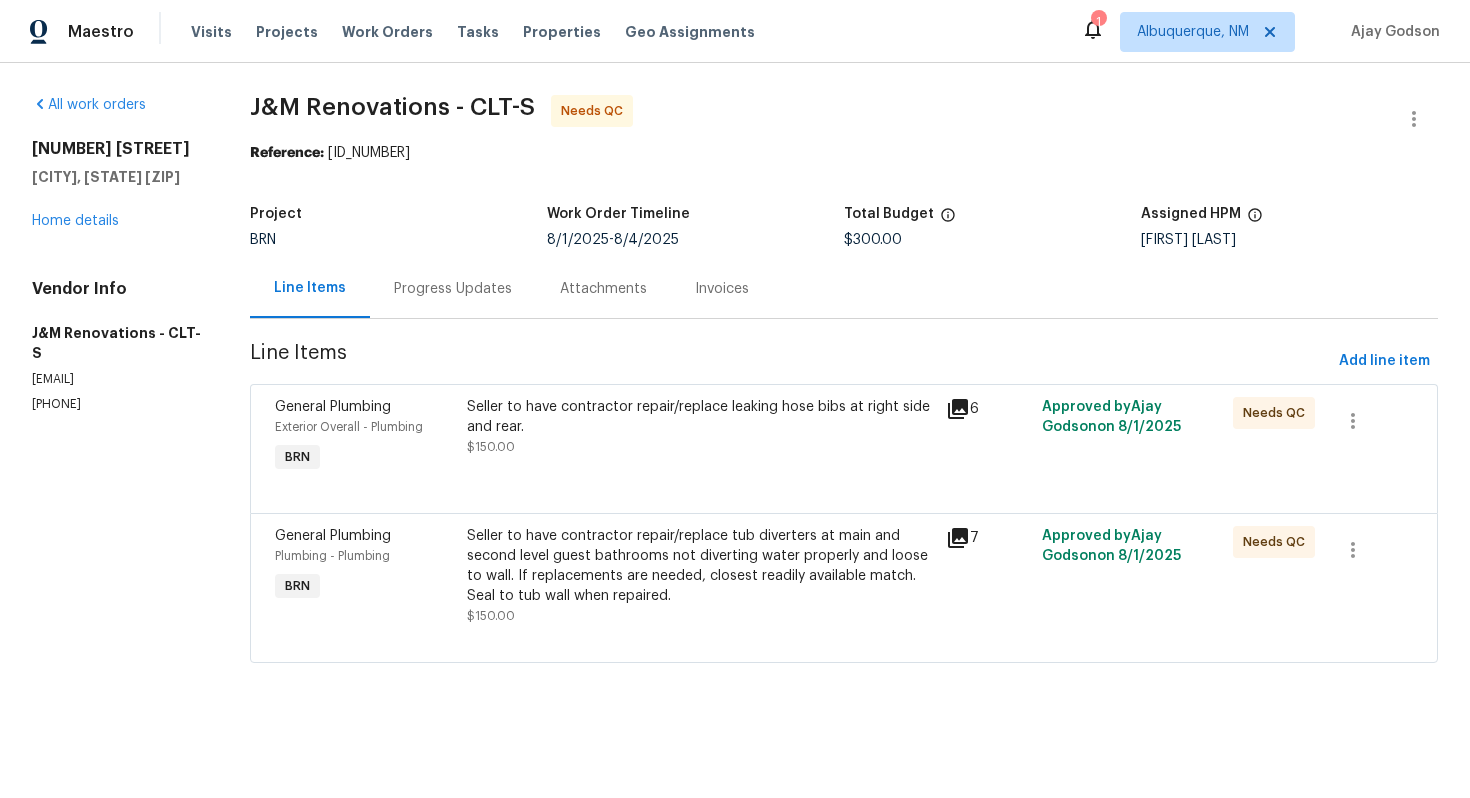 click on "Seller to have contractor repair/replace tub diverters at main and second level guest bathrooms not diverting water properly and loose to wall. If replacements are needed, closest readily available match. Seal to tub wall when repaired." at bounding box center (700, 566) 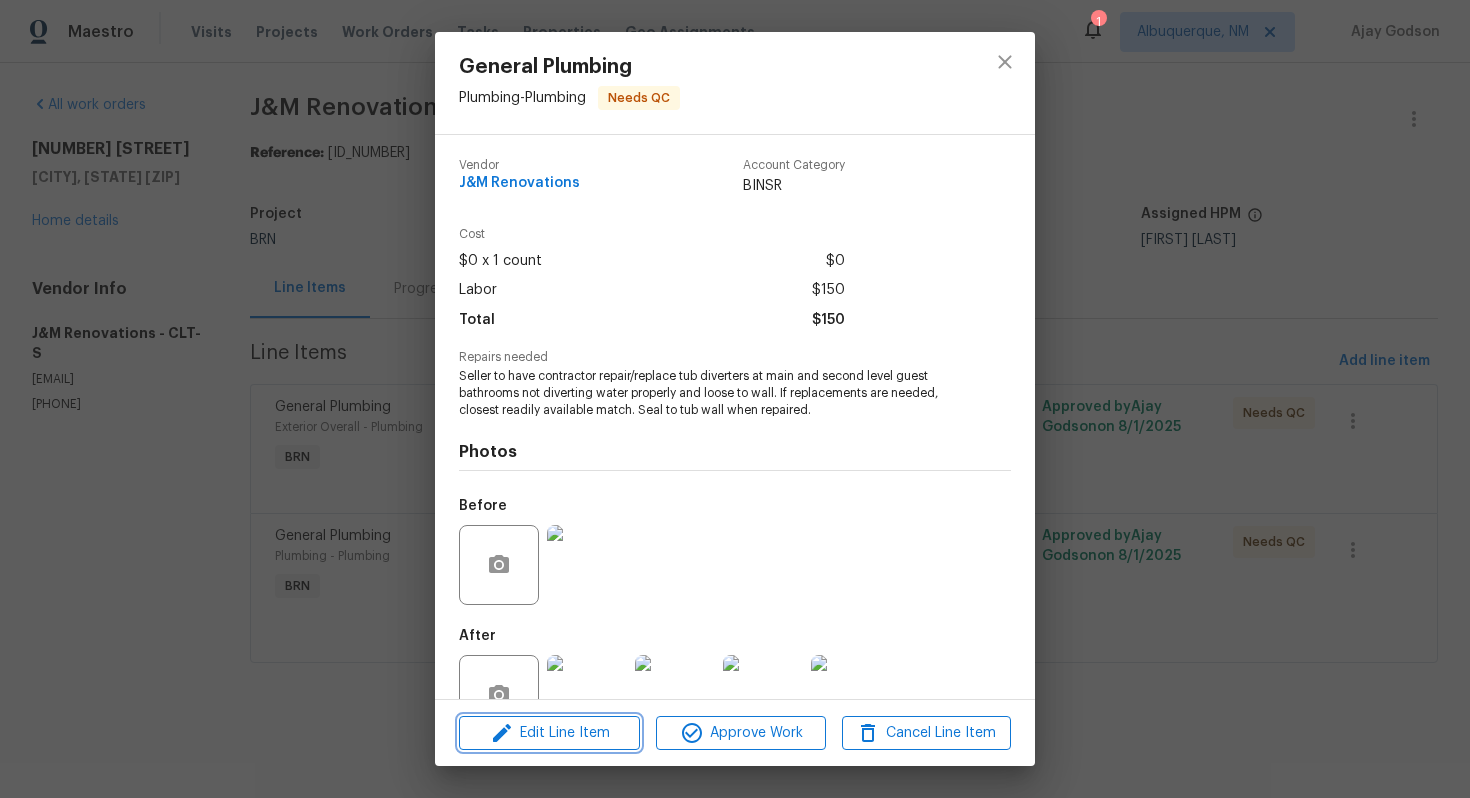 click on "Edit Line Item" at bounding box center [549, 733] 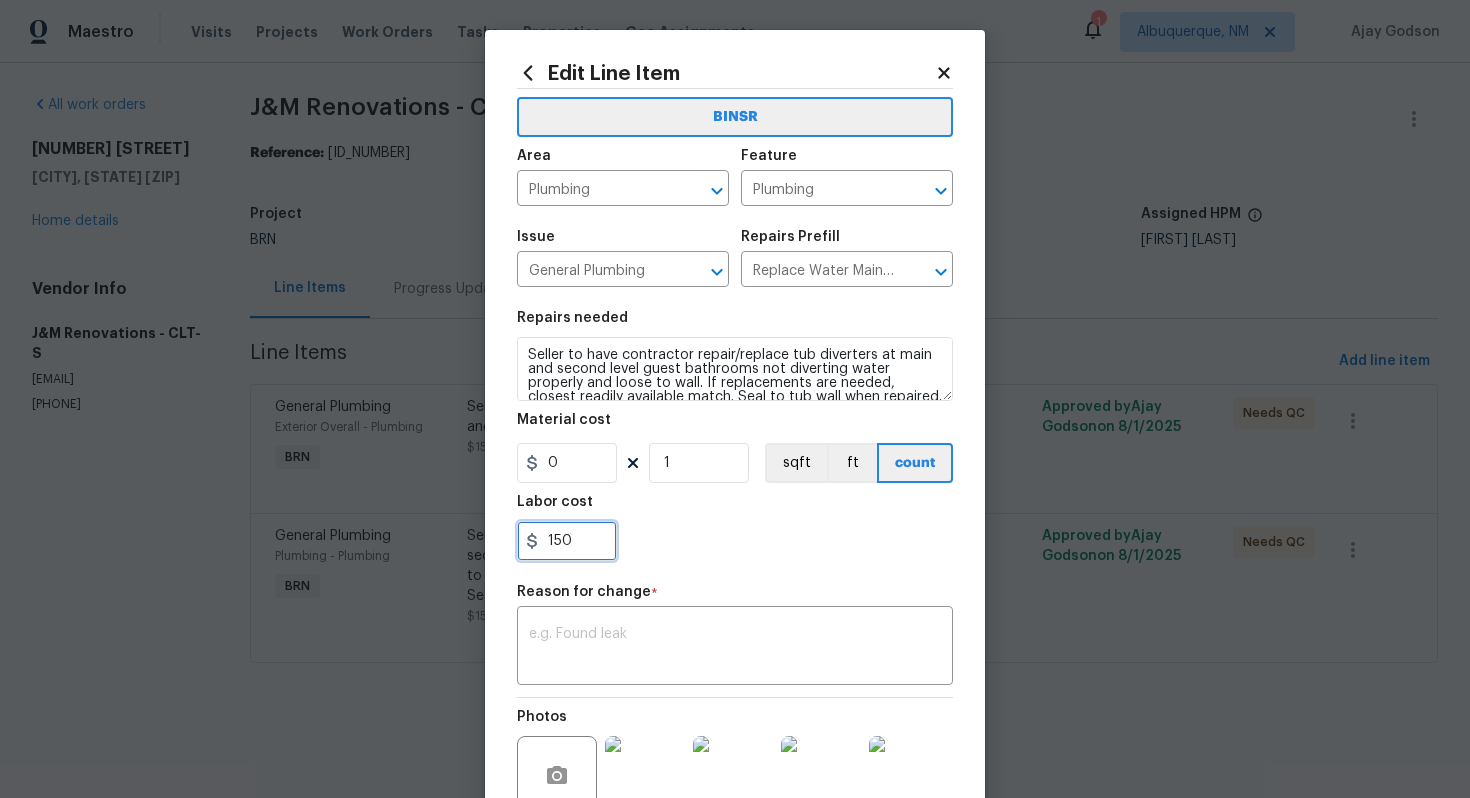 click on "150" at bounding box center (567, 541) 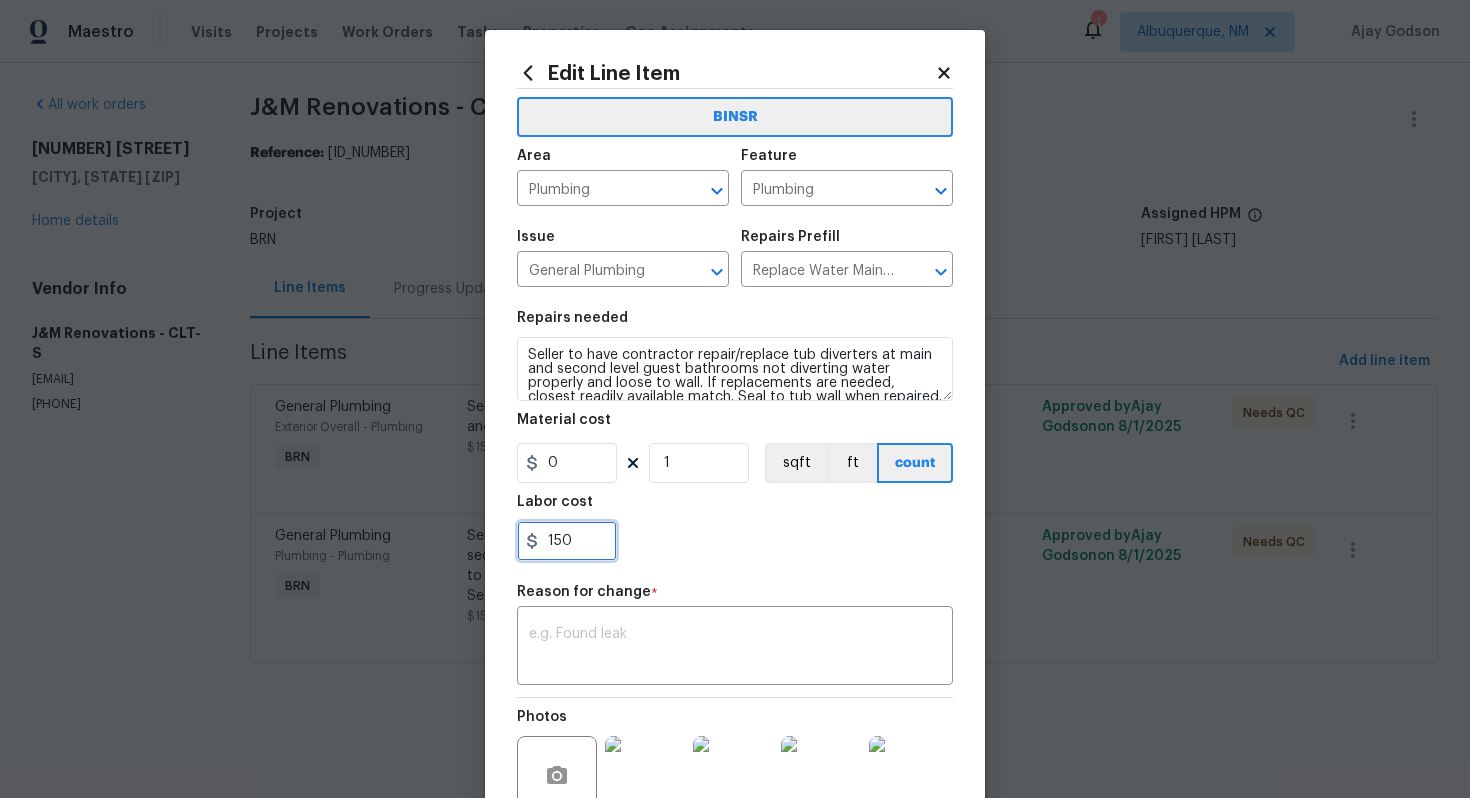 type on "10" 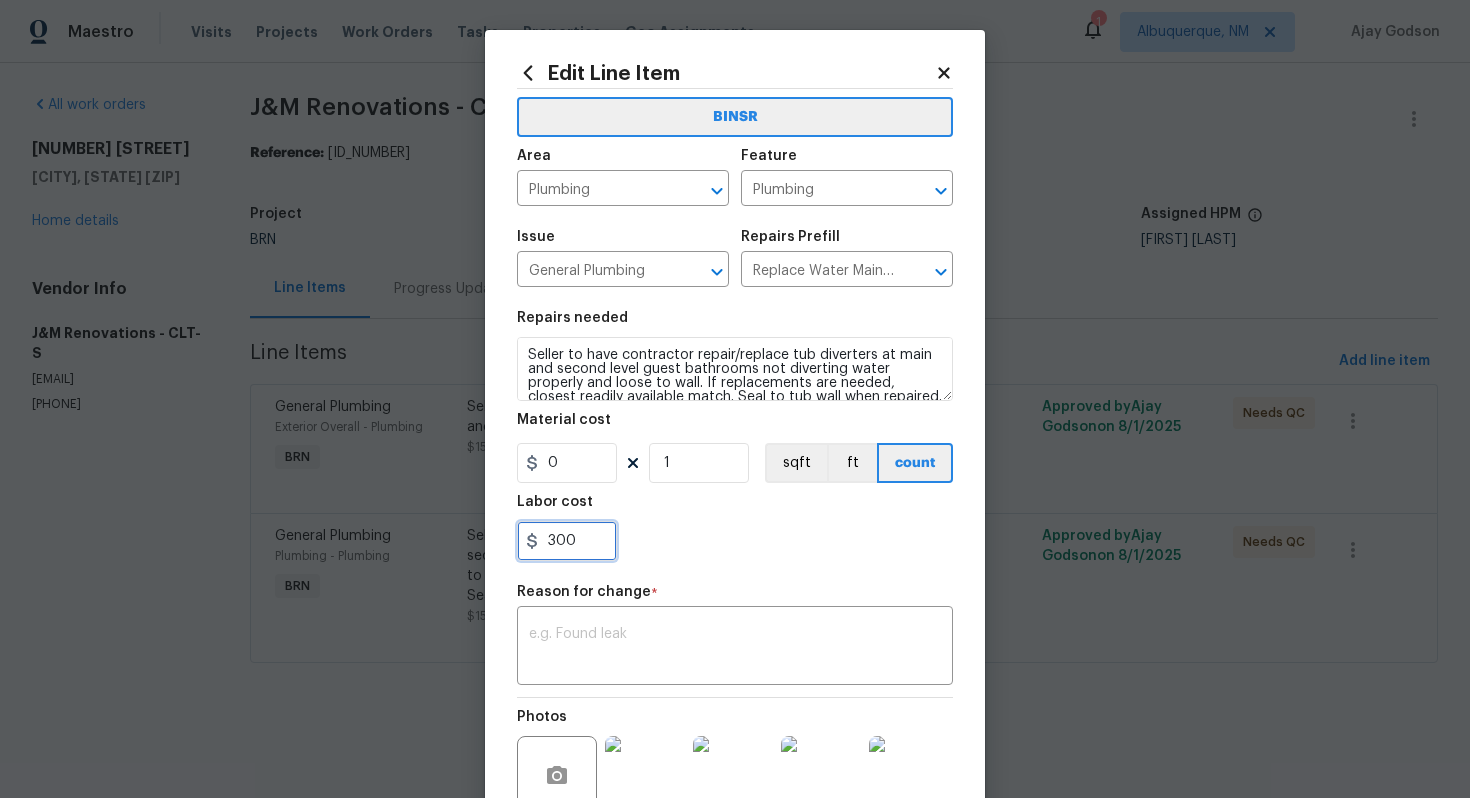 type on "300" 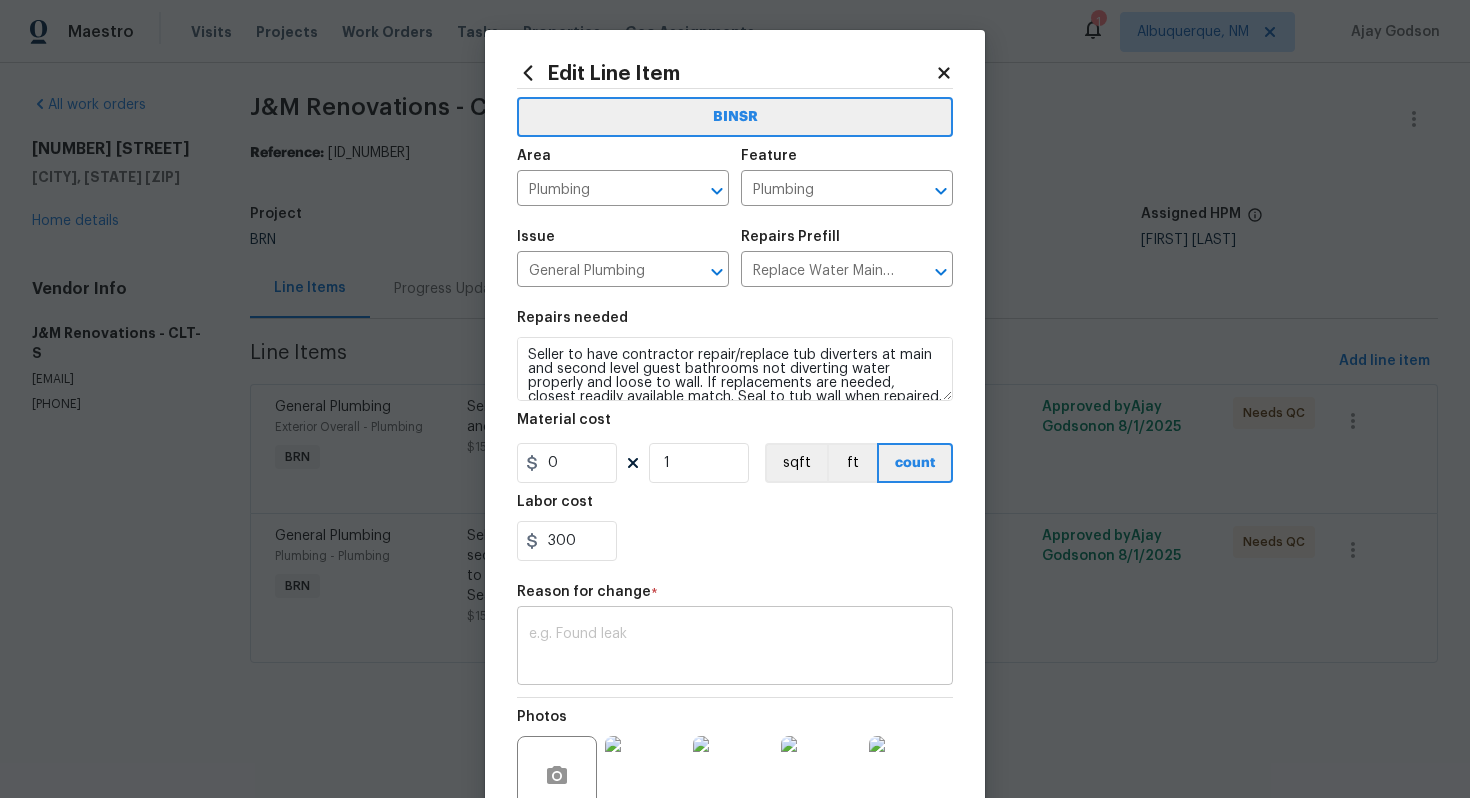 click at bounding box center (735, 648) 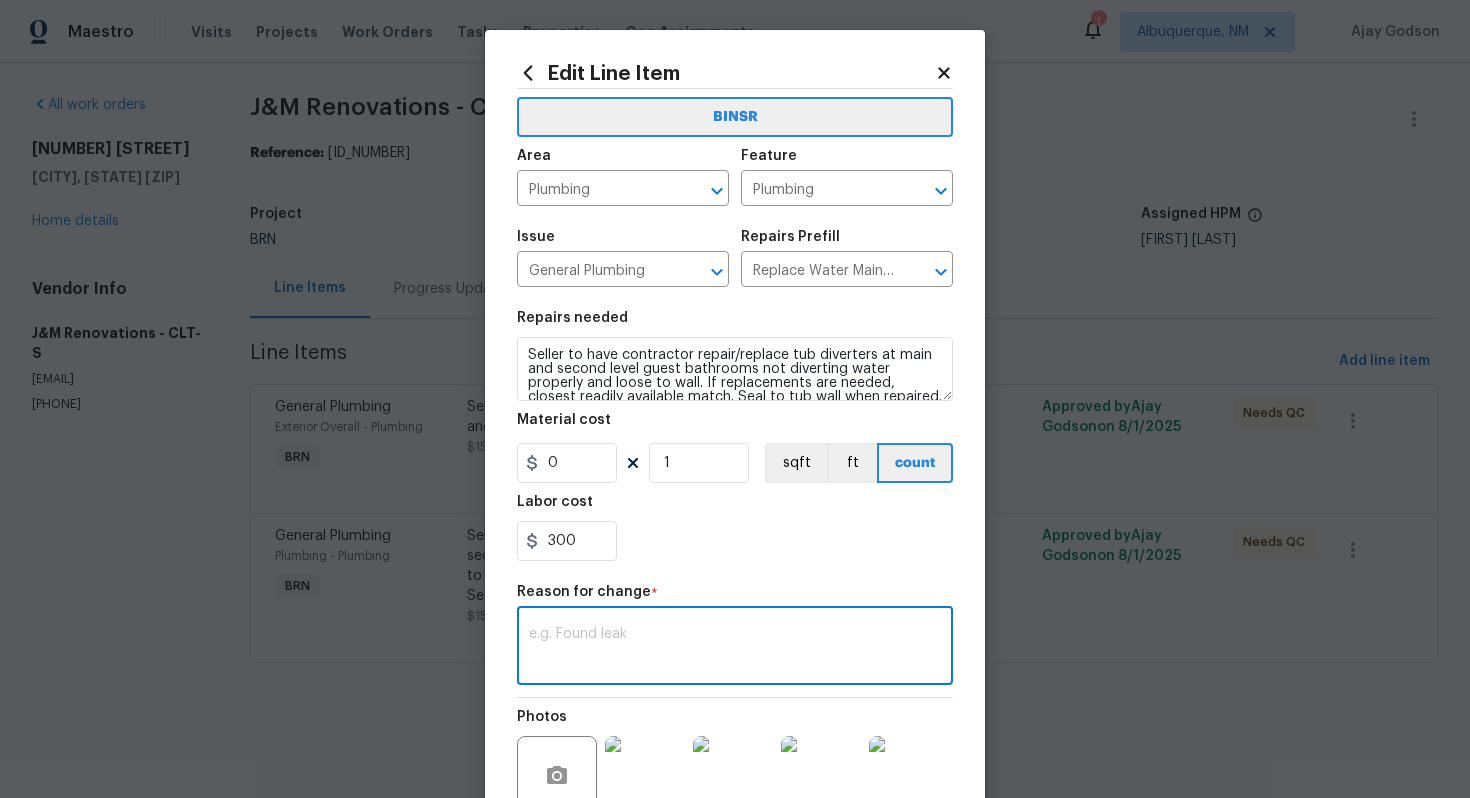 paste on "(AG) Updated per vendors final cost." 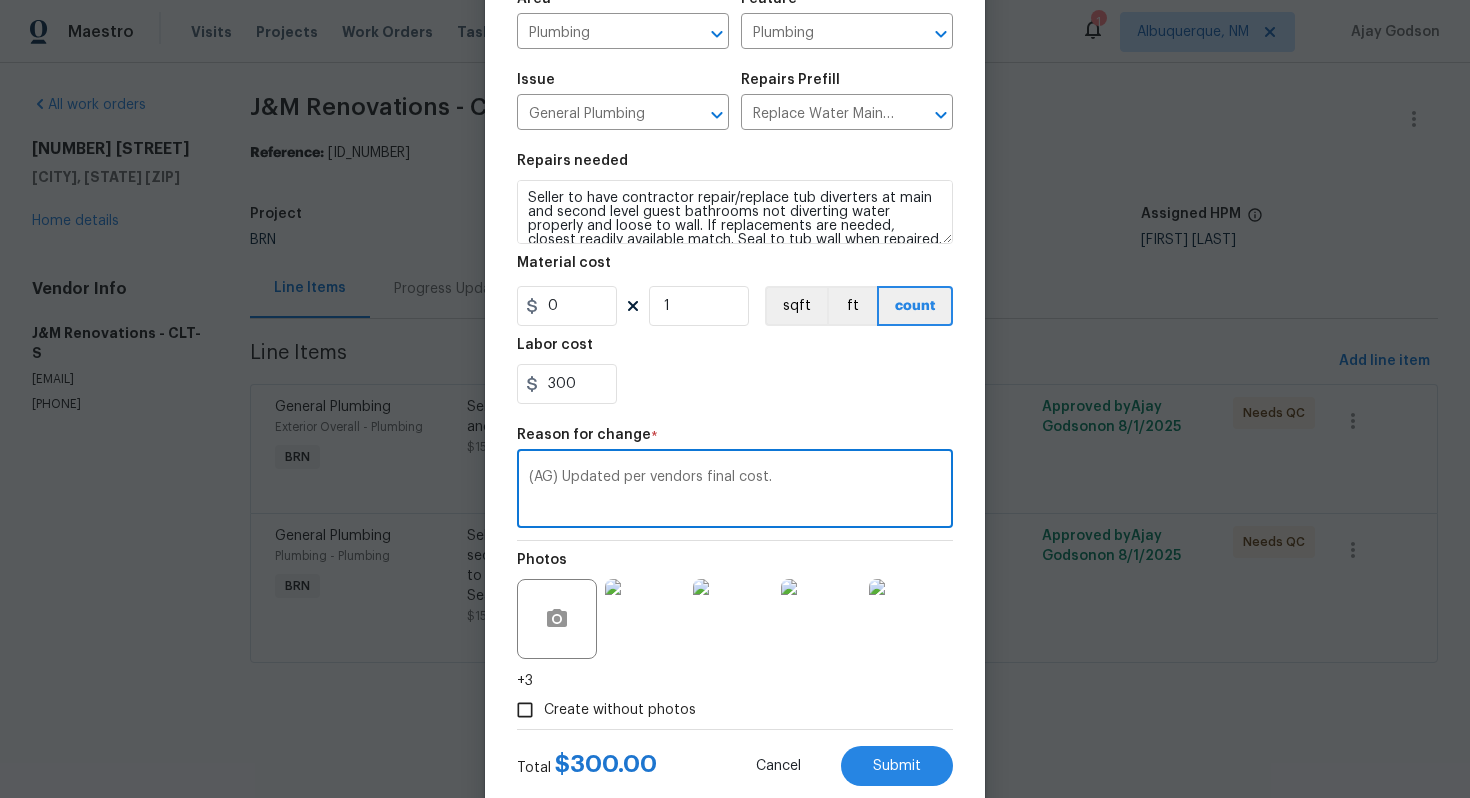 scroll, scrollTop: 208, scrollLeft: 0, axis: vertical 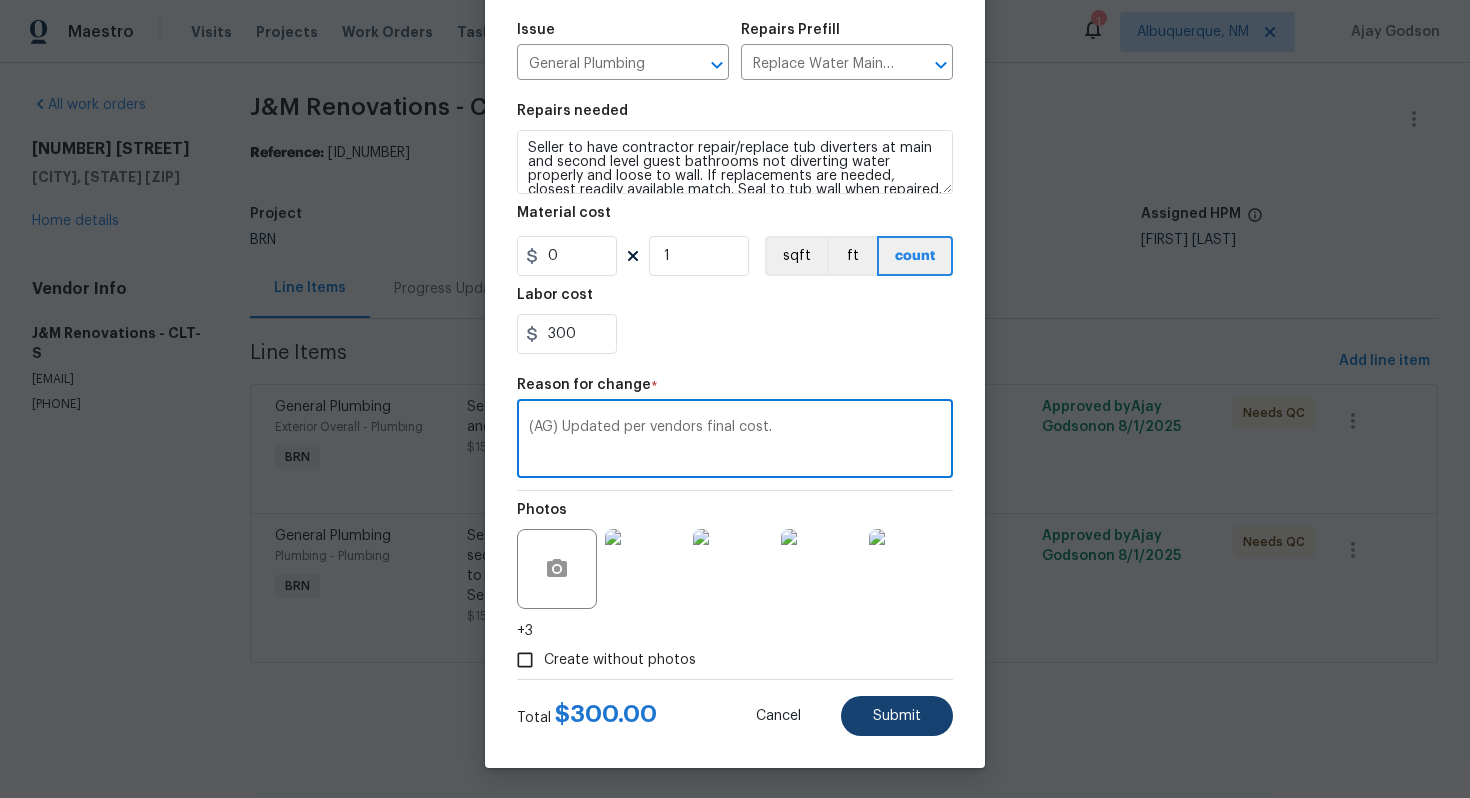 type on "(AG) Updated per vendors final cost." 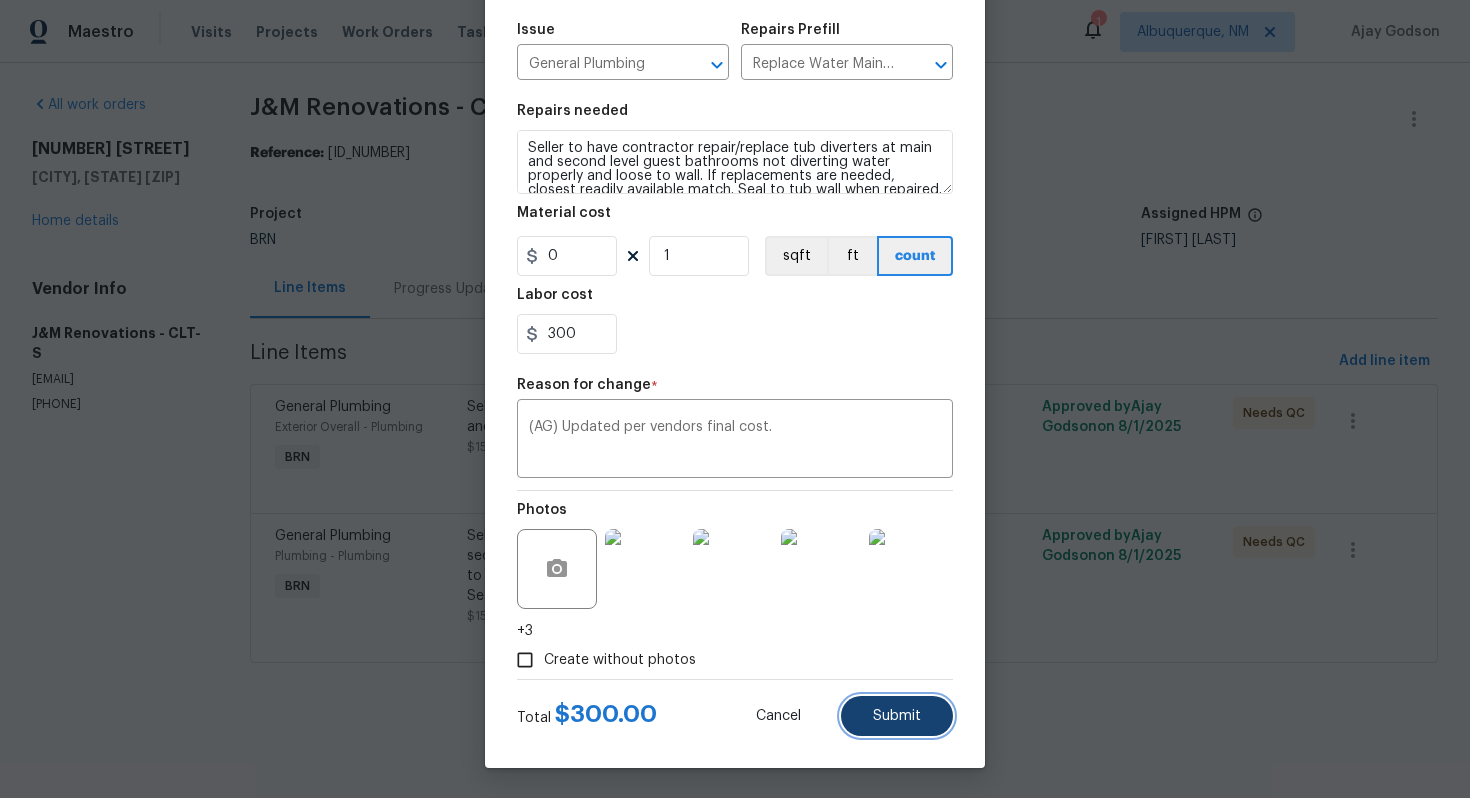 click on "Submit" at bounding box center [897, 716] 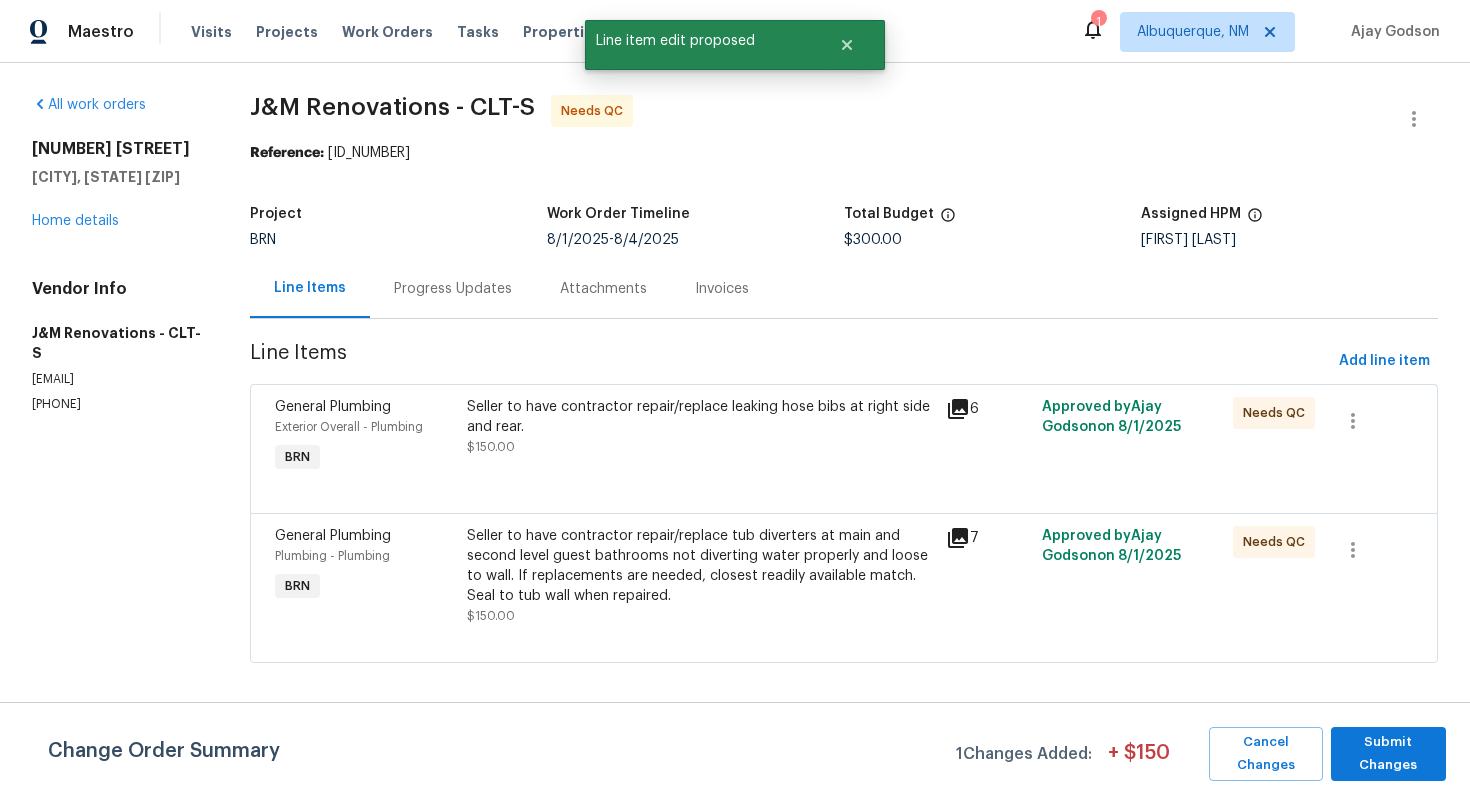 scroll, scrollTop: 0, scrollLeft: 0, axis: both 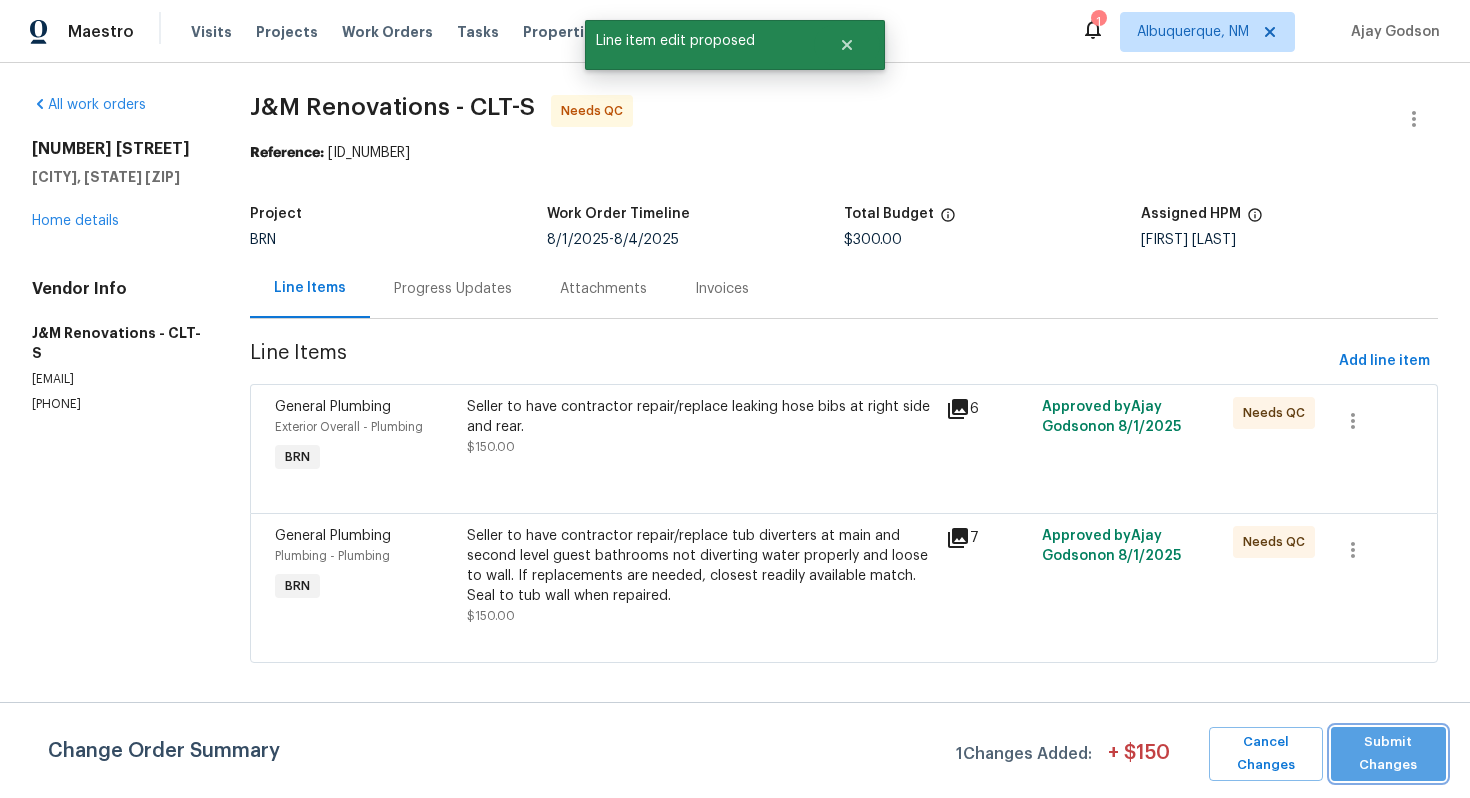 click on "Submit Changes" at bounding box center (1388, 754) 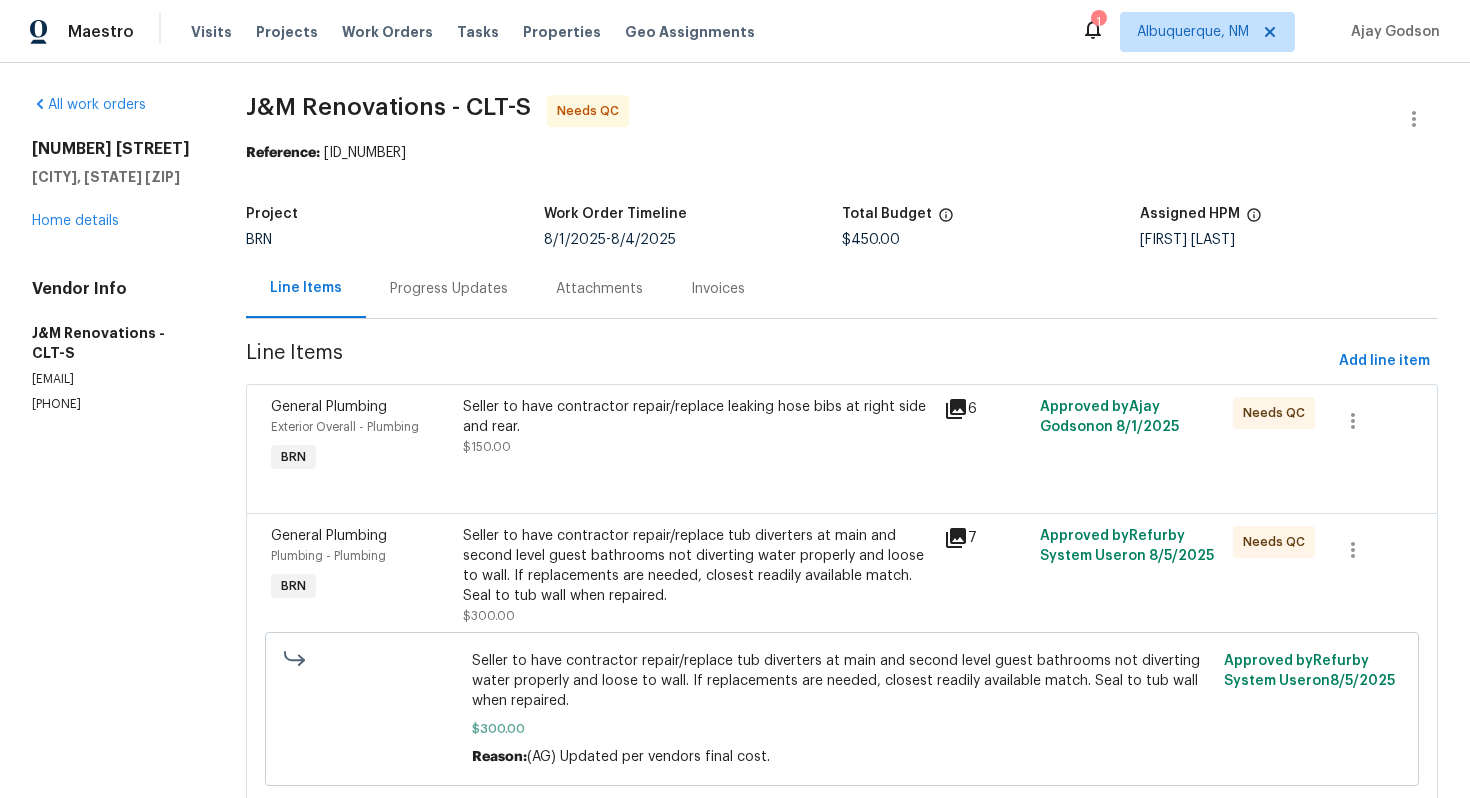click on "Progress Updates" at bounding box center [449, 288] 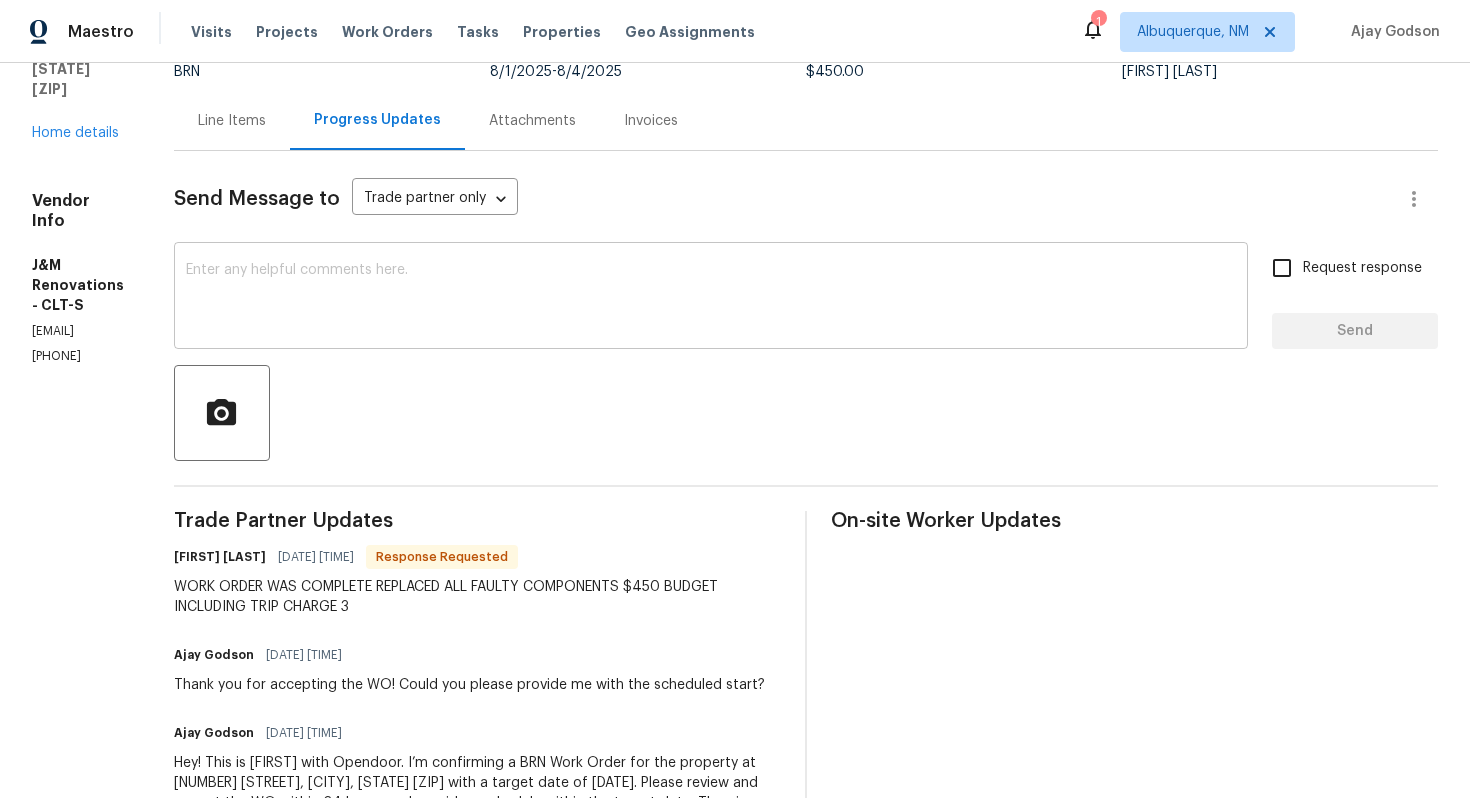 scroll, scrollTop: 0, scrollLeft: 0, axis: both 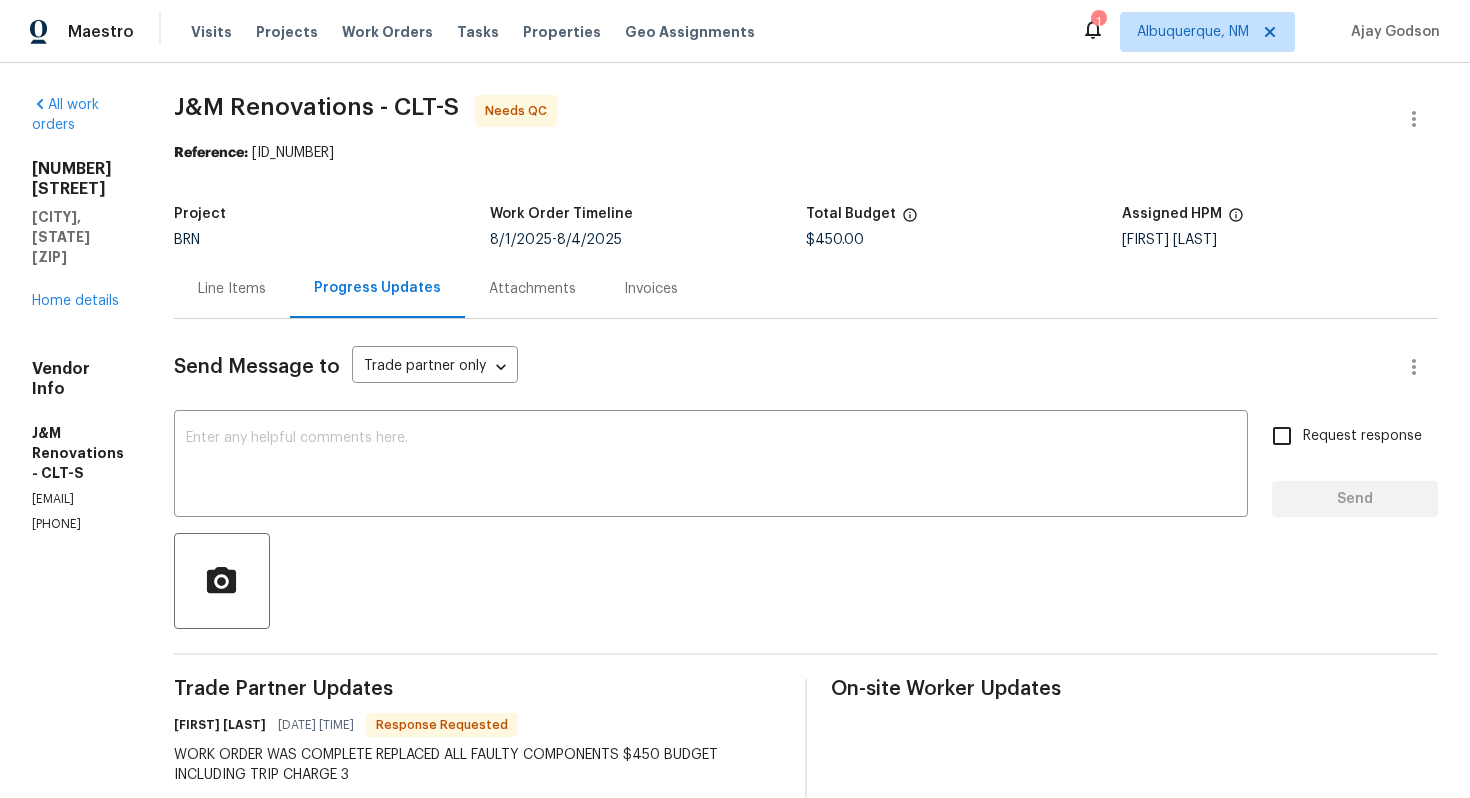 click on "Line Items" at bounding box center [232, 289] 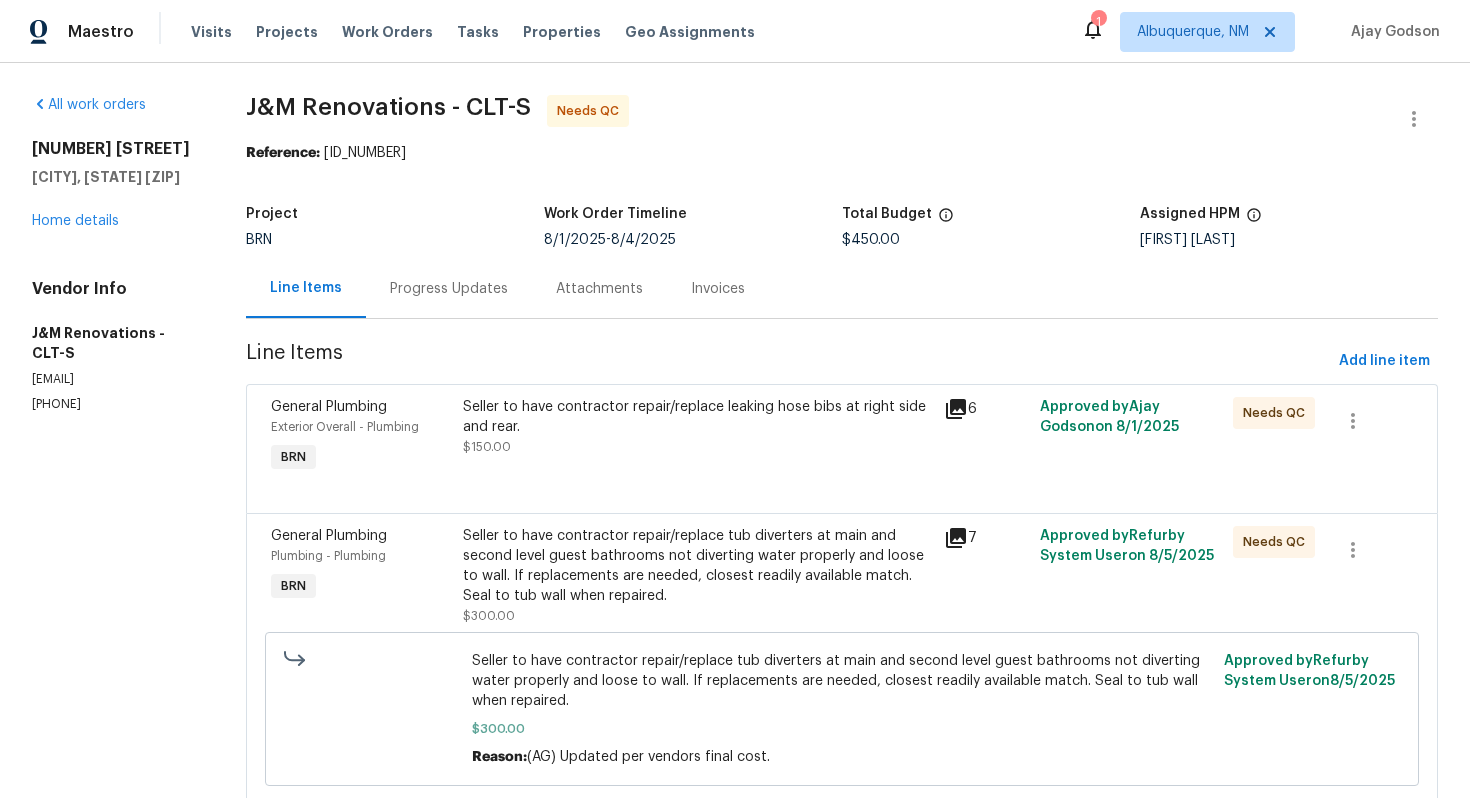 click on "Progress Updates" at bounding box center (449, 289) 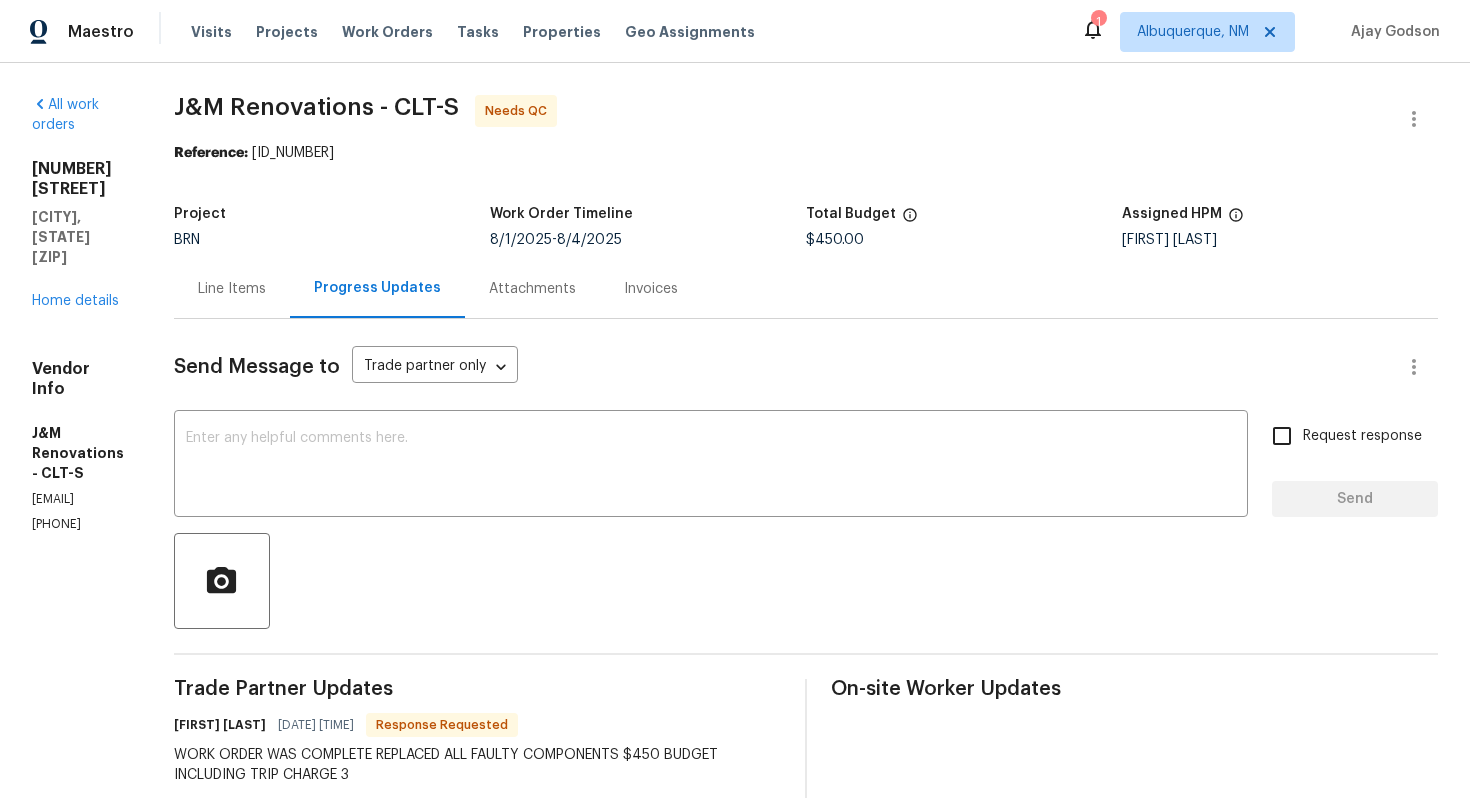click on "Line Items" at bounding box center (232, 289) 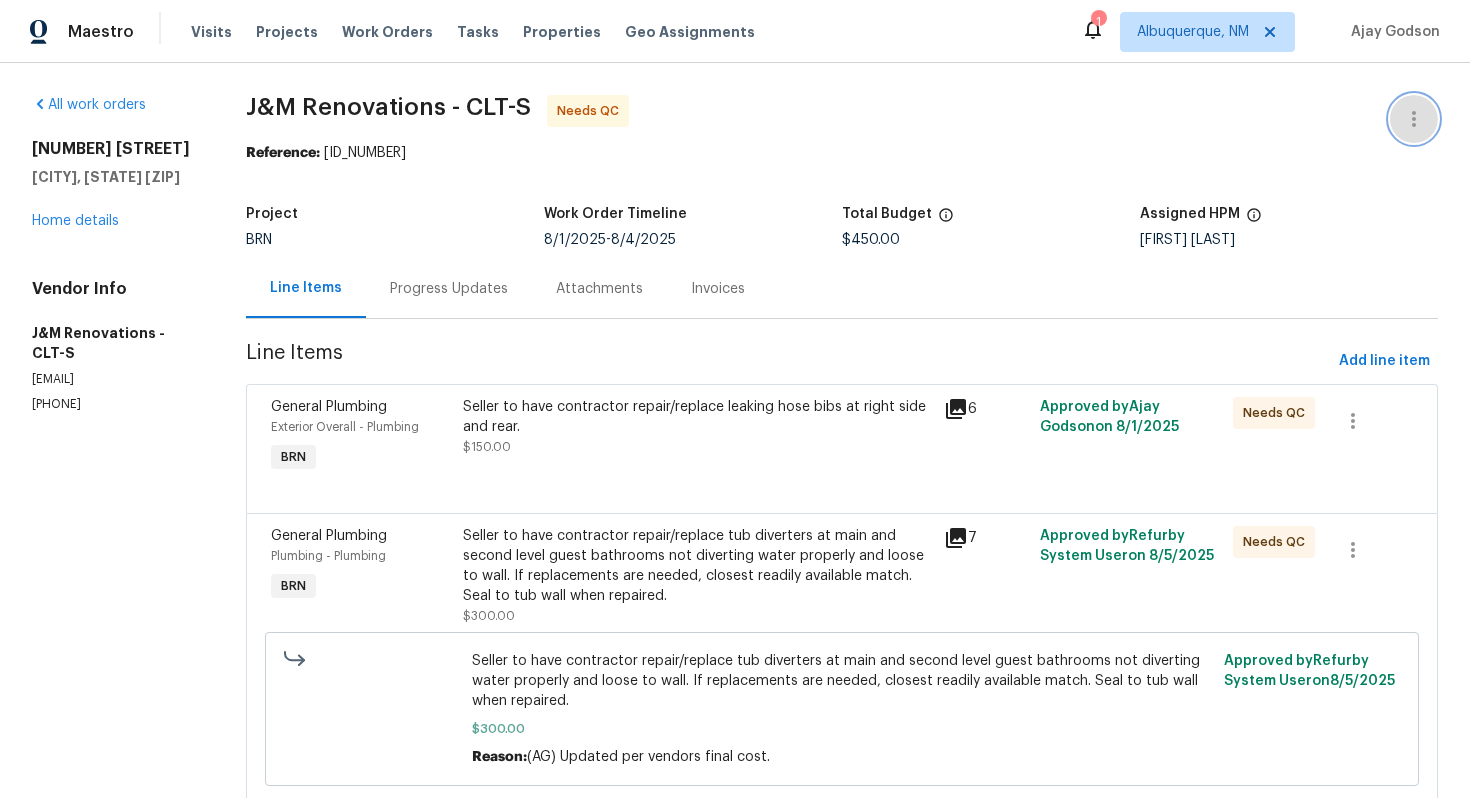click at bounding box center [1414, 119] 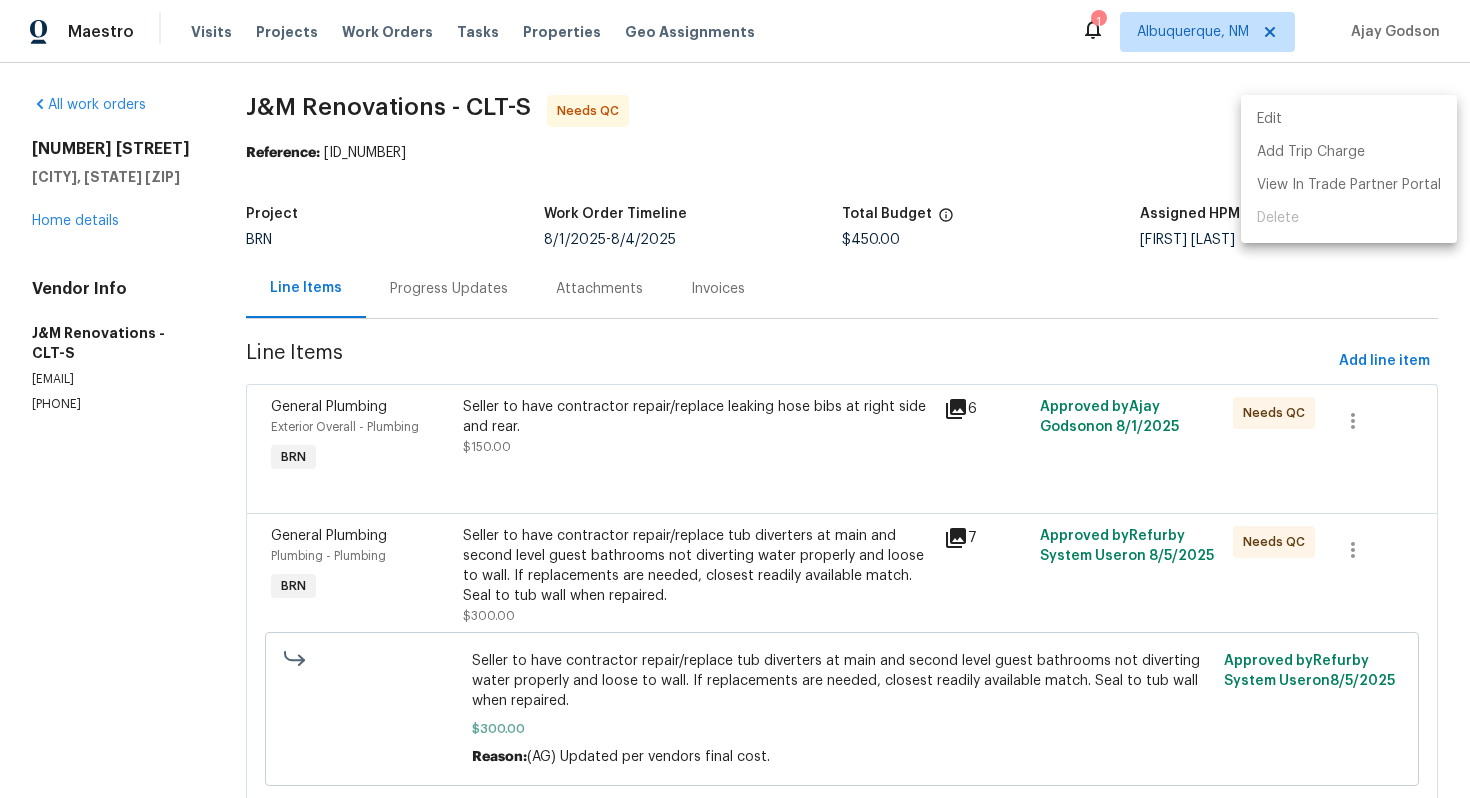 click on "Edit" at bounding box center [1349, 119] 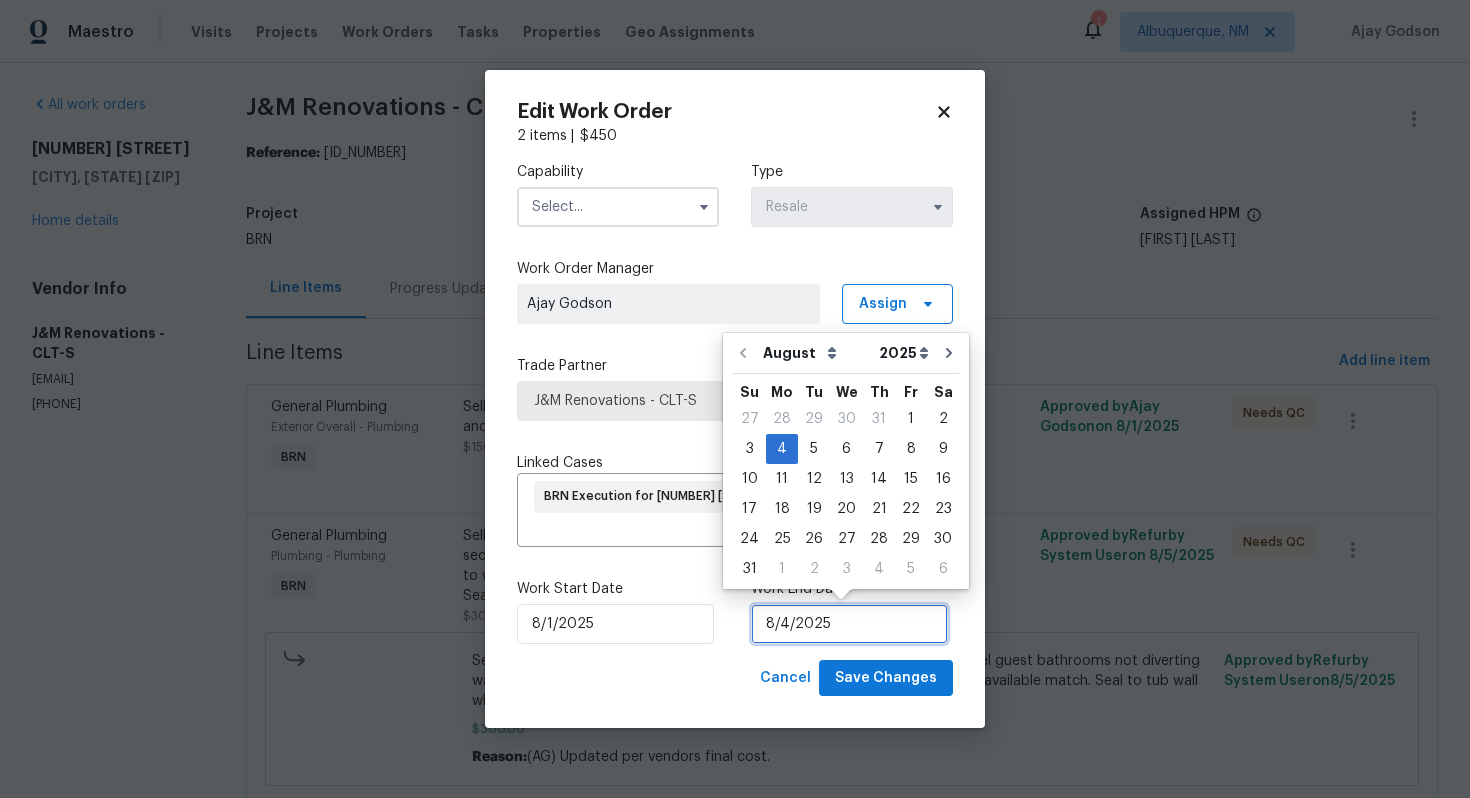 click on "8/4/2025" at bounding box center (849, 624) 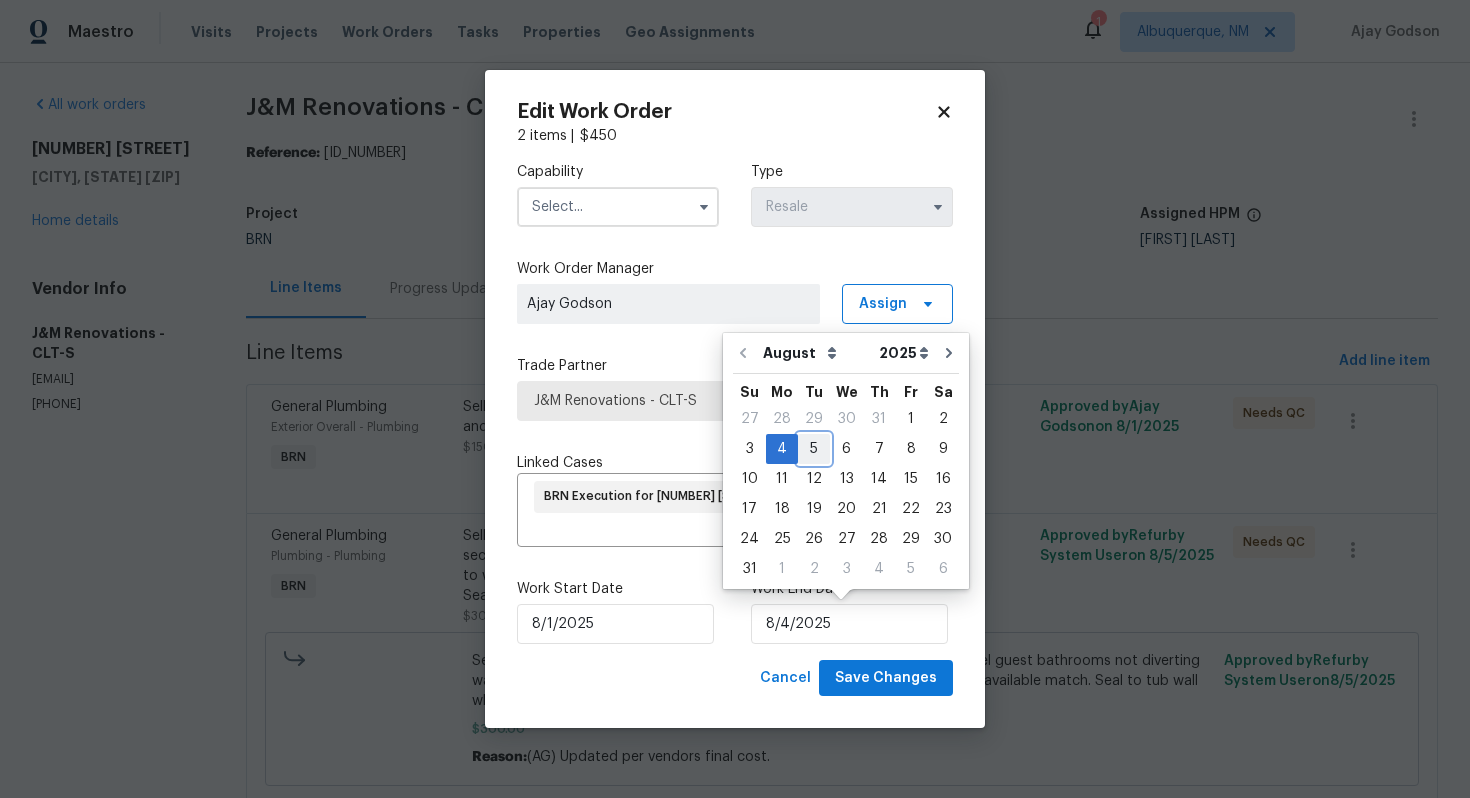 click on "5" at bounding box center (814, 449) 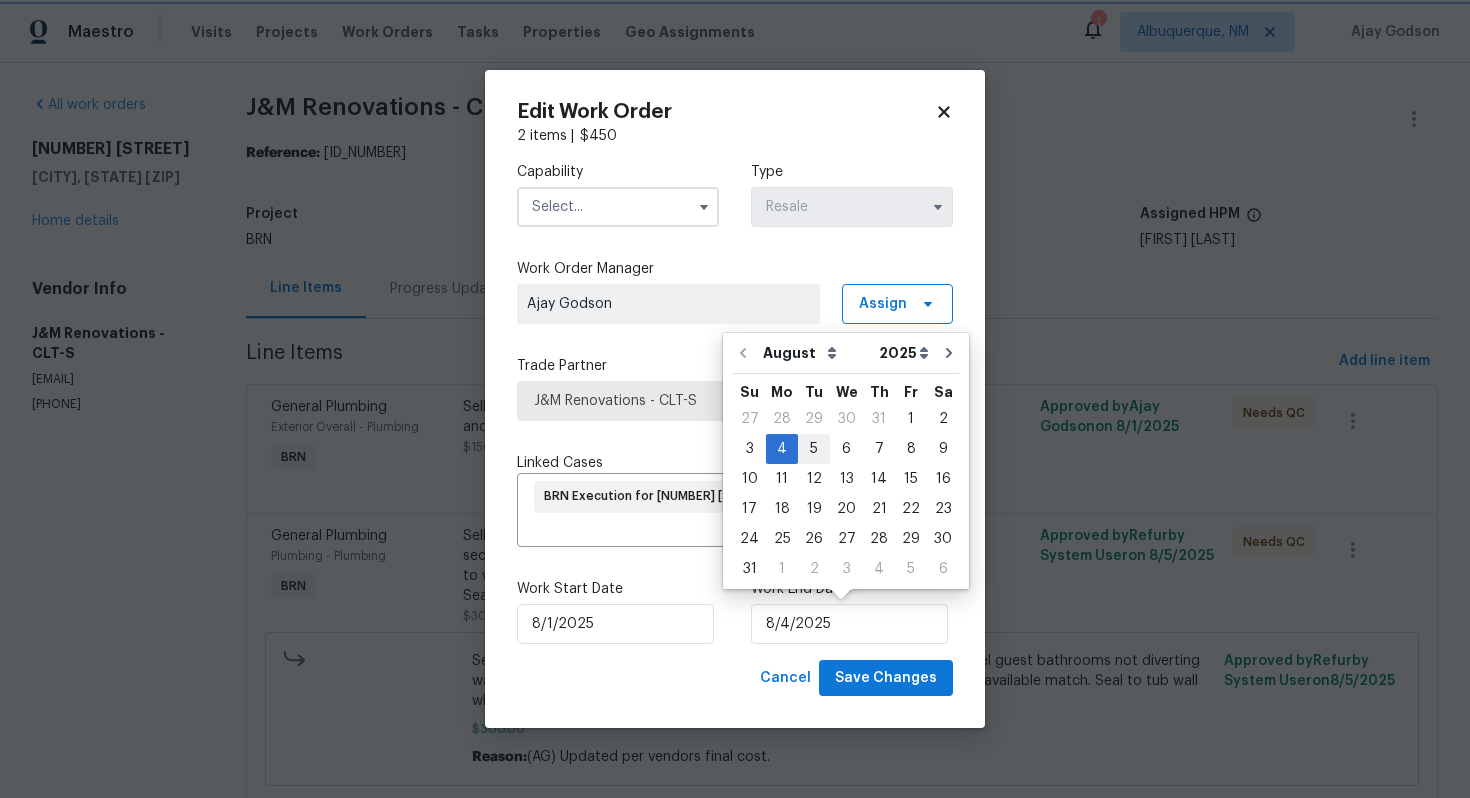 type on "8/5/2025" 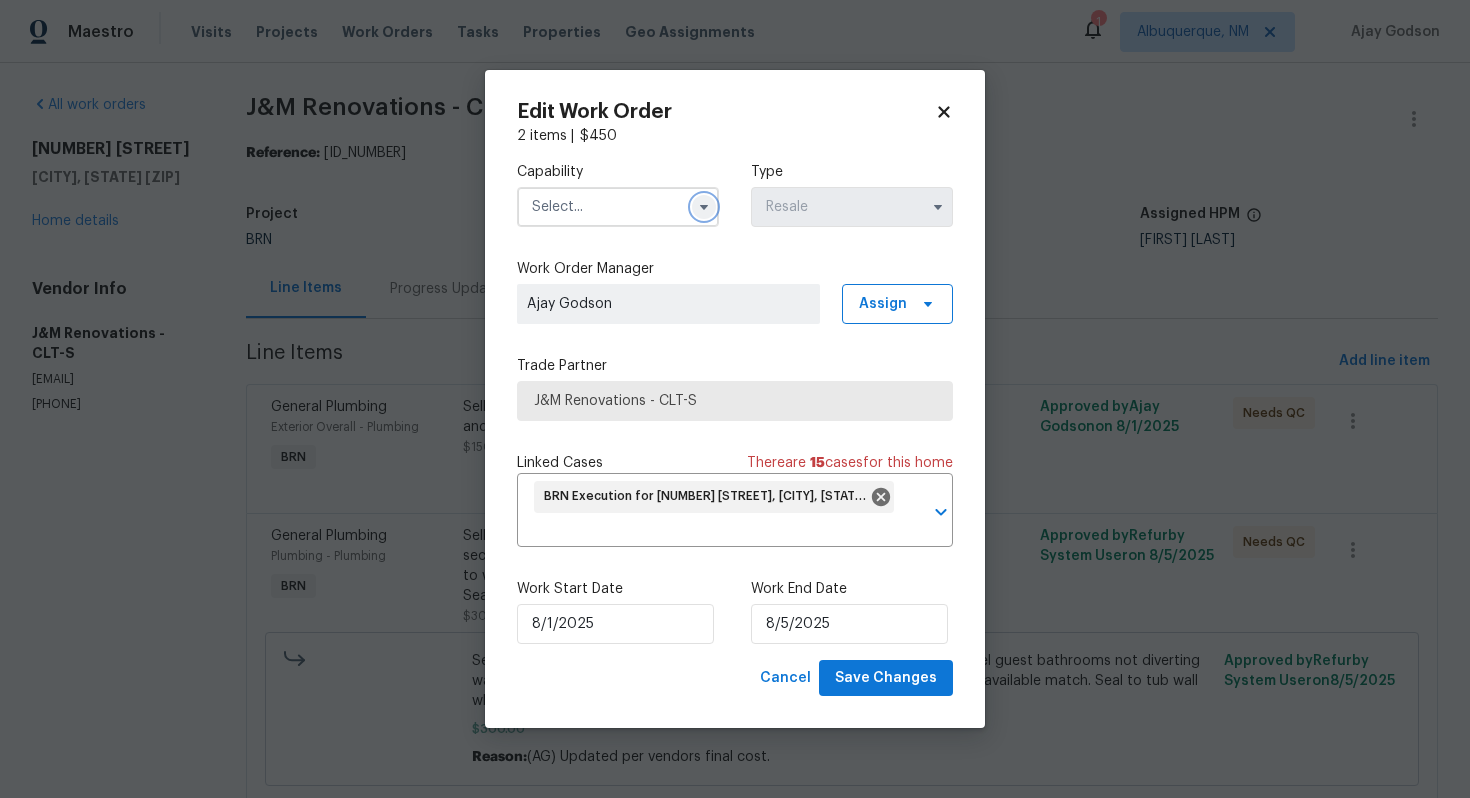 click 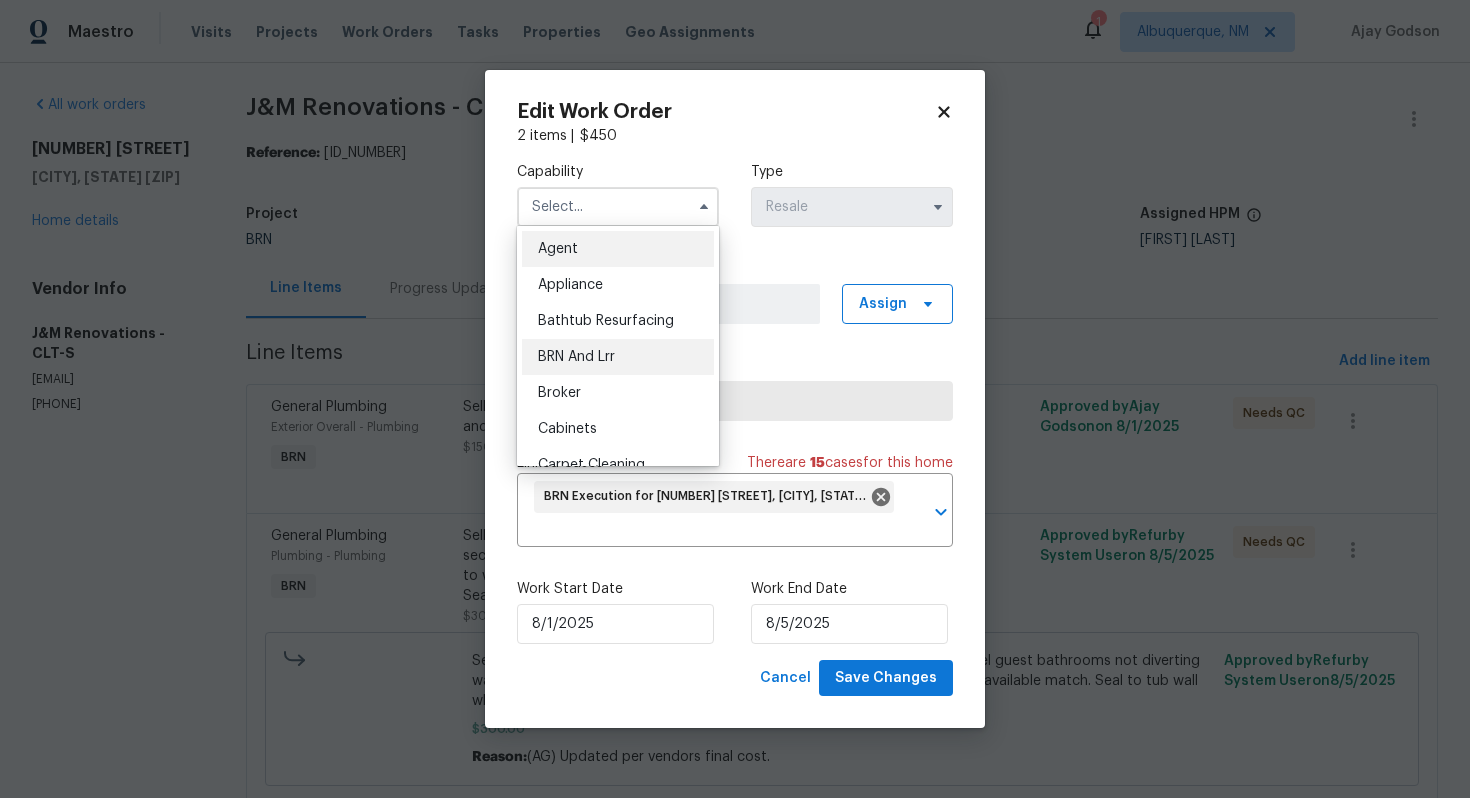 click on "BRN And Lrr" at bounding box center (618, 357) 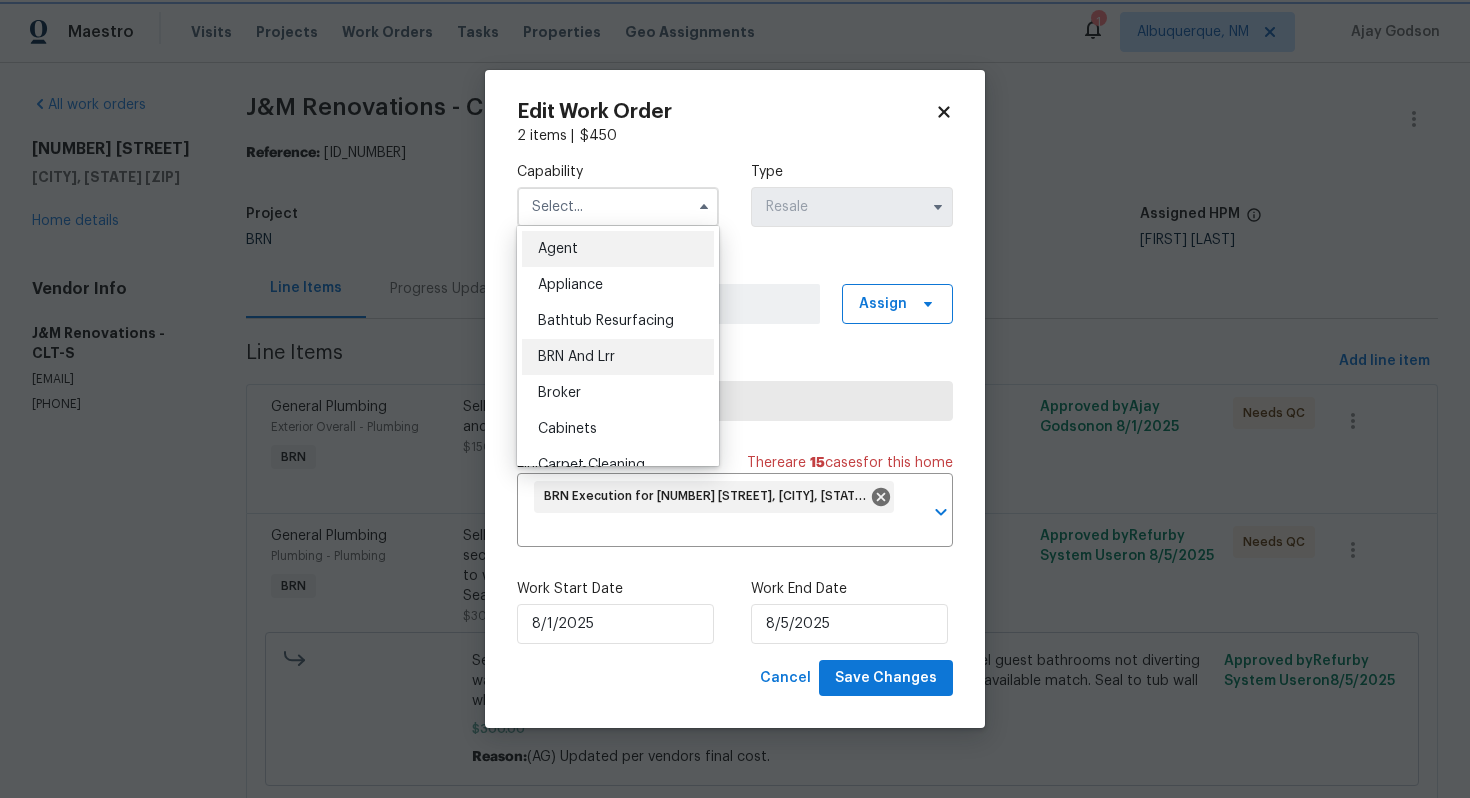 type on "BRN And Lrr" 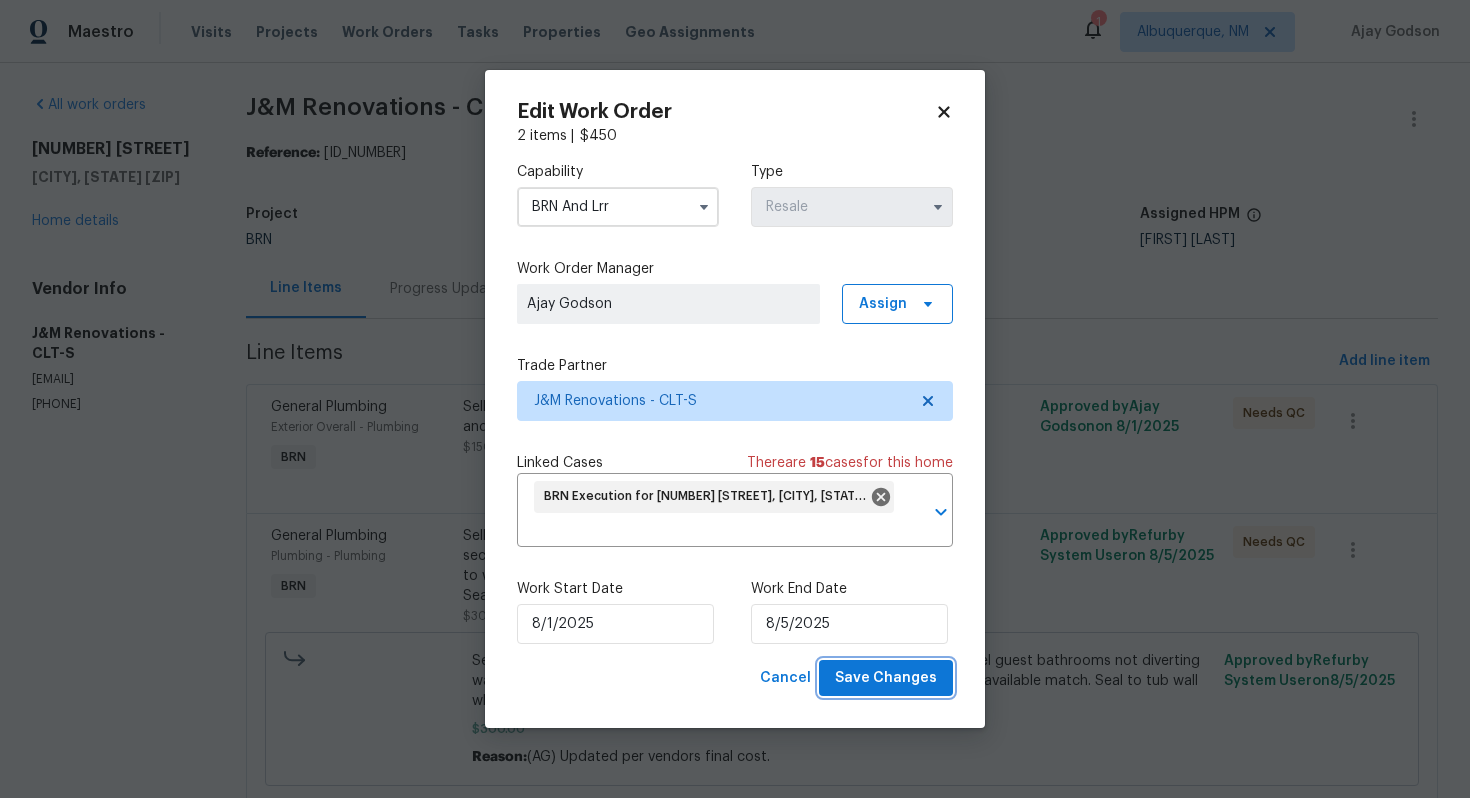 click on "Save Changes" at bounding box center [886, 678] 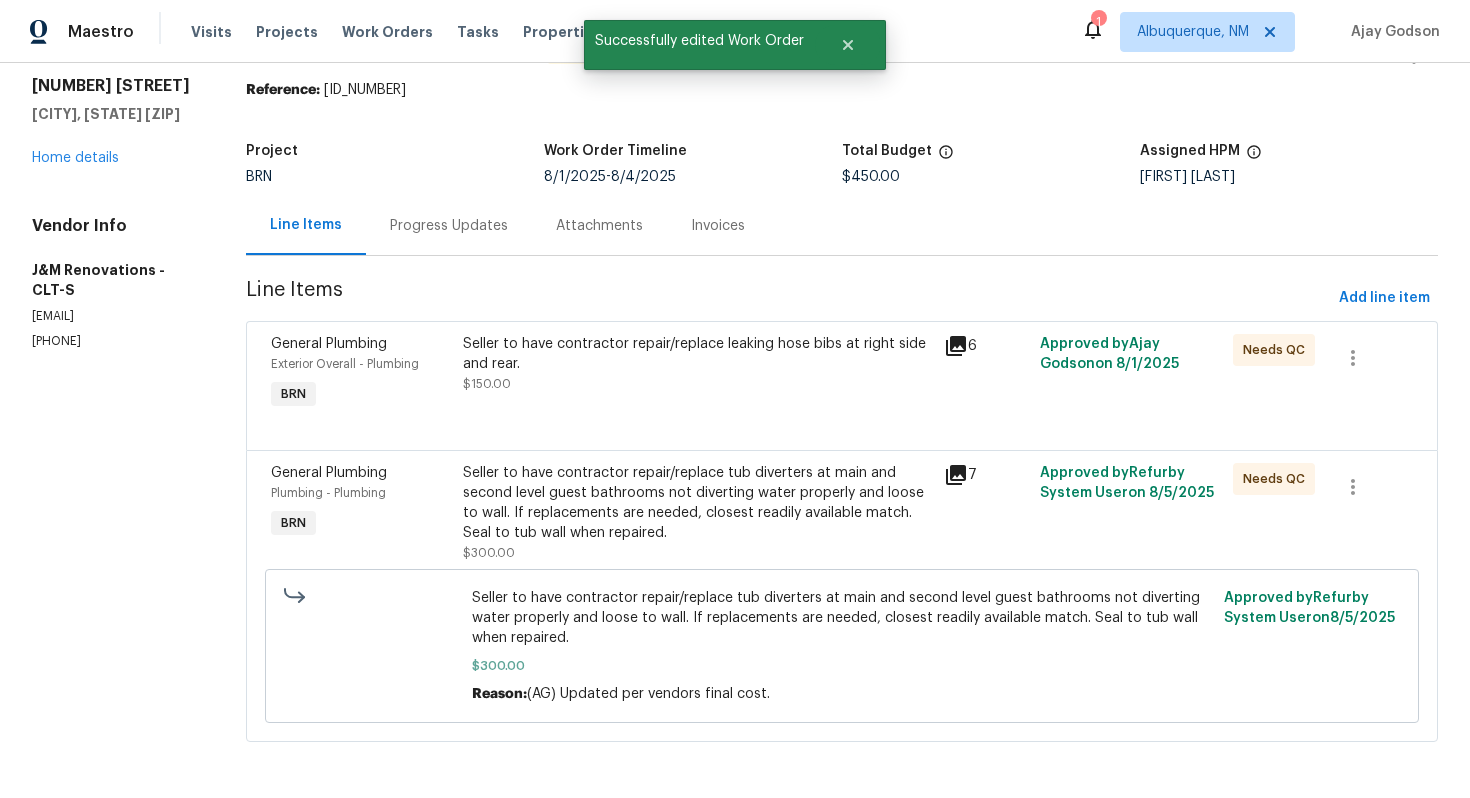 scroll, scrollTop: 0, scrollLeft: 0, axis: both 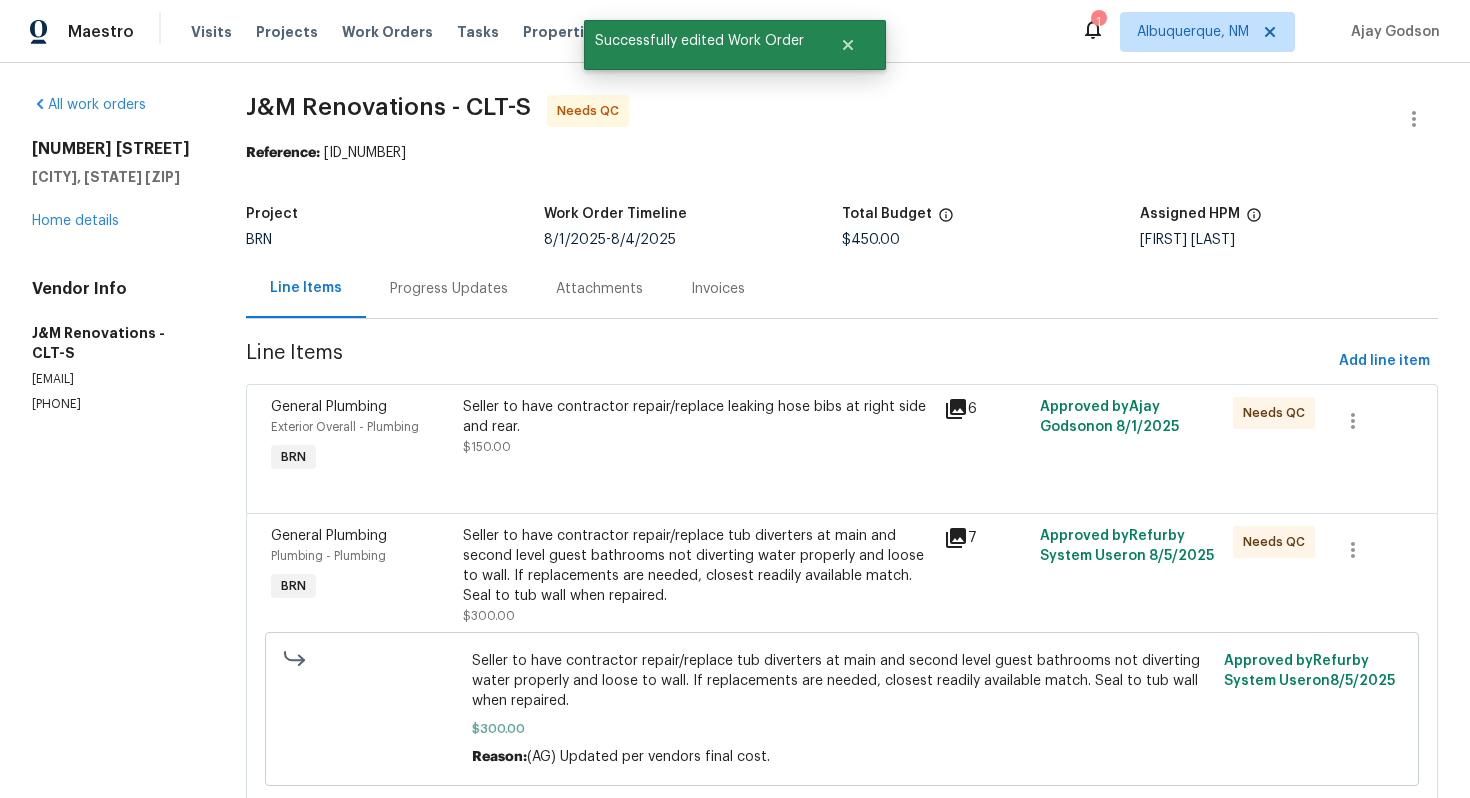 click on "Seller to have contractor repair/replace leaking hose bibs at right side and rear. $150.00" at bounding box center (697, 437) 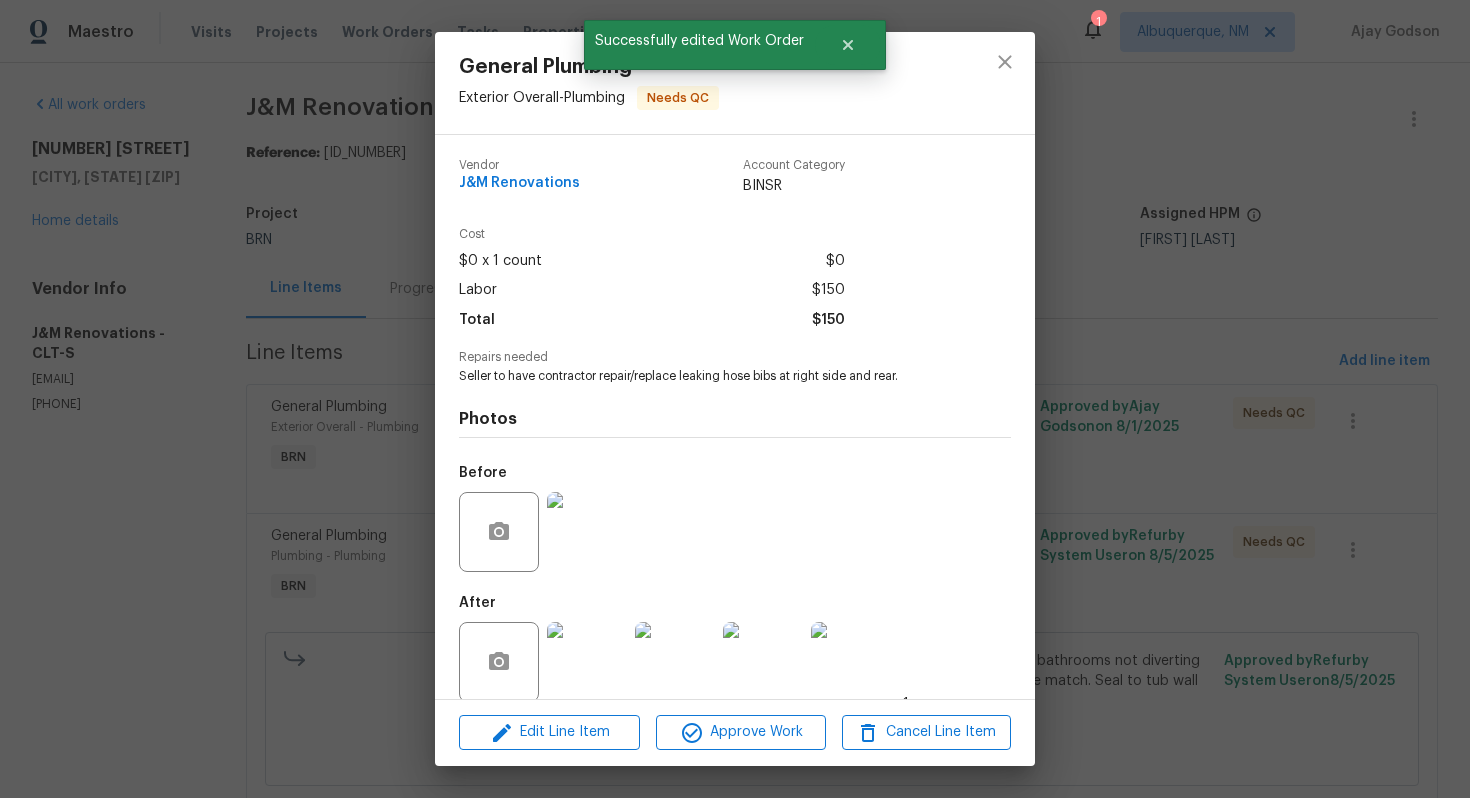 scroll, scrollTop: 23, scrollLeft: 0, axis: vertical 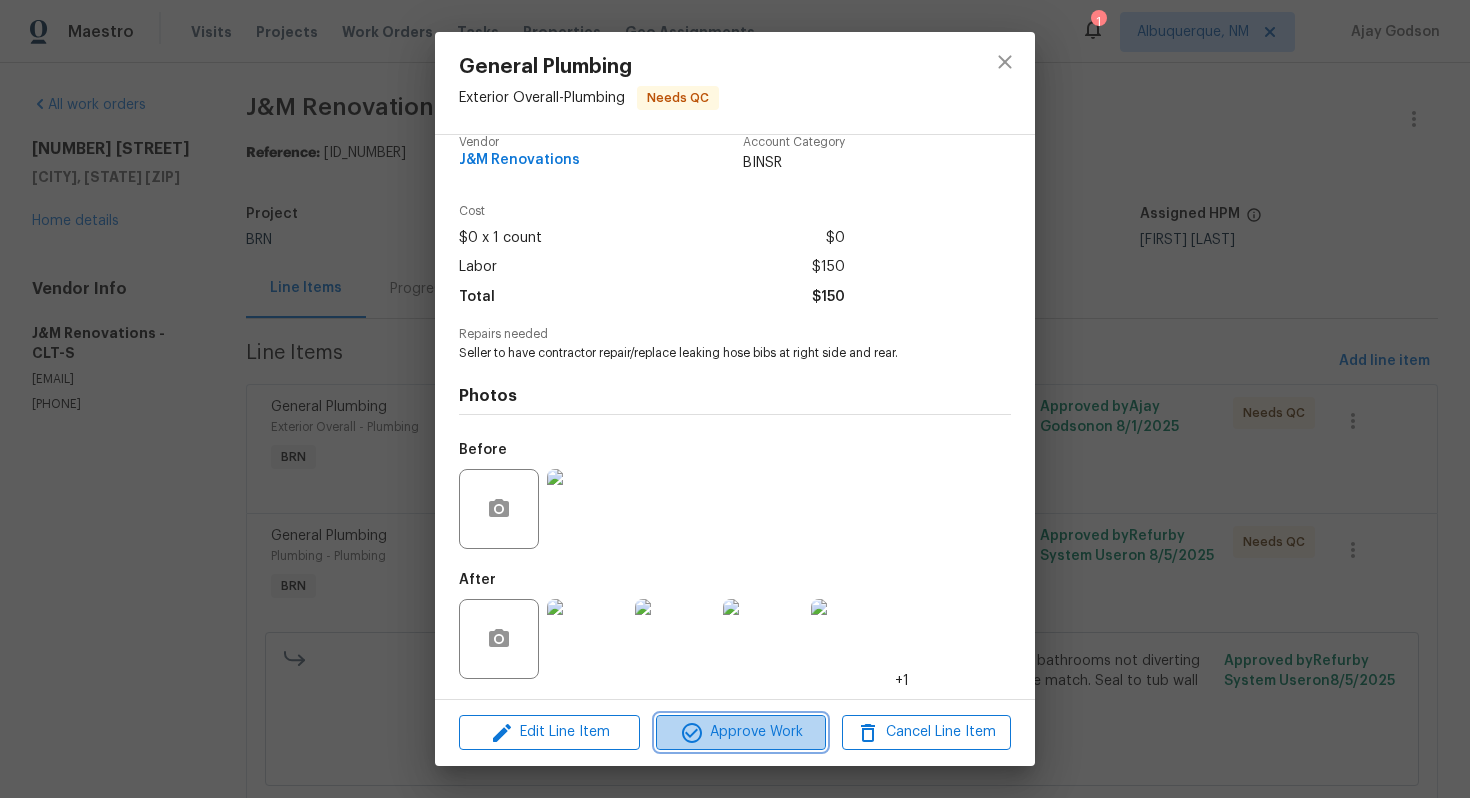click on "Approve Work" at bounding box center (740, 732) 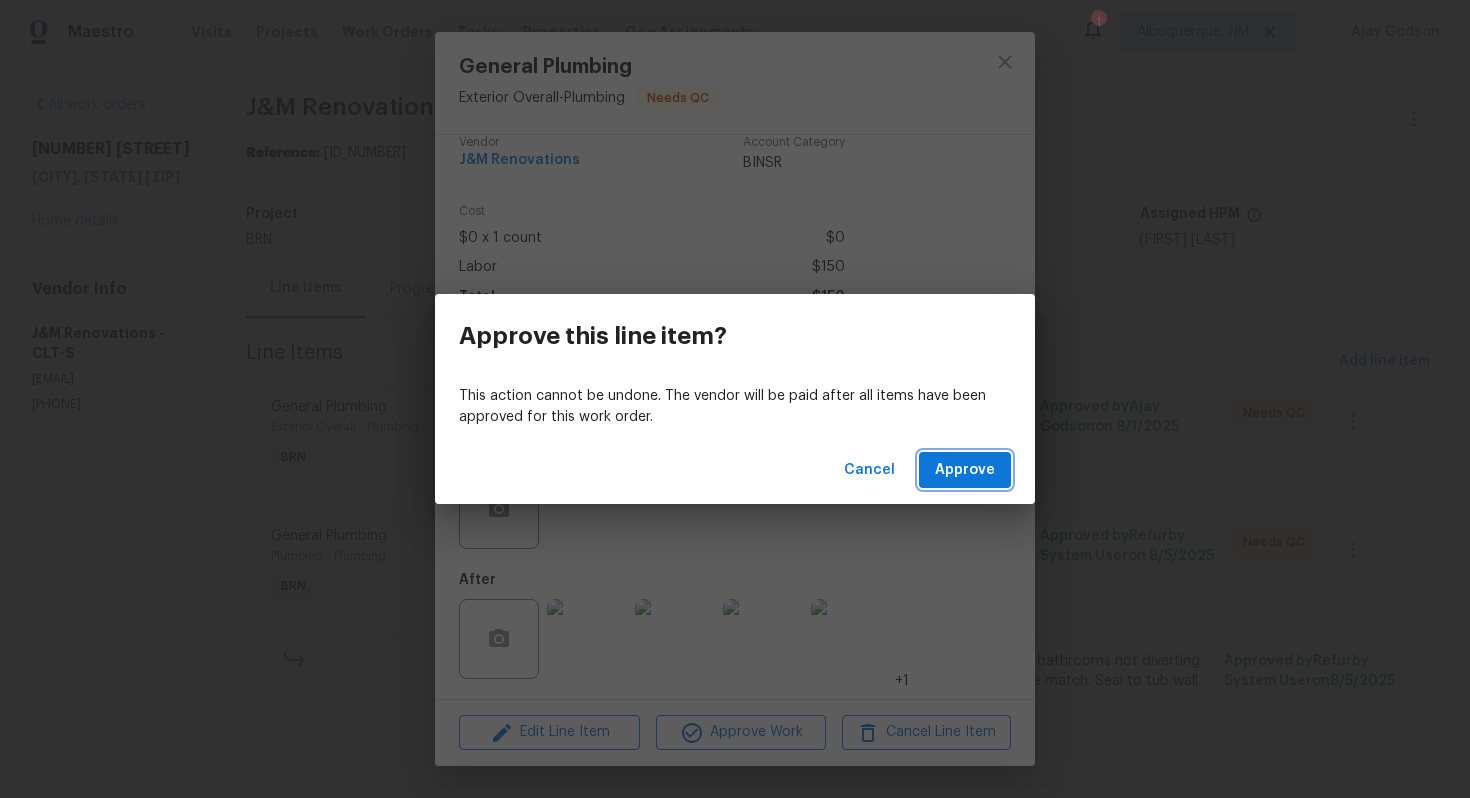 click on "Approve" at bounding box center (965, 470) 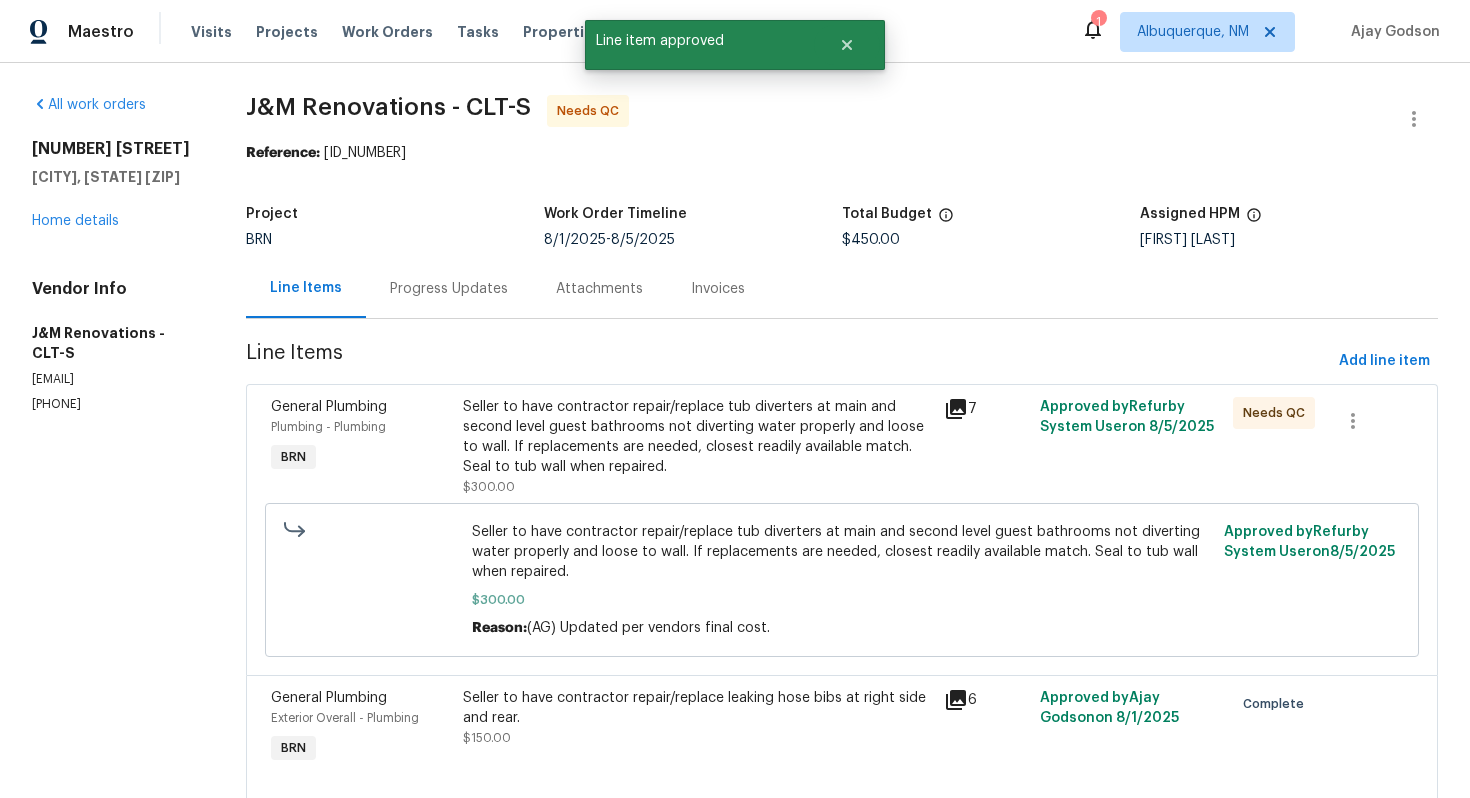 click on "Seller to have contractor repair/replace tub diverters at main and second level guest bathrooms not diverting water properly and loose to wall. If replacements are needed, closest readily available match. Seal to tub wall when repaired." at bounding box center (697, 437) 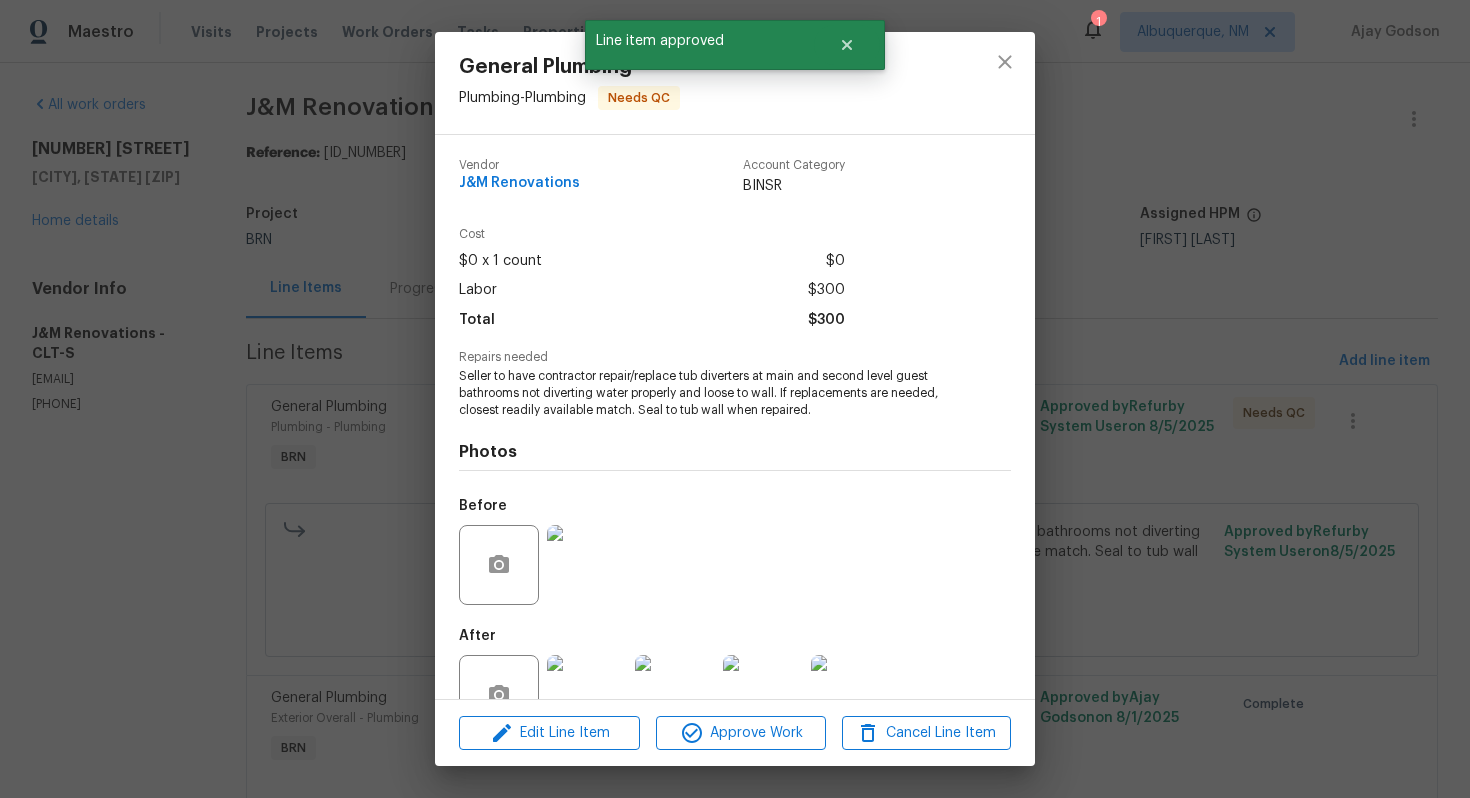 scroll, scrollTop: 57, scrollLeft: 0, axis: vertical 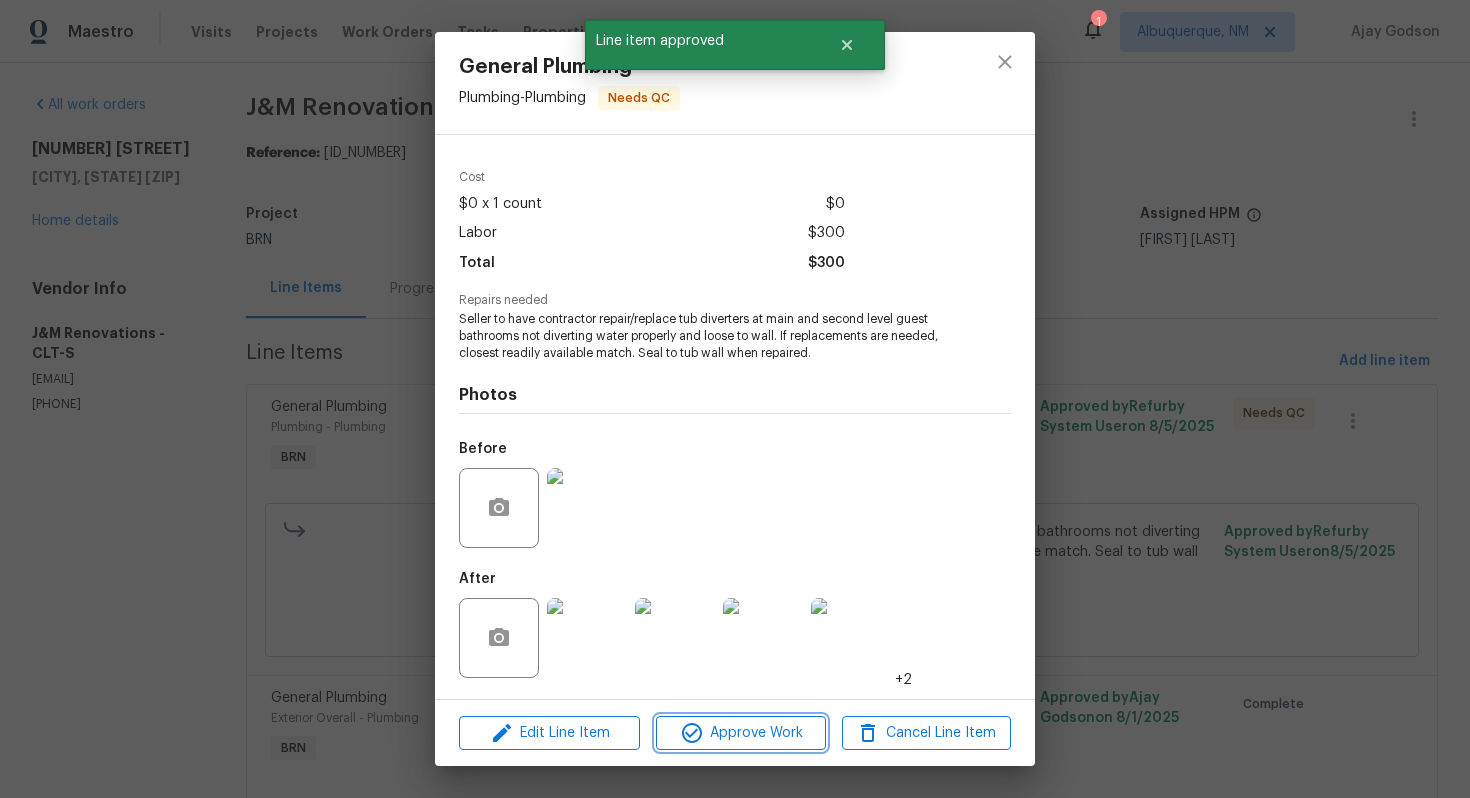 click on "Approve Work" at bounding box center (740, 733) 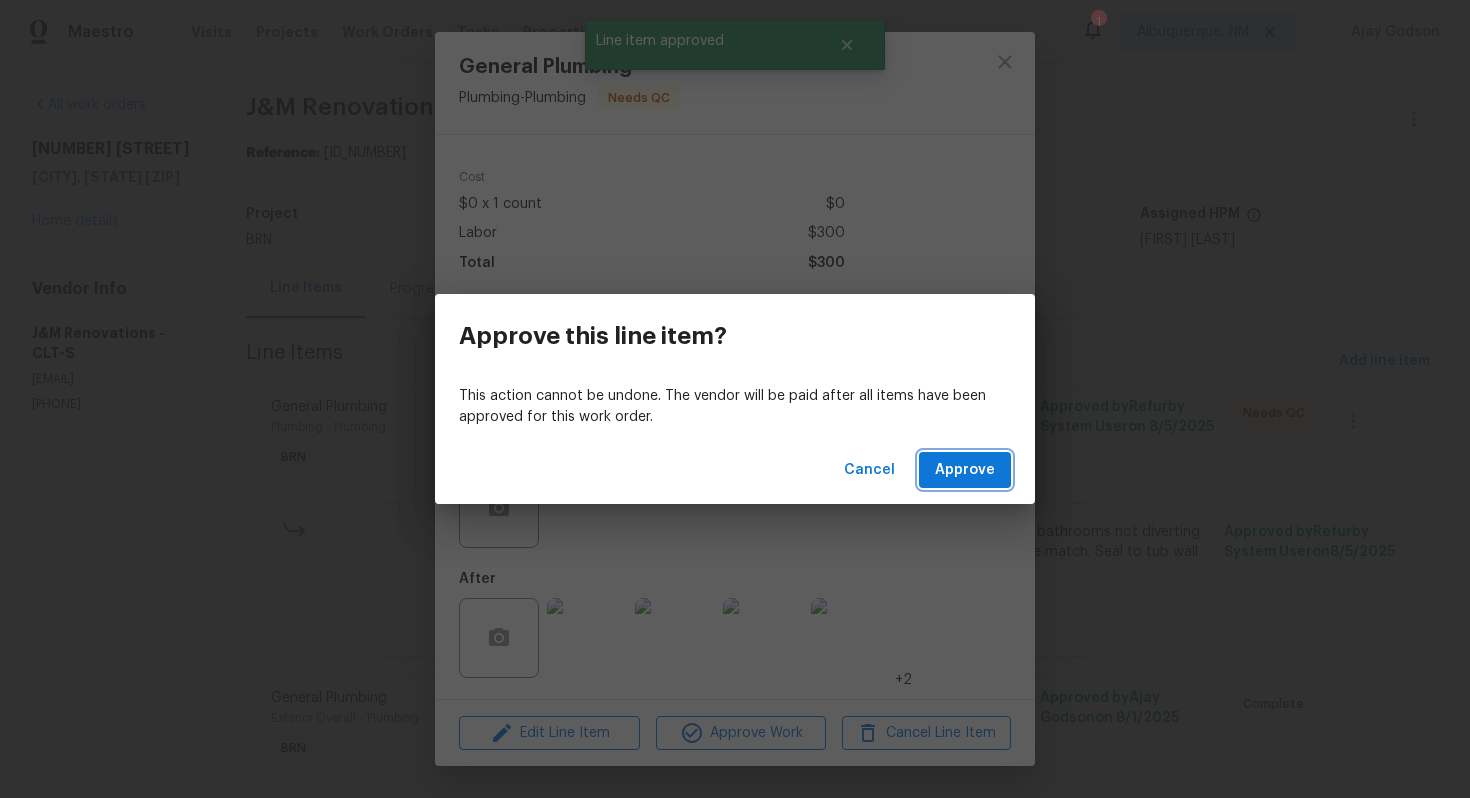 click on "Approve" at bounding box center [965, 470] 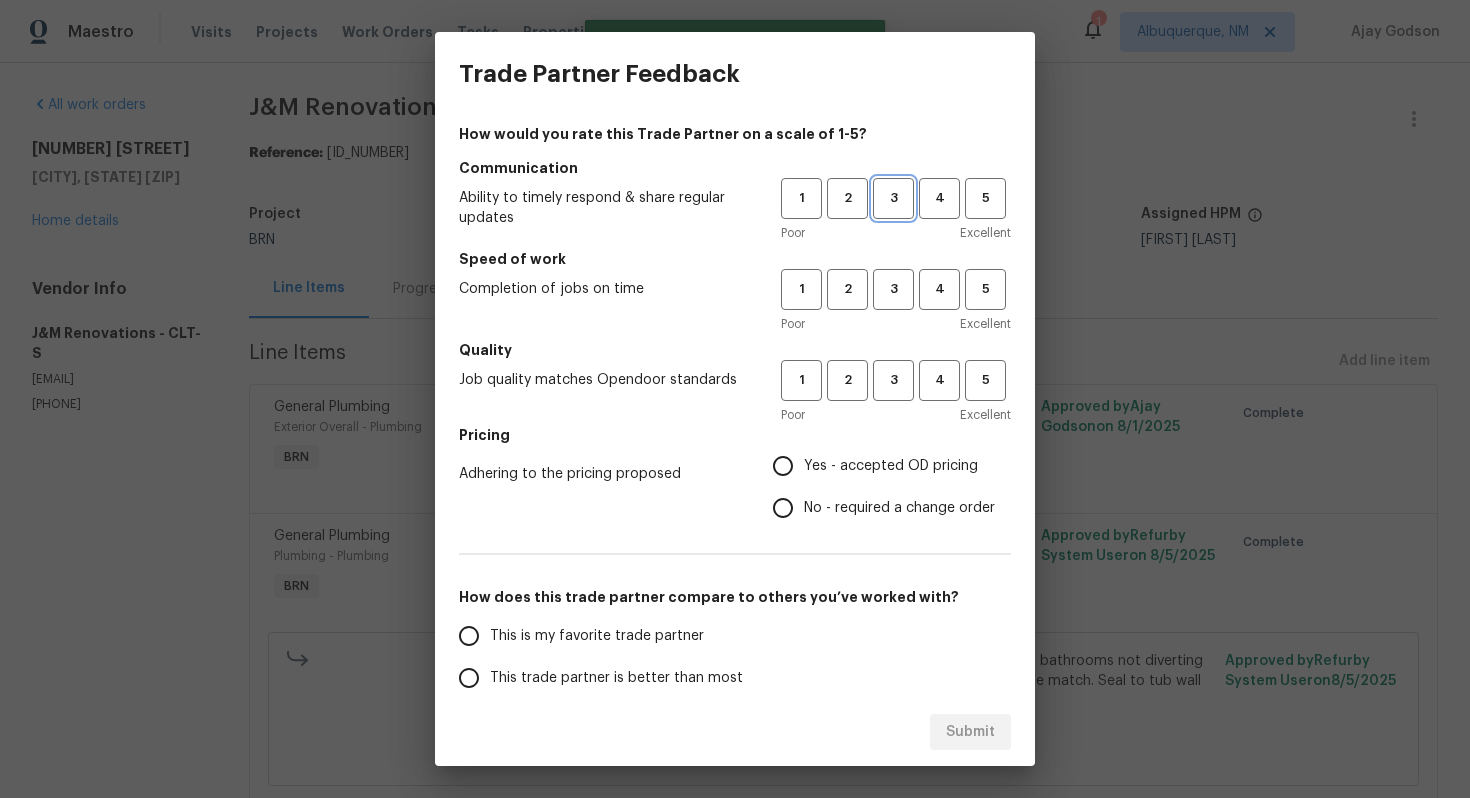 click on "3" at bounding box center [893, 198] 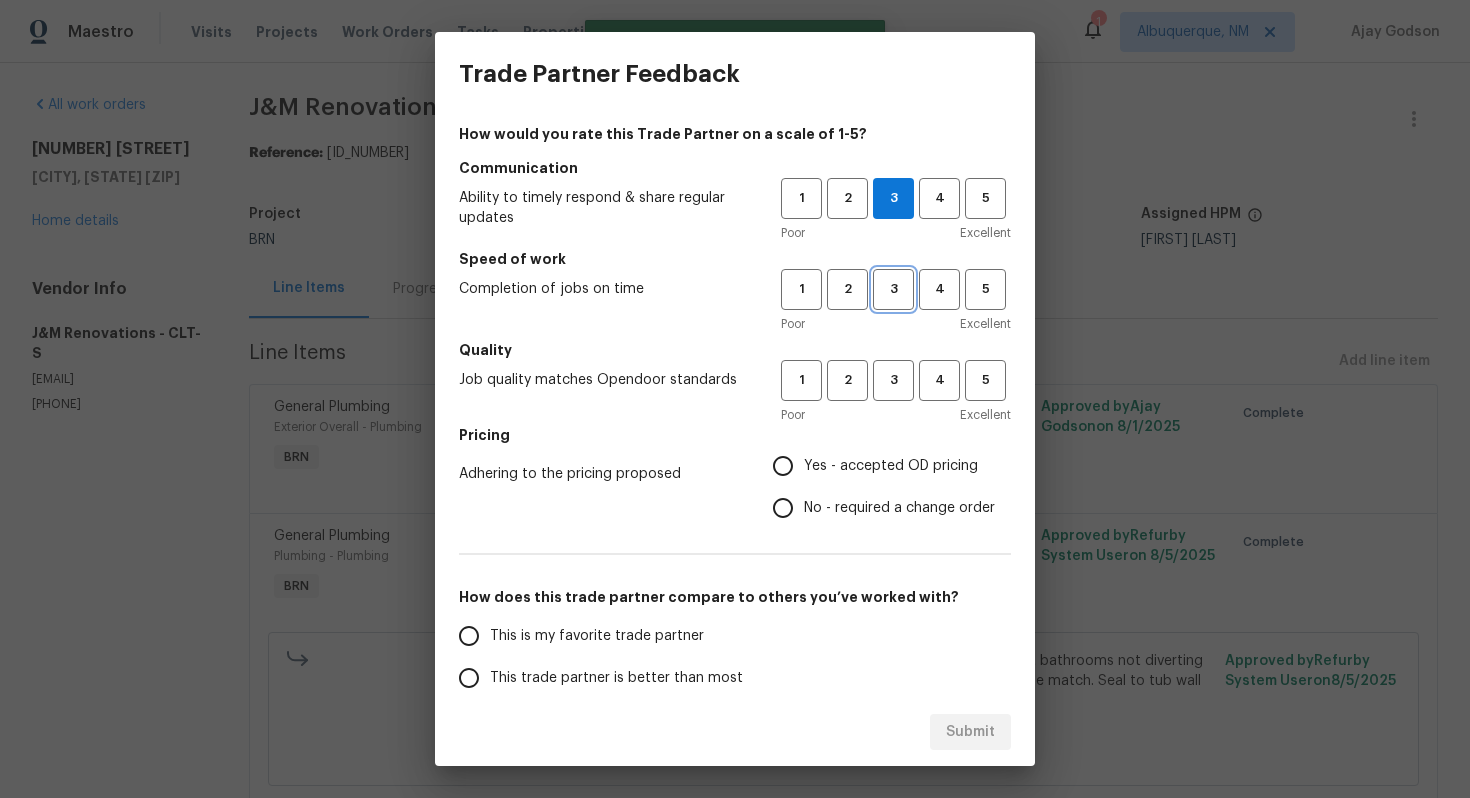 click on "3" at bounding box center (893, 289) 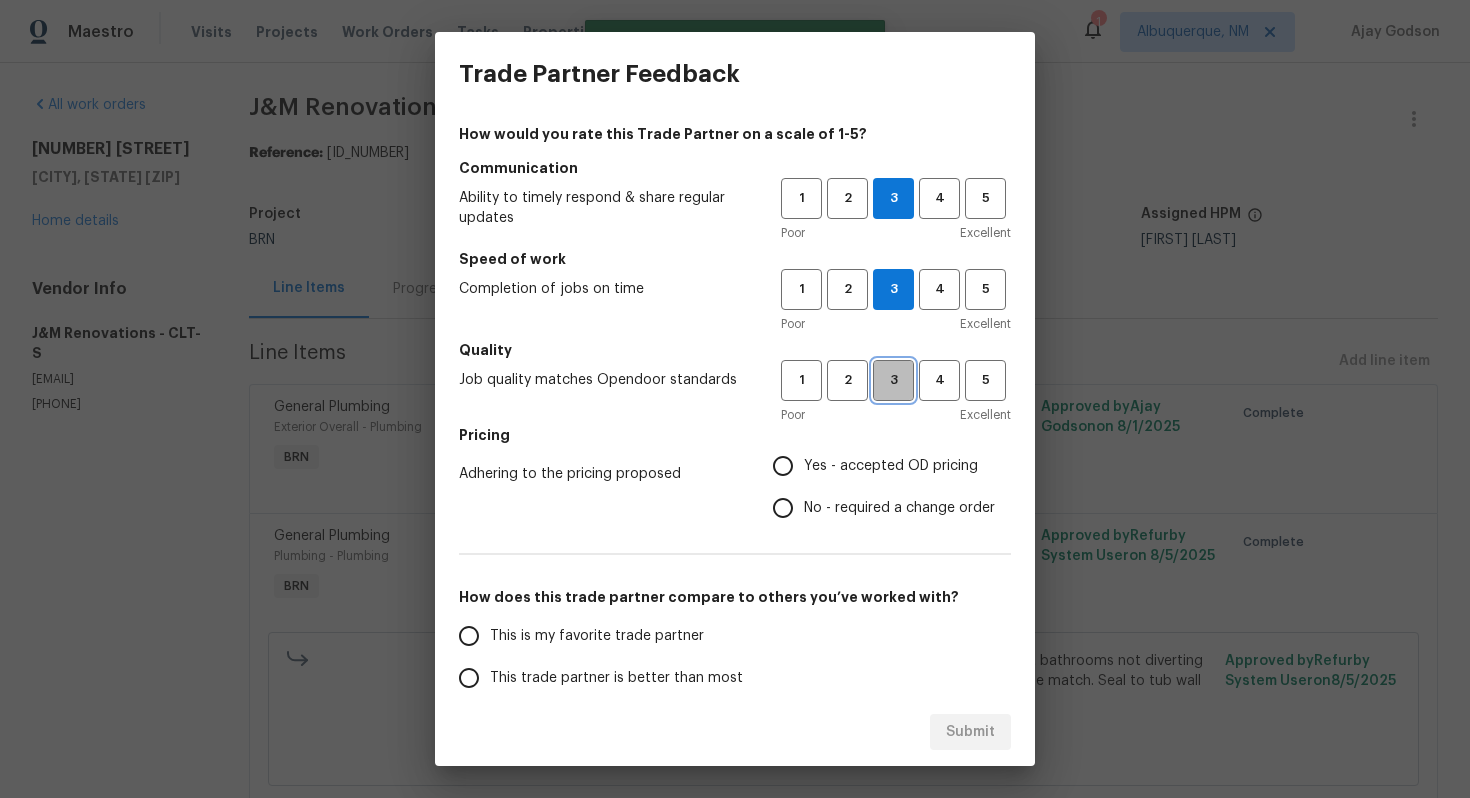 click on "3" at bounding box center (893, 380) 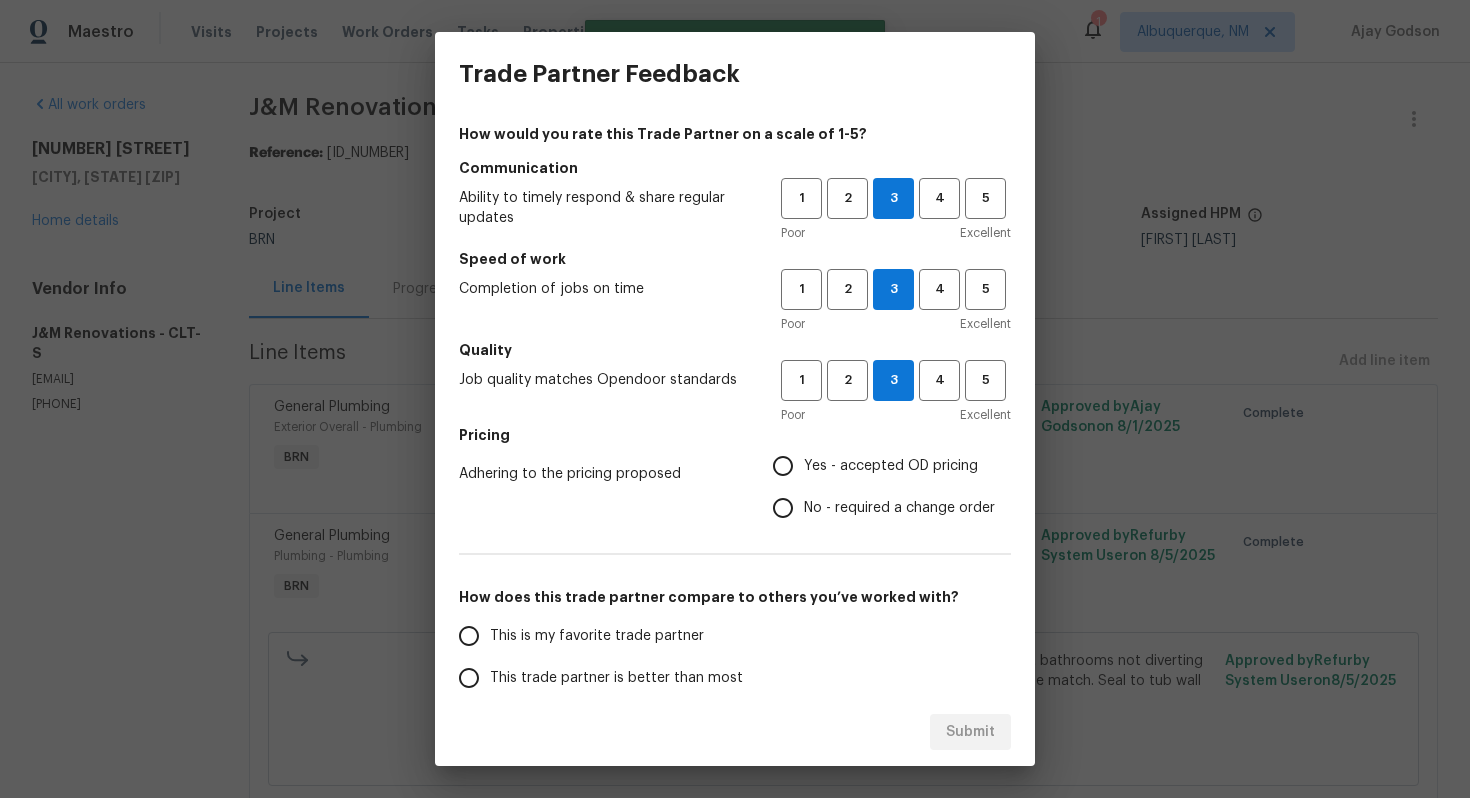click on "No - required a change order" at bounding box center [783, 508] 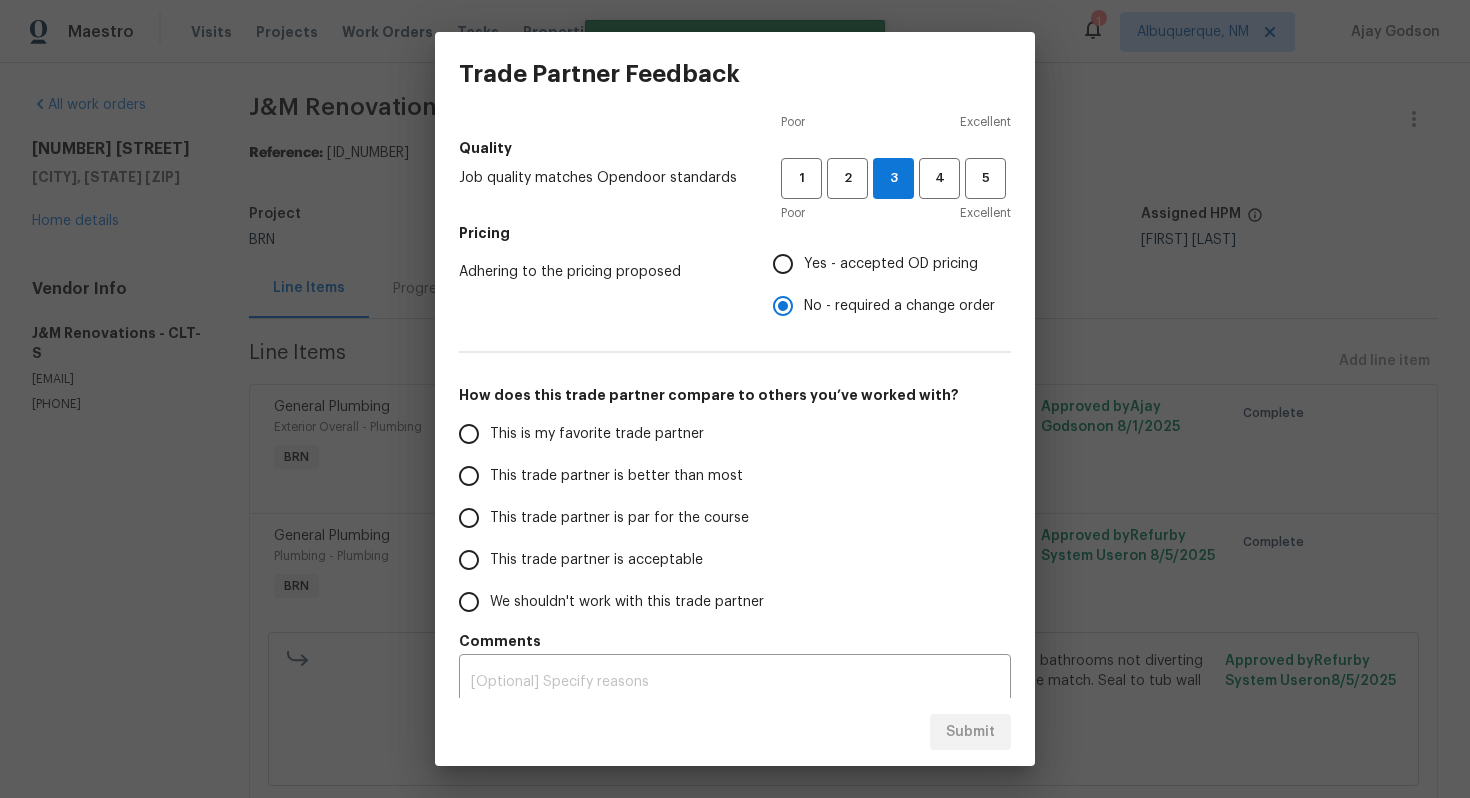 scroll, scrollTop: 217, scrollLeft: 0, axis: vertical 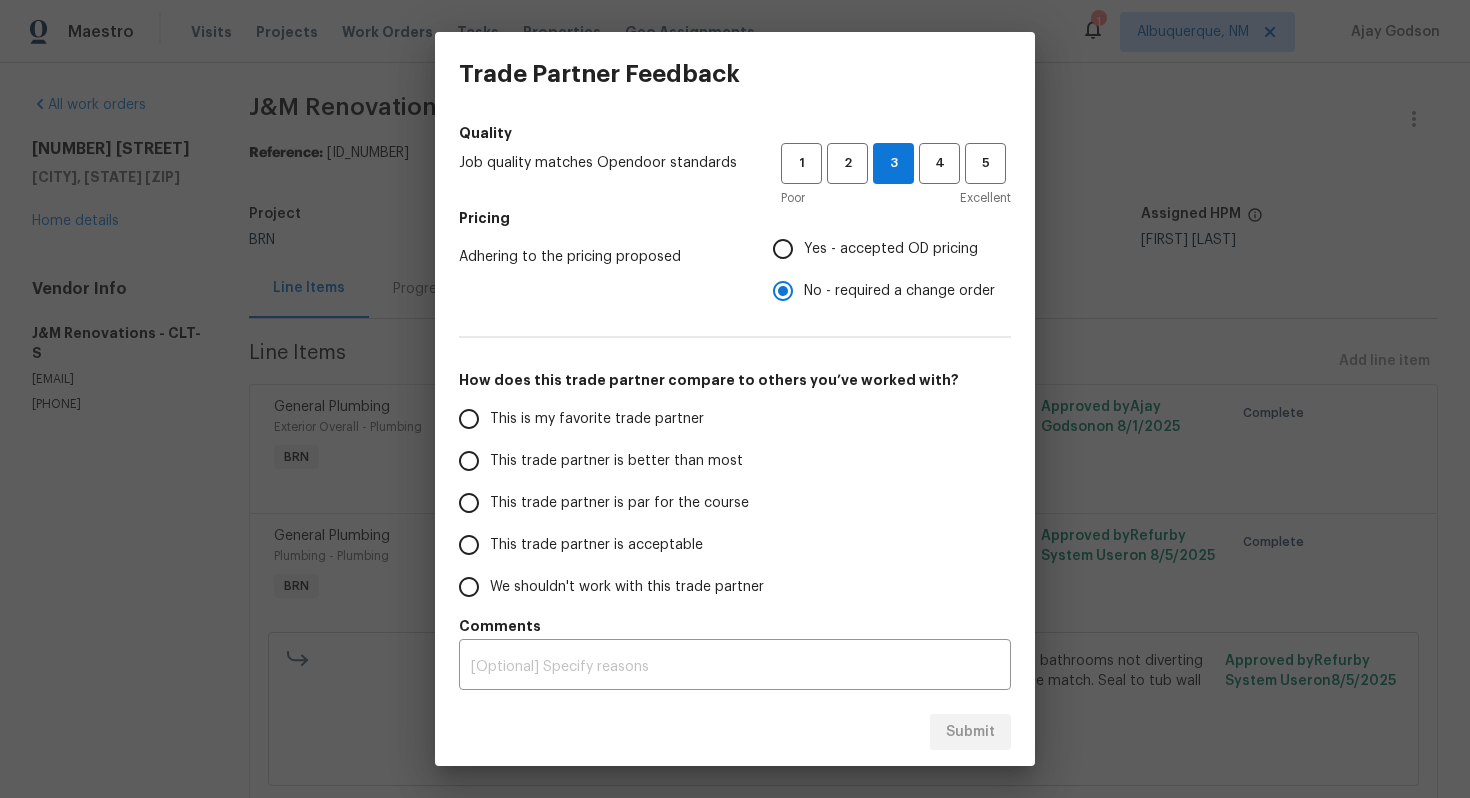 click on "This trade partner is par for the course" at bounding box center [619, 503] 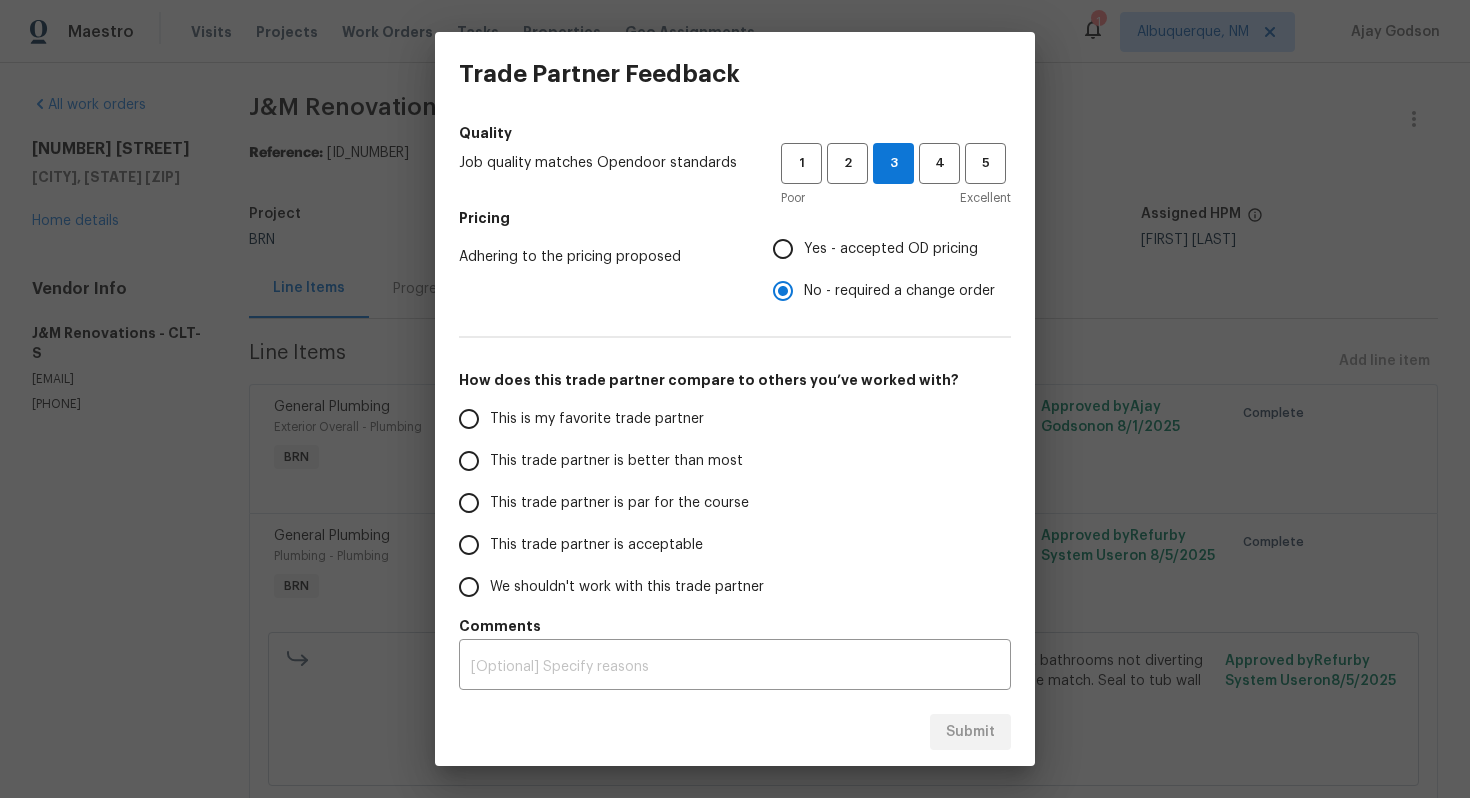click on "This trade partner is par for the course" at bounding box center (469, 503) 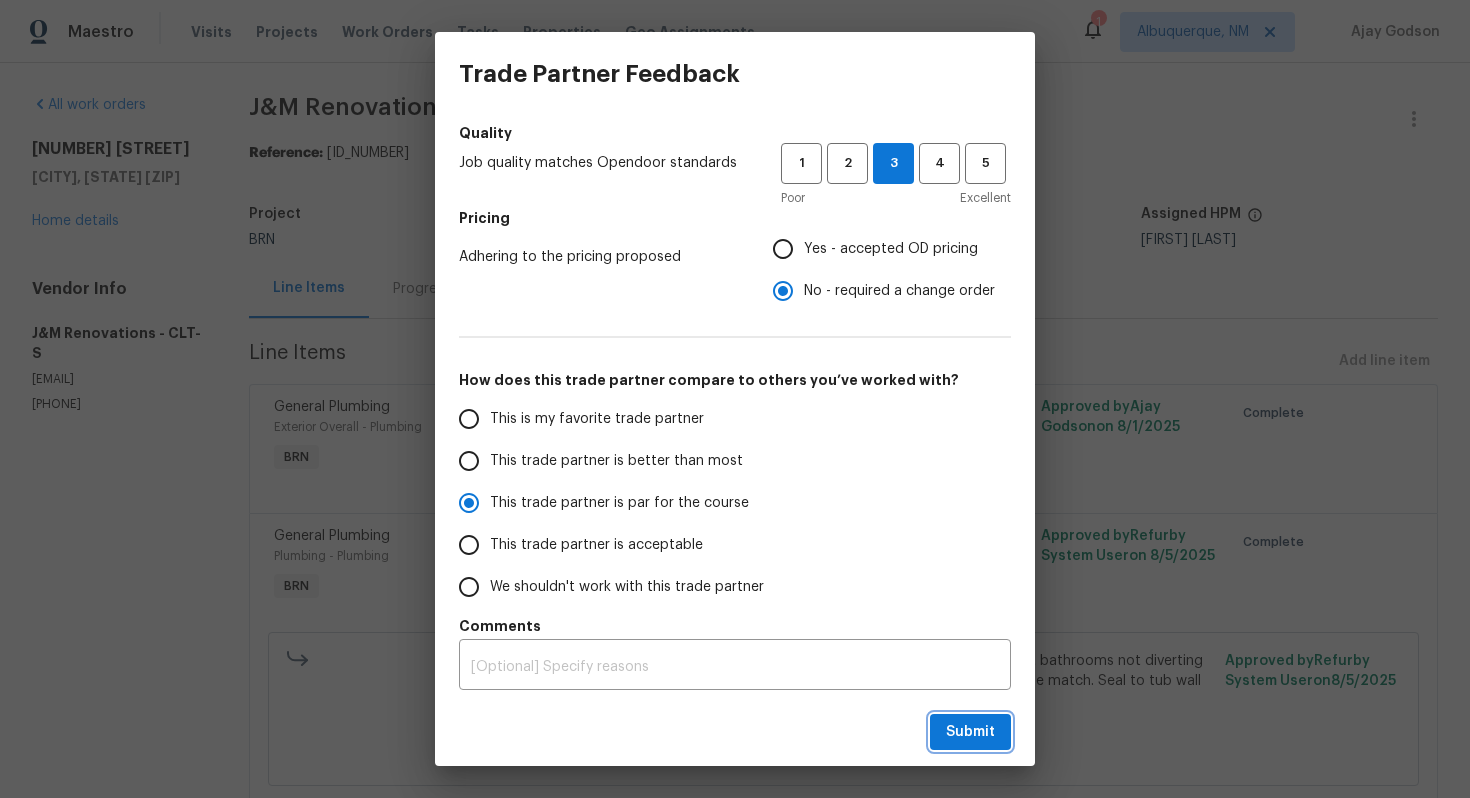 click on "Submit" at bounding box center (970, 732) 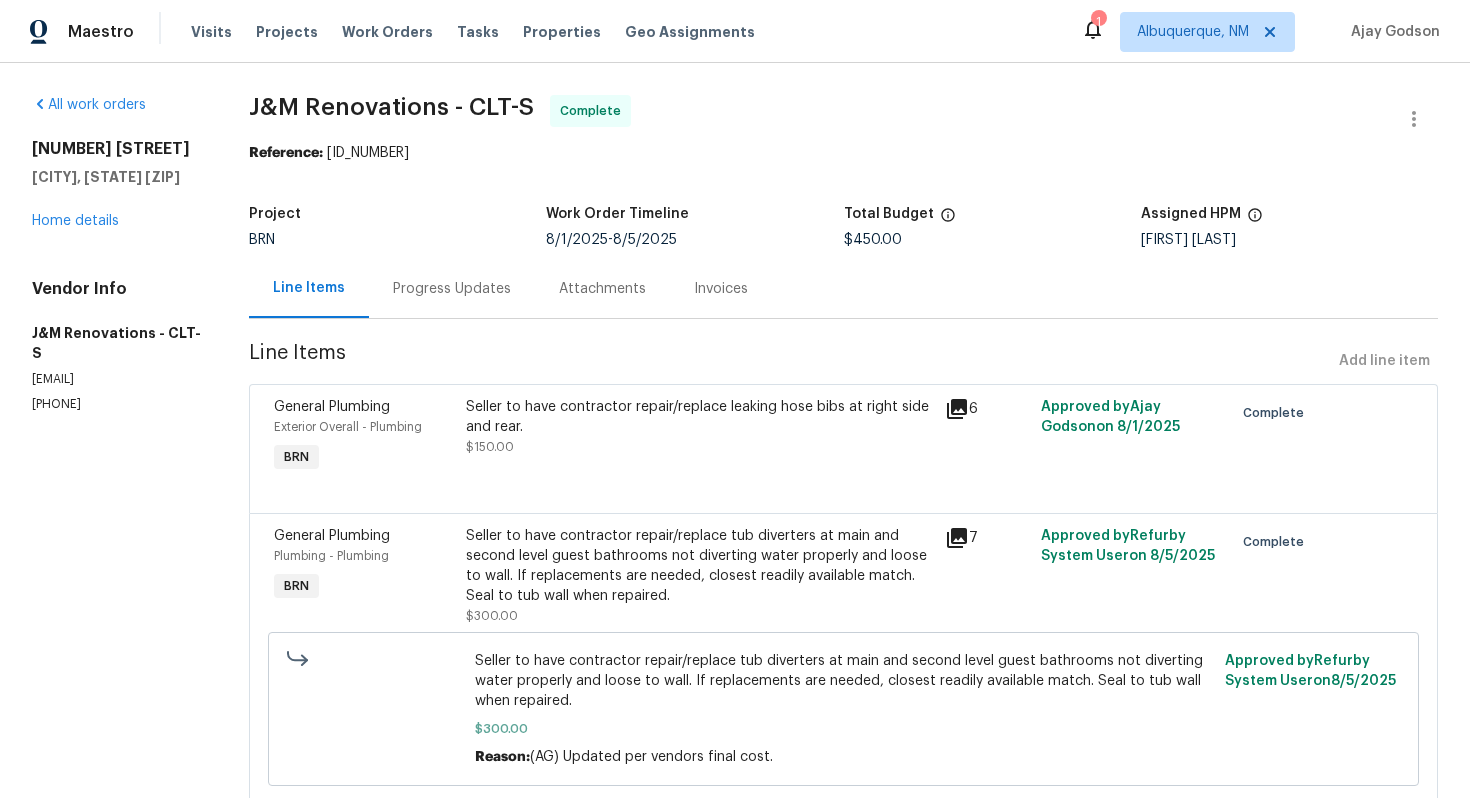 click on "Progress Updates" at bounding box center [452, 289] 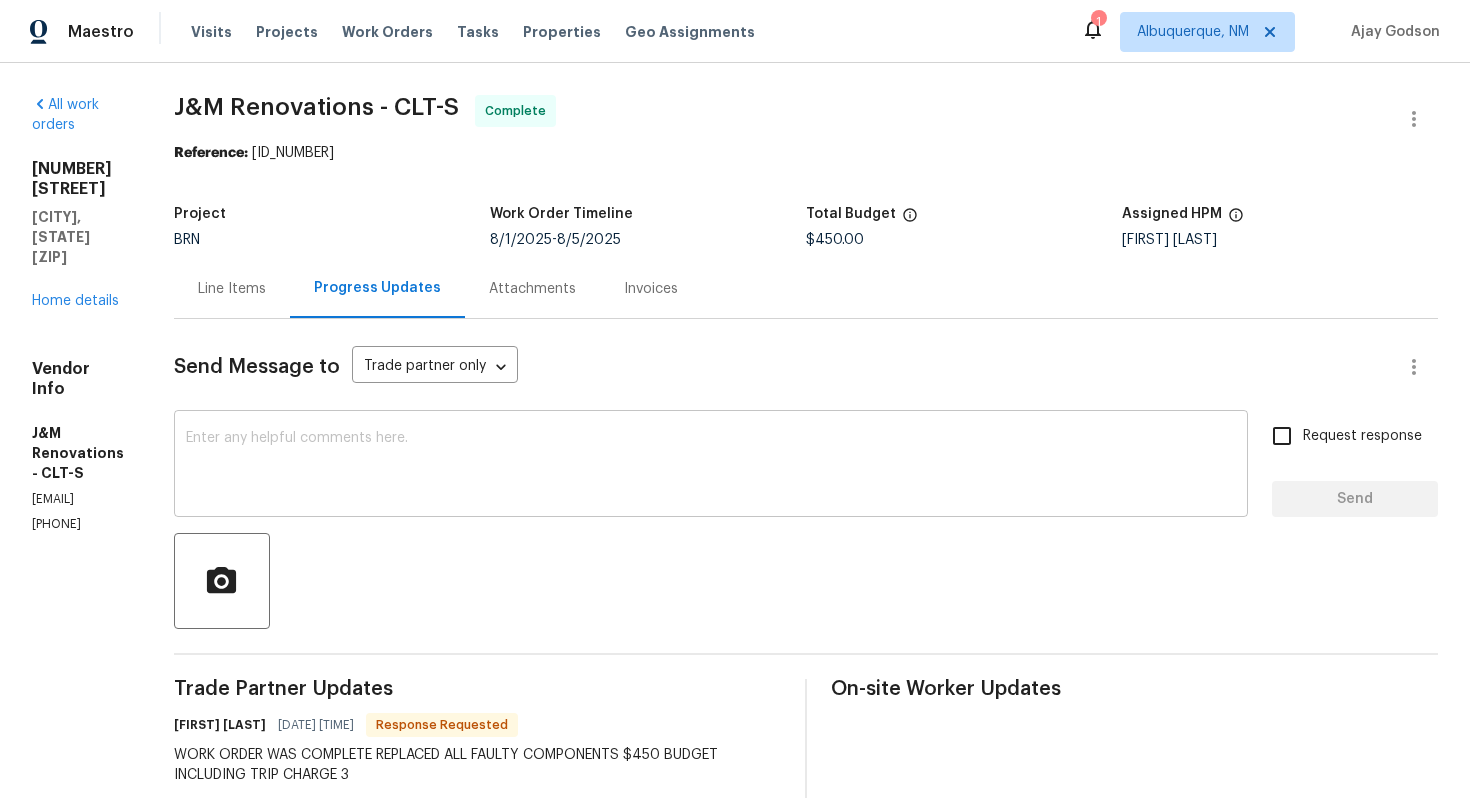 click at bounding box center [711, 466] 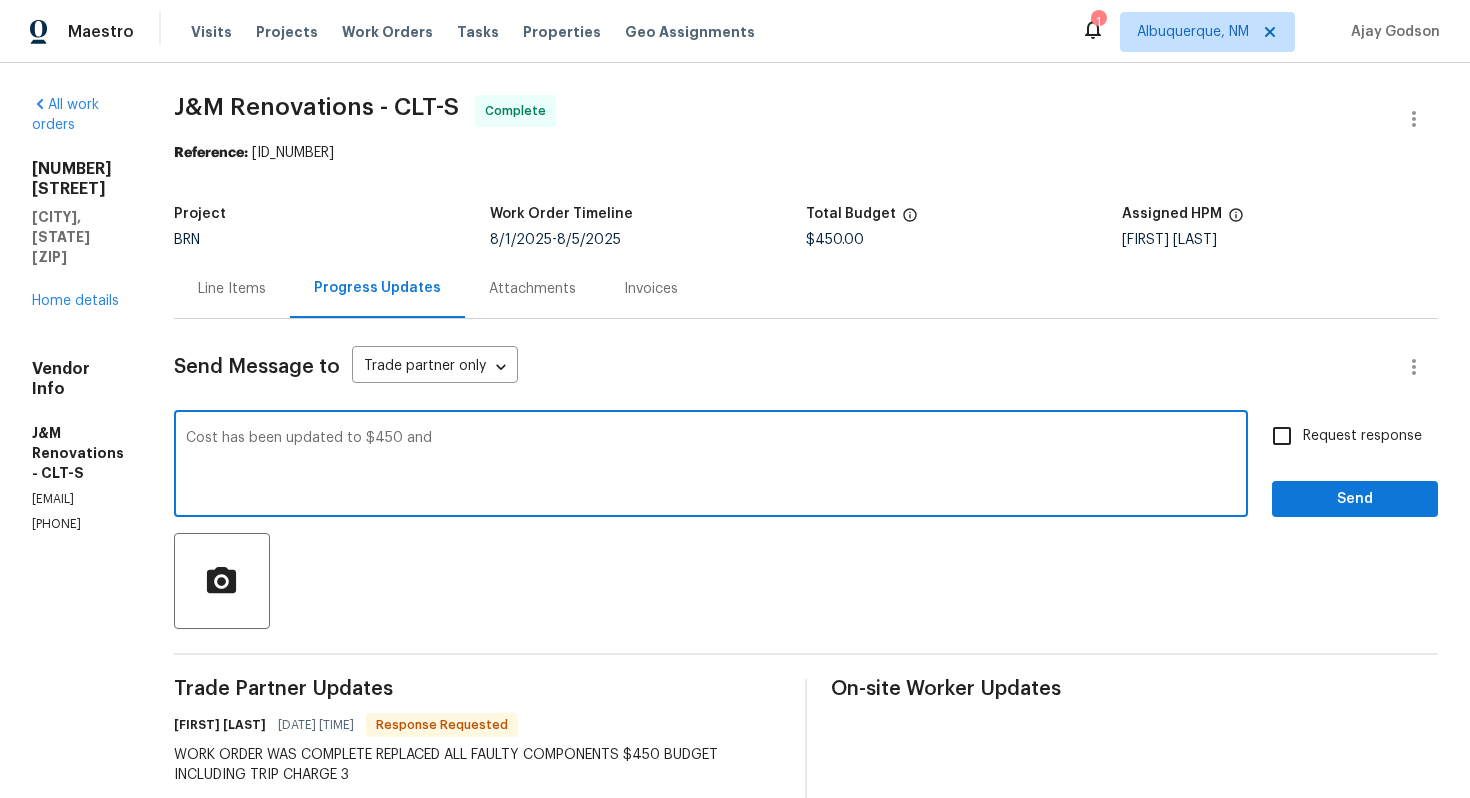 paste on "WO is approved, Please upload the invoice under invoice section. Thanks!" 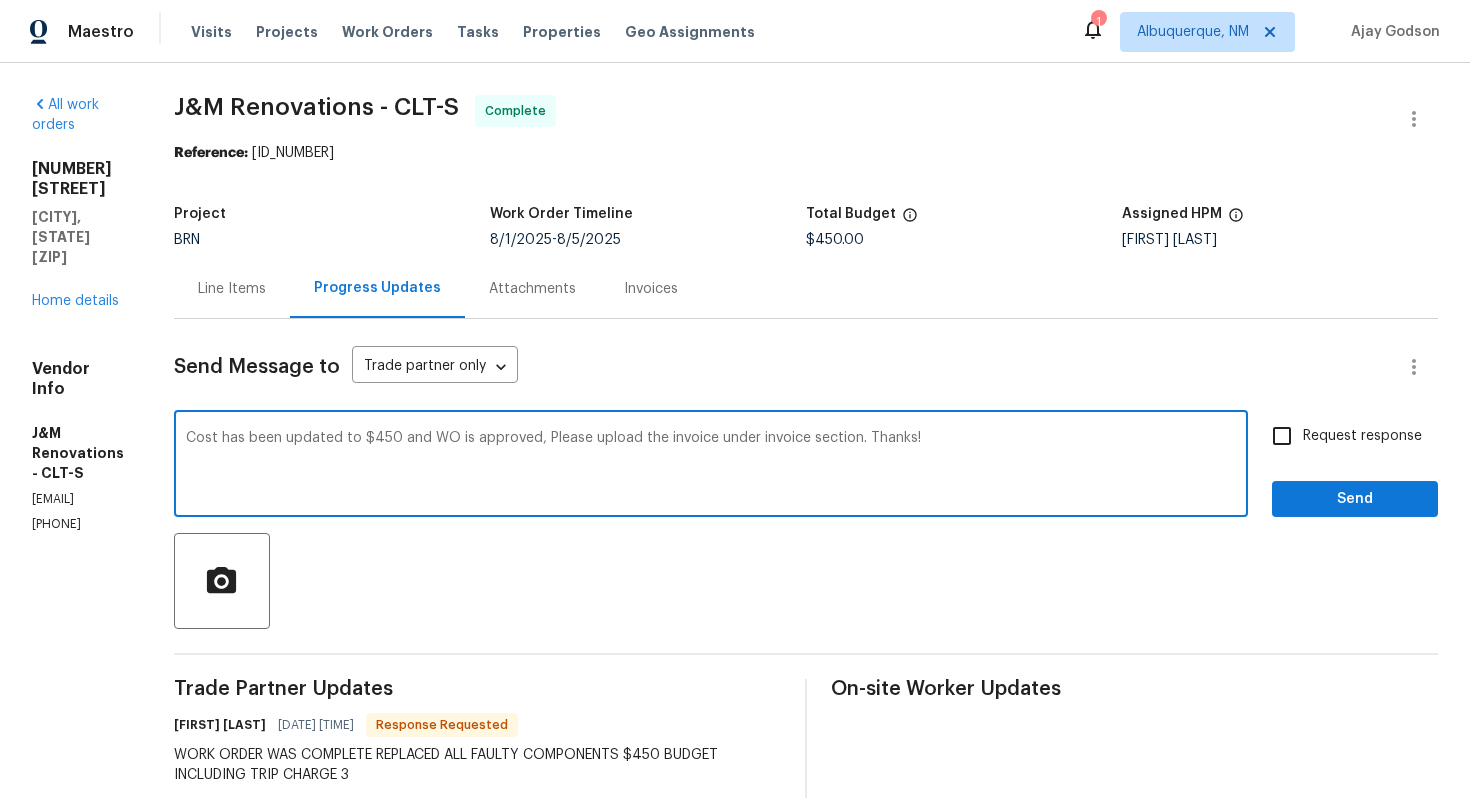 click on "Cost has been updated to $450 and WO is approved, Please upload the invoice under invoice section. Thanks!" at bounding box center (711, 466) 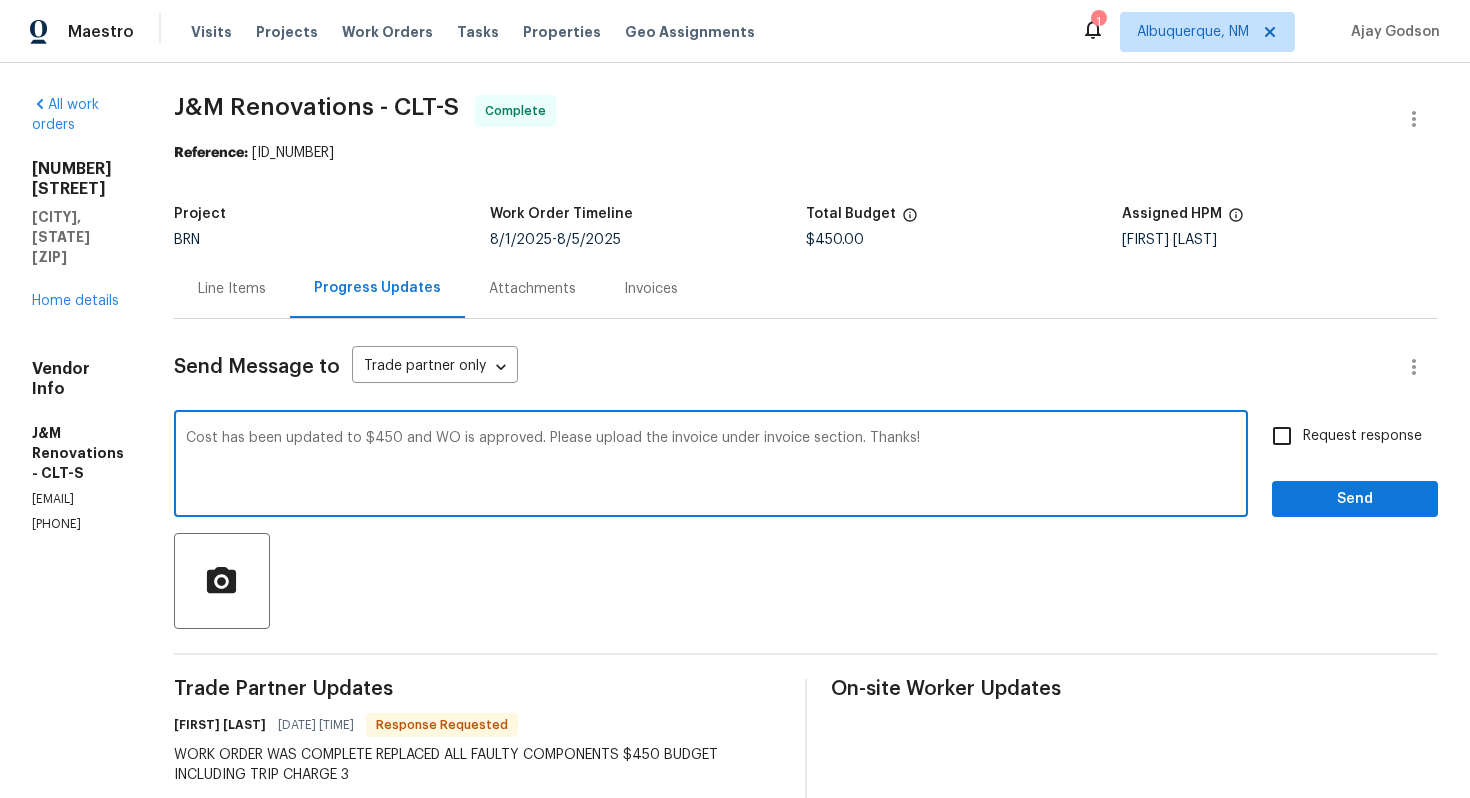 type on "Cost has been updated to $450 and WO is approved. Please upload the invoice under invoice section. Thanks!" 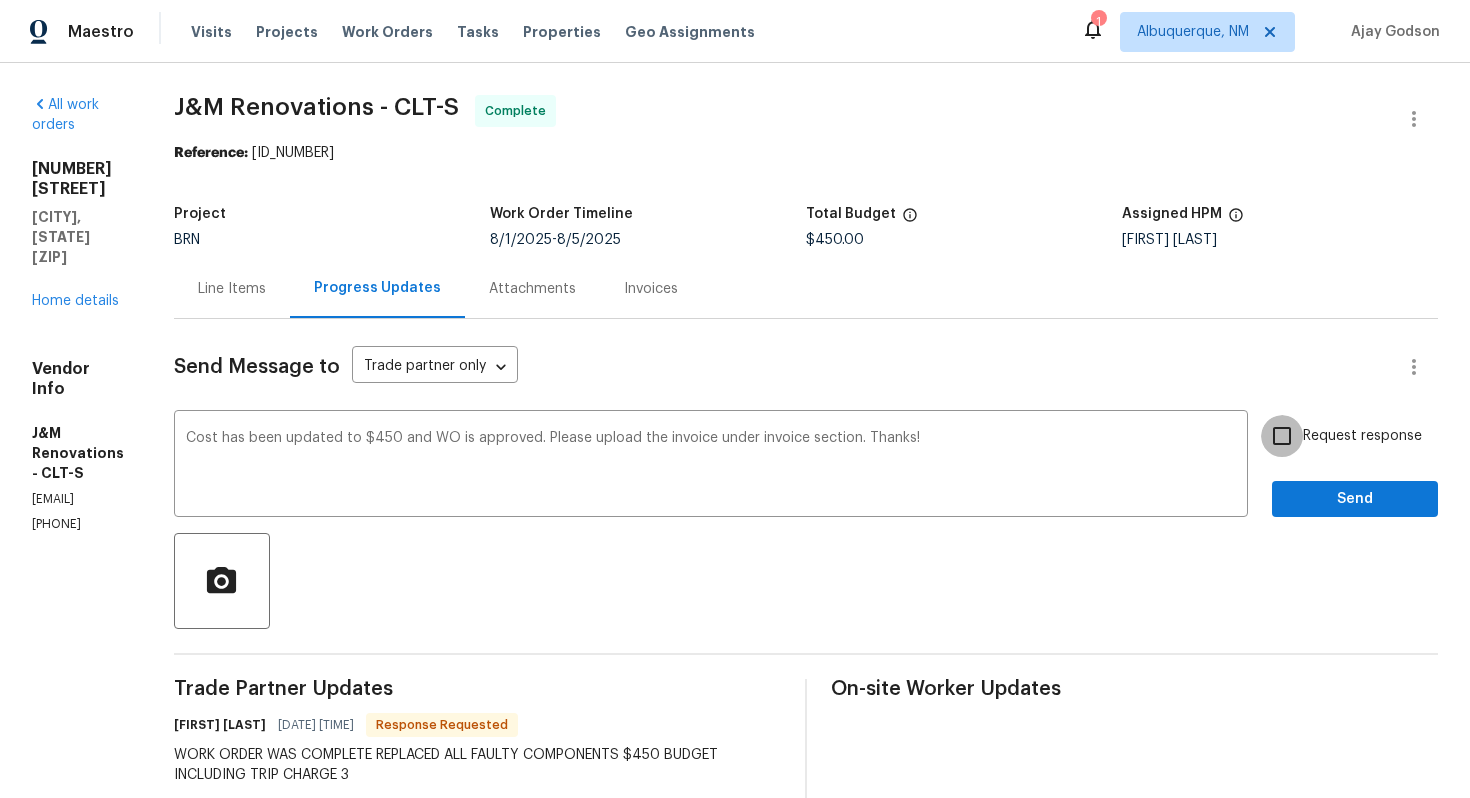 click on "Request response" at bounding box center (1282, 436) 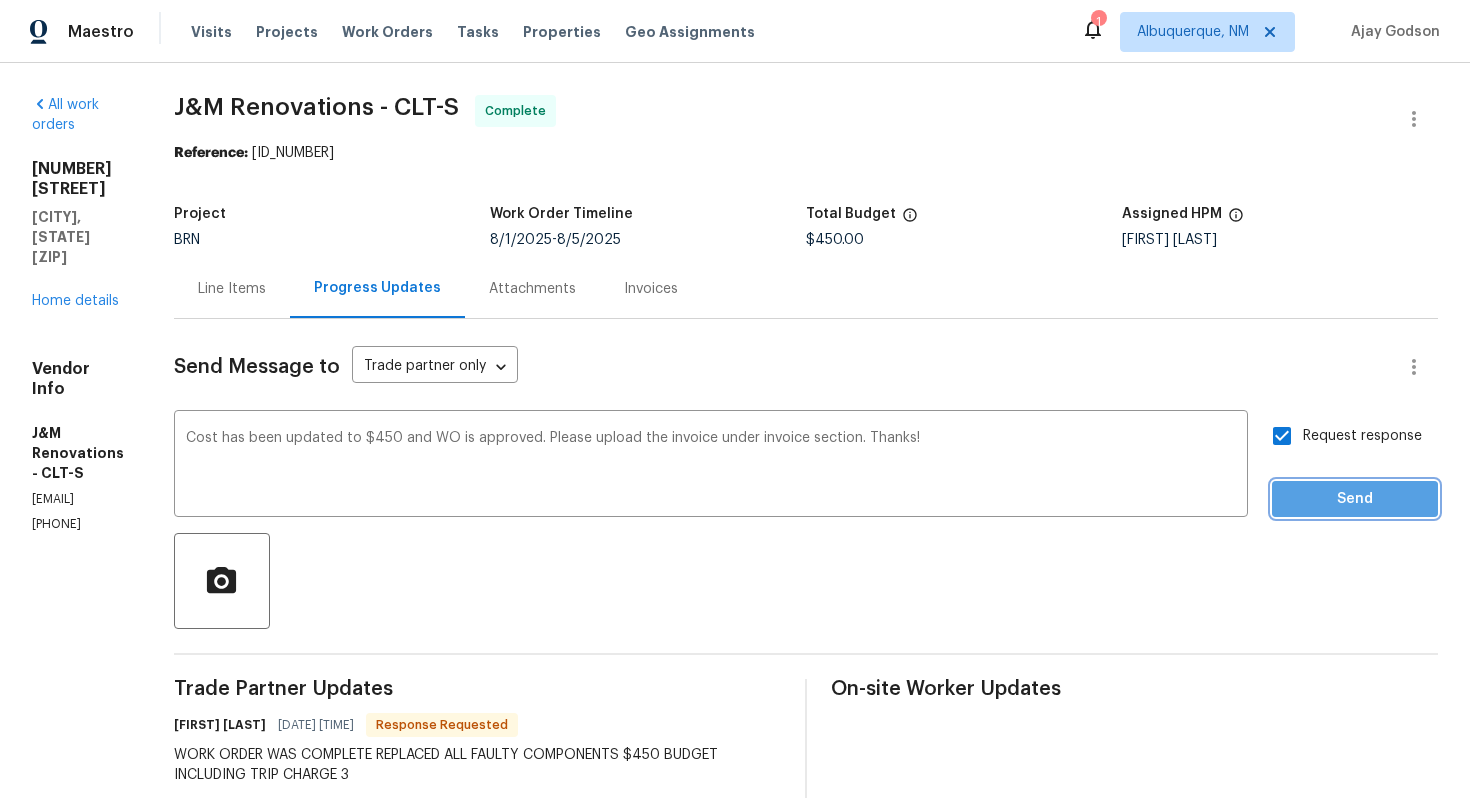click on "Send" at bounding box center [1355, 499] 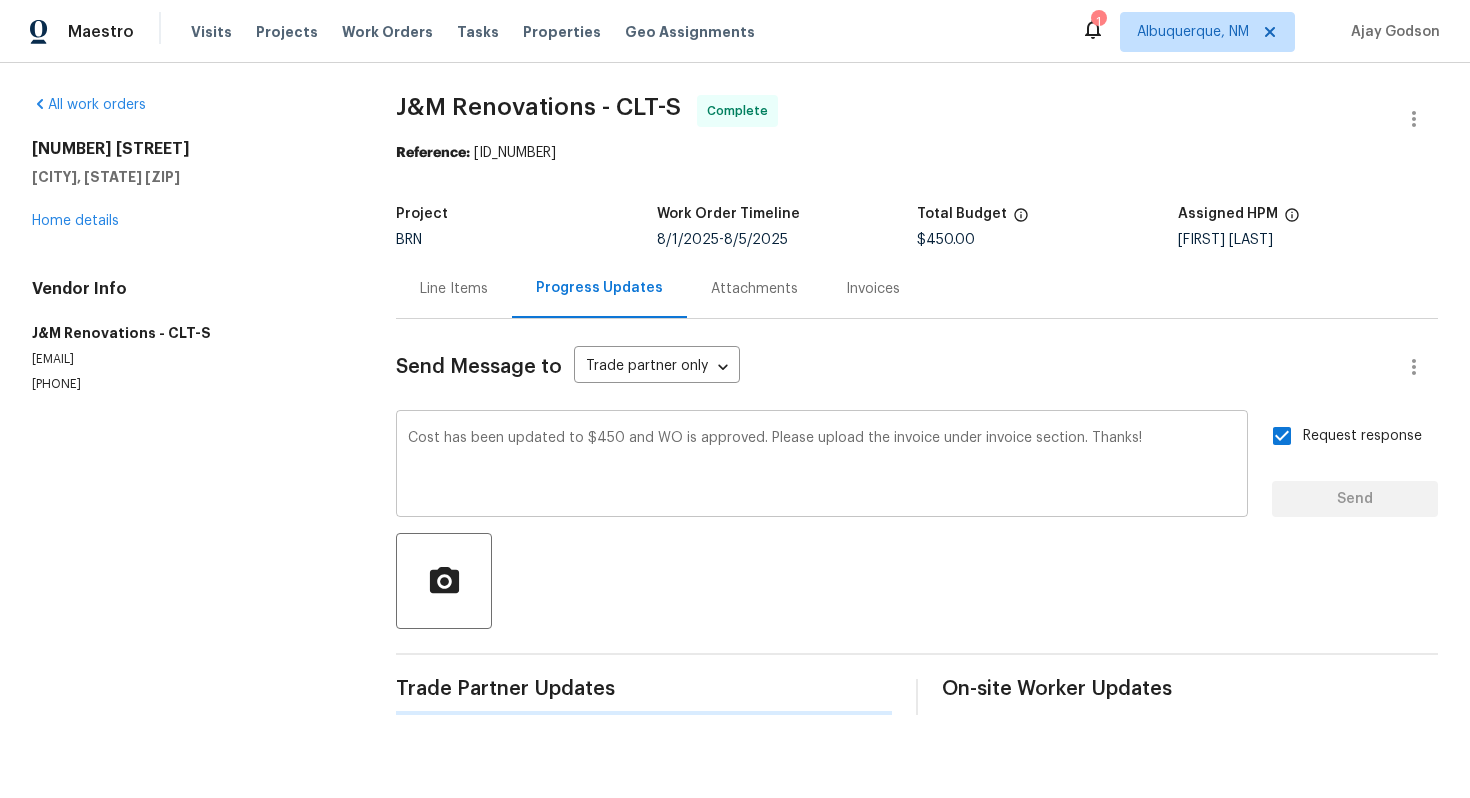 type 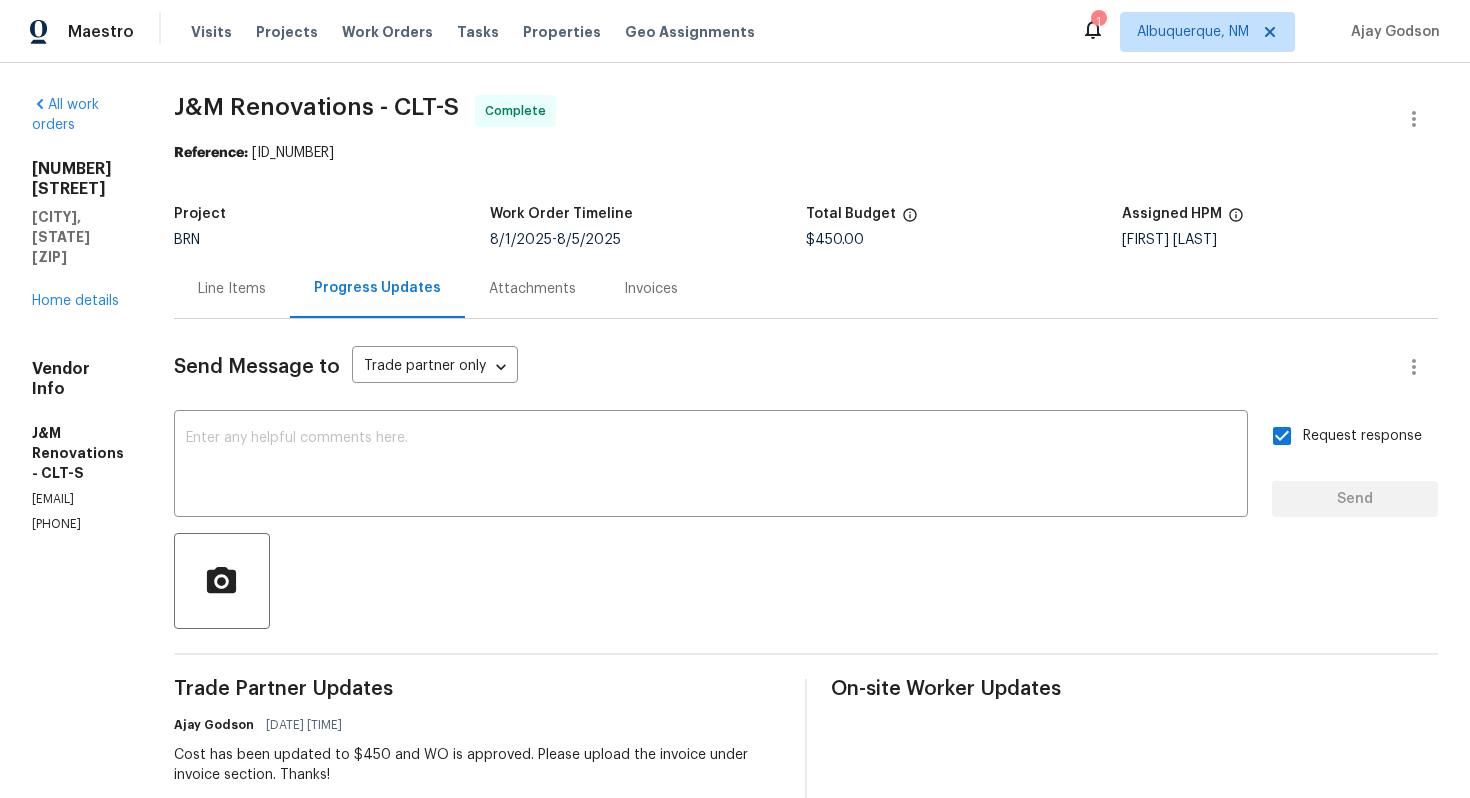 click on "Line Items" at bounding box center (232, 288) 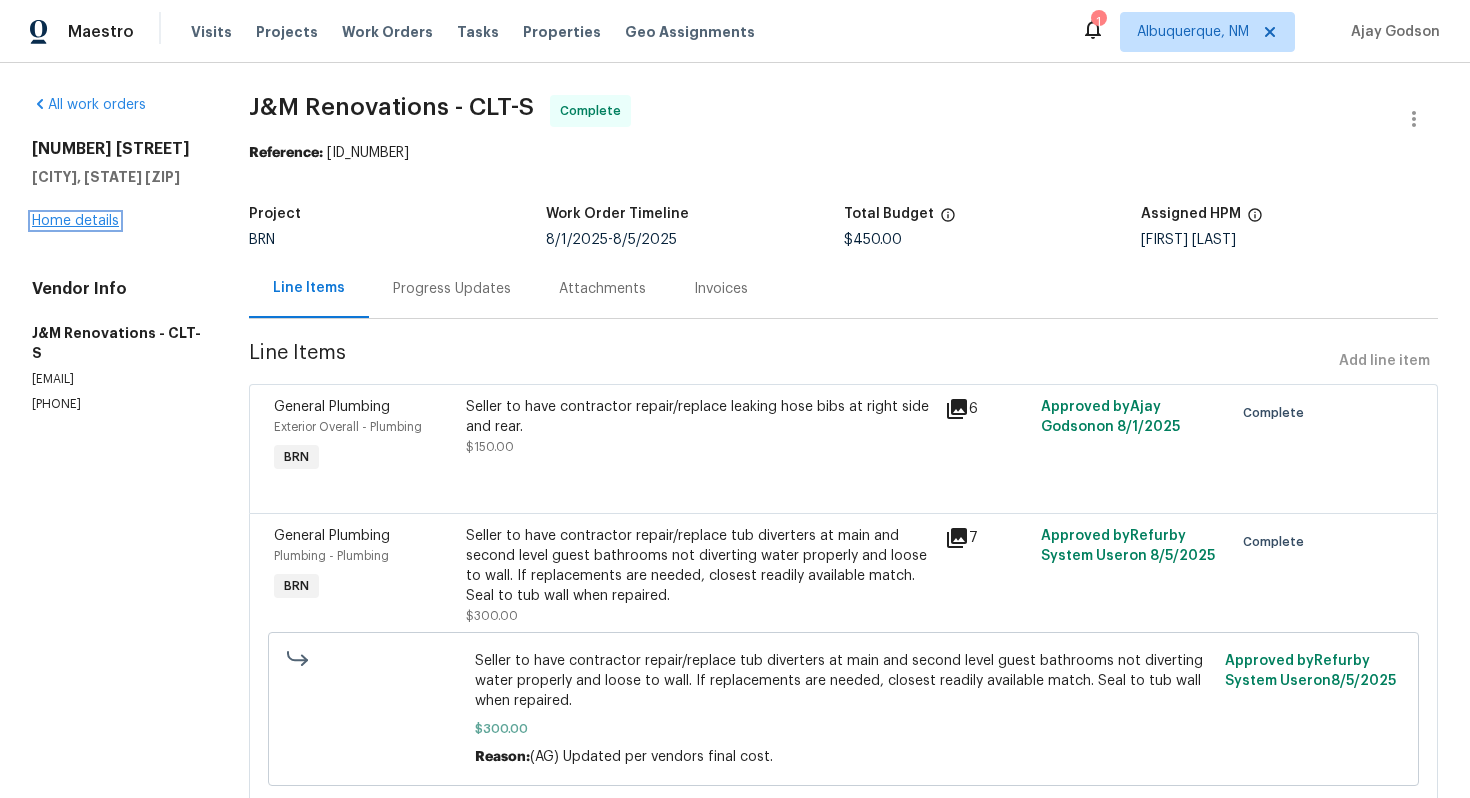 click on "Home details" at bounding box center [75, 221] 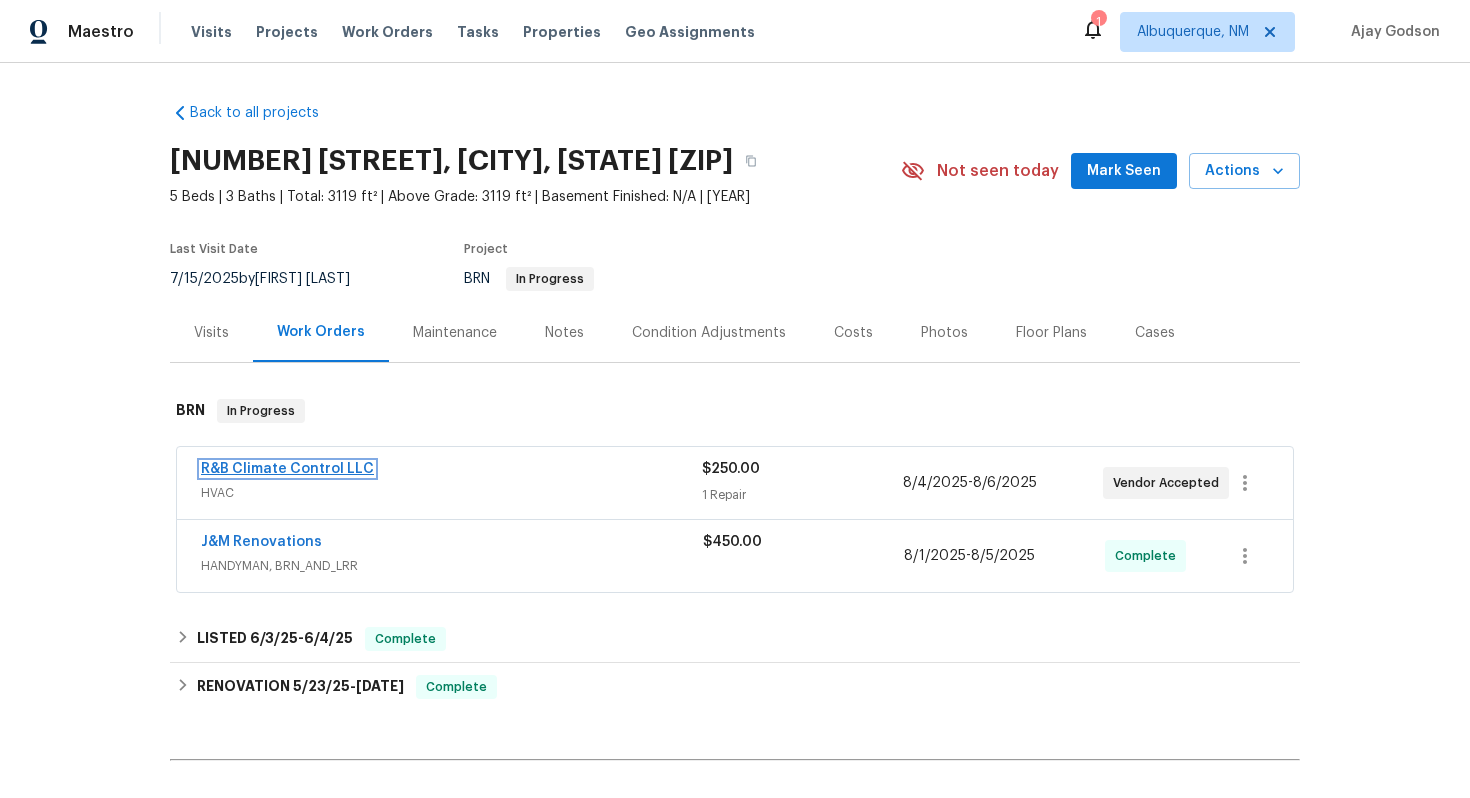 click on "R&B Climate Control LLC" at bounding box center (287, 469) 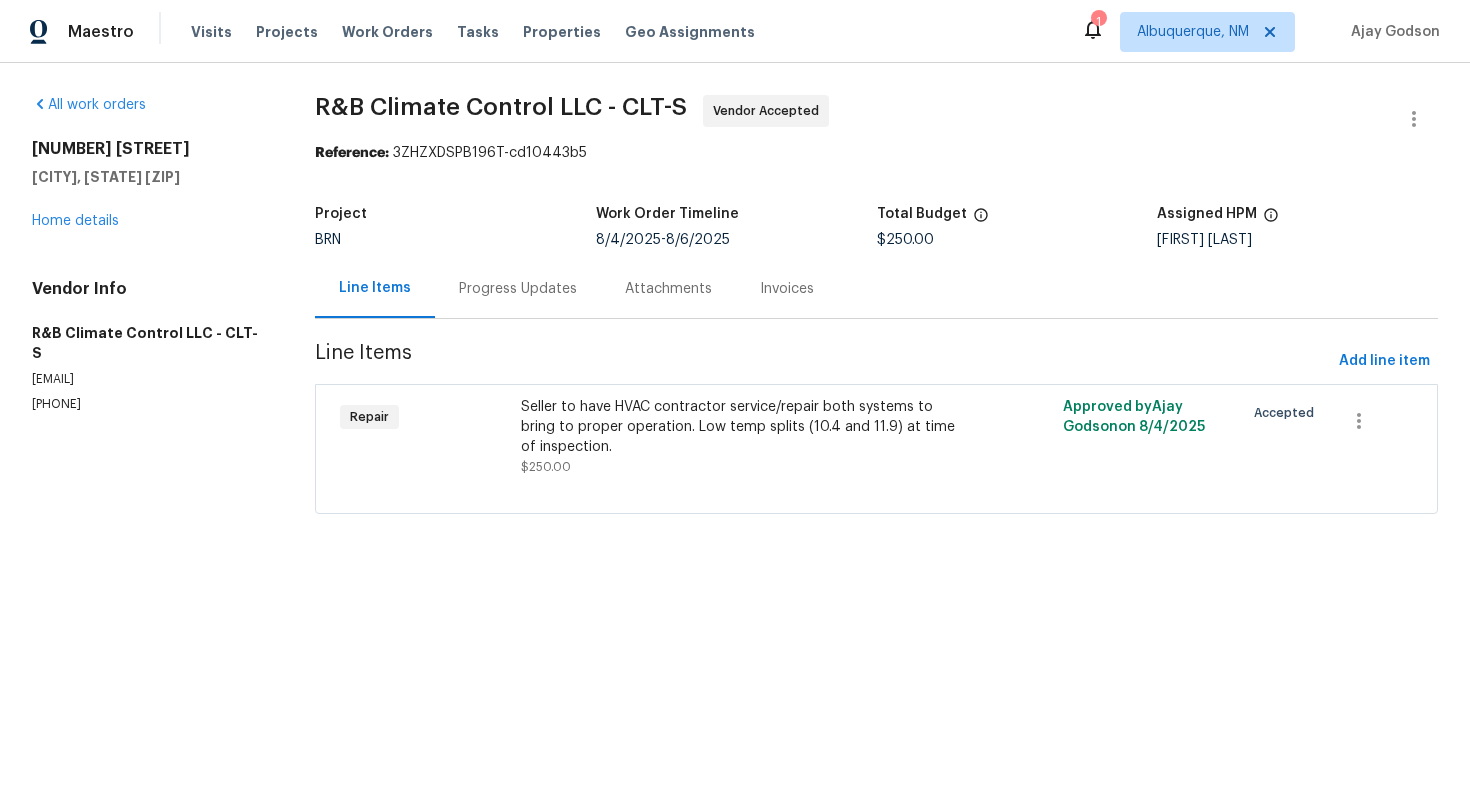 click on "Progress Updates" at bounding box center [518, 289] 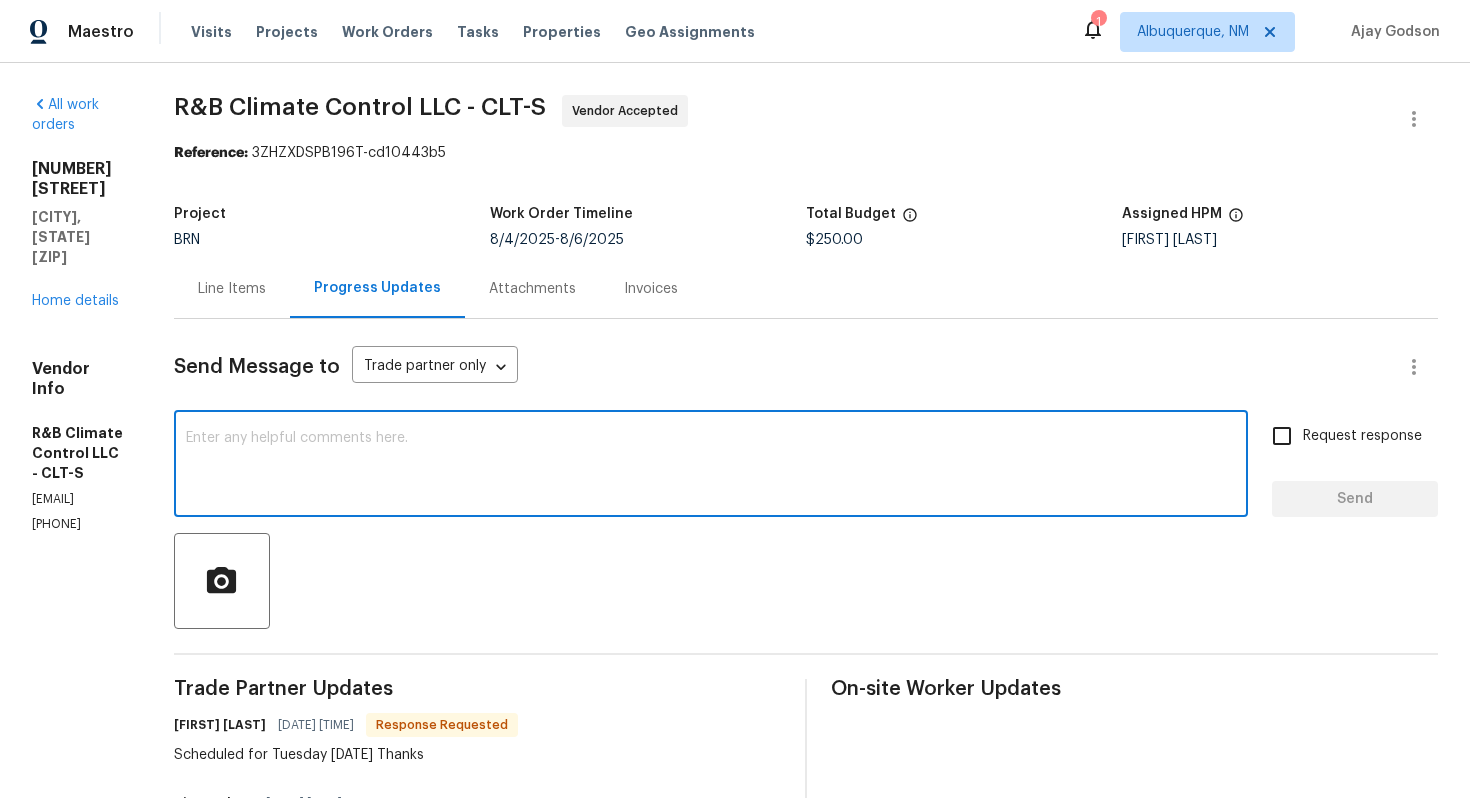 click at bounding box center [711, 466] 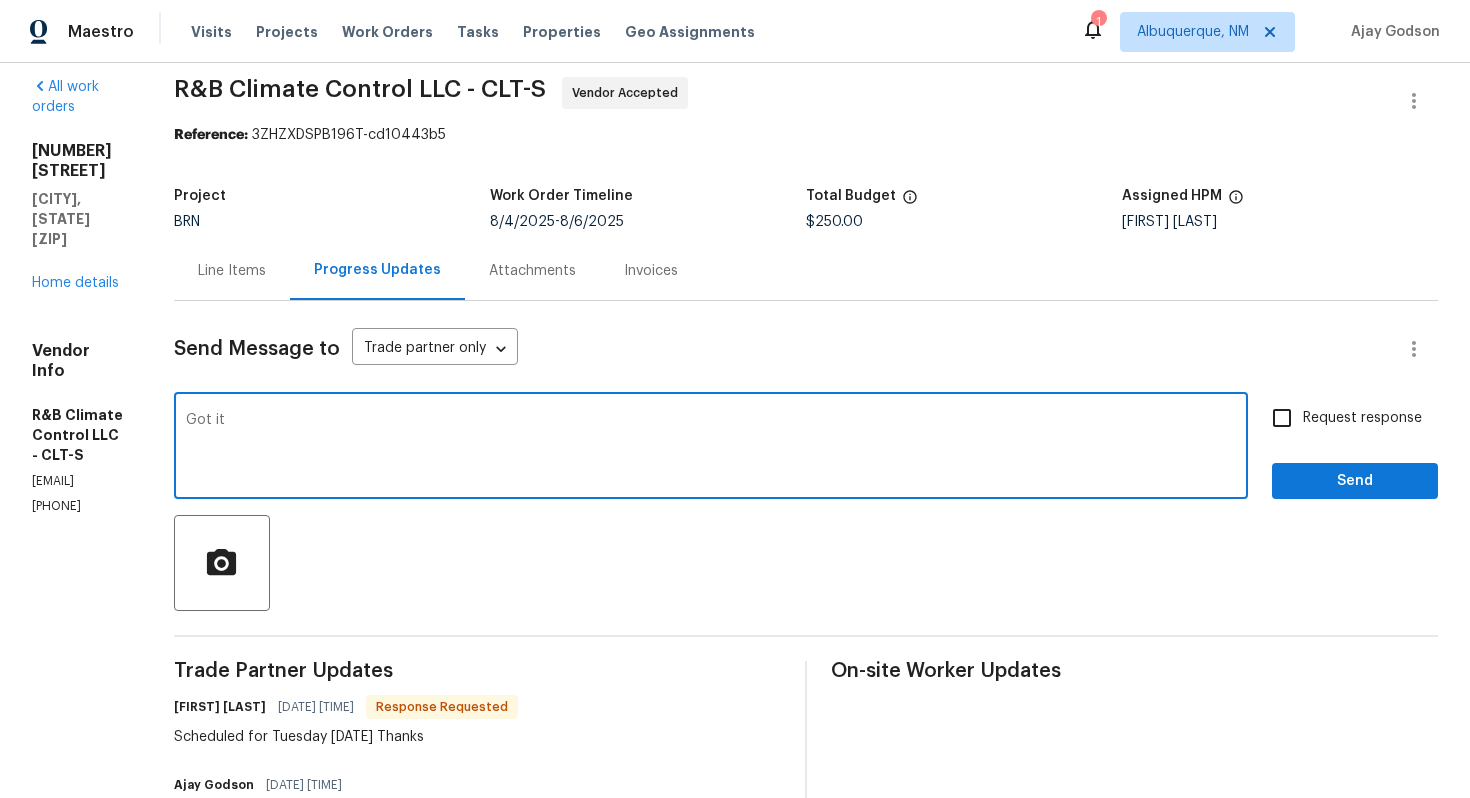scroll, scrollTop: 0, scrollLeft: 0, axis: both 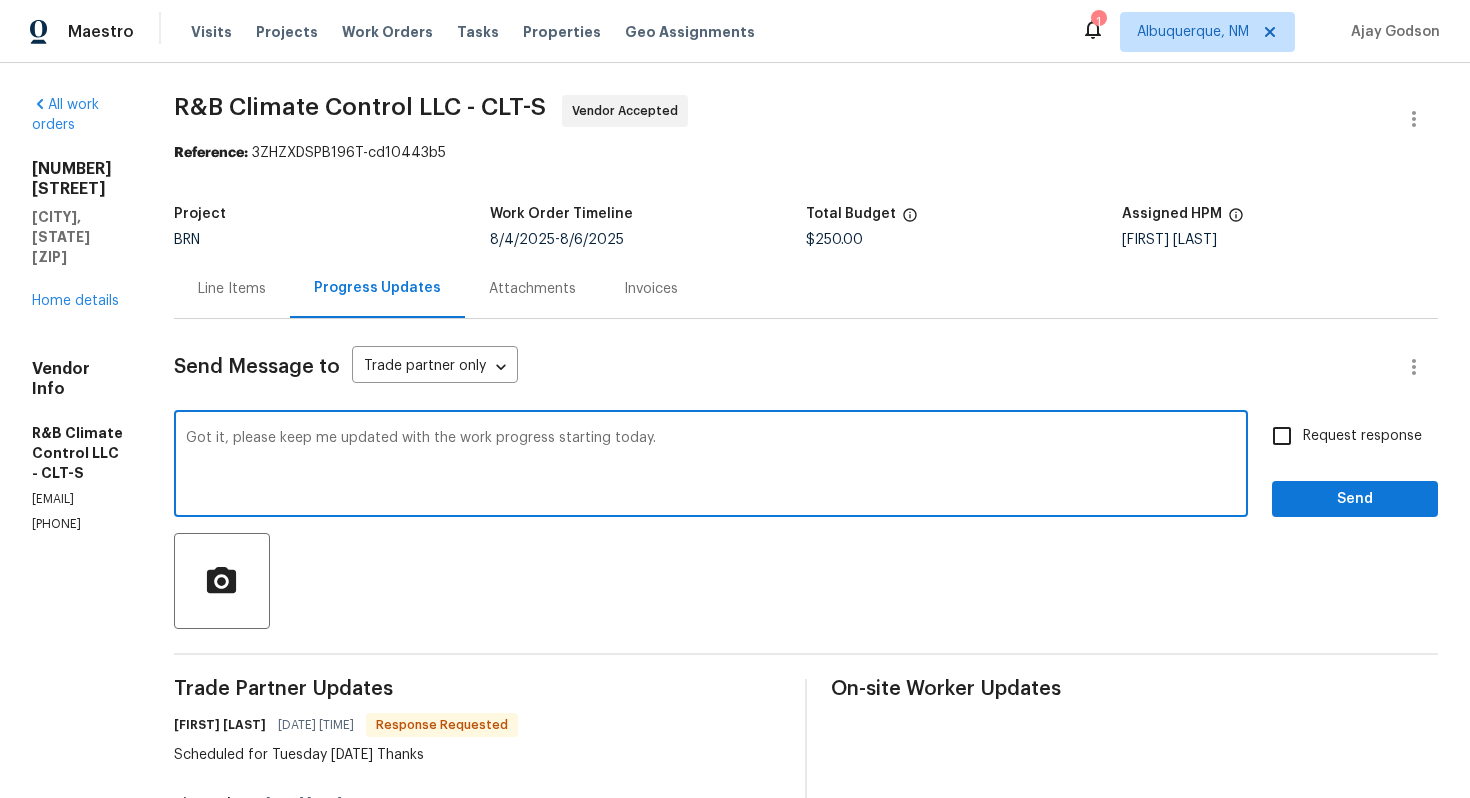 type on "Got it, please keep me updated with the work progress starting today." 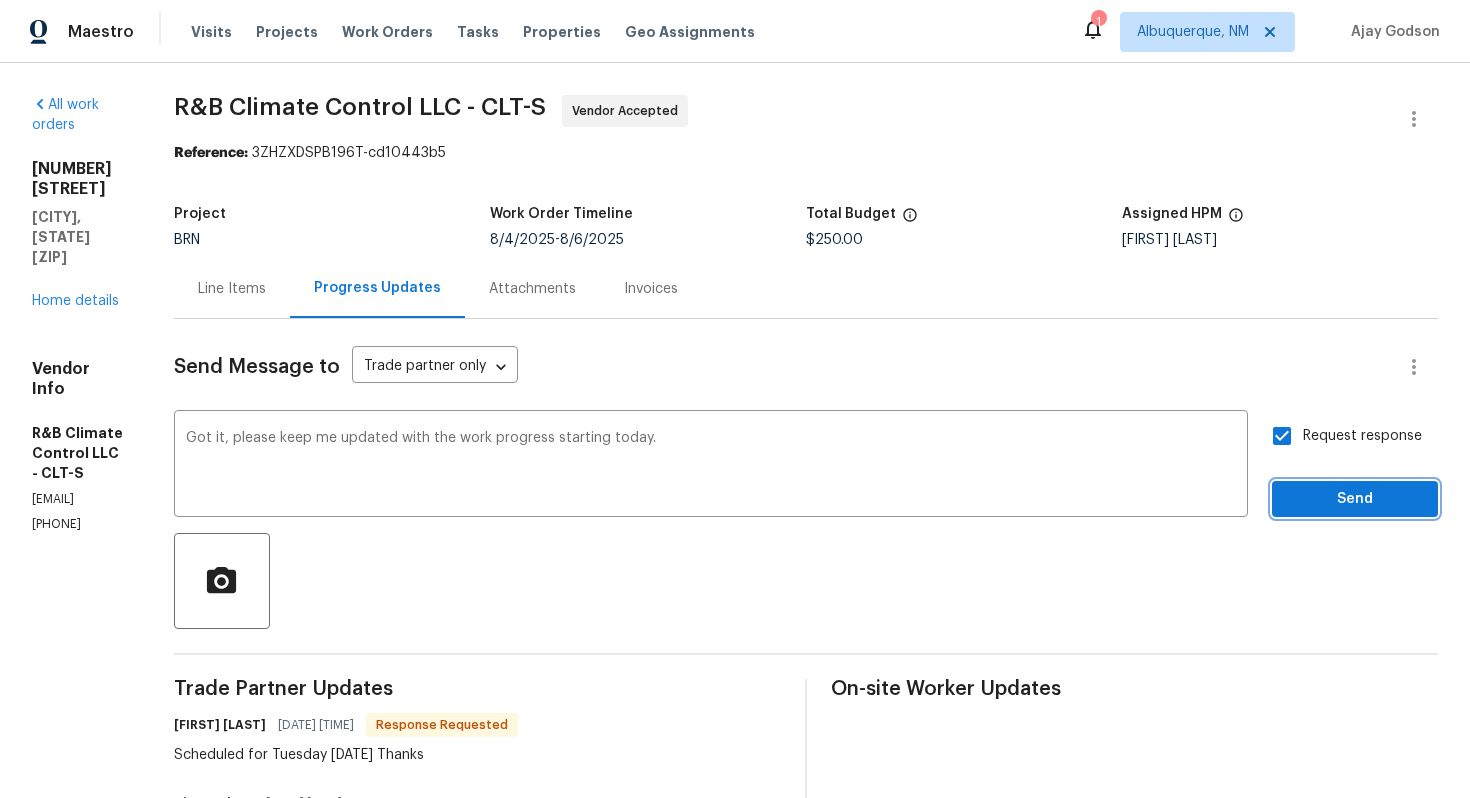 click on "Send" at bounding box center (1355, 499) 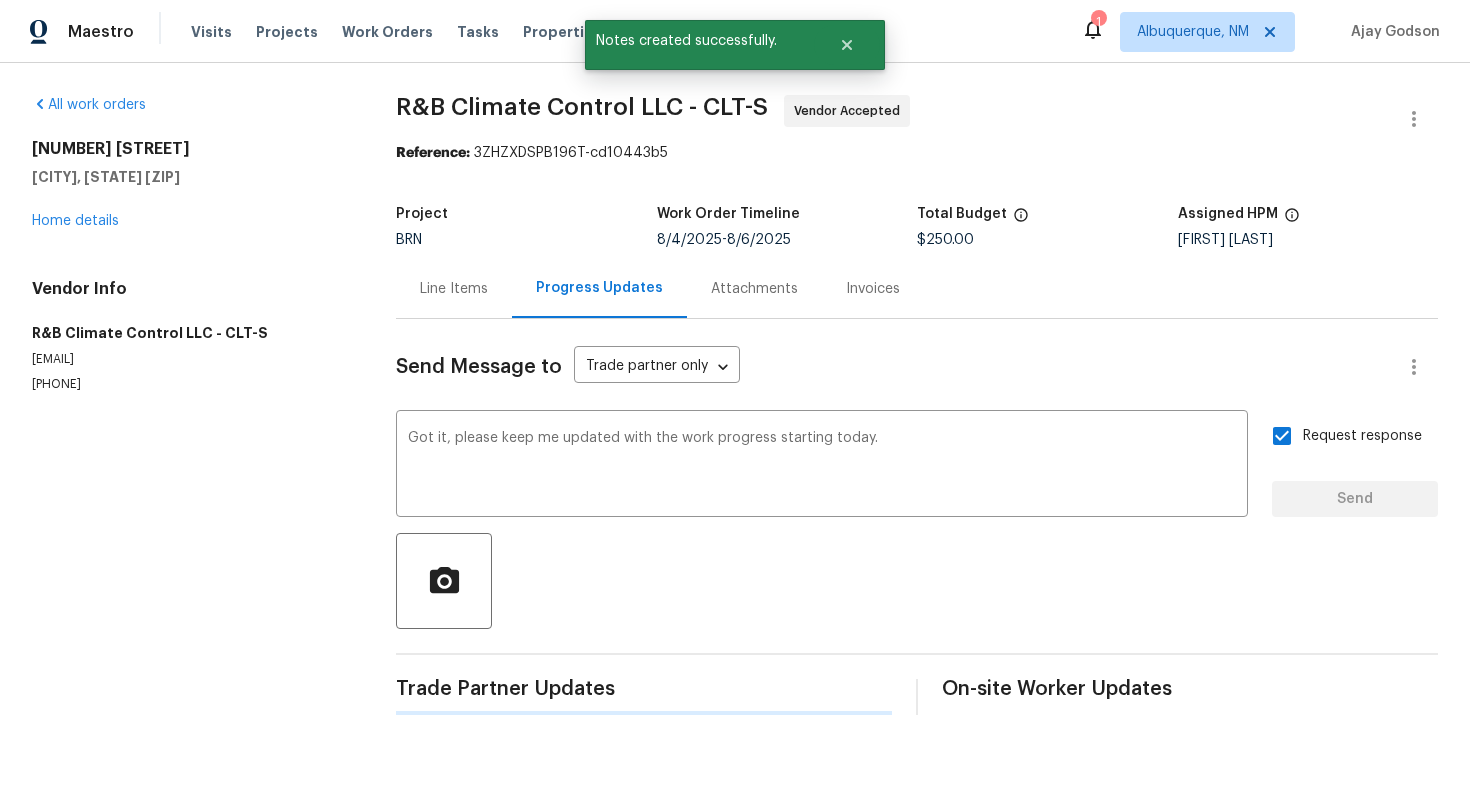 type 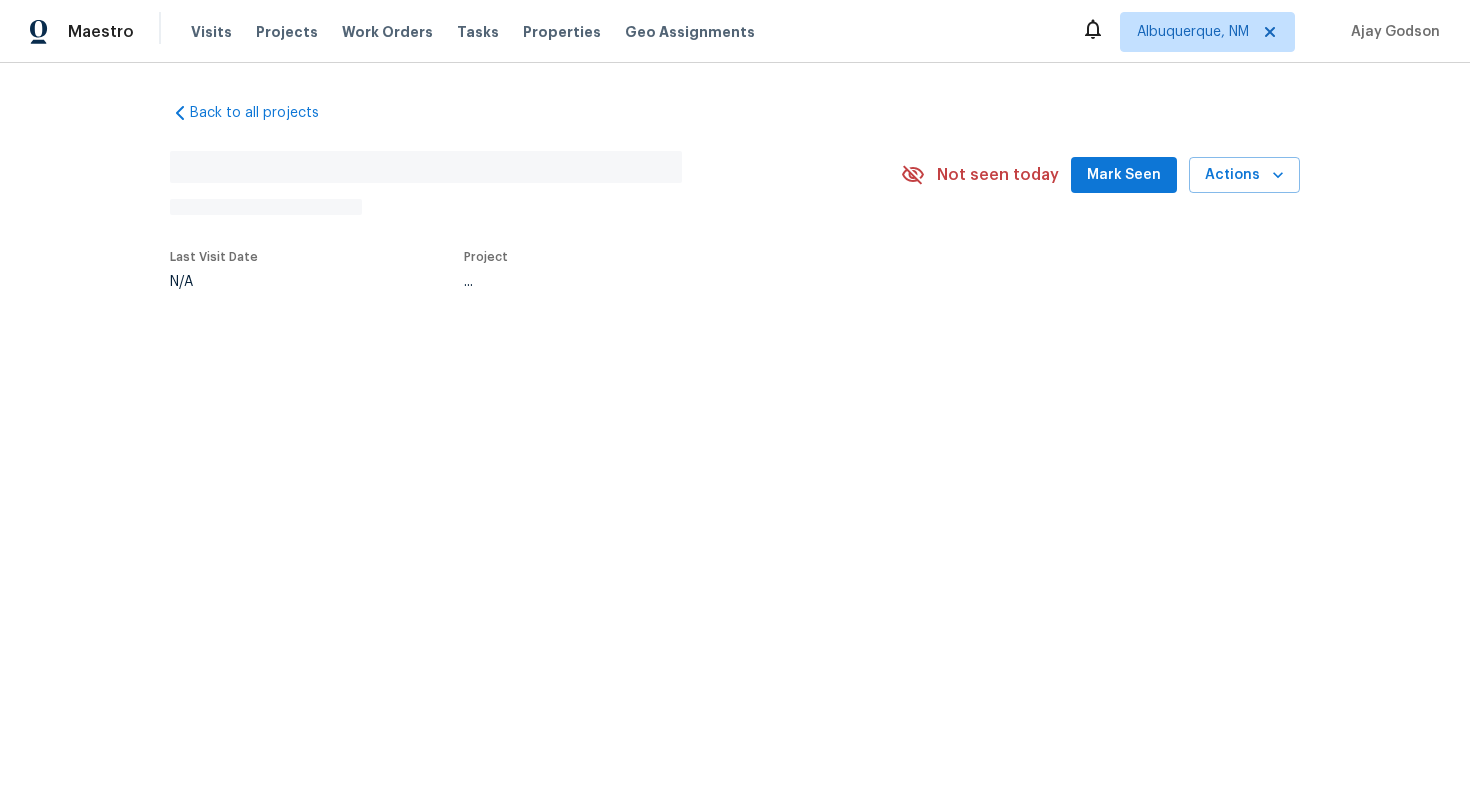 scroll, scrollTop: 0, scrollLeft: 0, axis: both 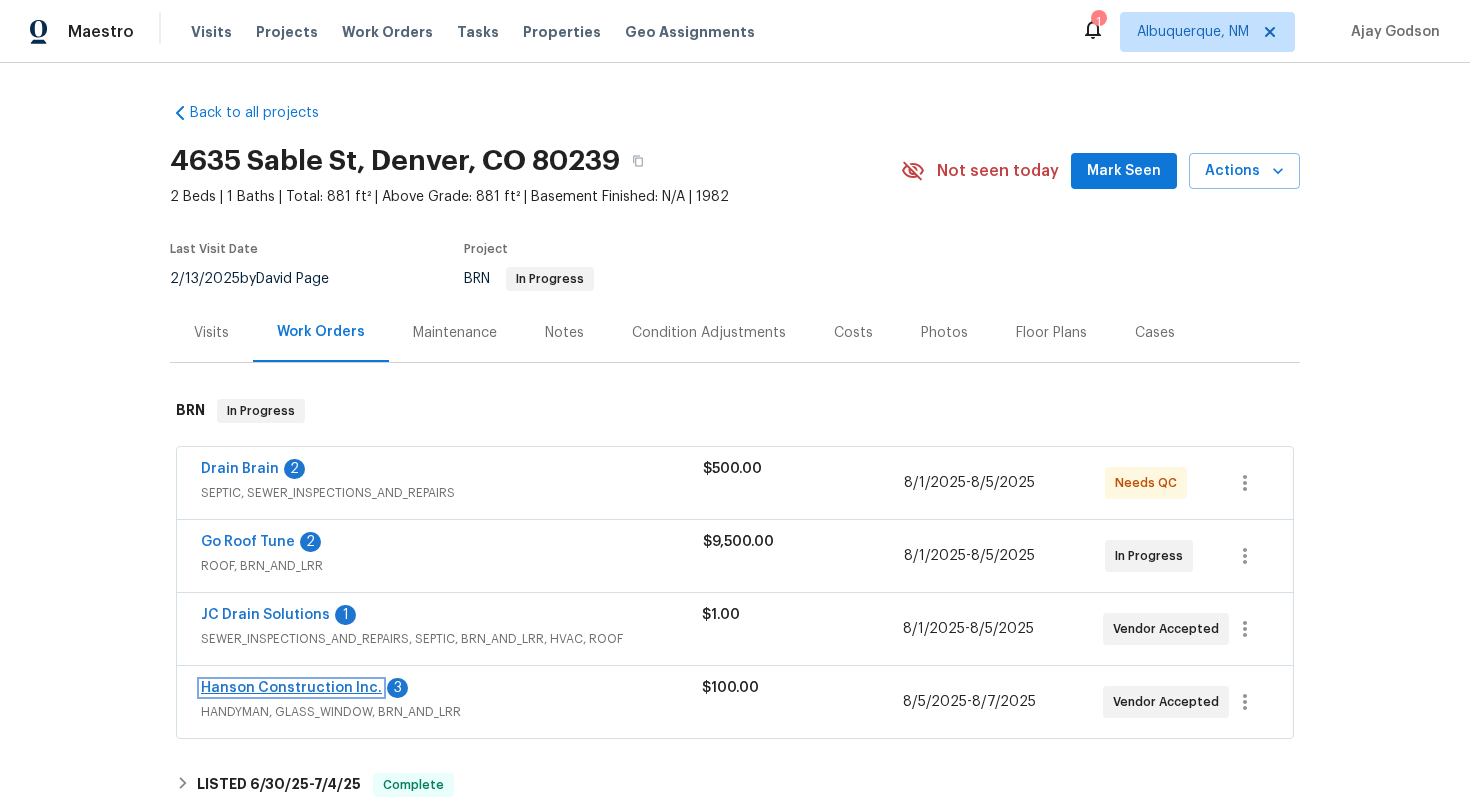click on "Hanson Construction Inc." at bounding box center [291, 688] 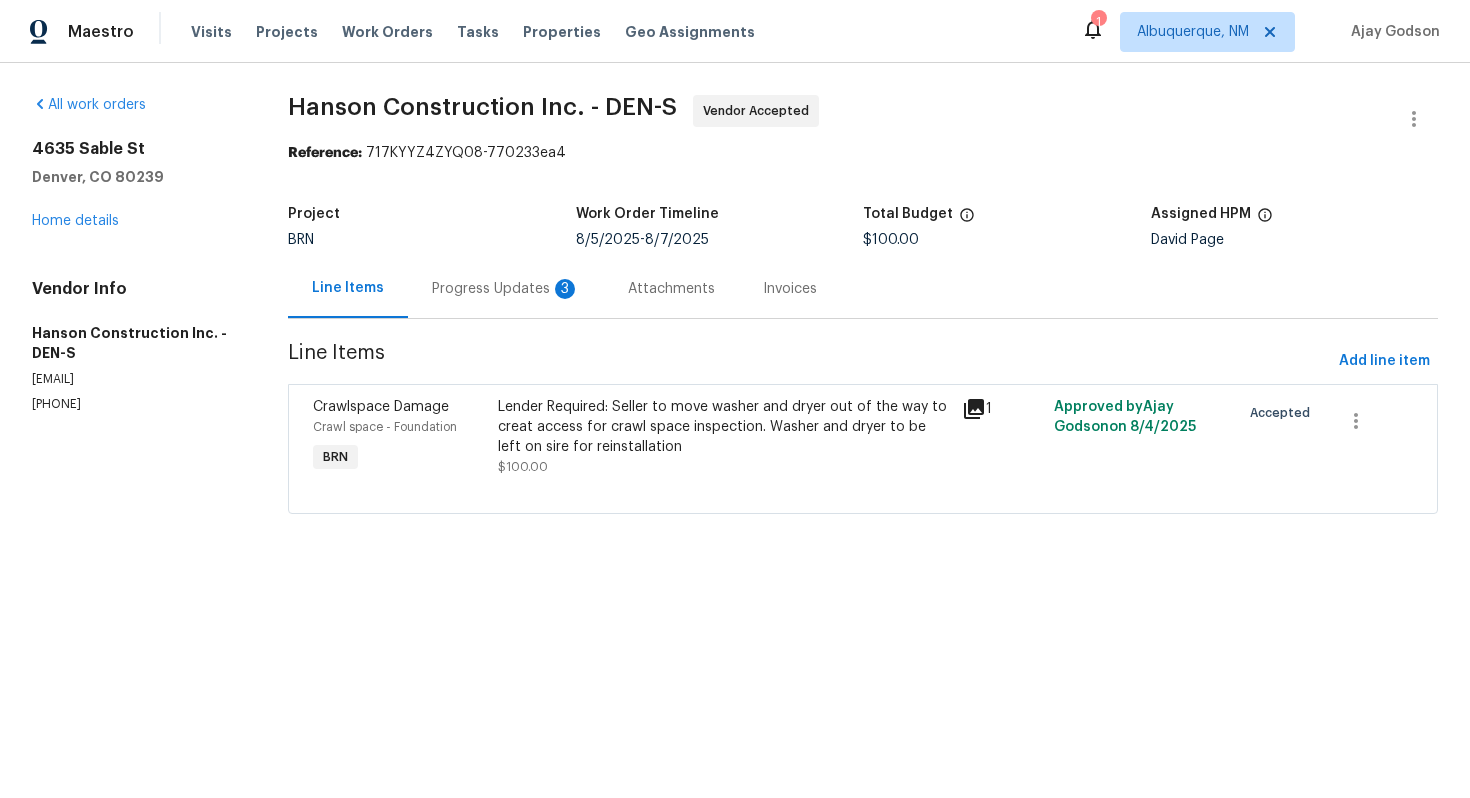 click on "Progress Updates 3" at bounding box center (506, 289) 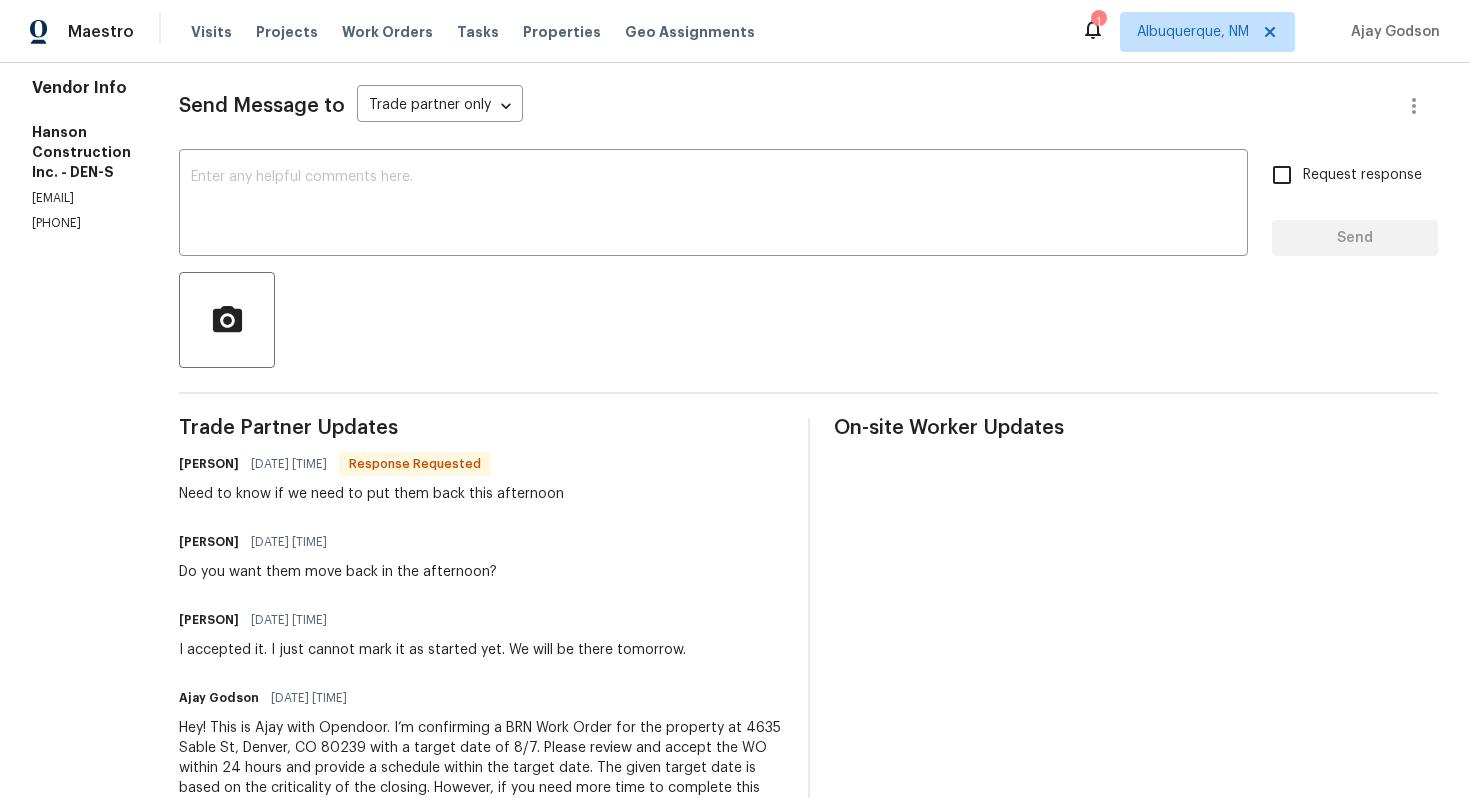 scroll, scrollTop: 0, scrollLeft: 0, axis: both 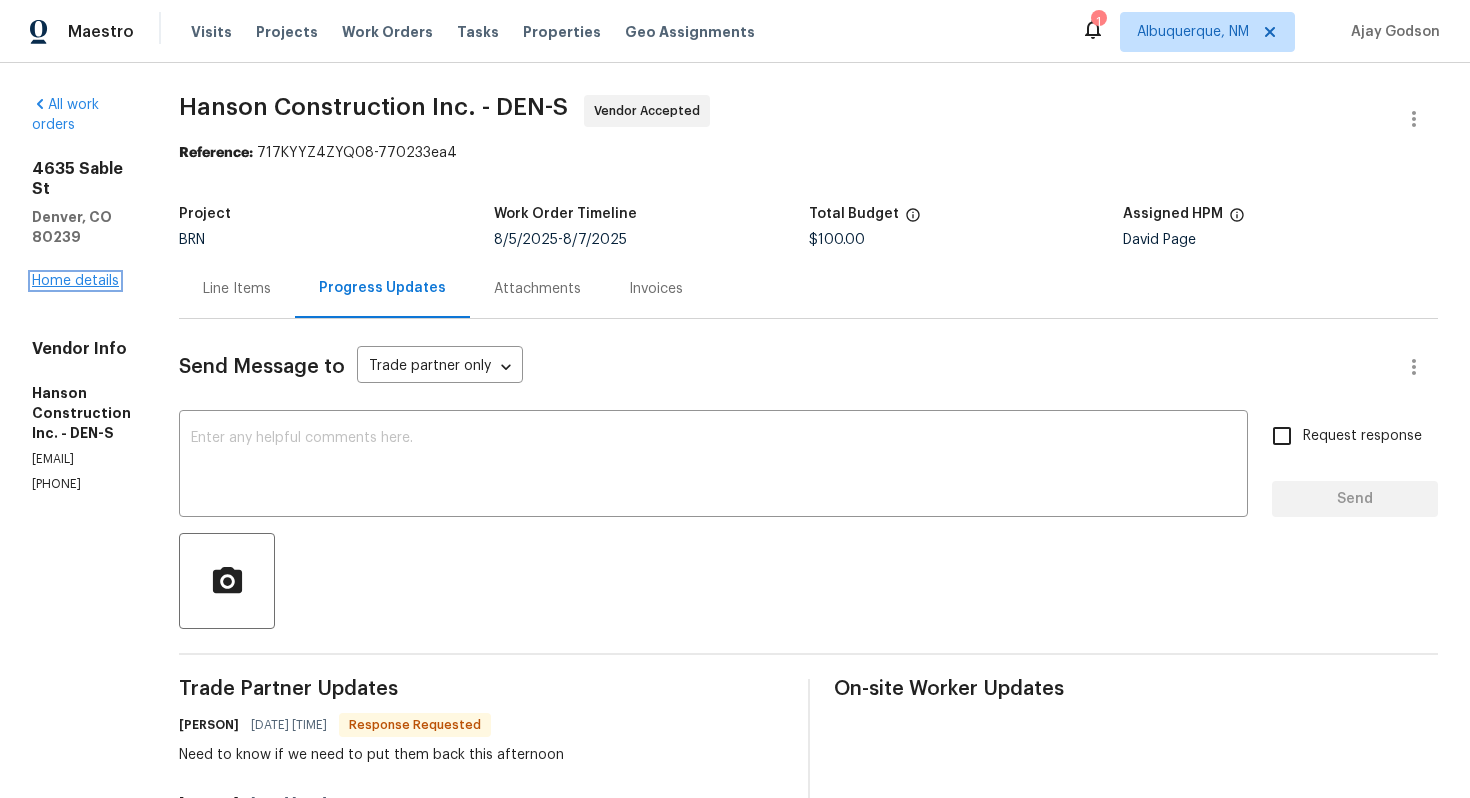 click on "Home details" at bounding box center [75, 281] 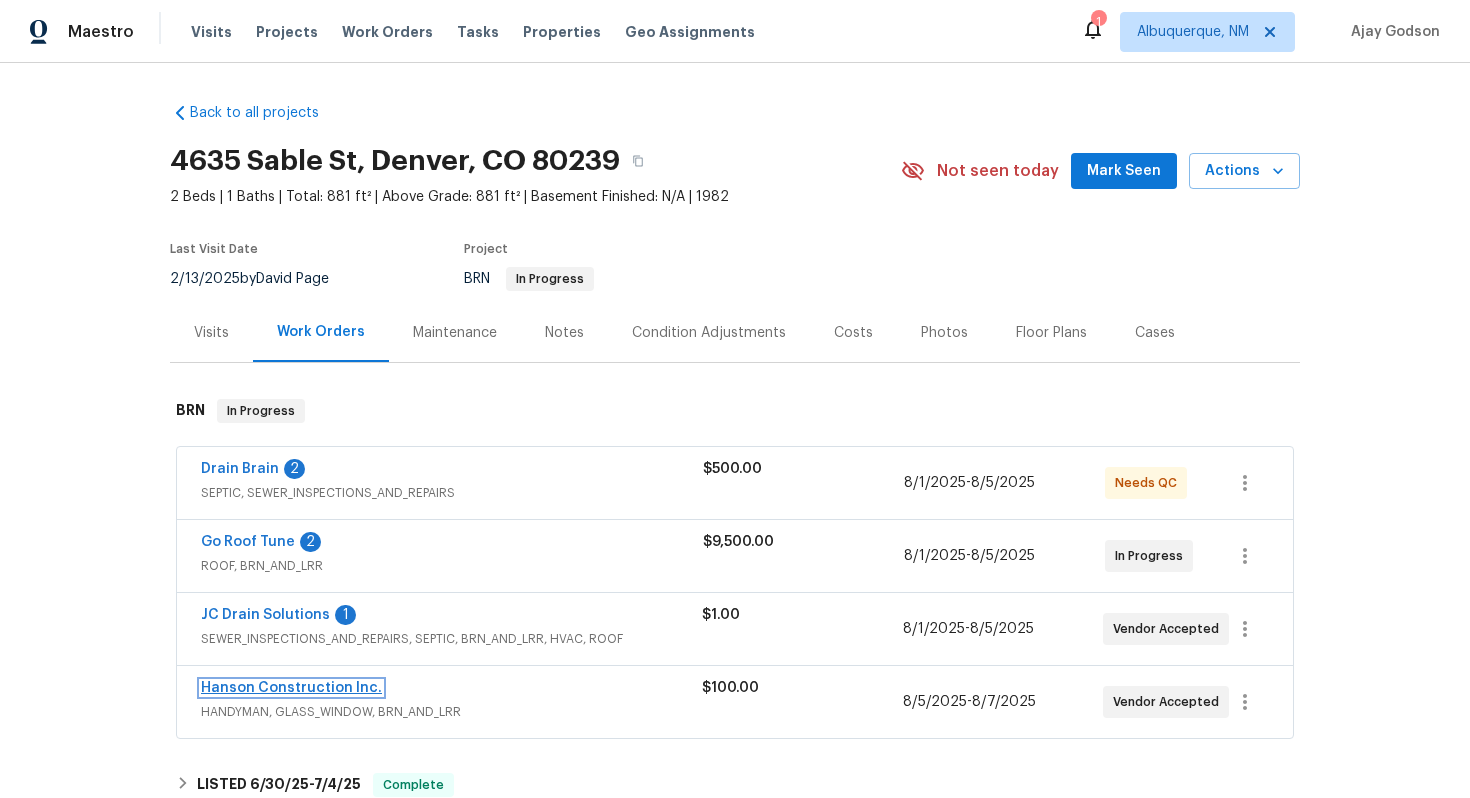 click on "Hanson Construction Inc." at bounding box center [291, 688] 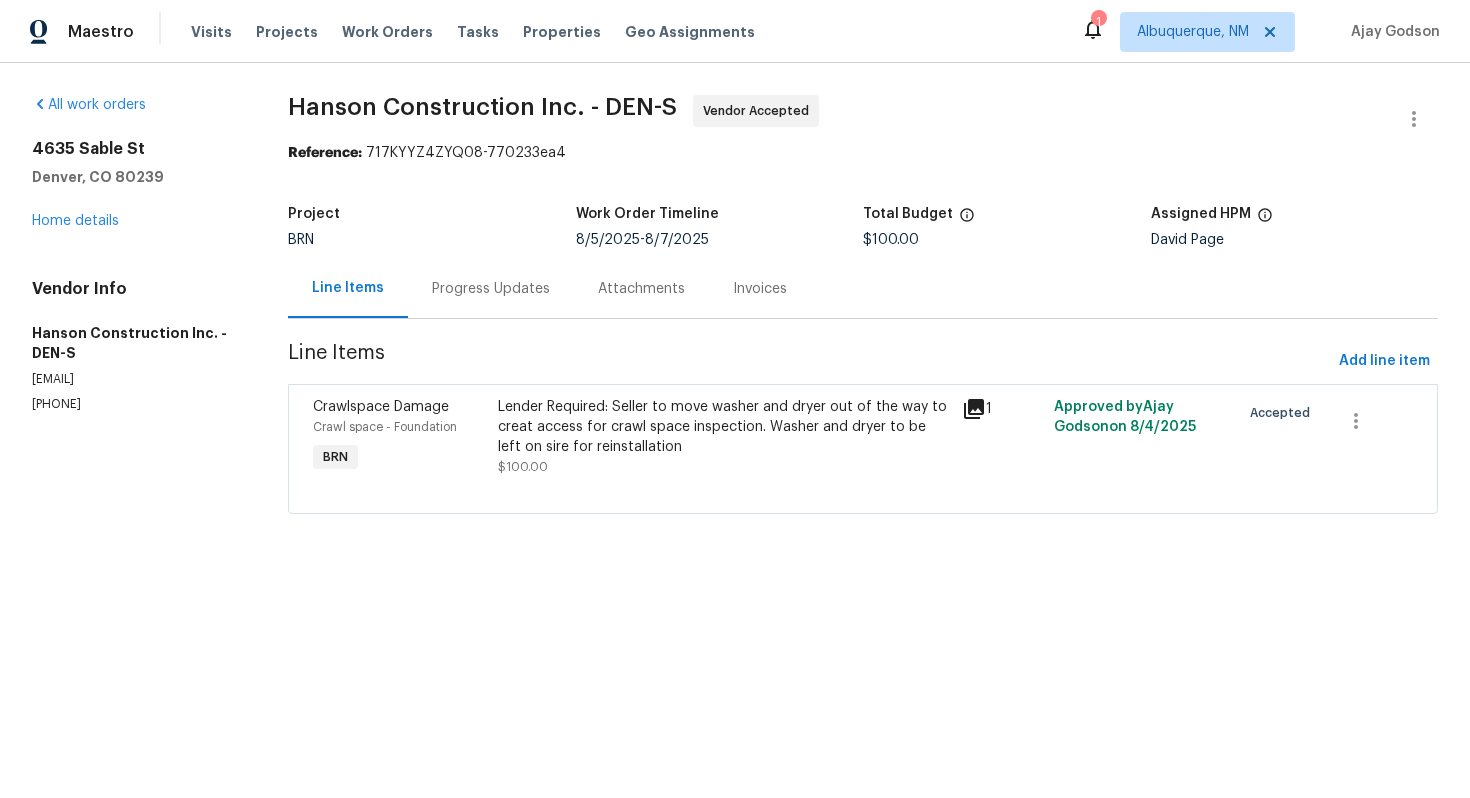 click on "Progress Updates" at bounding box center [491, 289] 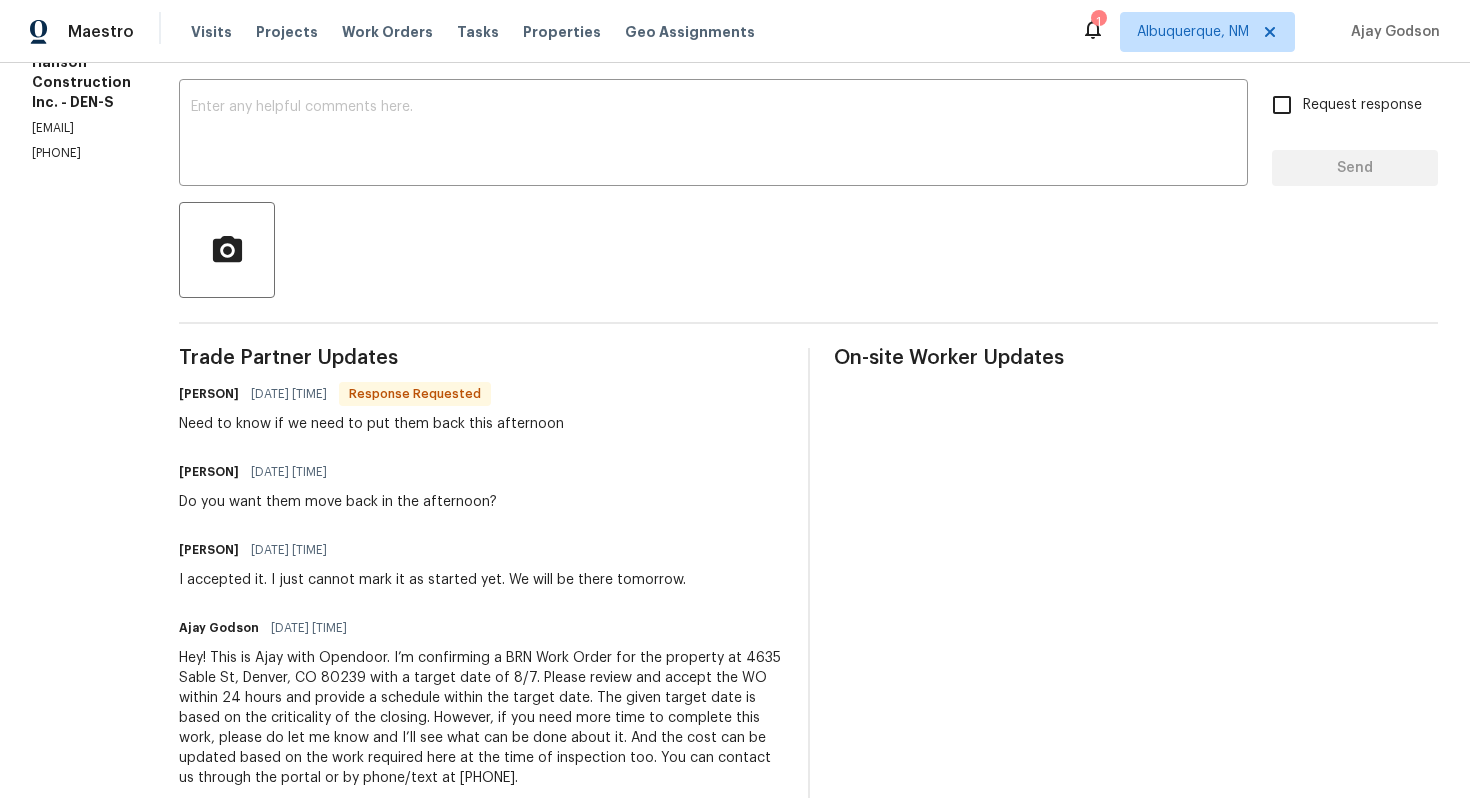 scroll, scrollTop: 0, scrollLeft: 0, axis: both 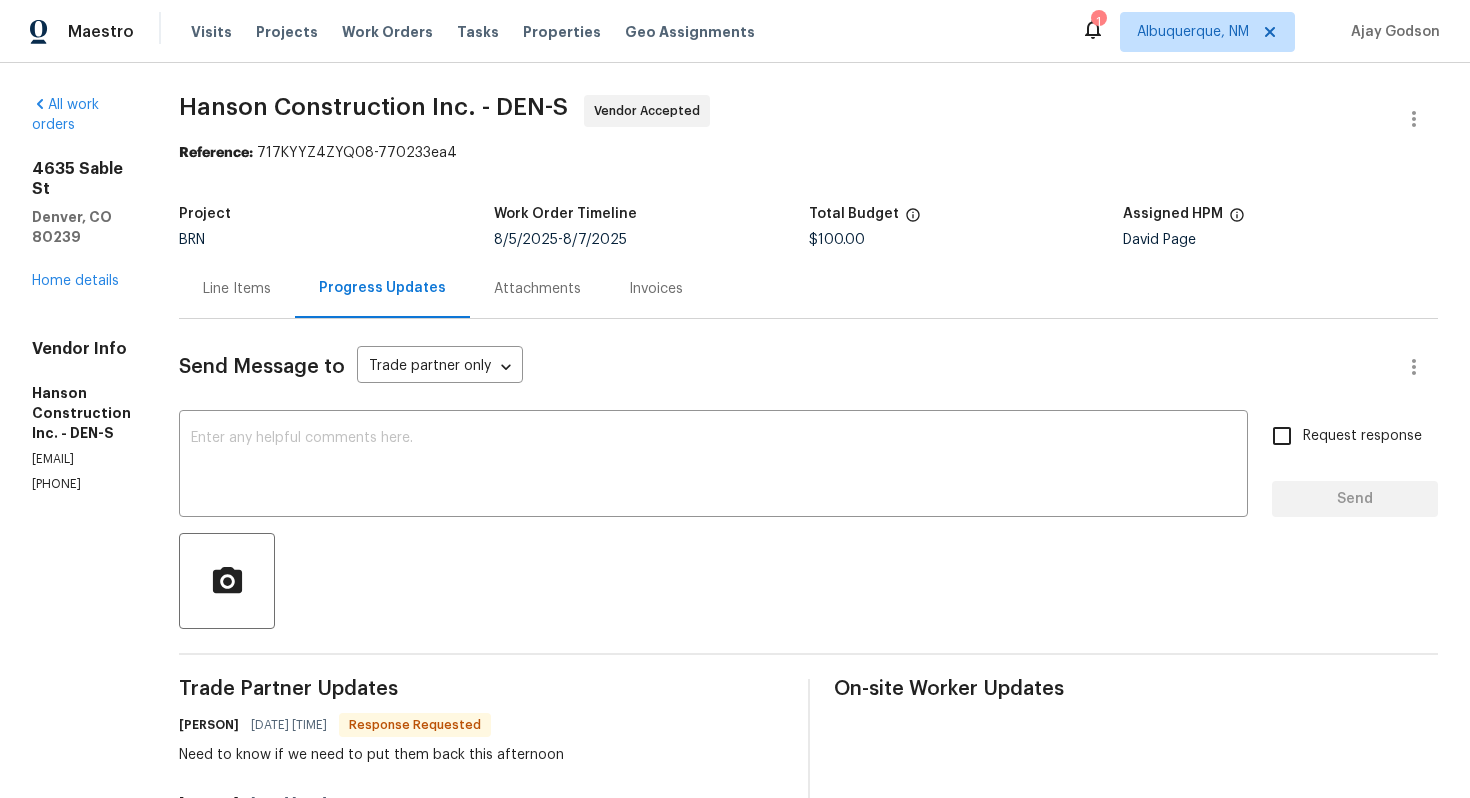 click on "Line Items" at bounding box center [237, 289] 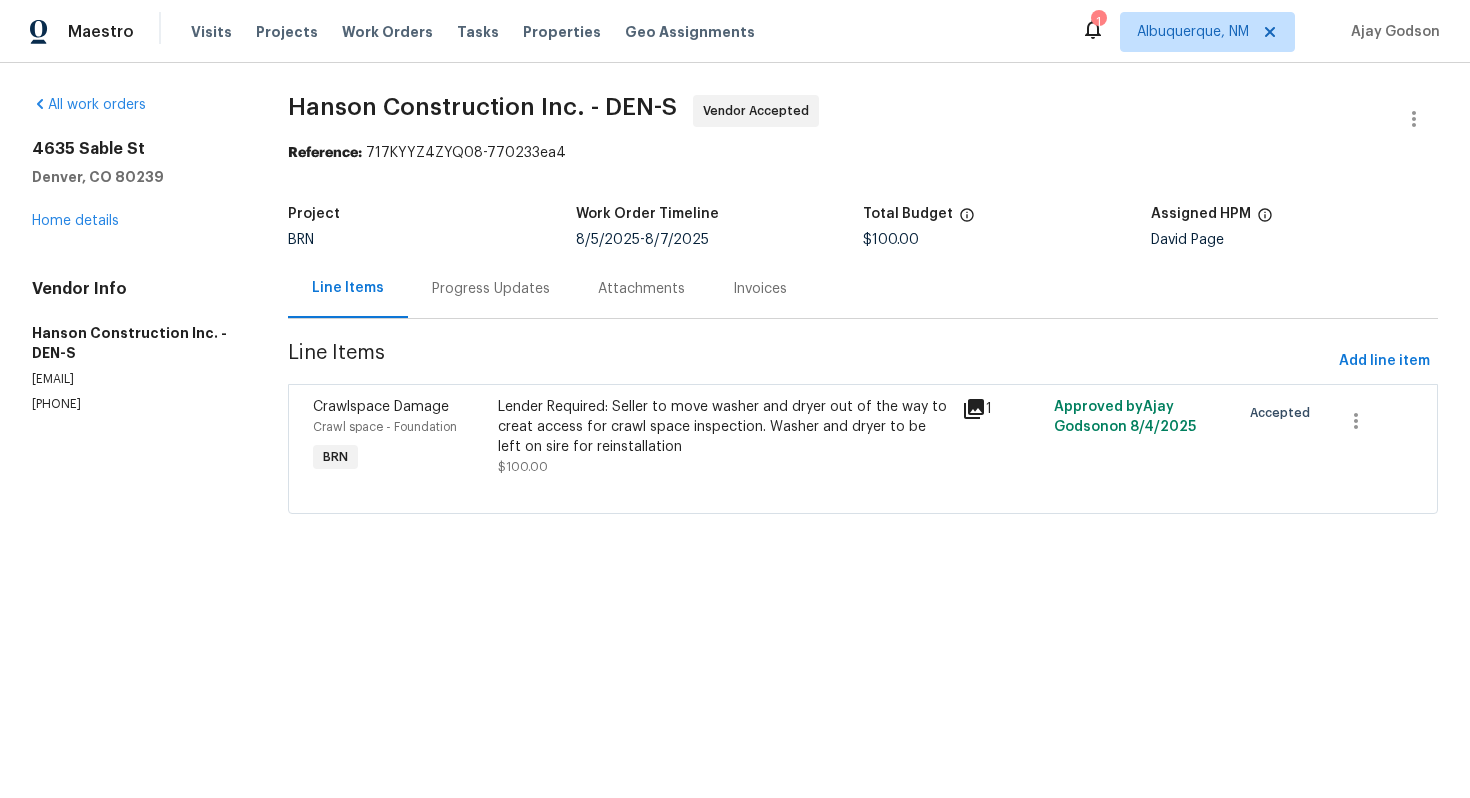 click on "Progress Updates" at bounding box center [491, 288] 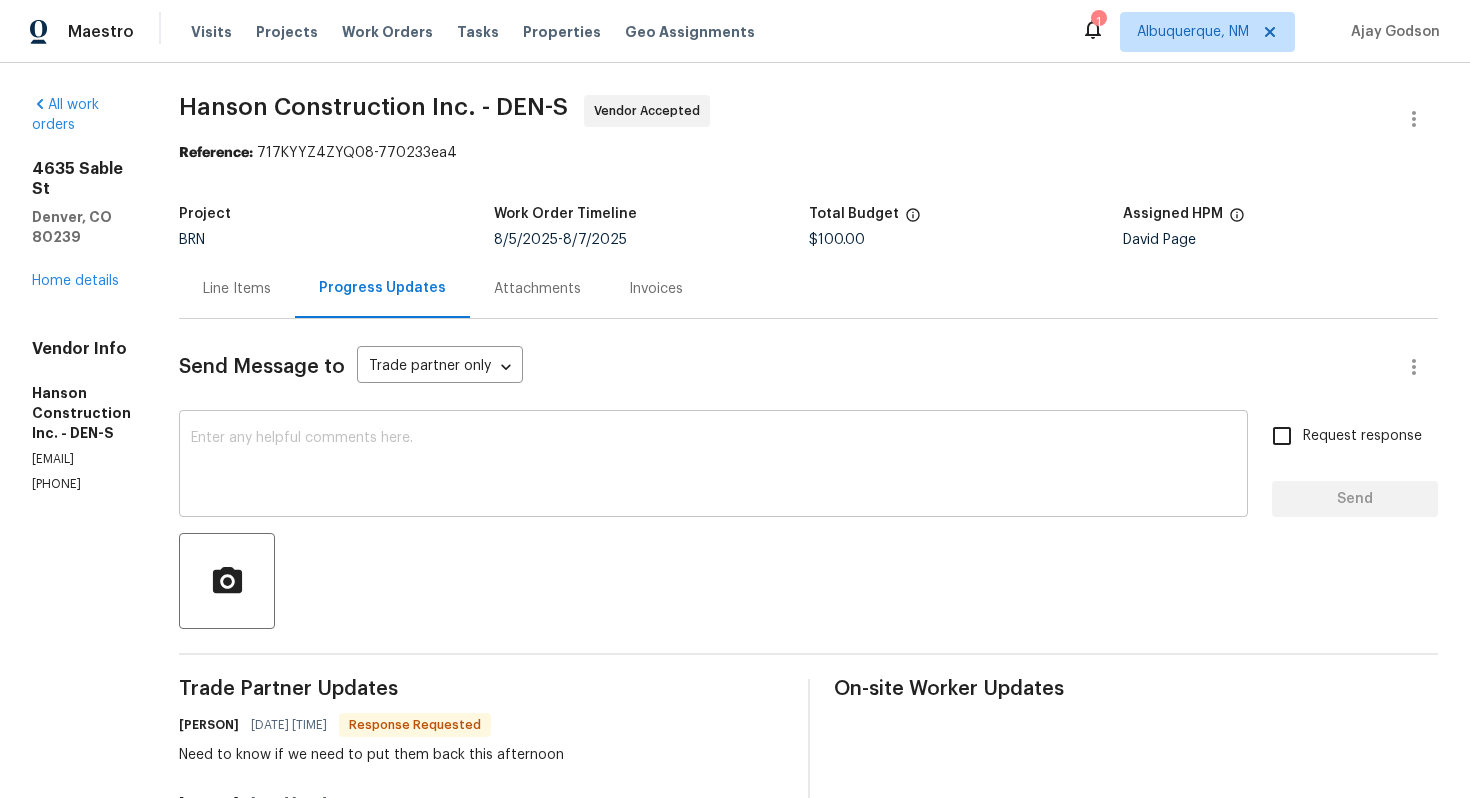 click at bounding box center [713, 466] 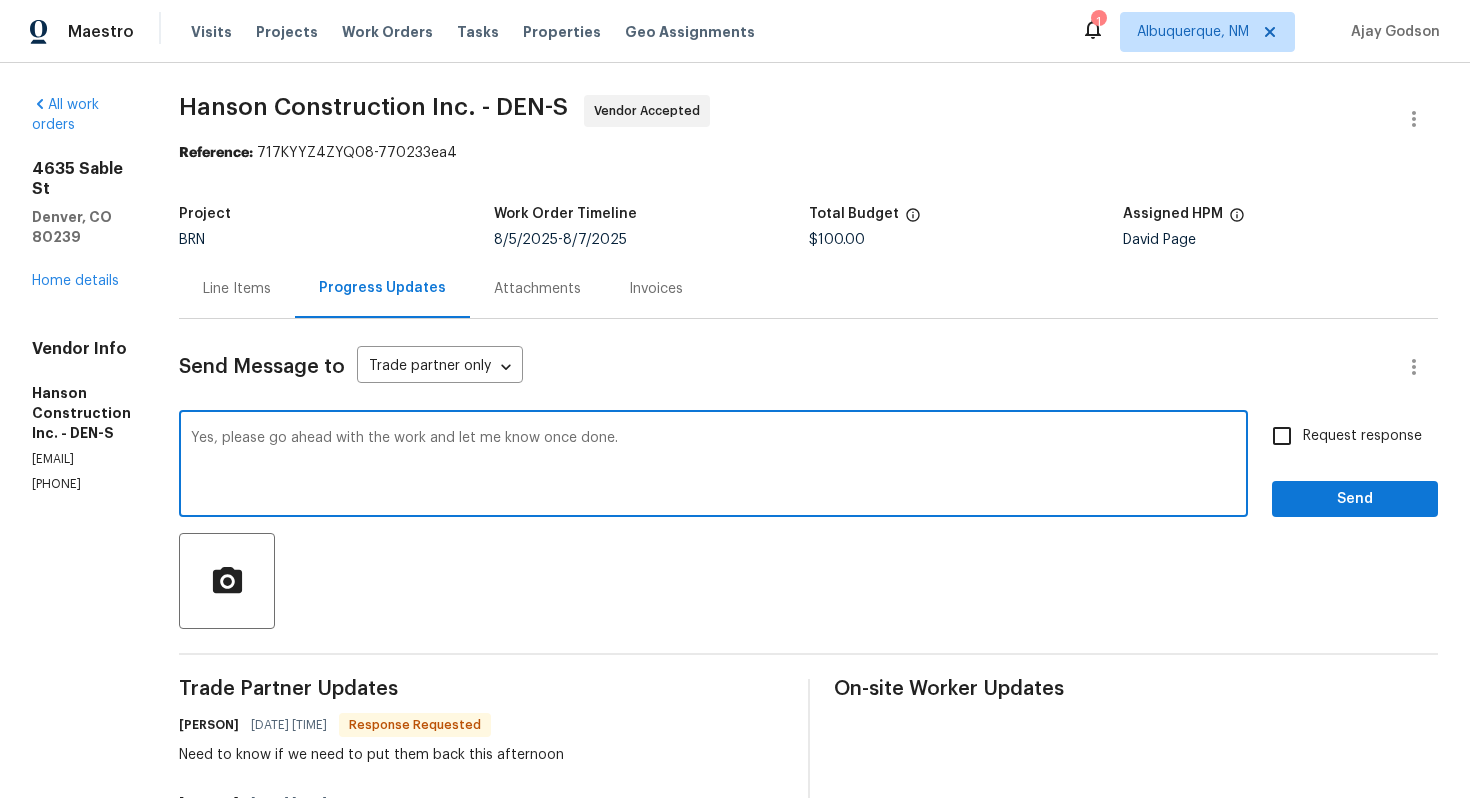 type on "Yes, please go ahead with the work and let me know once done." 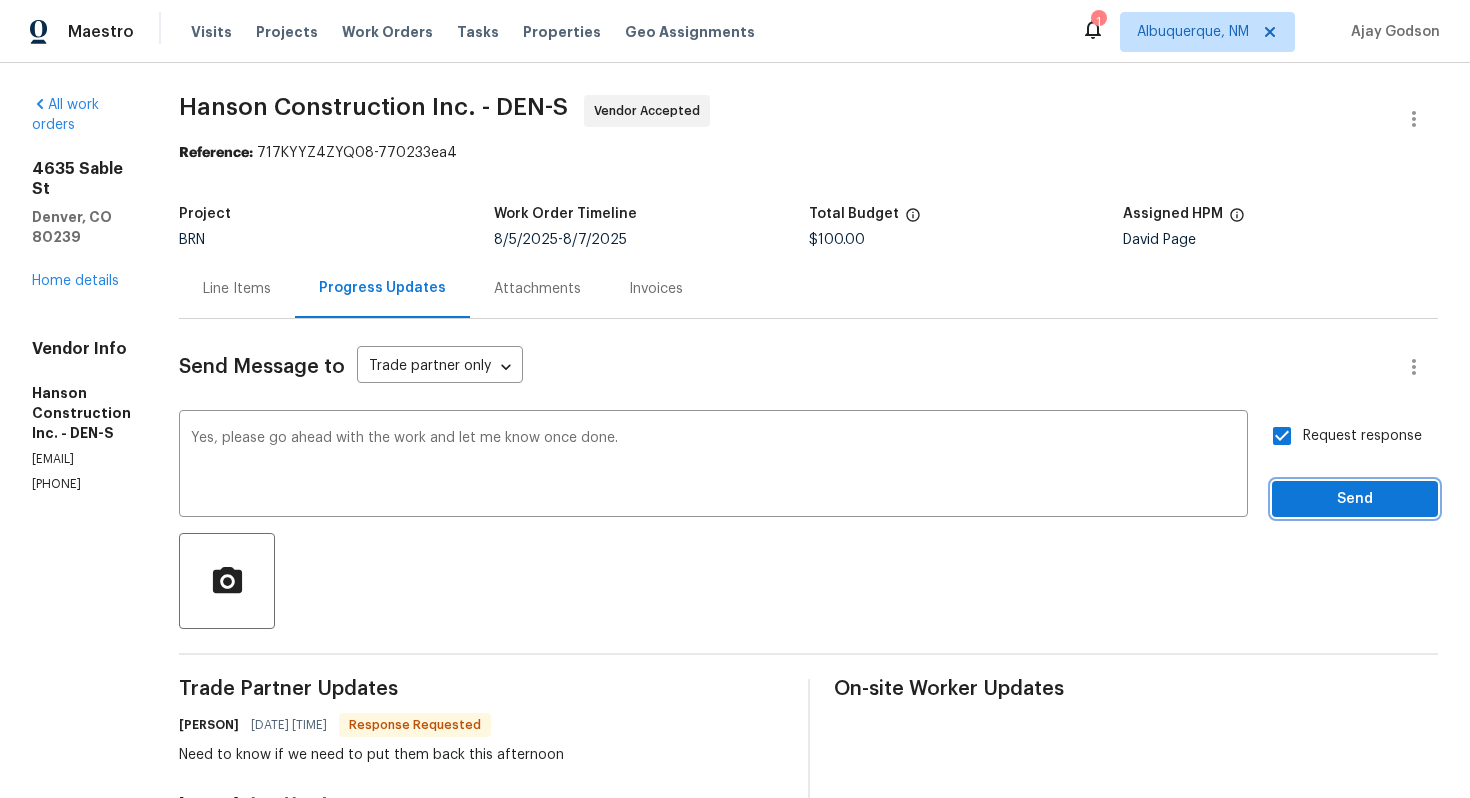 click on "Send" at bounding box center (1355, 499) 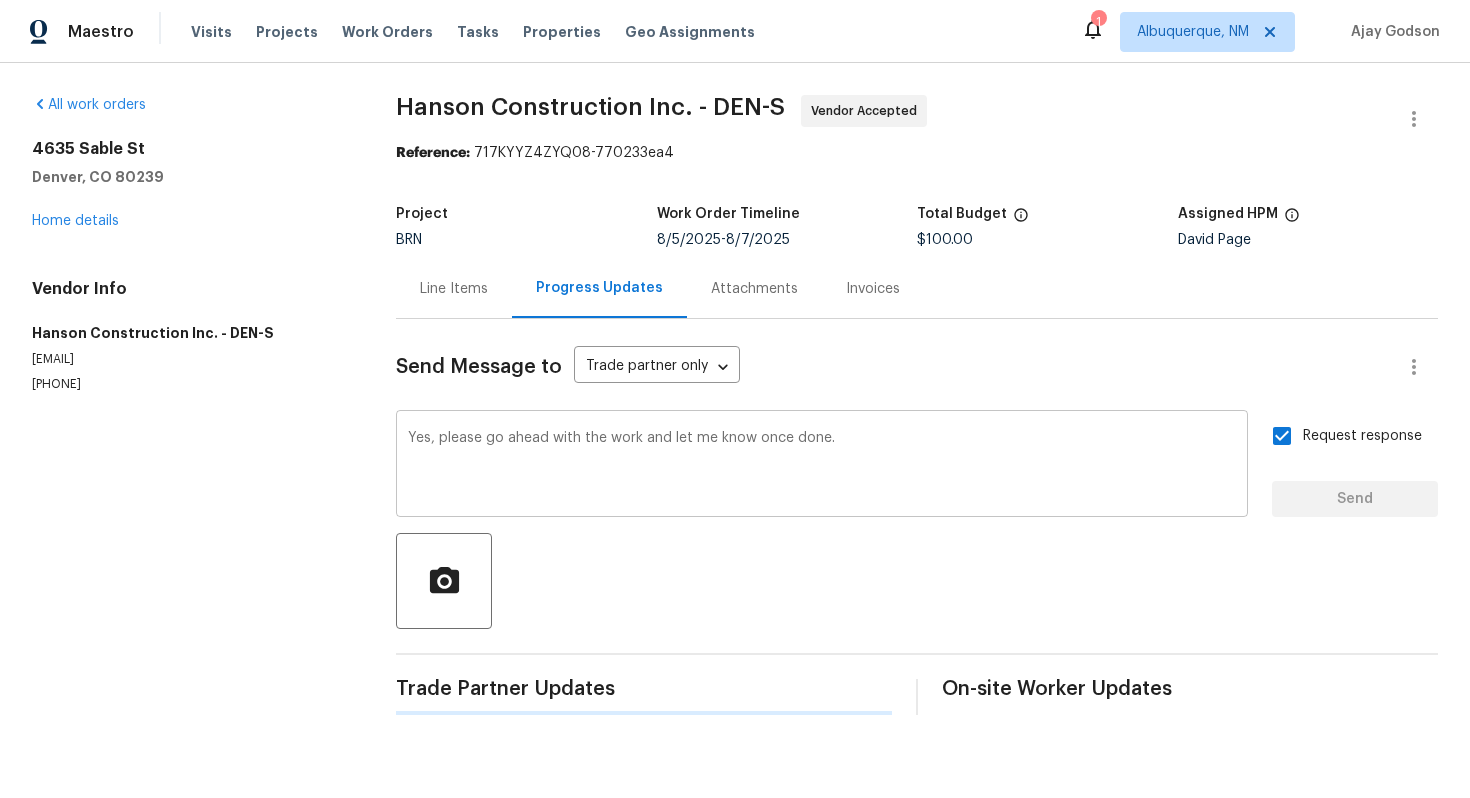 type 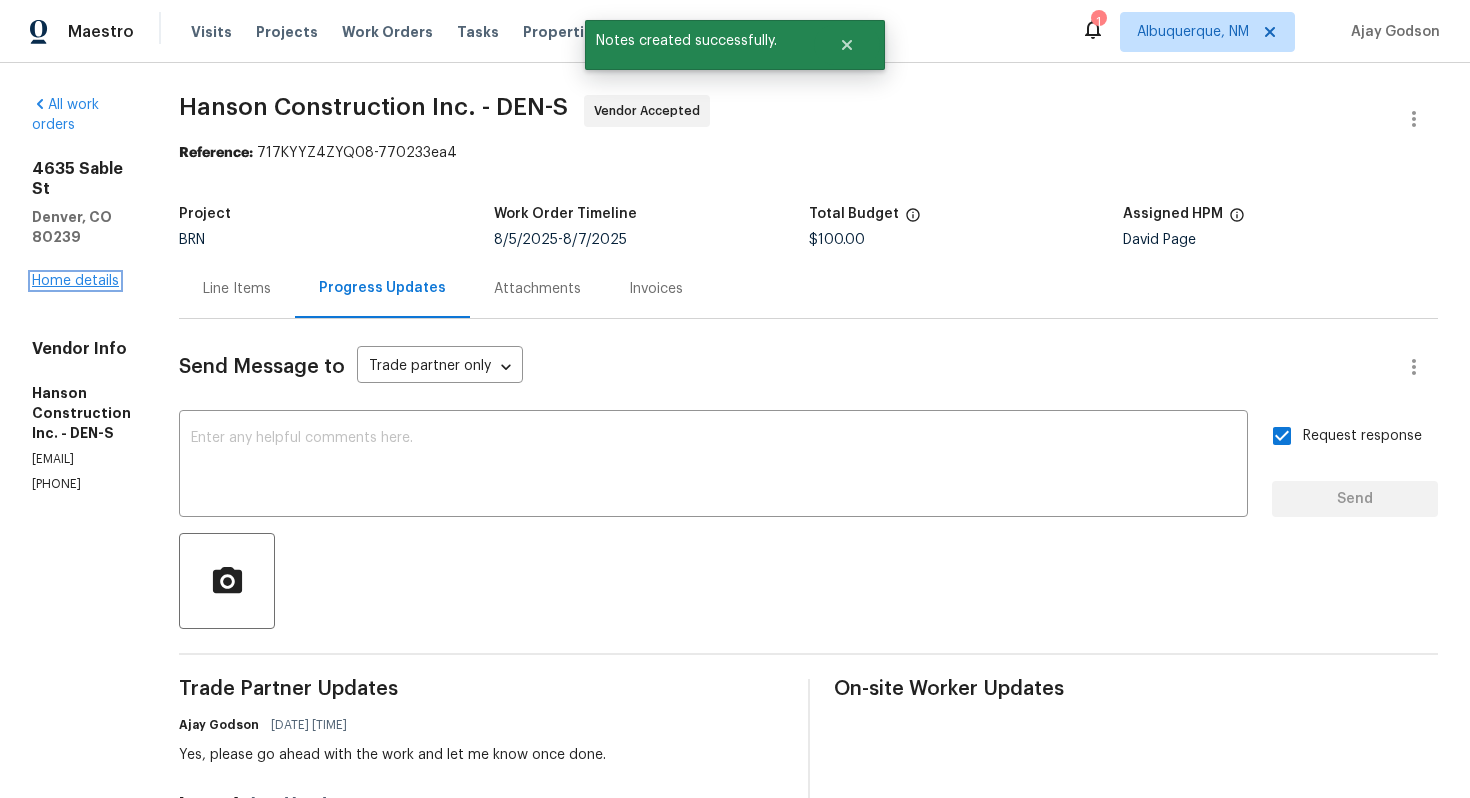 click on "Home details" at bounding box center [75, 281] 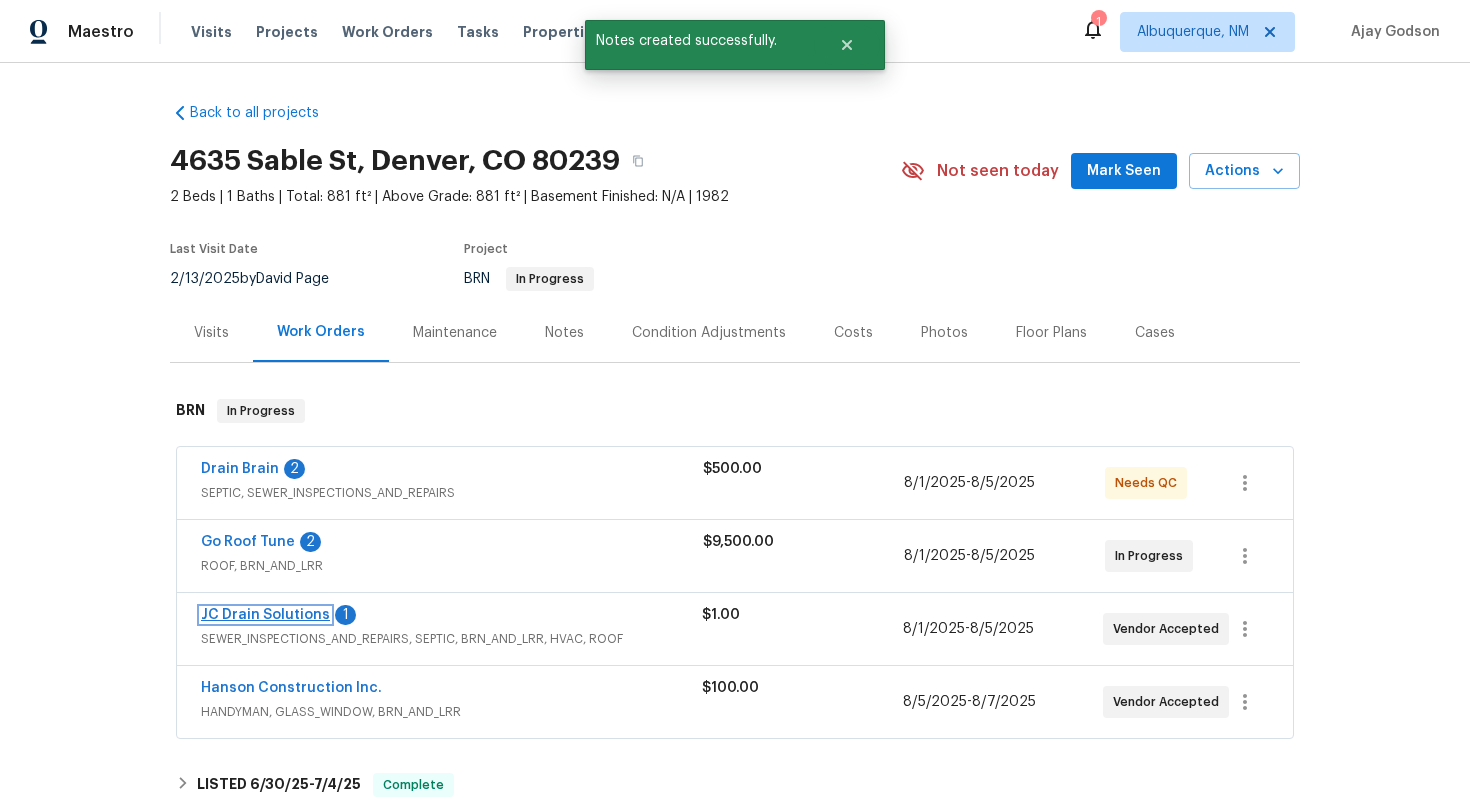 click on "JC Drain Solutions" at bounding box center (265, 615) 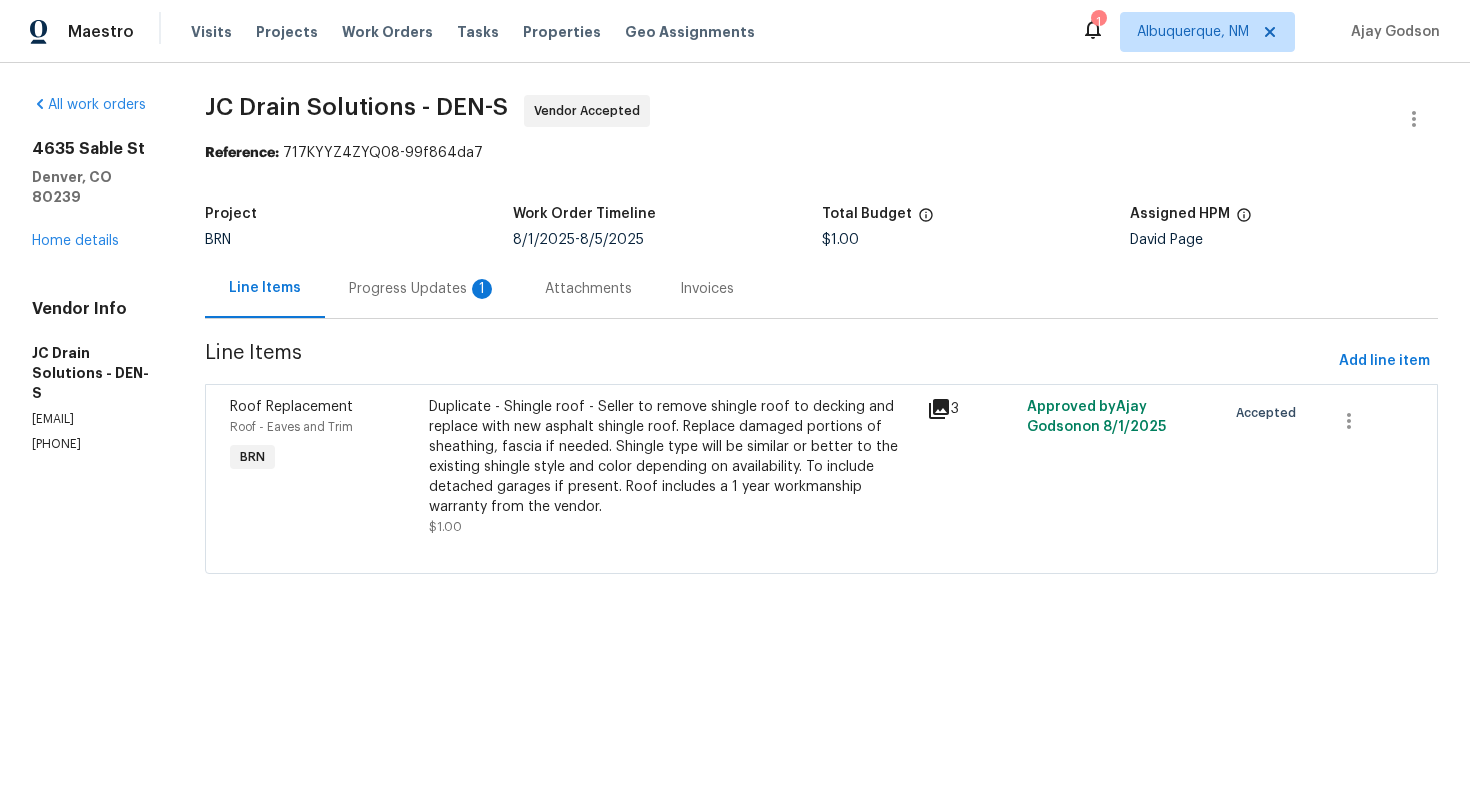 click on "Progress Updates 1" at bounding box center (423, 289) 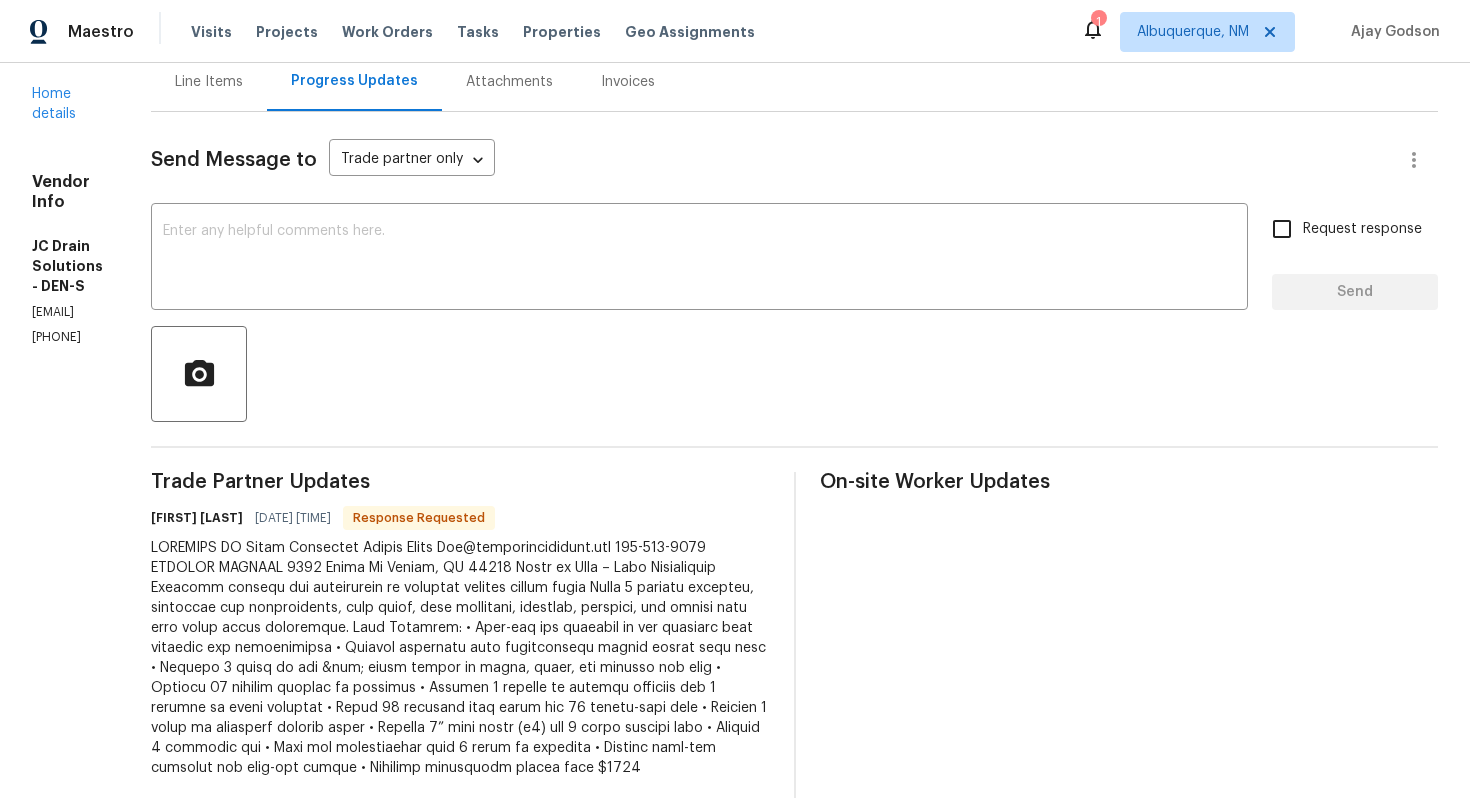 scroll, scrollTop: 0, scrollLeft: 0, axis: both 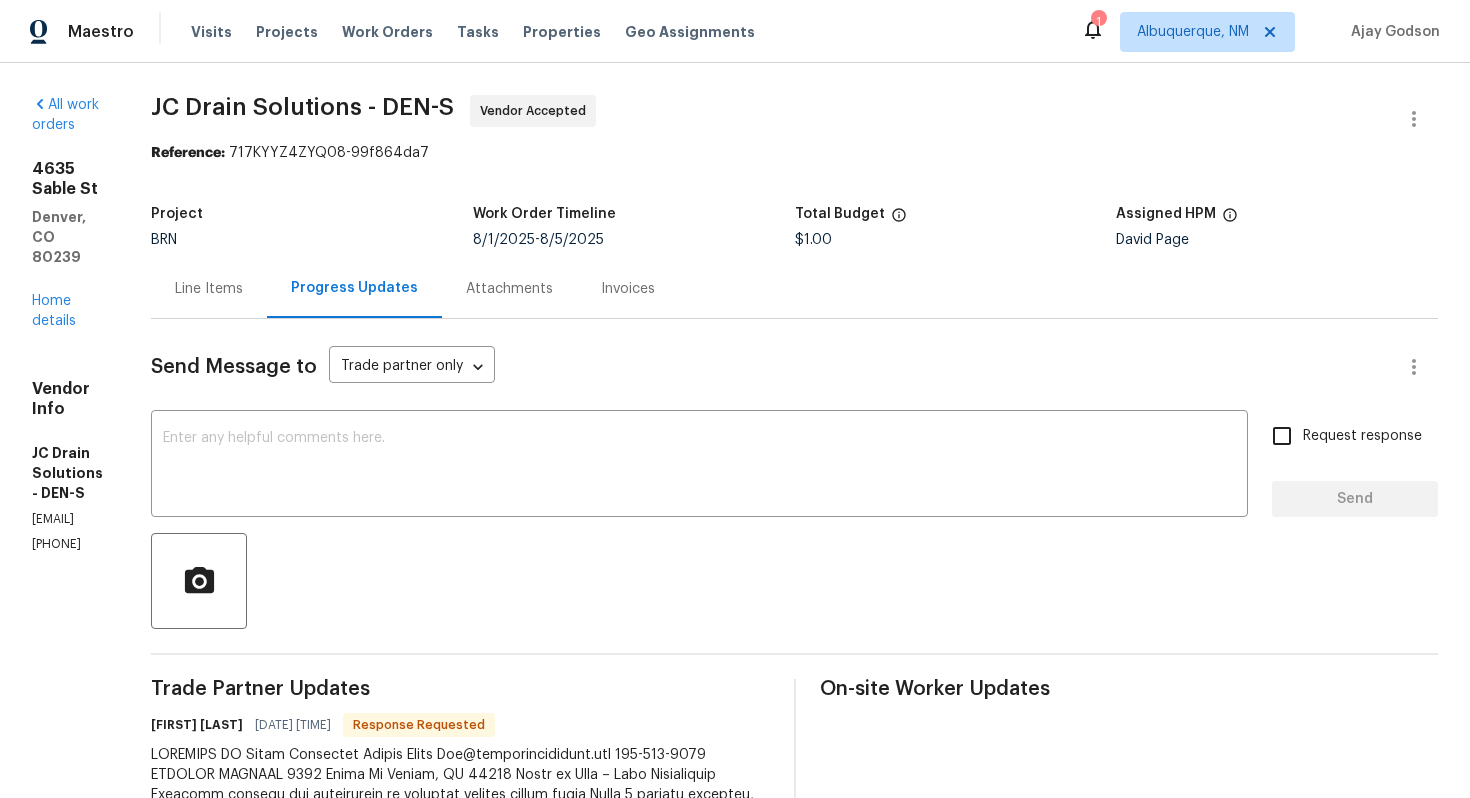 click on "Line Items" at bounding box center [209, 288] 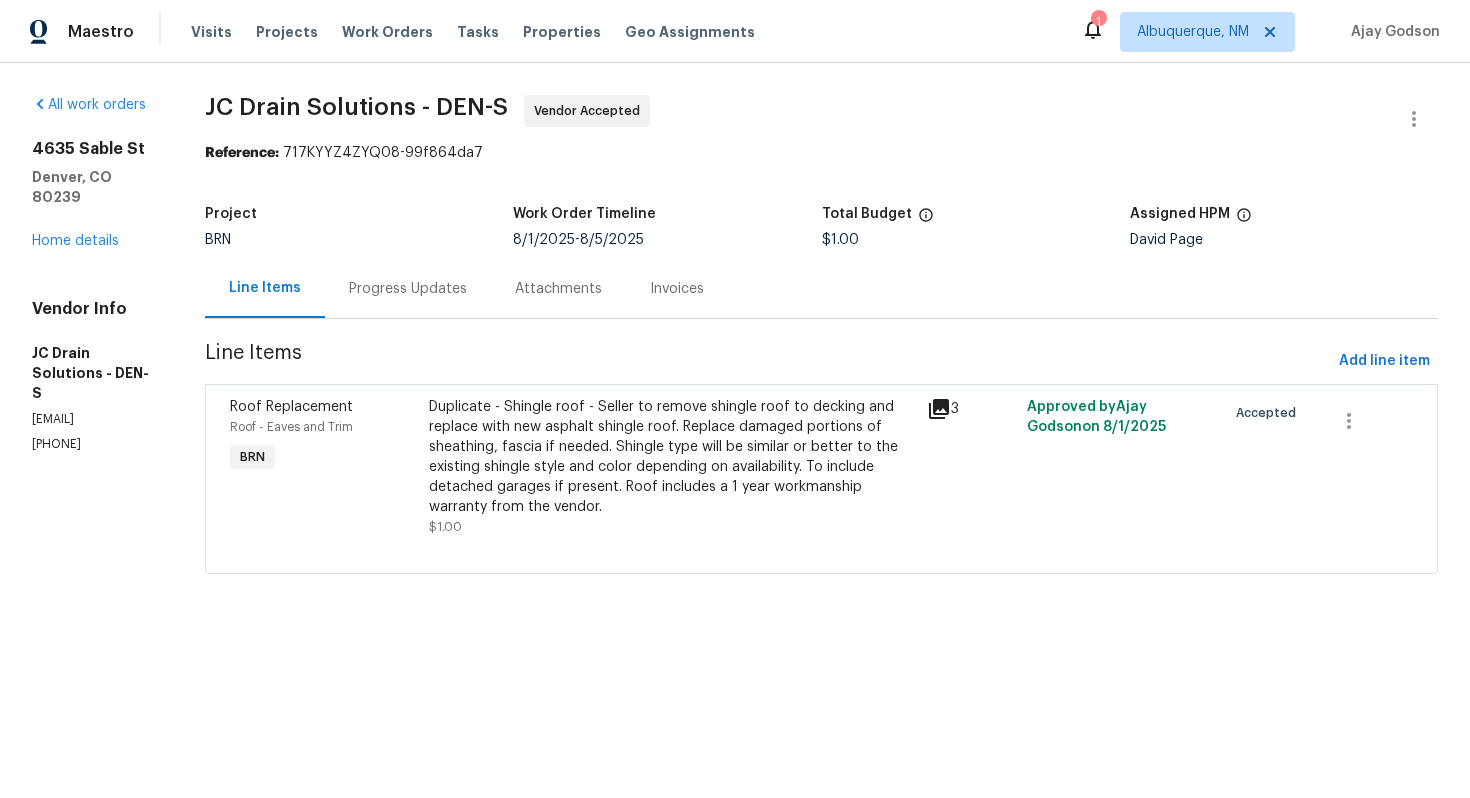 click on "Duplicate - Shingle roof - Seller to remove shingle roof to decking and replace with new asphalt shingle roof. Replace damaged portions of sheathing, fascia if needed. Shingle type will be similar or better to the existing shingle style and color depending on availability. To include detached garages if present. Roof includes a 1 year workmanship warranty from the vendor." at bounding box center [672, 457] 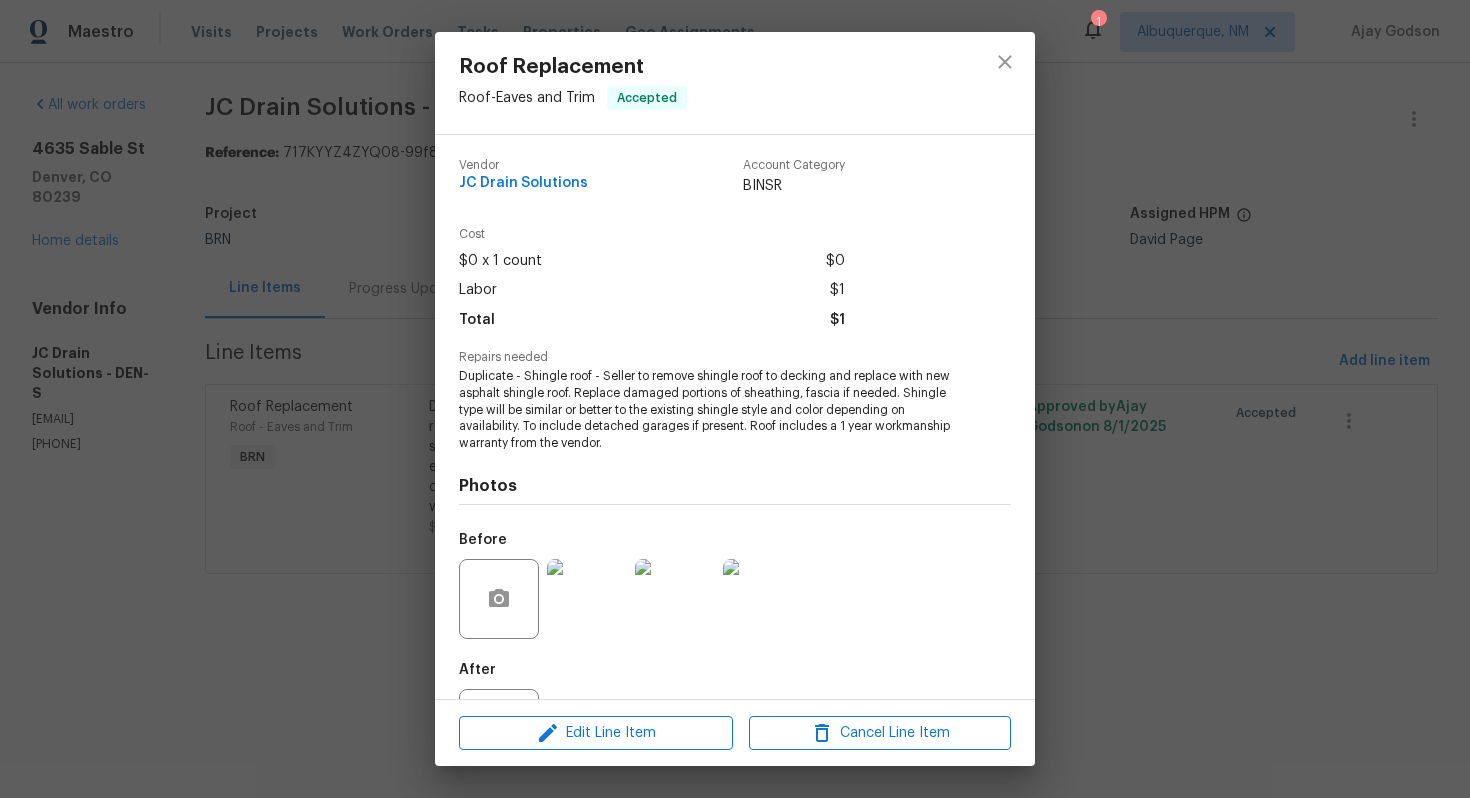 scroll, scrollTop: 90, scrollLeft: 0, axis: vertical 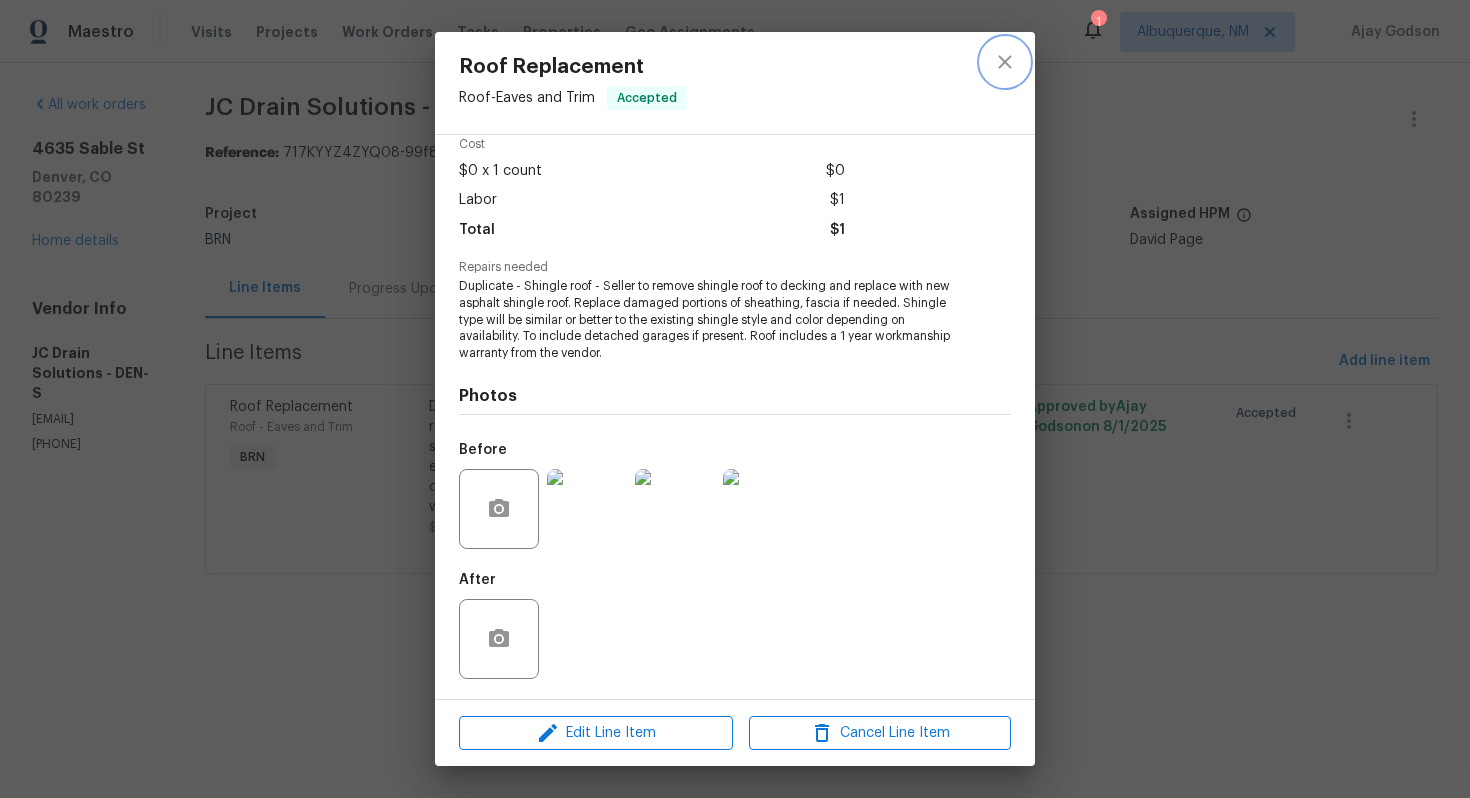 click 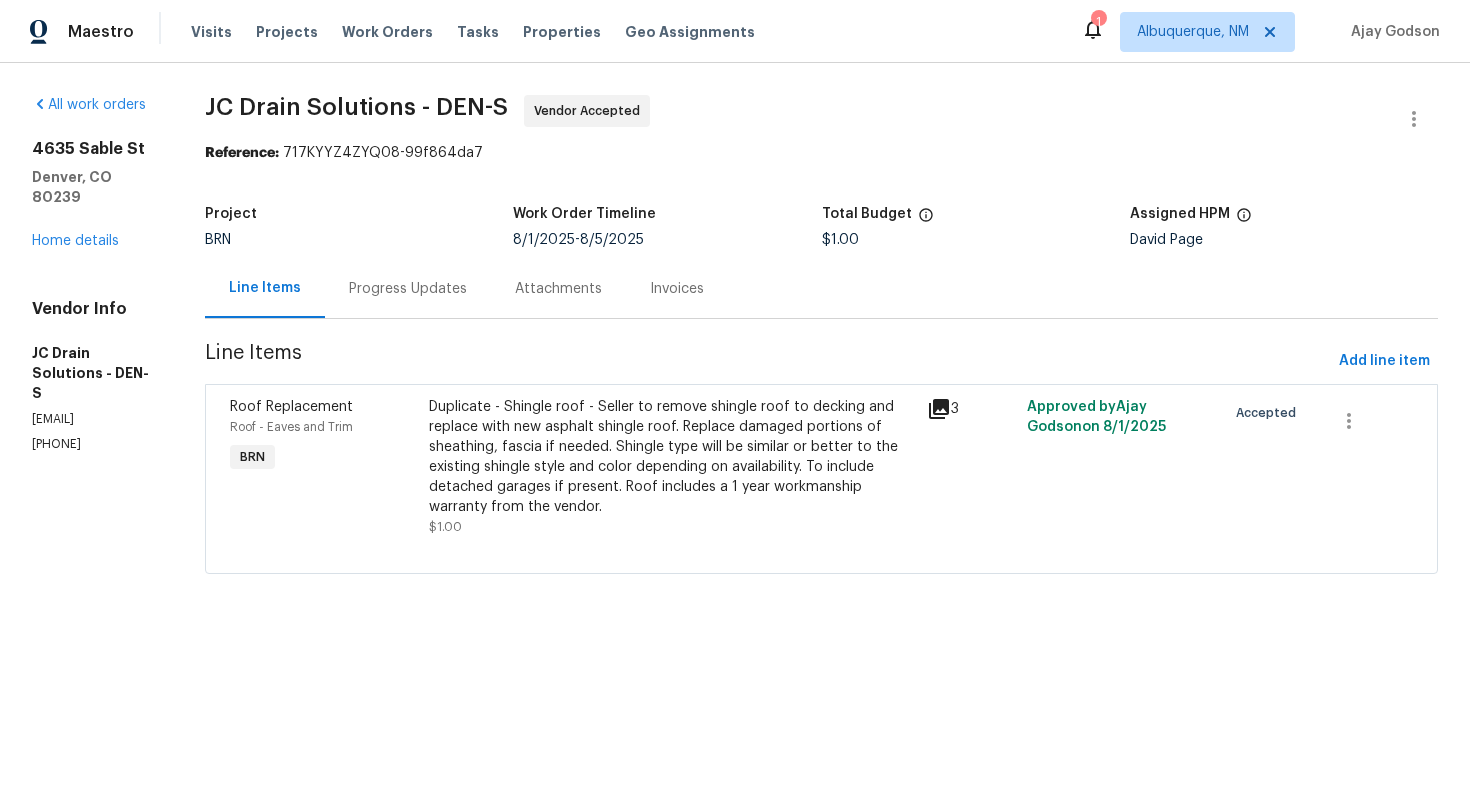 click on "Progress Updates" at bounding box center (408, 289) 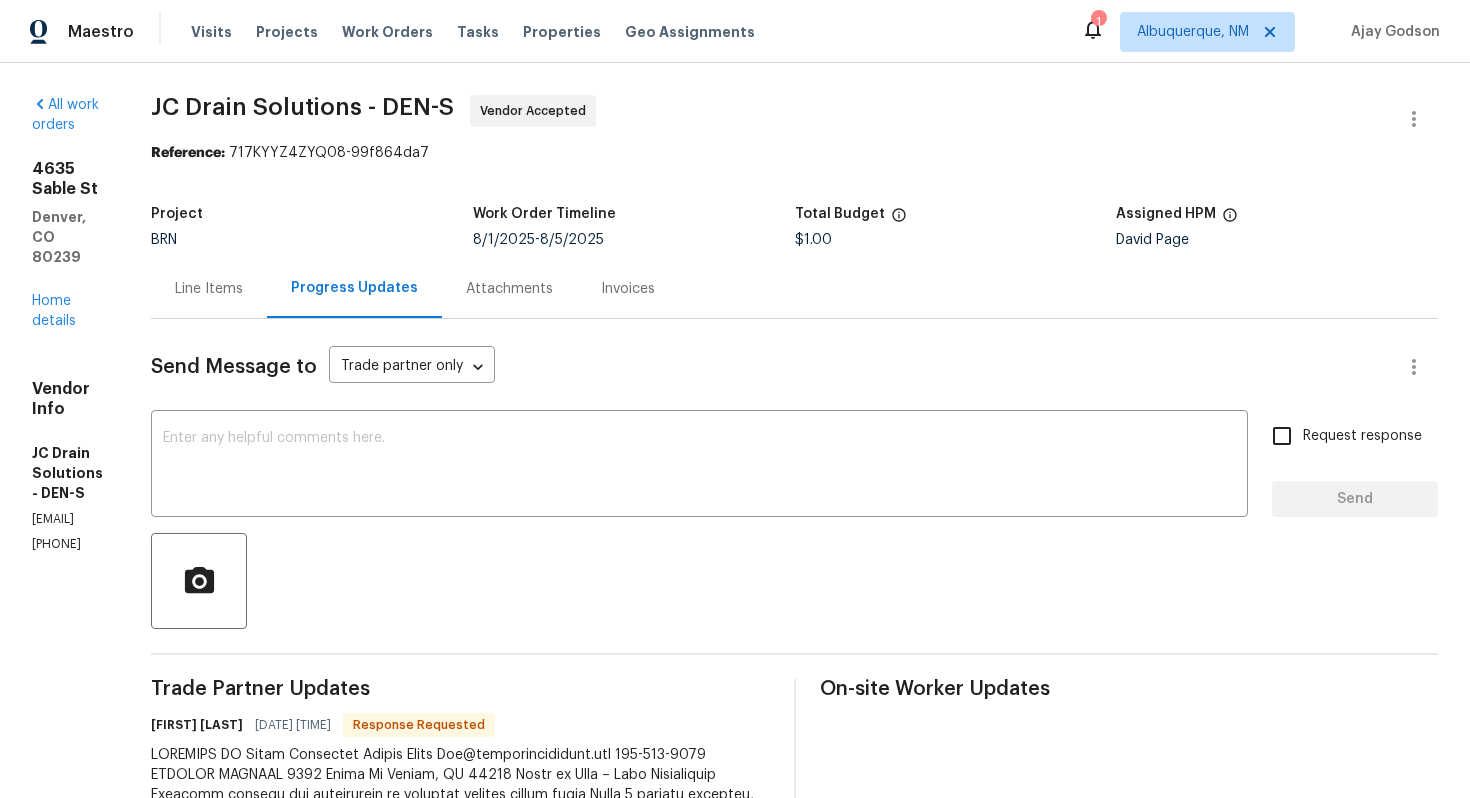 click on "Line Items" at bounding box center [209, 288] 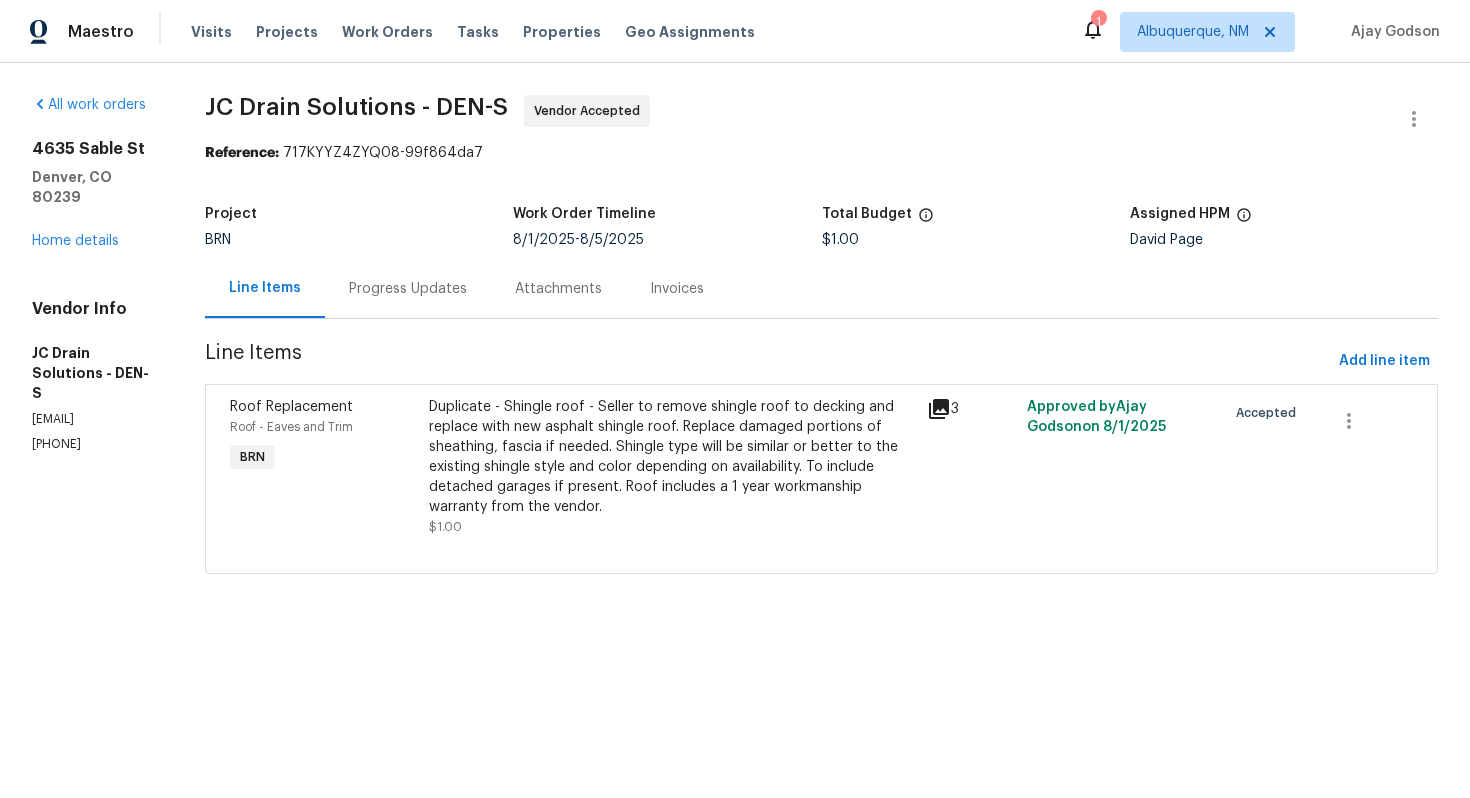 click on "Progress Updates" at bounding box center [408, 289] 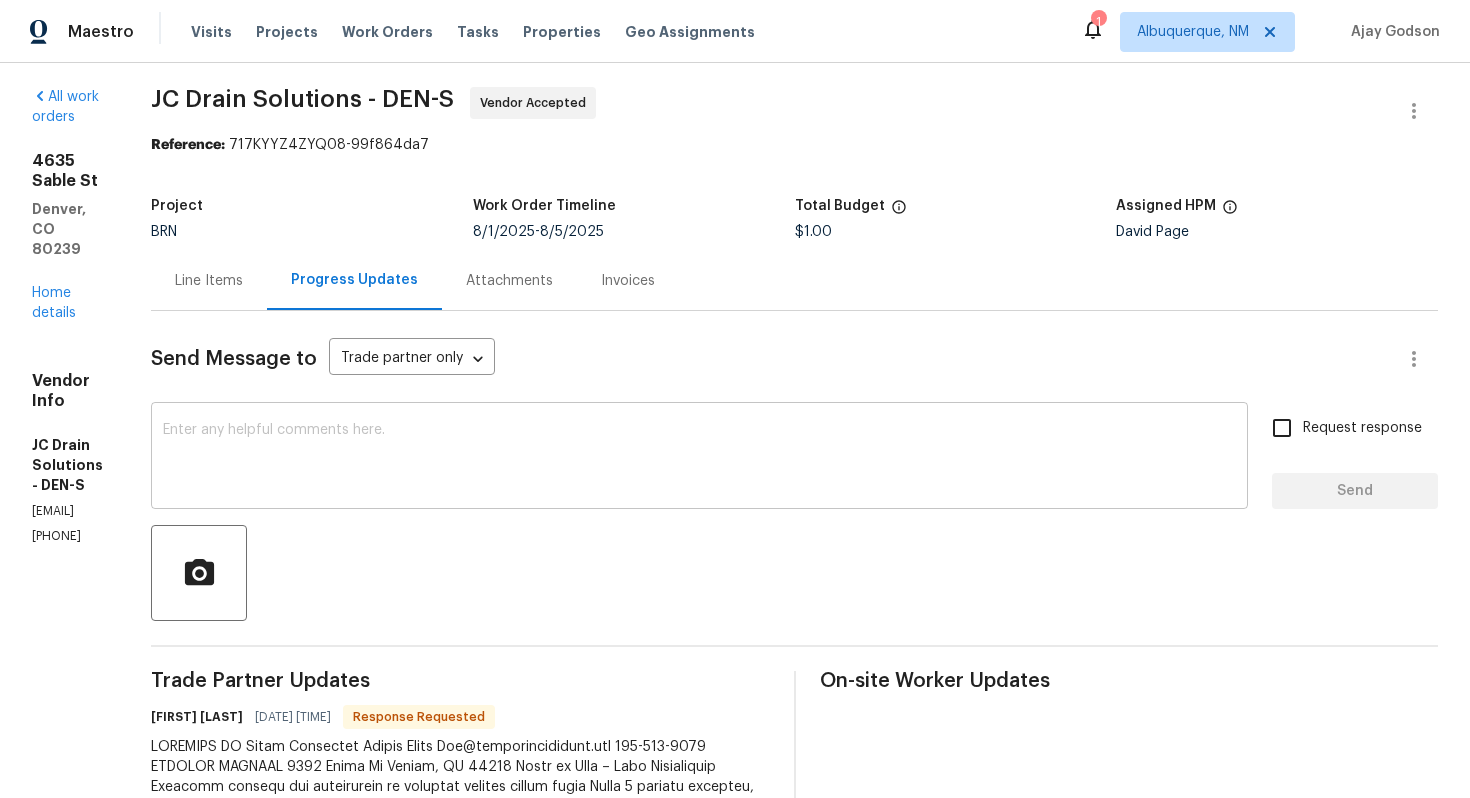 scroll, scrollTop: 0, scrollLeft: 0, axis: both 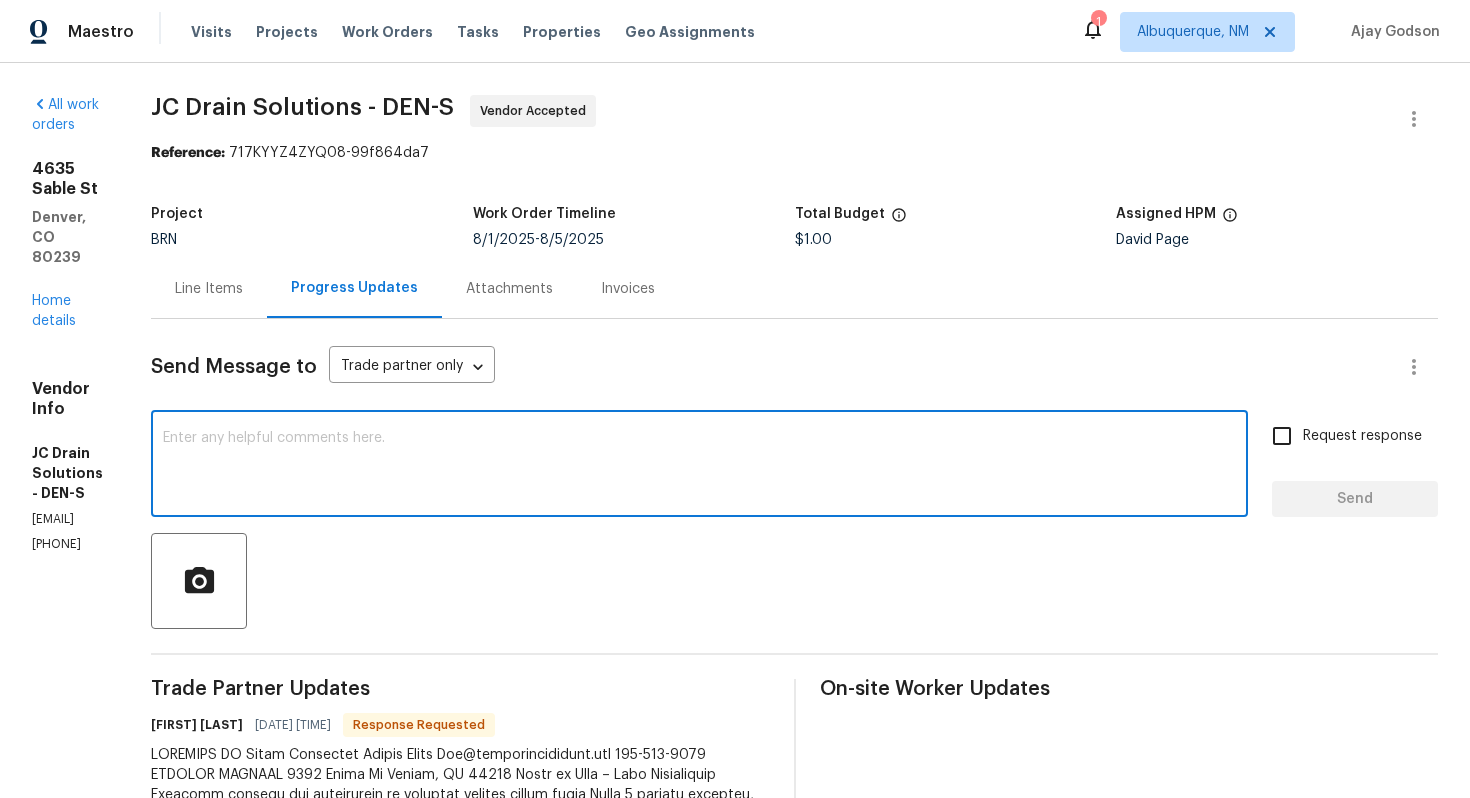 click at bounding box center (699, 466) 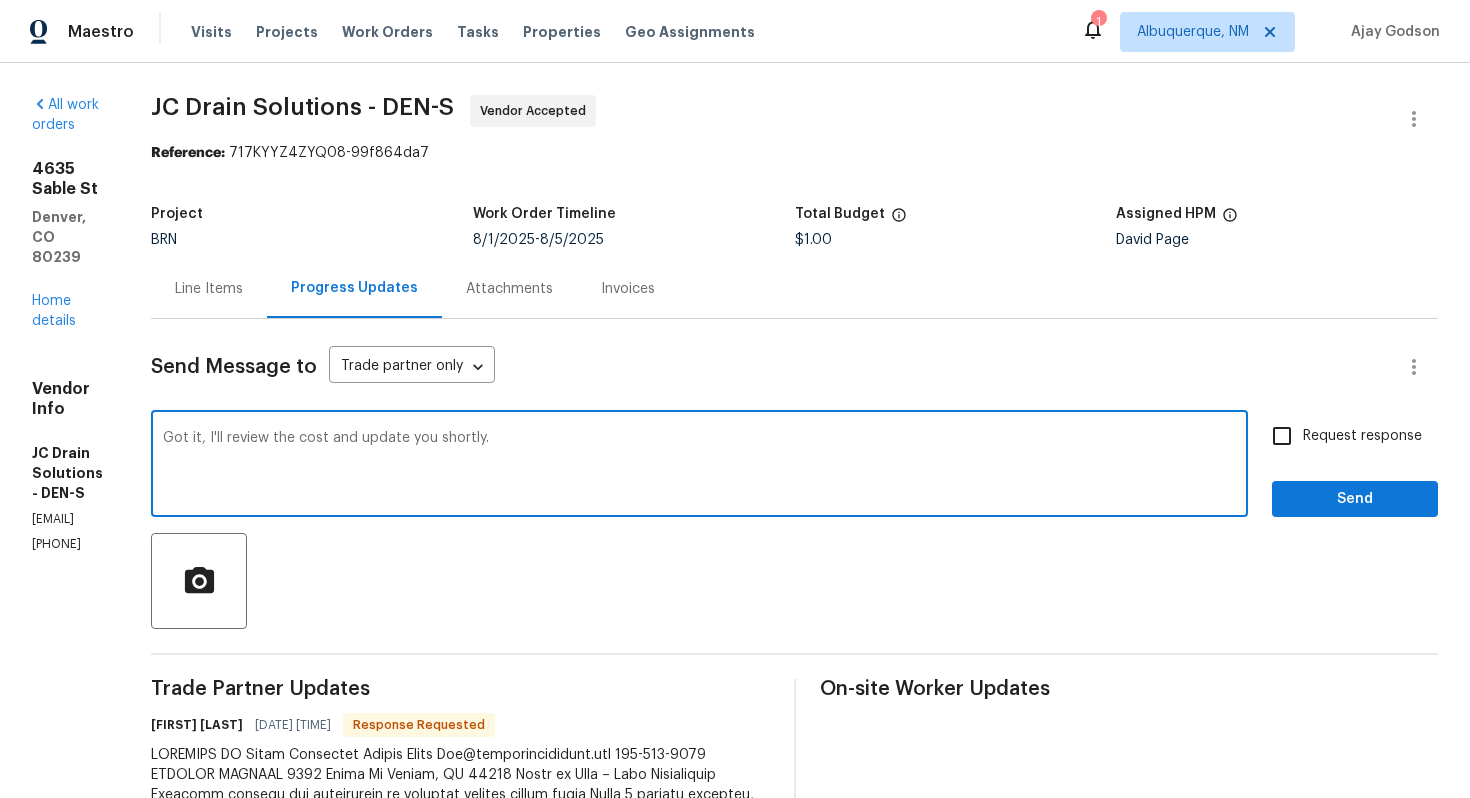 type on "Got it, I'll review the cost and update you shortly." 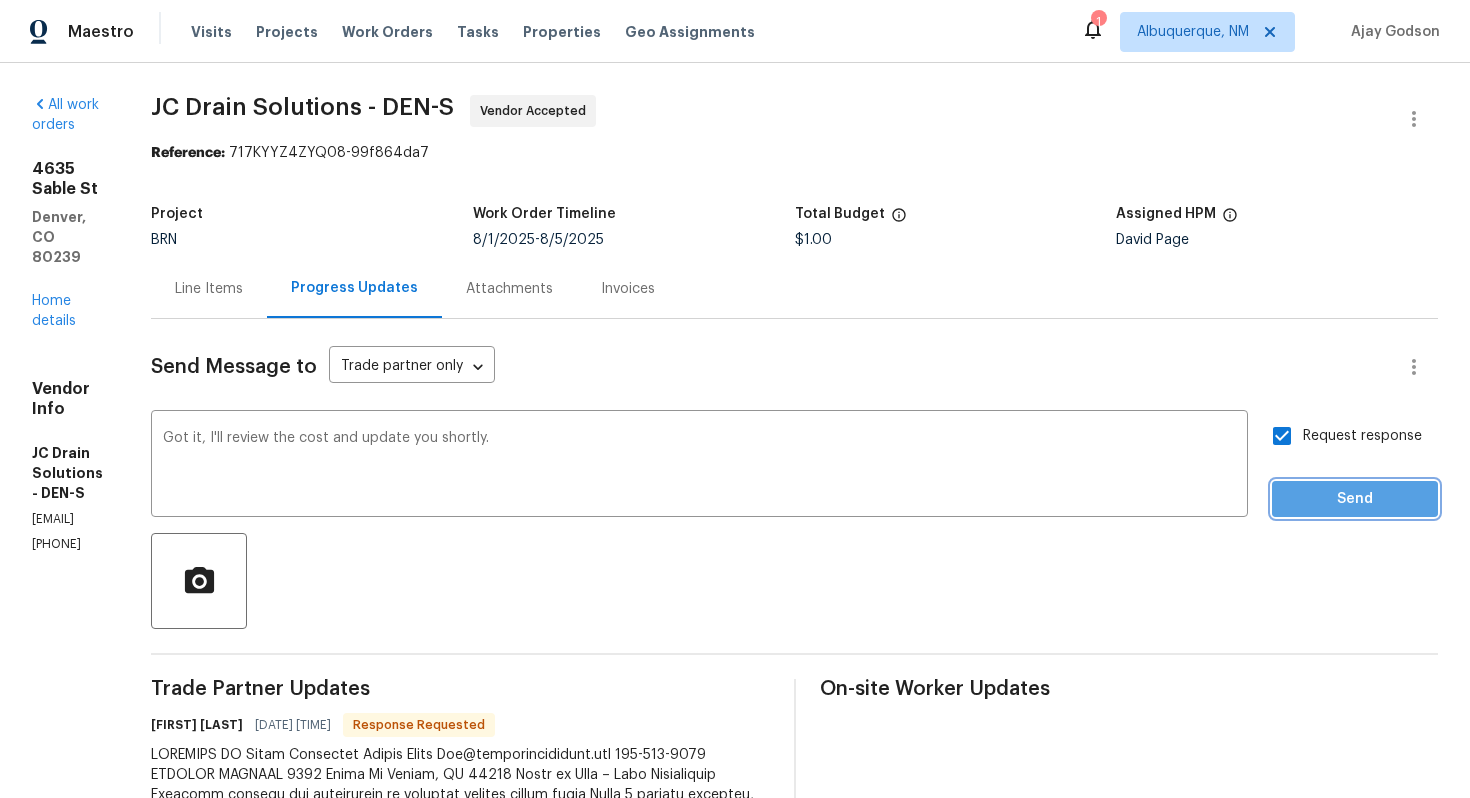 click on "Send" at bounding box center (1355, 499) 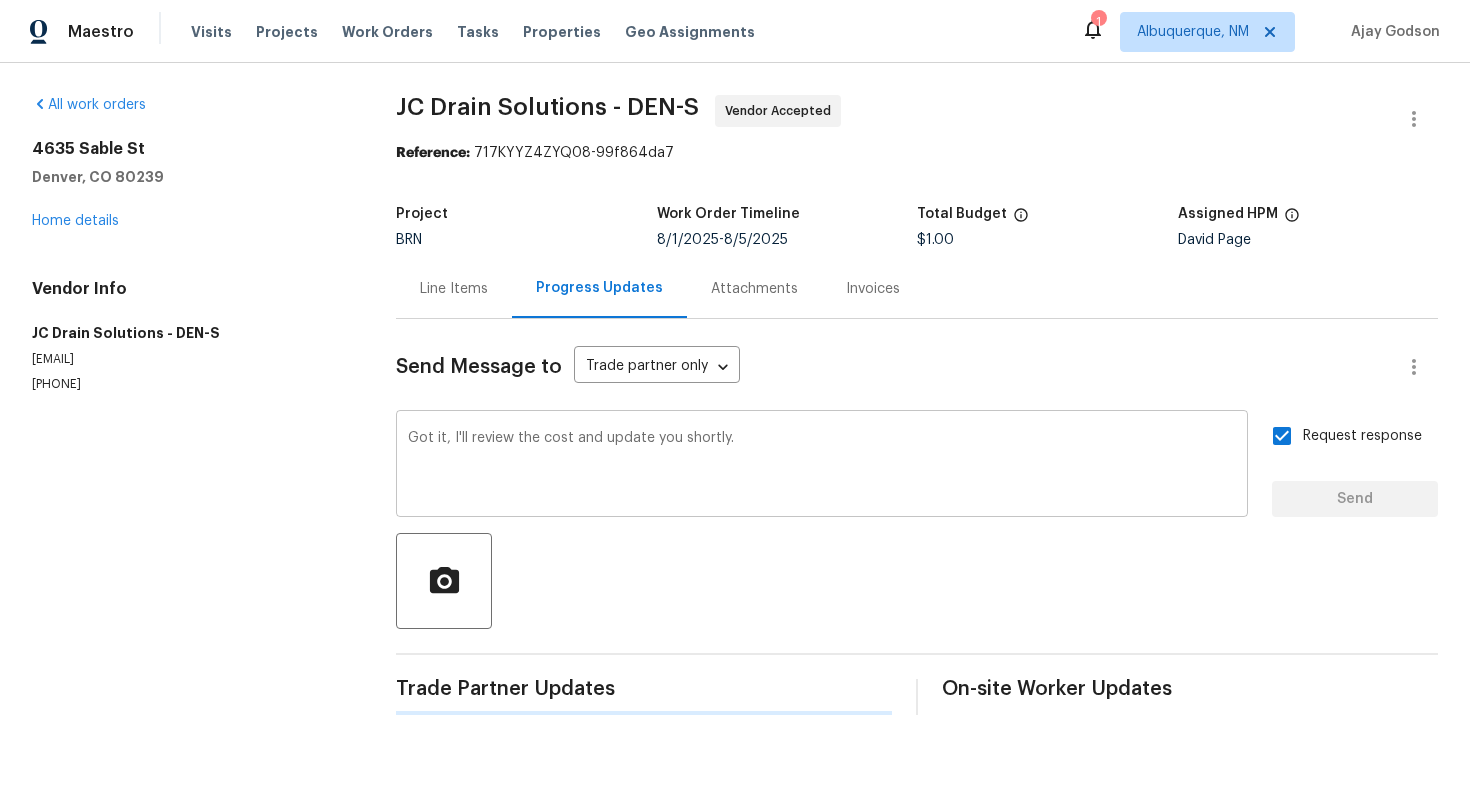 type 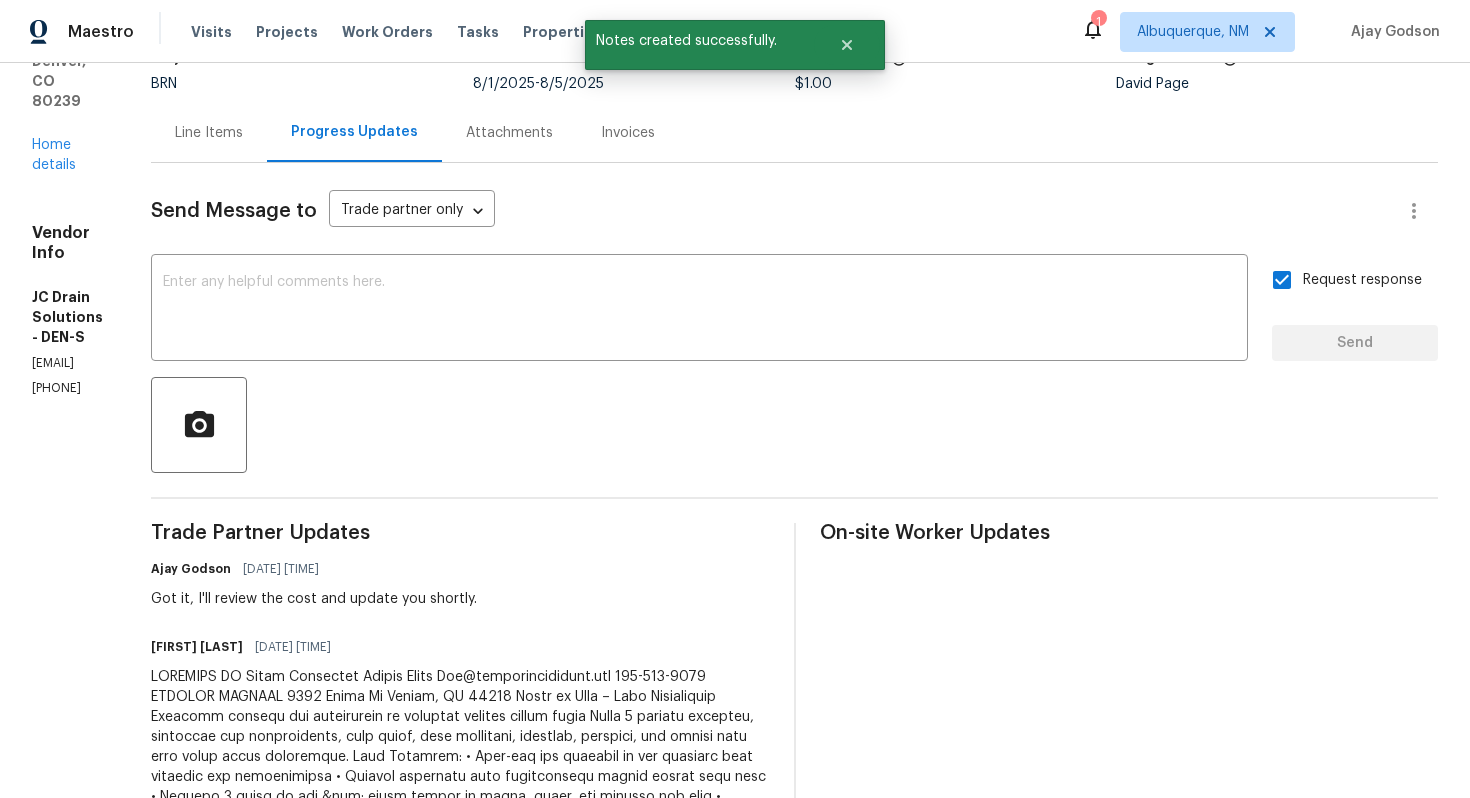 scroll, scrollTop: 0, scrollLeft: 0, axis: both 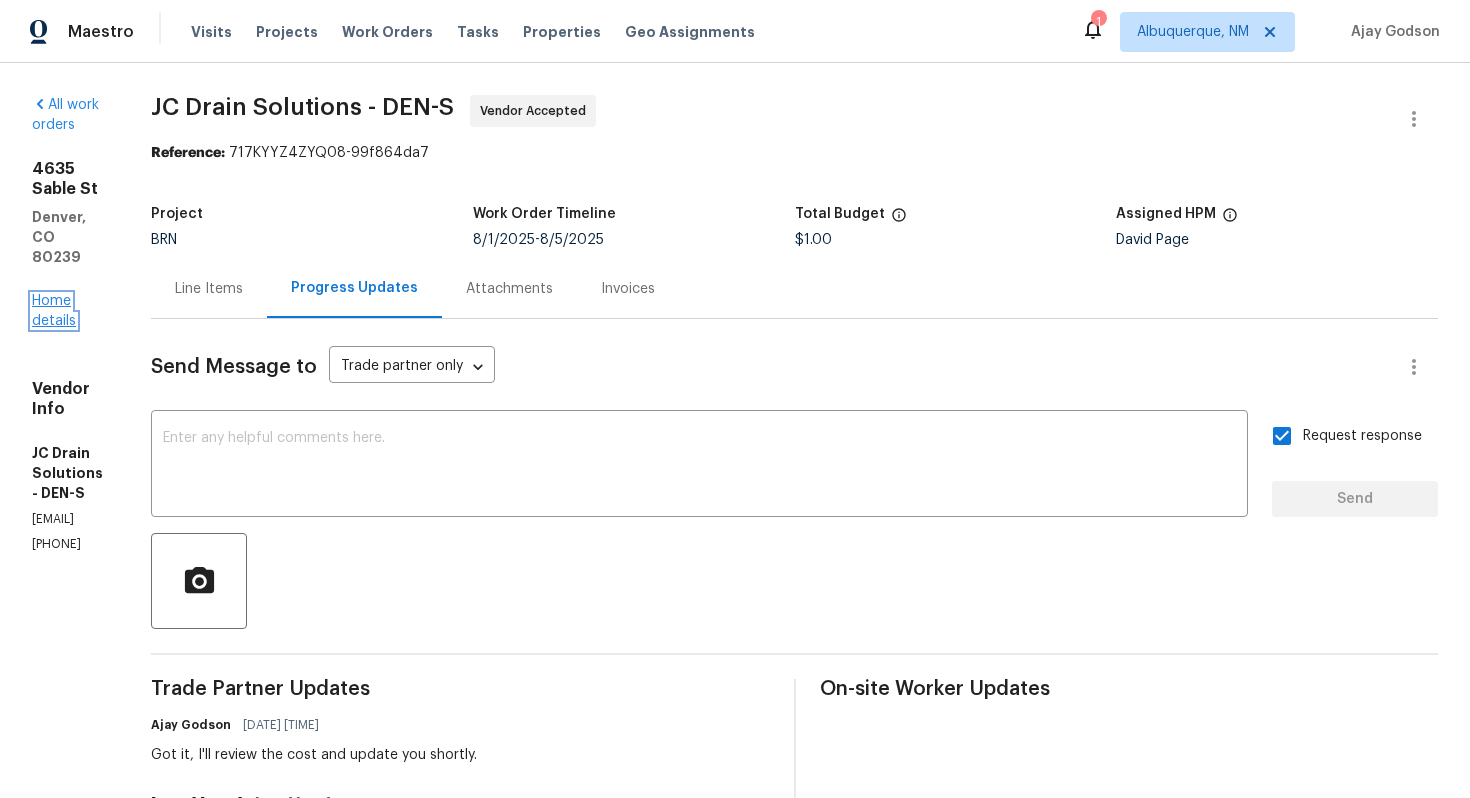 click on "Home details" at bounding box center [54, 311] 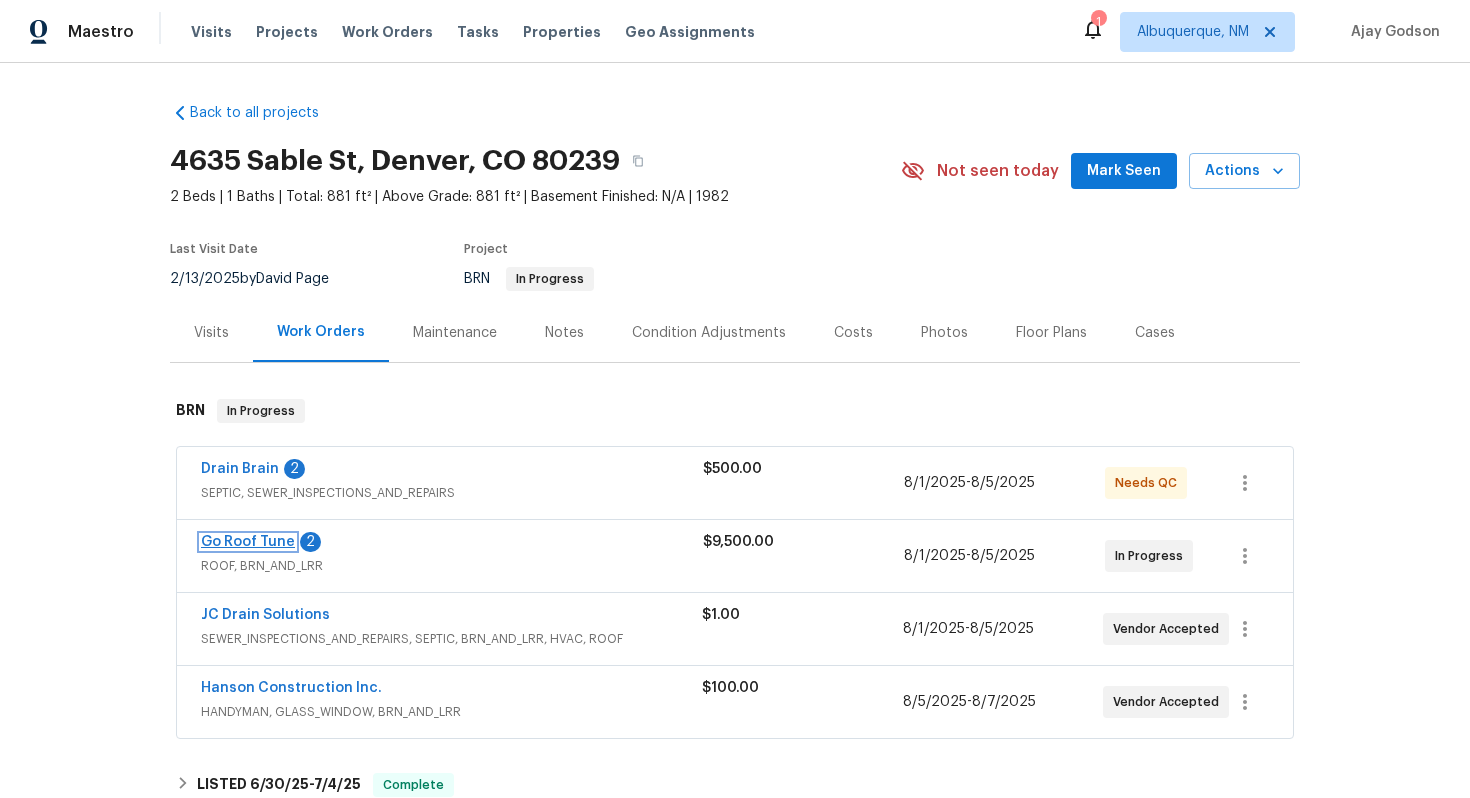 click on "Go Roof Tune" at bounding box center (248, 542) 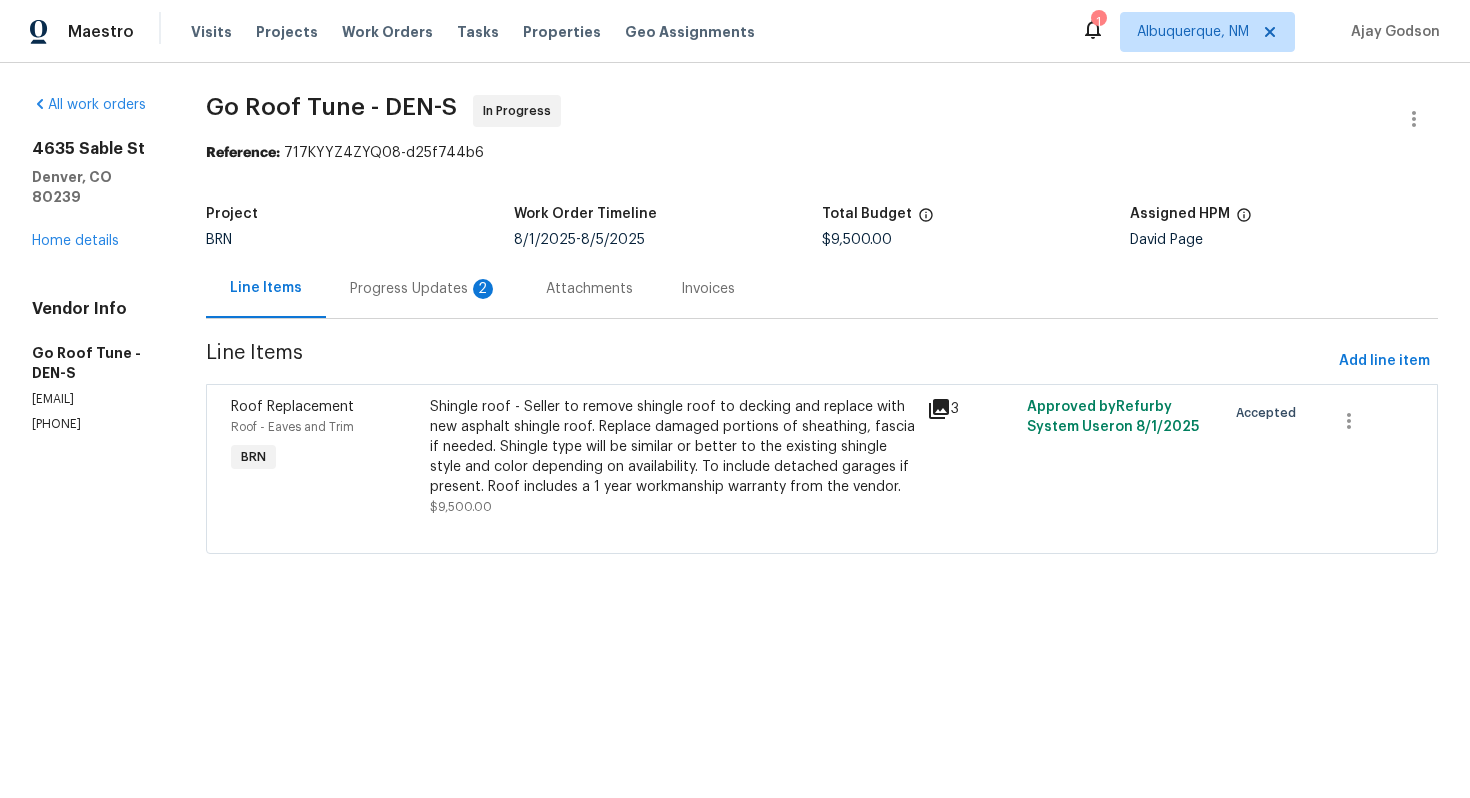 click on "Progress Updates 2" at bounding box center [424, 289] 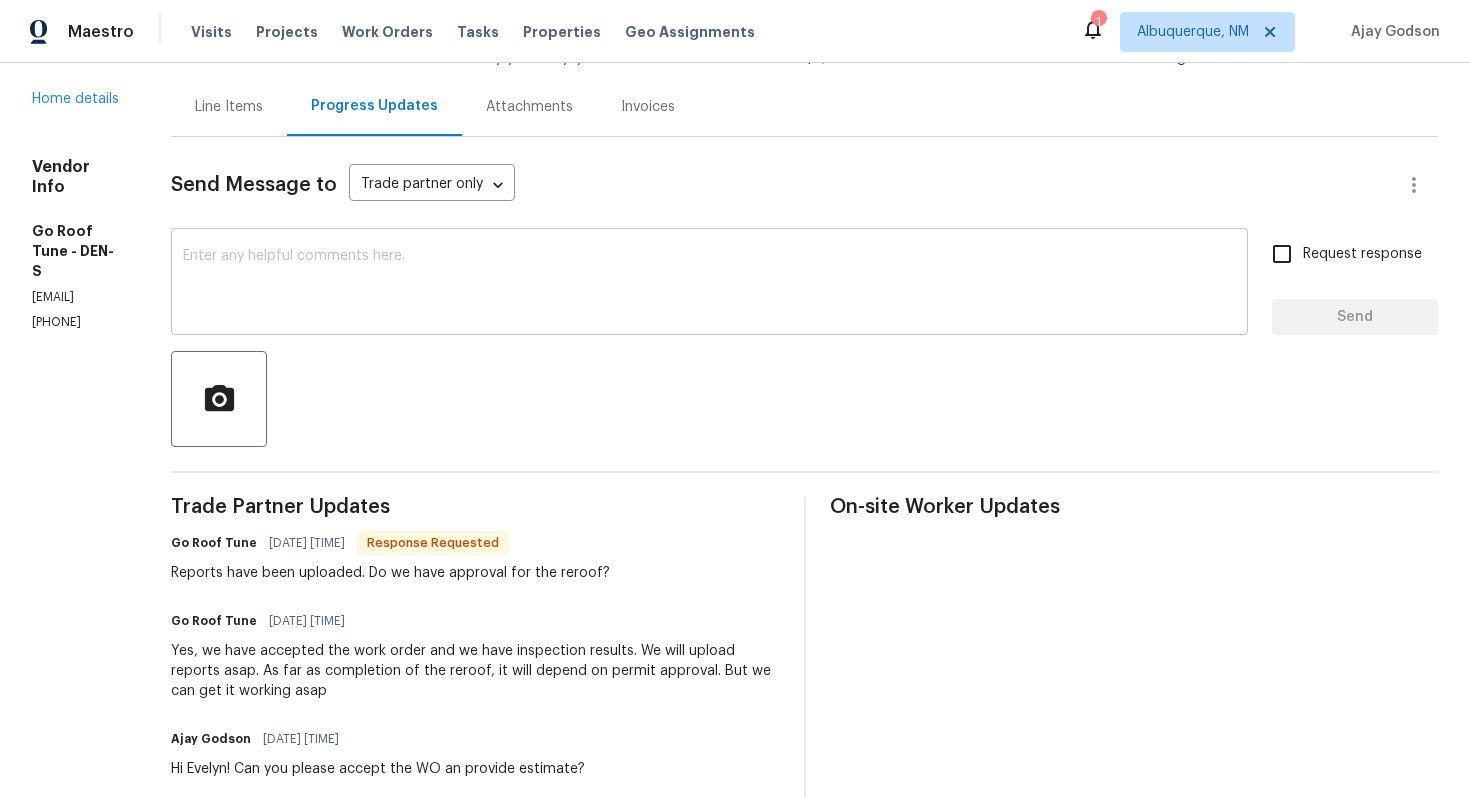 scroll, scrollTop: 189, scrollLeft: 0, axis: vertical 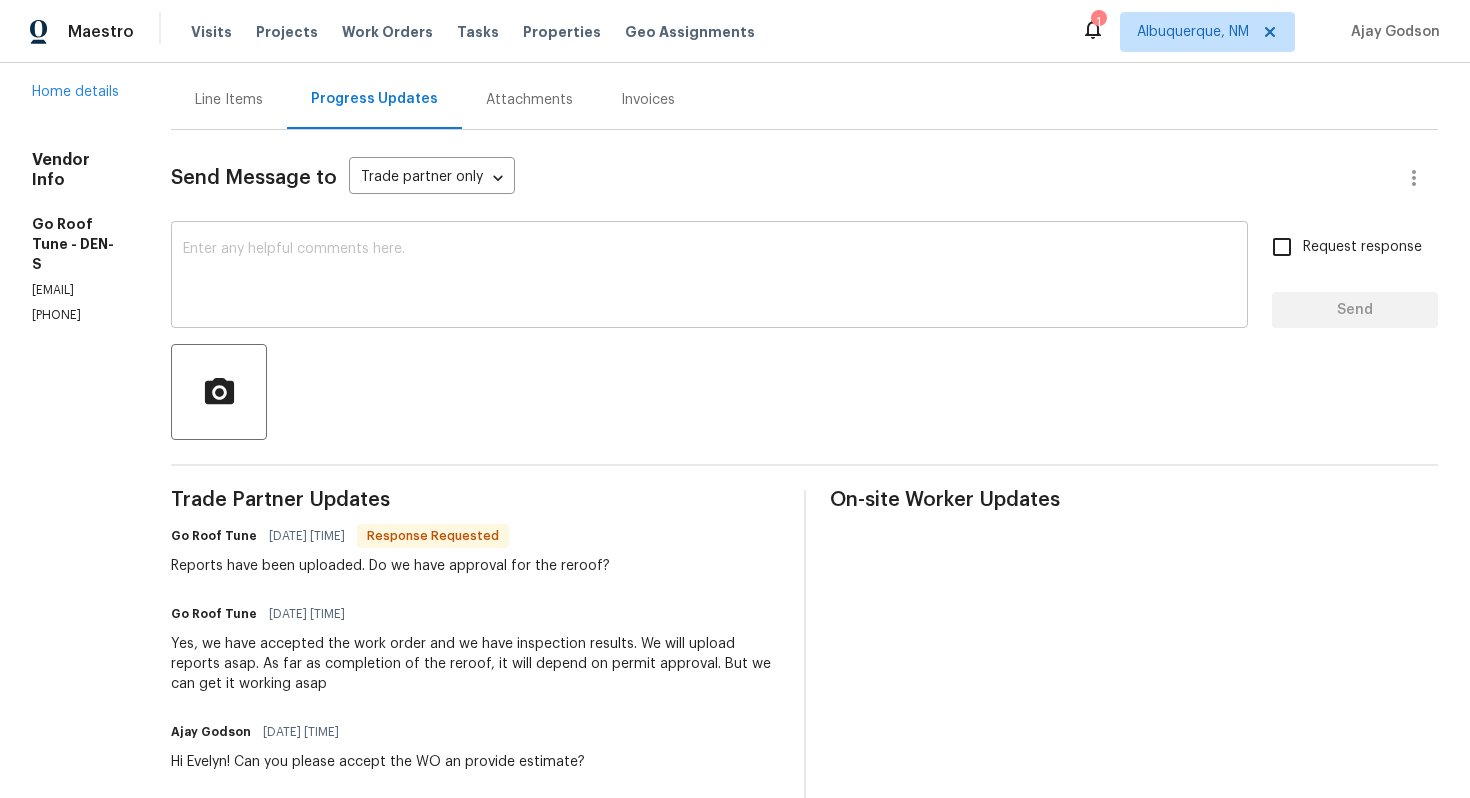 click at bounding box center [709, 277] 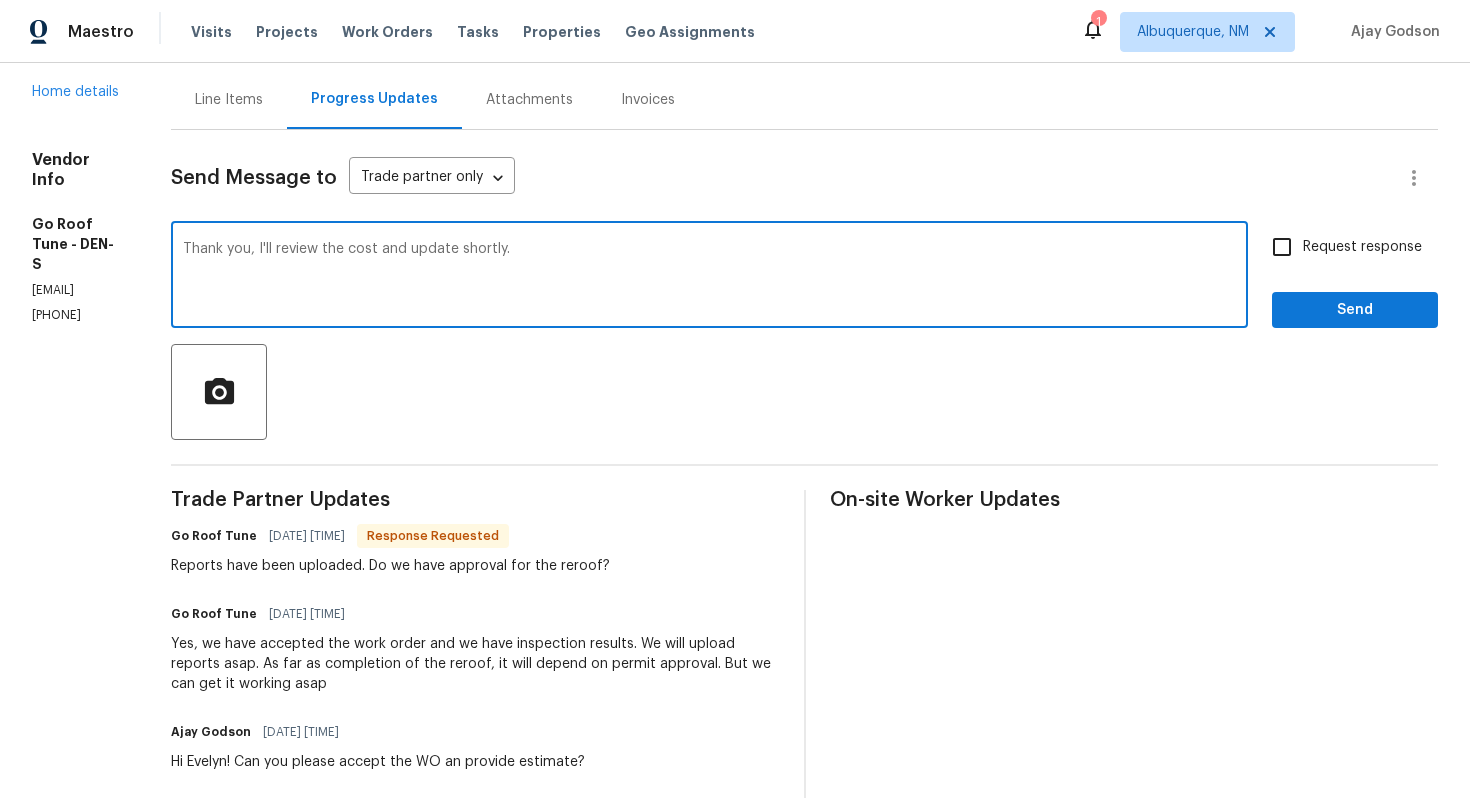 type on "Thank you, I'll review the cost and update shortly." 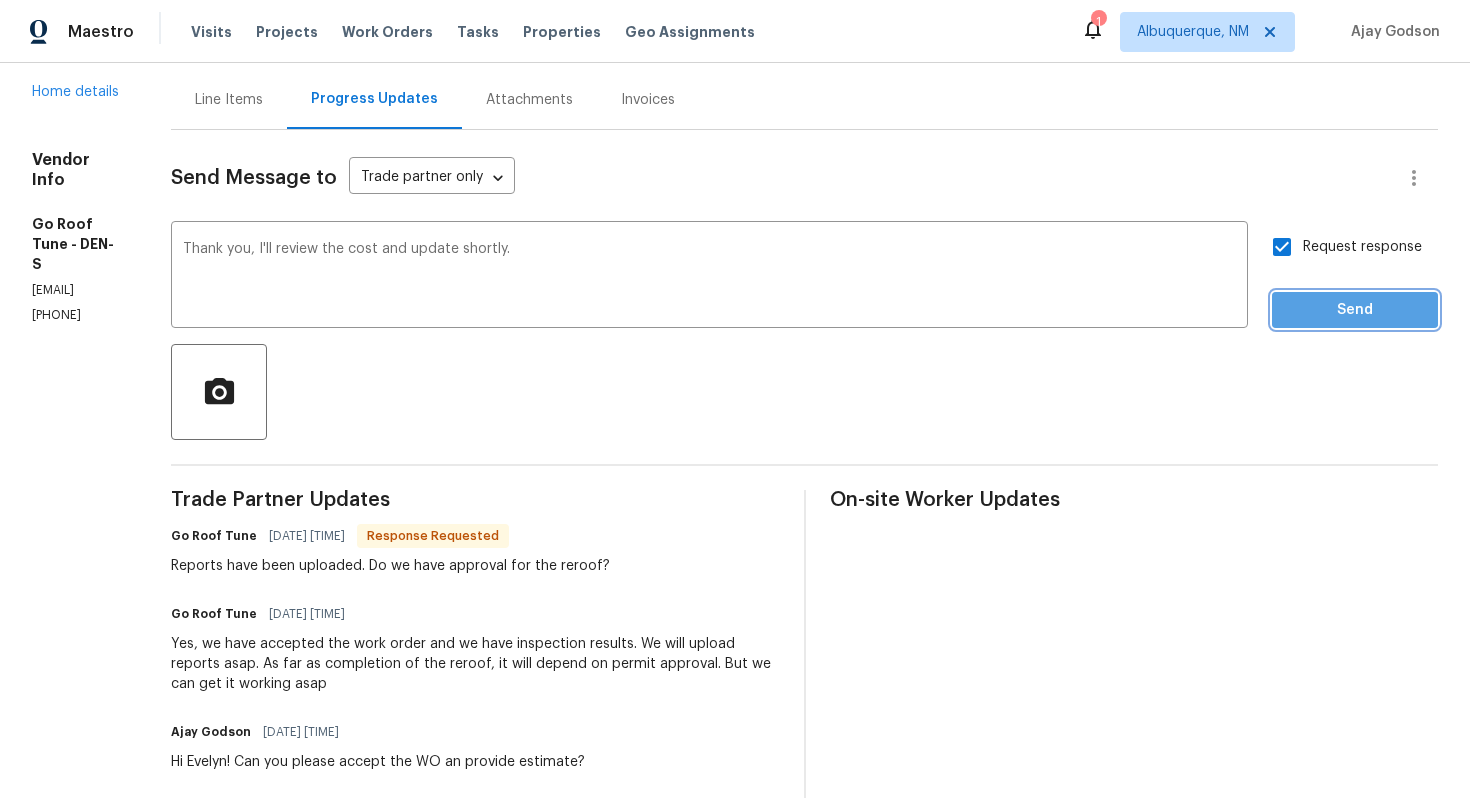 click on "Send" at bounding box center (1355, 310) 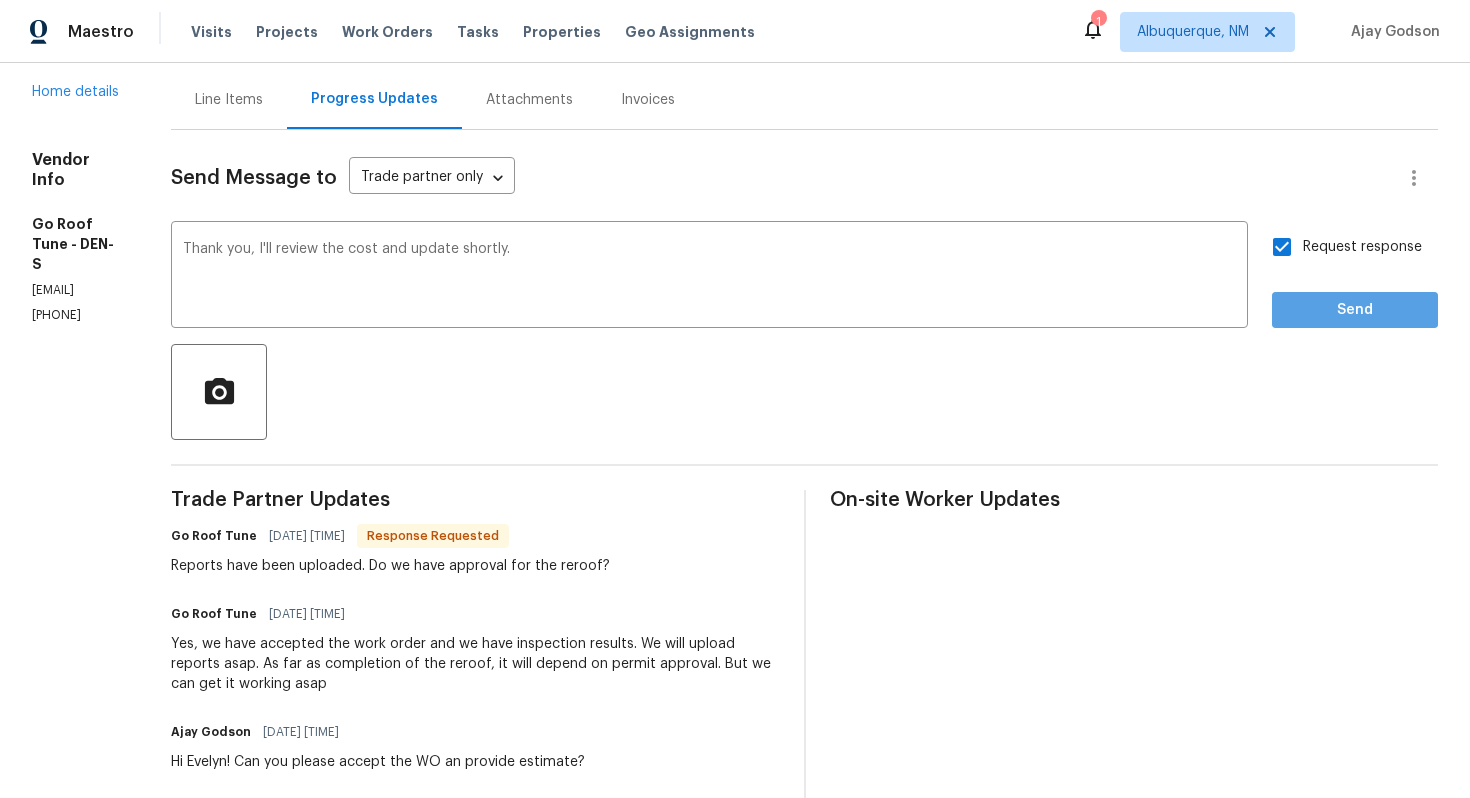 scroll, scrollTop: 0, scrollLeft: 0, axis: both 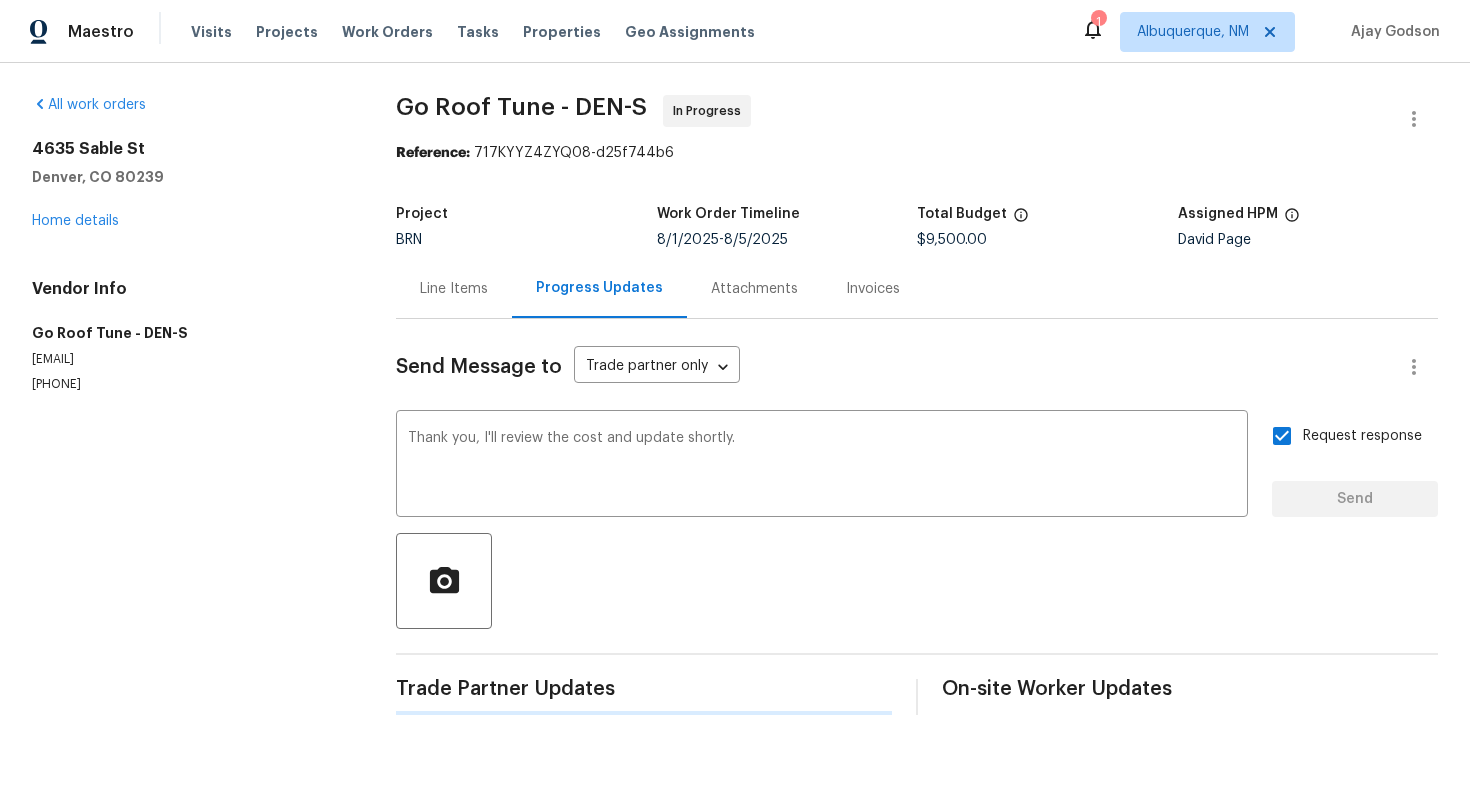 type 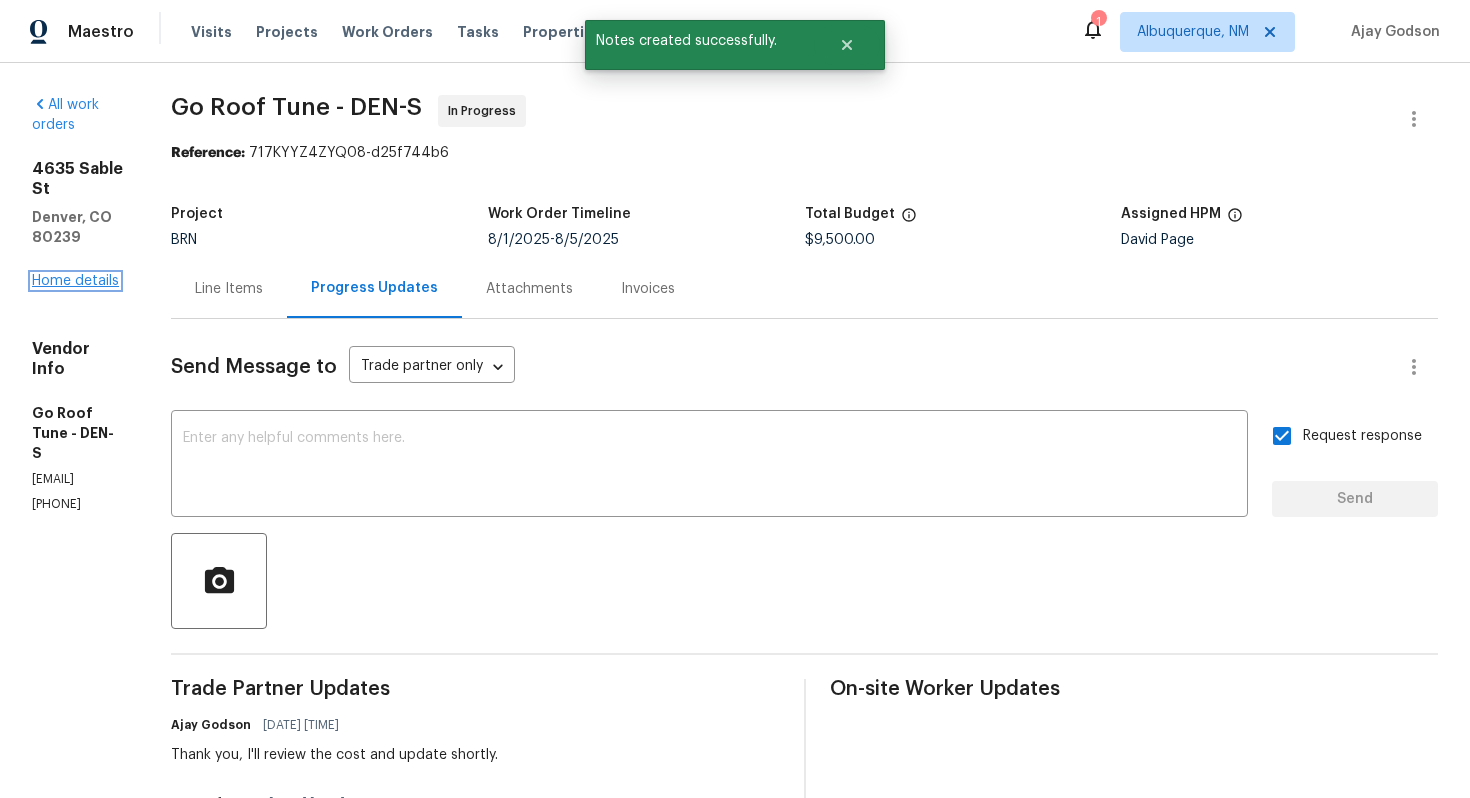 click on "Home details" at bounding box center [75, 281] 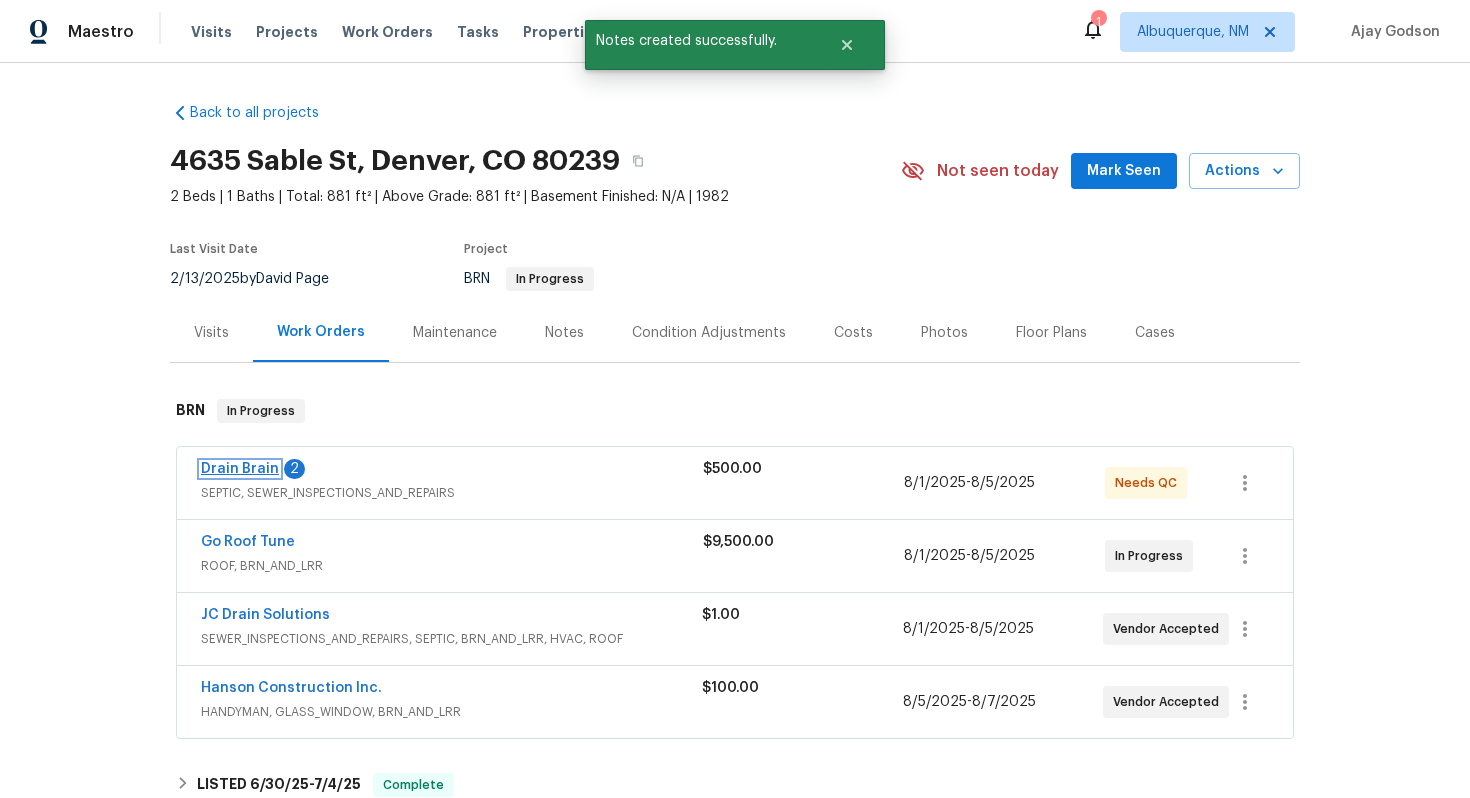 click on "Drain Brain" at bounding box center [240, 469] 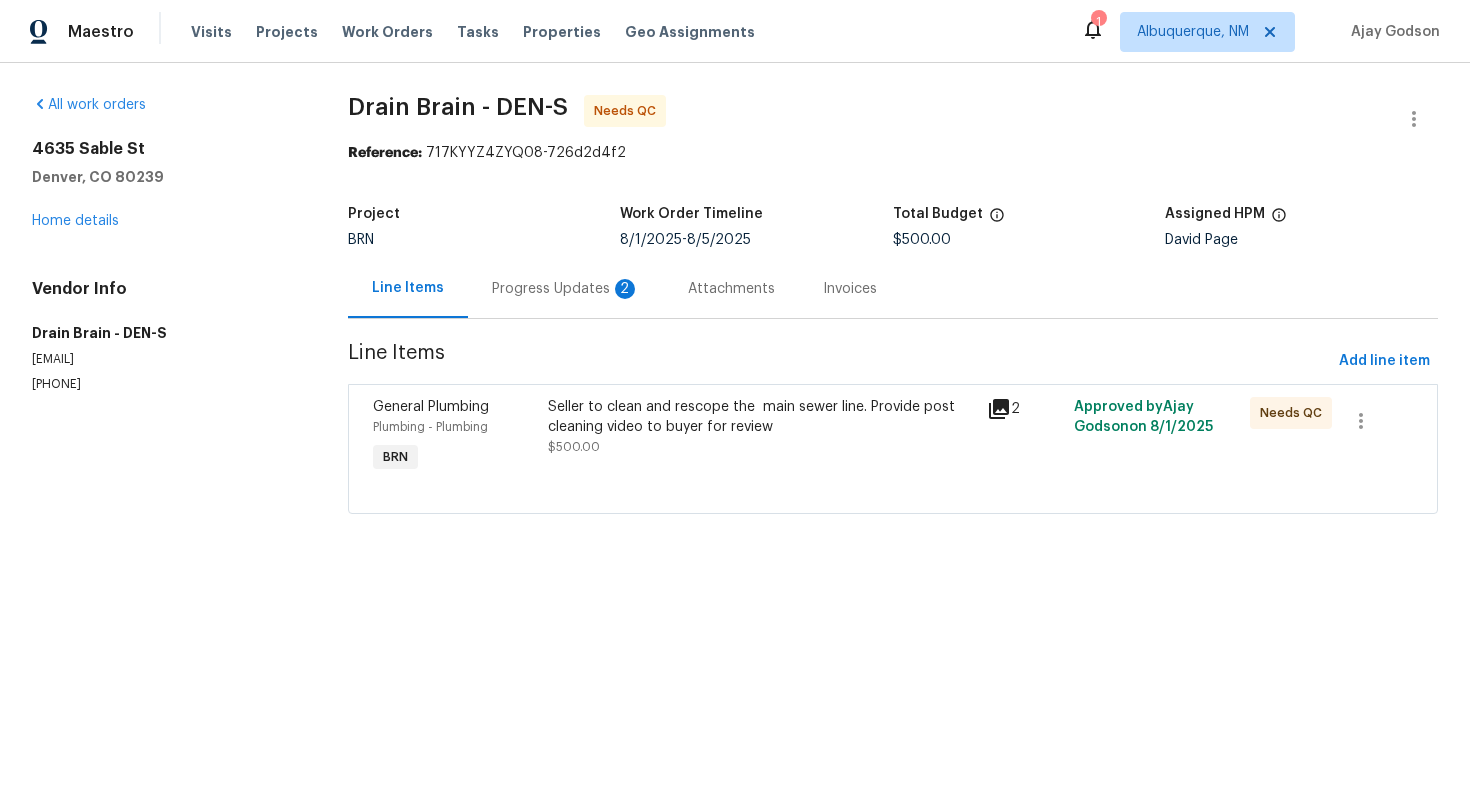 click on "Progress Updates 2" at bounding box center (566, 289) 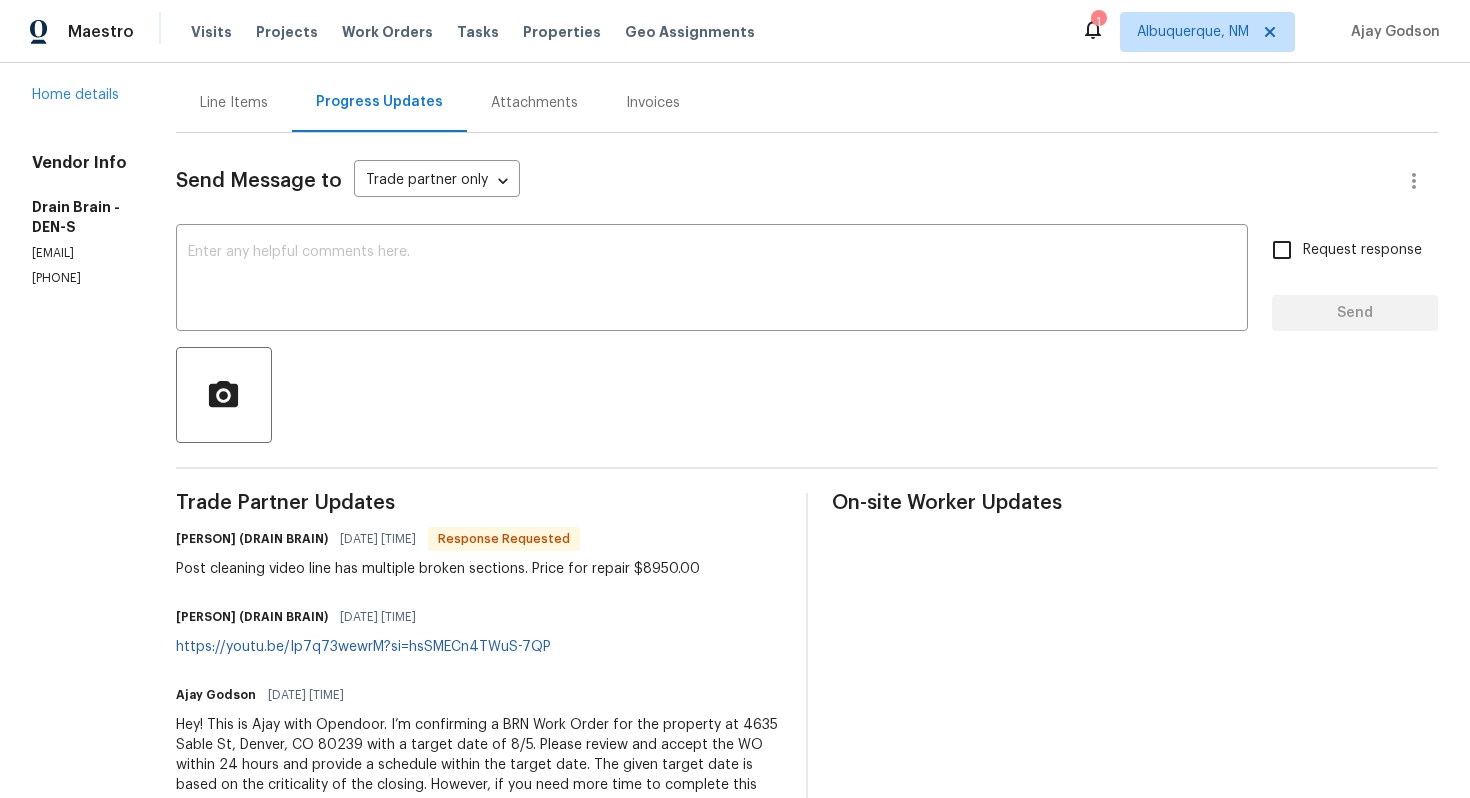 scroll, scrollTop: 0, scrollLeft: 0, axis: both 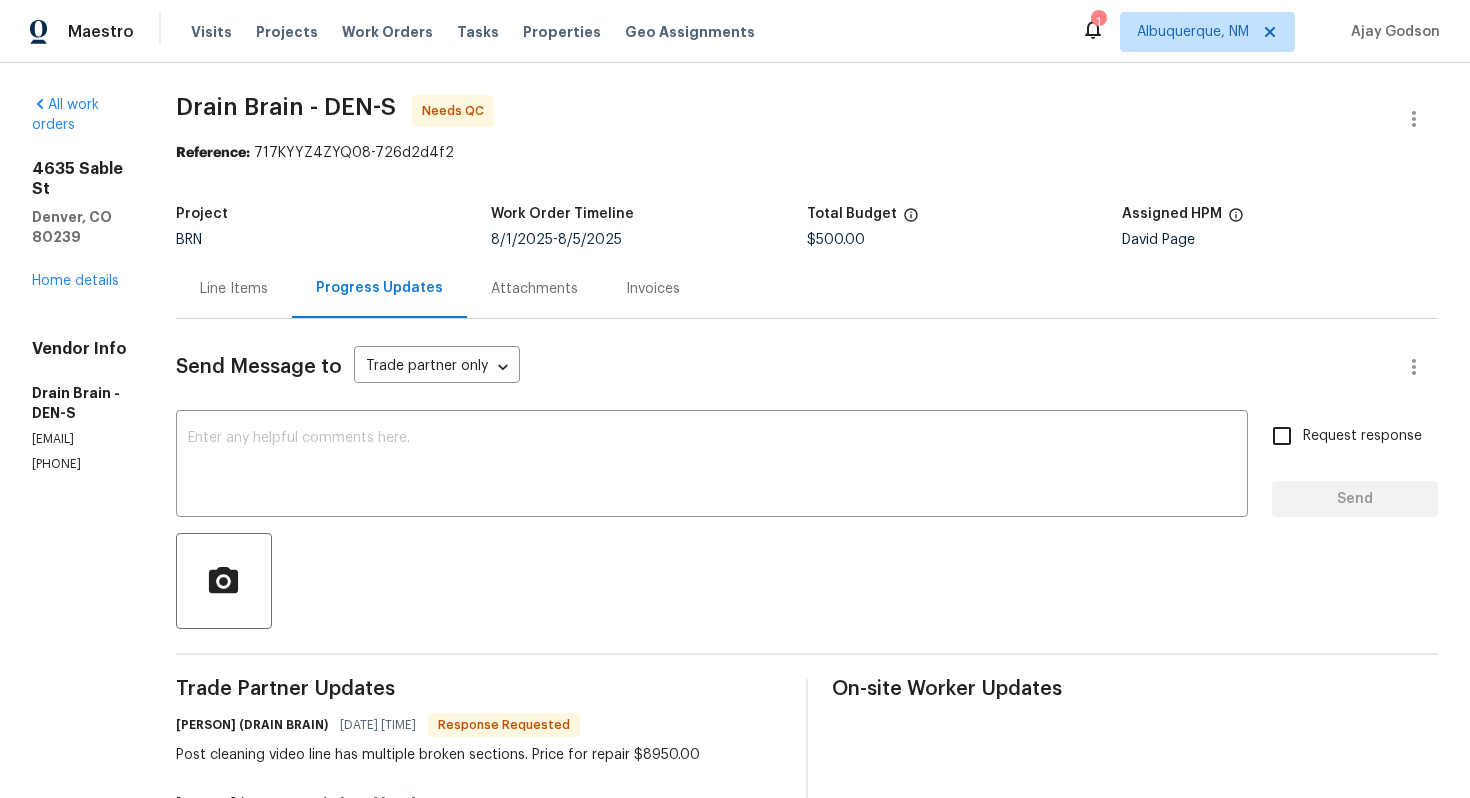 click on "Line Items" at bounding box center [234, 289] 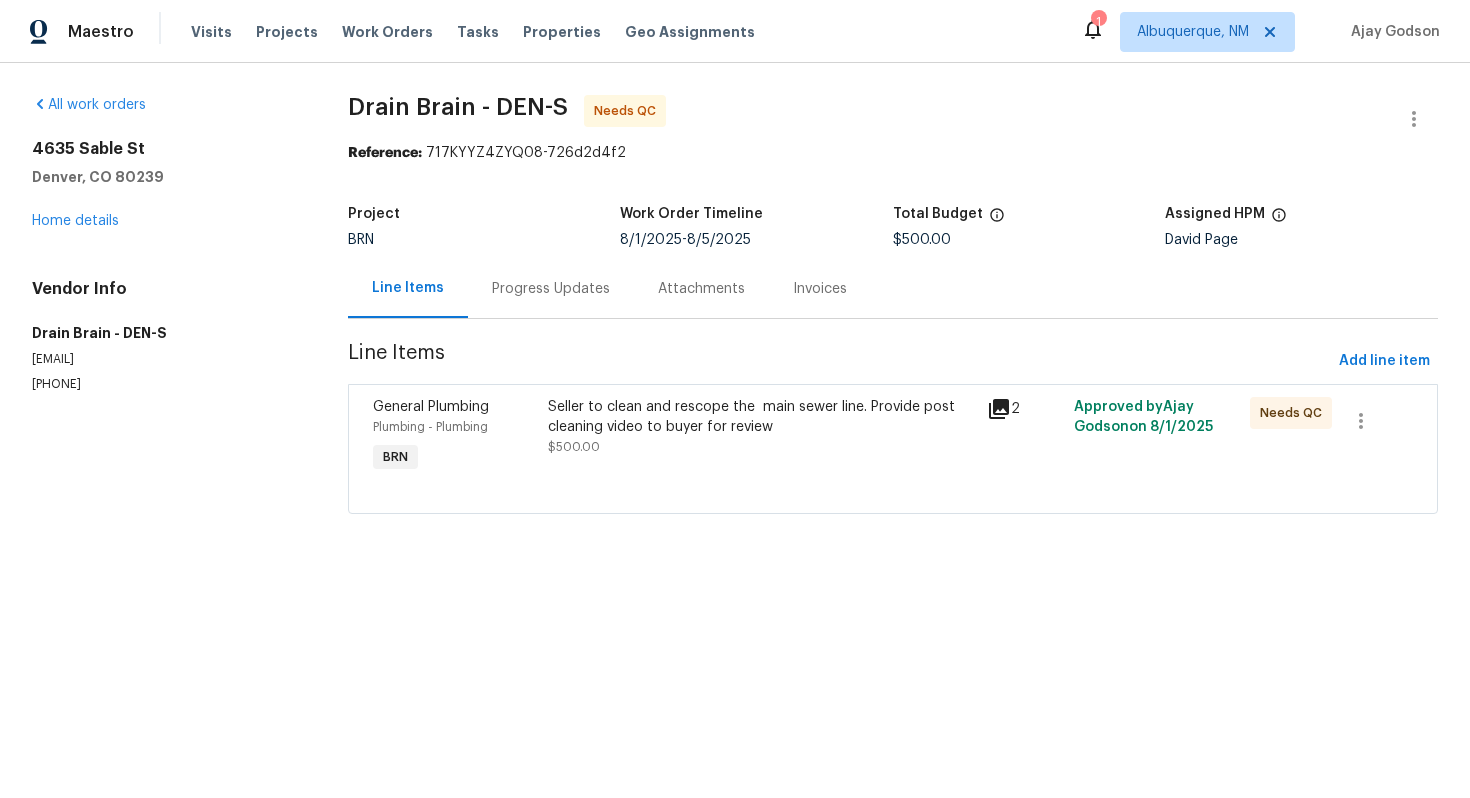 click on "Progress Updates" at bounding box center (551, 288) 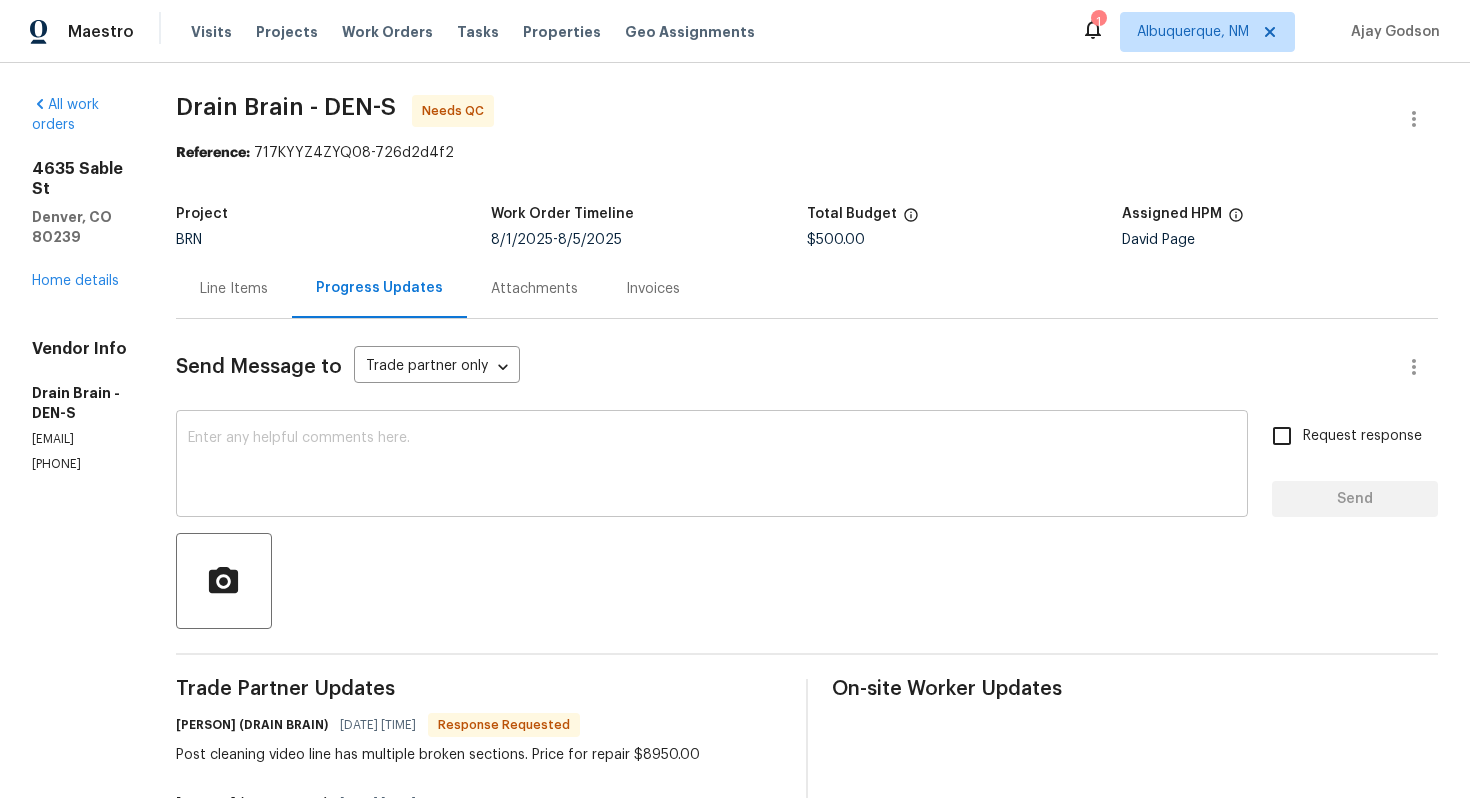 click at bounding box center (712, 466) 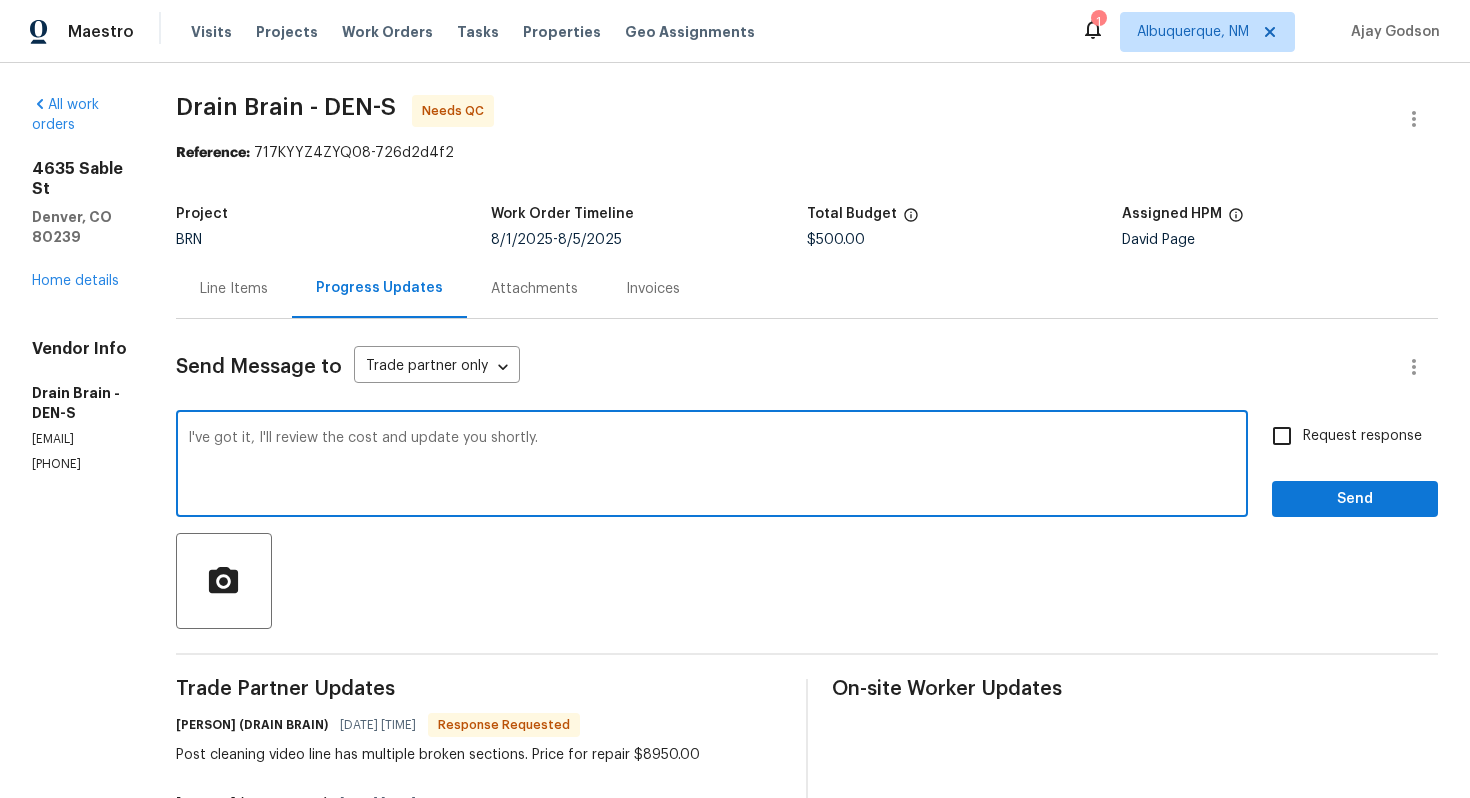 type on "I've got it, I'll review the cost and update you shortly." 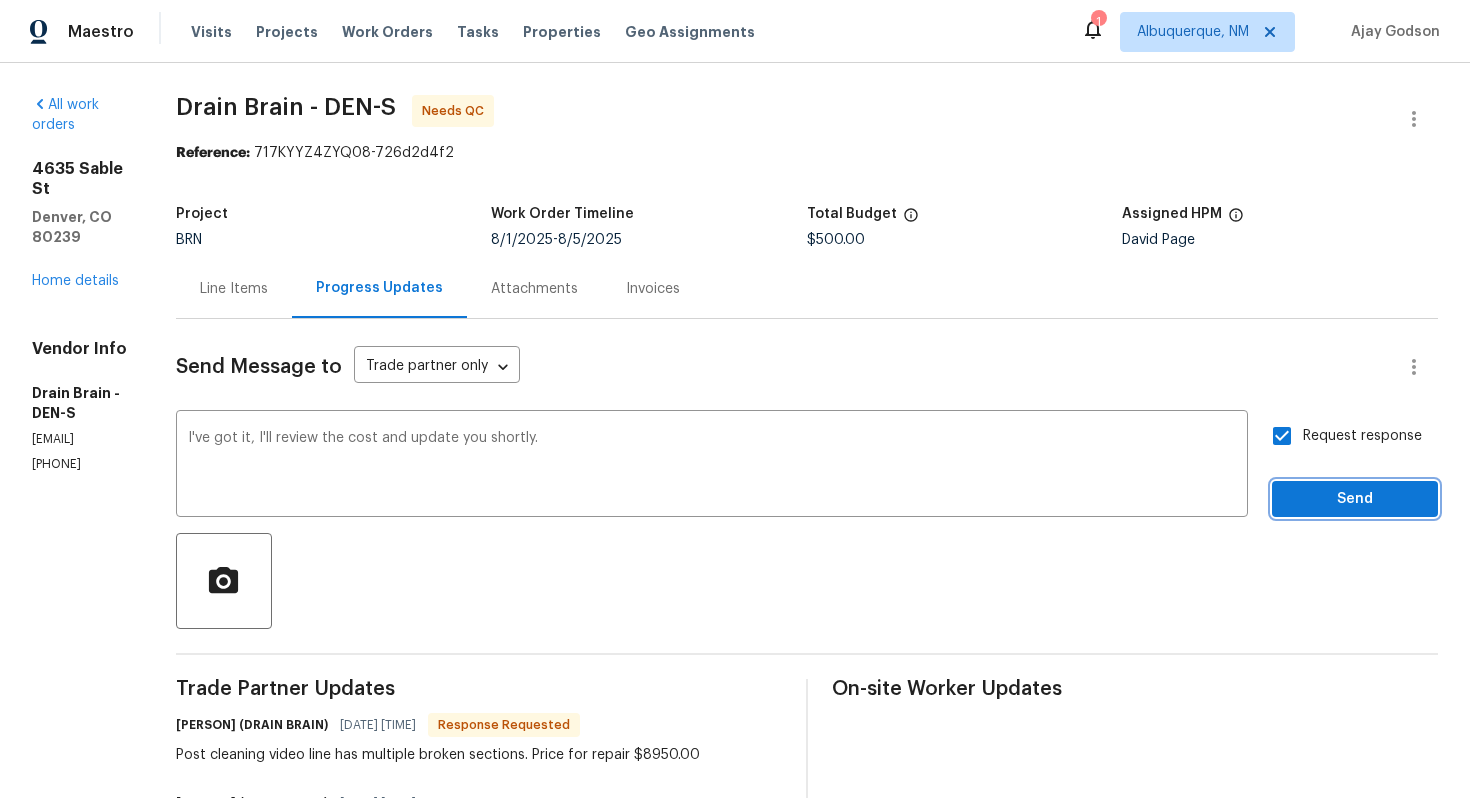 click on "Send" at bounding box center (1355, 499) 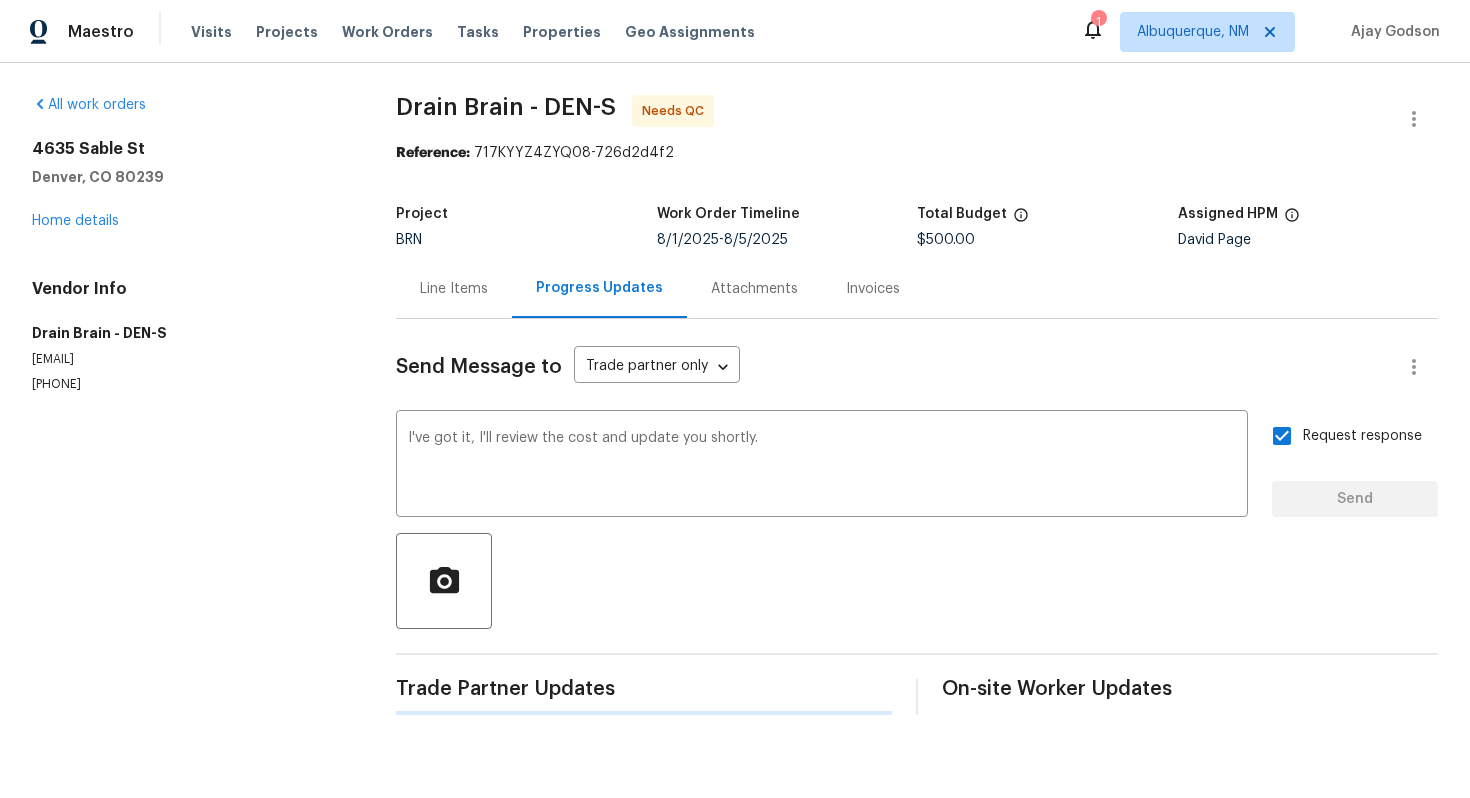 type 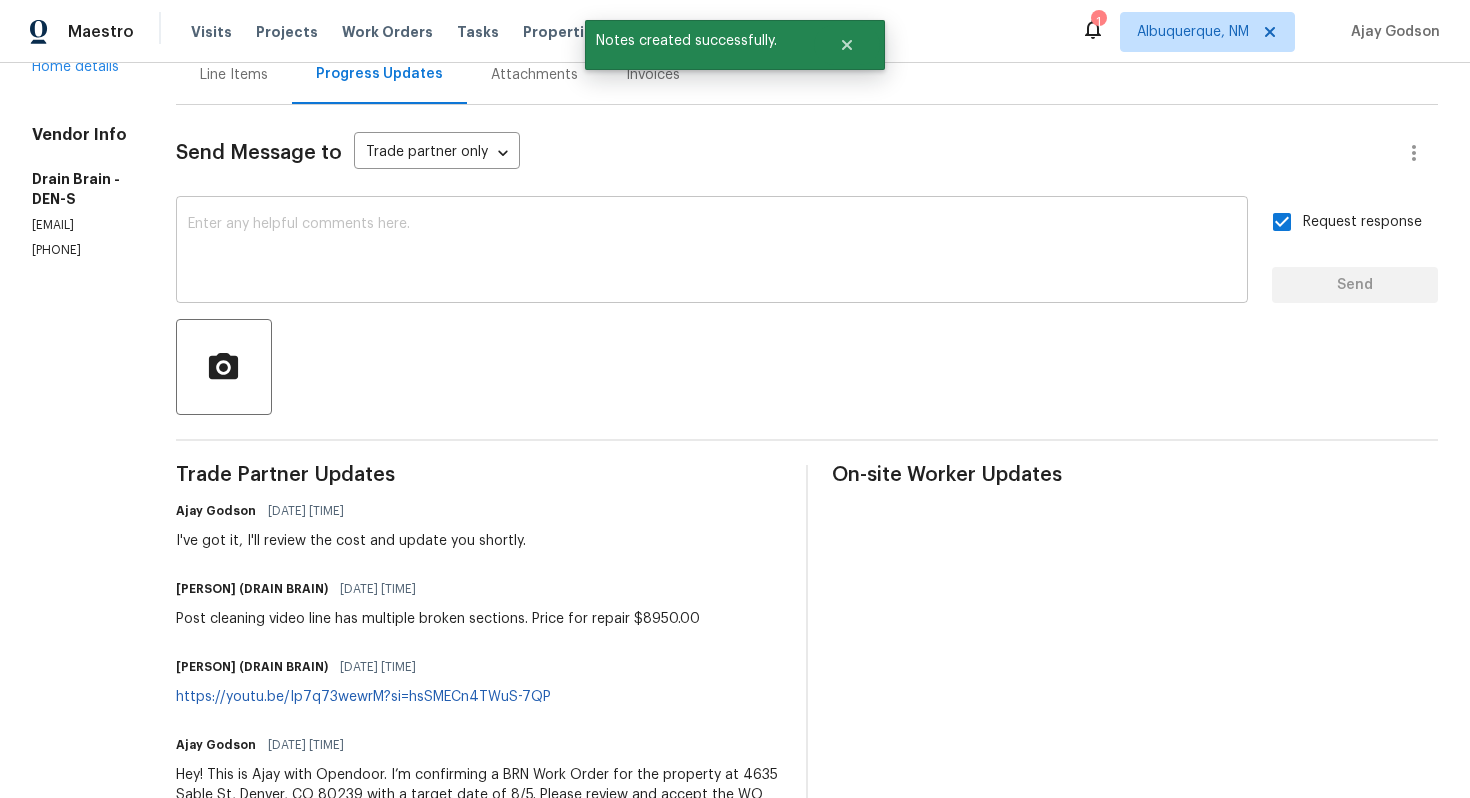 scroll, scrollTop: 0, scrollLeft: 0, axis: both 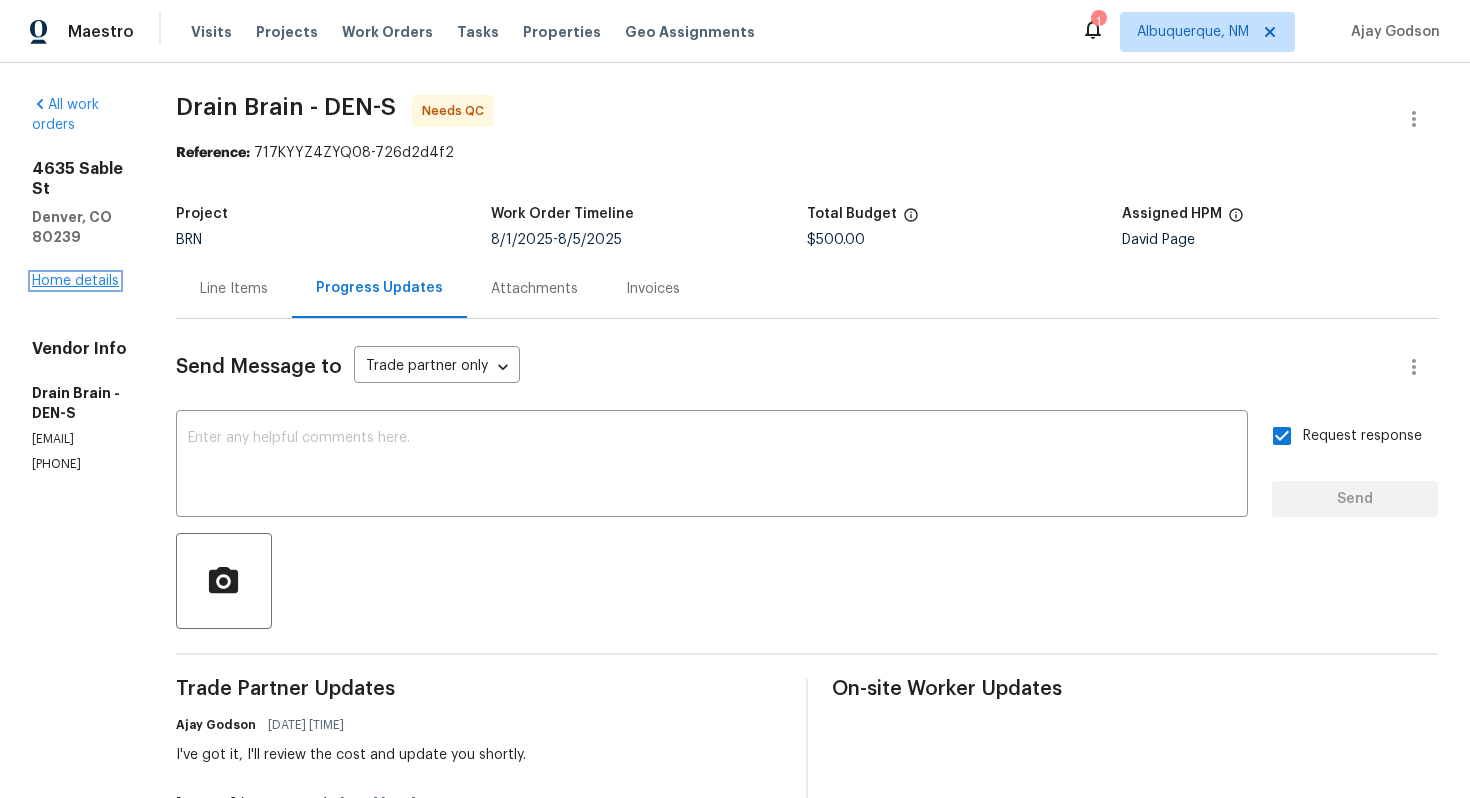 click on "Home details" at bounding box center [75, 281] 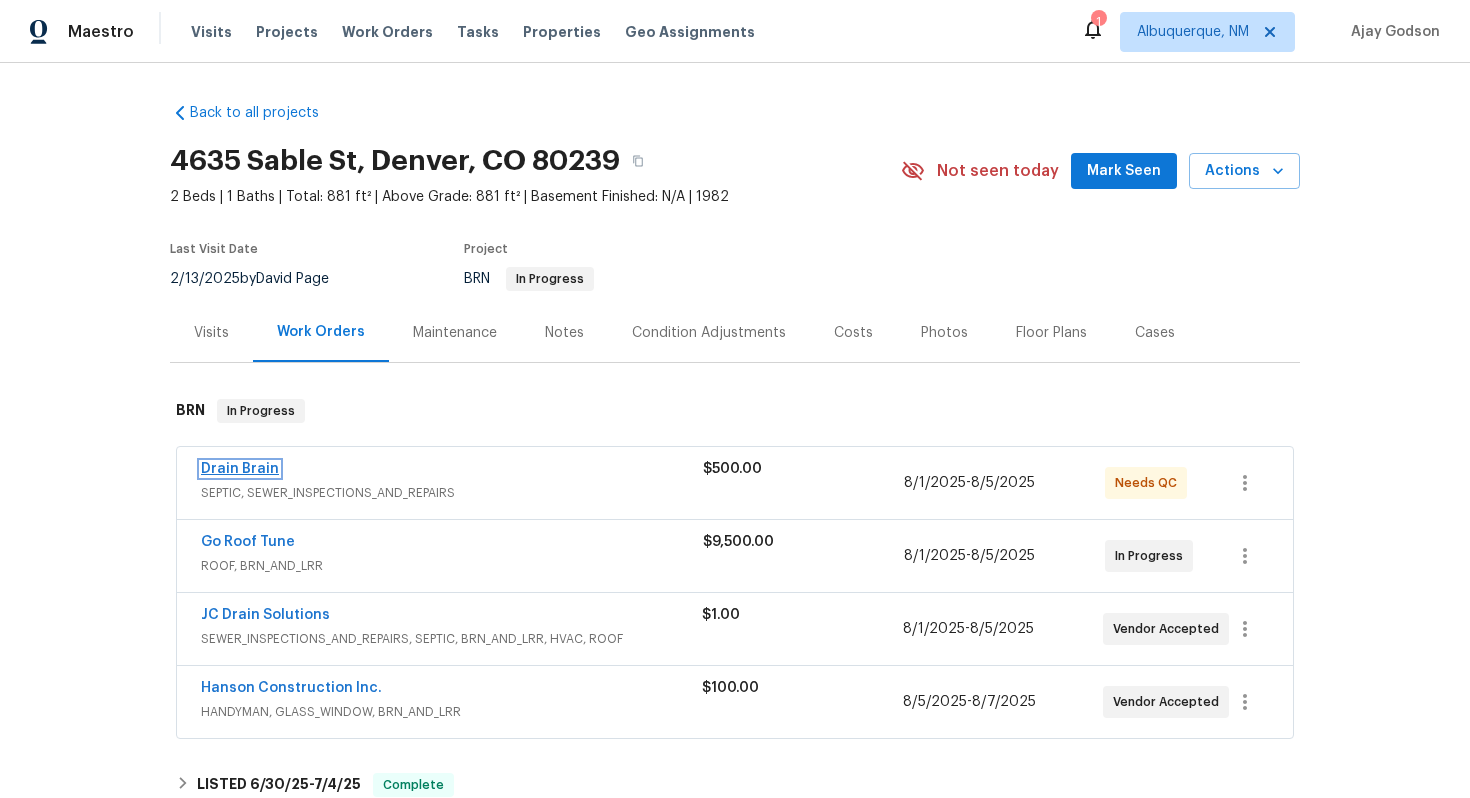 click on "Drain Brain" at bounding box center [240, 469] 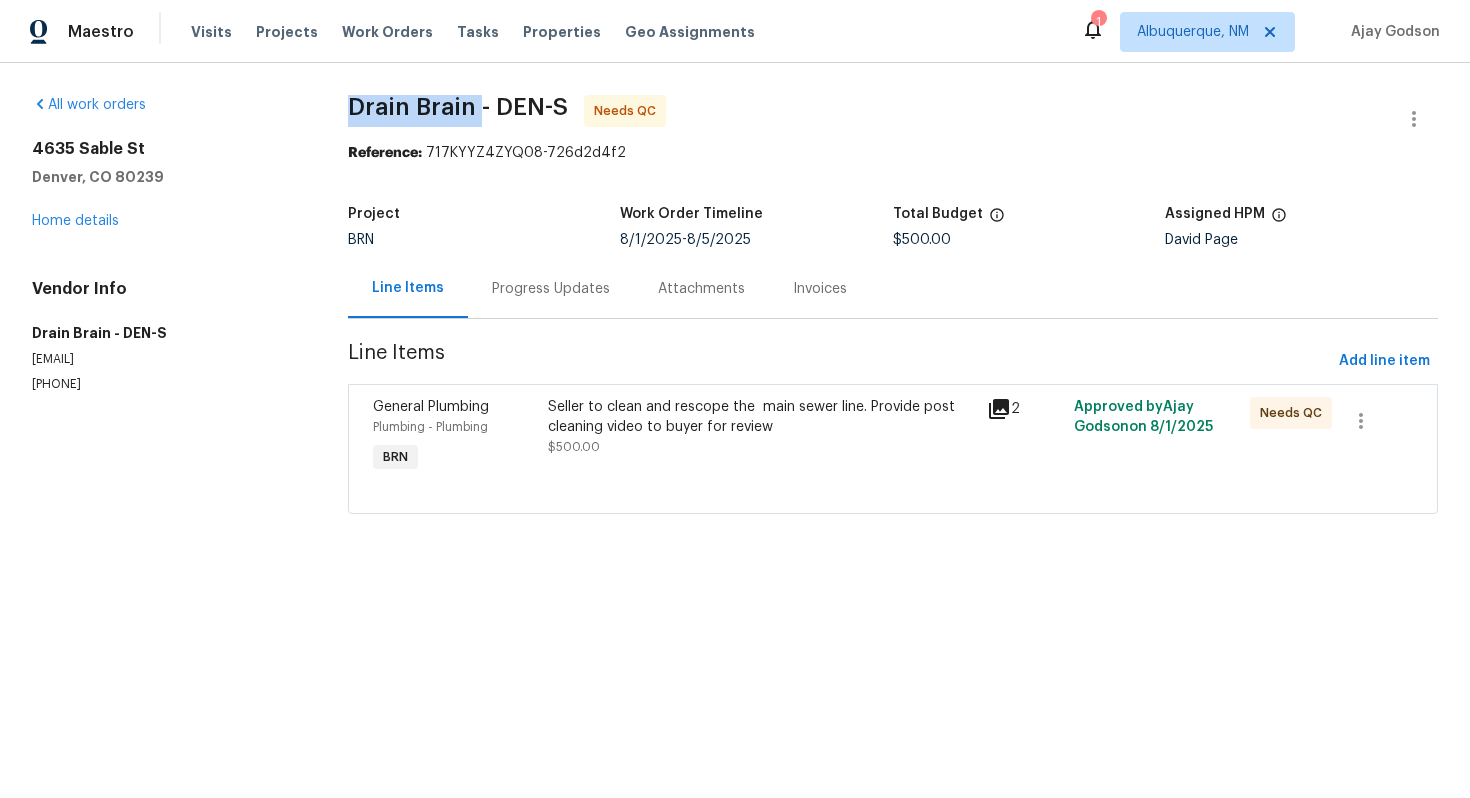 drag, startPoint x: 345, startPoint y: 107, endPoint x: 468, endPoint y: 107, distance: 123 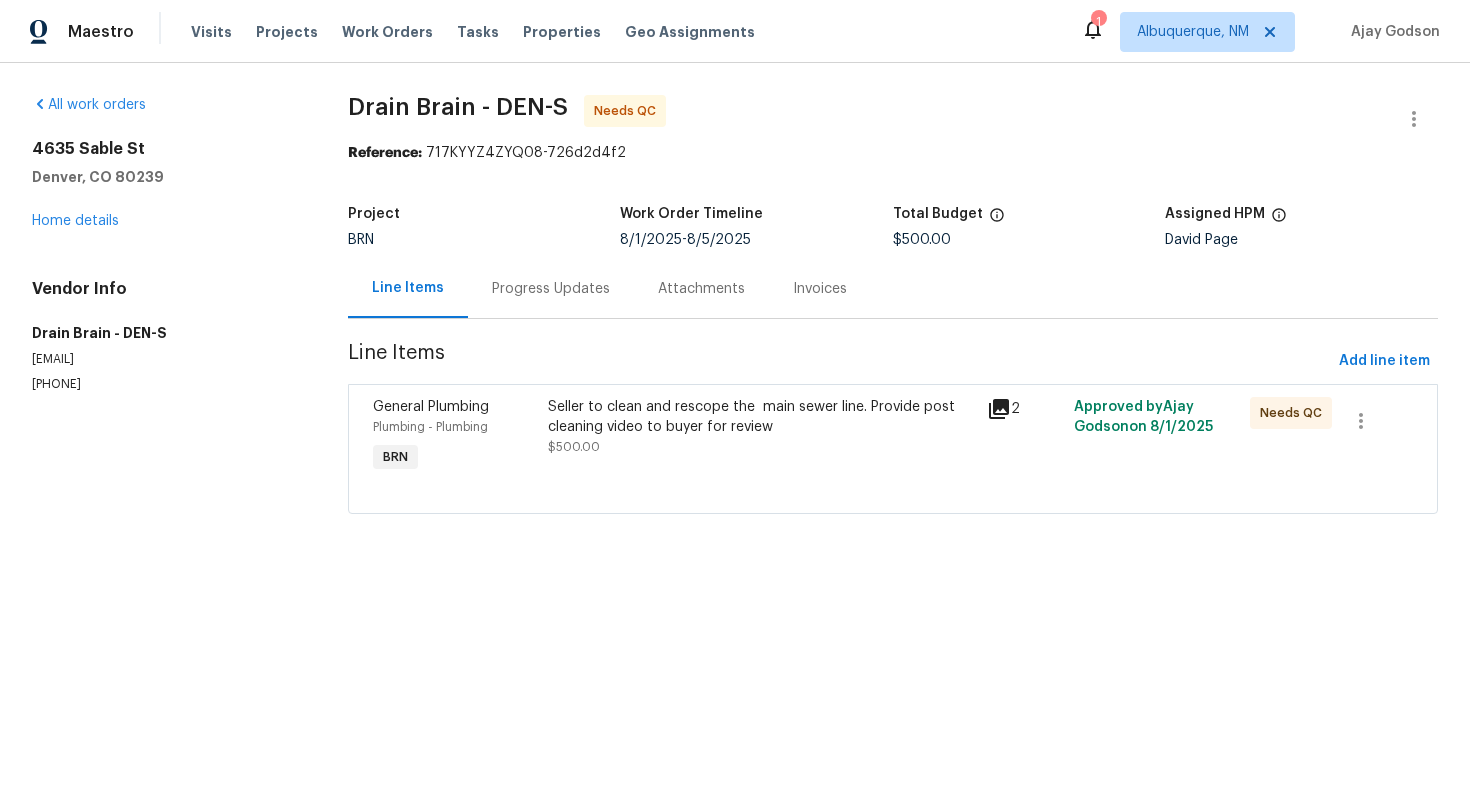 click on "Project" at bounding box center [484, 220] 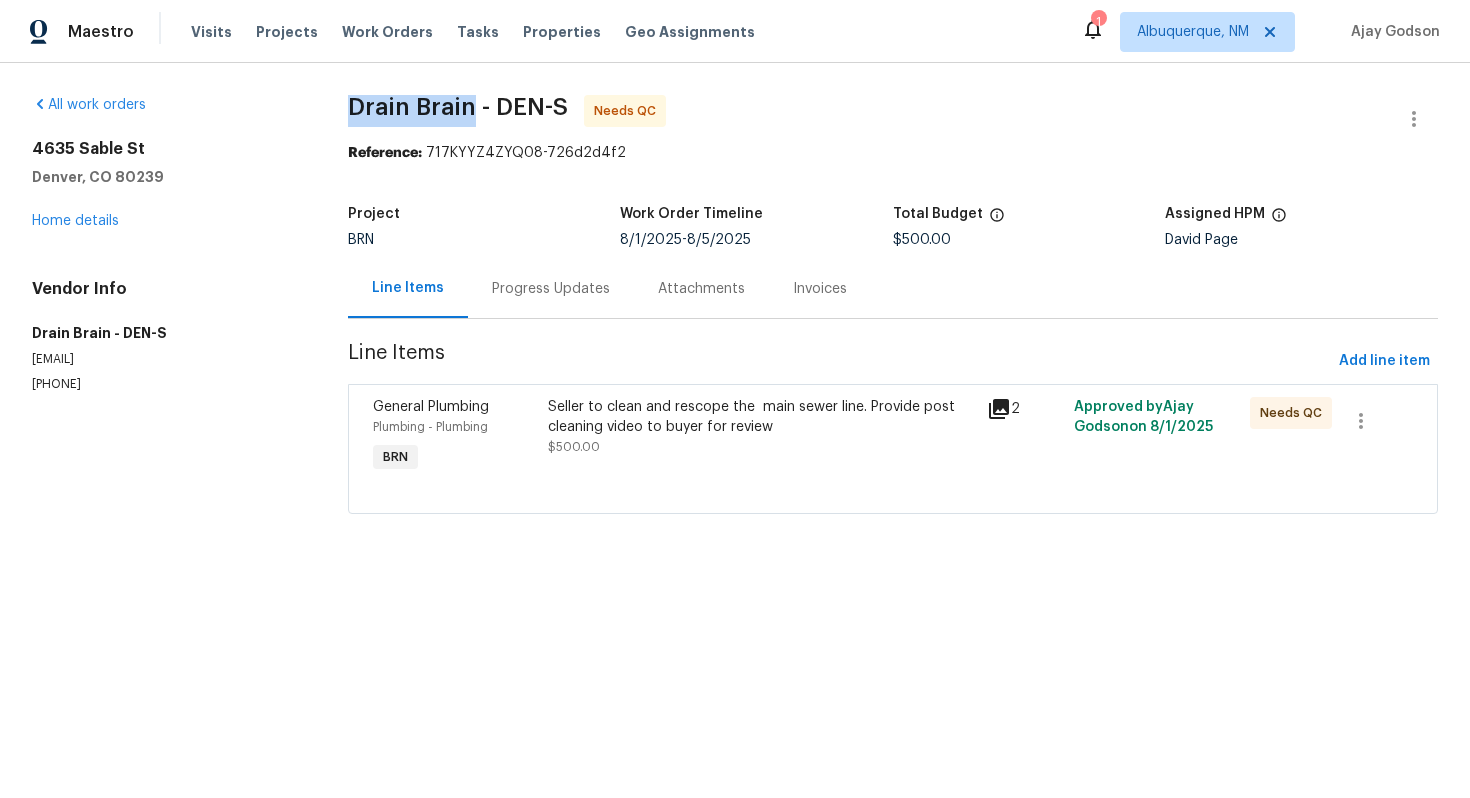 drag, startPoint x: 349, startPoint y: 109, endPoint x: 473, endPoint y: 112, distance: 124.036285 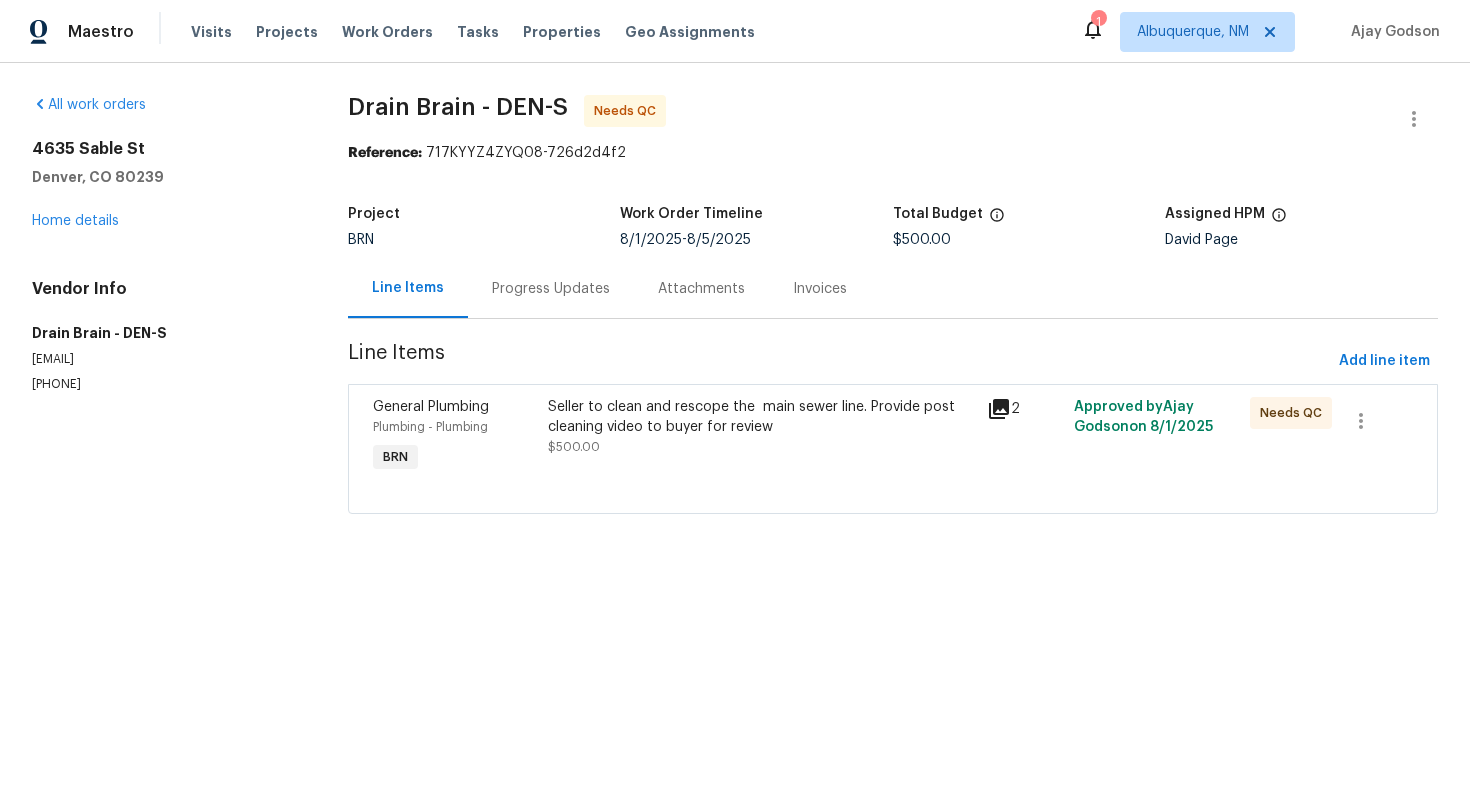 click on "Drain Brain - DEN-S Needs QC" at bounding box center (869, 119) 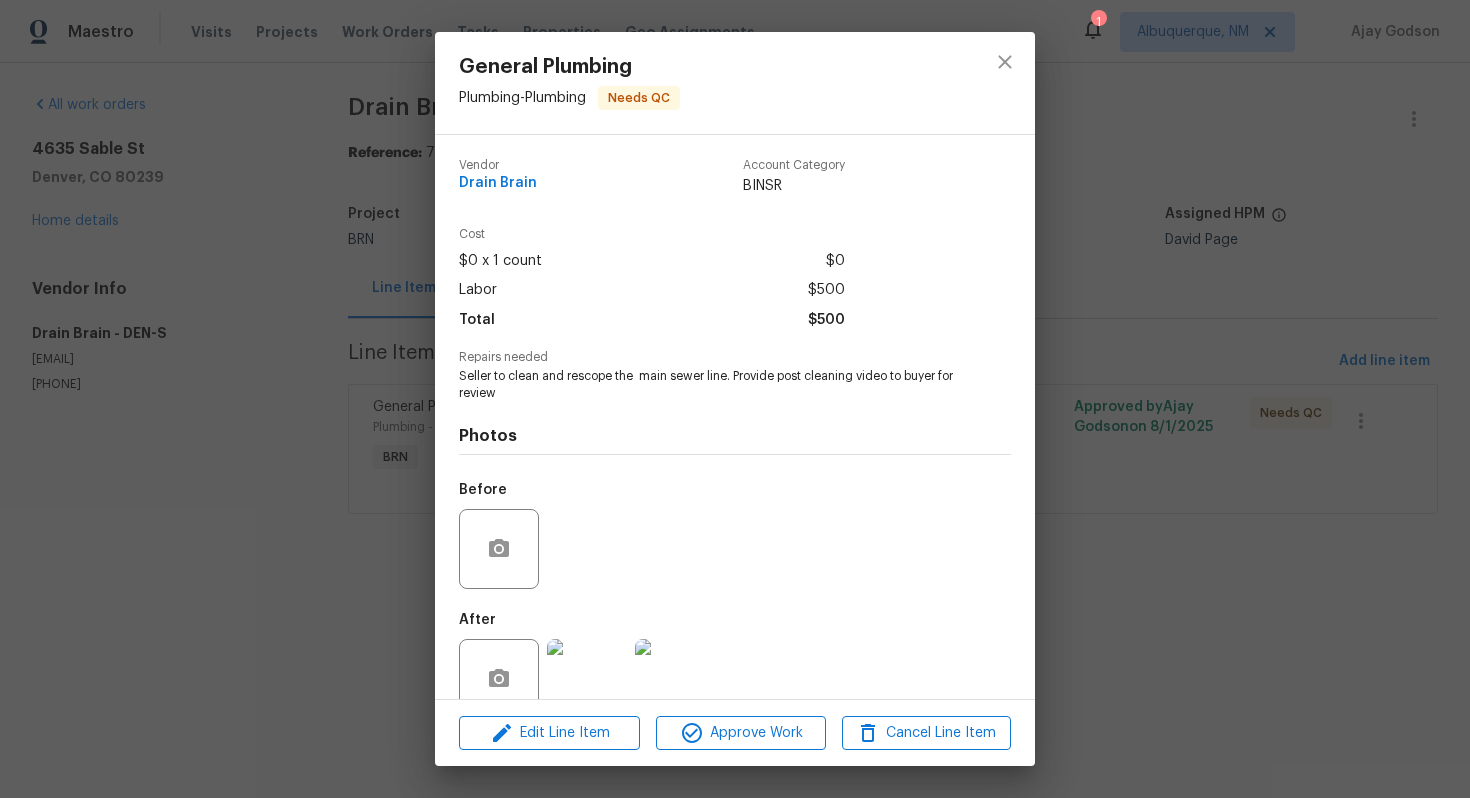 click on "Seller to clean and rescope the  main sewer line. Provide post cleaning video to buyer for review" at bounding box center (707, 385) 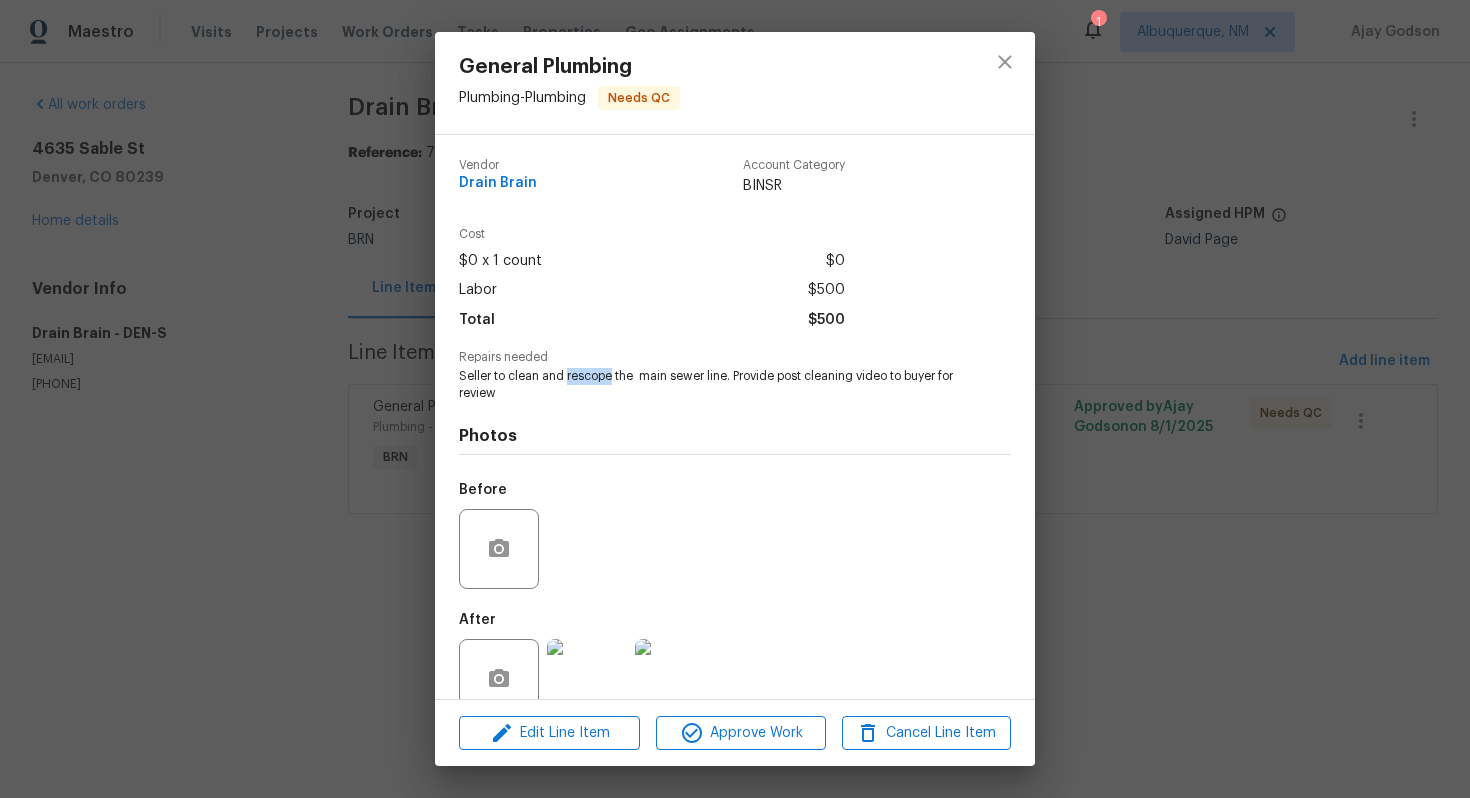 click on "Seller to clean and rescope the  main sewer line. Provide post cleaning video to buyer for review" at bounding box center [707, 385] 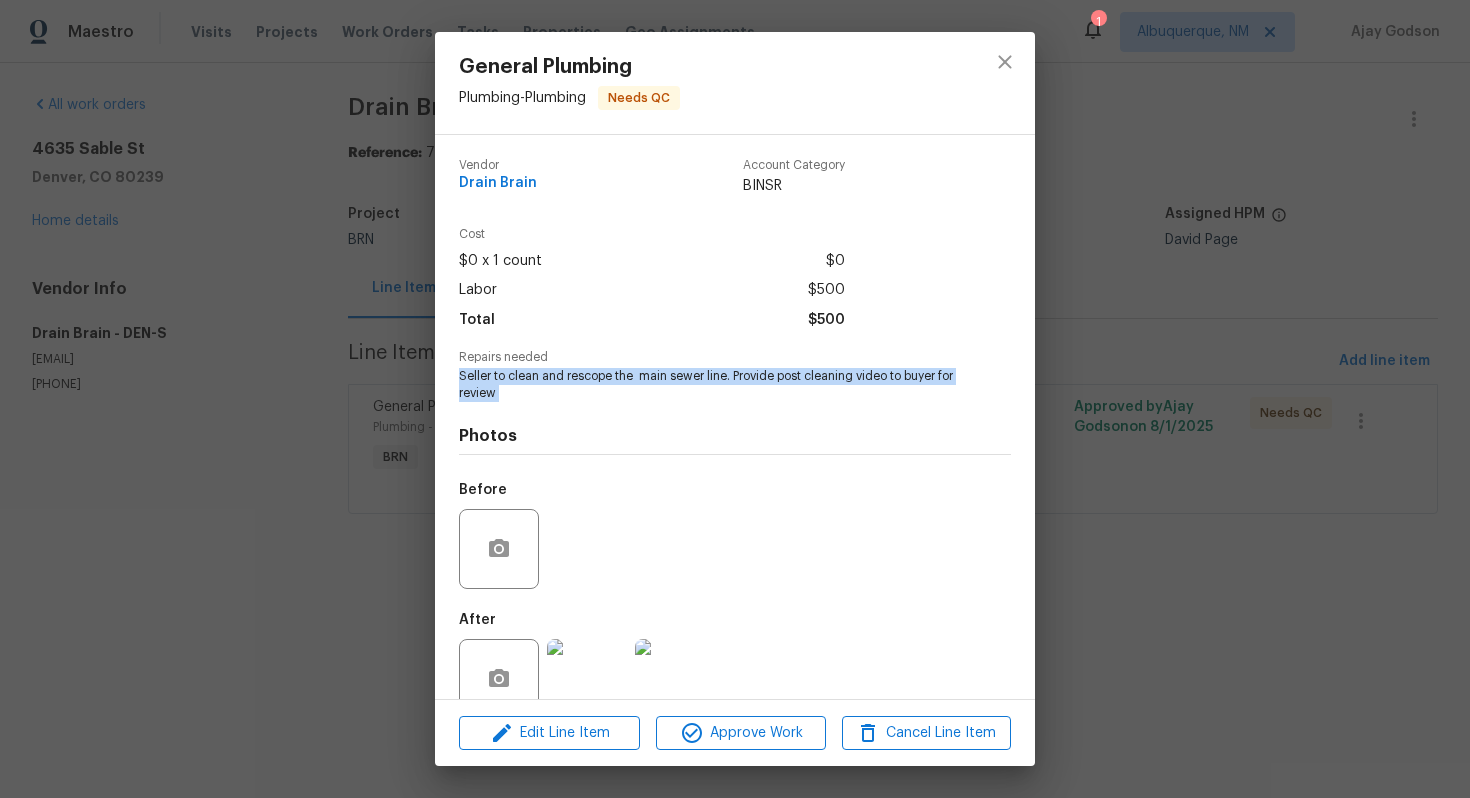 copy on "Seller to clean and rescope the  main sewer line. Provide post cleaning video to buyer for review" 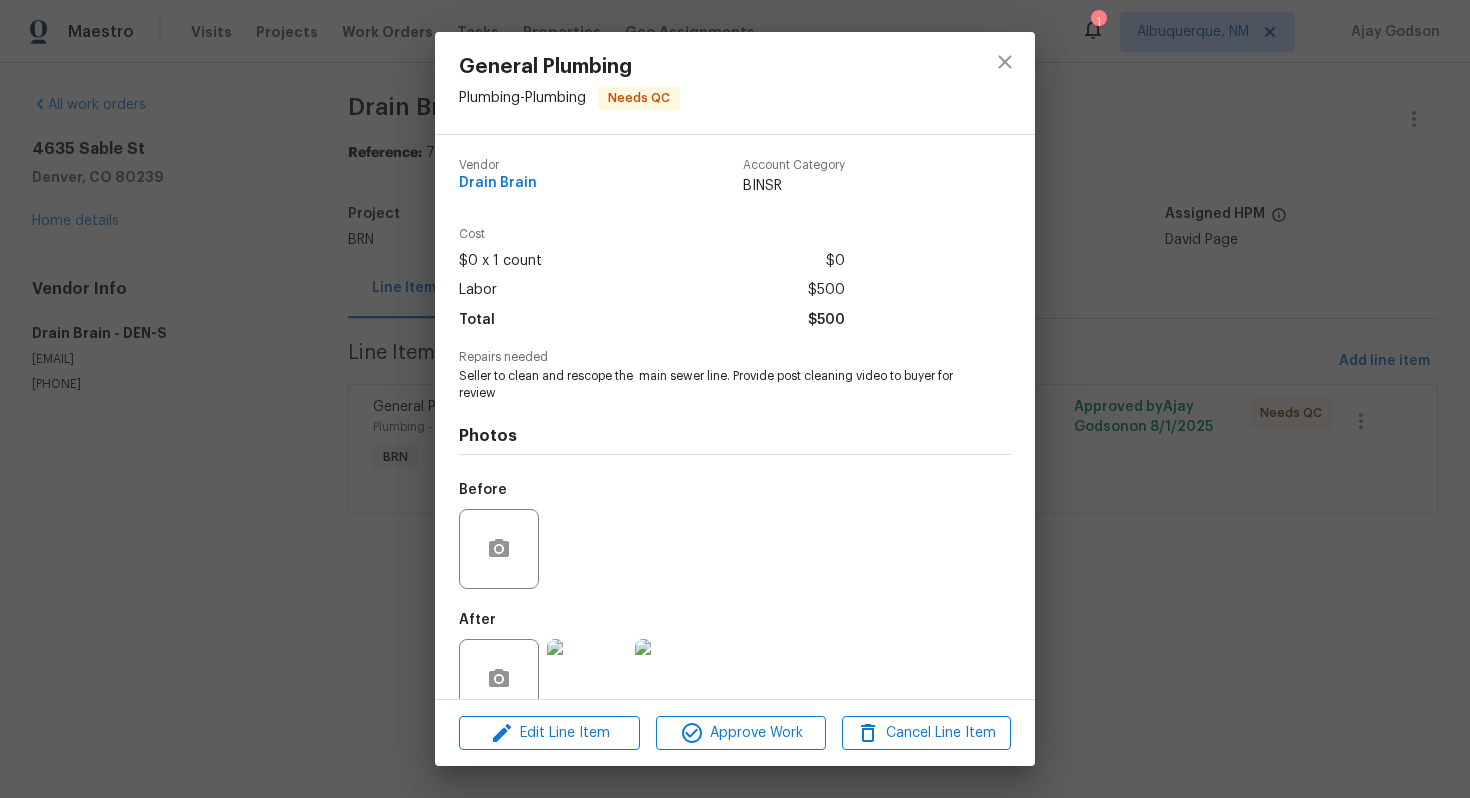click on "General Plumbing Plumbing  -  Plumbing Needs QC Vendor Drain Brain Account Category BINSR Cost $0 x 1 count $0 Labor $500 Total $500 Repairs needed Seller to clean and rescope the  main sewer line. Provide post cleaning video to buyer for review Photos Before After  Edit Line Item  Approve Work  Cancel Line Item" at bounding box center [735, 399] 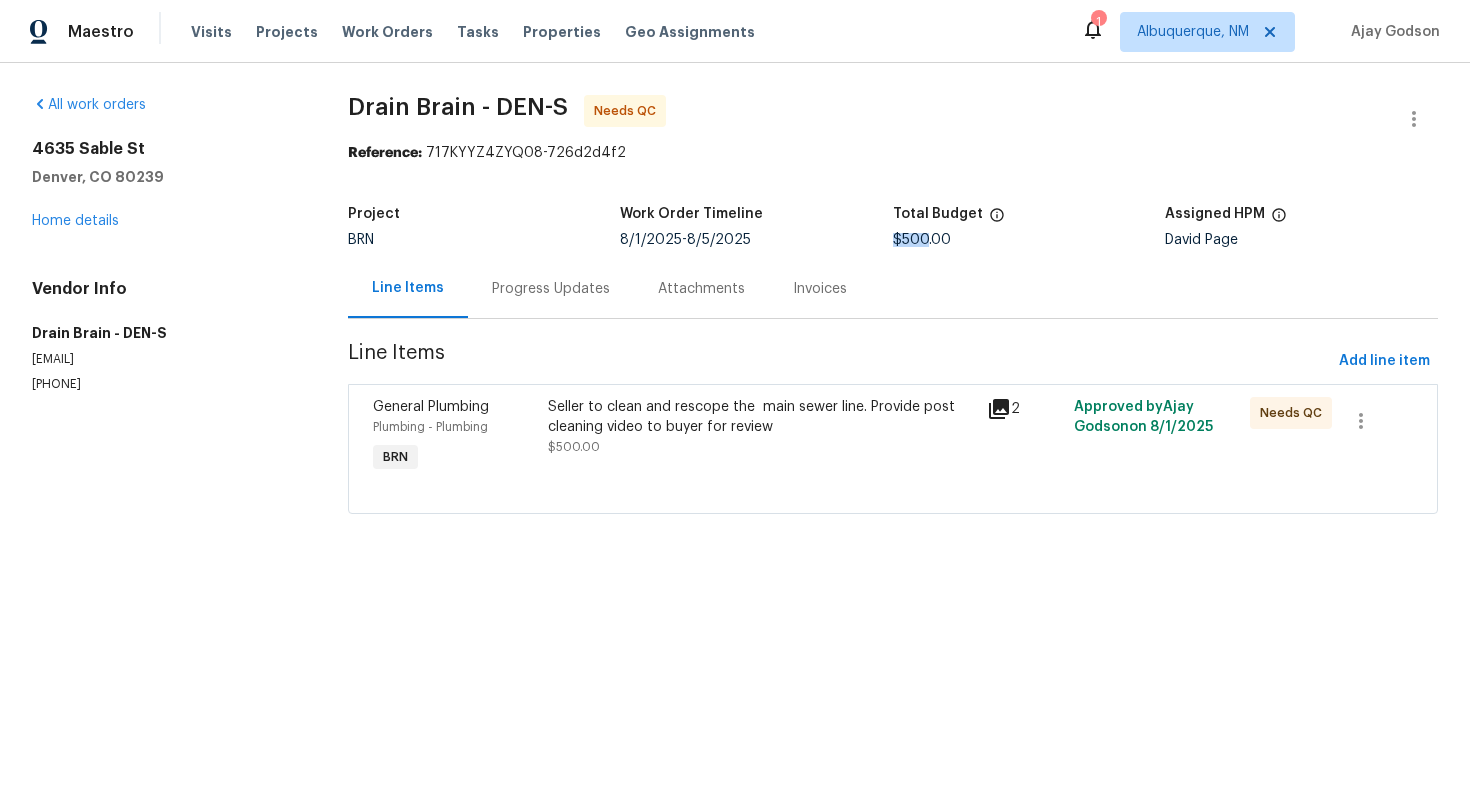 drag, startPoint x: 929, startPoint y: 244, endPoint x: 893, endPoint y: 241, distance: 36.124783 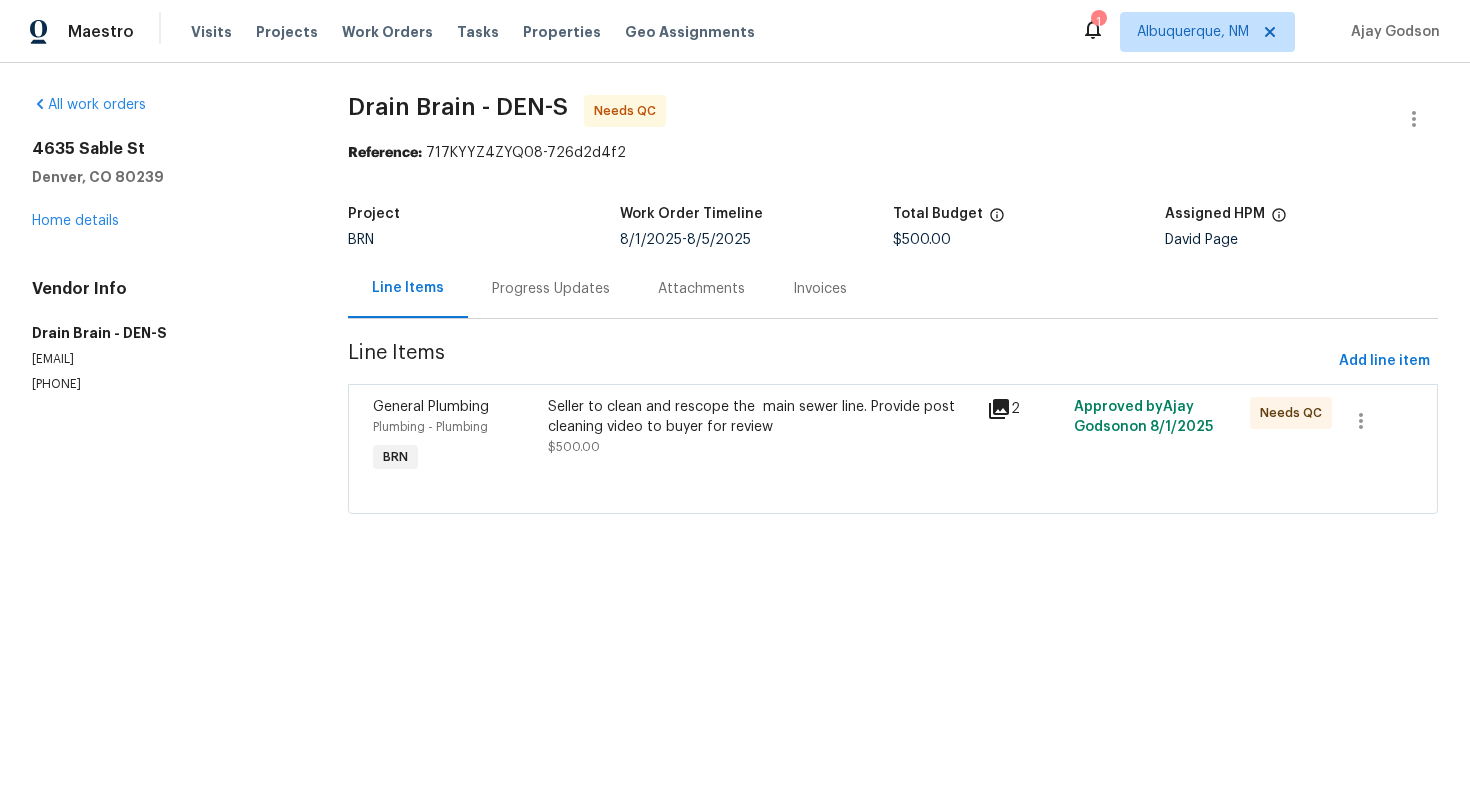 click on "Progress Updates" at bounding box center (551, 289) 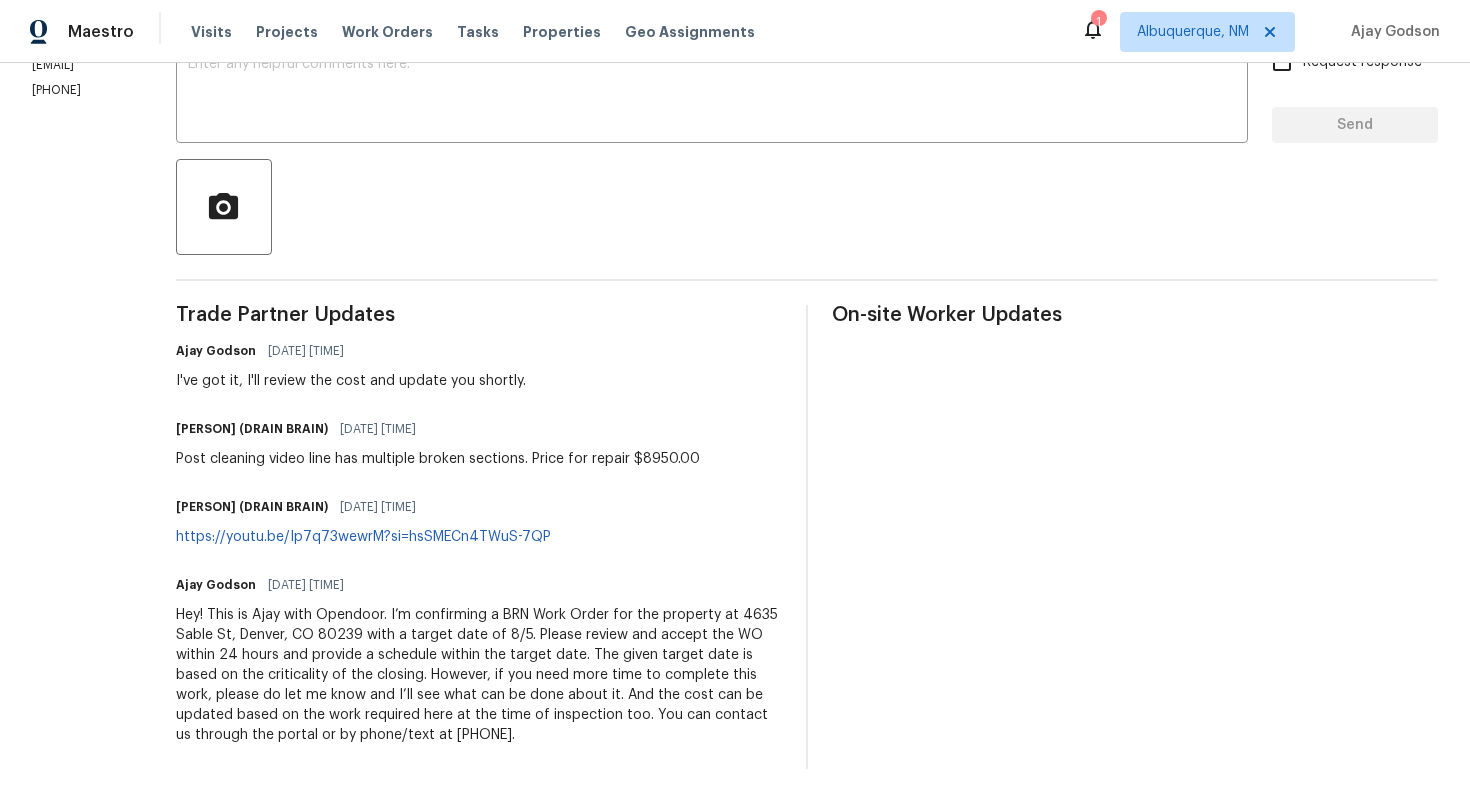 scroll, scrollTop: 377, scrollLeft: 0, axis: vertical 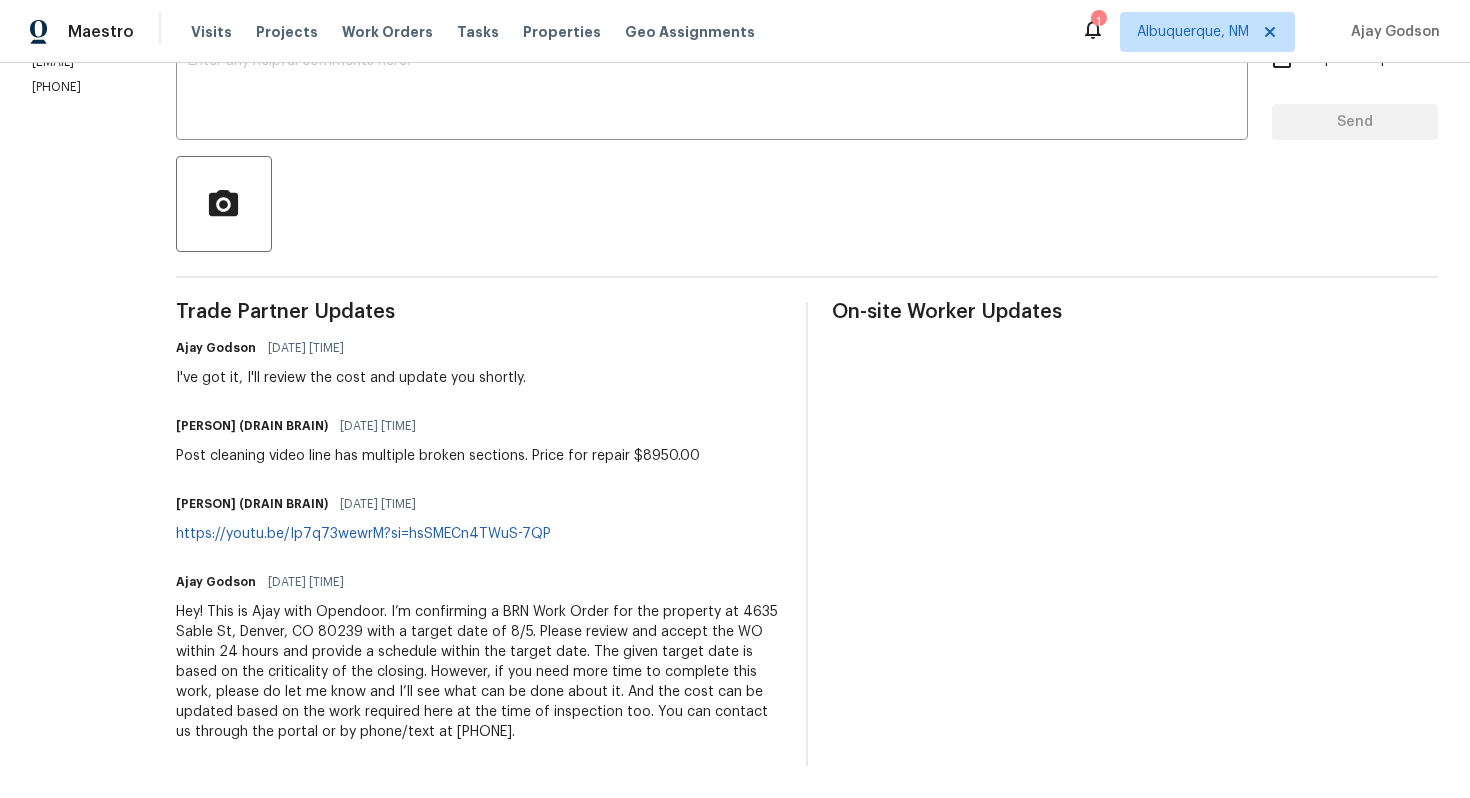click on "Post cleaning video line has multiple broken sections. Price for repair $8950.00" at bounding box center (438, 456) 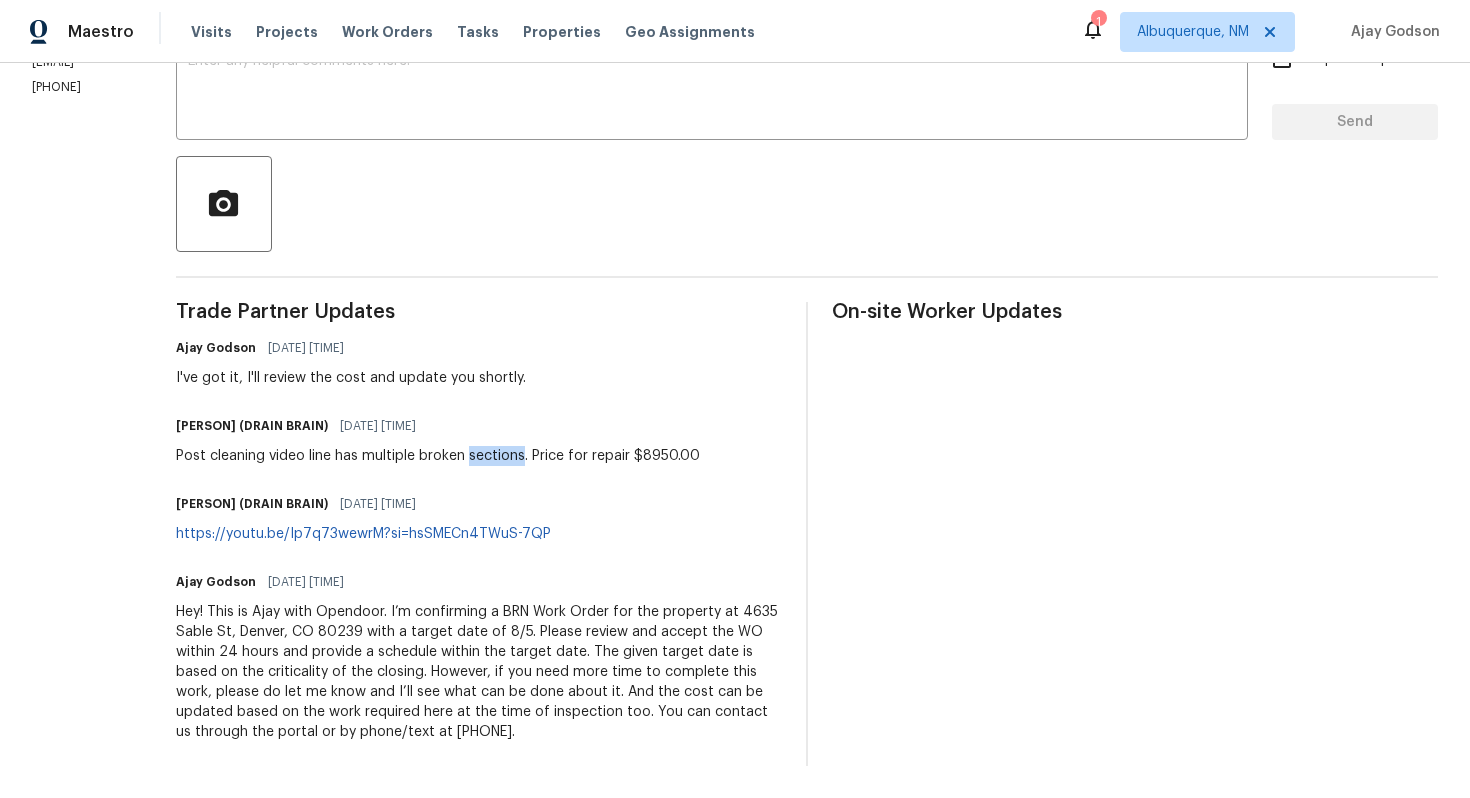 click on "Post cleaning video line has multiple broken sections. Price for repair $8950.00" at bounding box center [438, 456] 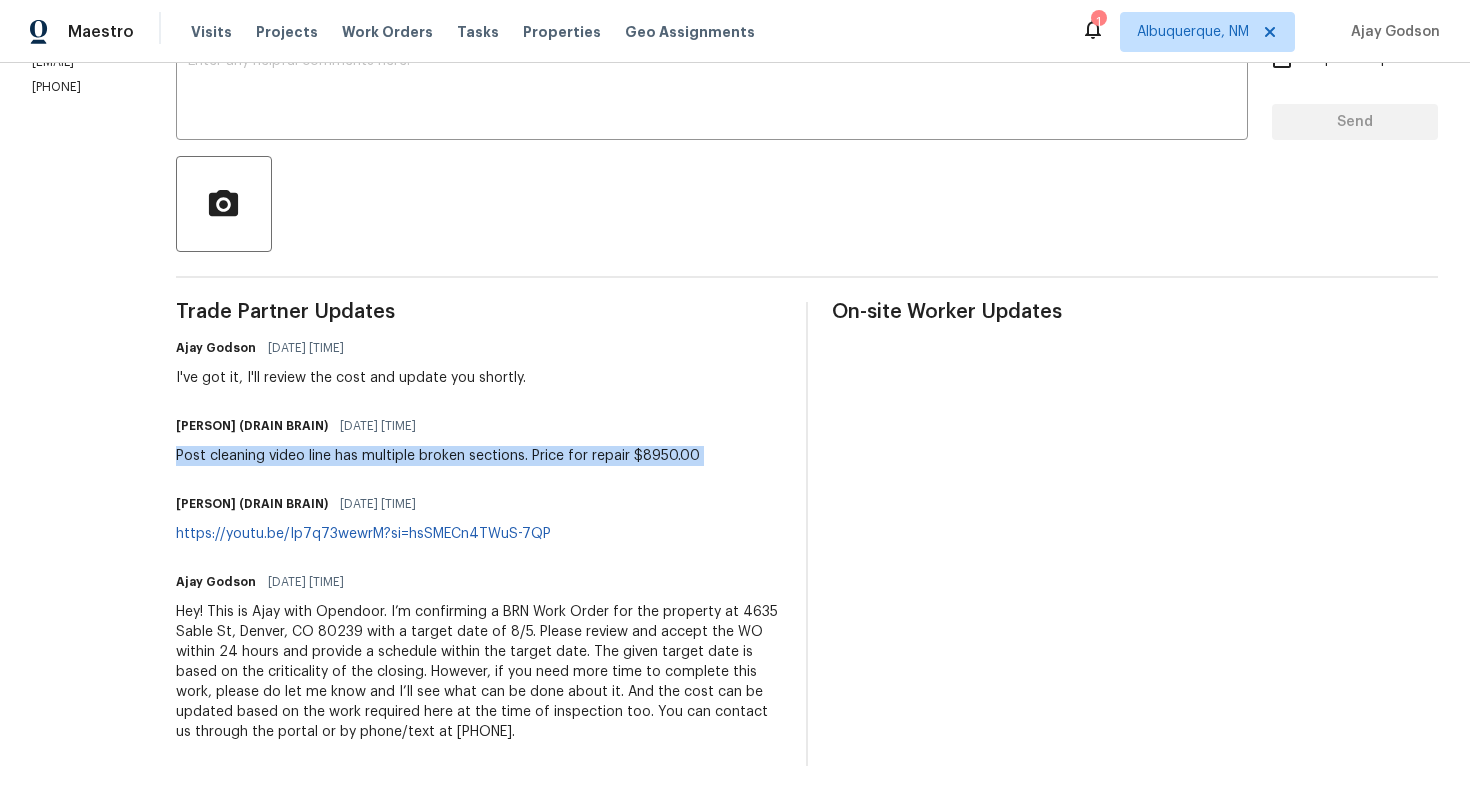 copy on "Post cleaning video line has multiple broken sections. Price for repair $8950.00" 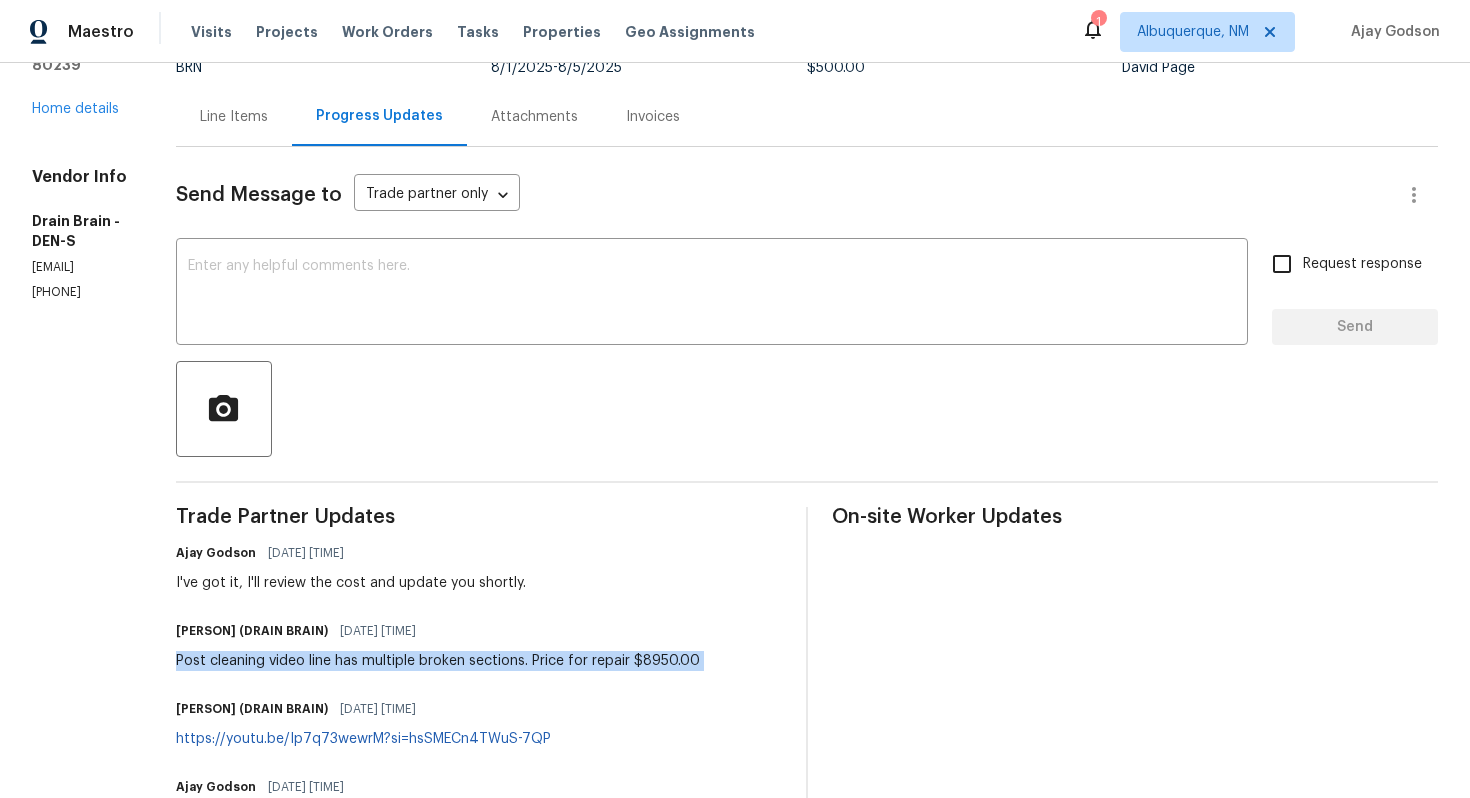 scroll, scrollTop: 0, scrollLeft: 0, axis: both 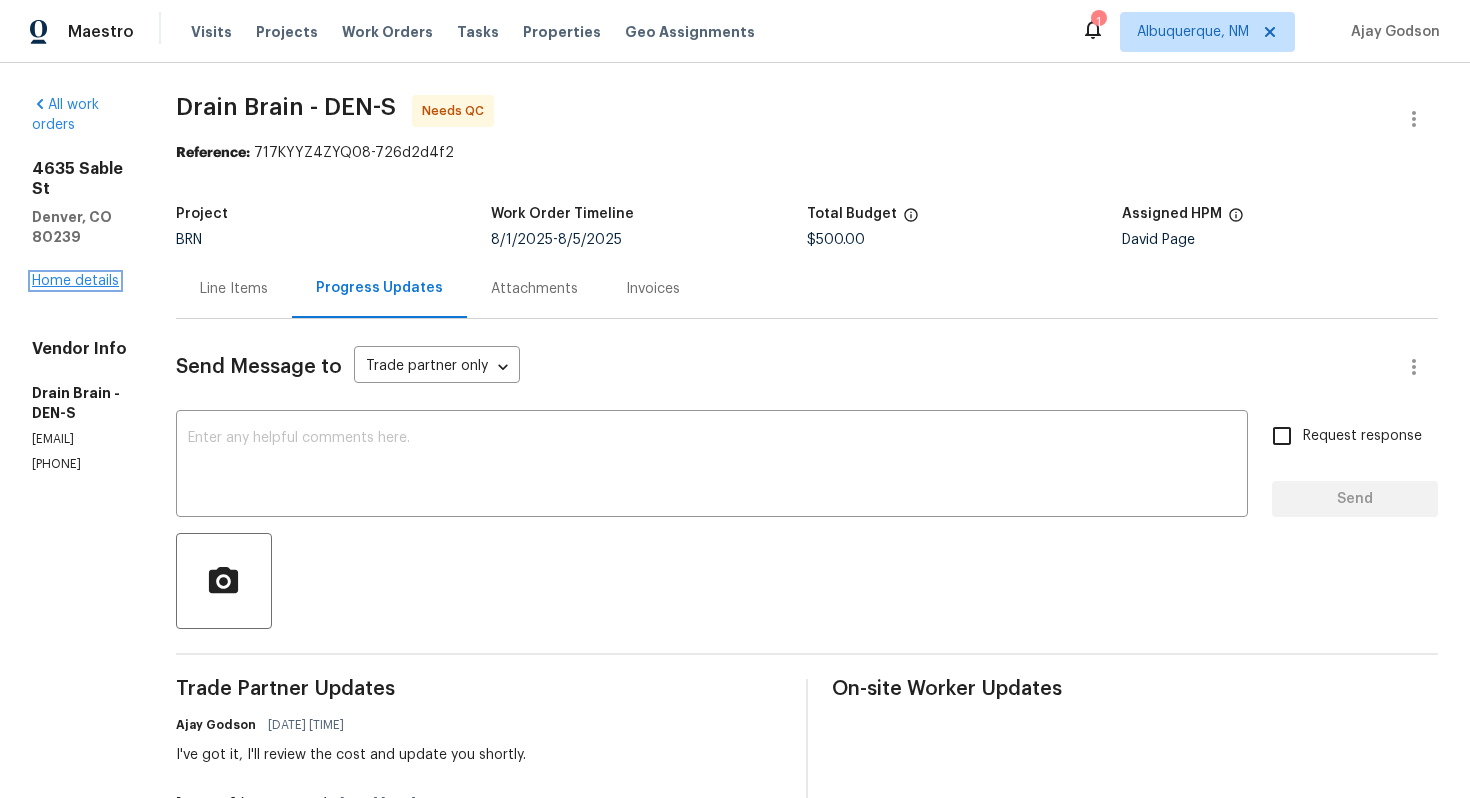 click on "Home details" at bounding box center [75, 281] 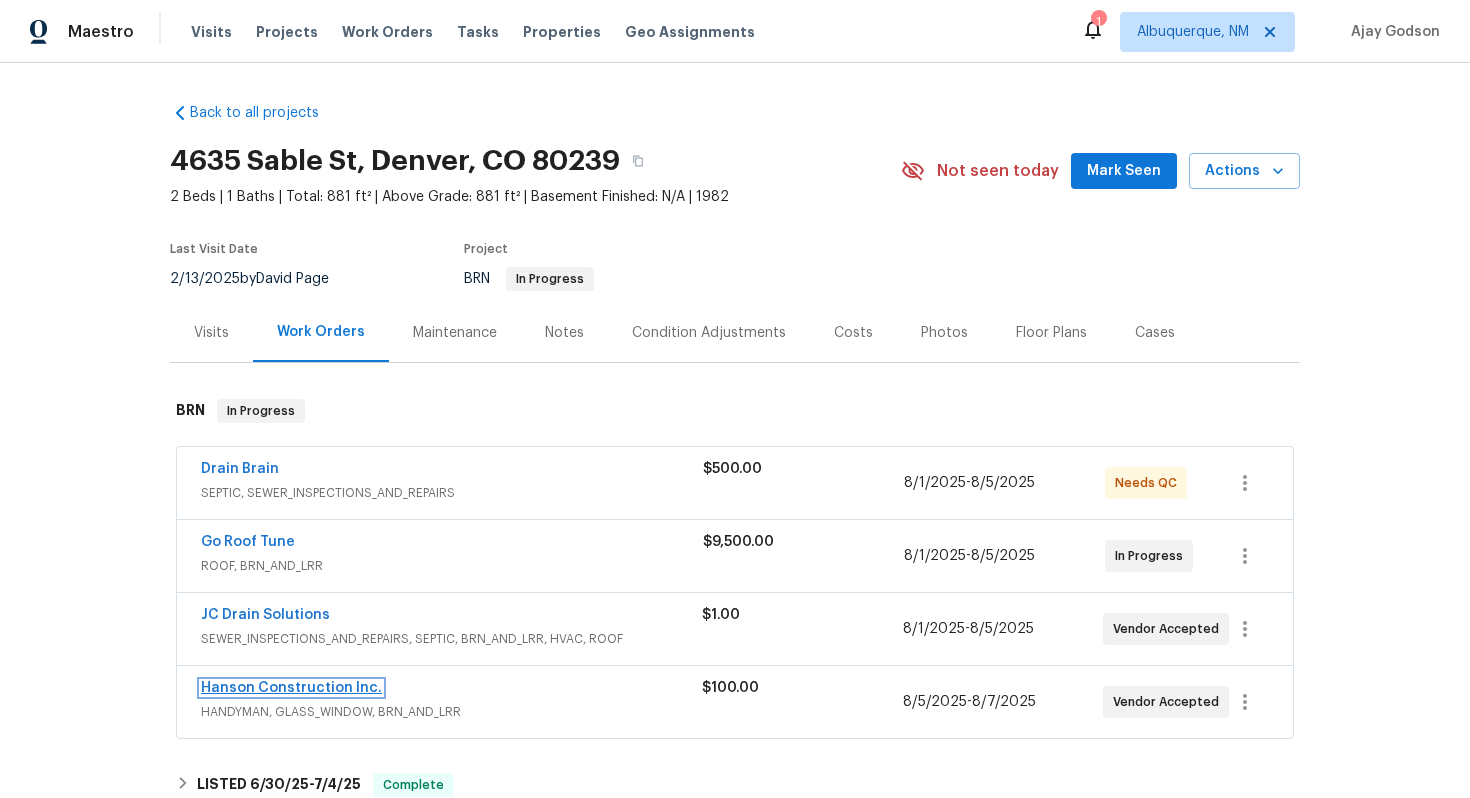 click on "Hanson Construction Inc." at bounding box center (291, 688) 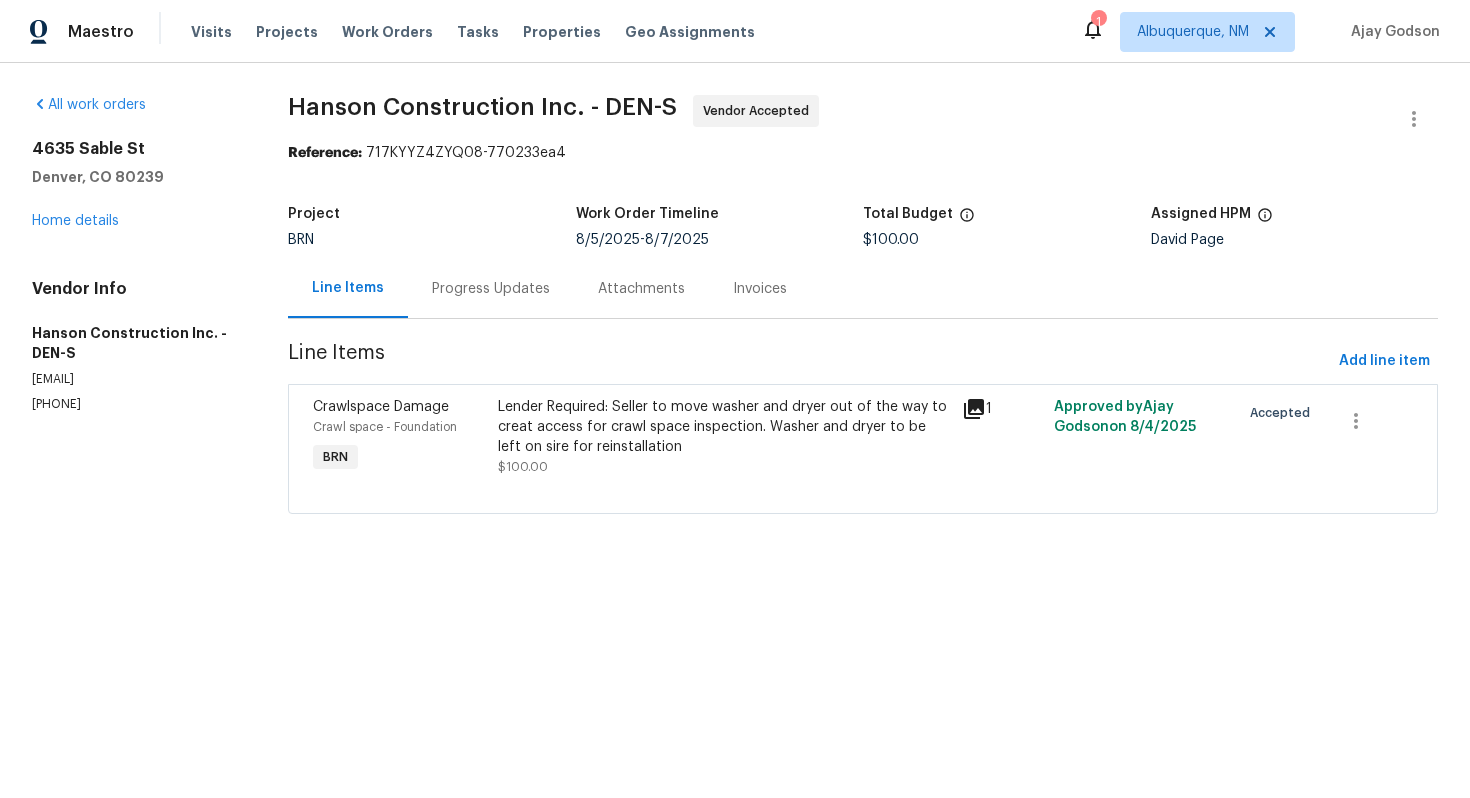 click on "Progress Updates" at bounding box center (491, 289) 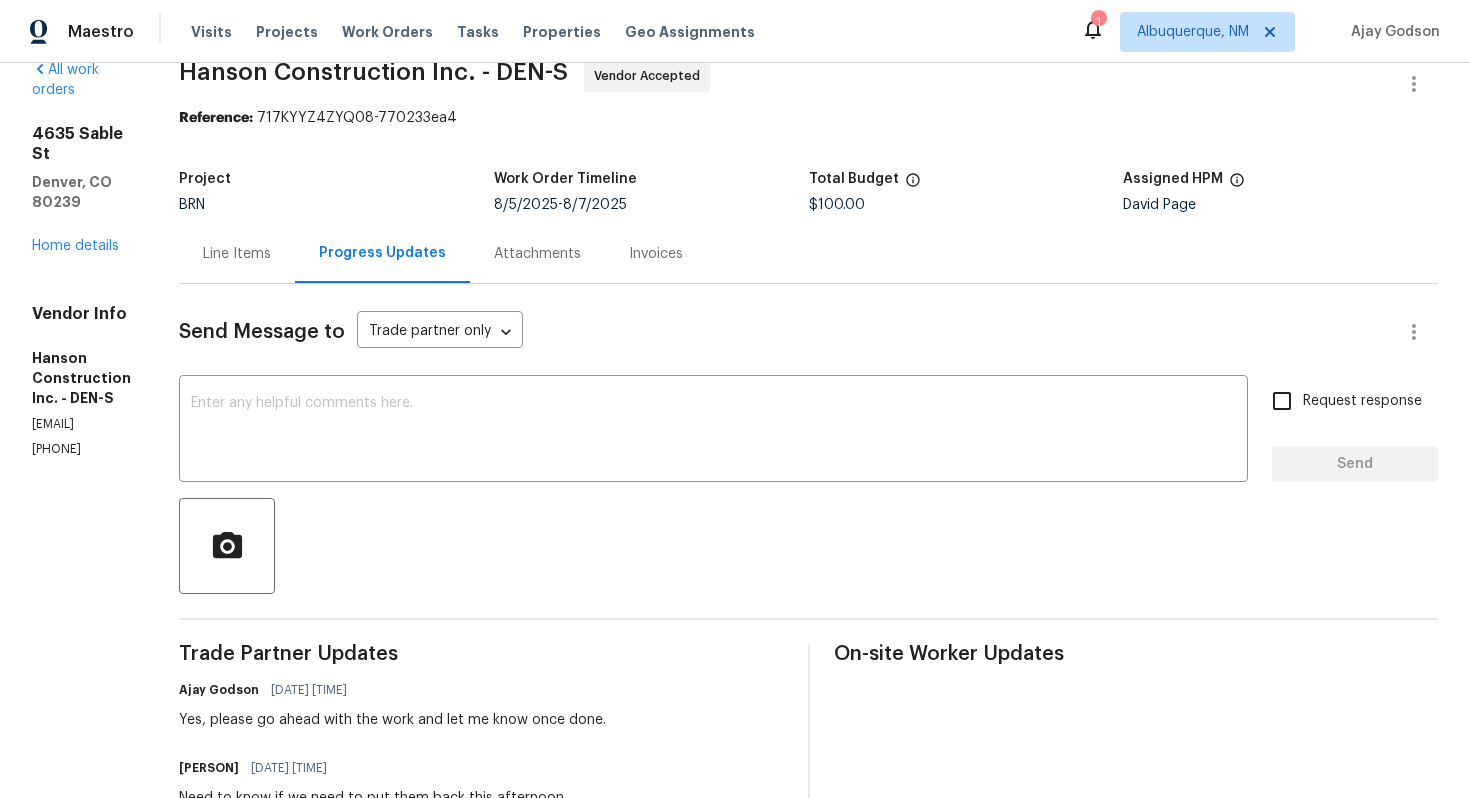 scroll, scrollTop: 0, scrollLeft: 0, axis: both 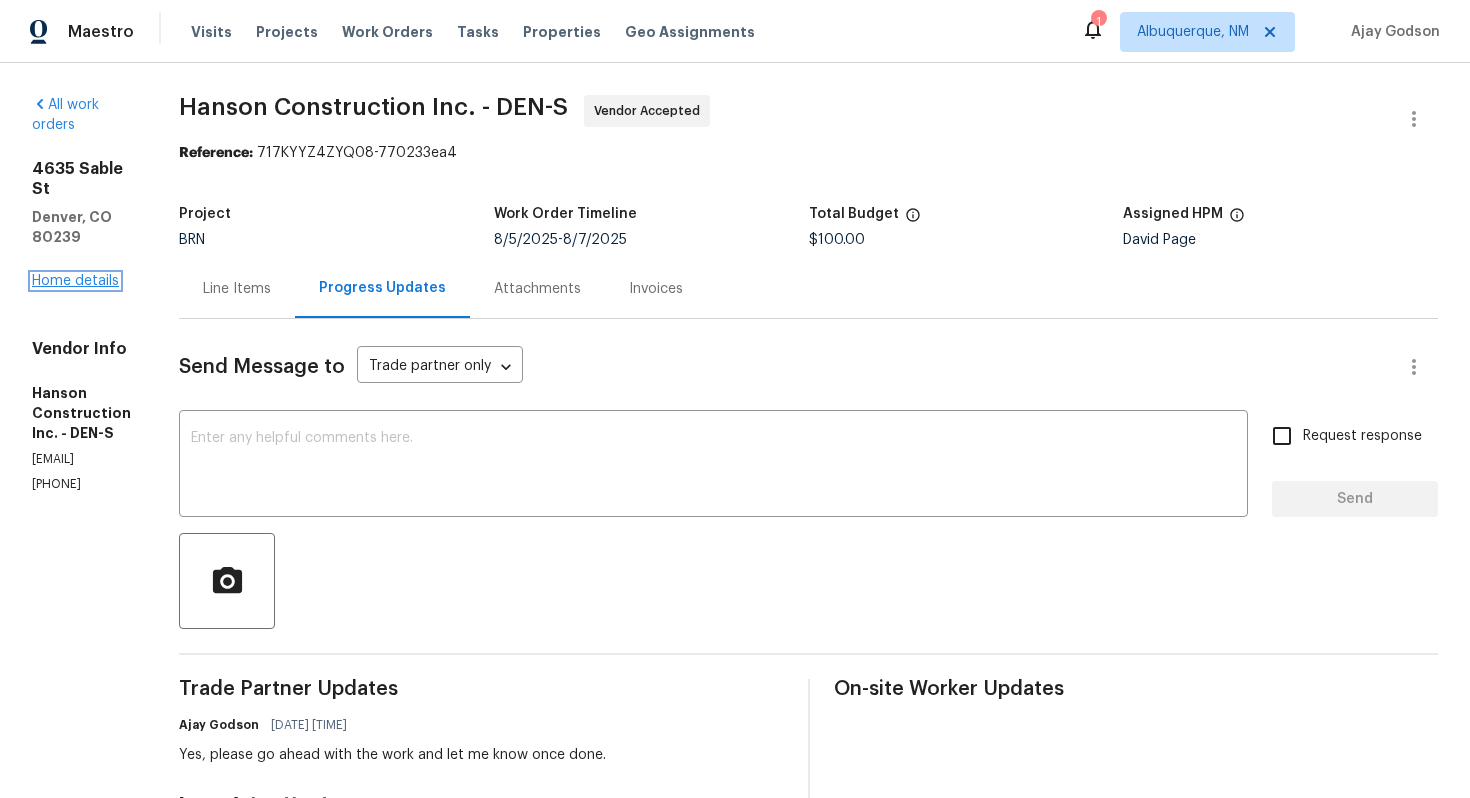 click on "Home details" at bounding box center (75, 281) 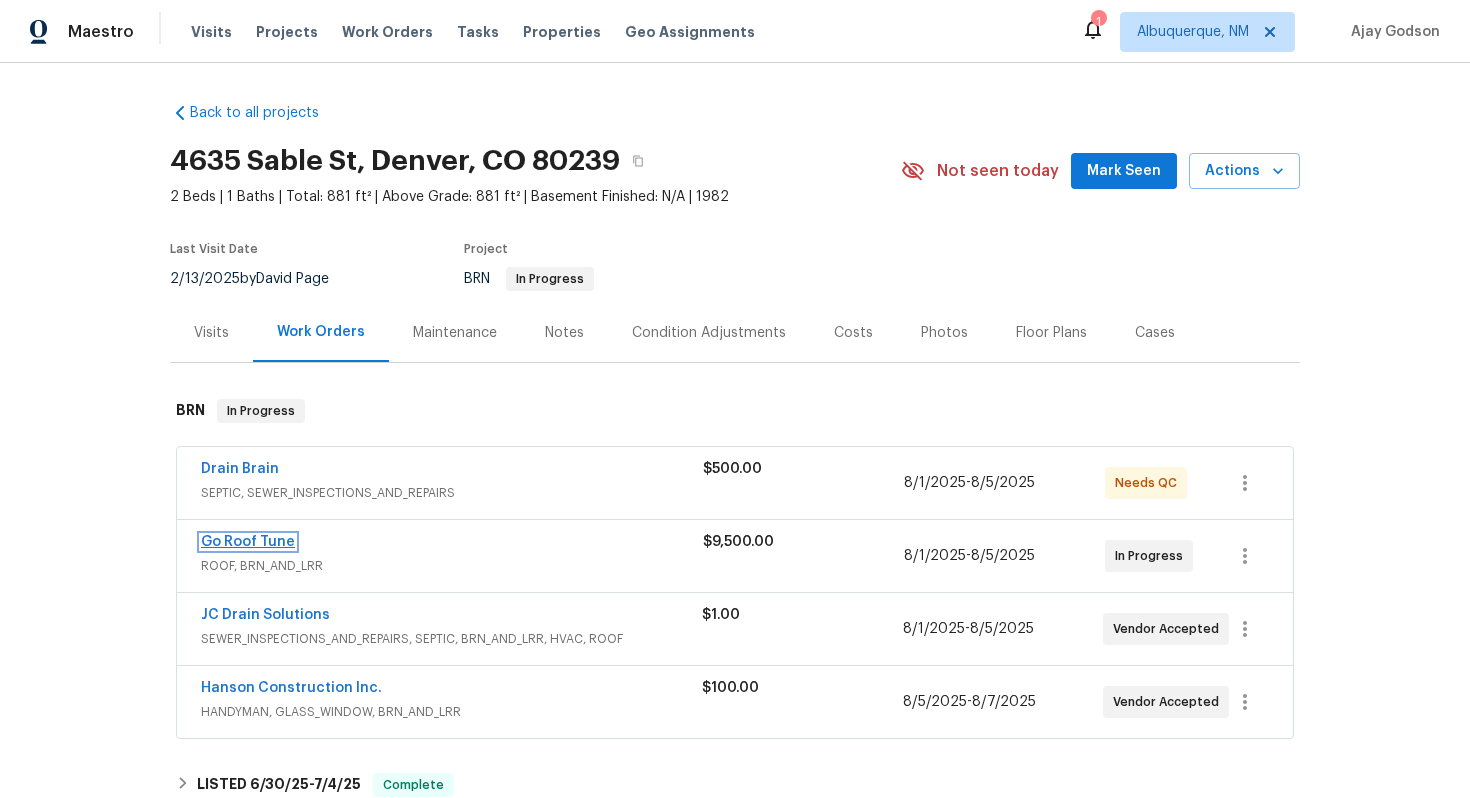 click on "Go Roof Tune" at bounding box center [248, 542] 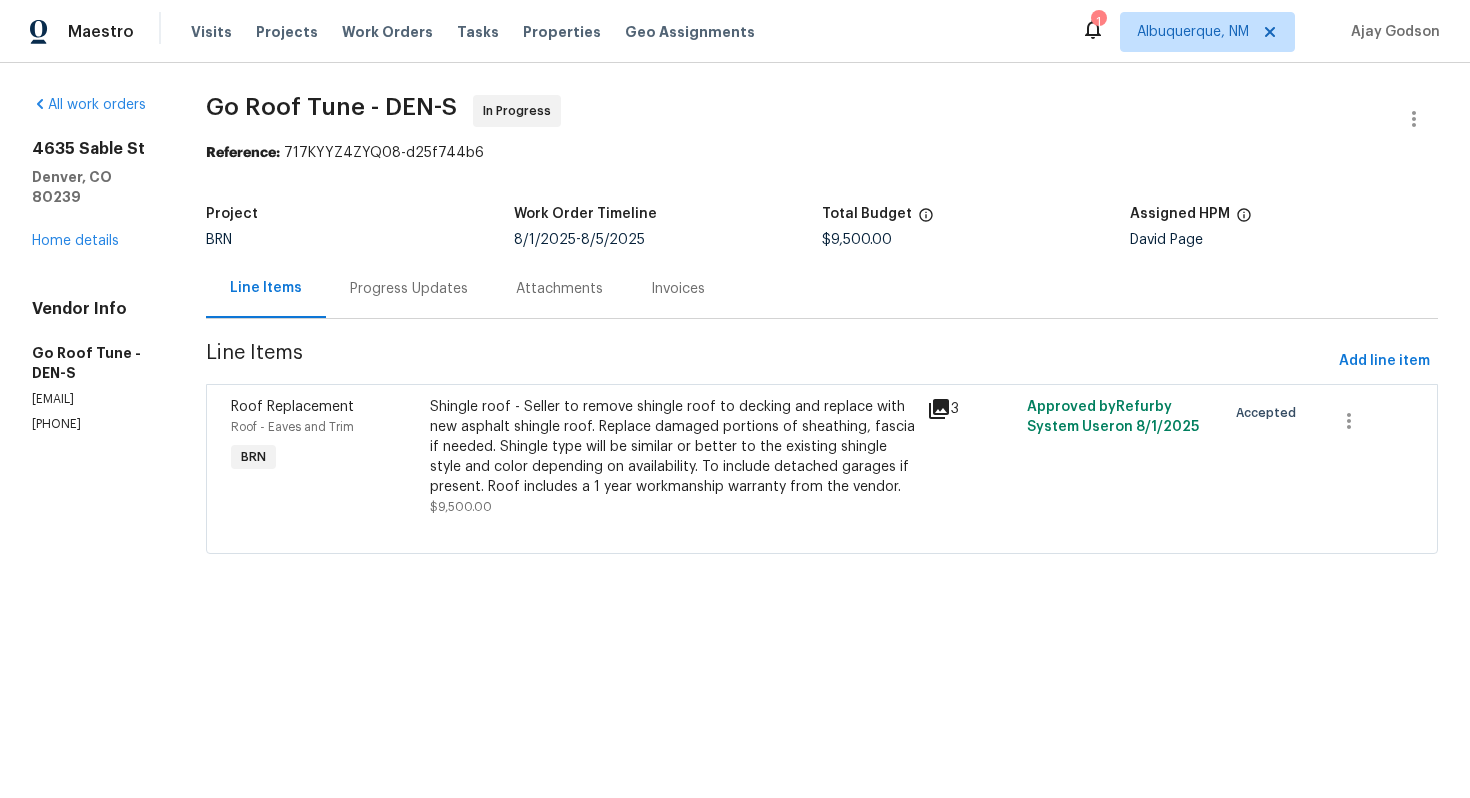 click on "Shingle roof - Seller to remove shingle roof to decking and replace with new asphalt shingle roof. Replace damaged portions of sheathing, fascia if needed. Shingle type will be similar or better to the existing shingle style and color depending on availability. To include detached garages if present. Roof includes a 1 year workmanship warranty from the vendor." at bounding box center [673, 447] 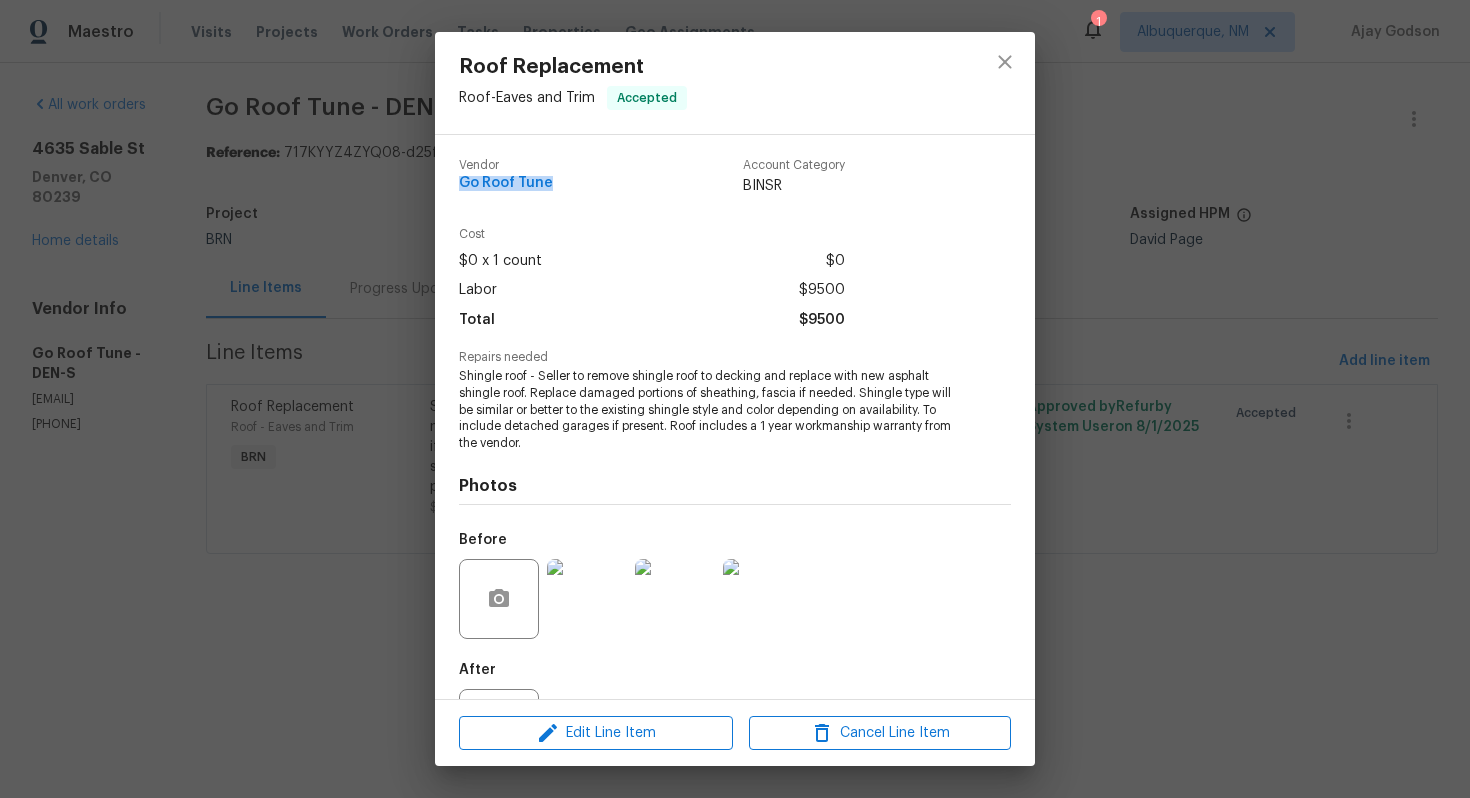 drag, startPoint x: 454, startPoint y: 187, endPoint x: 584, endPoint y: 187, distance: 130 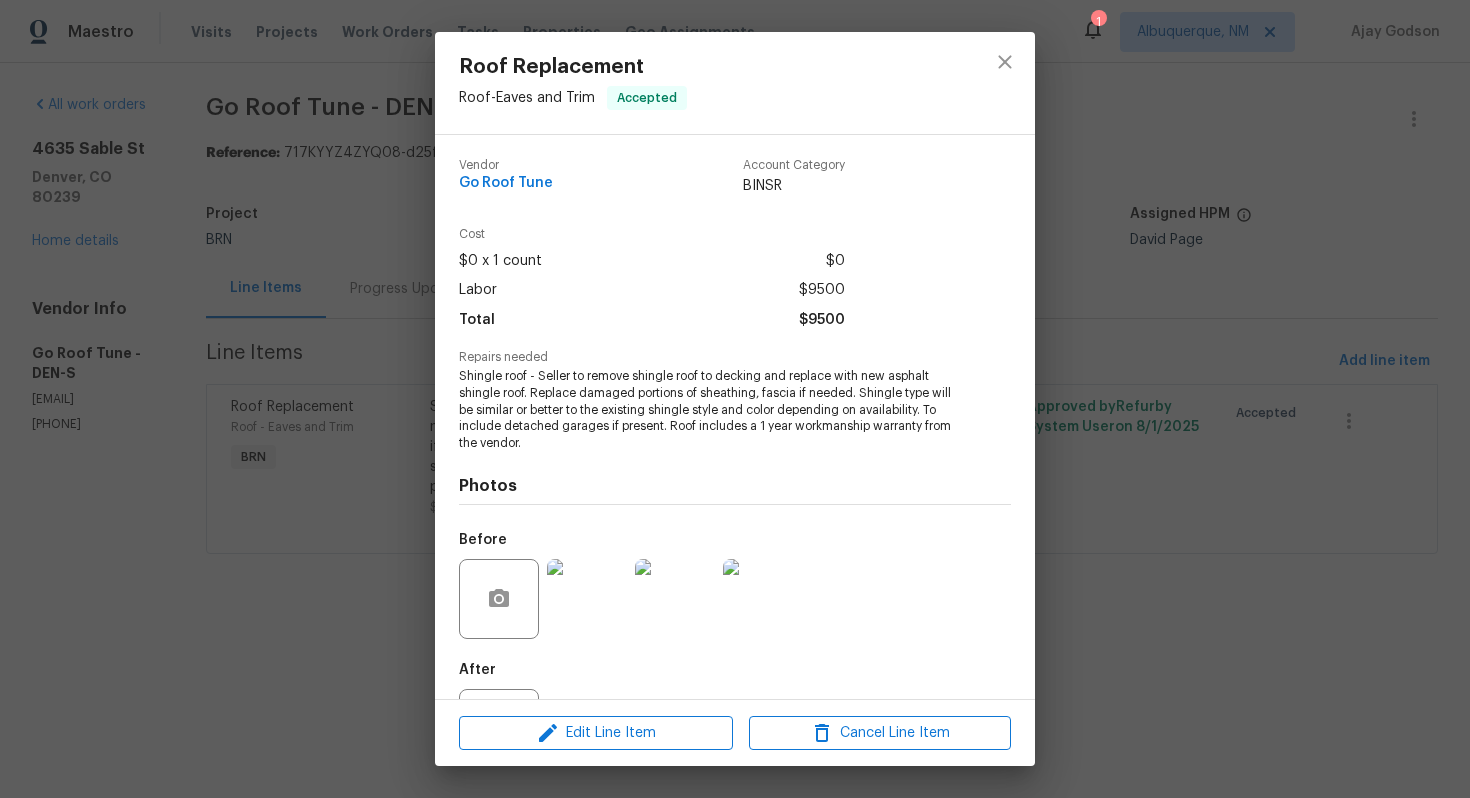 click on "Vendor Go Roof Tune Account Category BINSR" at bounding box center (735, 185) 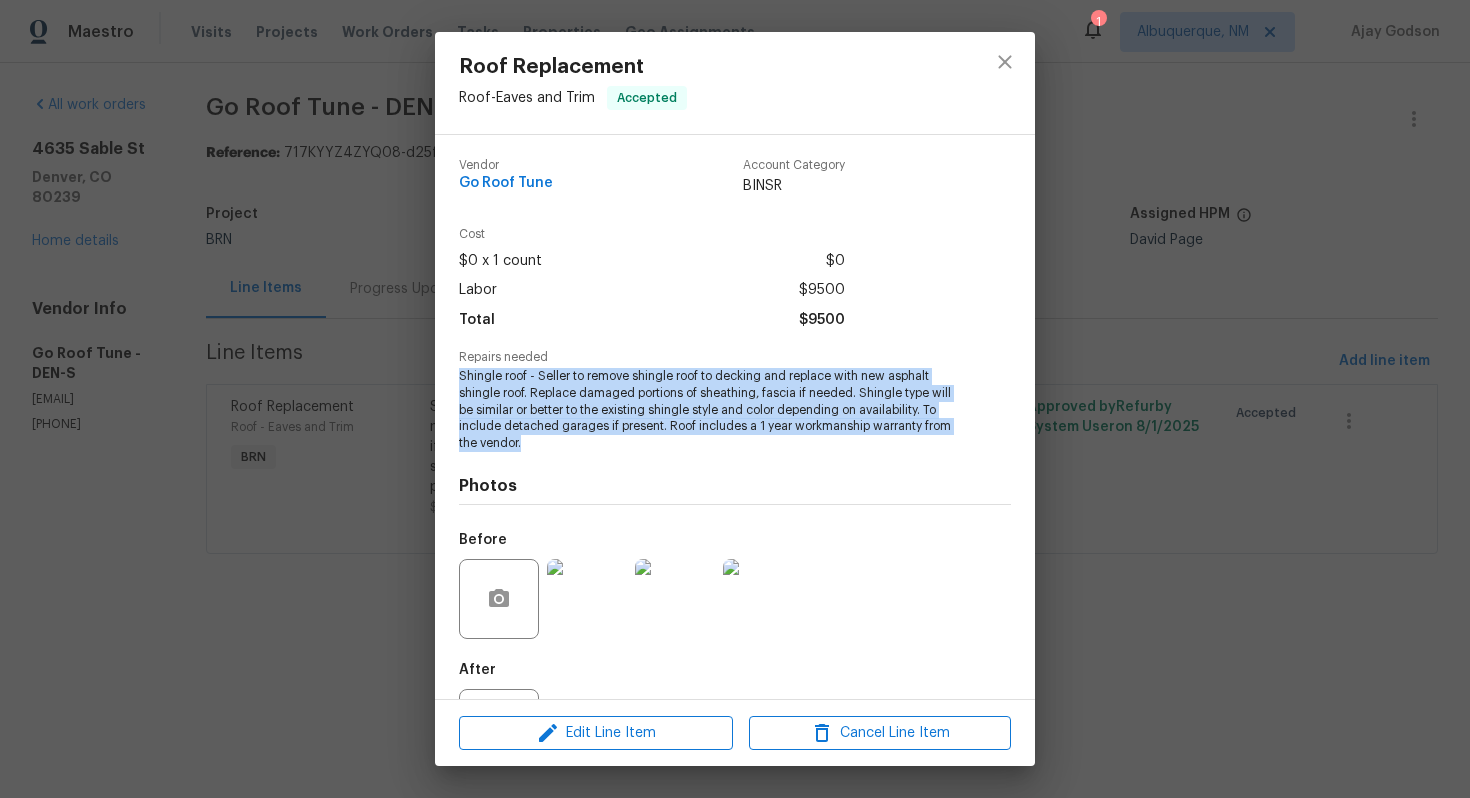 drag, startPoint x: 458, startPoint y: 374, endPoint x: 535, endPoint y: 445, distance: 104.73777 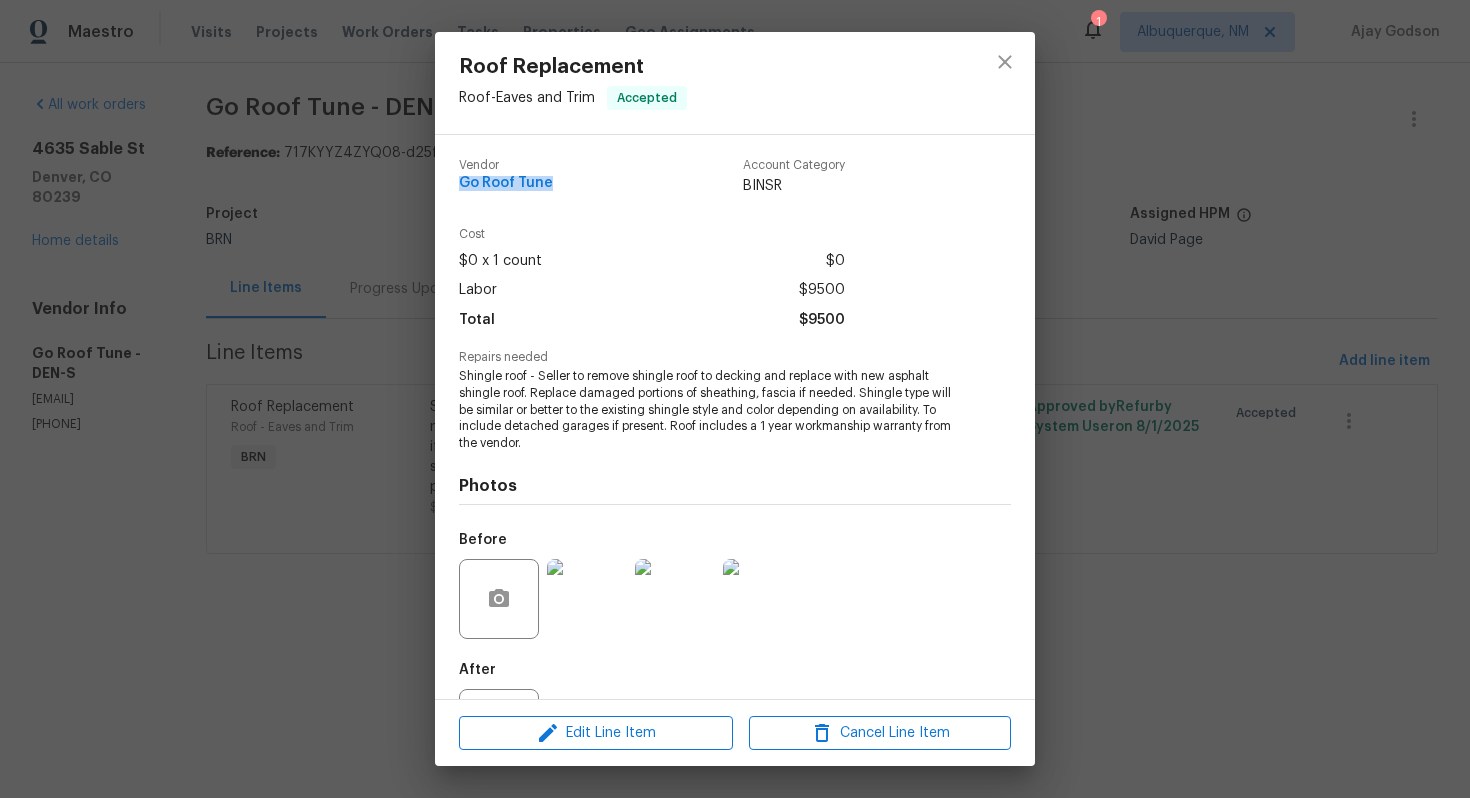 drag, startPoint x: 457, startPoint y: 188, endPoint x: 554, endPoint y: 188, distance: 97 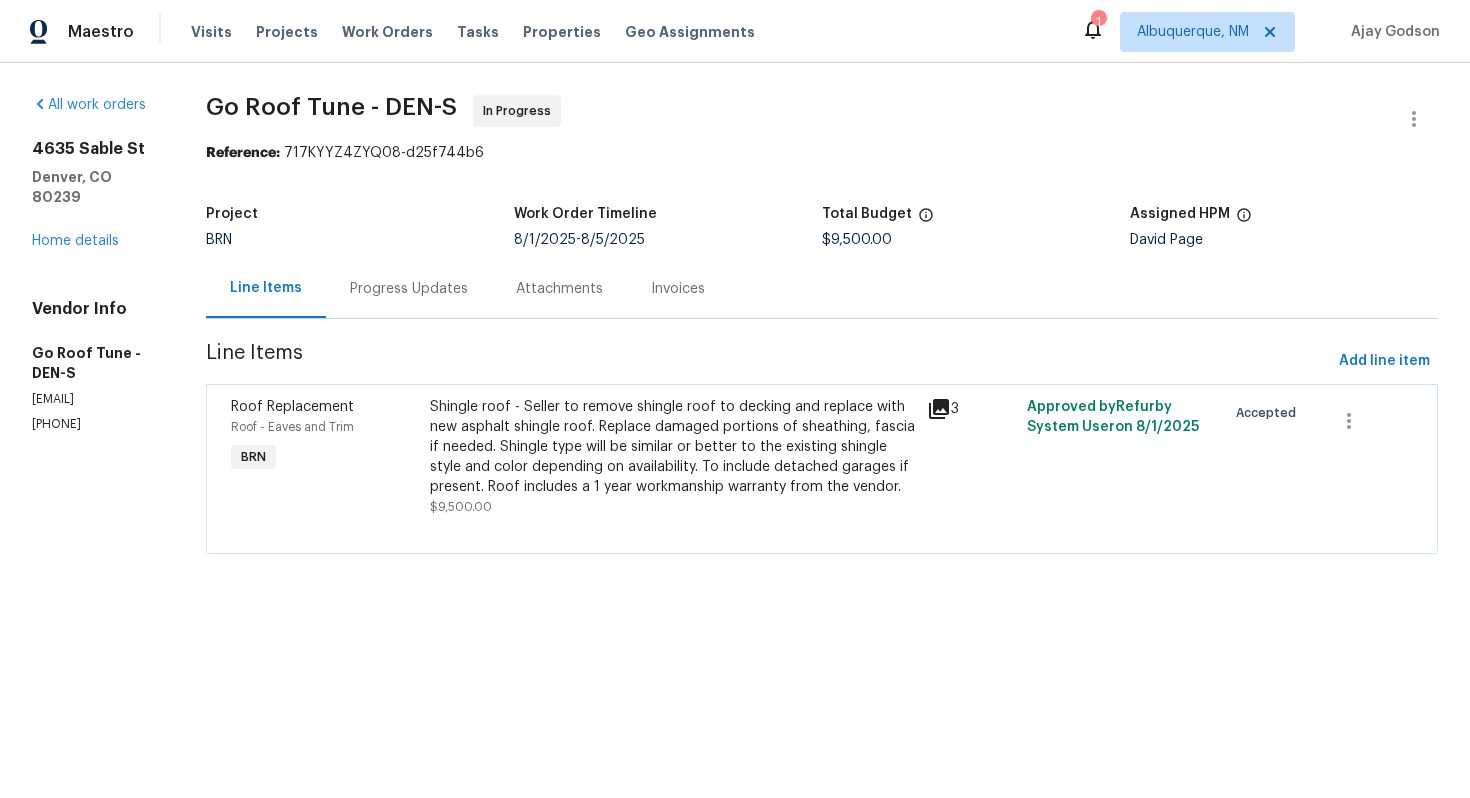 click on "Progress Updates" at bounding box center (409, 289) 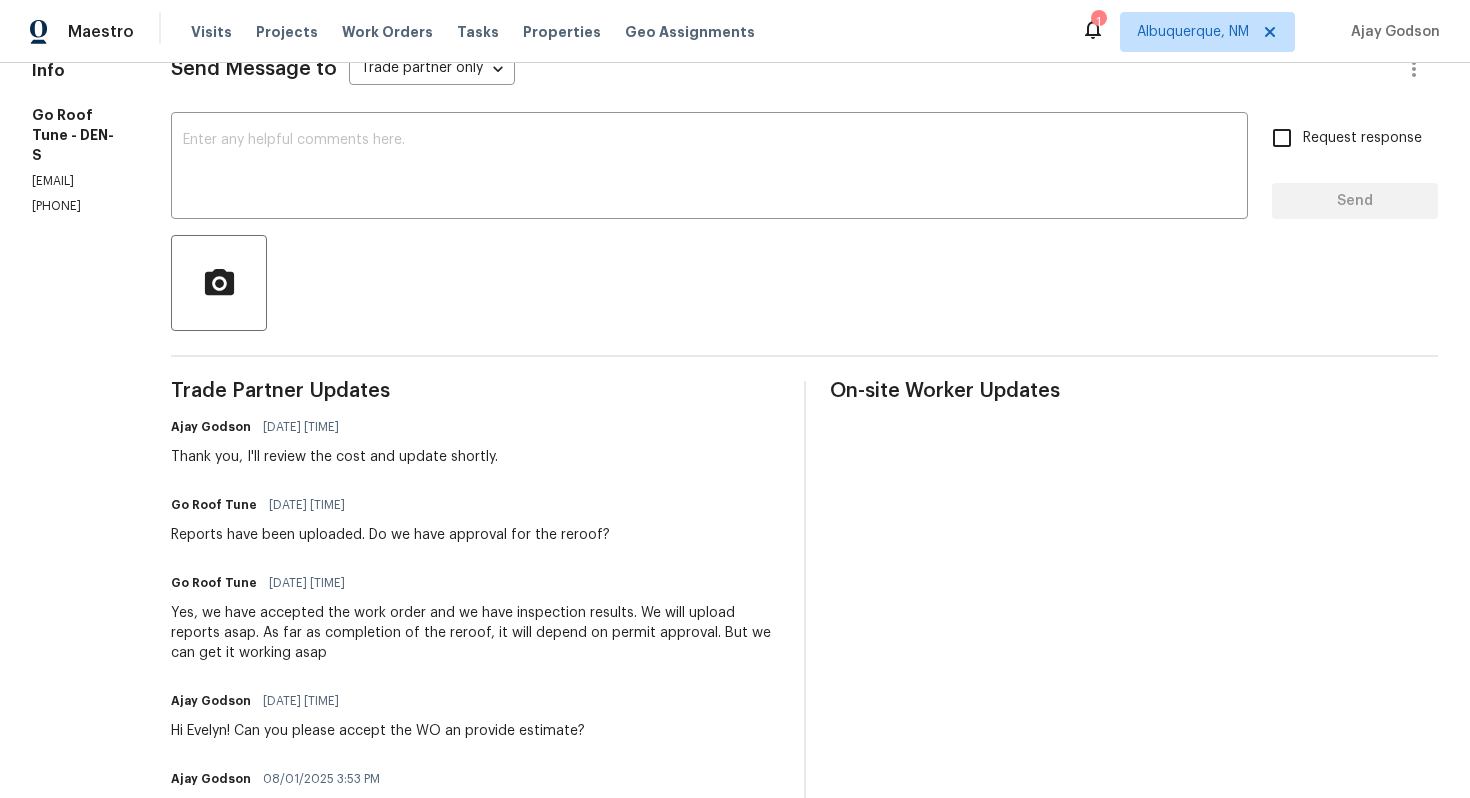 scroll, scrollTop: 311, scrollLeft: 0, axis: vertical 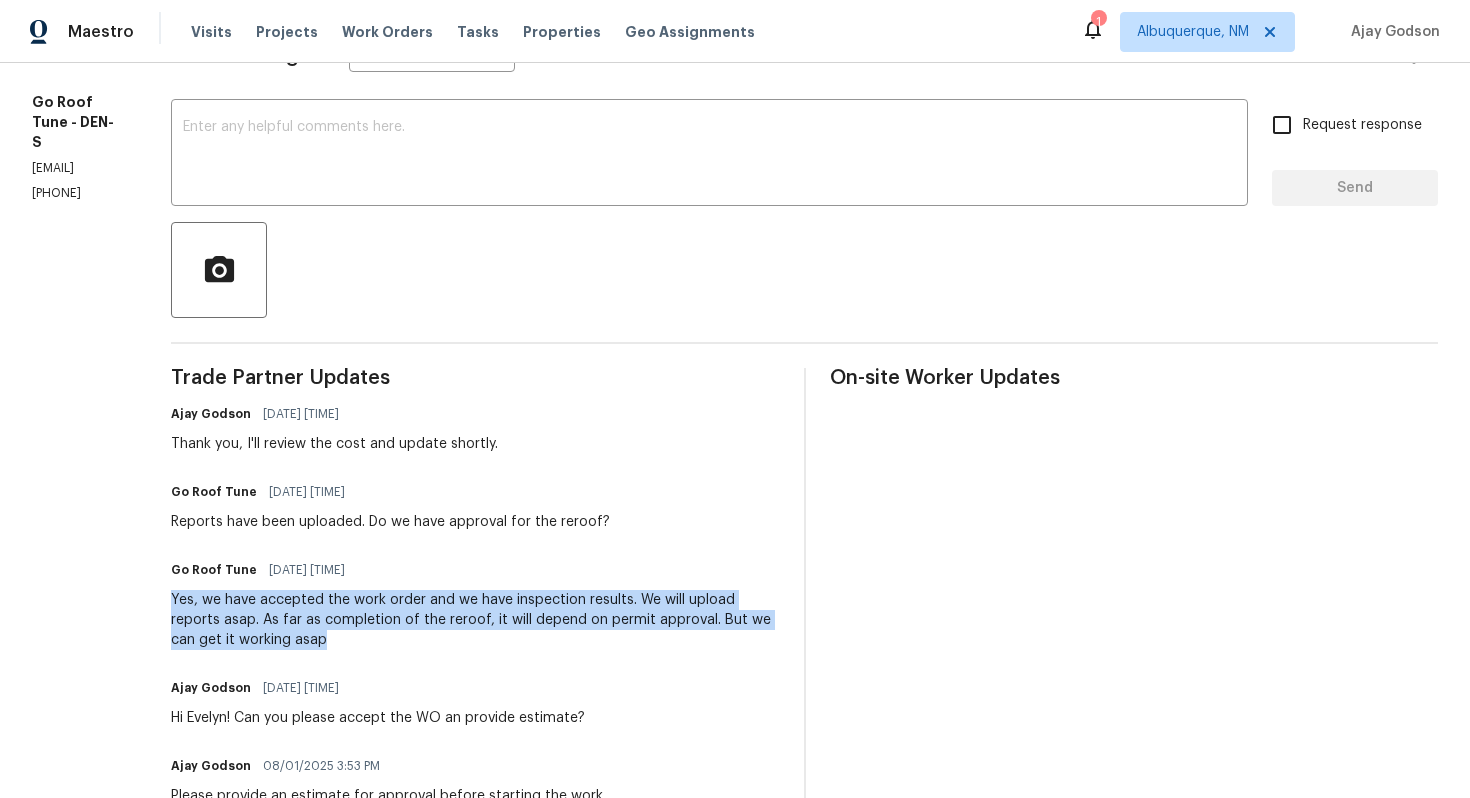 drag, startPoint x: 260, startPoint y: 599, endPoint x: 471, endPoint y: 642, distance: 215.33694 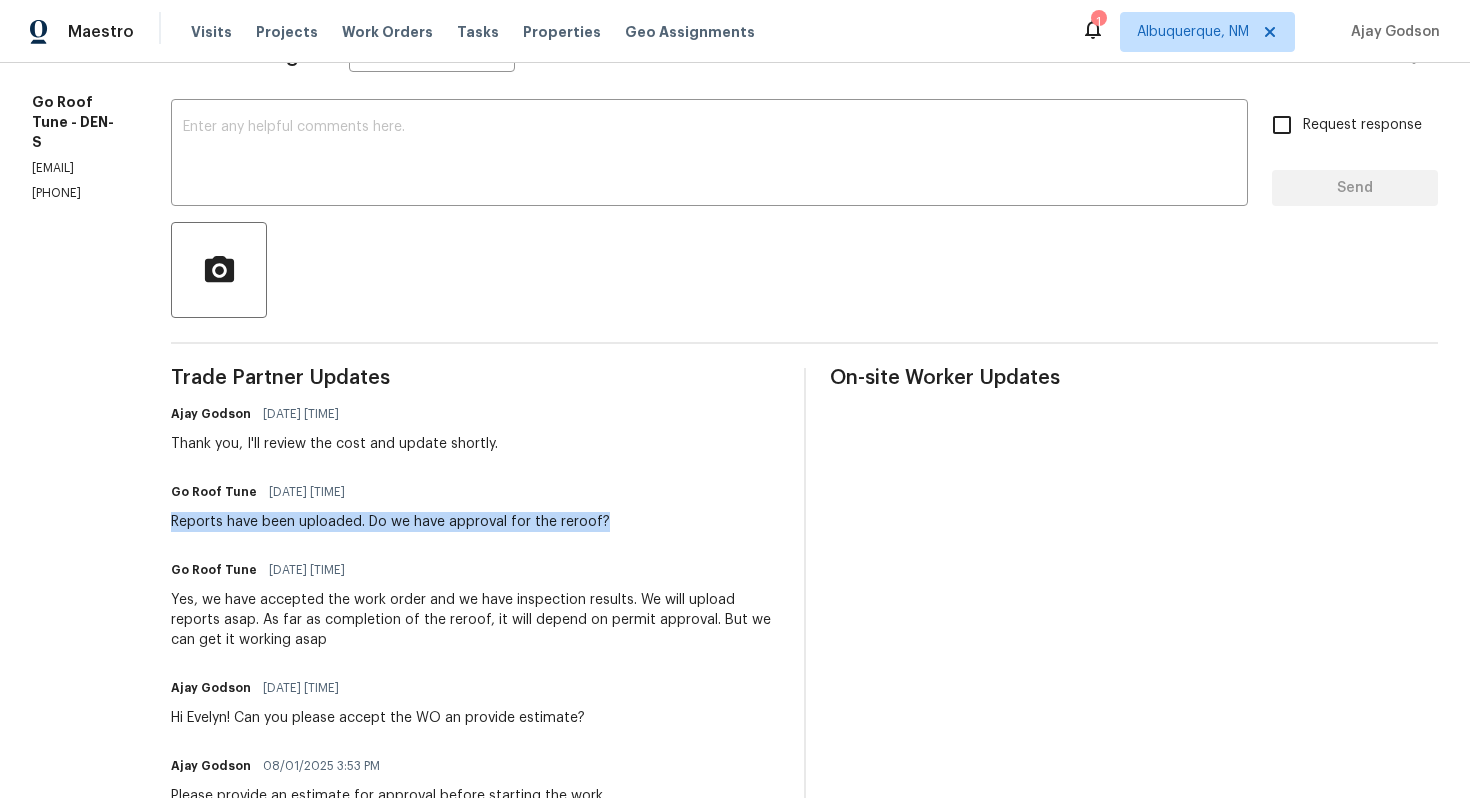 drag, startPoint x: 261, startPoint y: 517, endPoint x: 720, endPoint y: 530, distance: 459.18405 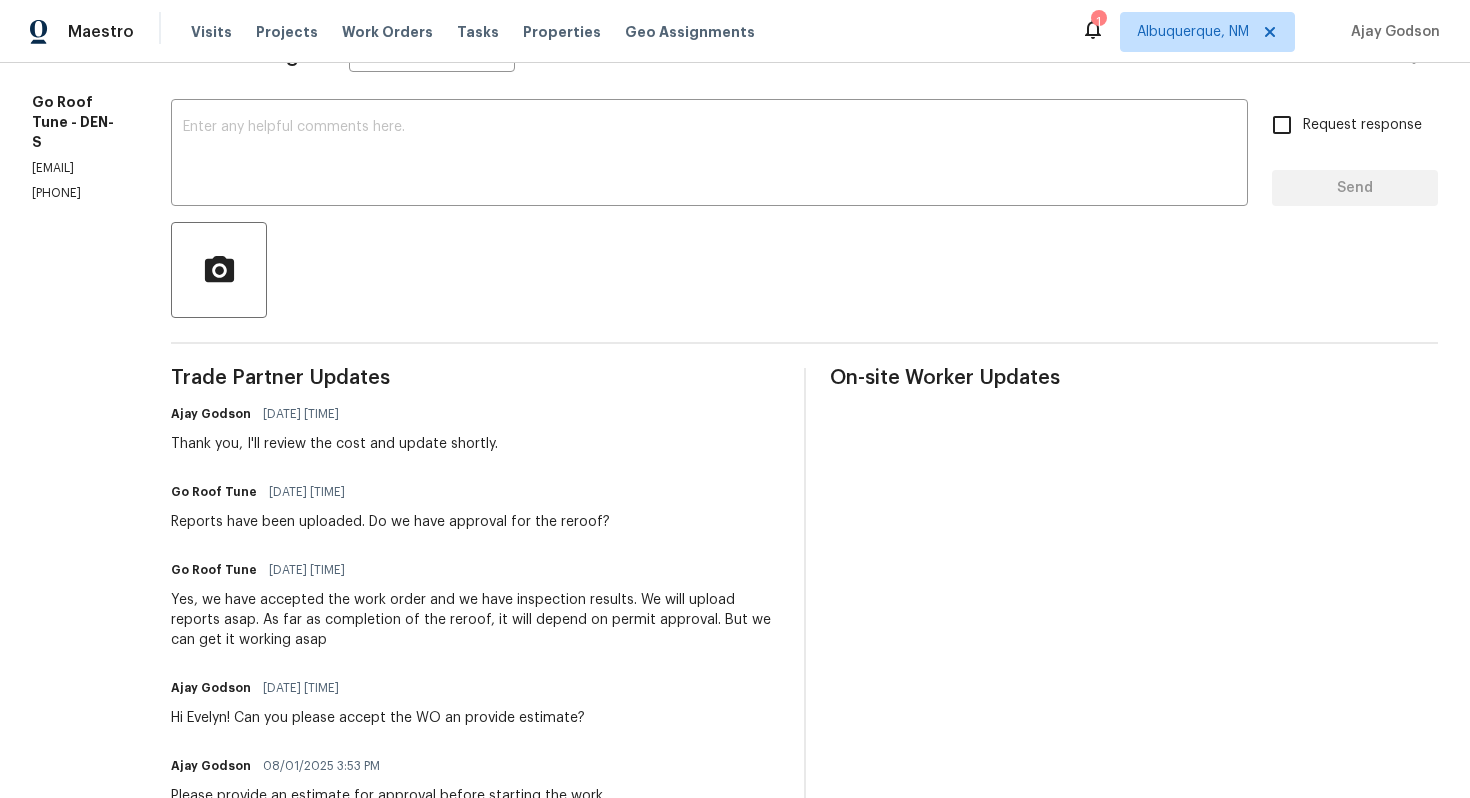 click on "Send Message to Trade partner only Trade partner only ​ x ​ Request response Send Trade Partner Updates Ajay Godson 08/05/2025 8:10 AM Thank you, I'll review the cost and update shortly. Go Roof Tune 08/04/2025 3:07 PM Reports have been uploaded.  Do we have approval for the reroof? Go Roof Tune 08/04/2025 11:25 AM Yes, we have accepted the work order and we have inspection results.  We will upload reports asap.  As far as completion of the reroof, it will depend on permit approval.  But we can get it working asap Ajay Godson 08/04/2025 8:32 AM Hi Evelyn! Can you please accept the WO an provide estimate? Ajay Godson 08/01/2025 3:53 PM Please provide an estimate for approval before starting the work. Ajay Godson 08/01/2025 3:53 PM On-site Worker Updates" at bounding box center [804, 518] 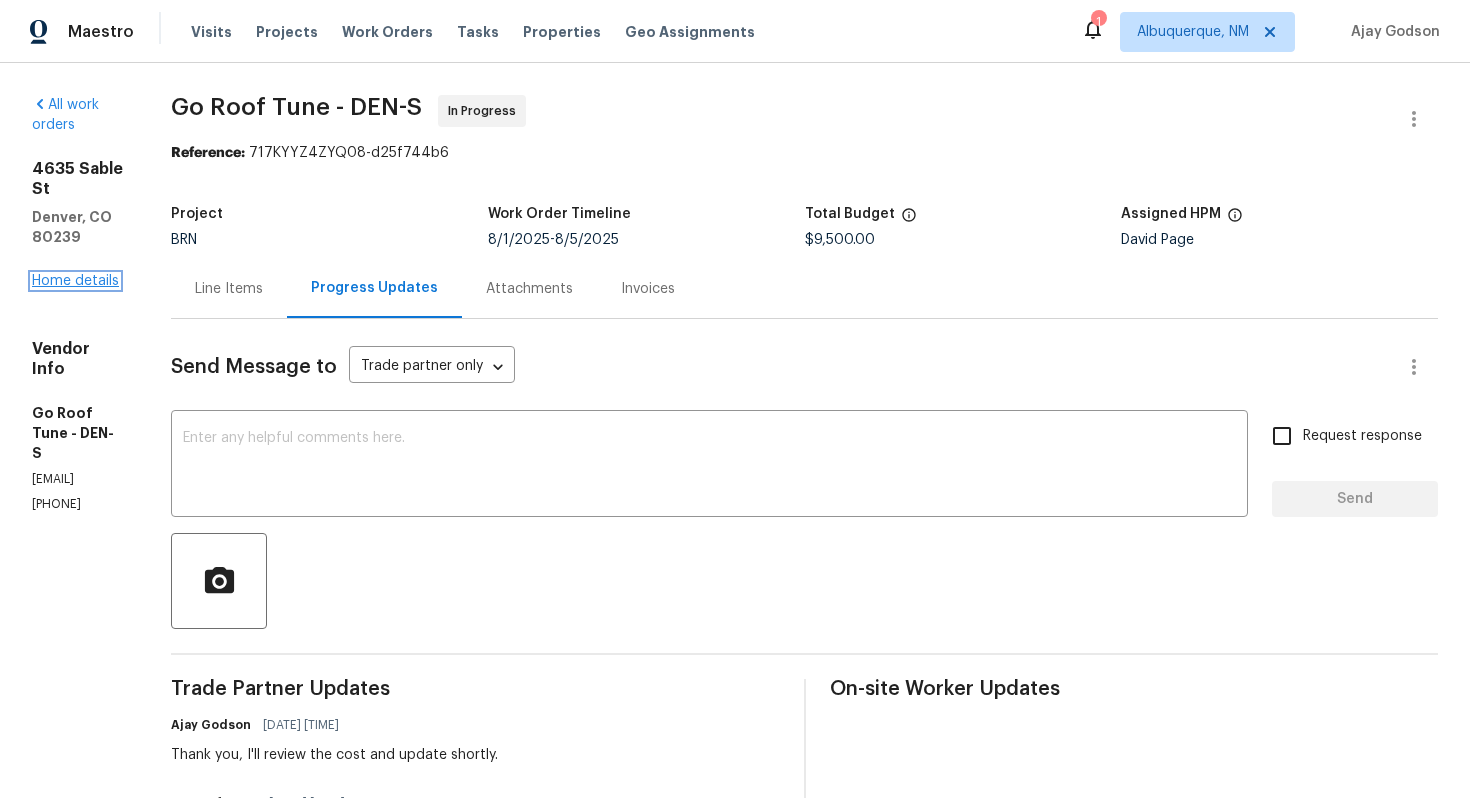 click on "Home details" at bounding box center (75, 281) 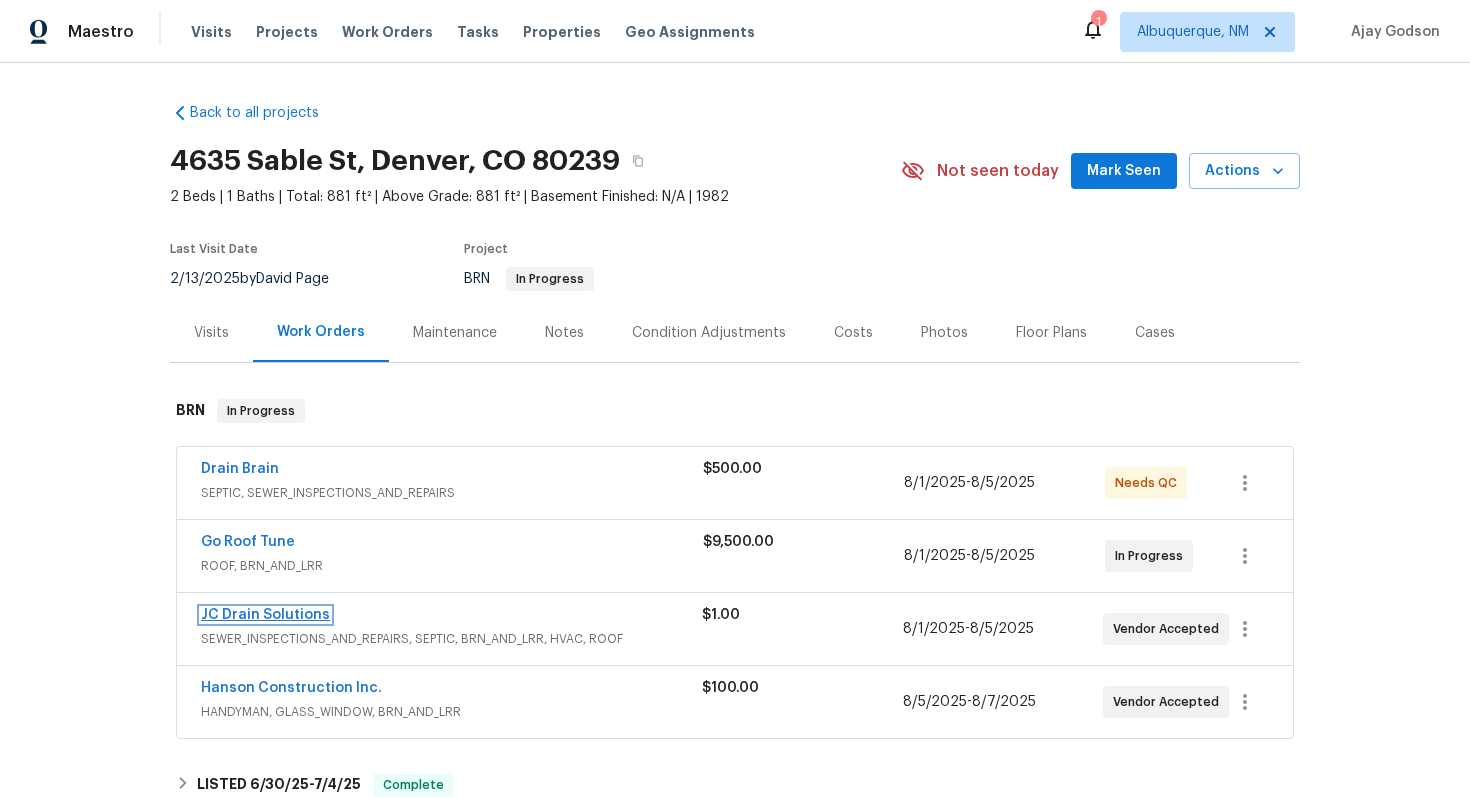 click on "JC Drain Solutions" at bounding box center [265, 615] 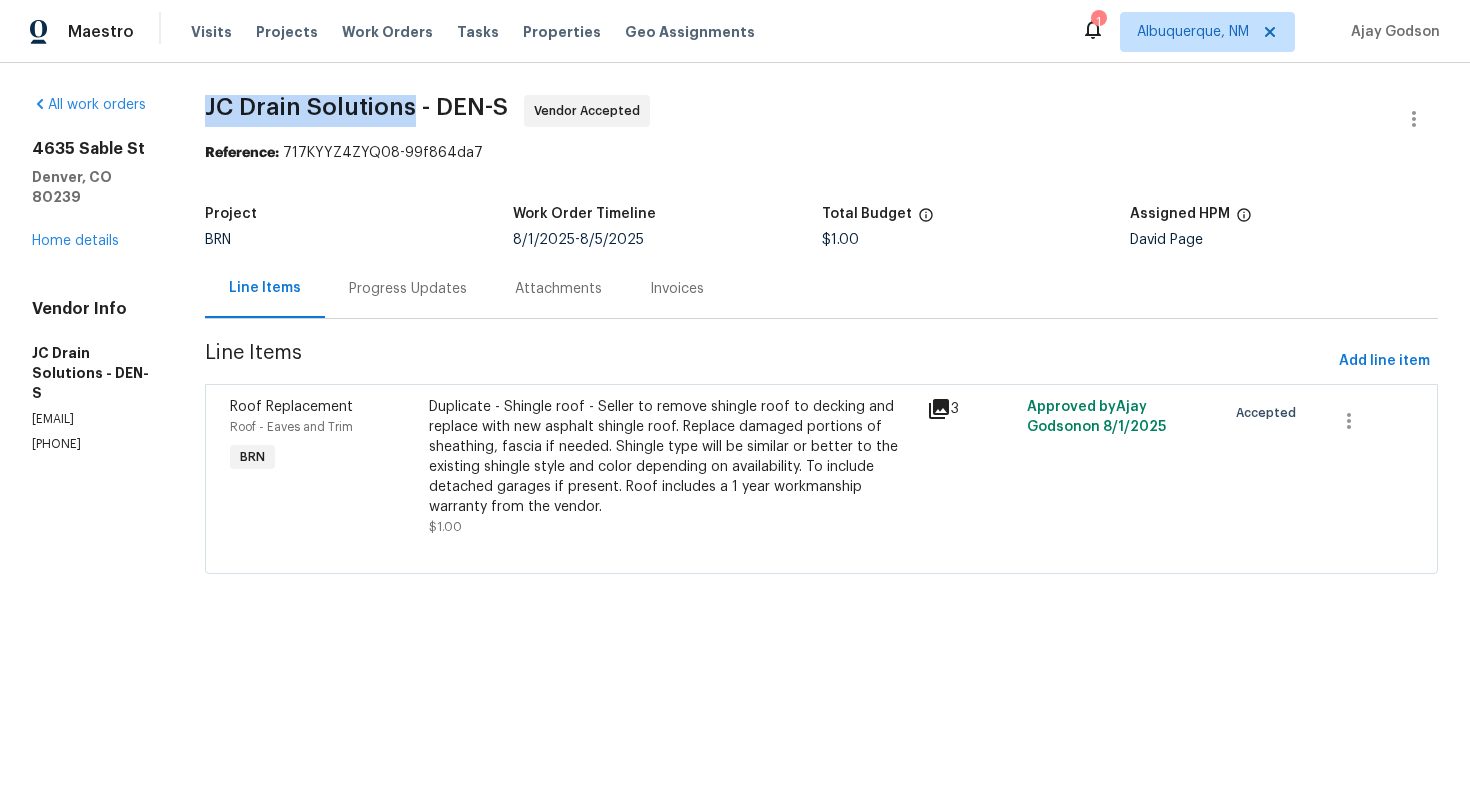 drag, startPoint x: 255, startPoint y: 108, endPoint x: 464, endPoint y: 106, distance: 209.00957 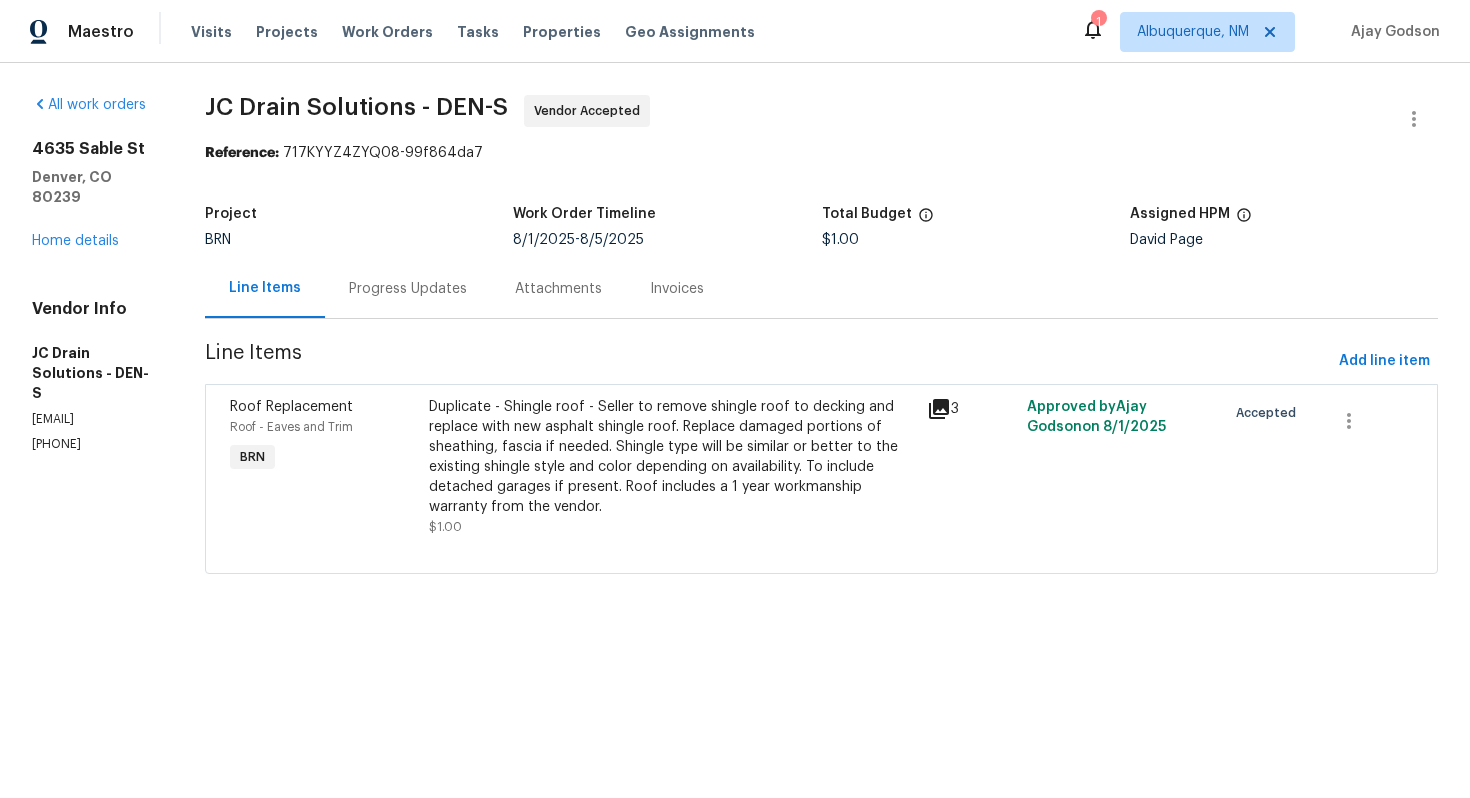 click on "Reference:   717KYYZ4ZYQ08-99f864da7" at bounding box center [821, 153] 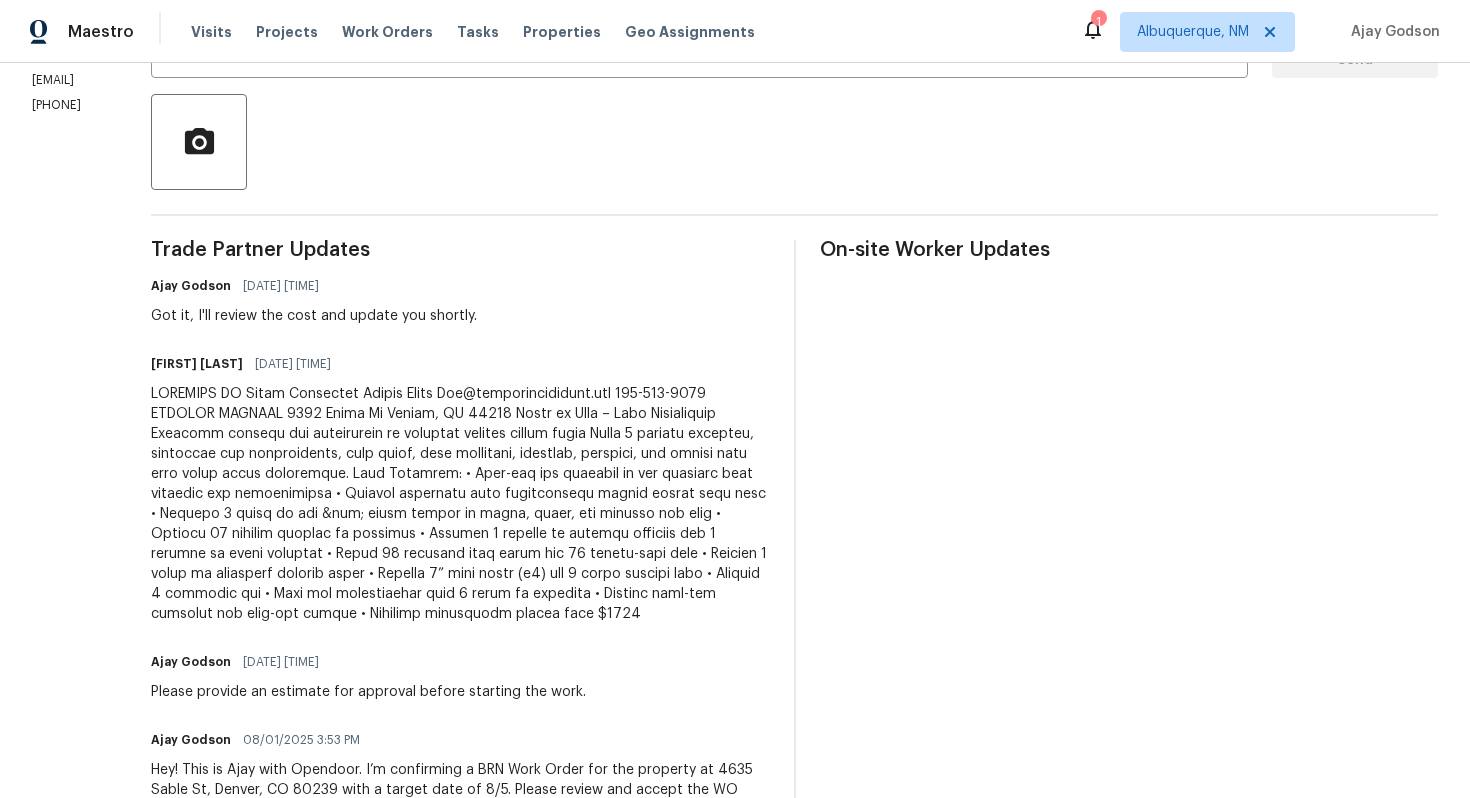 scroll, scrollTop: 449, scrollLeft: 0, axis: vertical 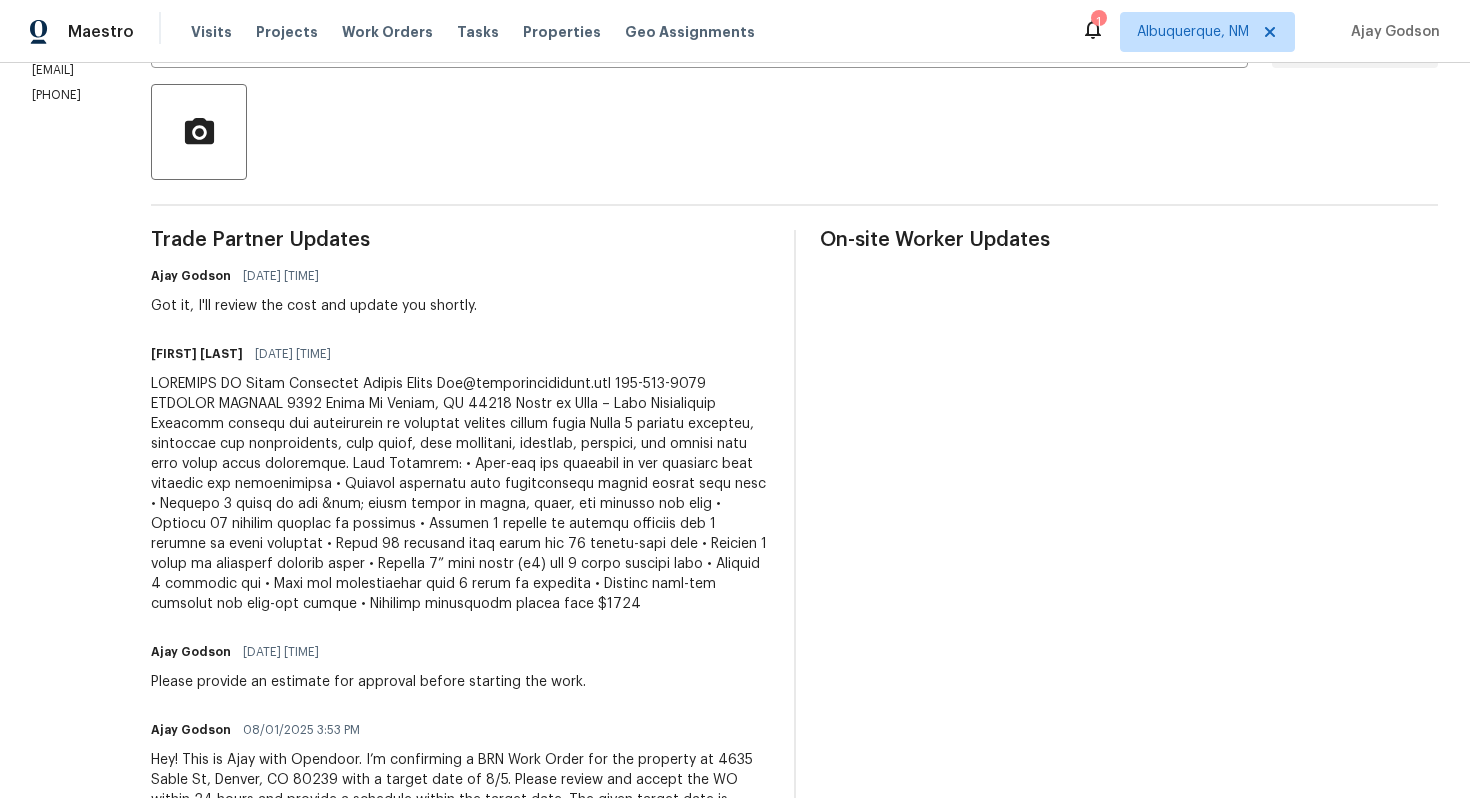 click at bounding box center (460, 494) 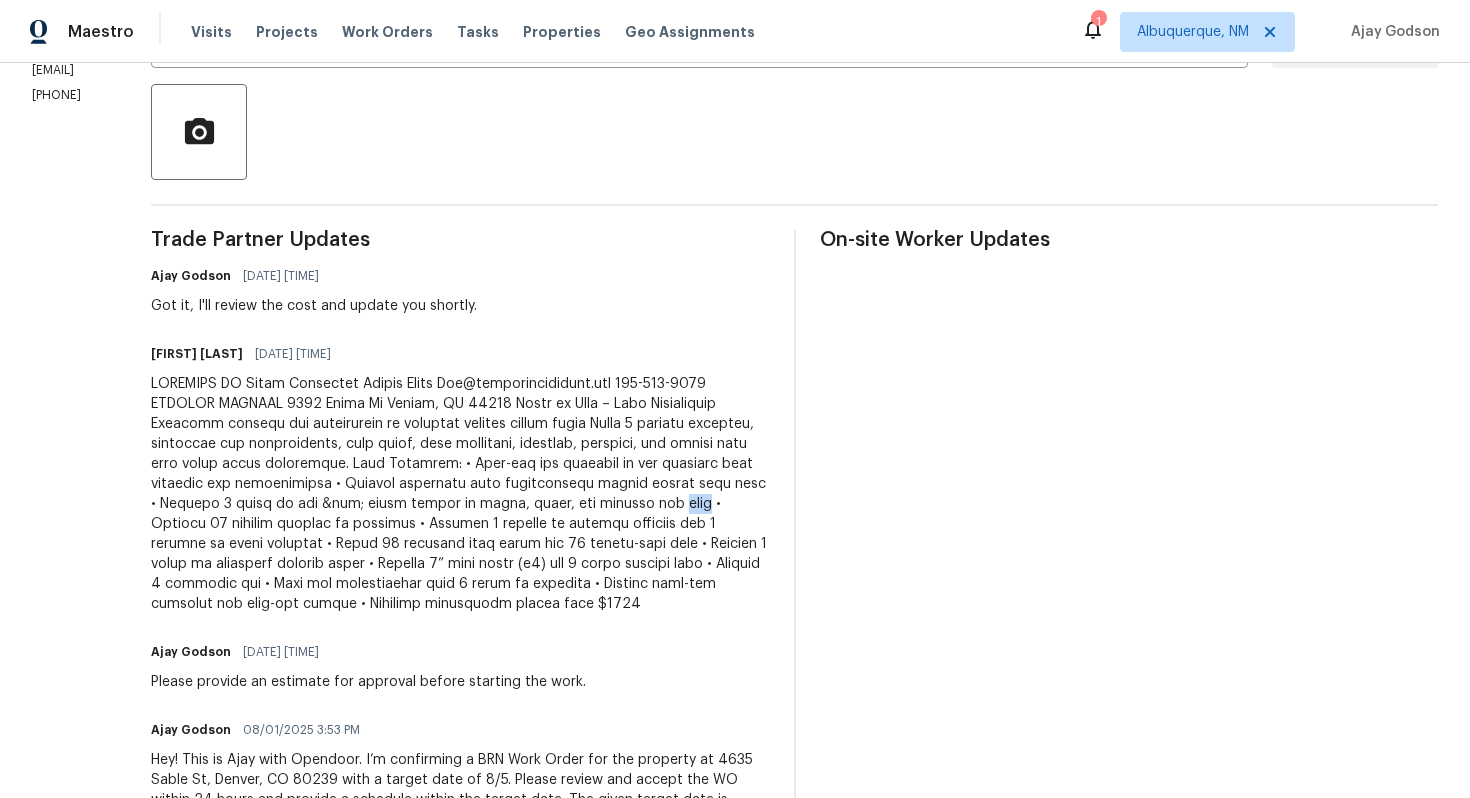 click at bounding box center [460, 494] 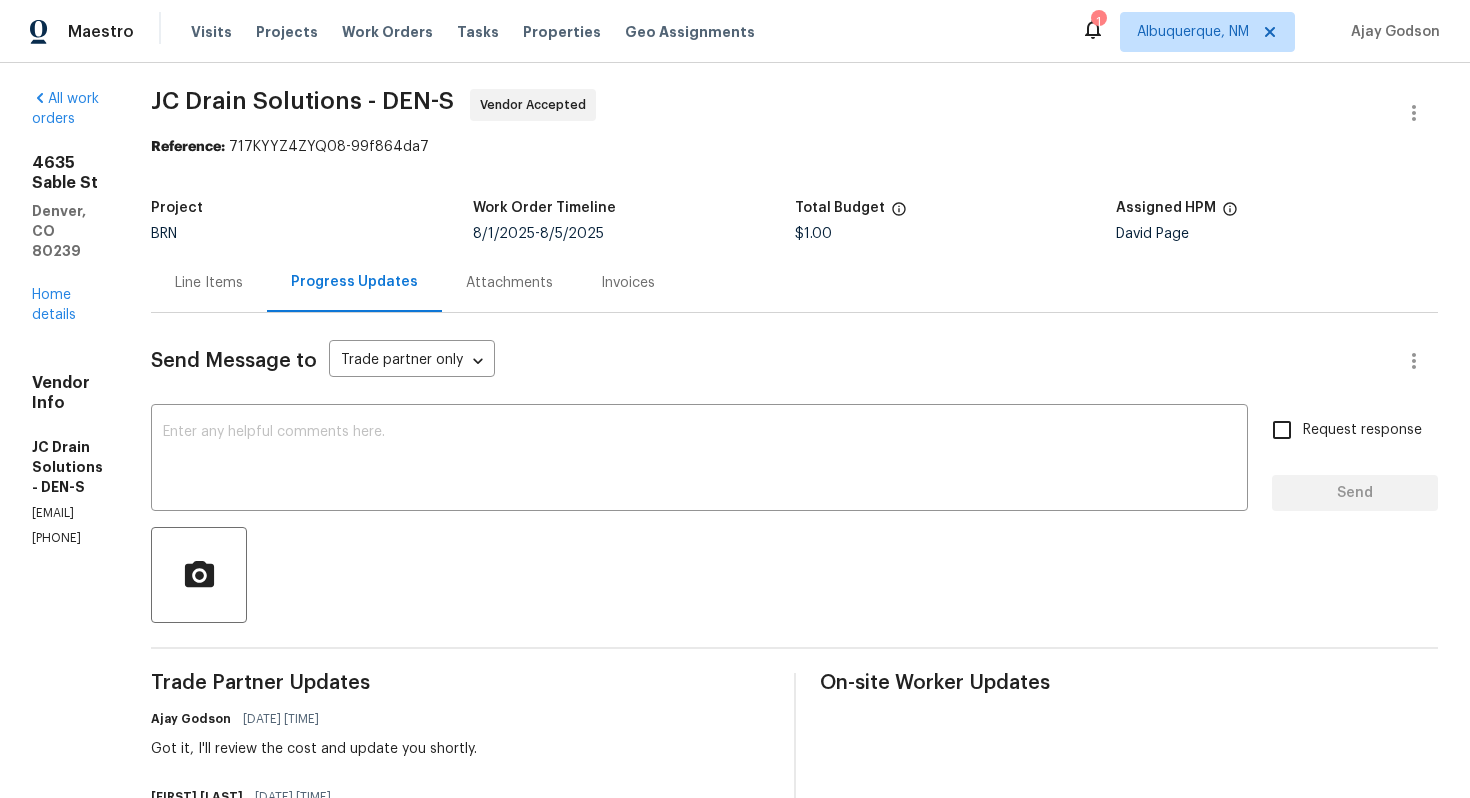 scroll, scrollTop: 0, scrollLeft: 0, axis: both 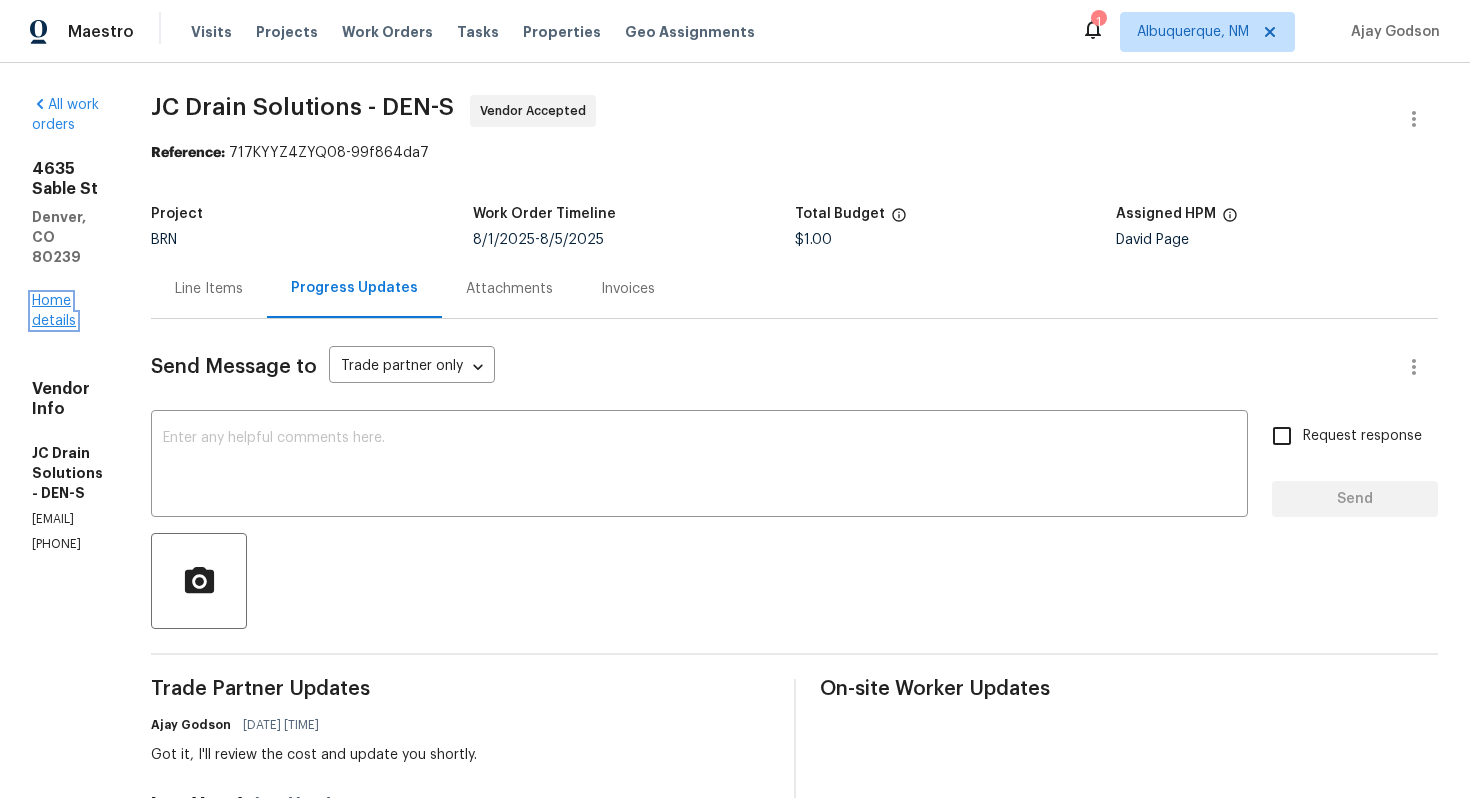 click on "Home details" at bounding box center (54, 311) 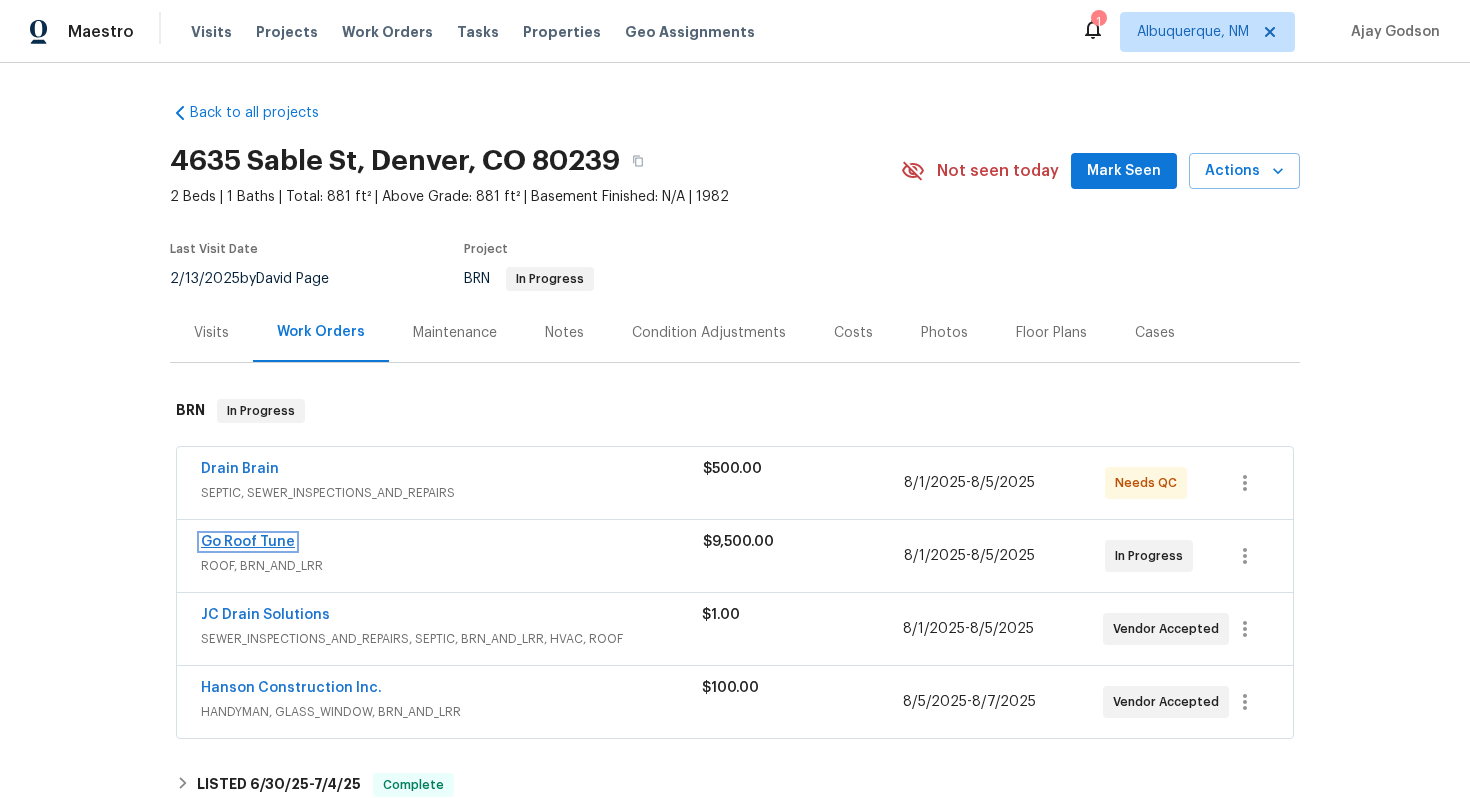 click on "Go Roof Tune" at bounding box center (248, 542) 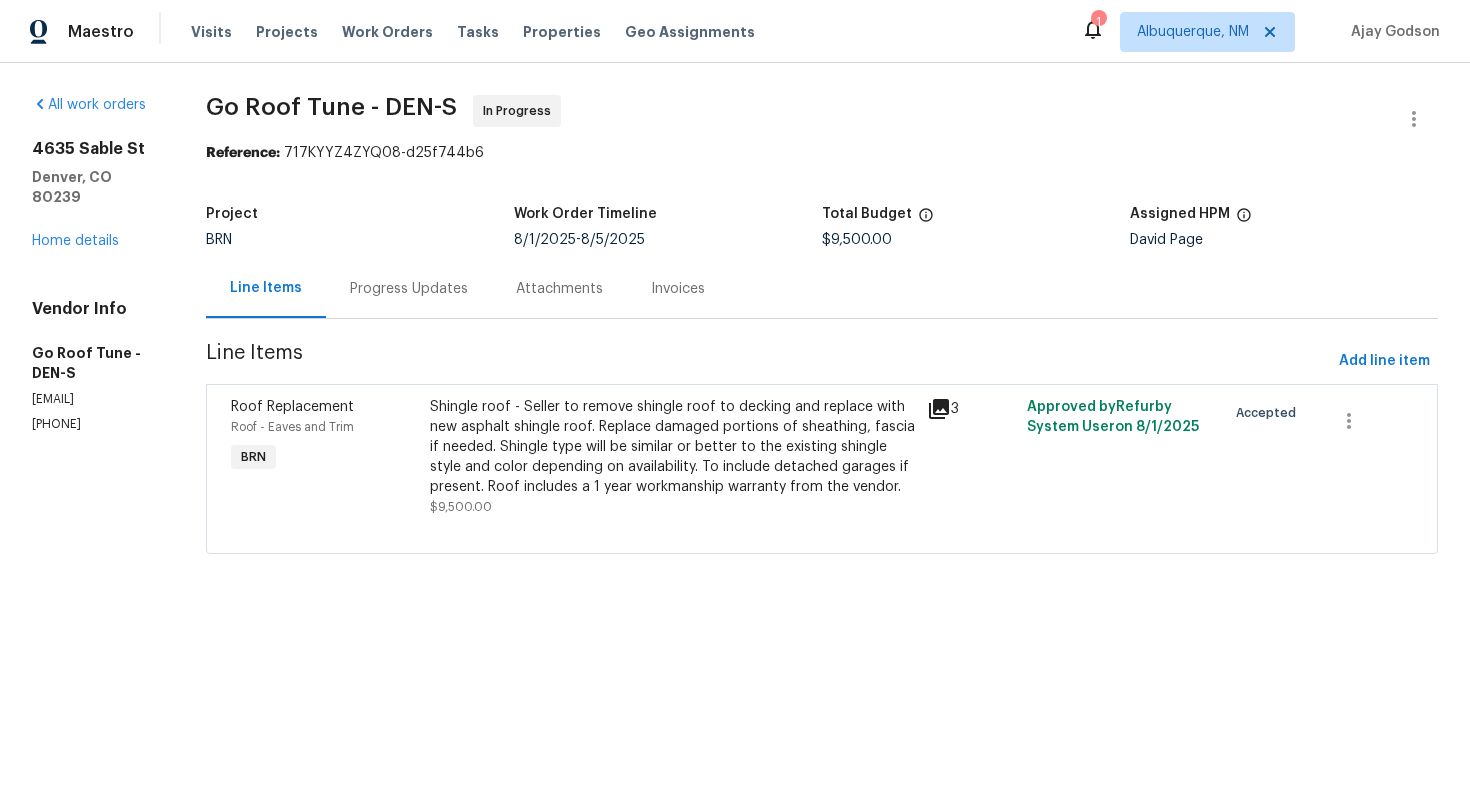 click on "Progress Updates" at bounding box center [409, 289] 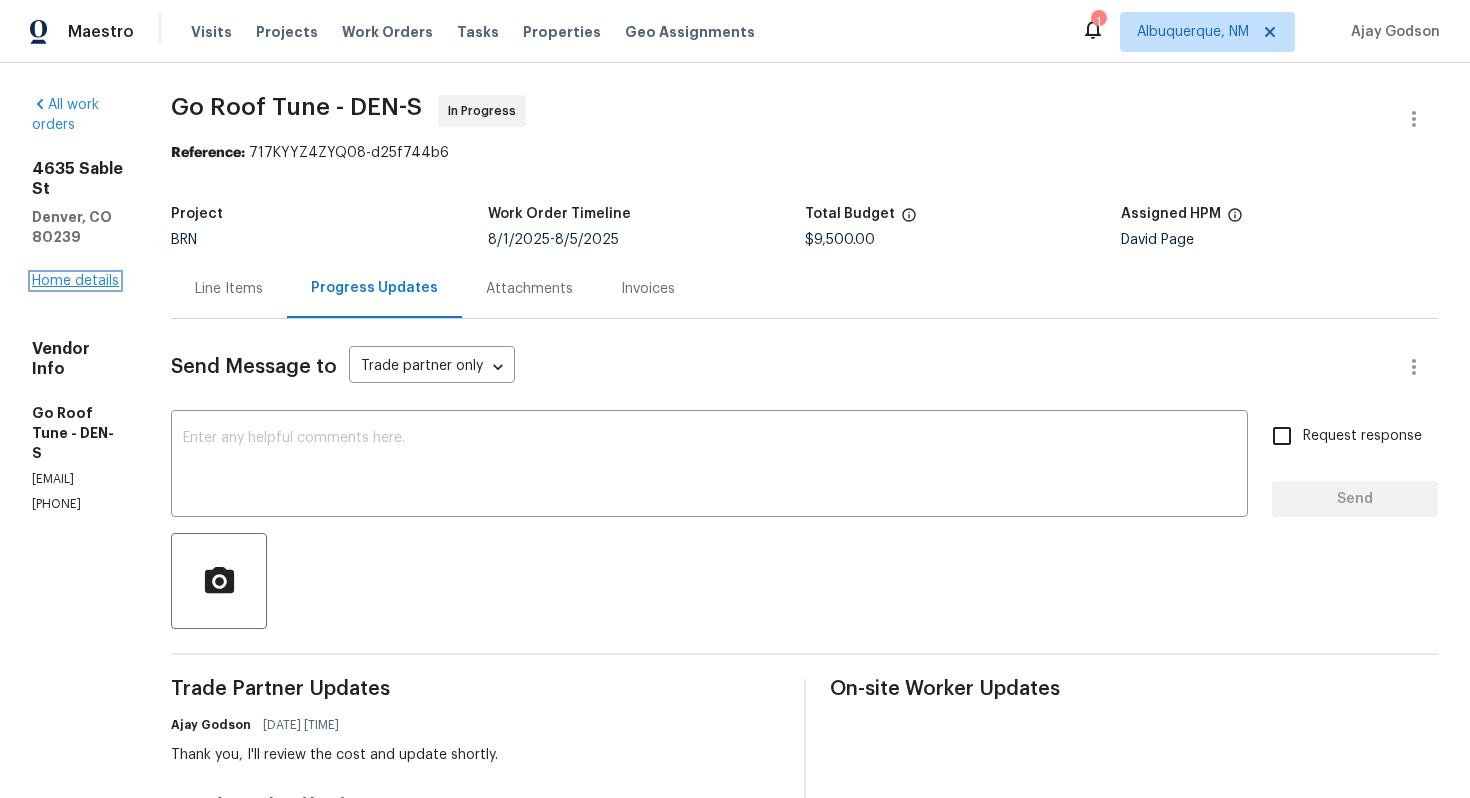 click on "Home details" at bounding box center (75, 281) 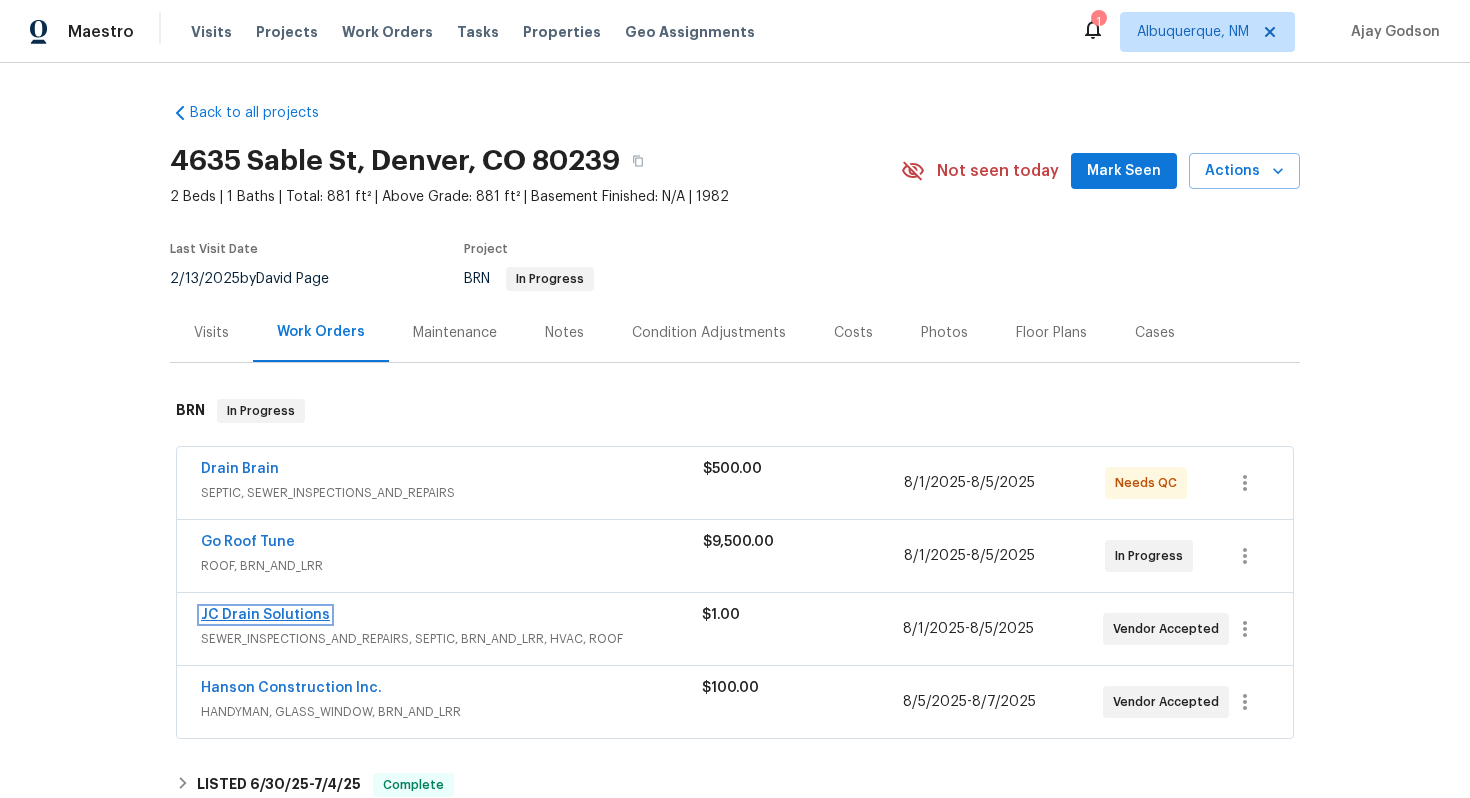 click on "JC Drain Solutions" at bounding box center [265, 615] 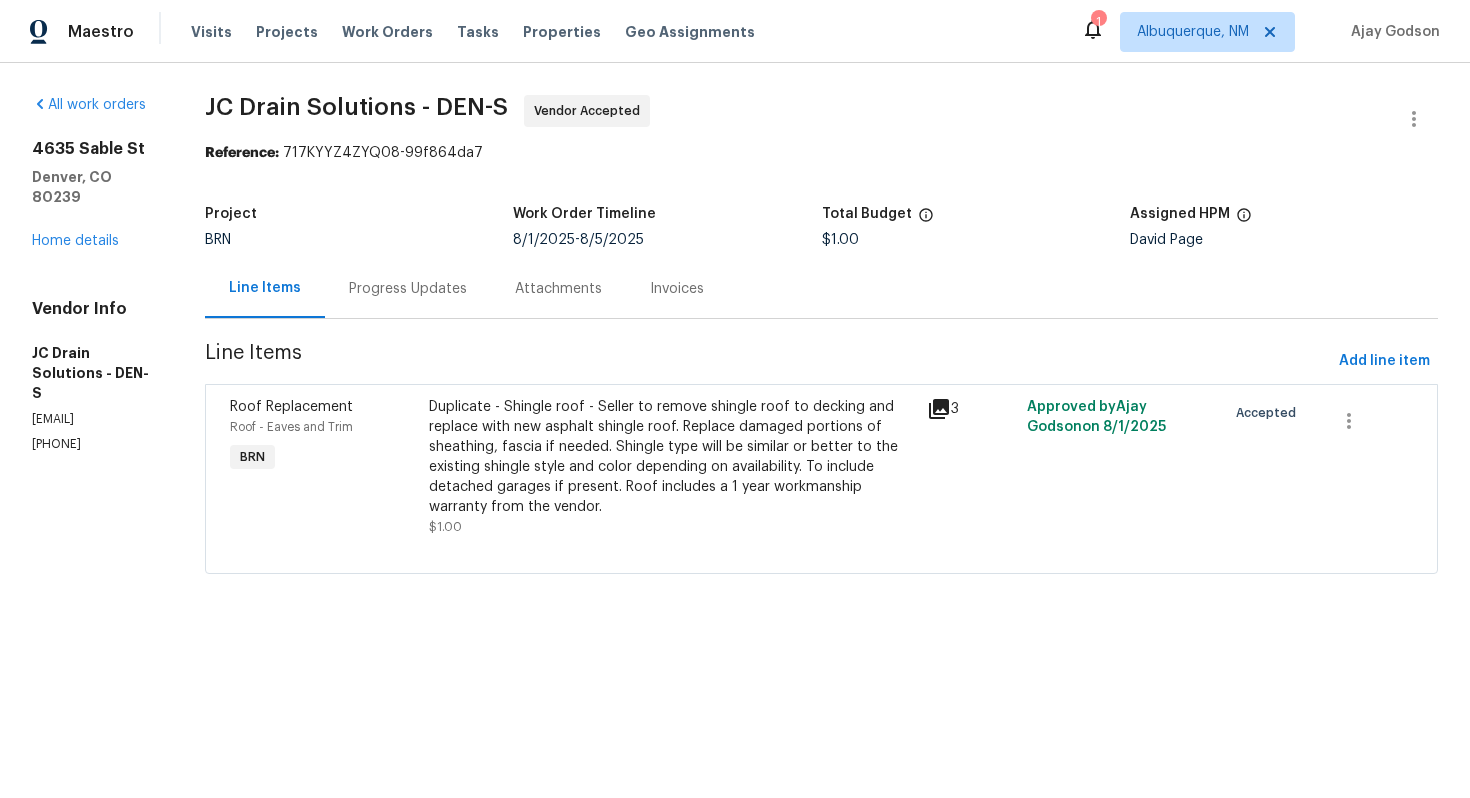 click on "Progress Updates" at bounding box center [408, 288] 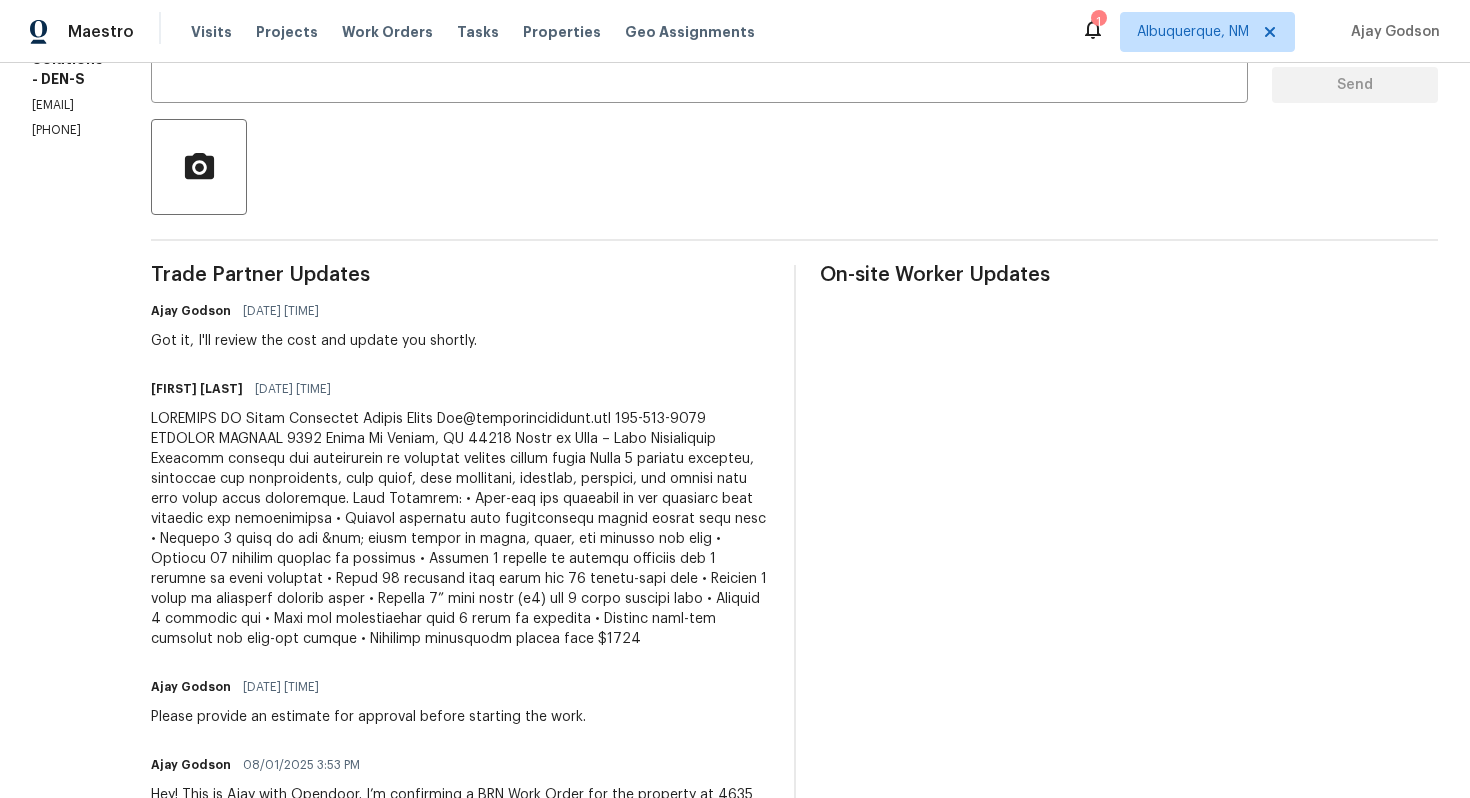 scroll, scrollTop: 0, scrollLeft: 0, axis: both 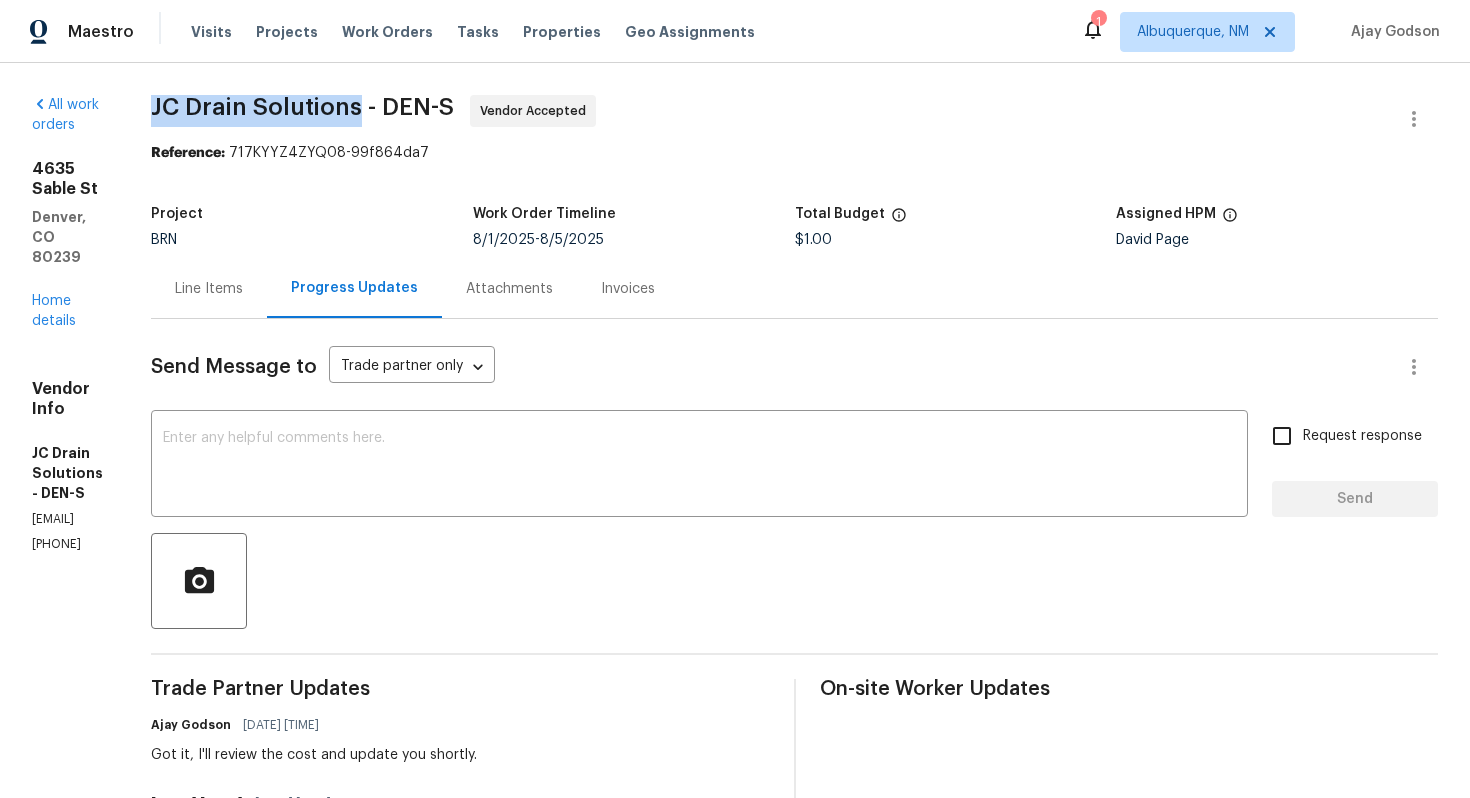 drag, startPoint x: 259, startPoint y: 109, endPoint x: 461, endPoint y: 109, distance: 202 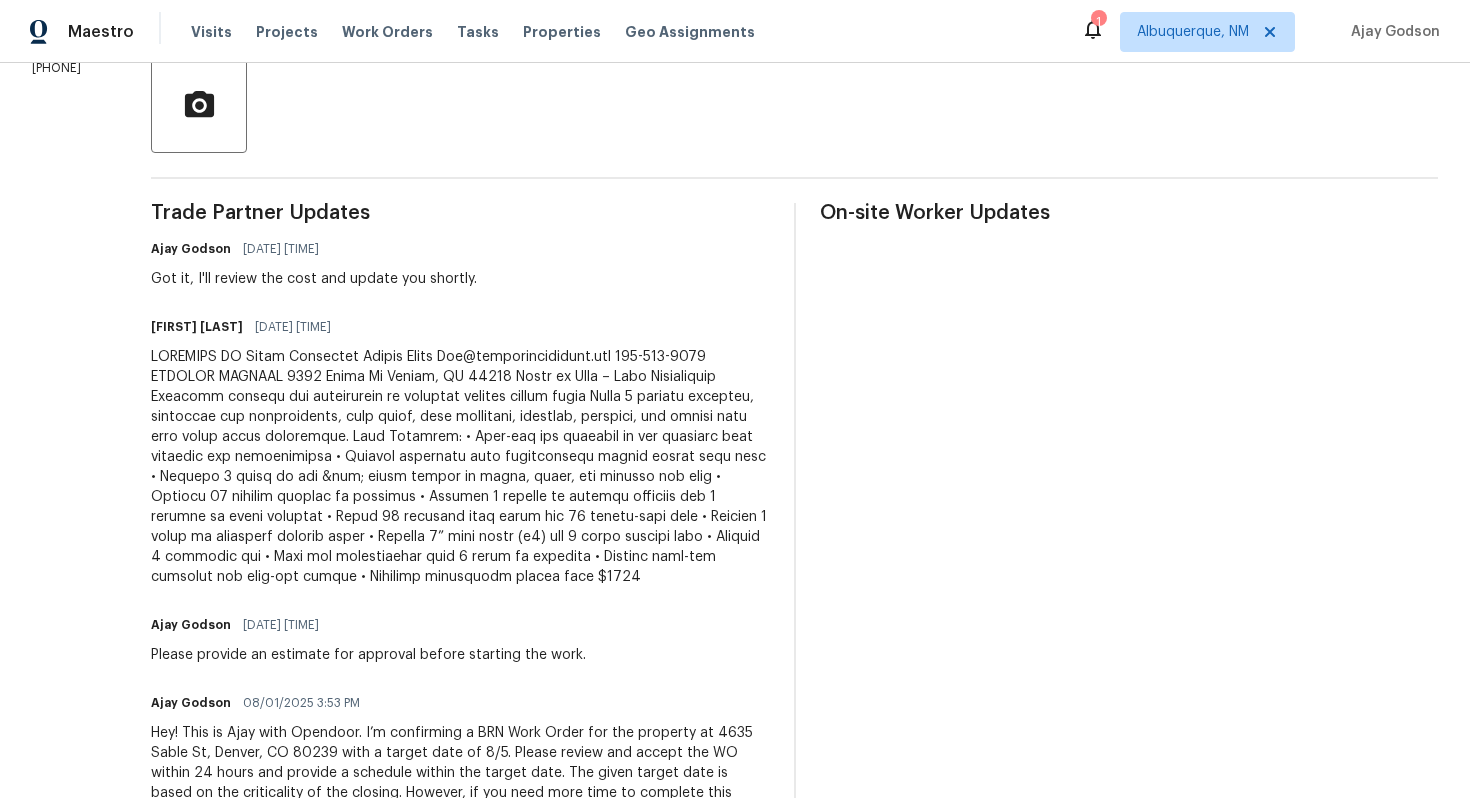 scroll, scrollTop: 477, scrollLeft: 0, axis: vertical 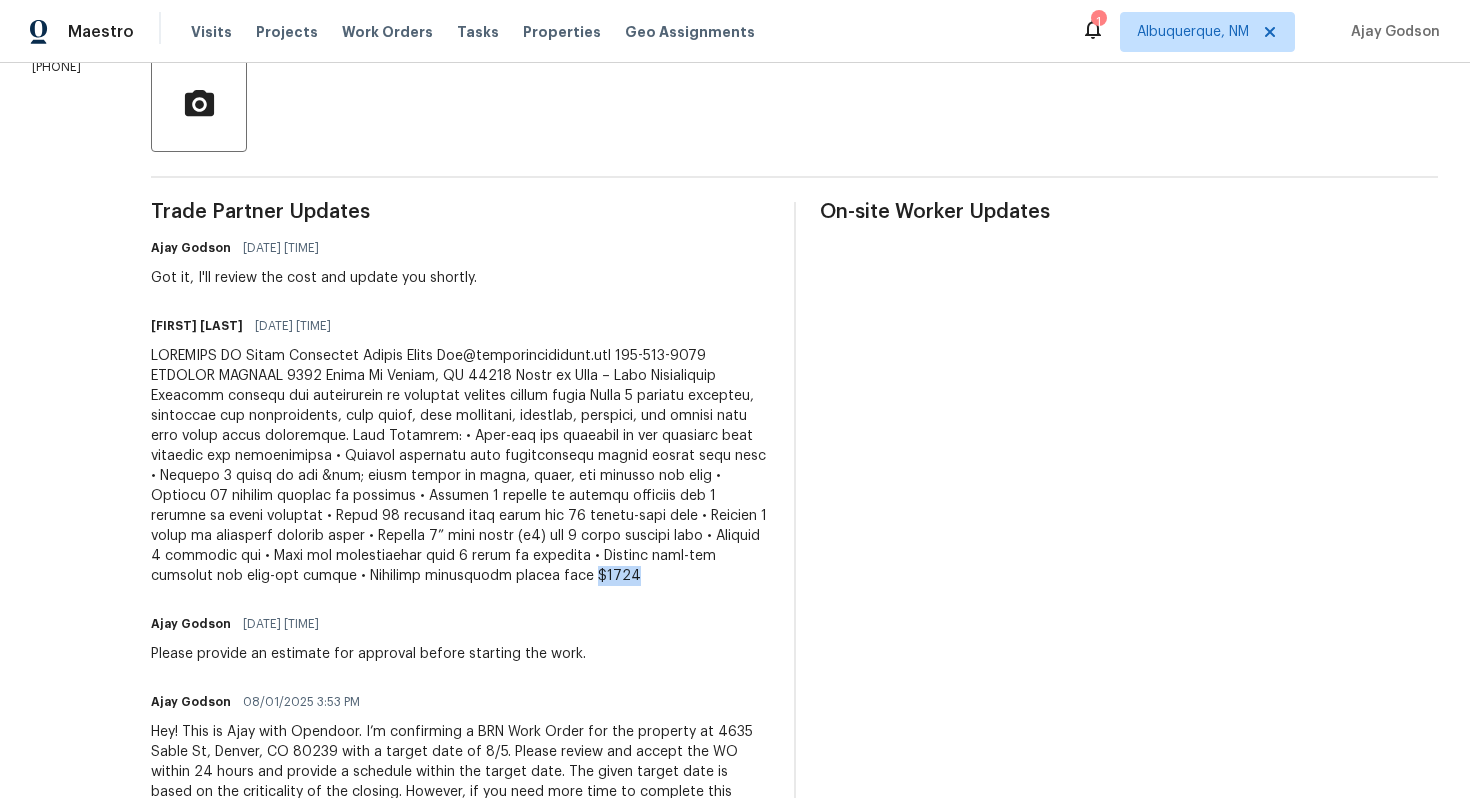 drag, startPoint x: 409, startPoint y: 599, endPoint x: 460, endPoint y: 601, distance: 51.0392 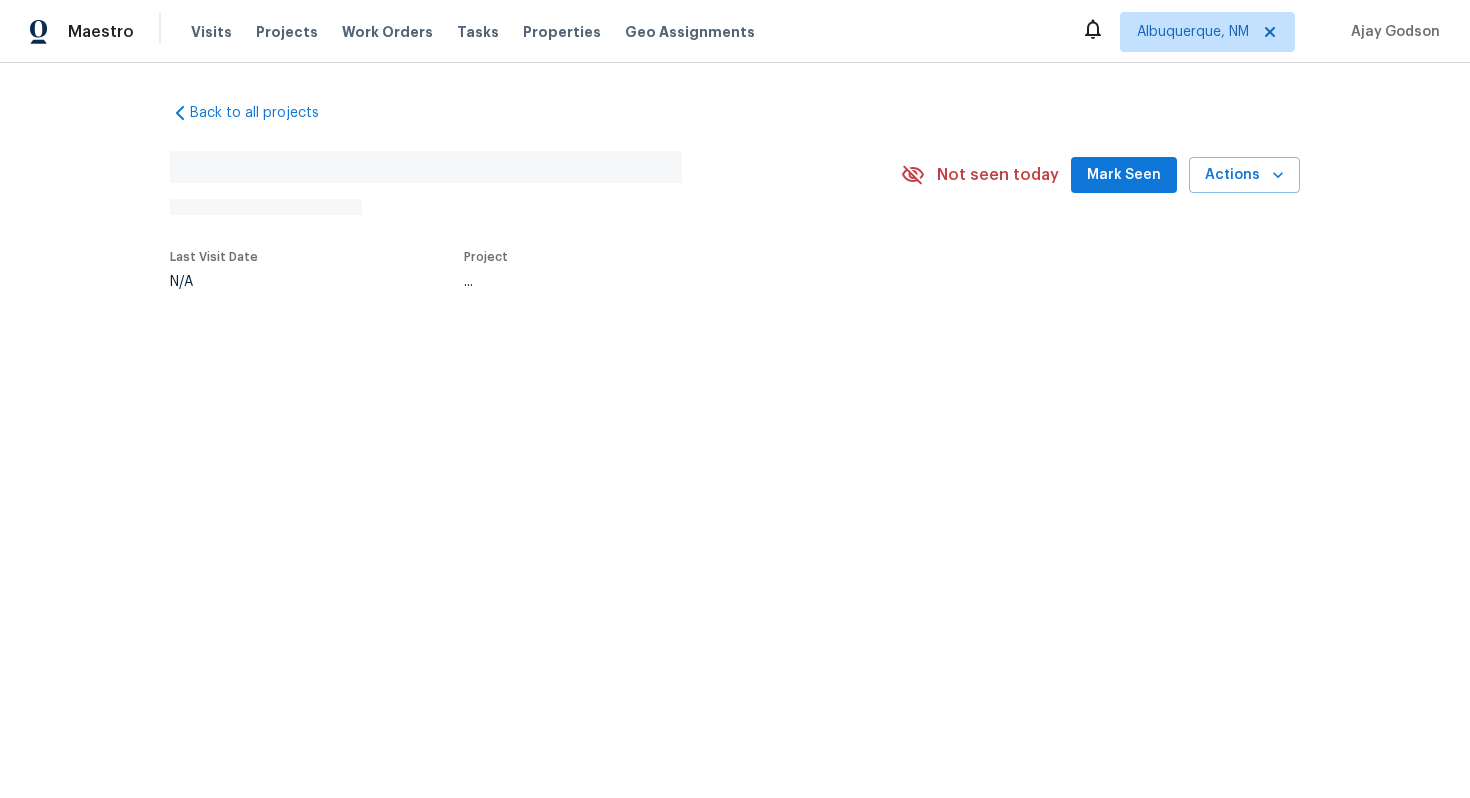 scroll, scrollTop: 0, scrollLeft: 0, axis: both 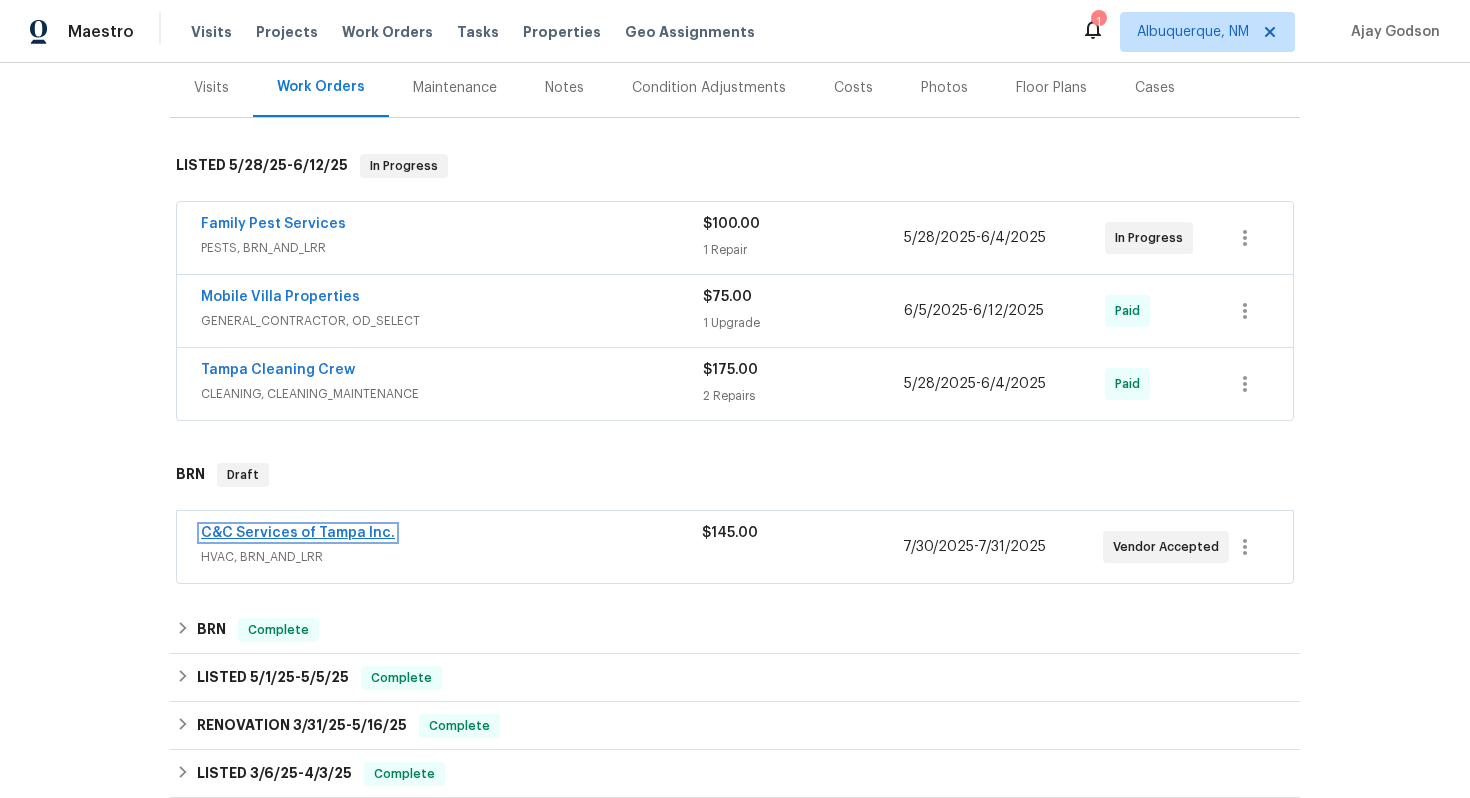 click on "C&C Services of Tampa Inc." at bounding box center [298, 533] 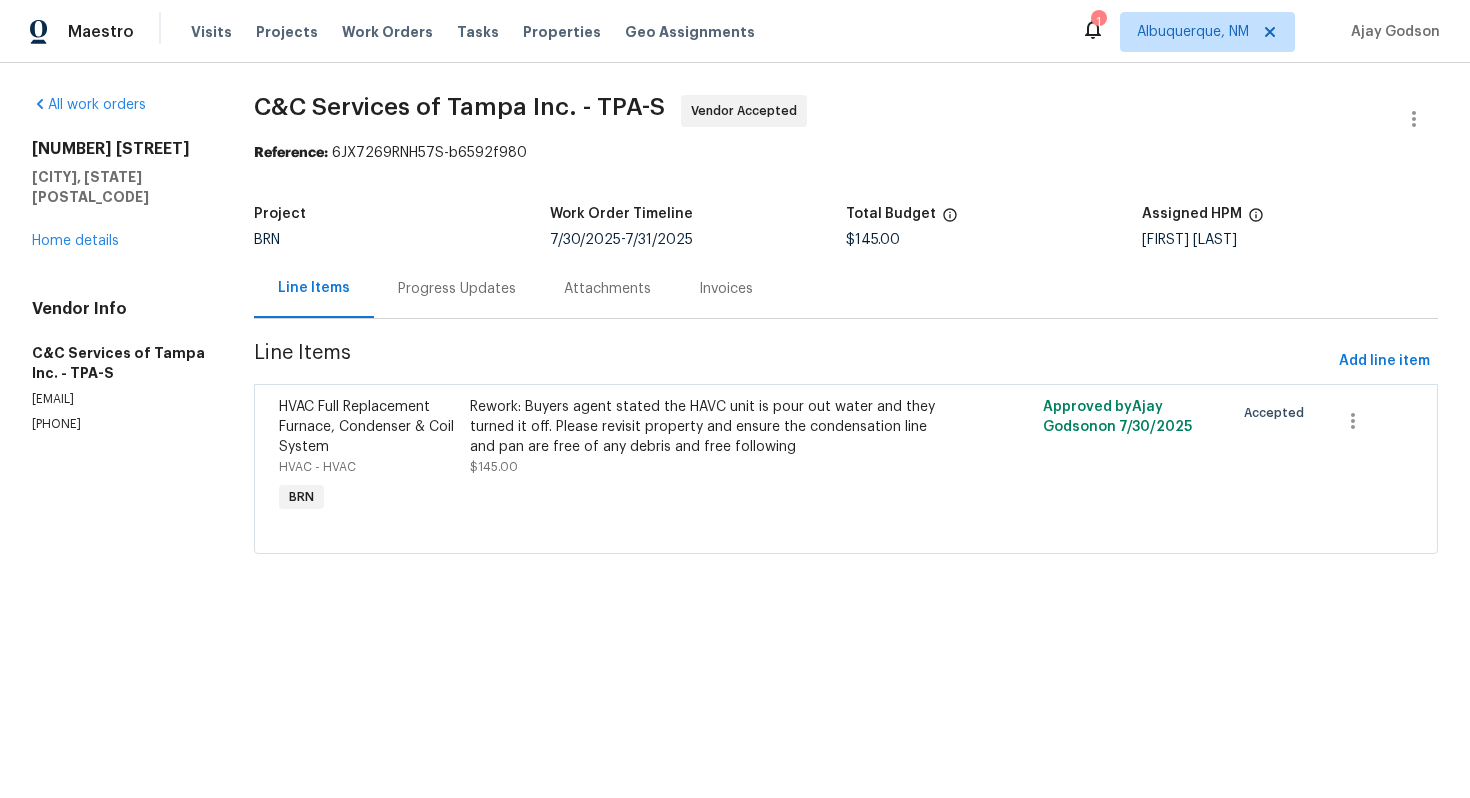 click on "Progress Updates" at bounding box center (457, 288) 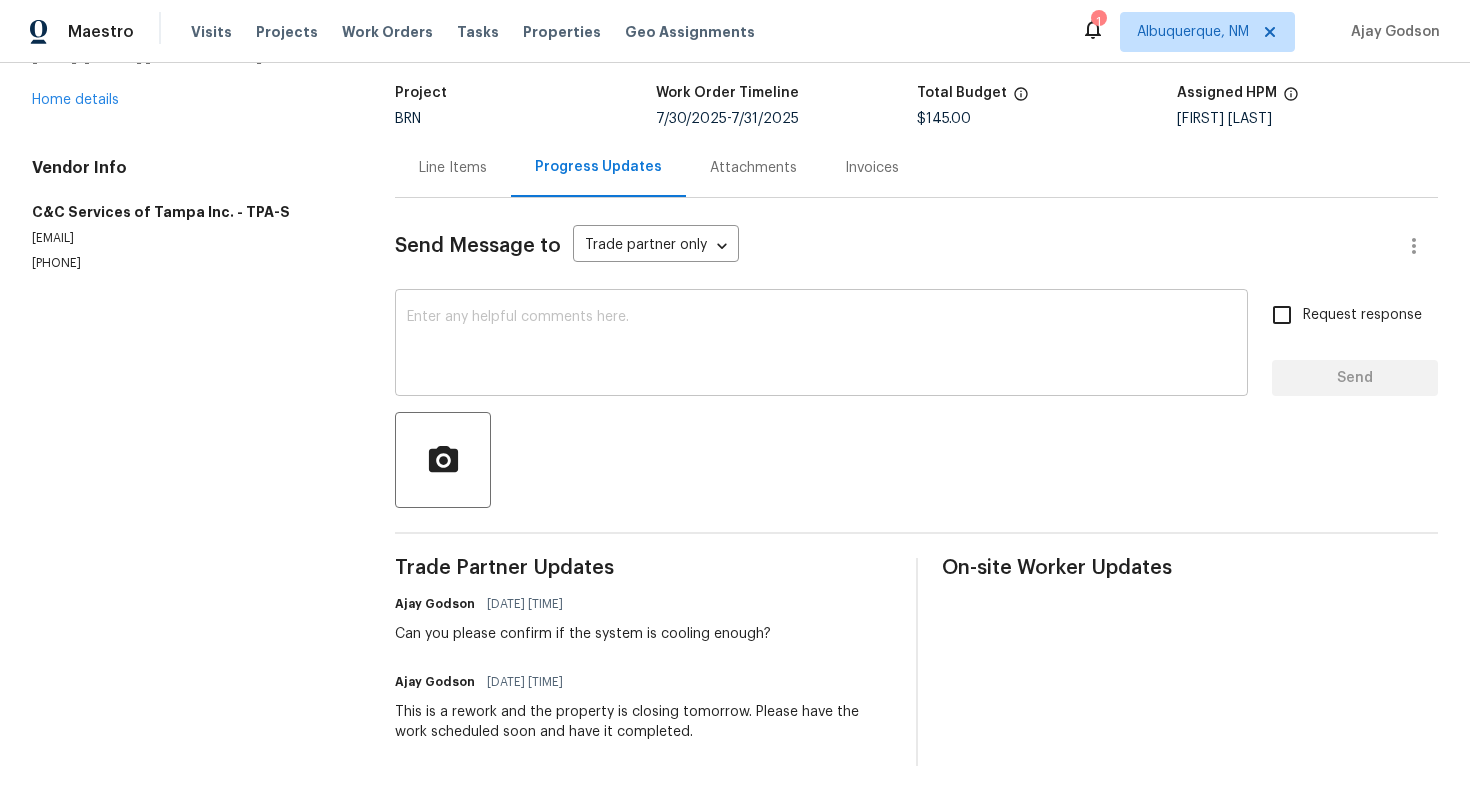 scroll, scrollTop: 0, scrollLeft: 0, axis: both 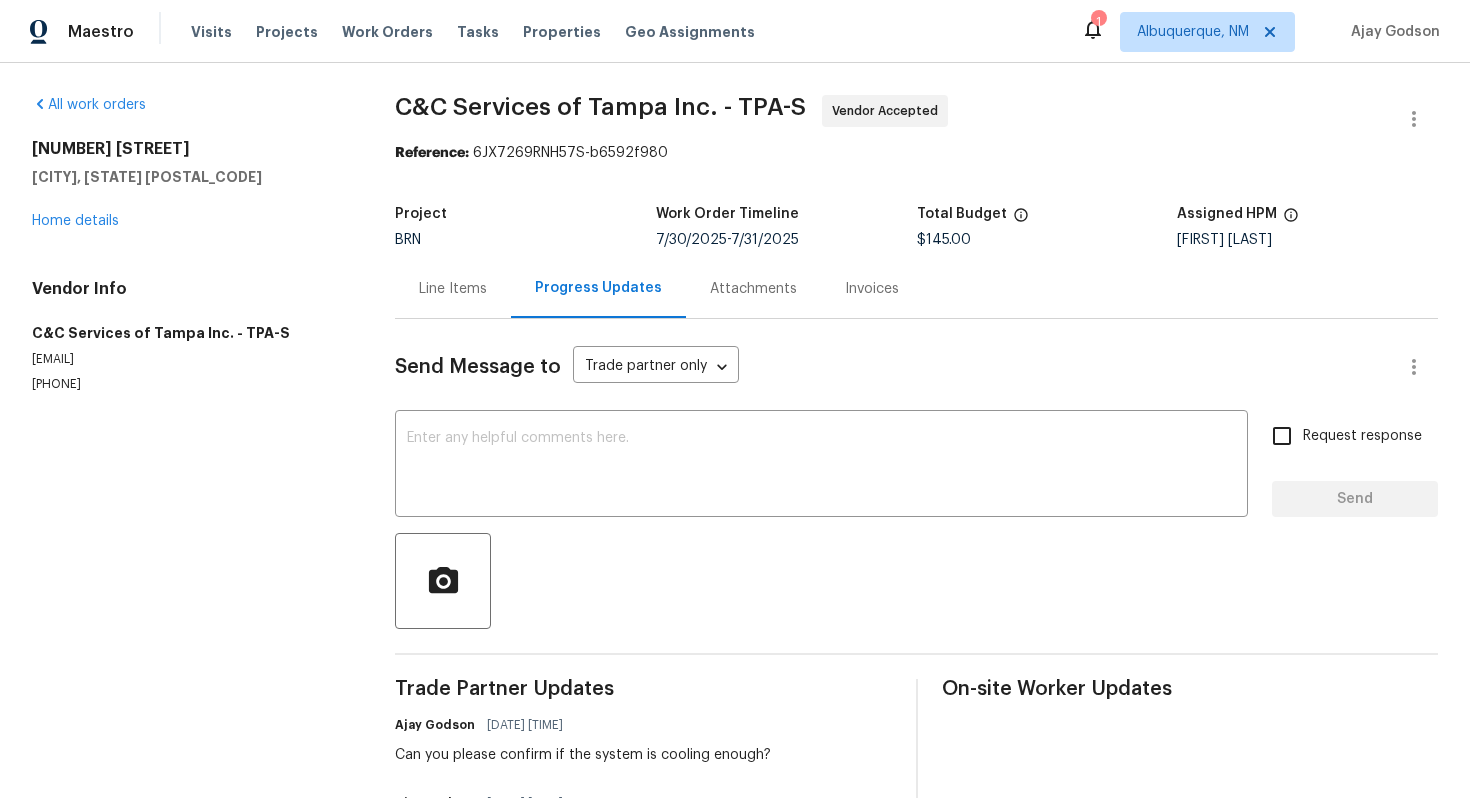 drag, startPoint x: 23, startPoint y: 386, endPoint x: 141, endPoint y: 390, distance: 118.06778 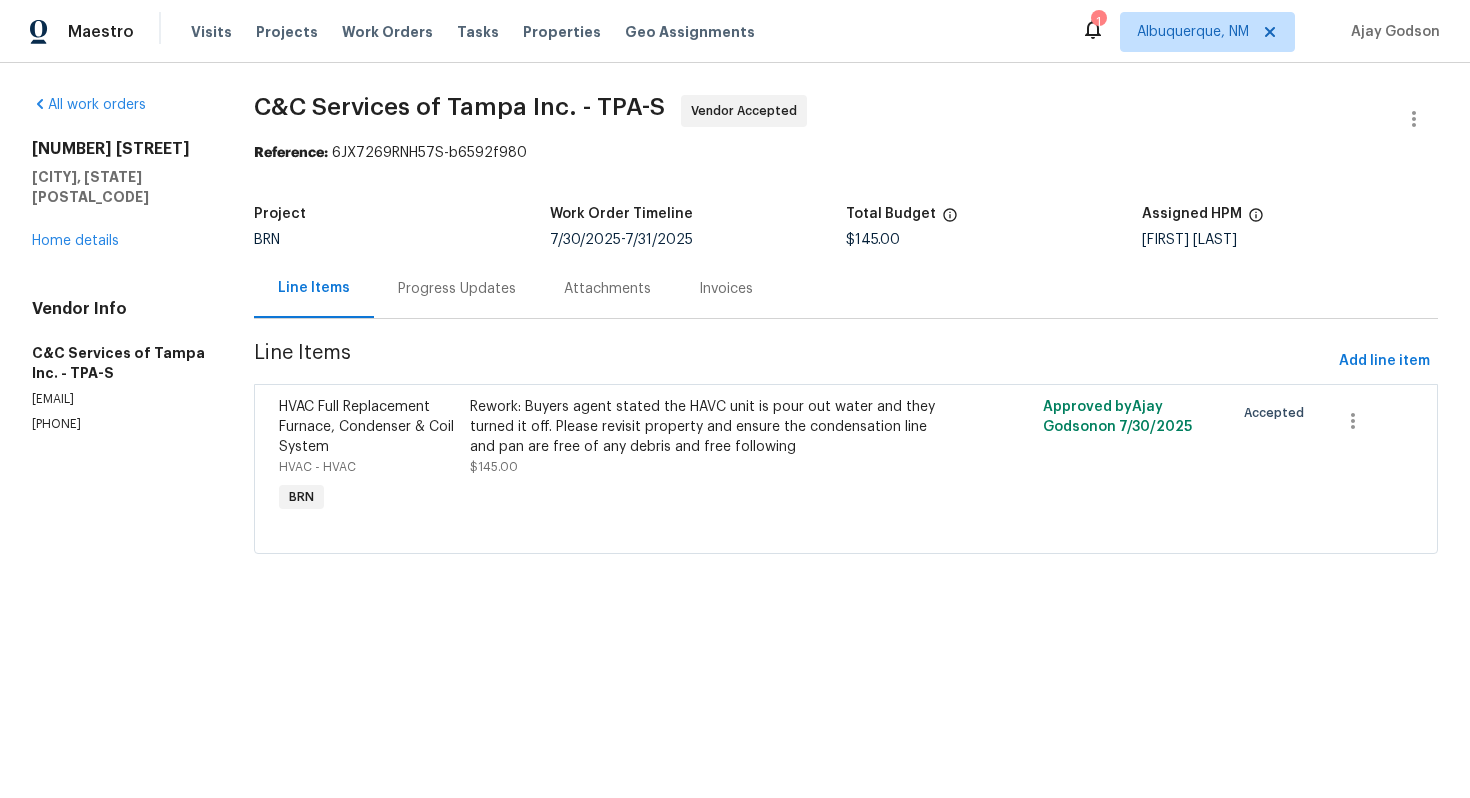 click on "Progress Updates" at bounding box center [457, 288] 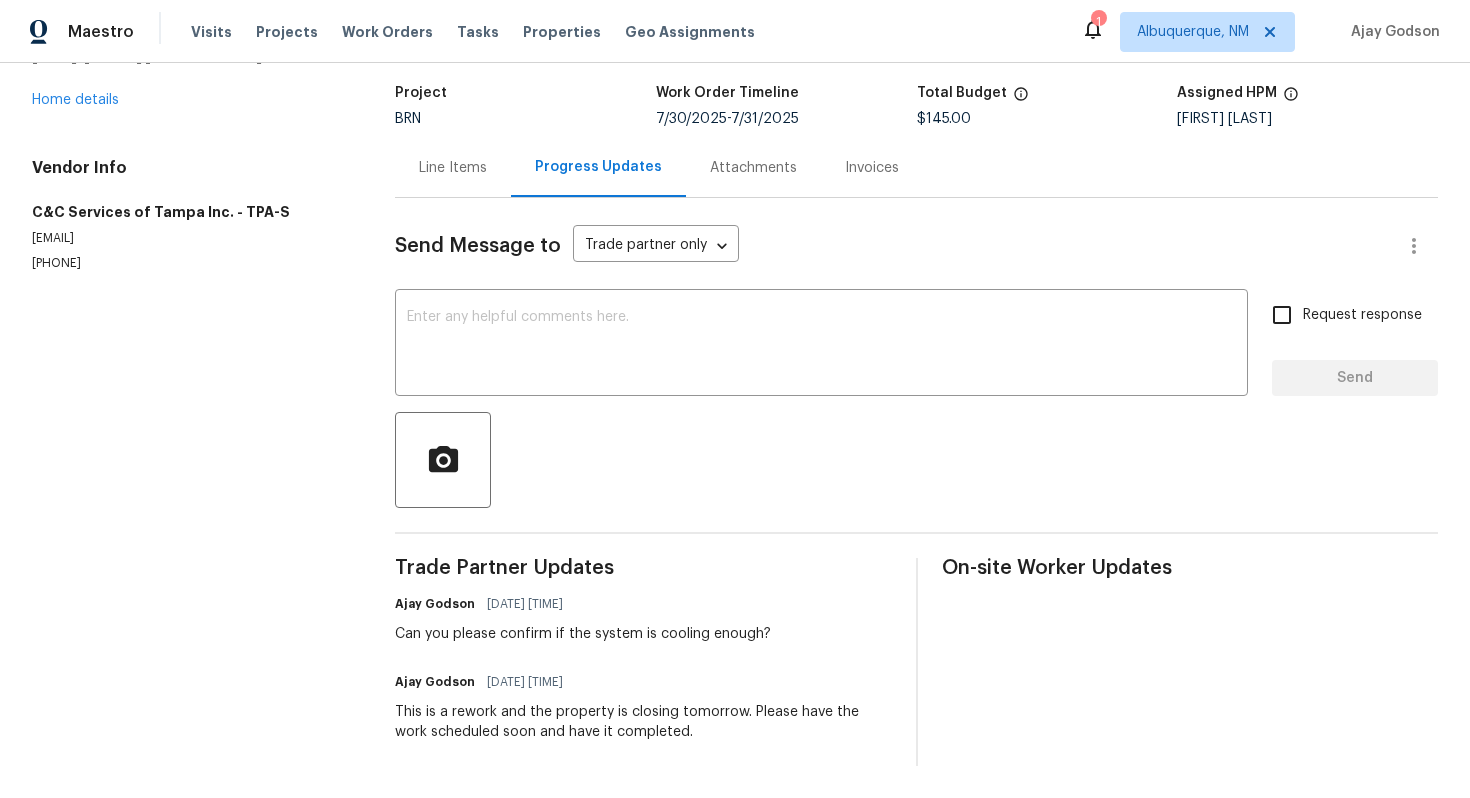 scroll, scrollTop: 0, scrollLeft: 0, axis: both 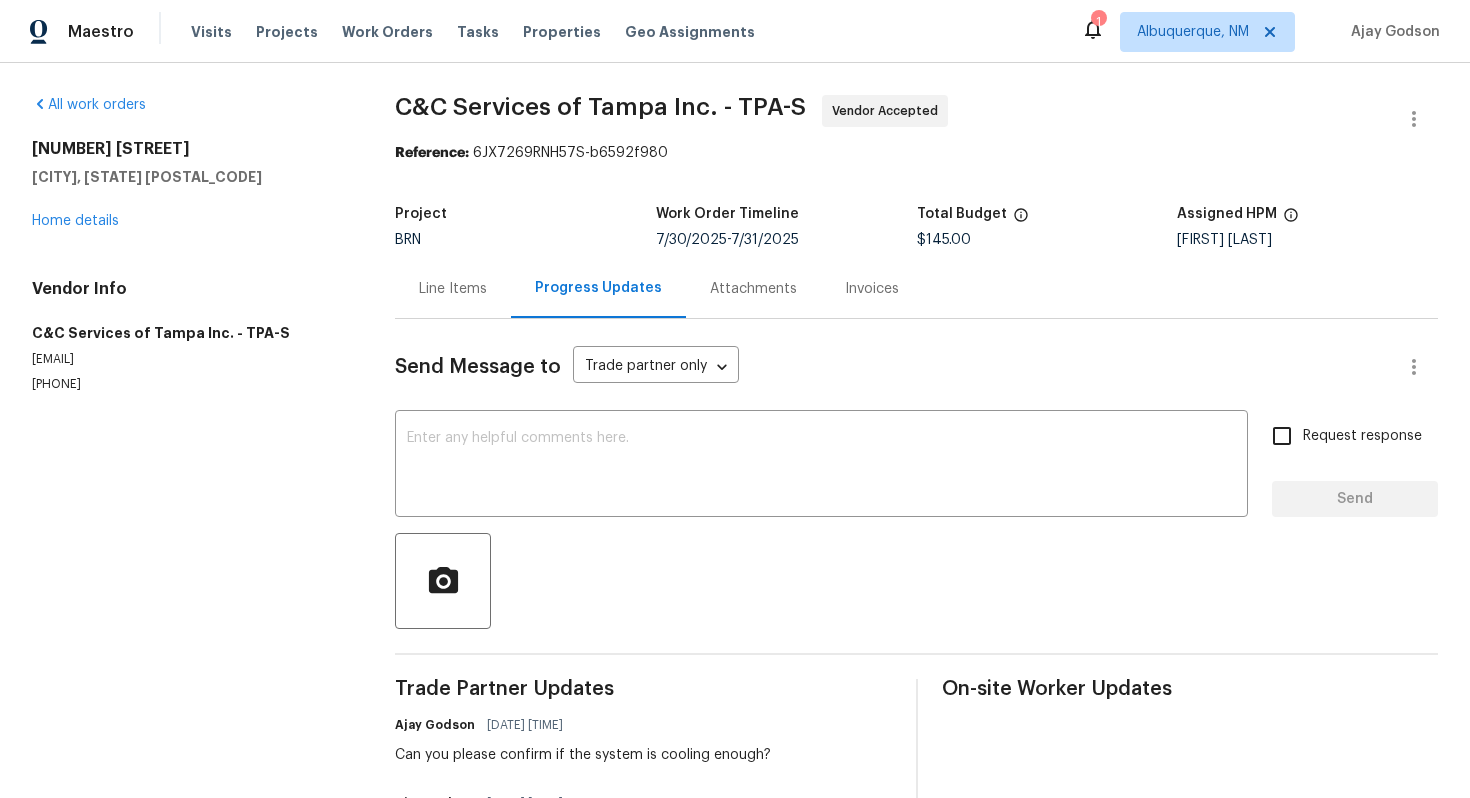 click on "Line Items" at bounding box center (453, 289) 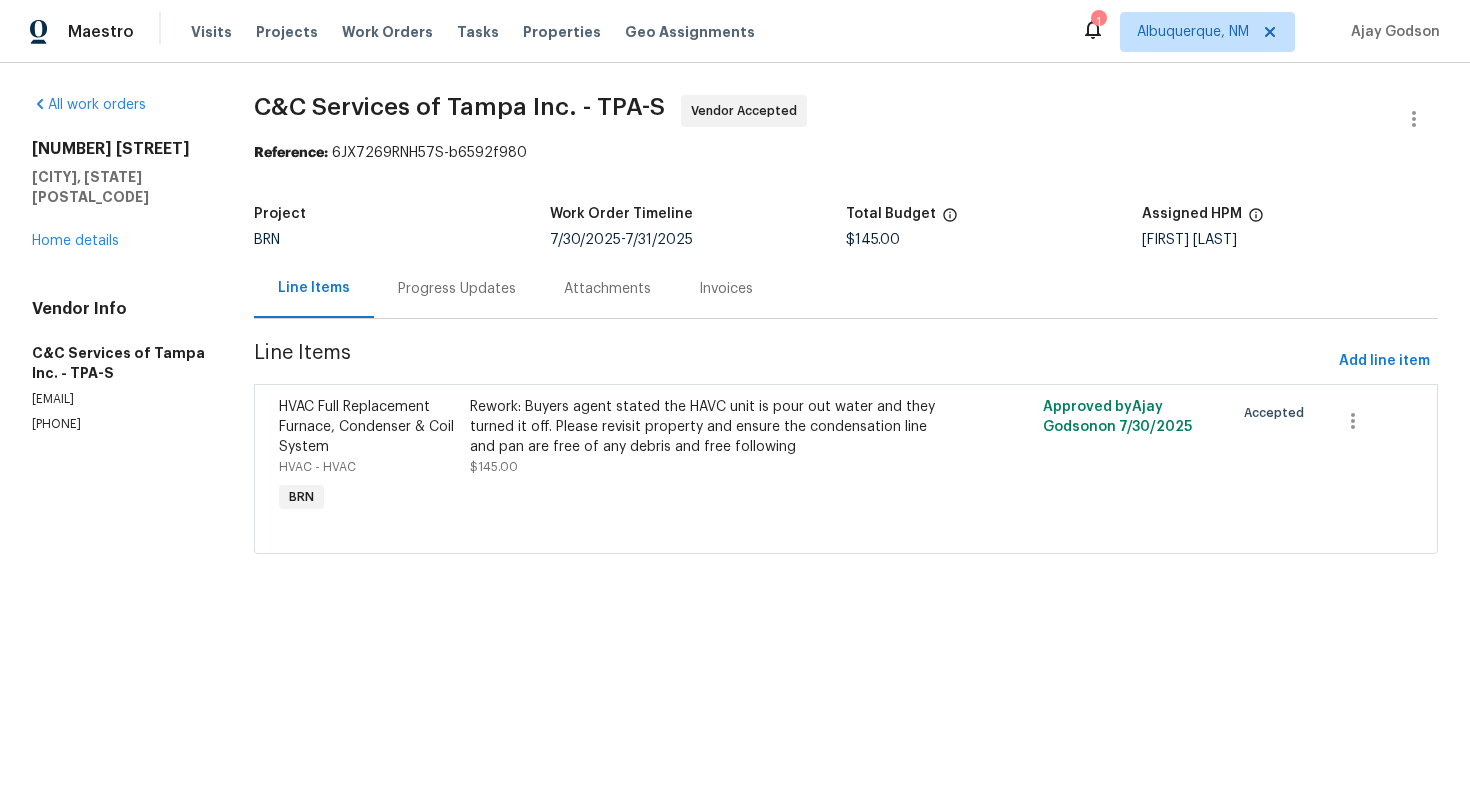 click on "Progress Updates" at bounding box center [457, 289] 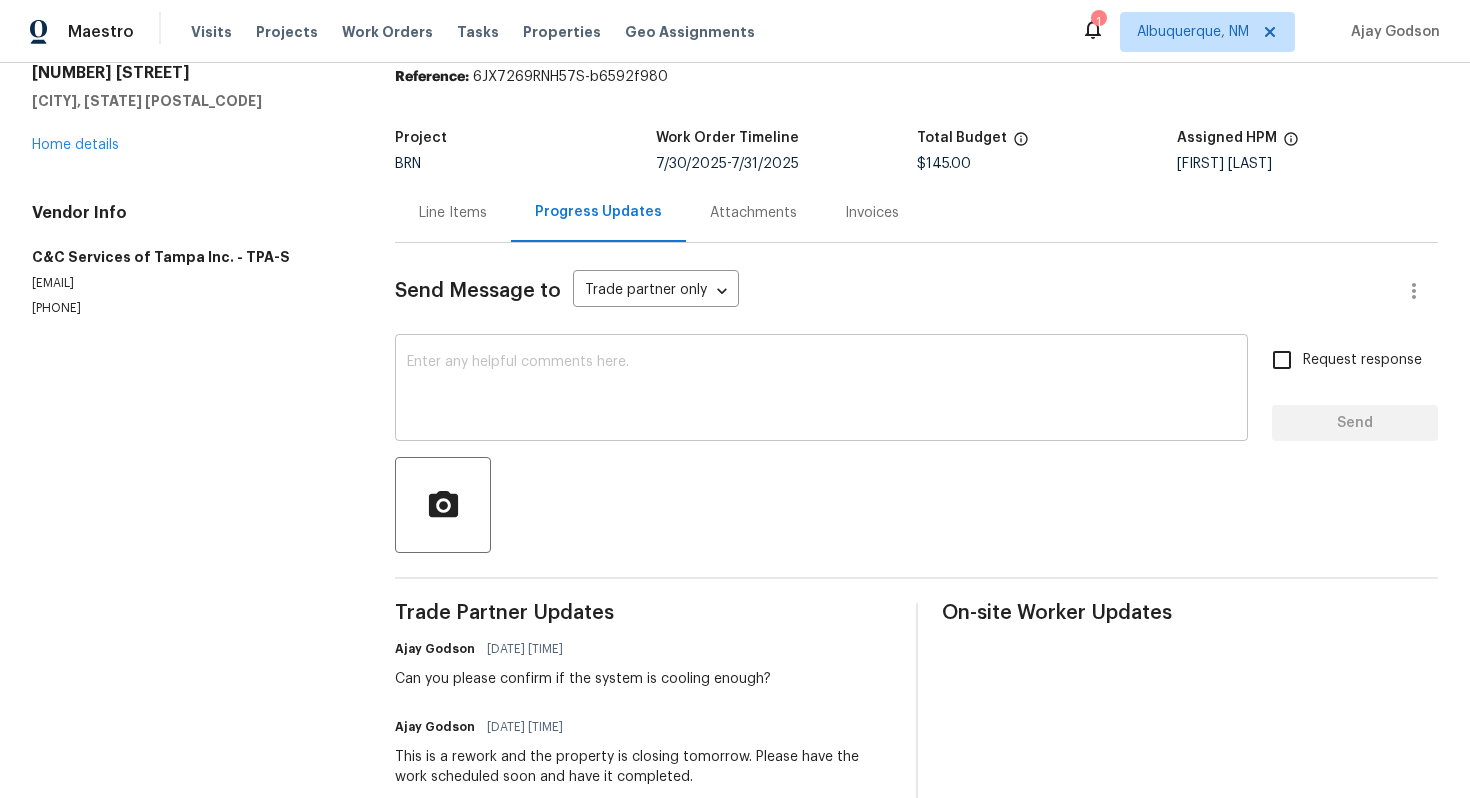 scroll, scrollTop: 0, scrollLeft: 0, axis: both 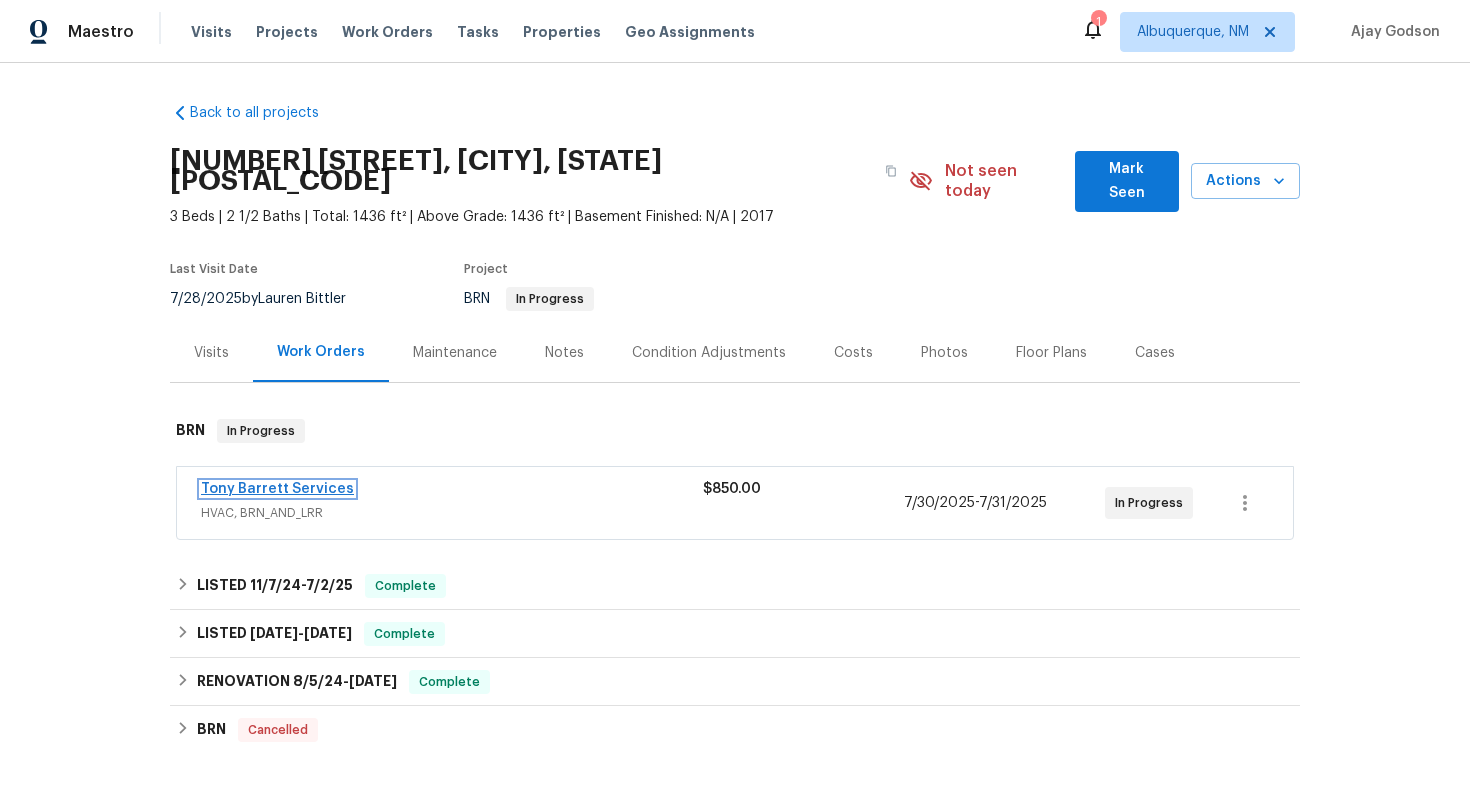click on "Tony Barrett Services" at bounding box center [277, 489] 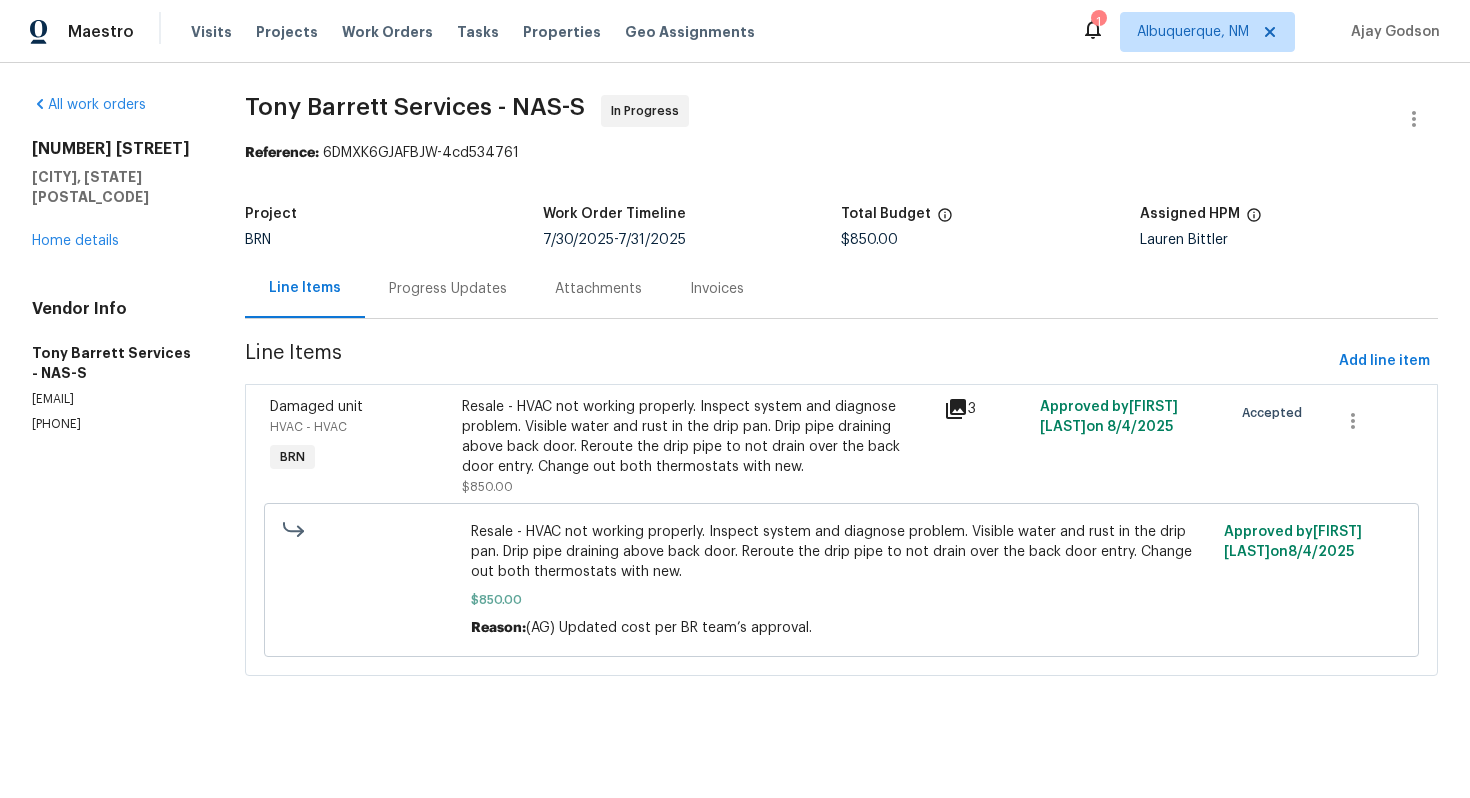 click on "Progress Updates" at bounding box center [448, 289] 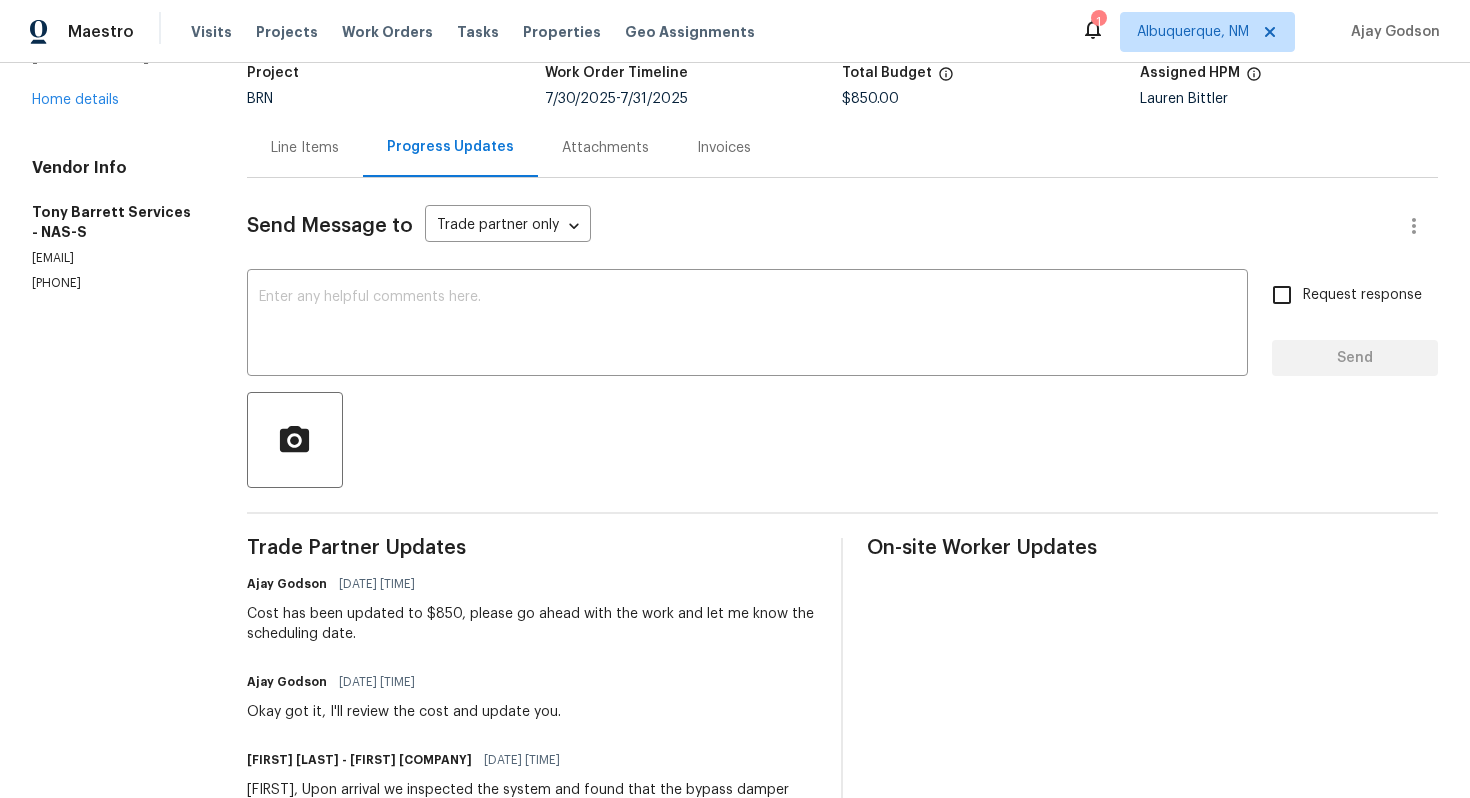scroll, scrollTop: 0, scrollLeft: 0, axis: both 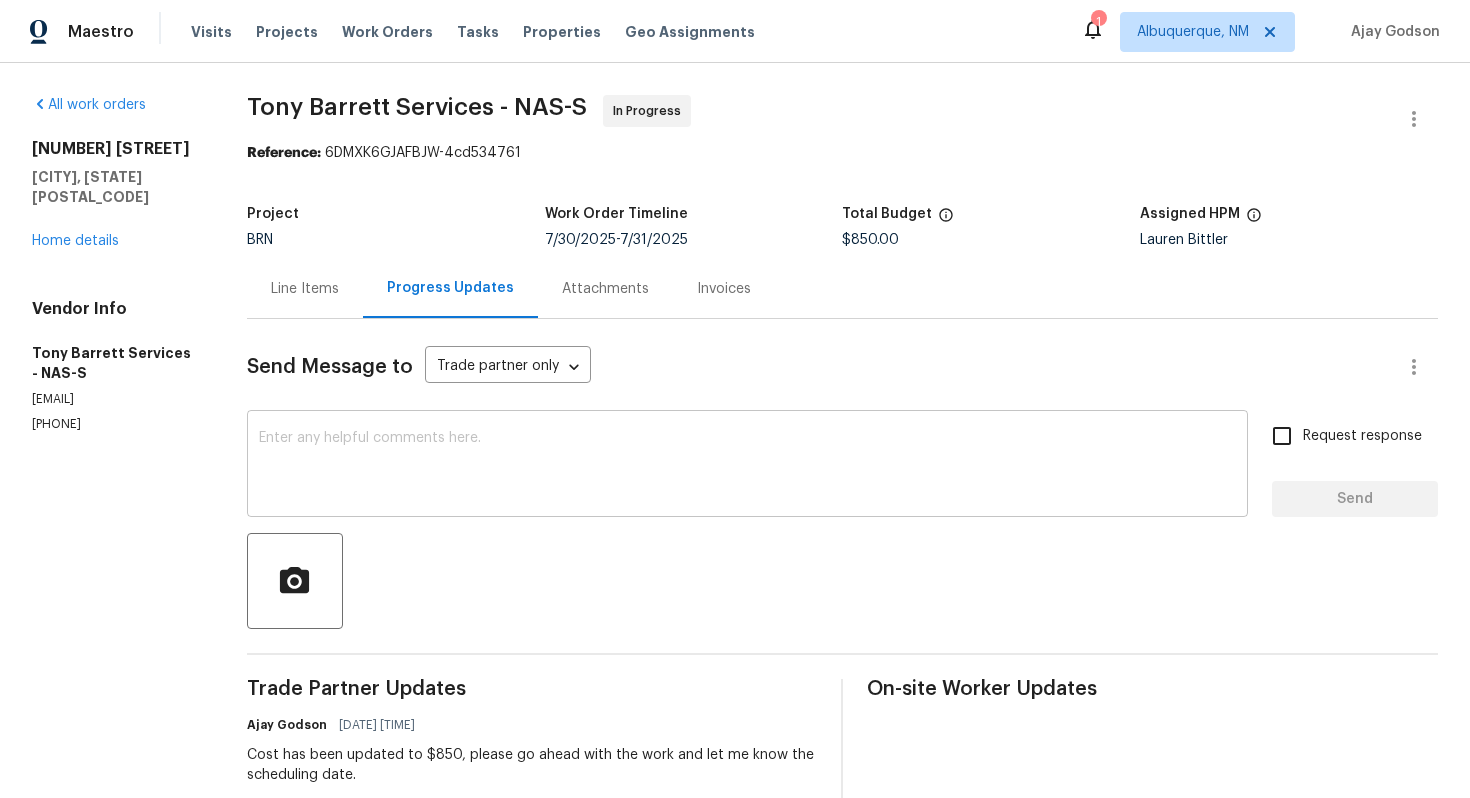 click at bounding box center (747, 466) 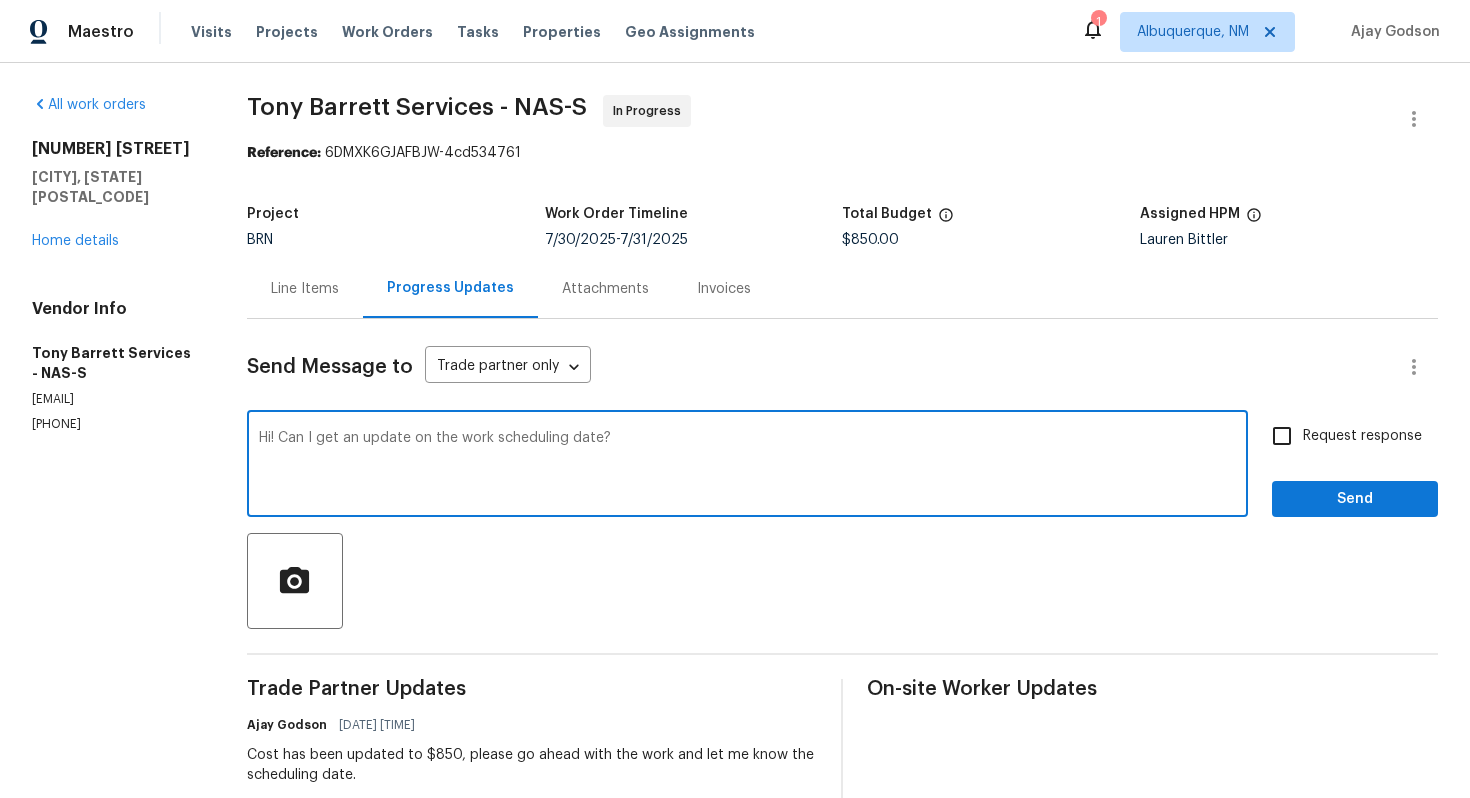 type on "Hi! Can I get an update on the work scheduling date?" 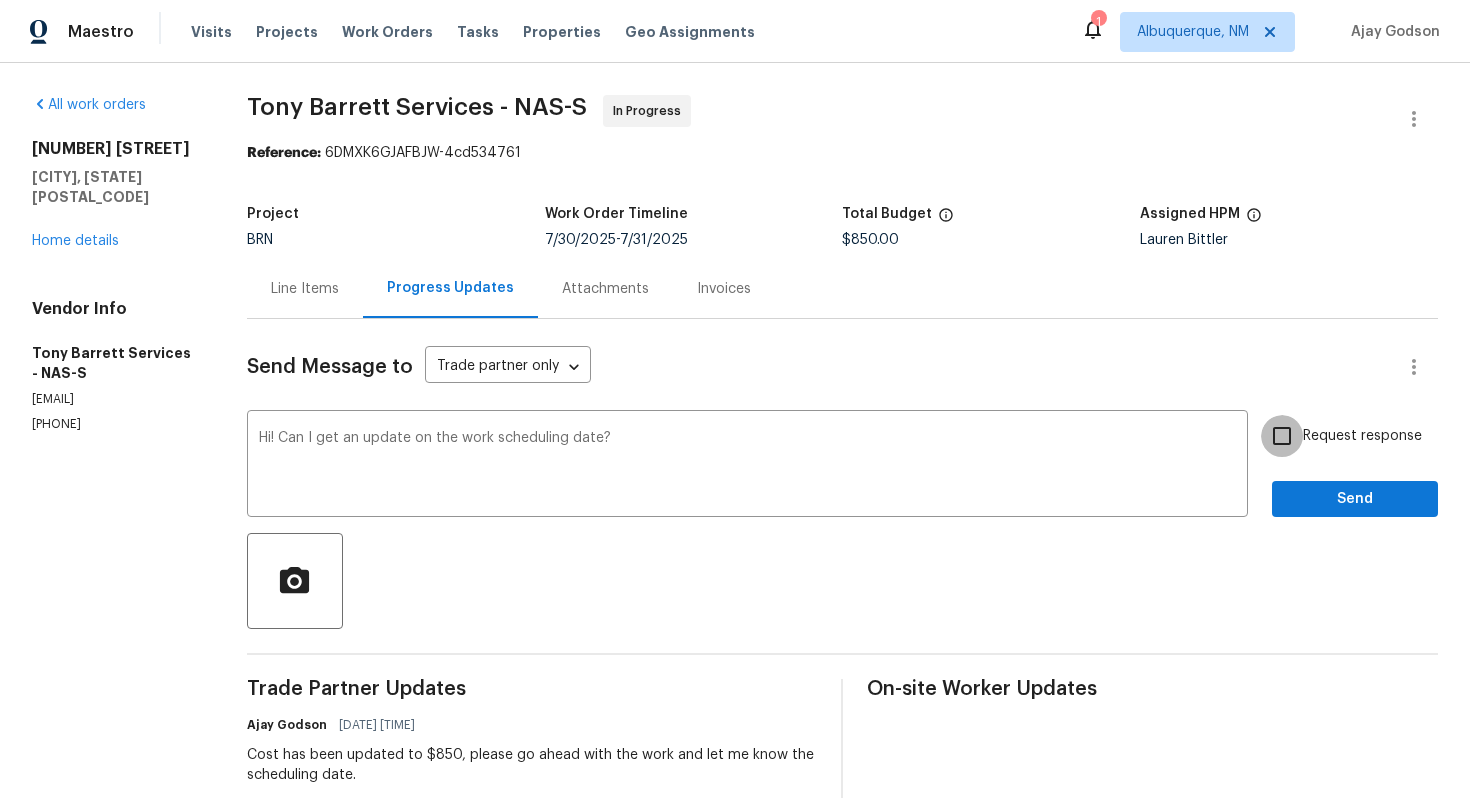 click on "Request response" at bounding box center (1282, 436) 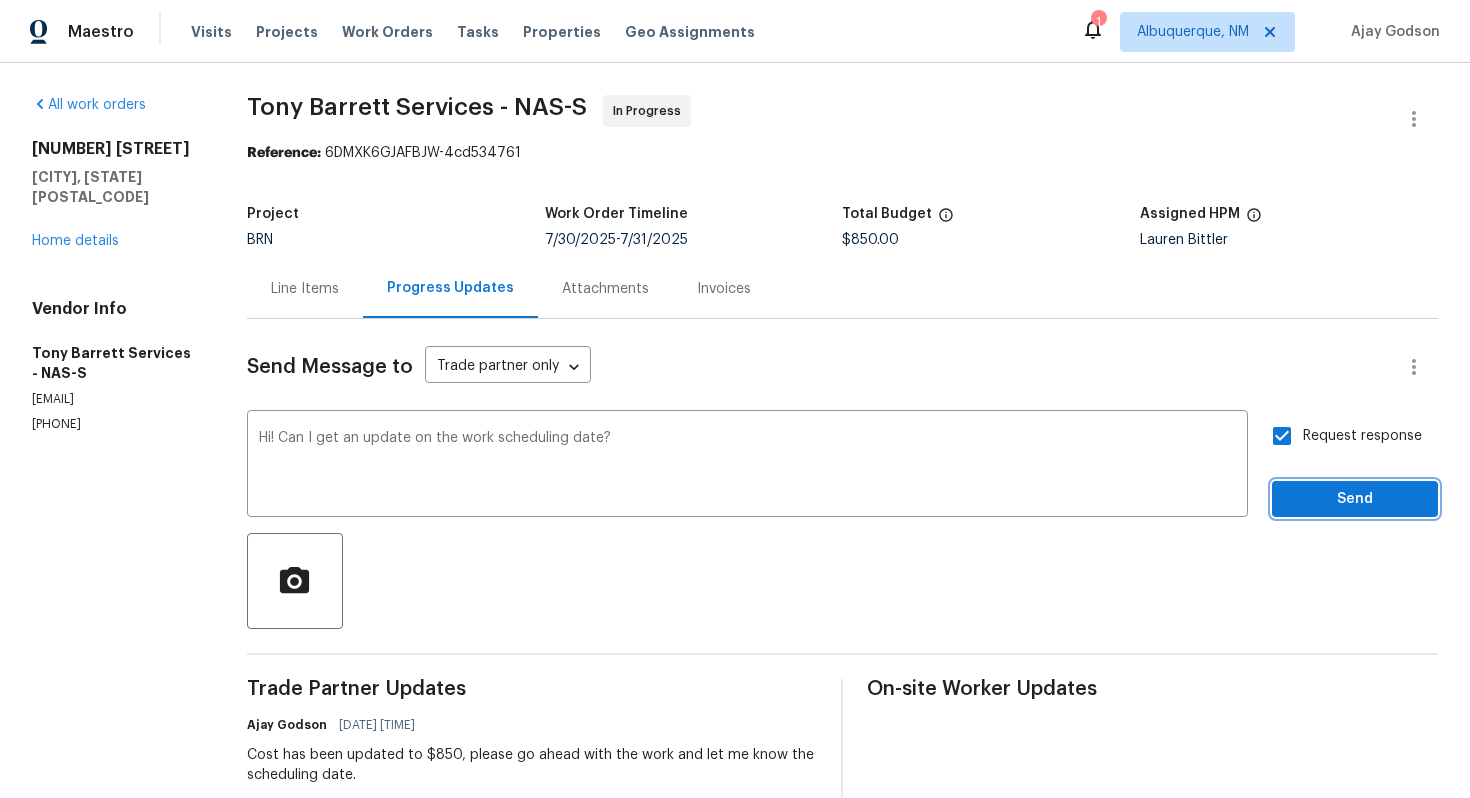 click on "Send" at bounding box center [1355, 499] 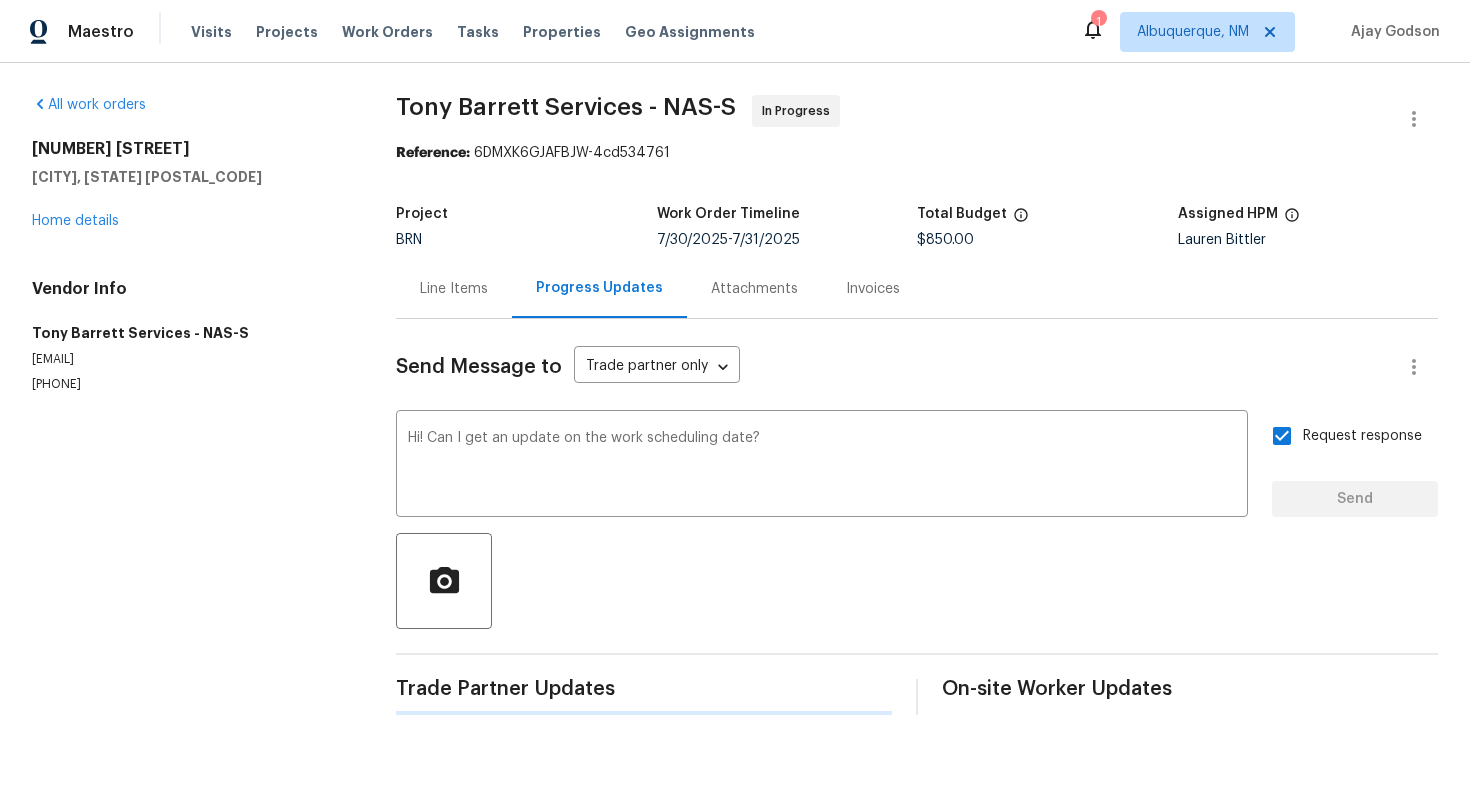 type 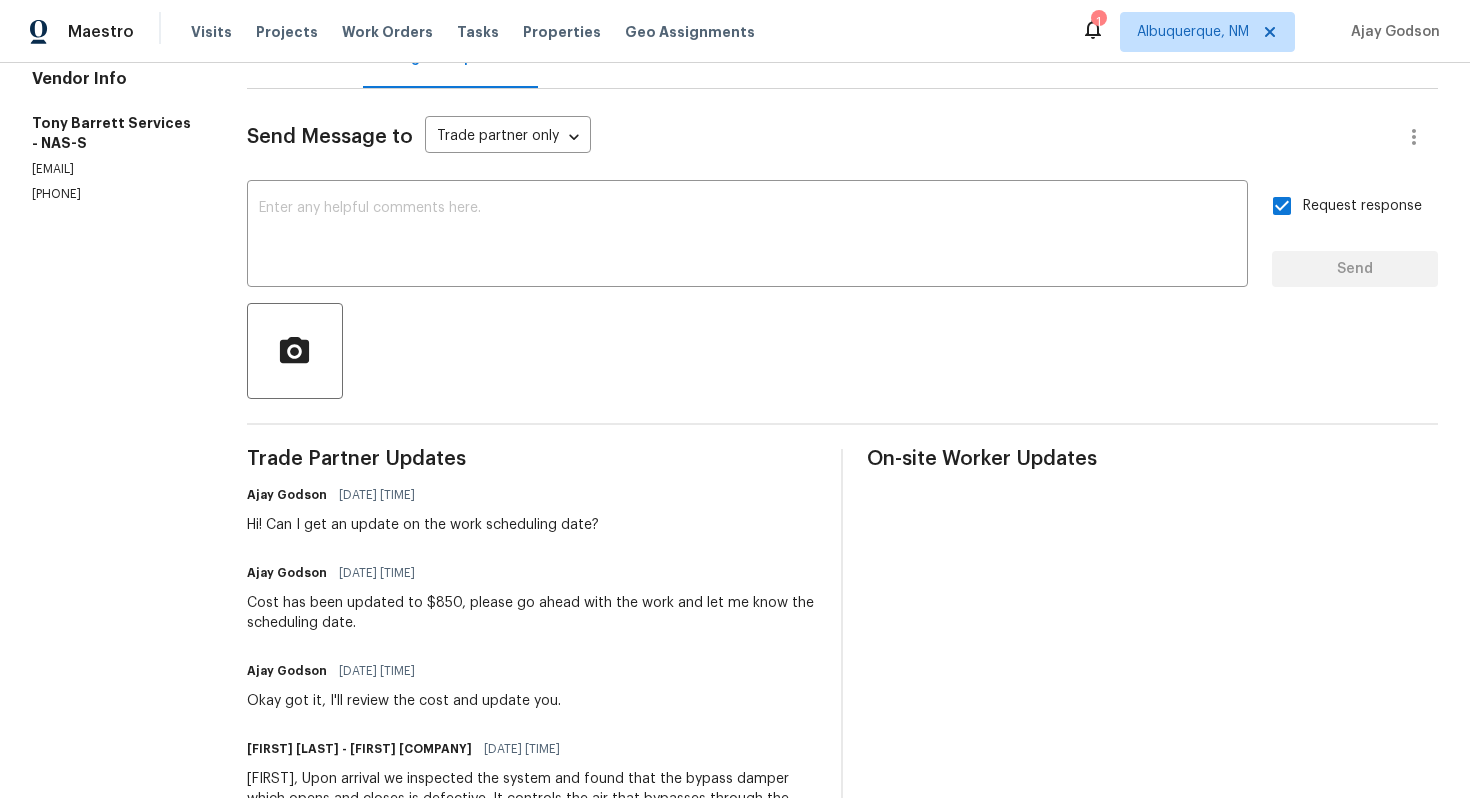 scroll, scrollTop: 0, scrollLeft: 0, axis: both 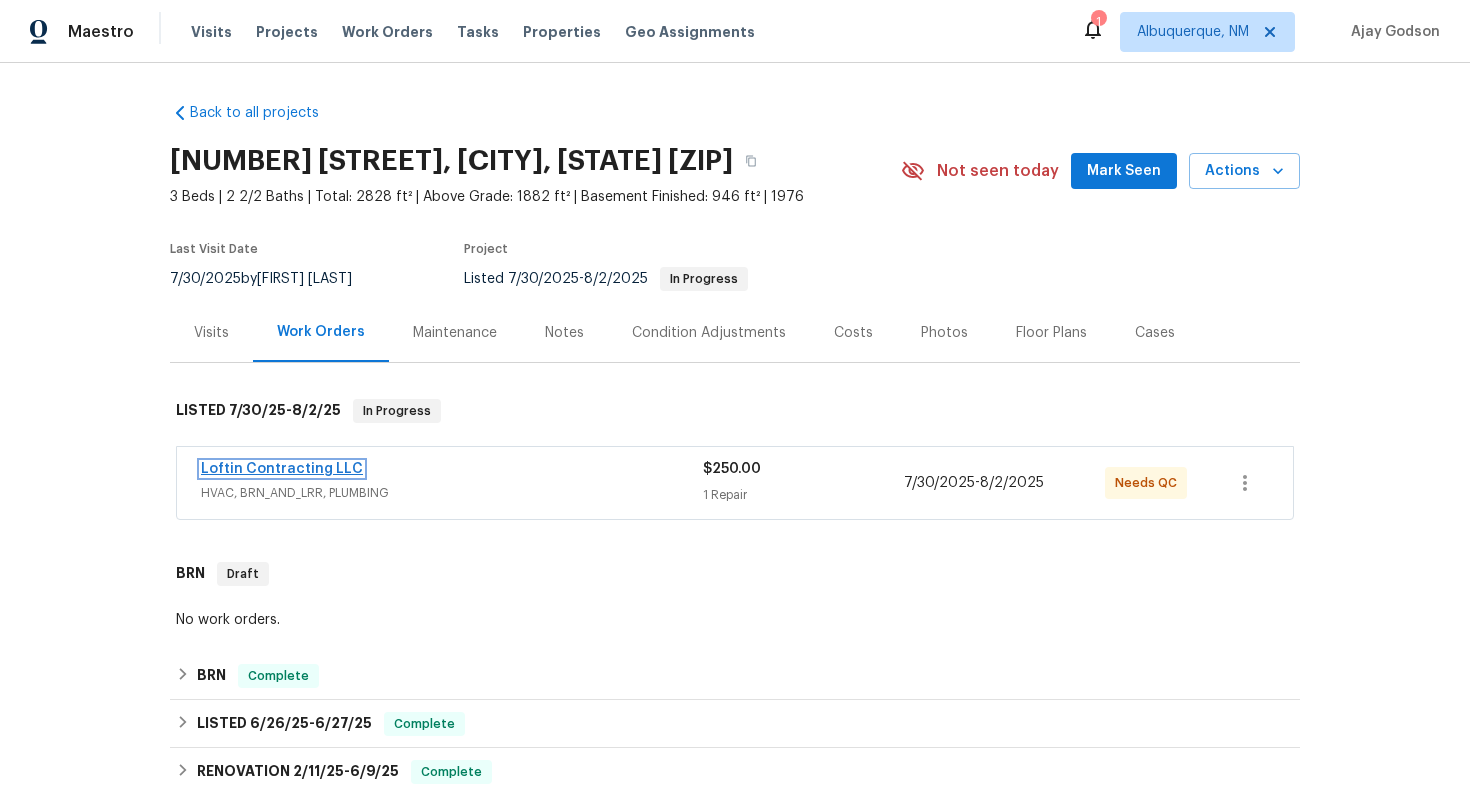 click on "Loftin Contracting LLC" at bounding box center (282, 469) 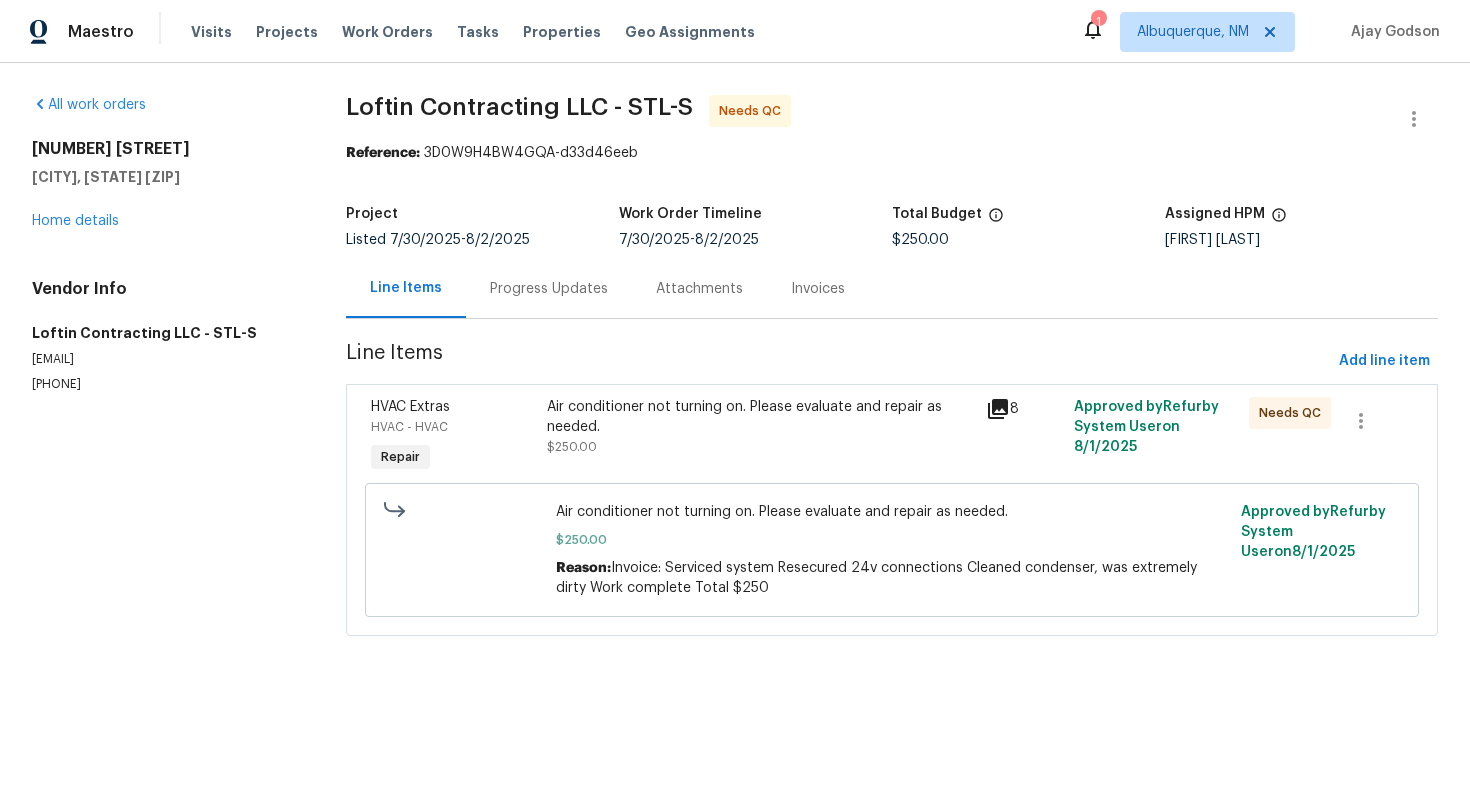 click on "Progress Updates" at bounding box center [549, 288] 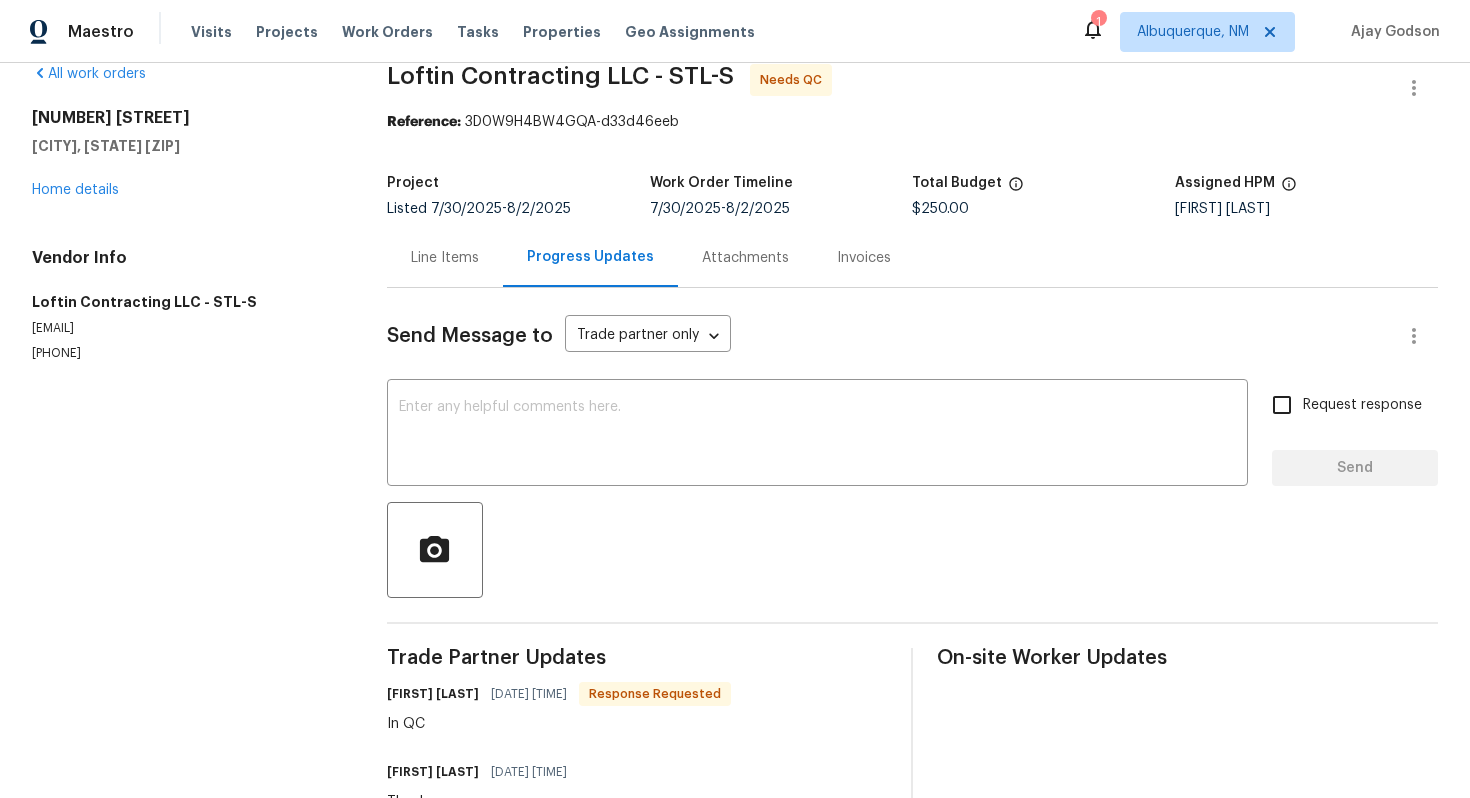 scroll, scrollTop: 0, scrollLeft: 0, axis: both 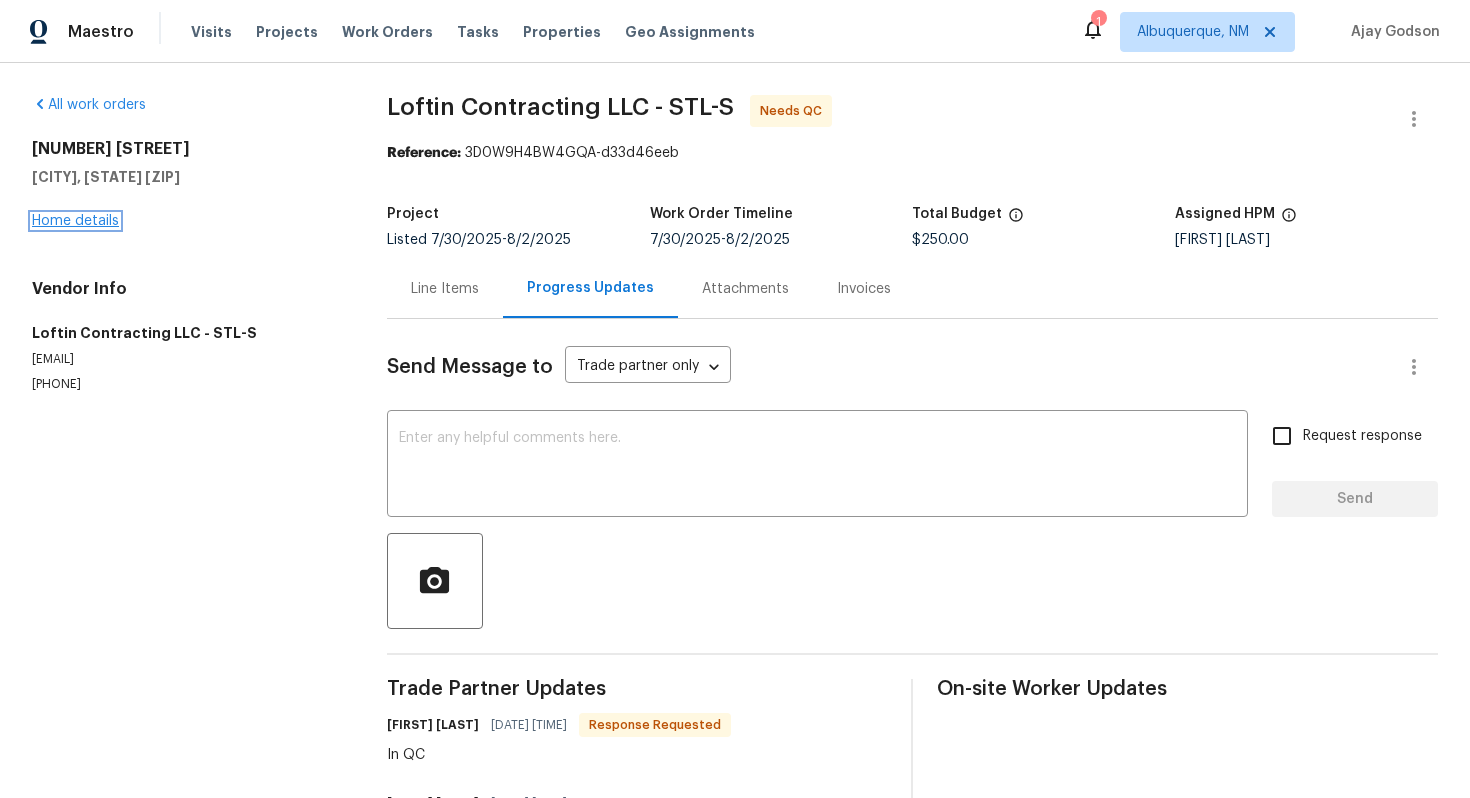 click on "Home details" at bounding box center (75, 221) 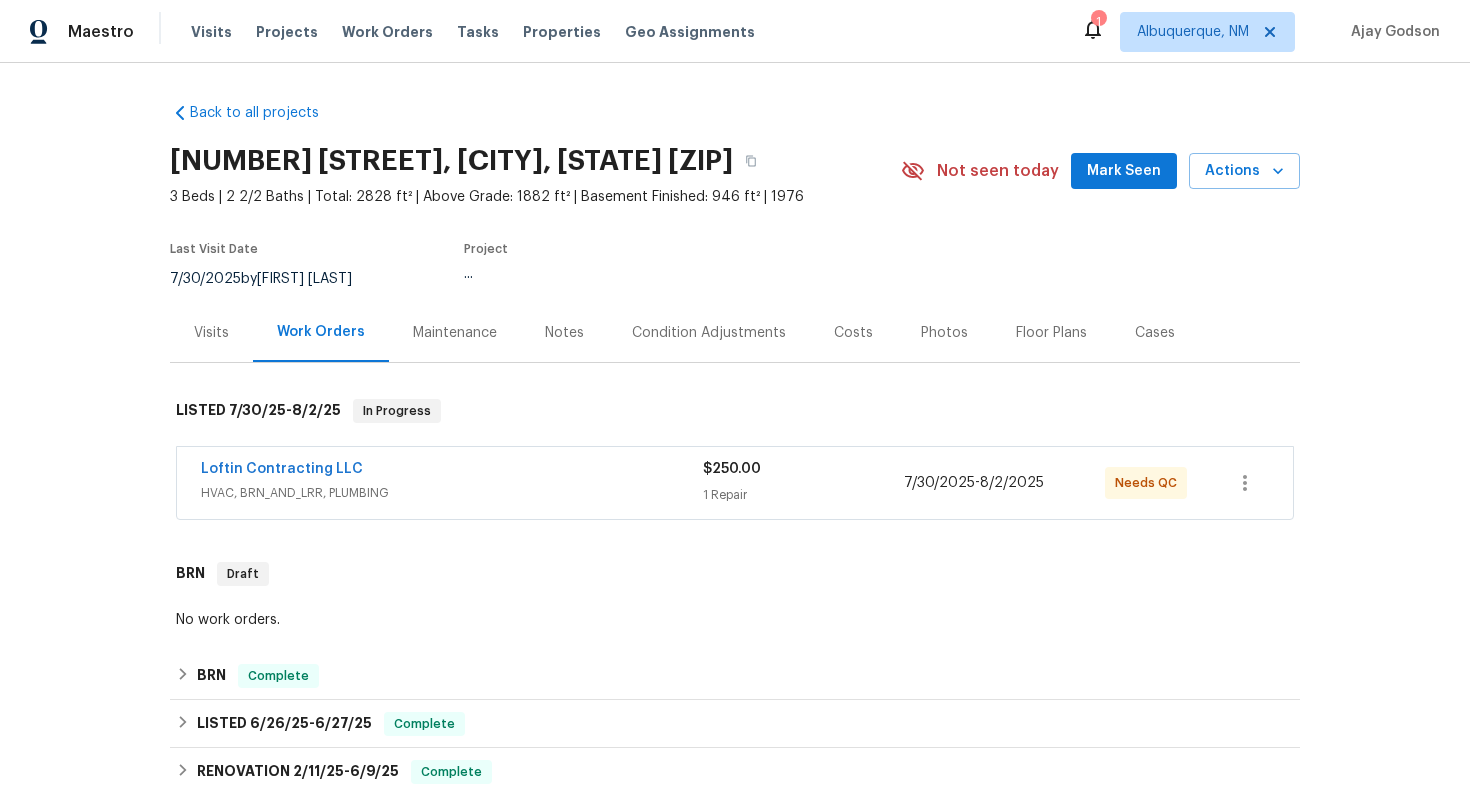 click on "Loftin Contracting LLC HVAC, BRN_AND_LRR, PLUMBING" at bounding box center [452, 483] 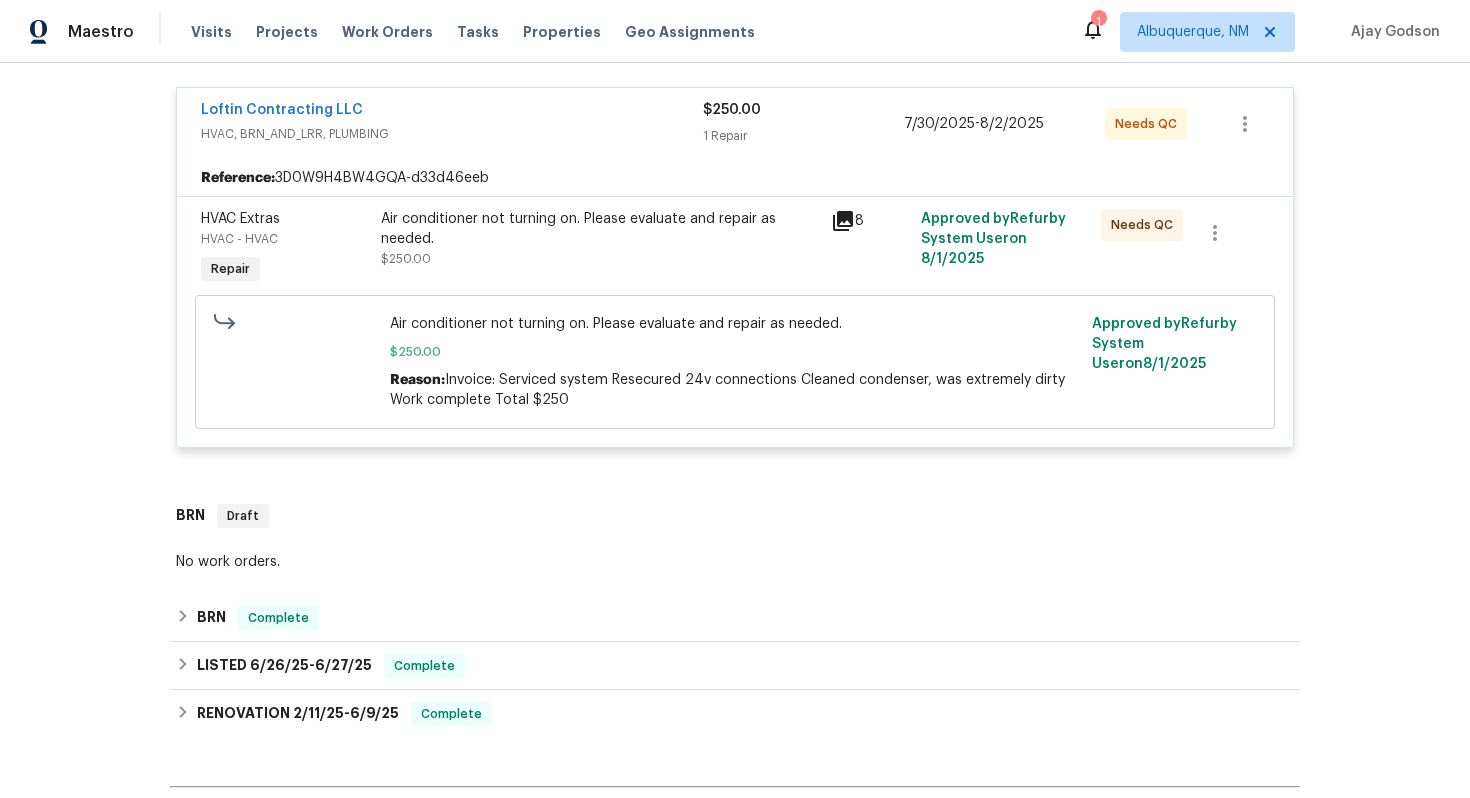 scroll, scrollTop: 382, scrollLeft: 0, axis: vertical 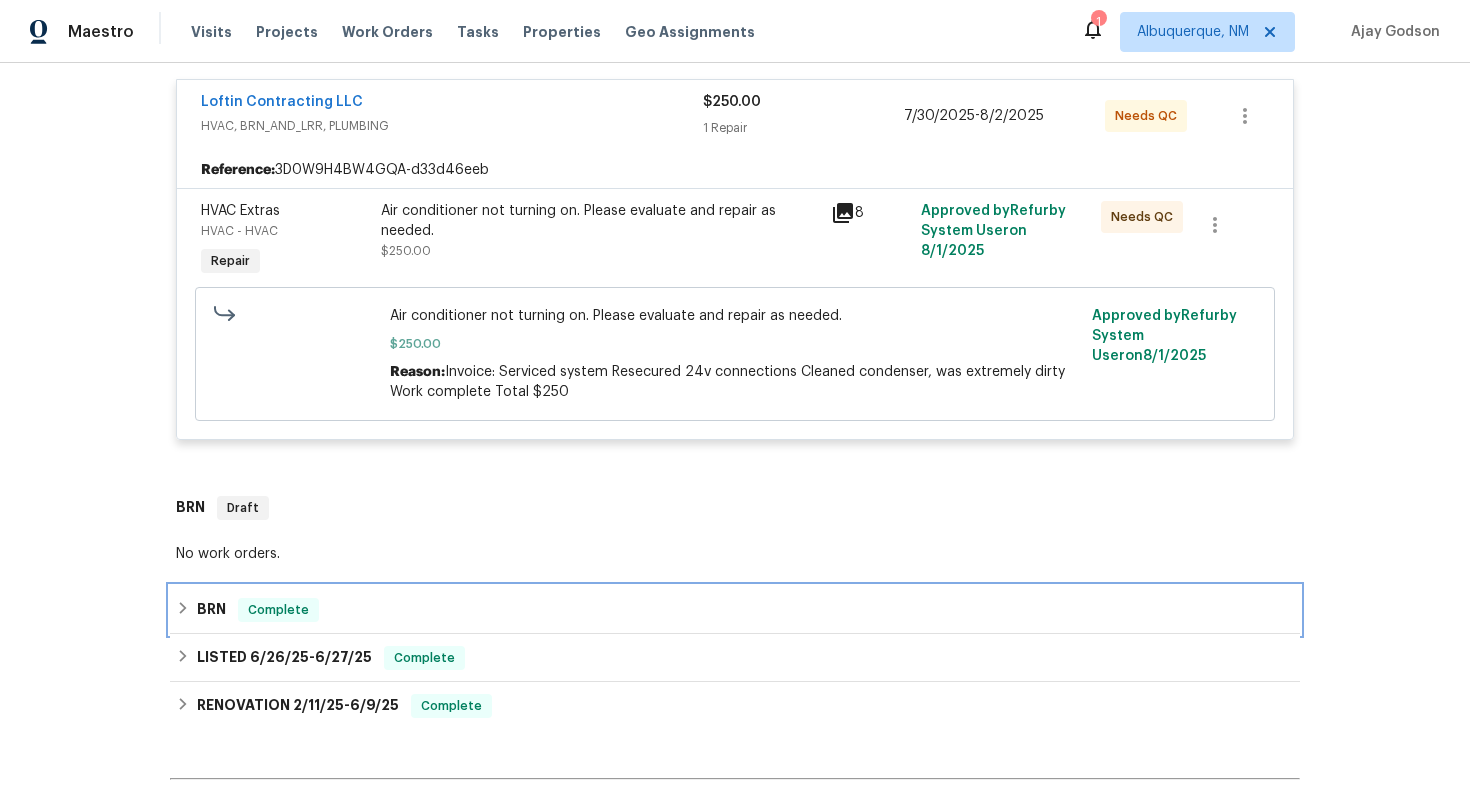 click on "BRN   Complete" at bounding box center [735, 610] 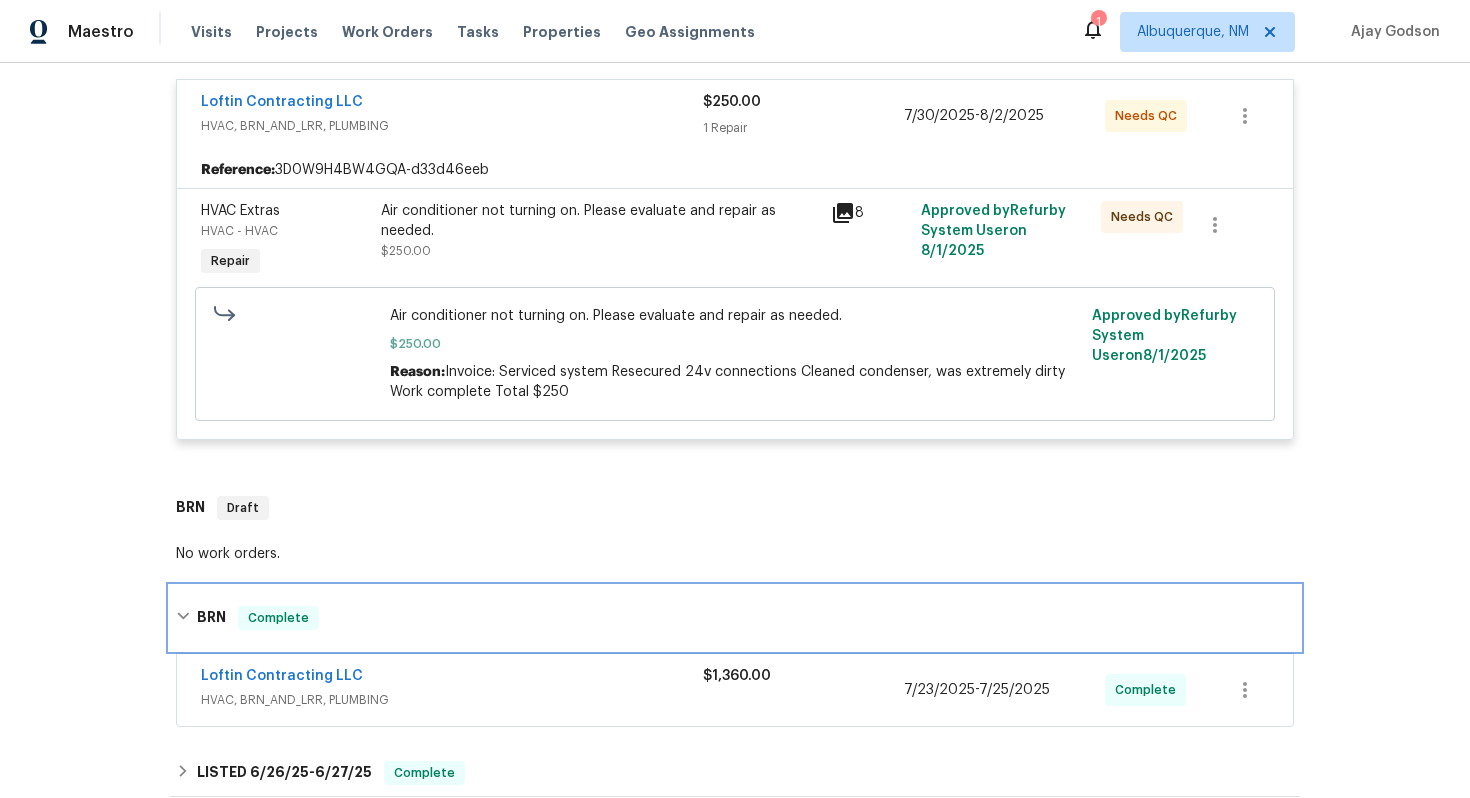 scroll, scrollTop: 385, scrollLeft: 0, axis: vertical 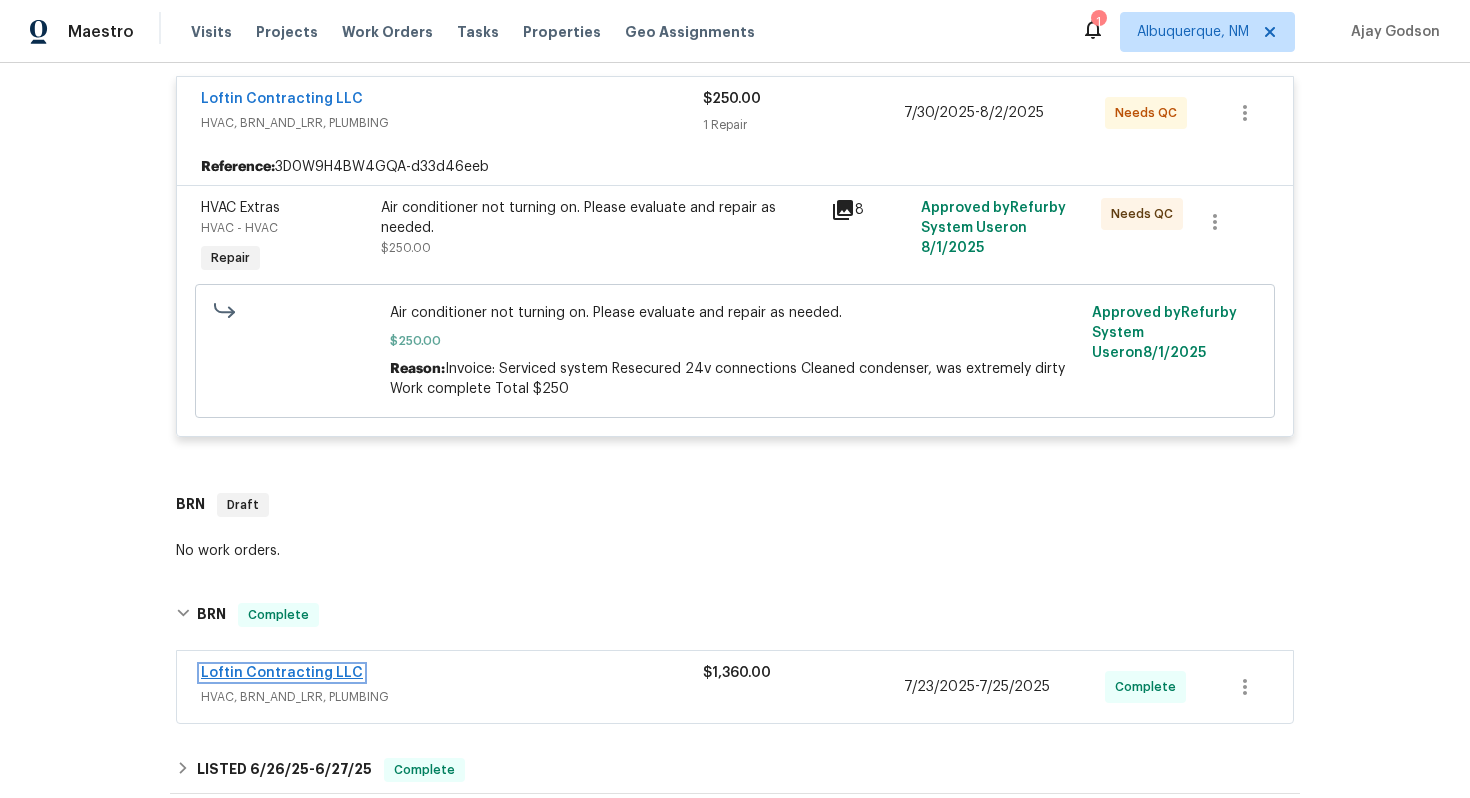 click on "Loftin Contracting LLC" at bounding box center (282, 673) 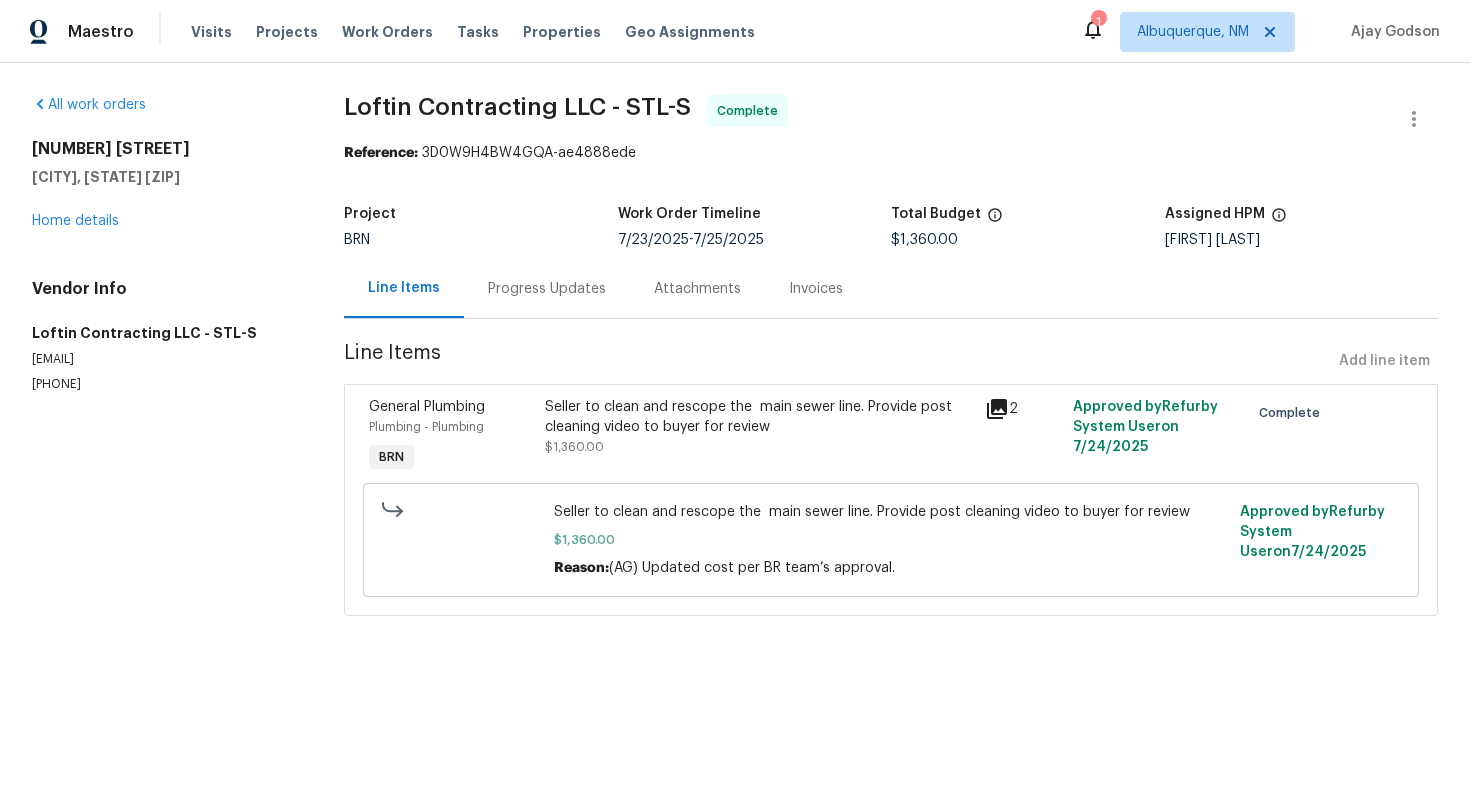 click on "Progress Updates" at bounding box center (547, 289) 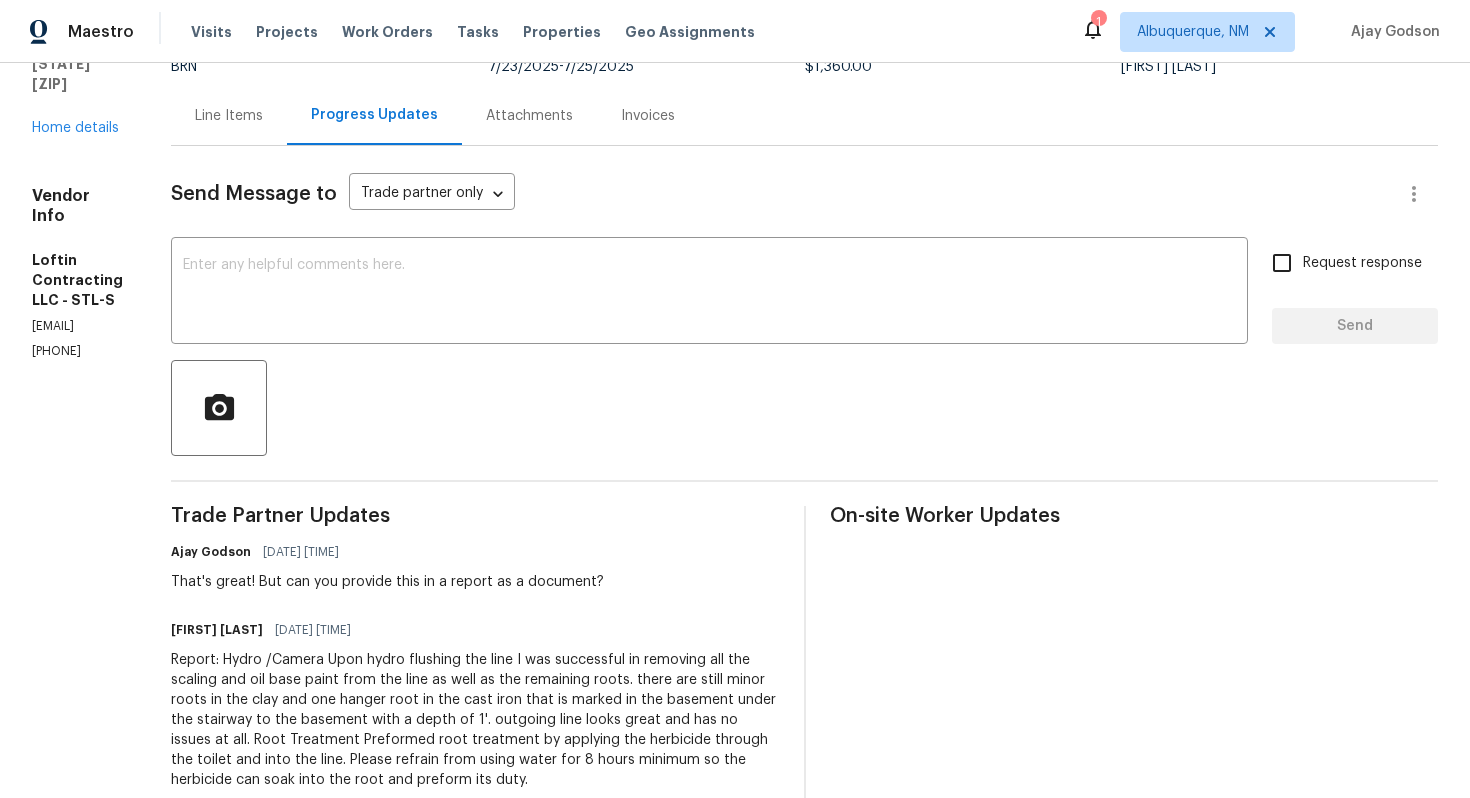 scroll, scrollTop: 0, scrollLeft: 0, axis: both 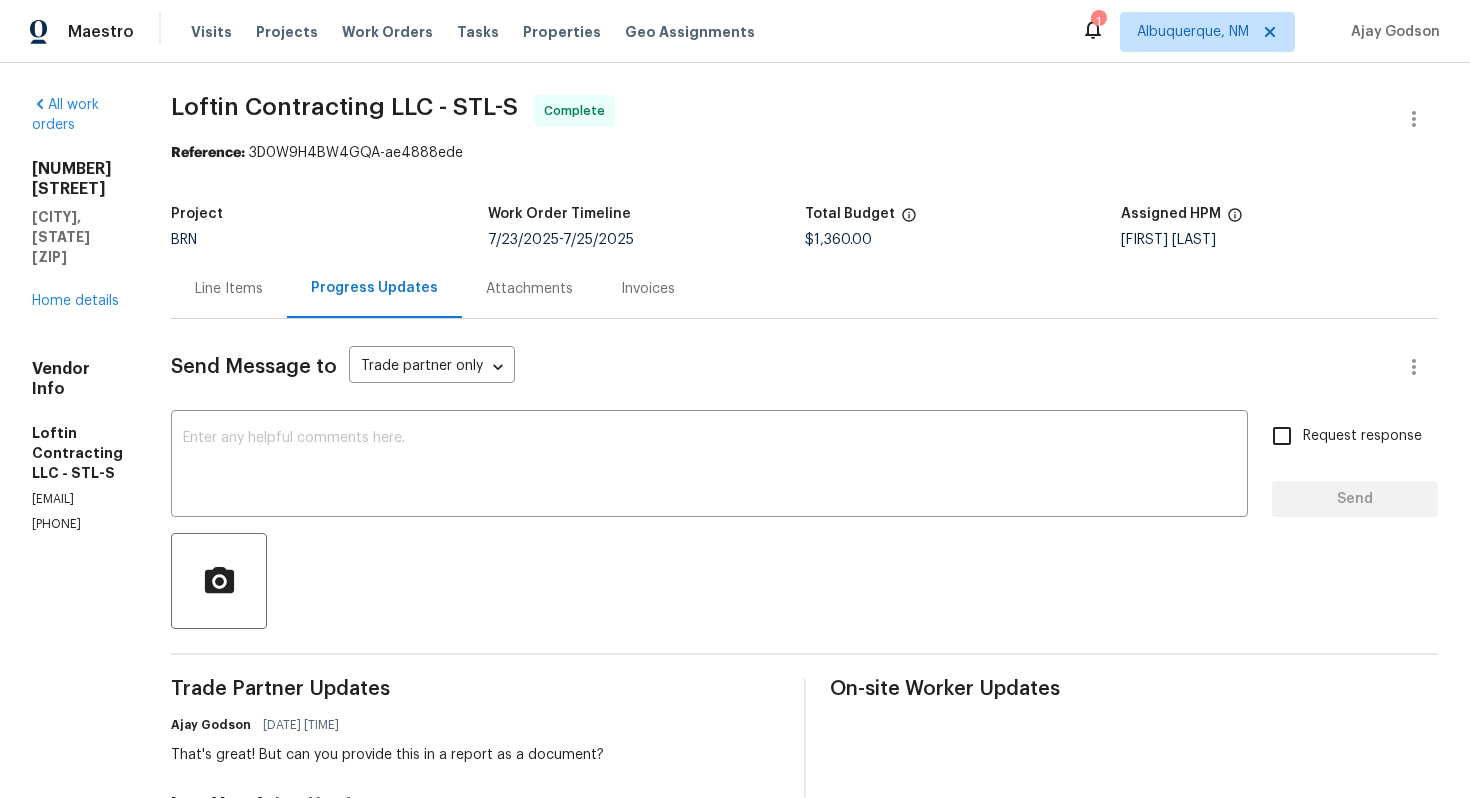 drag, startPoint x: 31, startPoint y: 404, endPoint x: 150, endPoint y: 407, distance: 119.03781 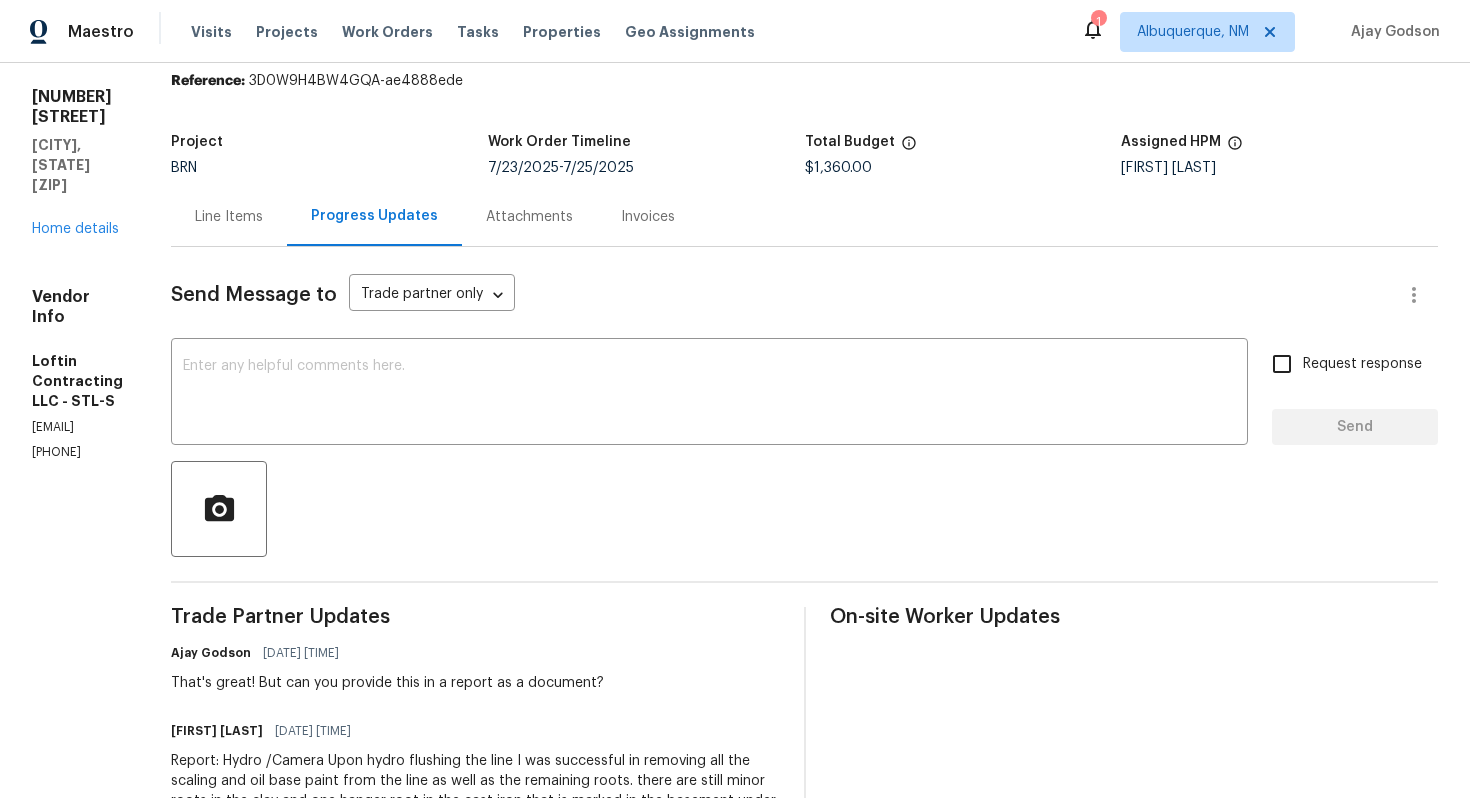 scroll, scrollTop: 0, scrollLeft: 0, axis: both 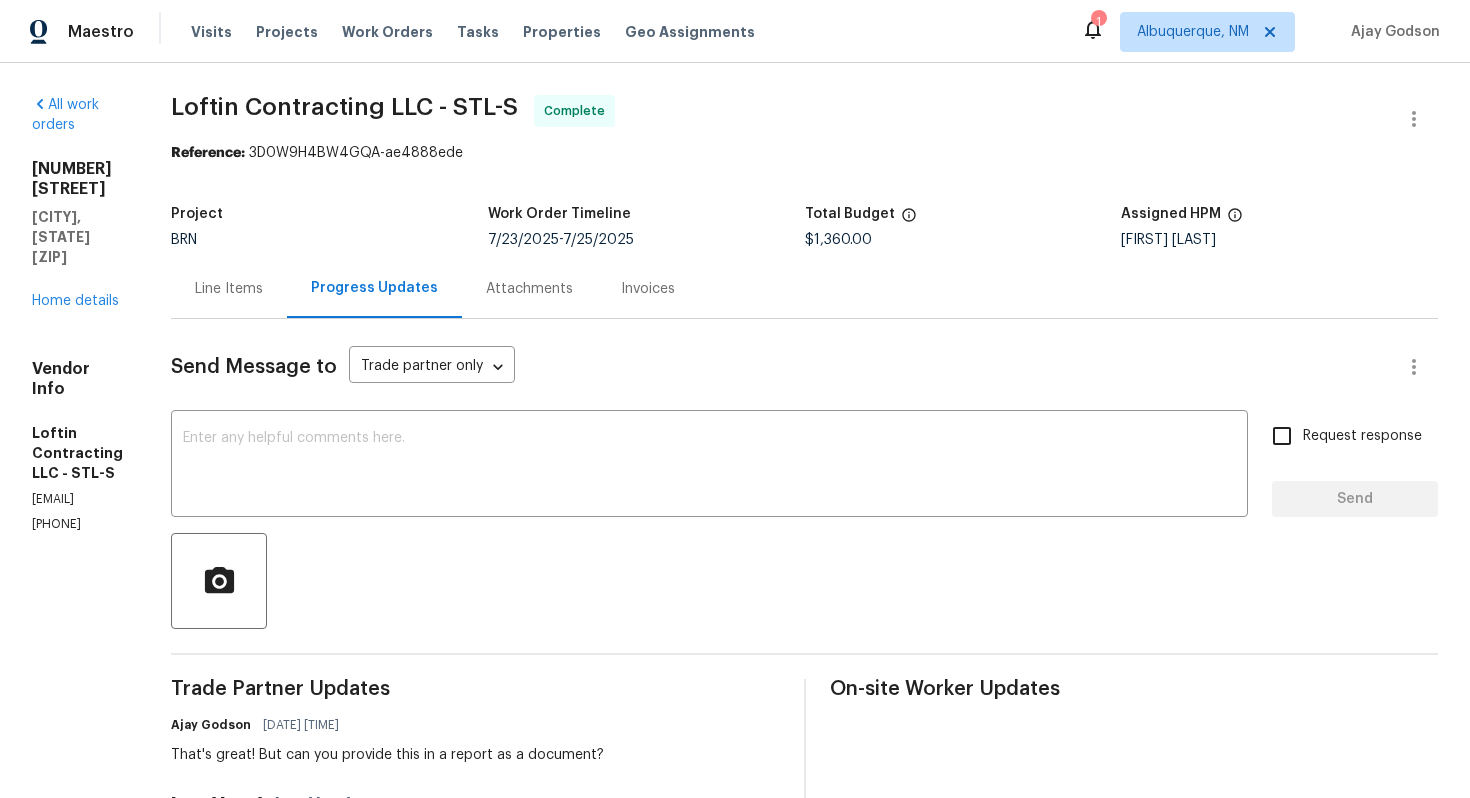 click on "Invoices" at bounding box center (648, 288) 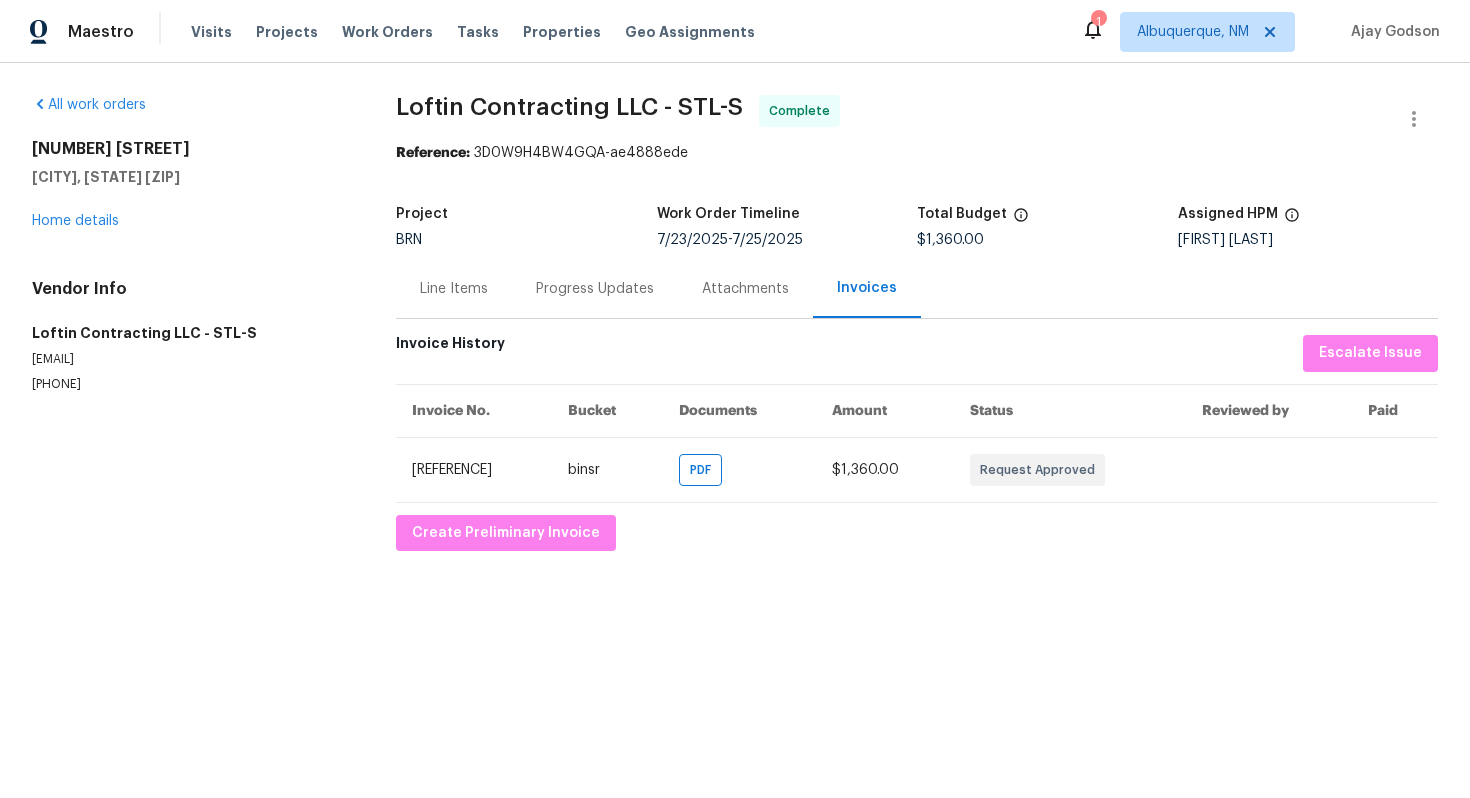 click on "Progress Updates" at bounding box center (595, 289) 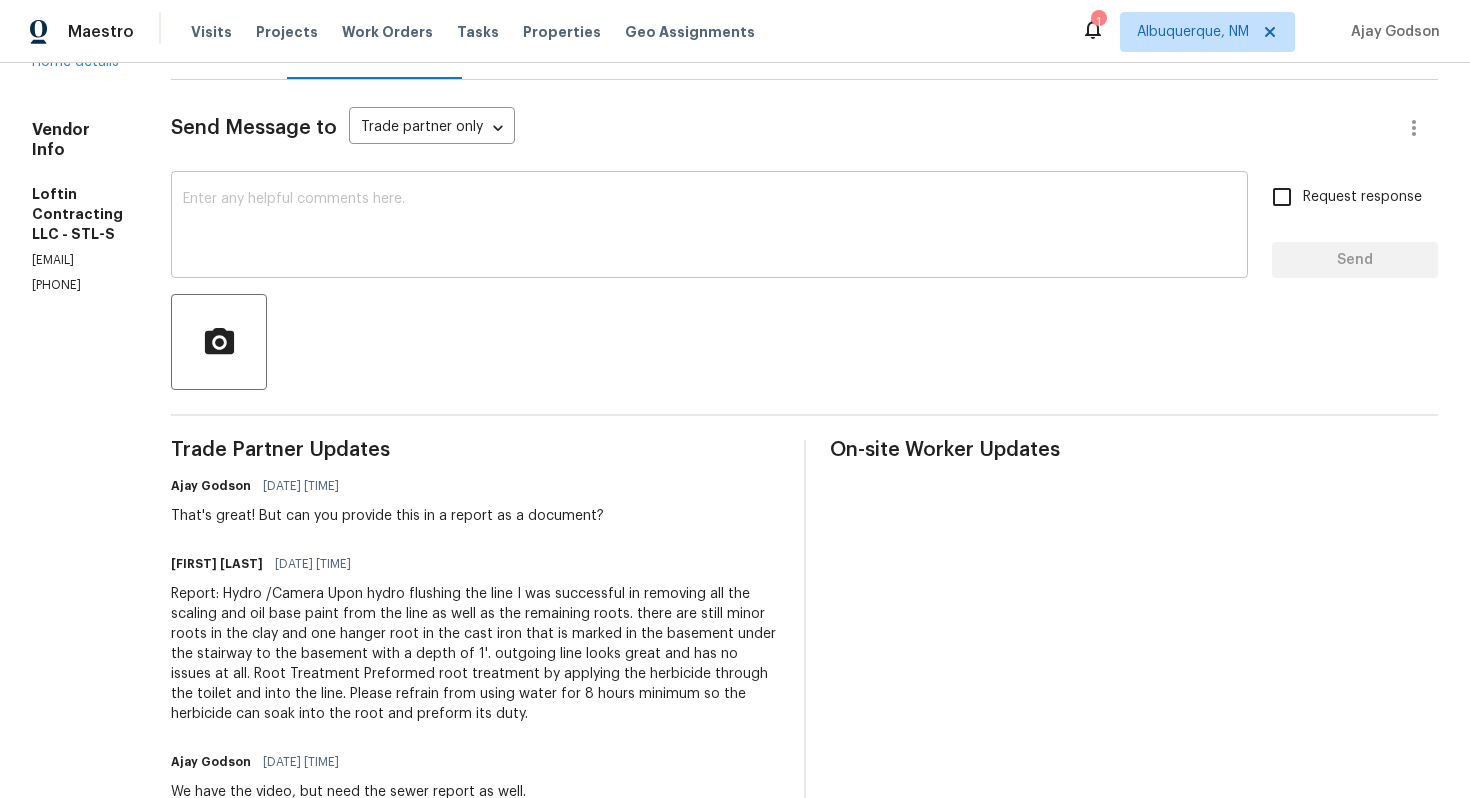 scroll, scrollTop: 0, scrollLeft: 0, axis: both 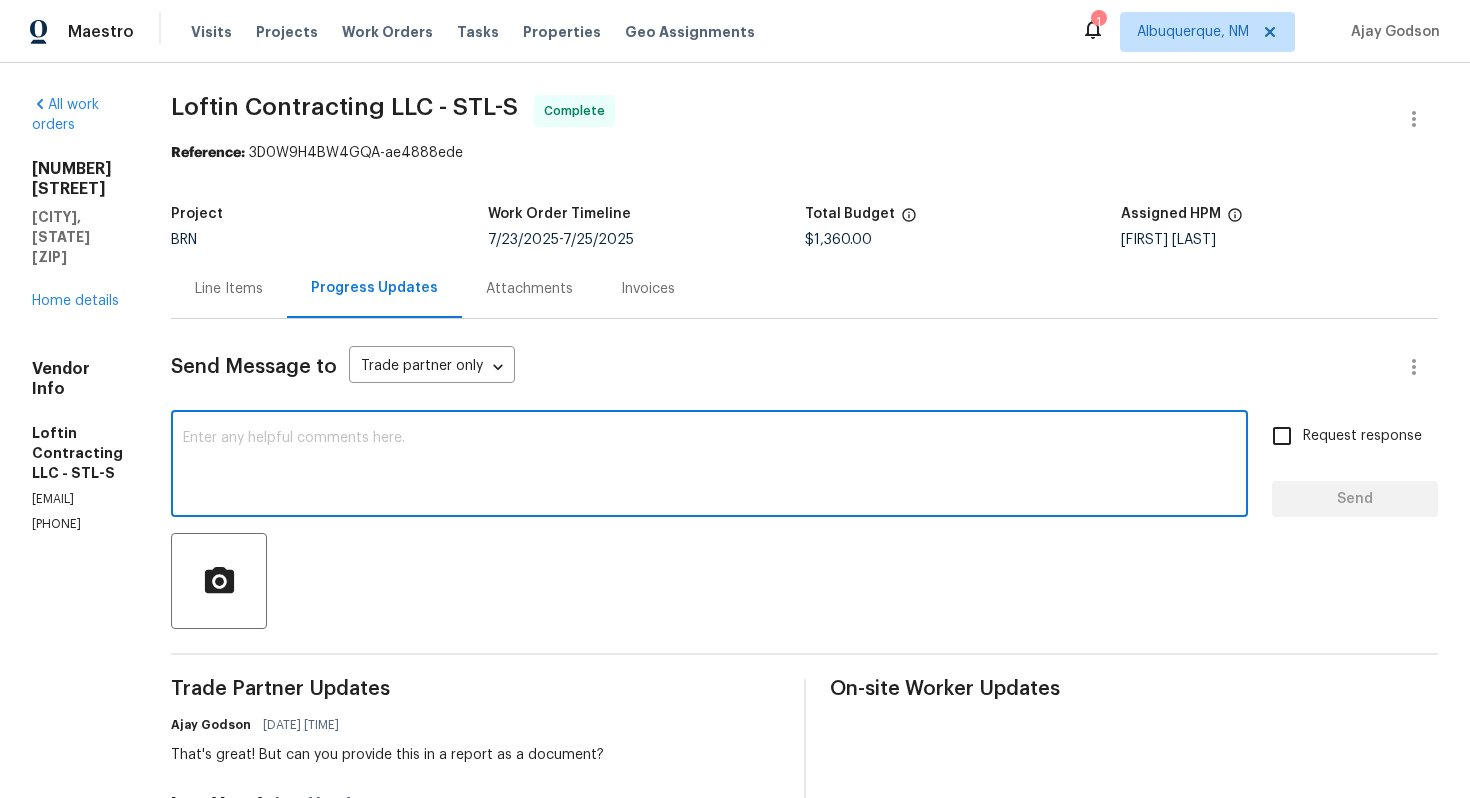 click at bounding box center [709, 466] 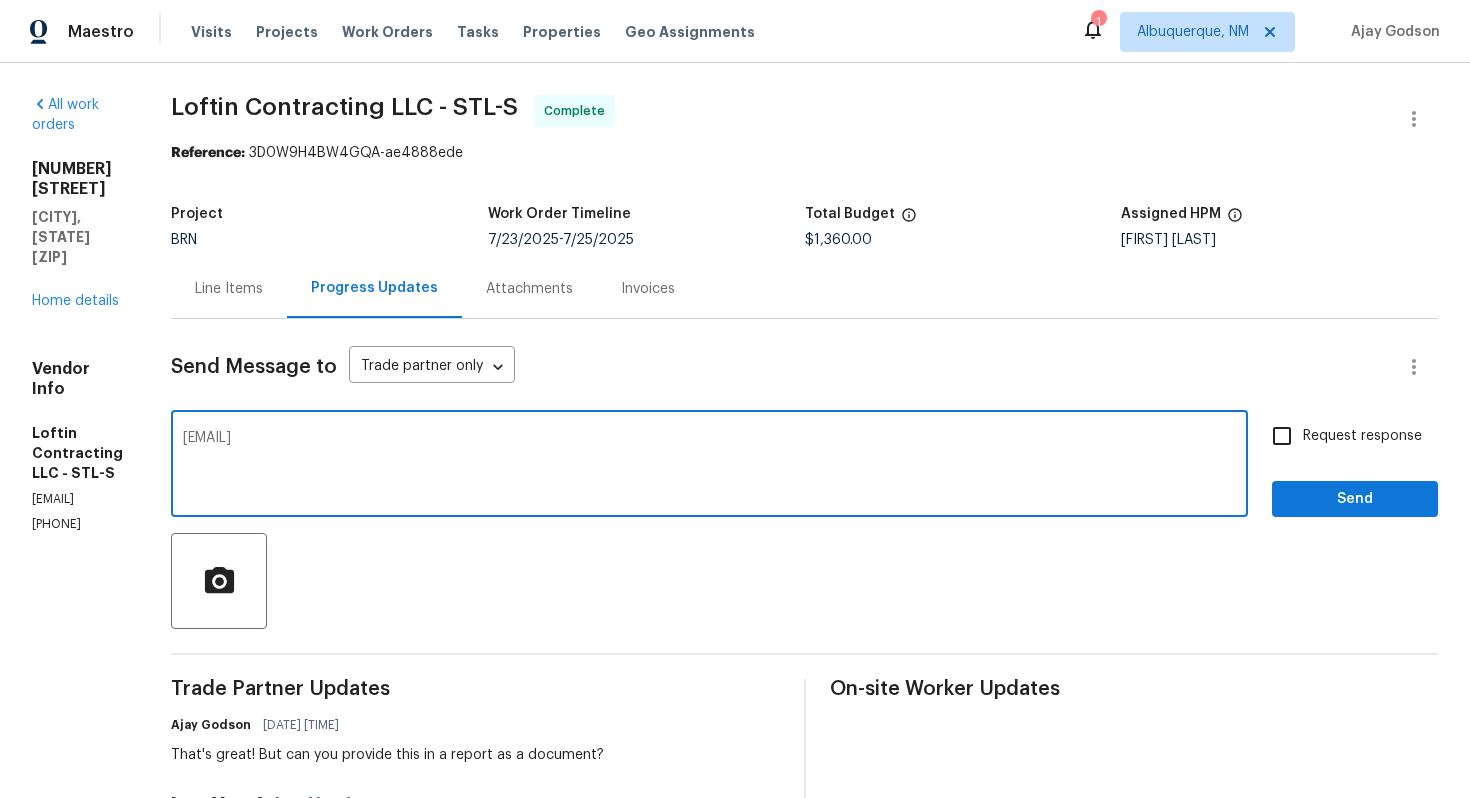 type on "ajay.godson@opendoor.com" 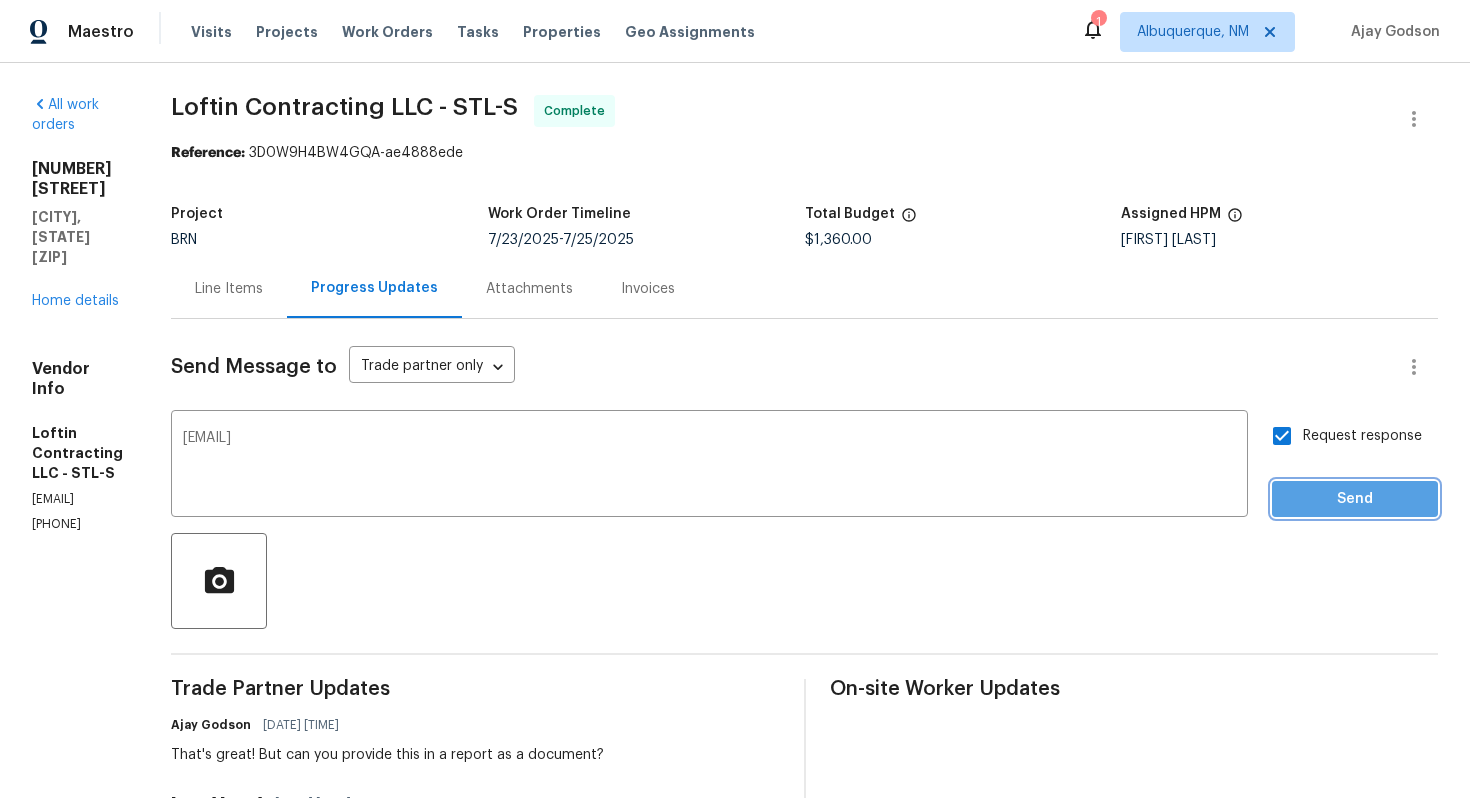 click on "Send" at bounding box center [1355, 499] 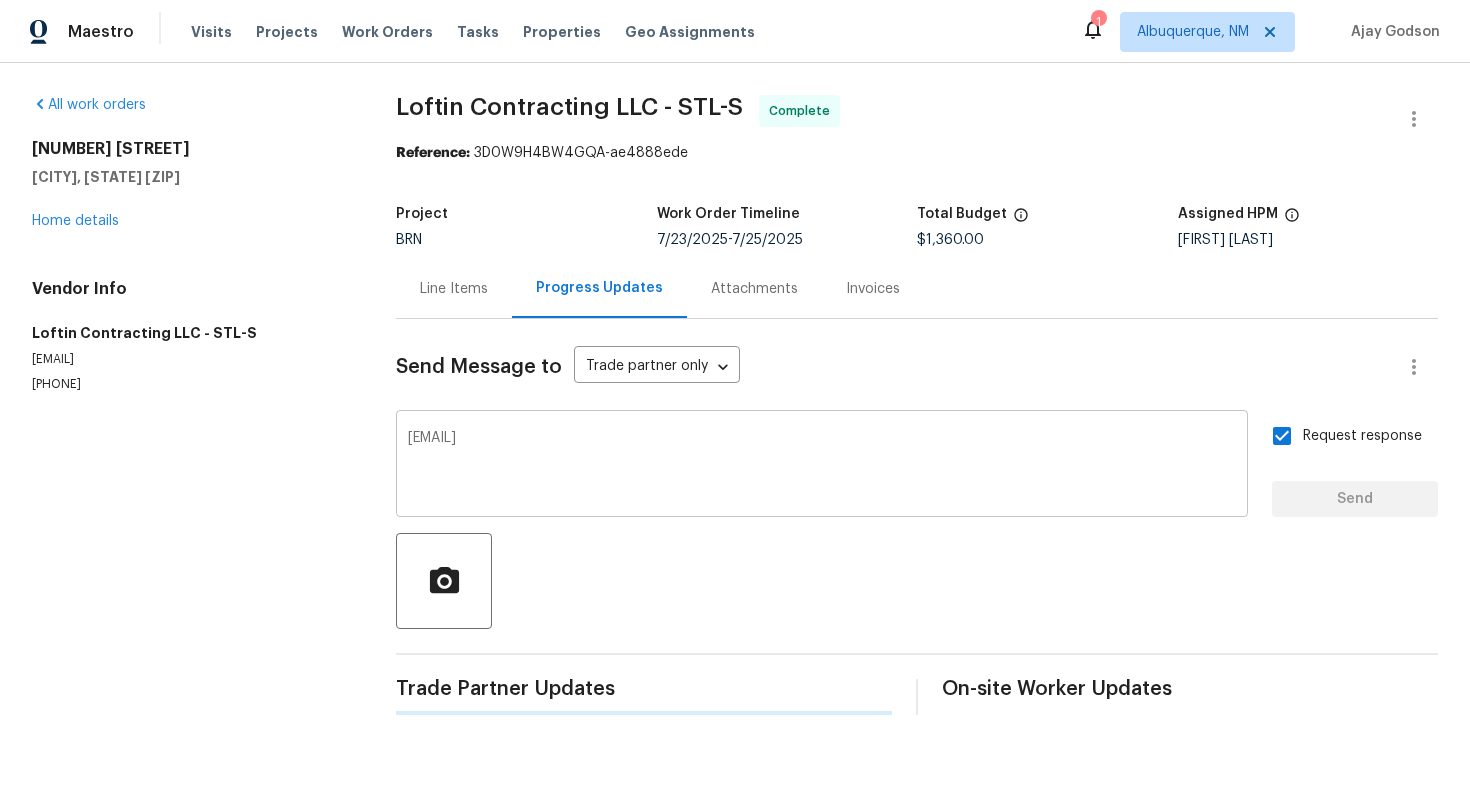 type 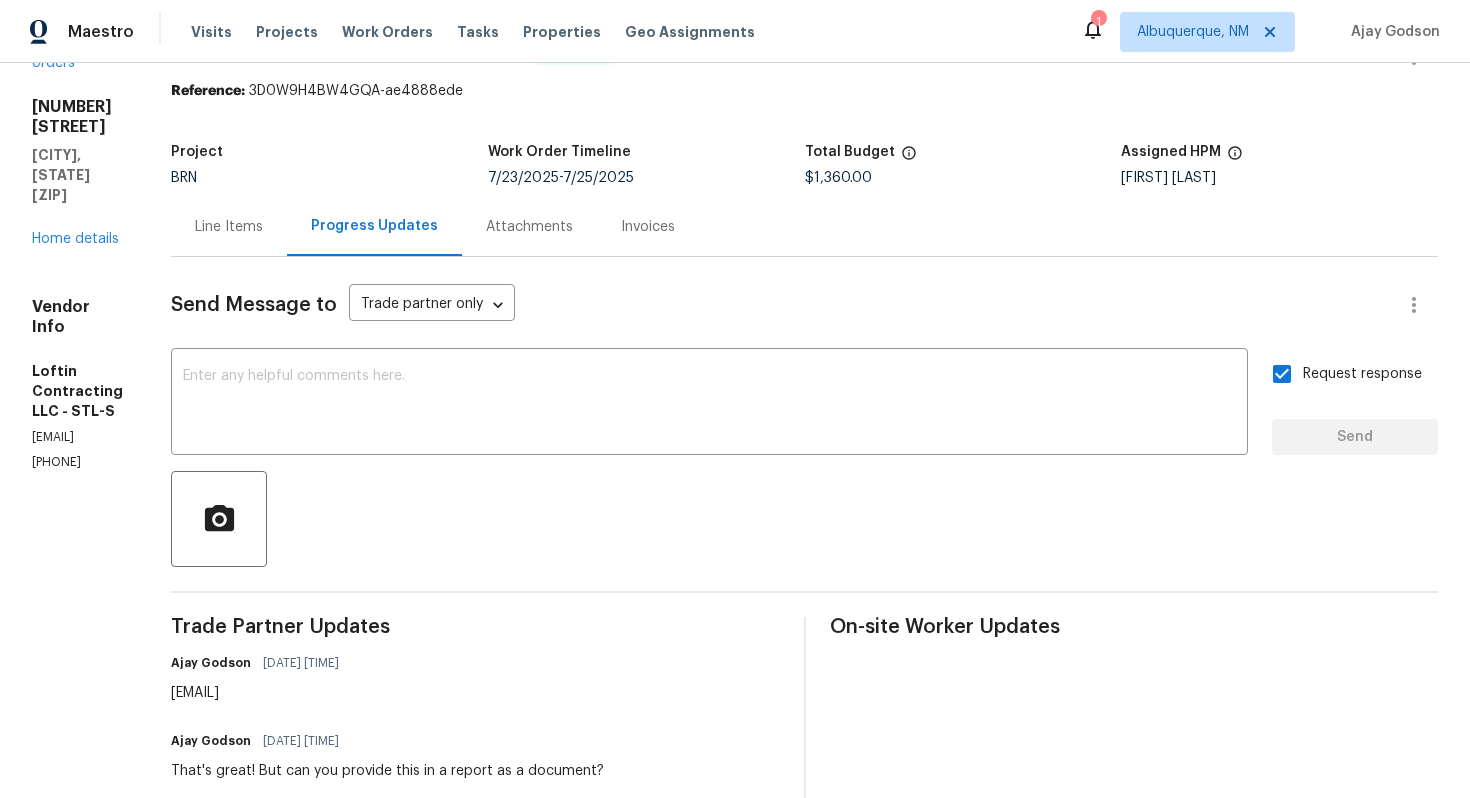 scroll, scrollTop: 0, scrollLeft: 0, axis: both 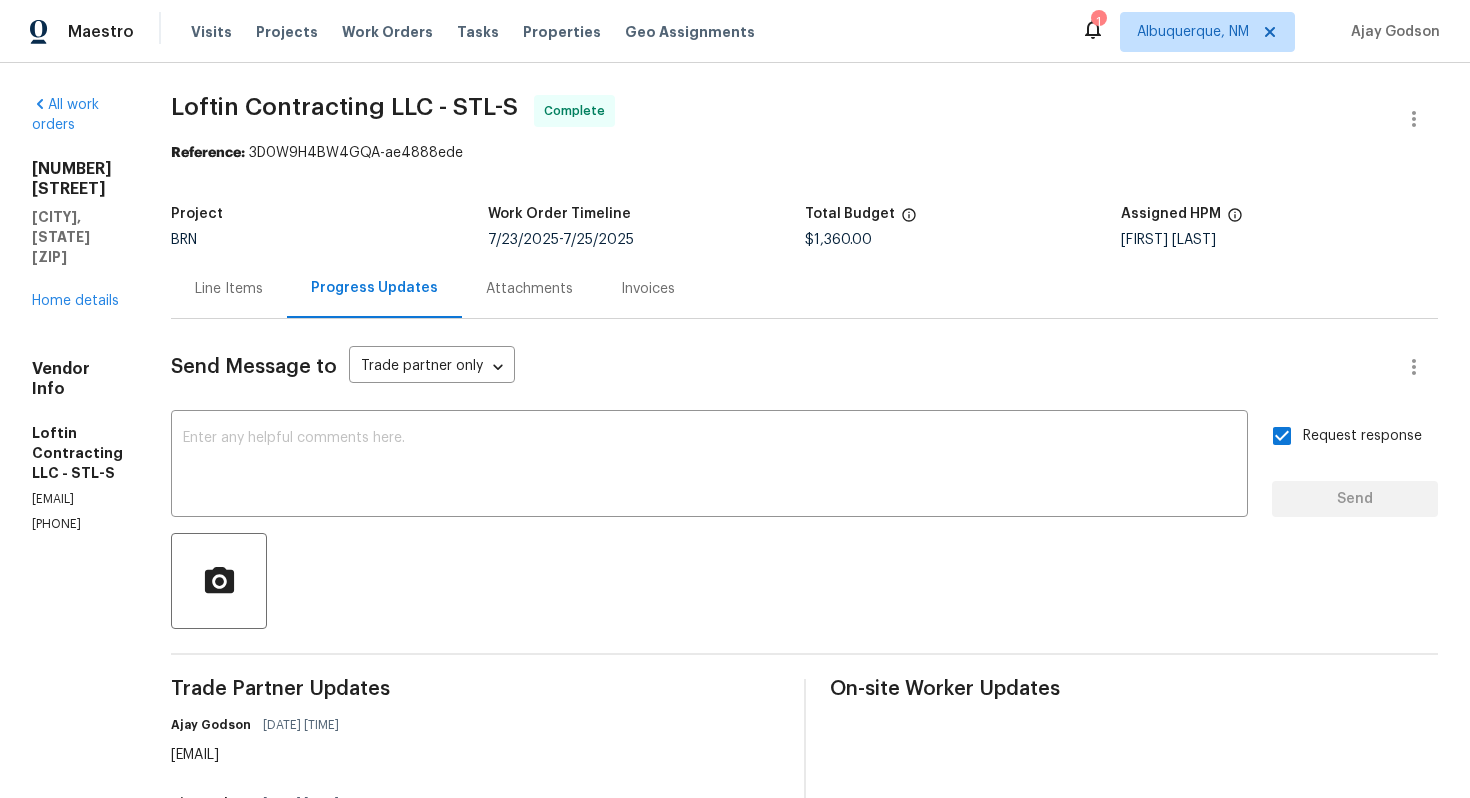 click on "Invoices" at bounding box center [648, 289] 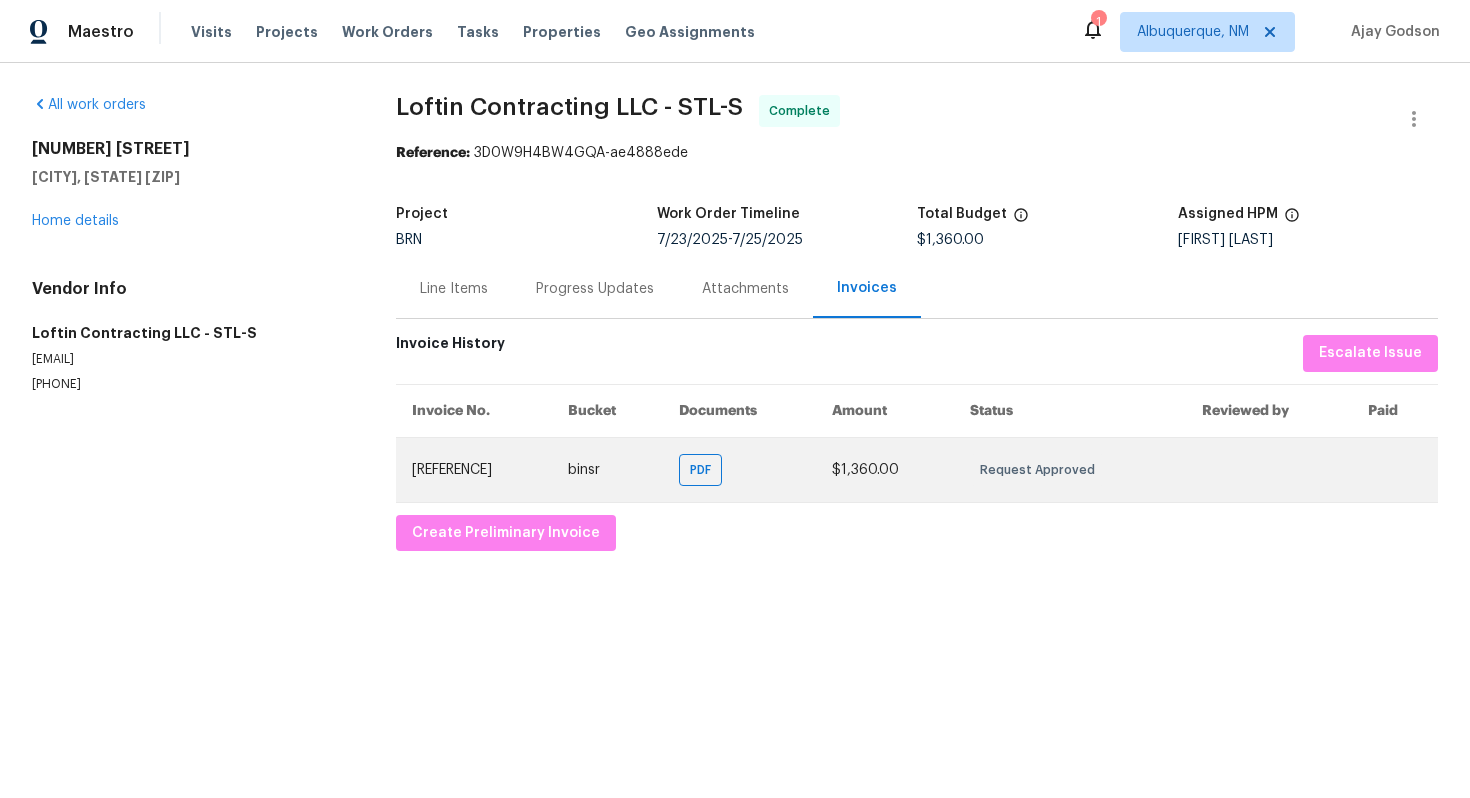 click on "binsr" at bounding box center [607, 469] 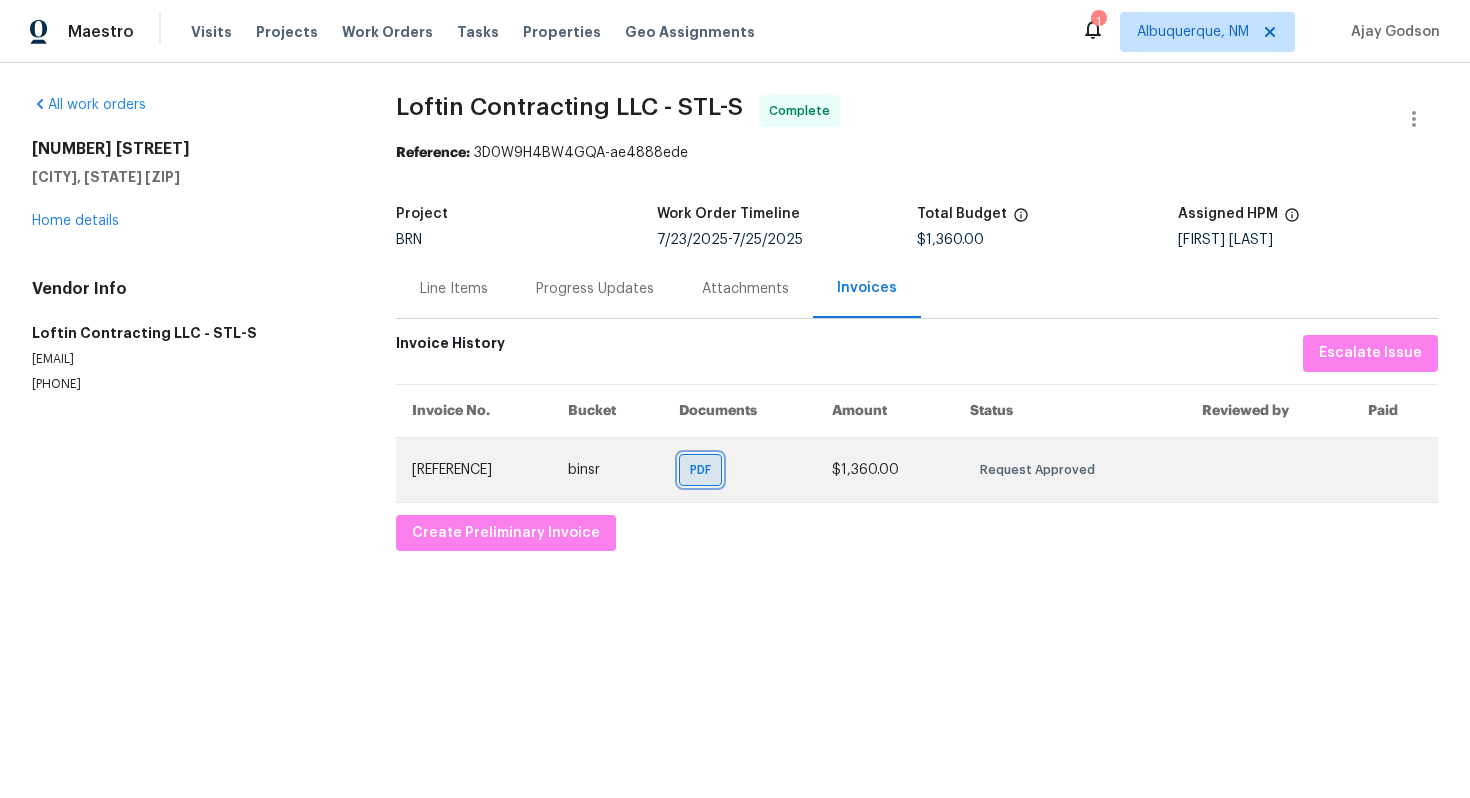 click on "PDF" at bounding box center (700, 470) 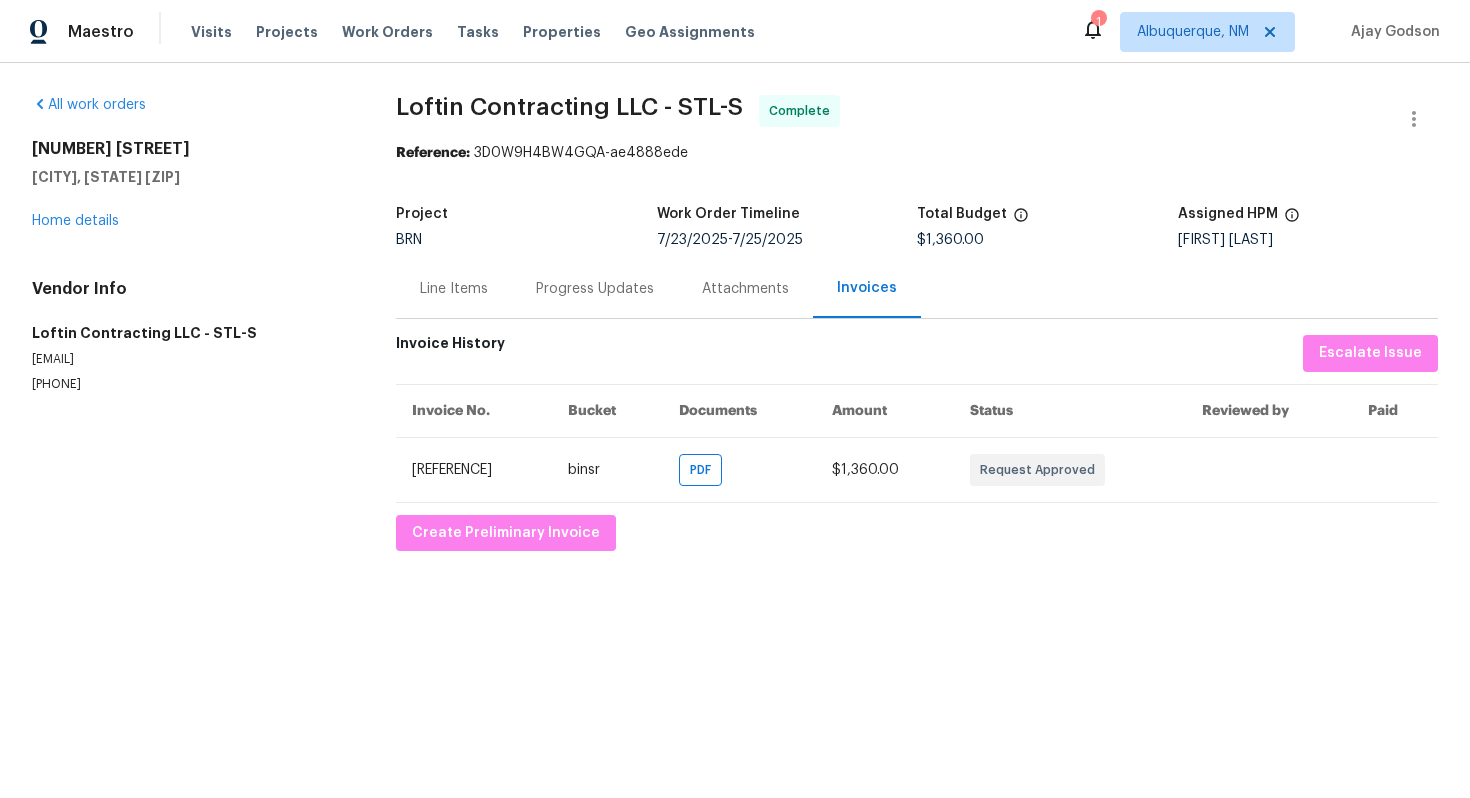 click on "Progress Updates" at bounding box center (595, 289) 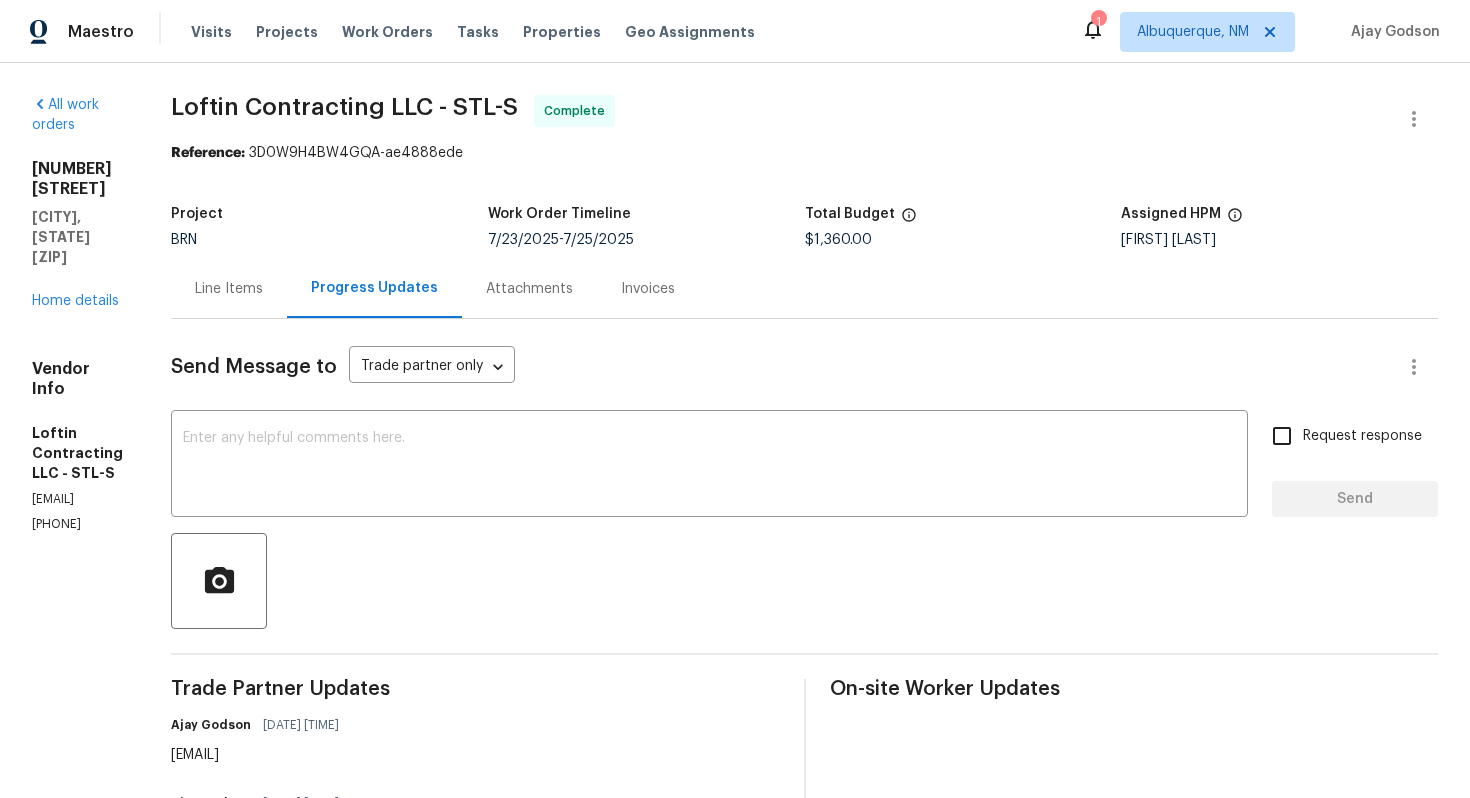 click on "Progress Updates" at bounding box center [374, 288] 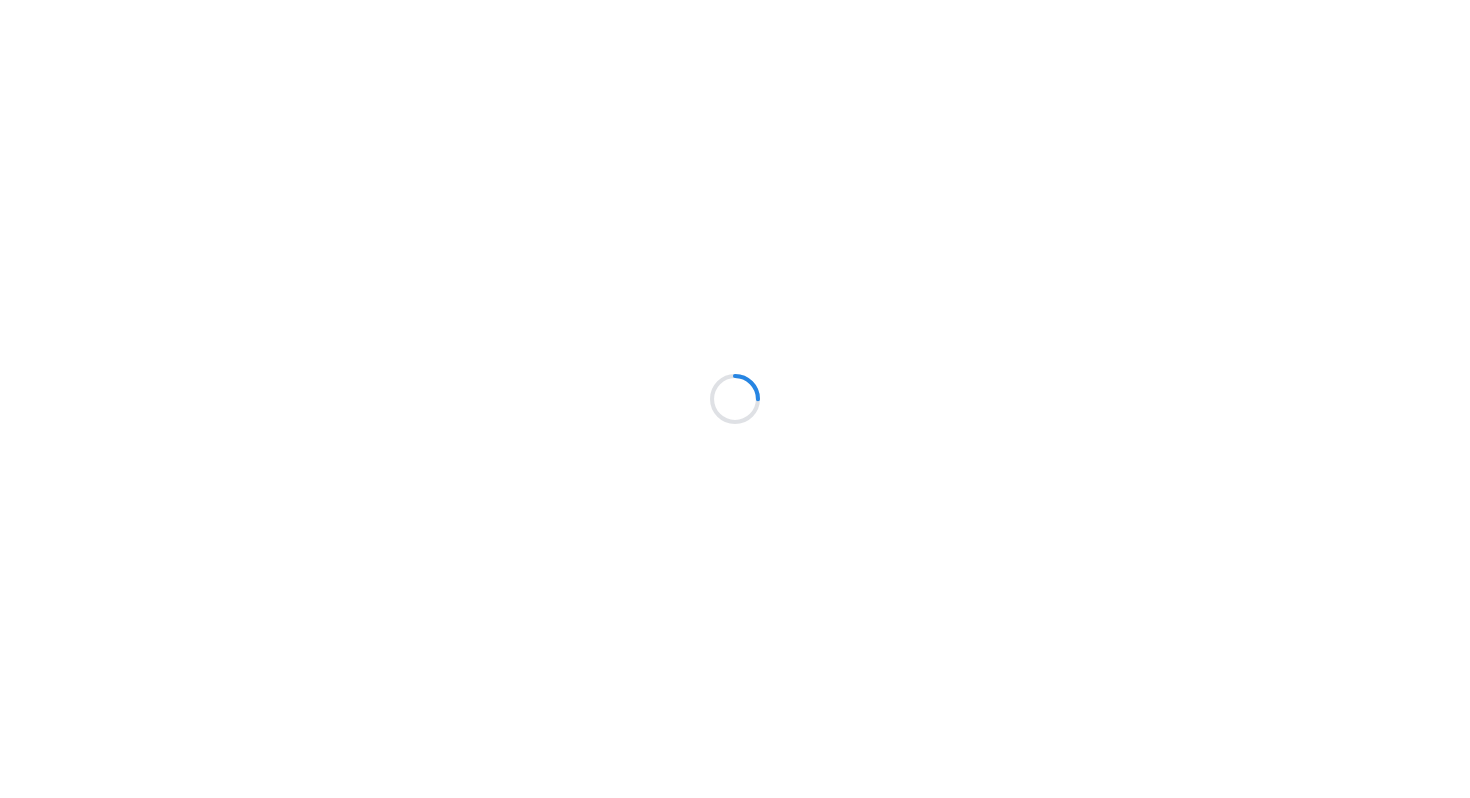 scroll, scrollTop: 0, scrollLeft: 0, axis: both 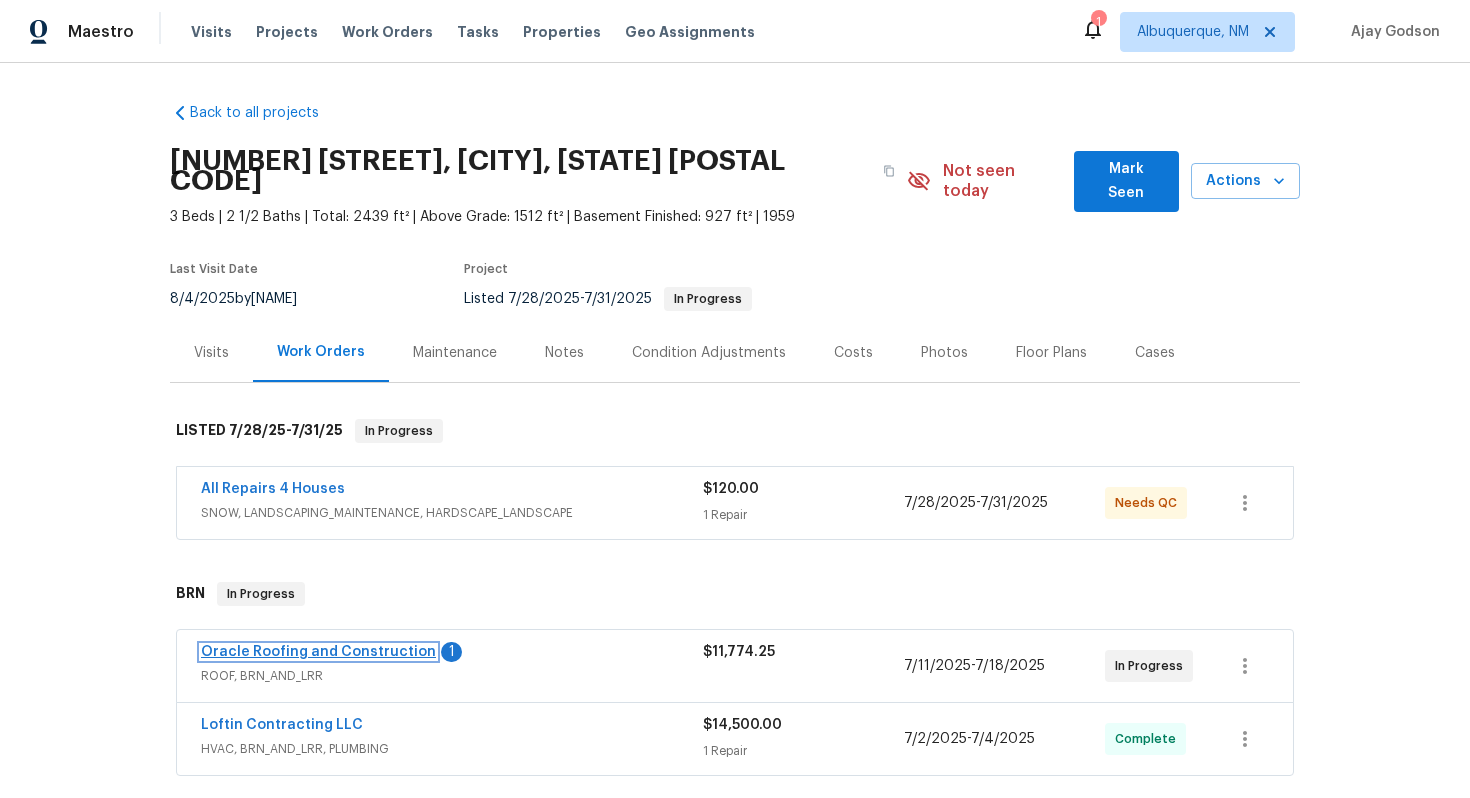 click on "Oracle Roofing and Construction" at bounding box center (318, 652) 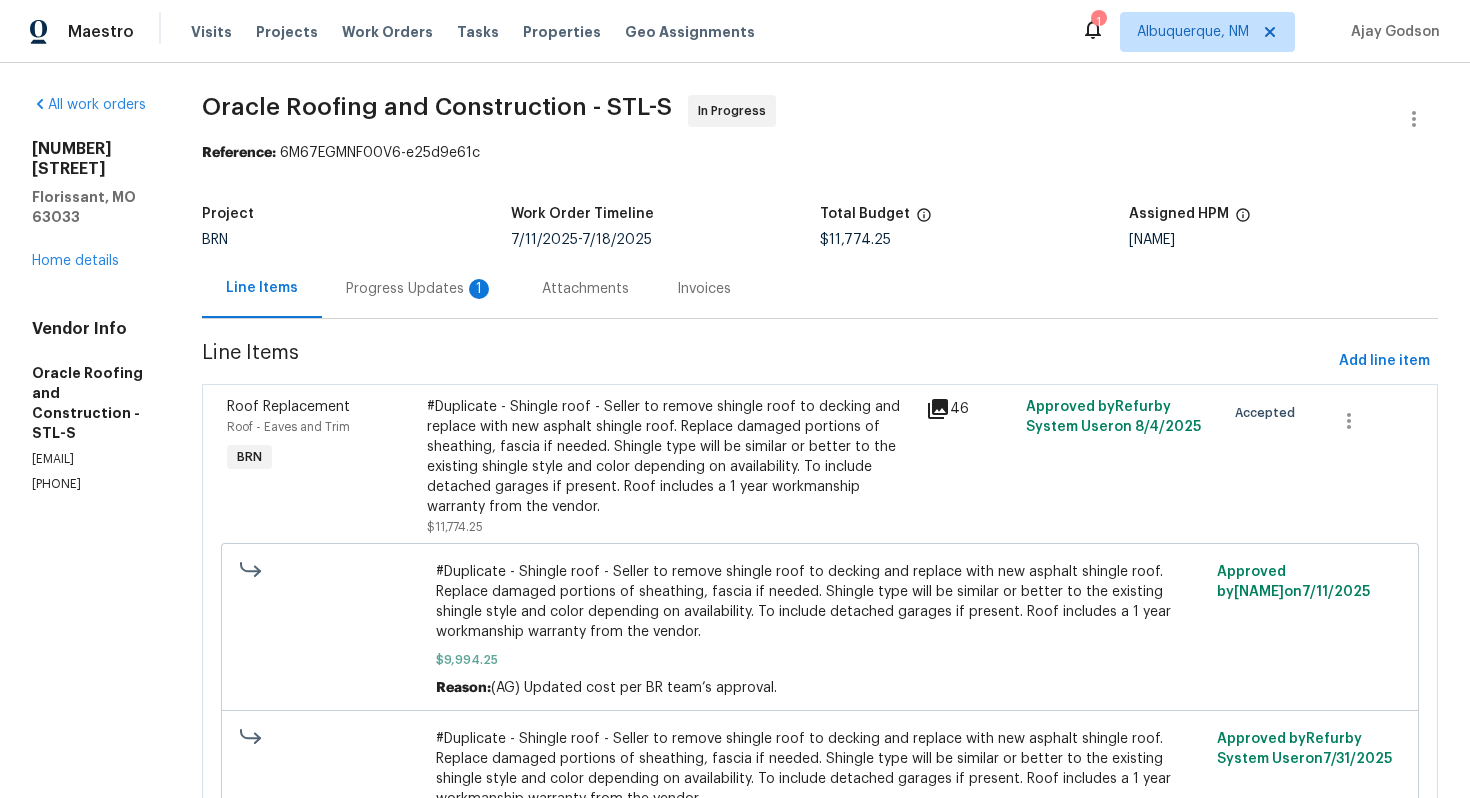 click on "Progress Updates 1" at bounding box center (420, 288) 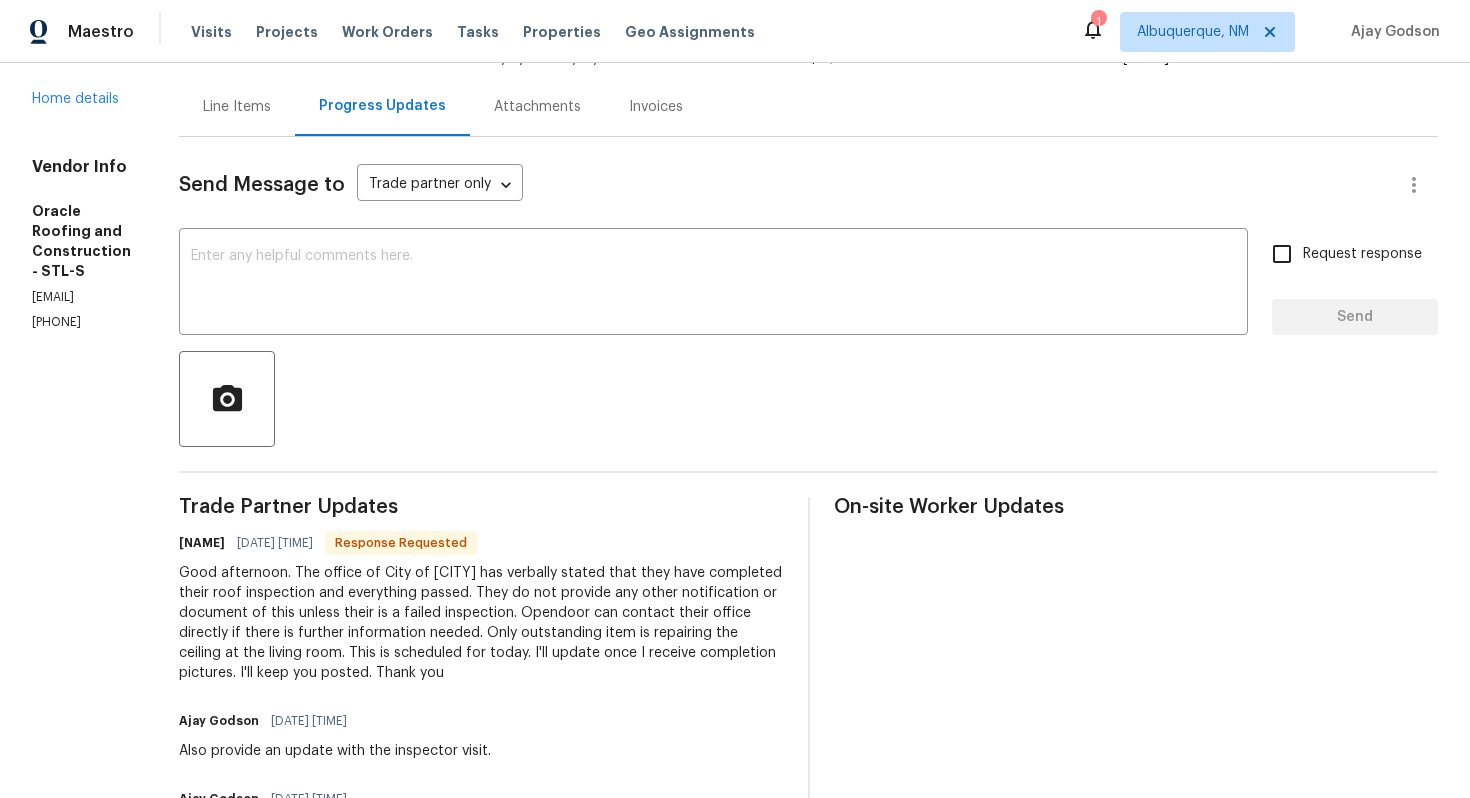 scroll, scrollTop: 0, scrollLeft: 0, axis: both 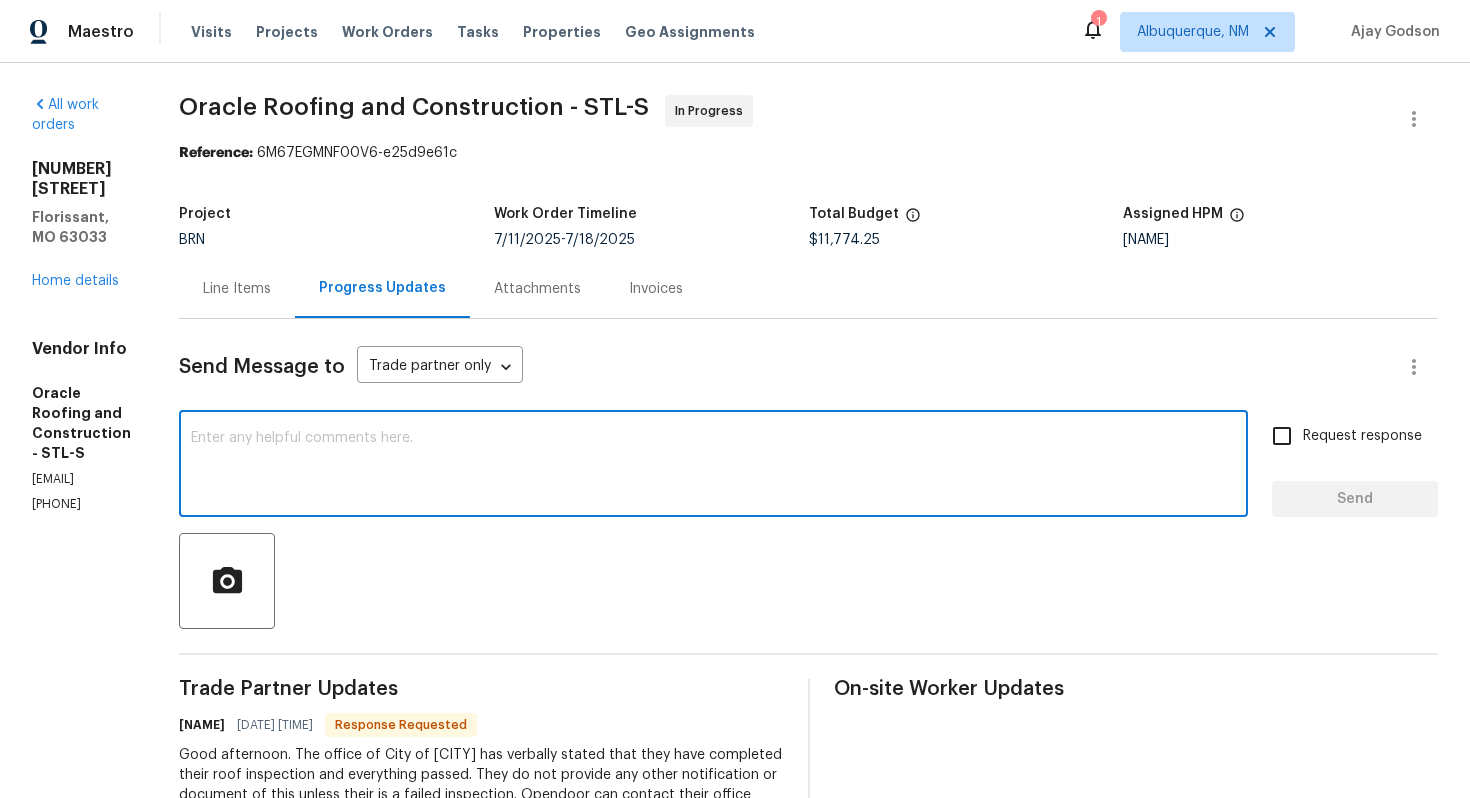 click at bounding box center (713, 466) 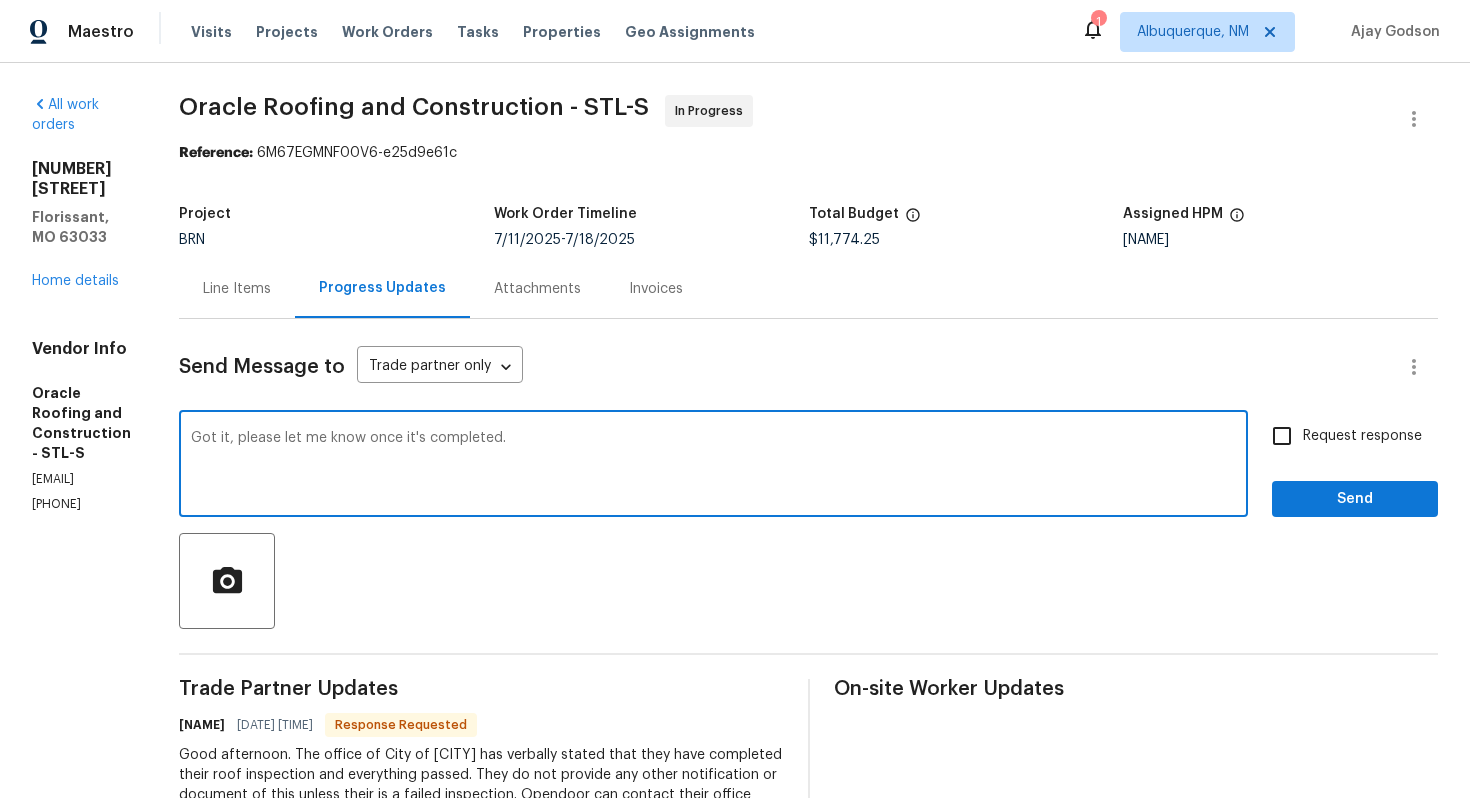 type on "Got it, please let me know once it's completed." 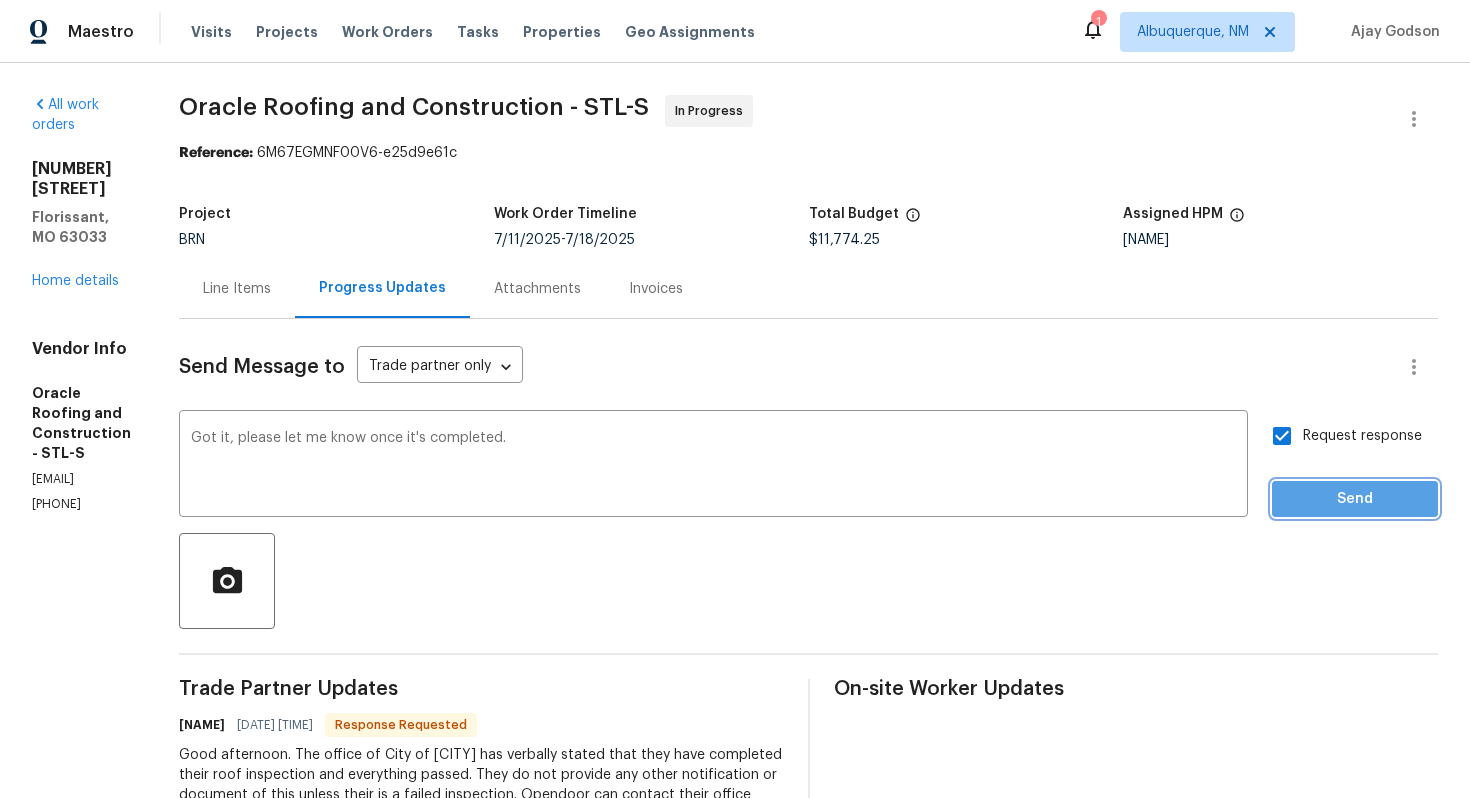 click on "Send" at bounding box center [1355, 499] 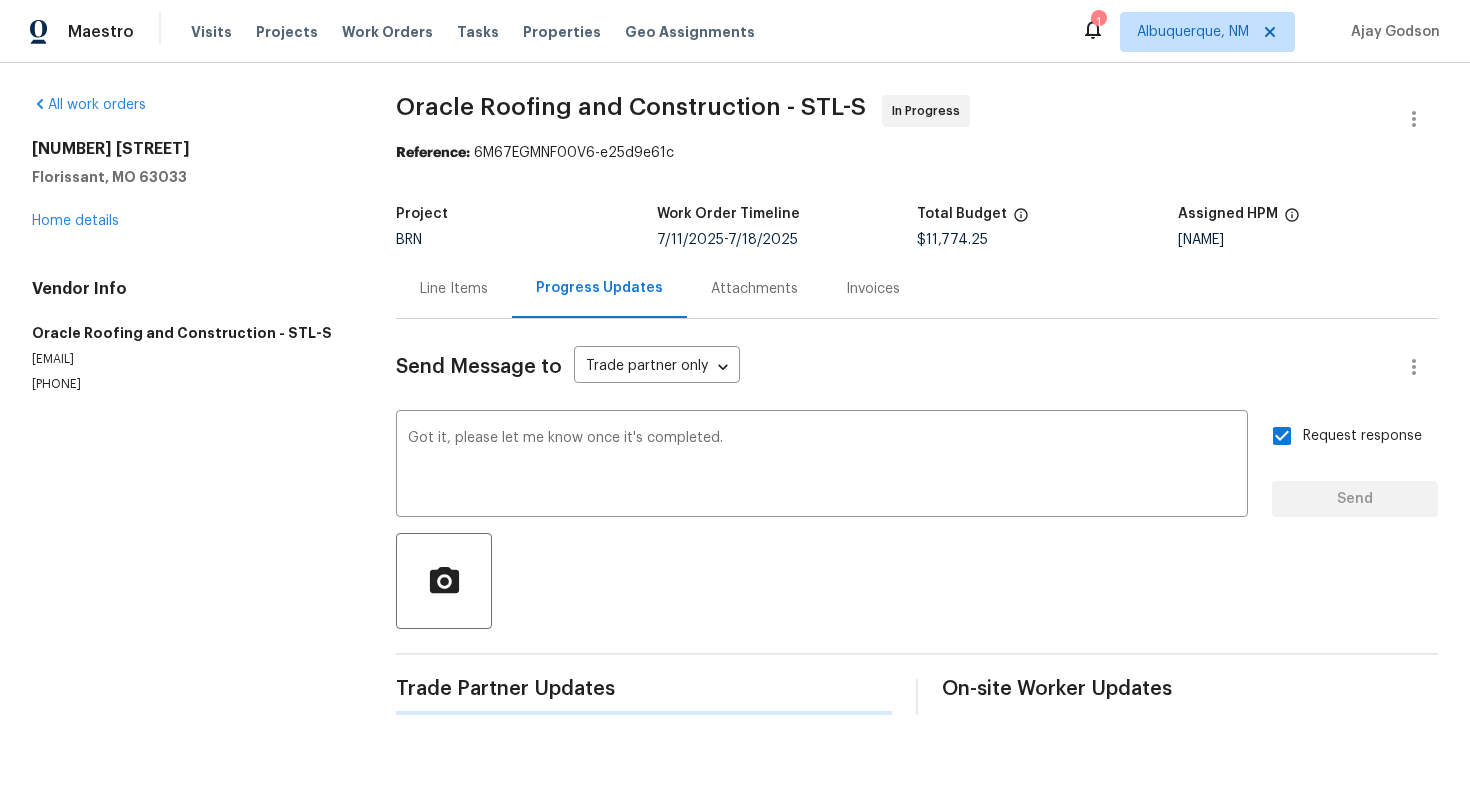 type 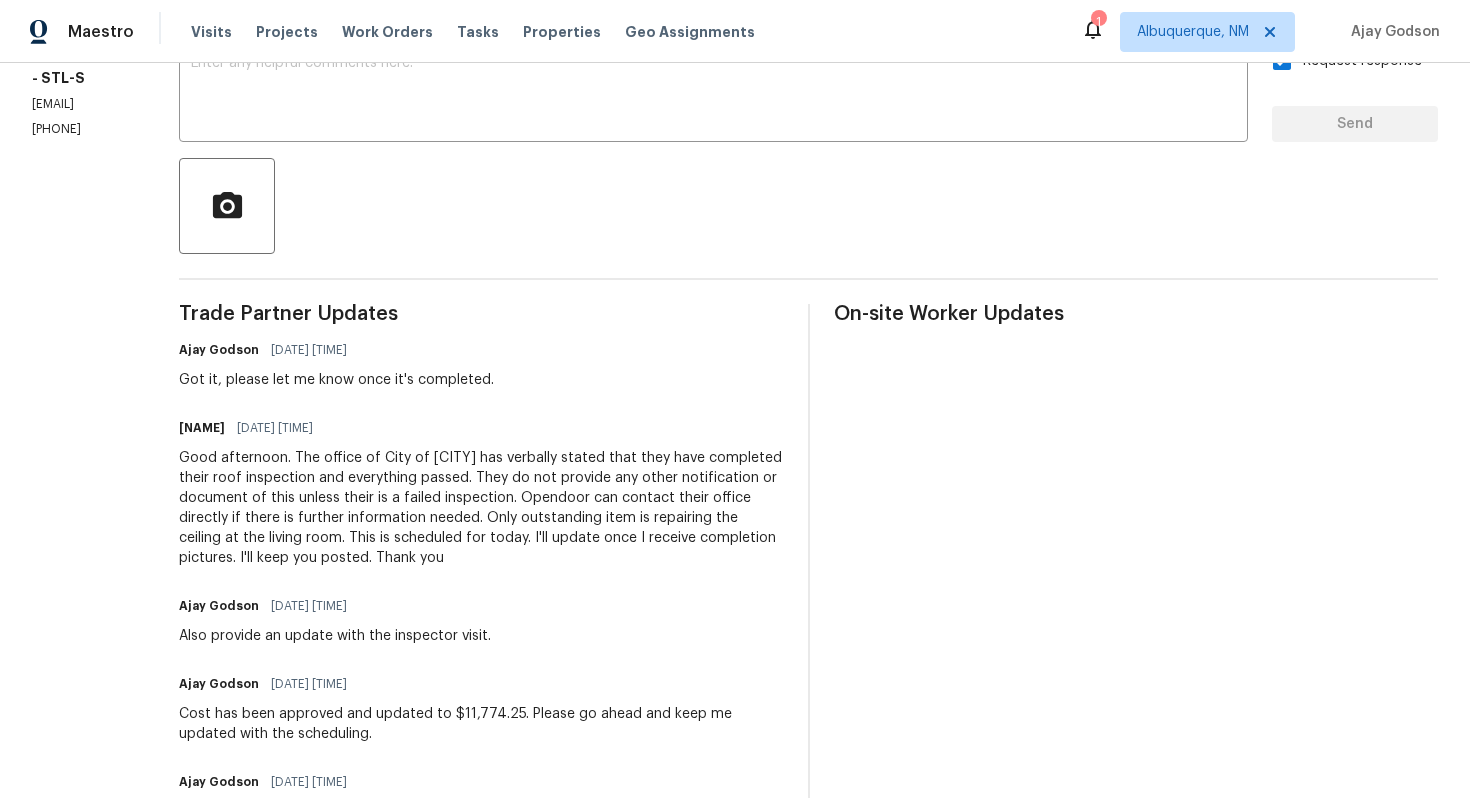 scroll, scrollTop: 381, scrollLeft: 0, axis: vertical 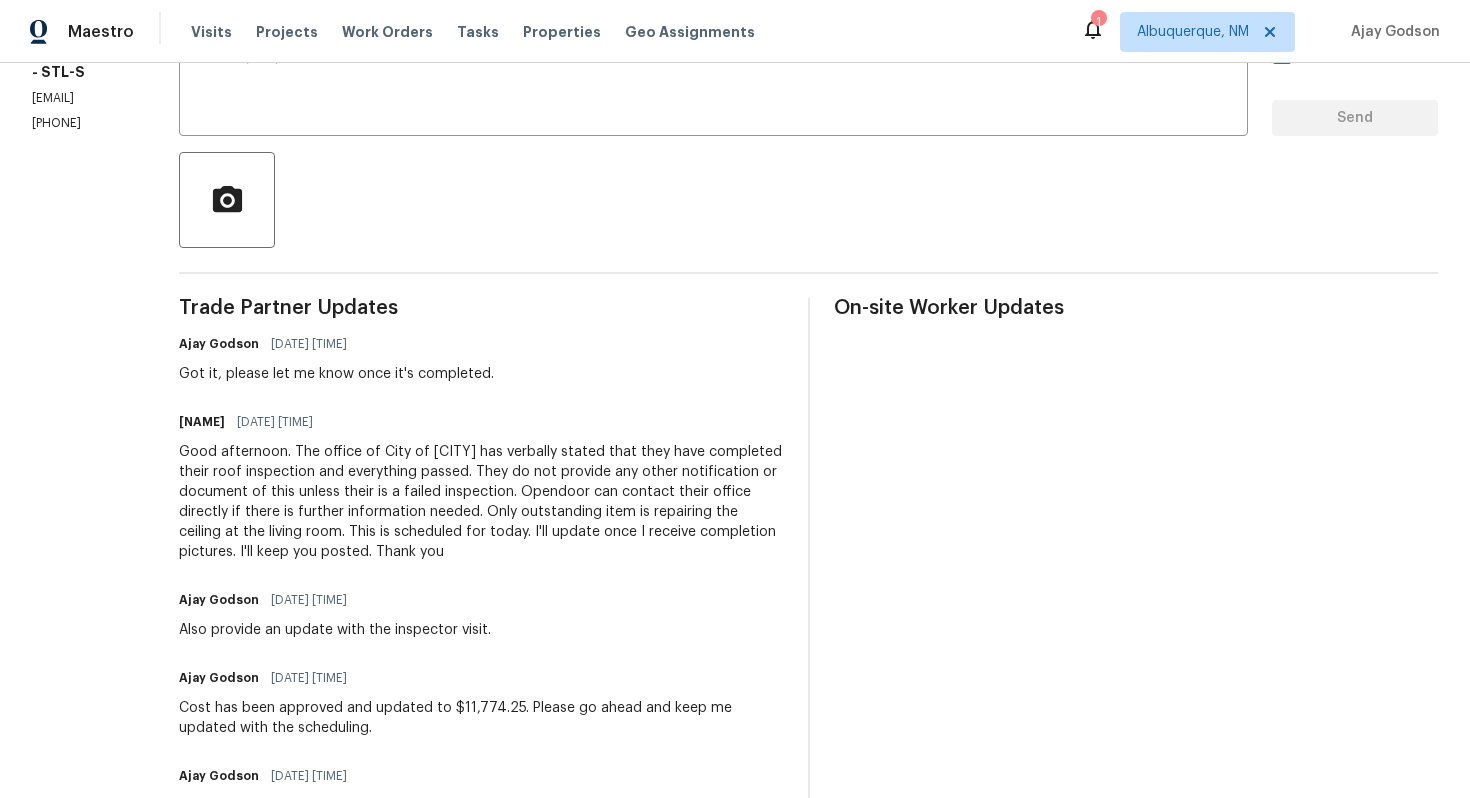 drag, startPoint x: 344, startPoint y: 455, endPoint x: 551, endPoint y: 548, distance: 226.9317 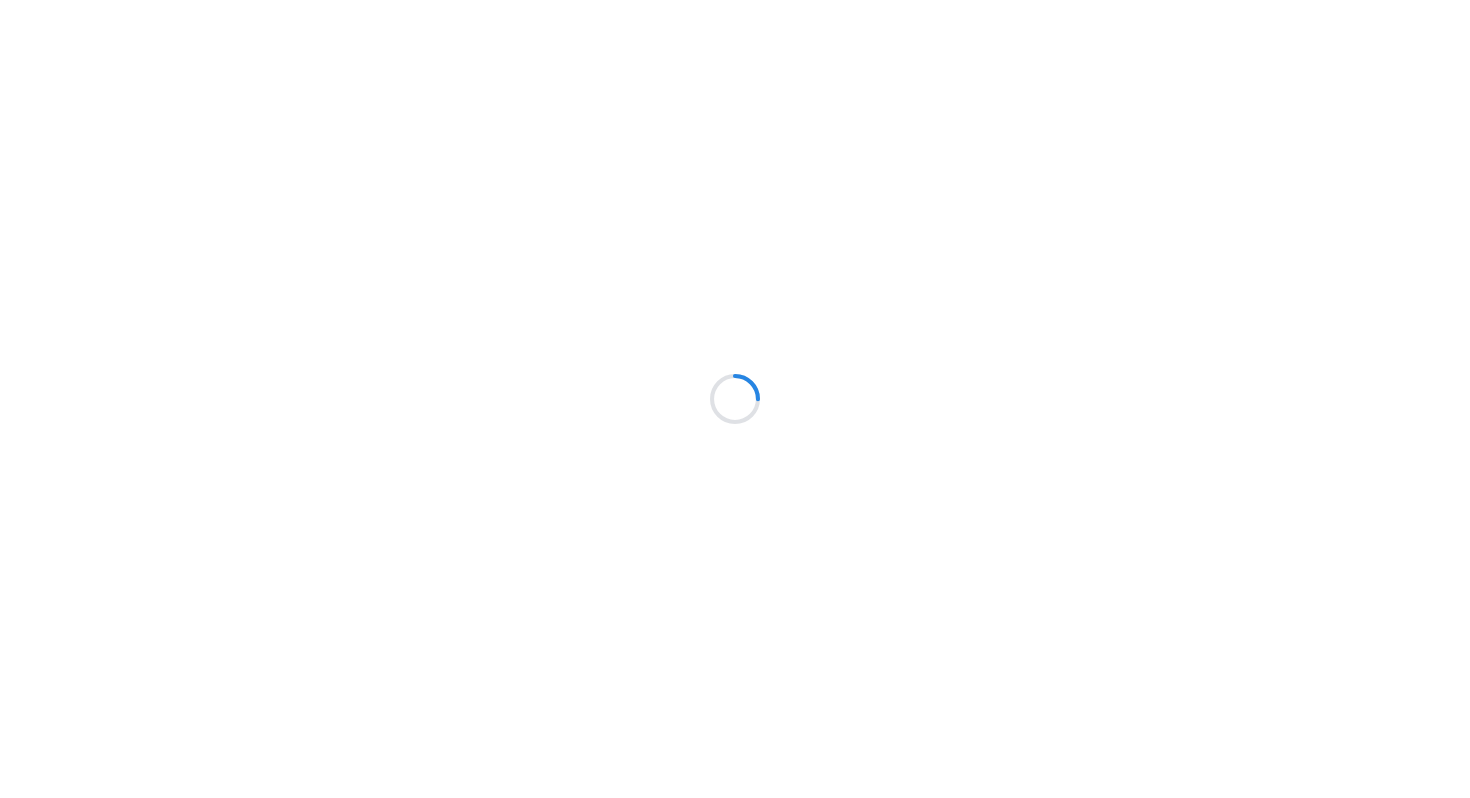 scroll, scrollTop: 0, scrollLeft: 0, axis: both 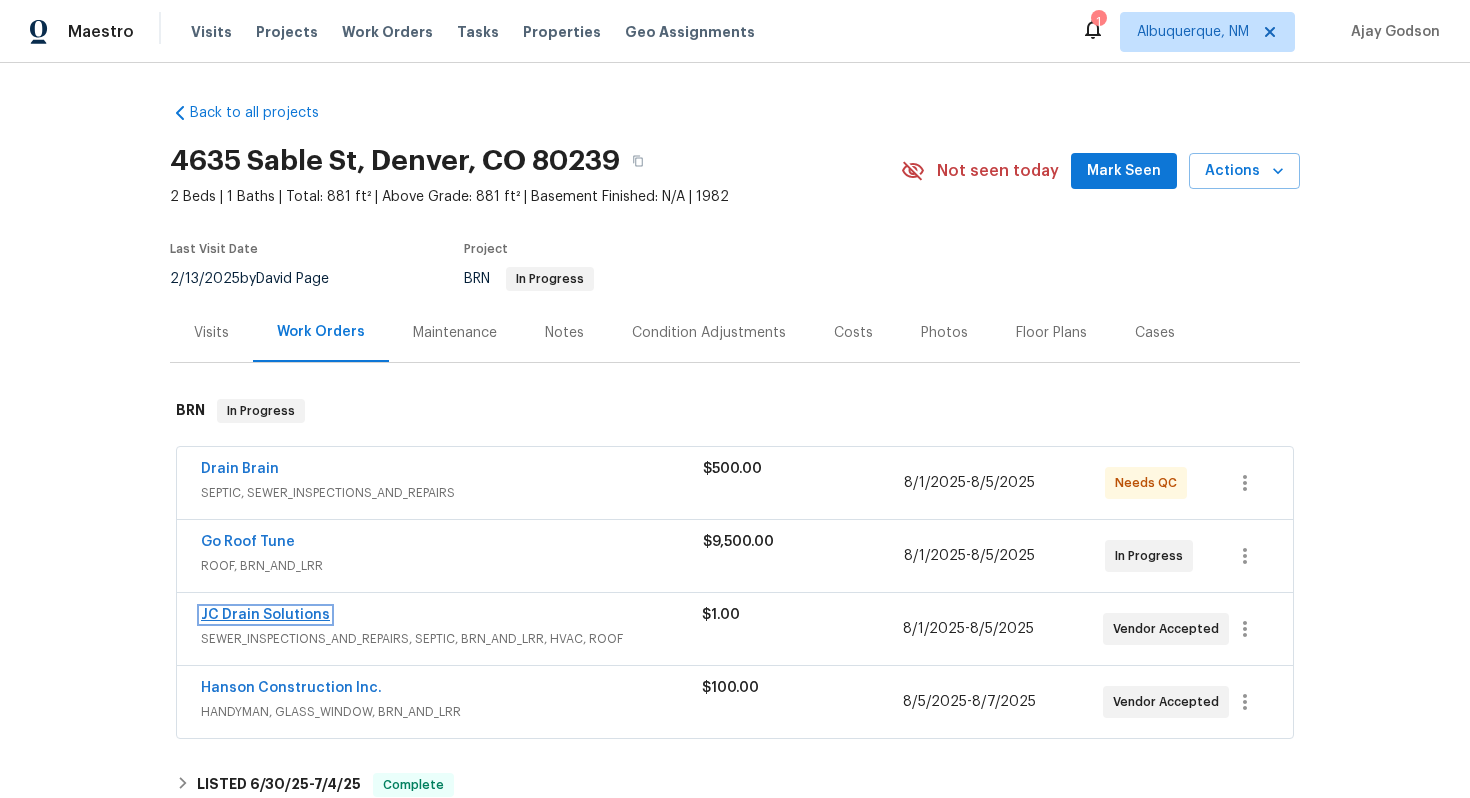 click on "JC Drain Solutions" at bounding box center (265, 615) 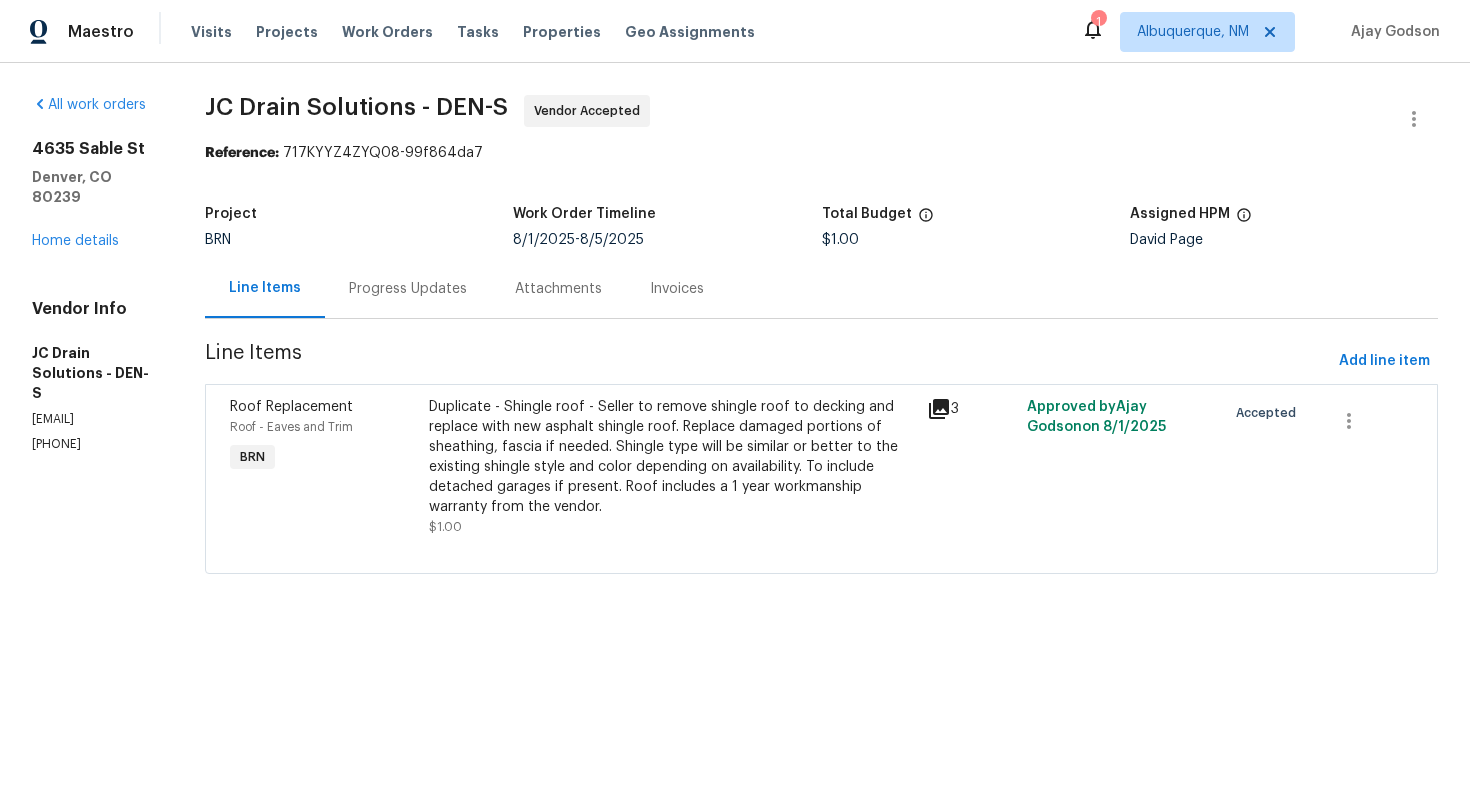 click on "Progress Updates" at bounding box center (408, 289) 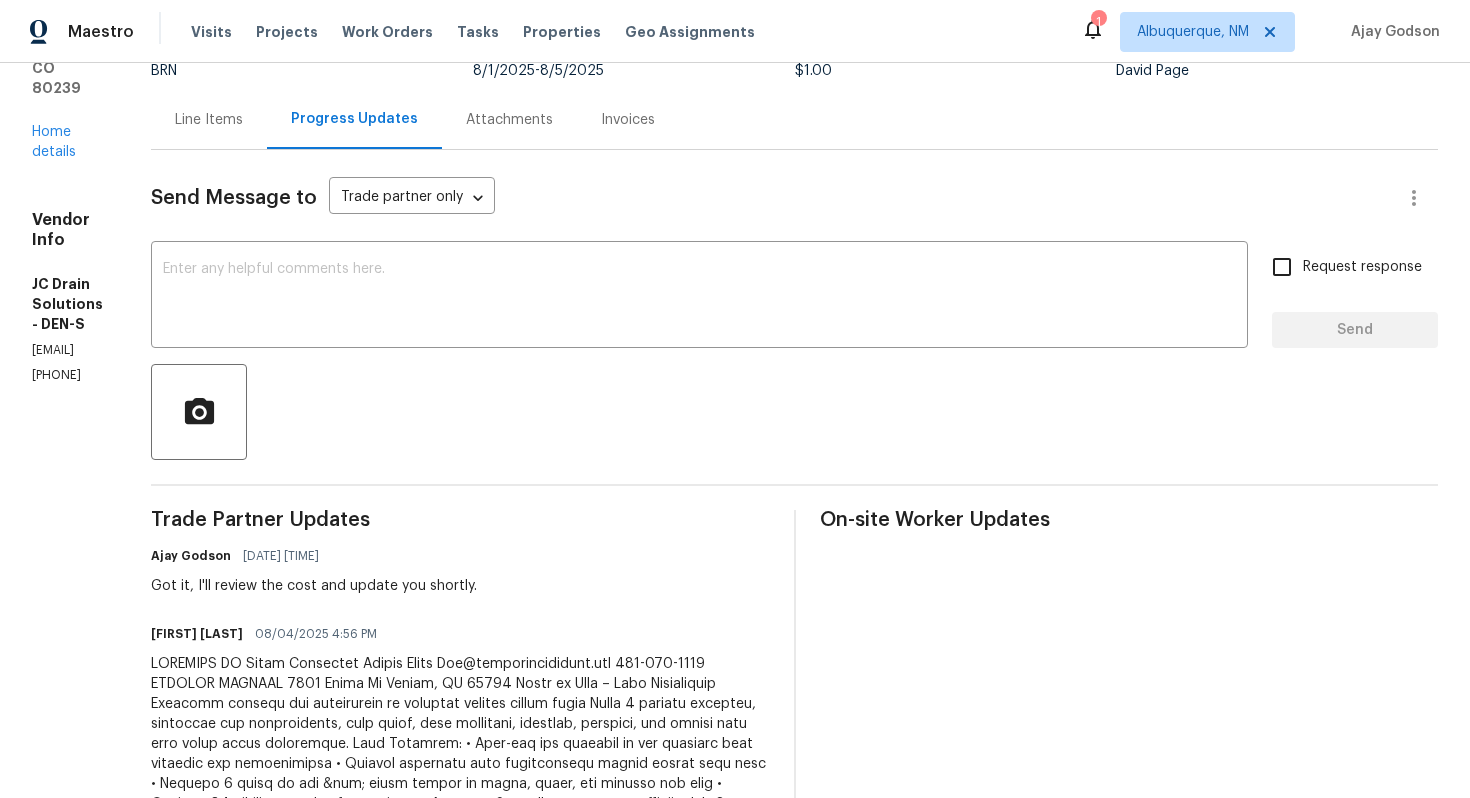 scroll, scrollTop: 0, scrollLeft: 0, axis: both 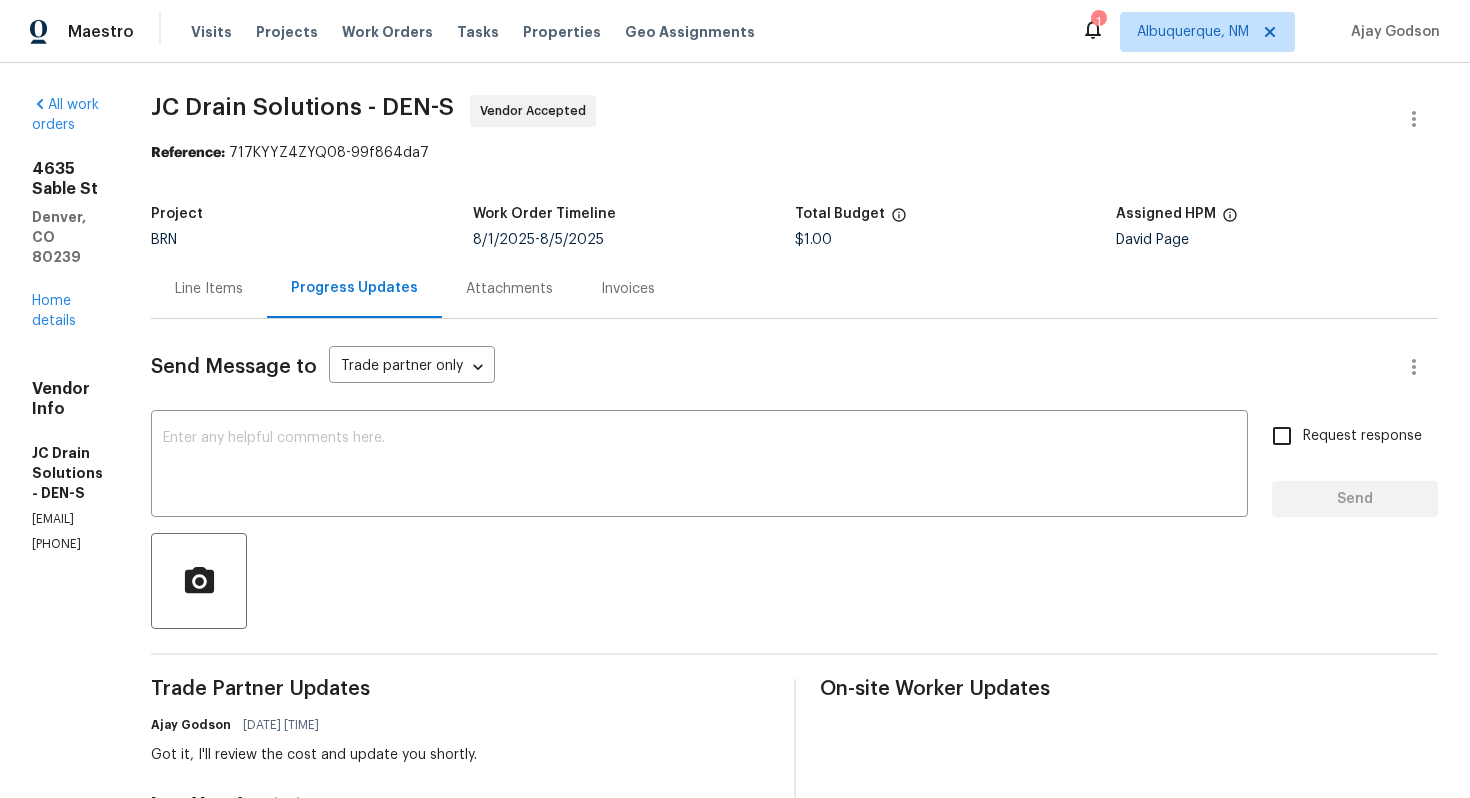 click on "Line Items" at bounding box center [209, 288] 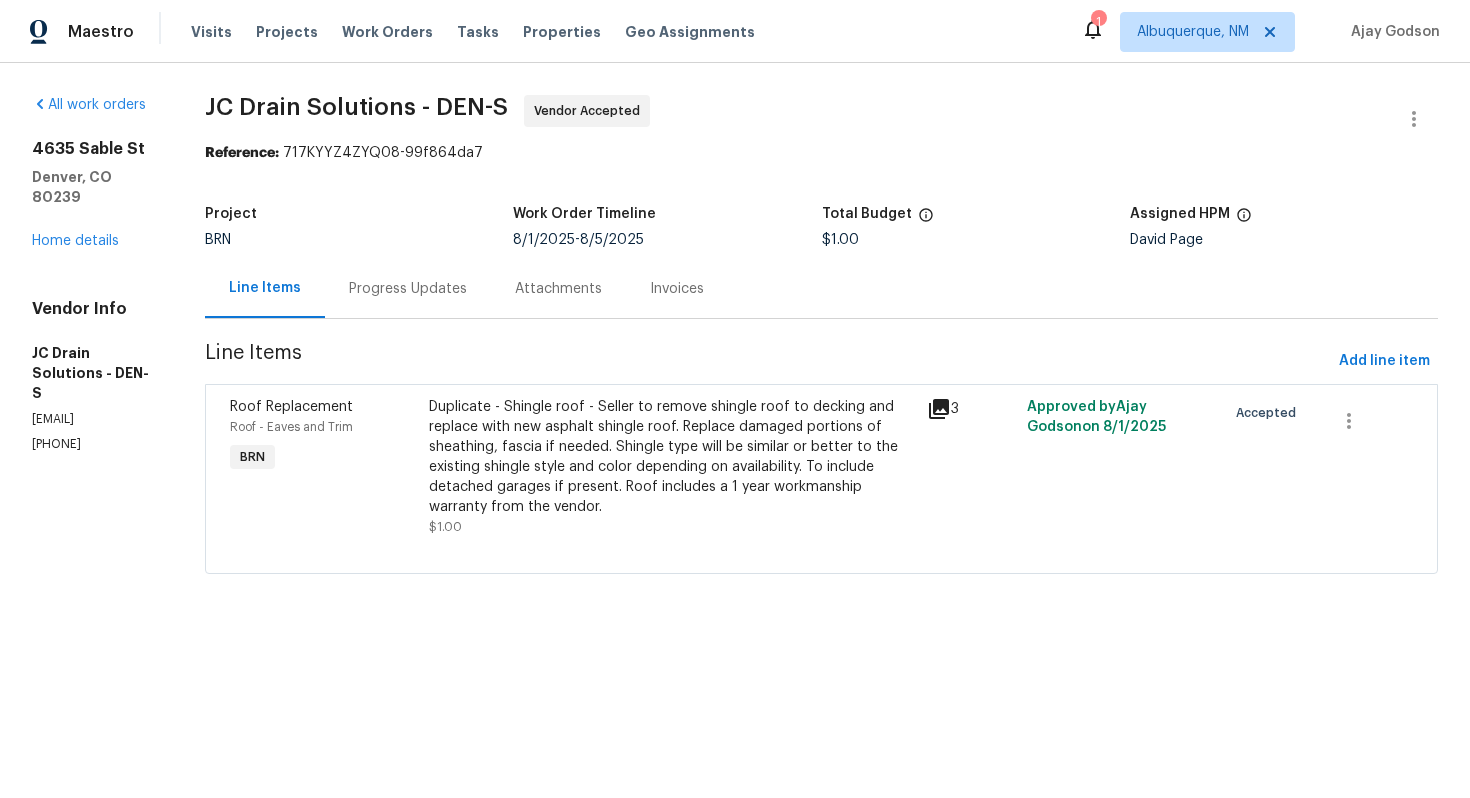 click on "Duplicate - Shingle roof - Seller to remove shingle roof to decking and replace with new asphalt shingle roof. Replace damaged portions of sheathing, fascia if needed. Shingle type will be similar or better to the existing shingle style and color depending on availability. To include detached garages if present. Roof includes a 1 year workmanship warranty from the vendor." at bounding box center (672, 457) 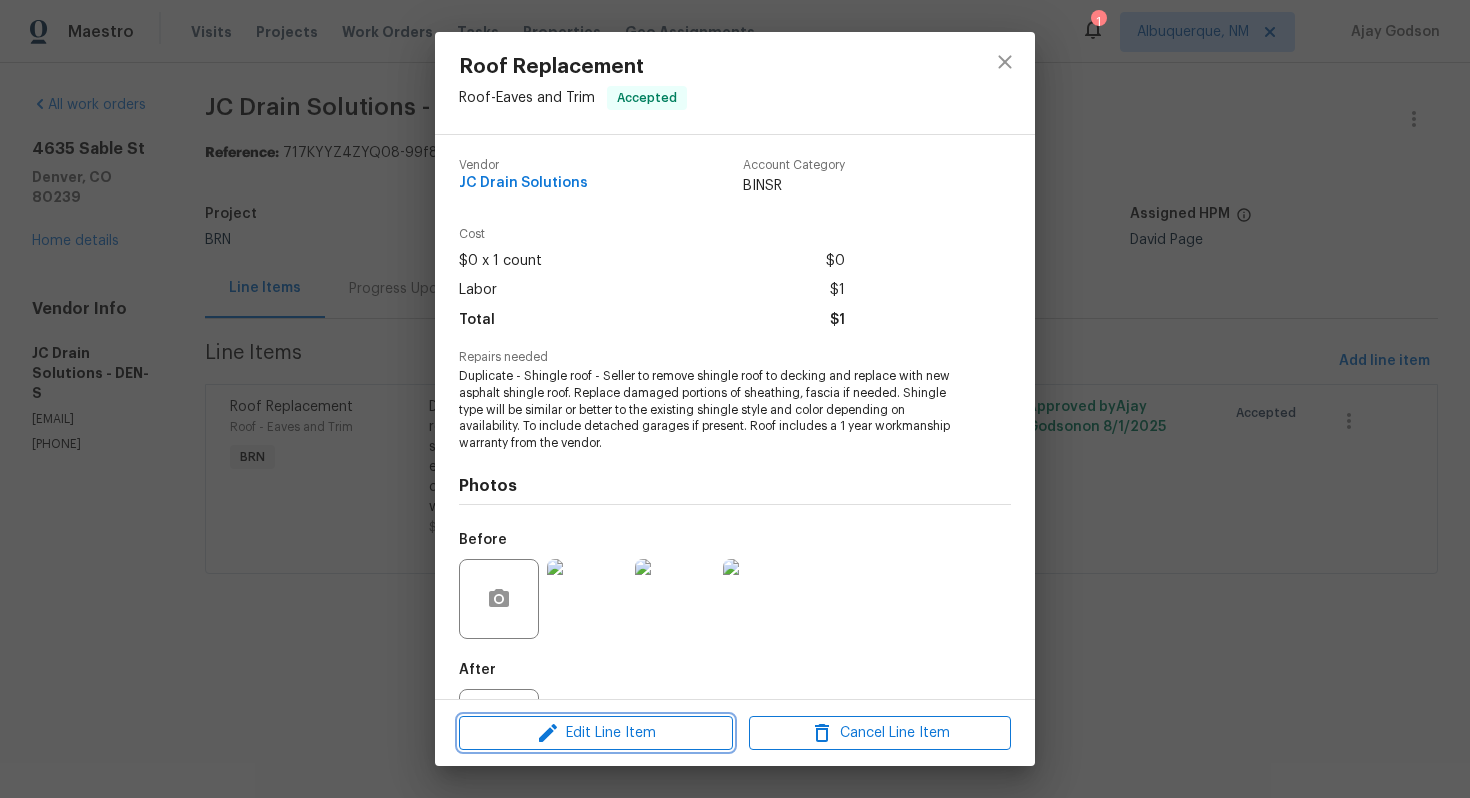 click on "Edit Line Item" at bounding box center (596, 733) 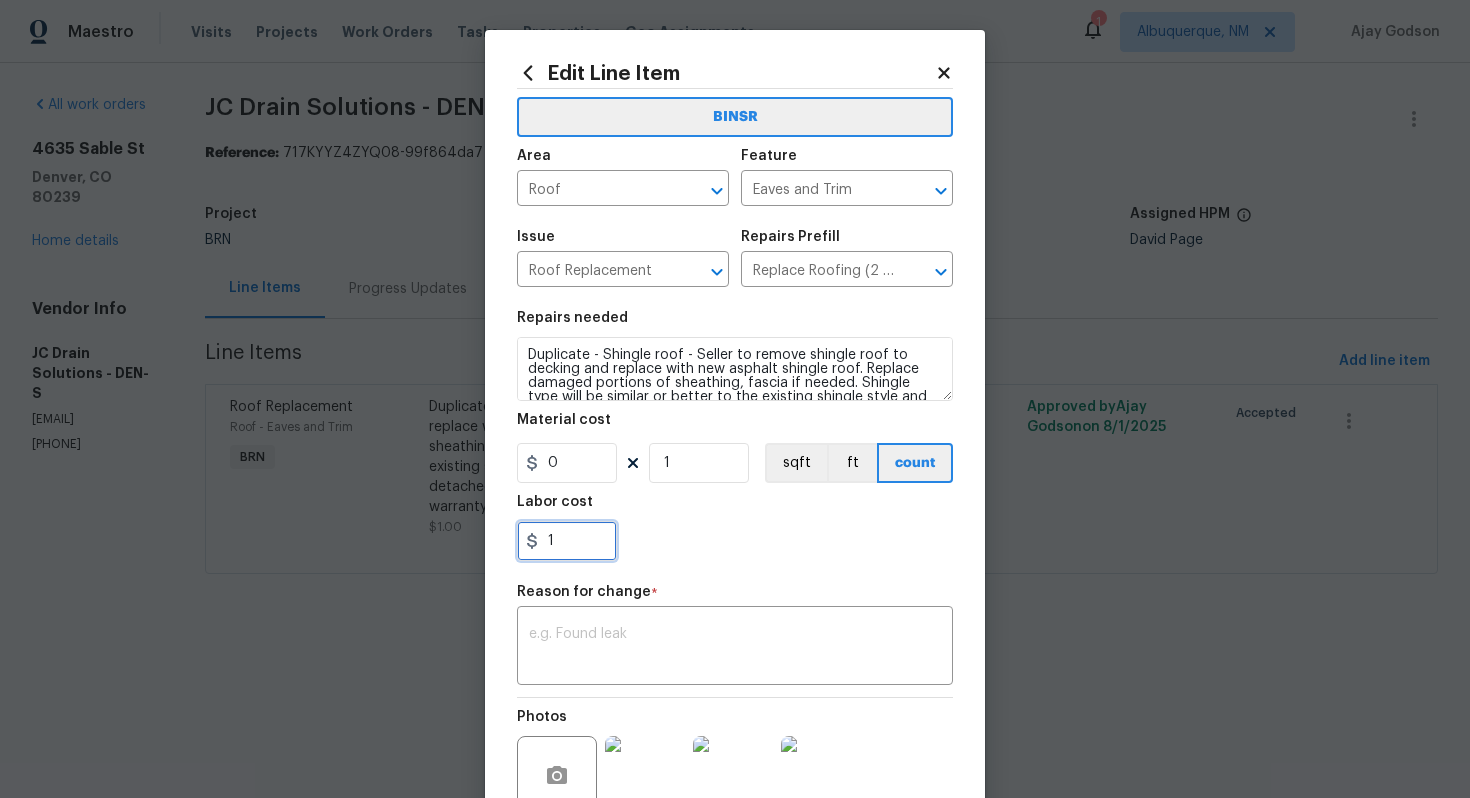 click on "1" at bounding box center (567, 541) 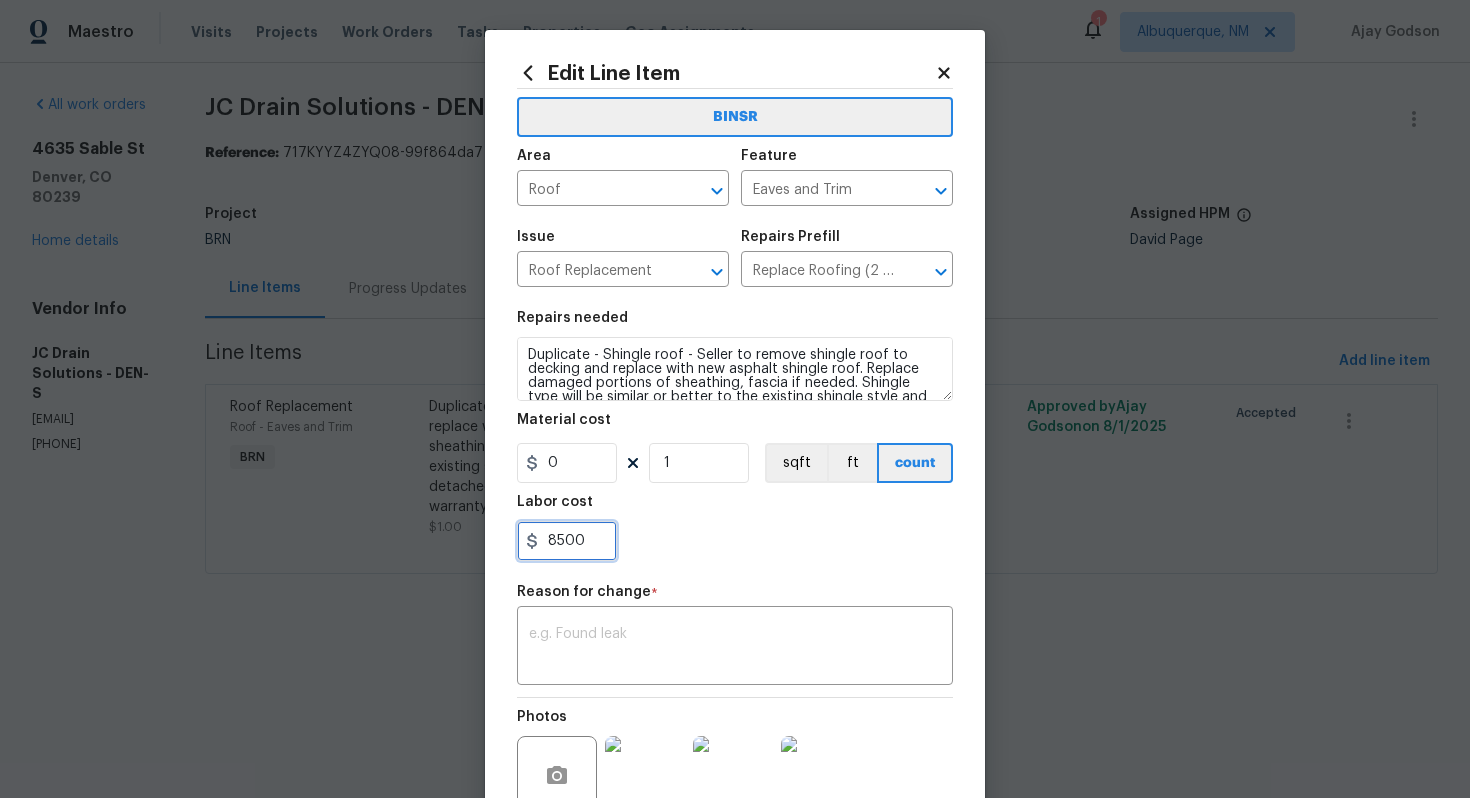 type on "8500" 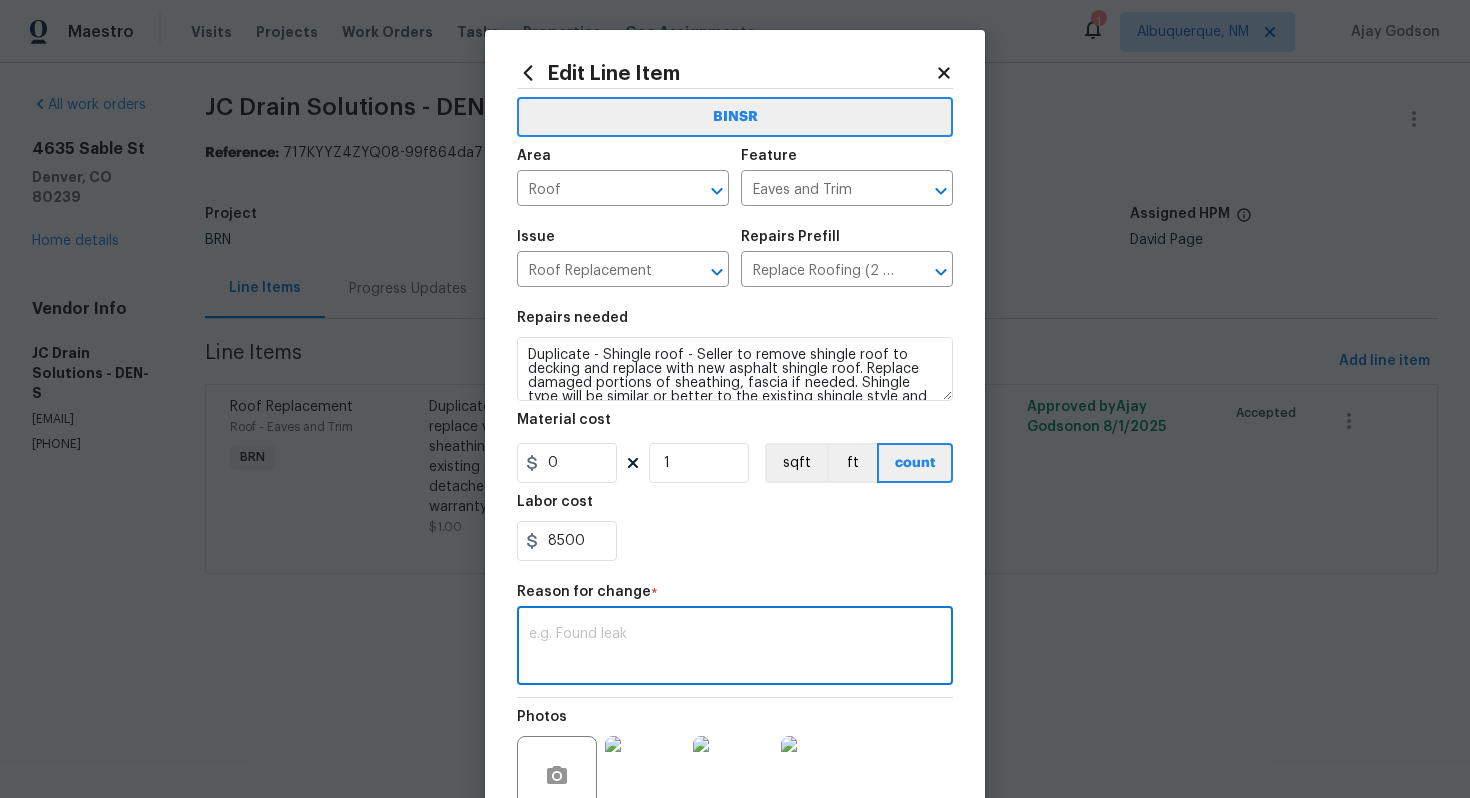click at bounding box center [735, 648] 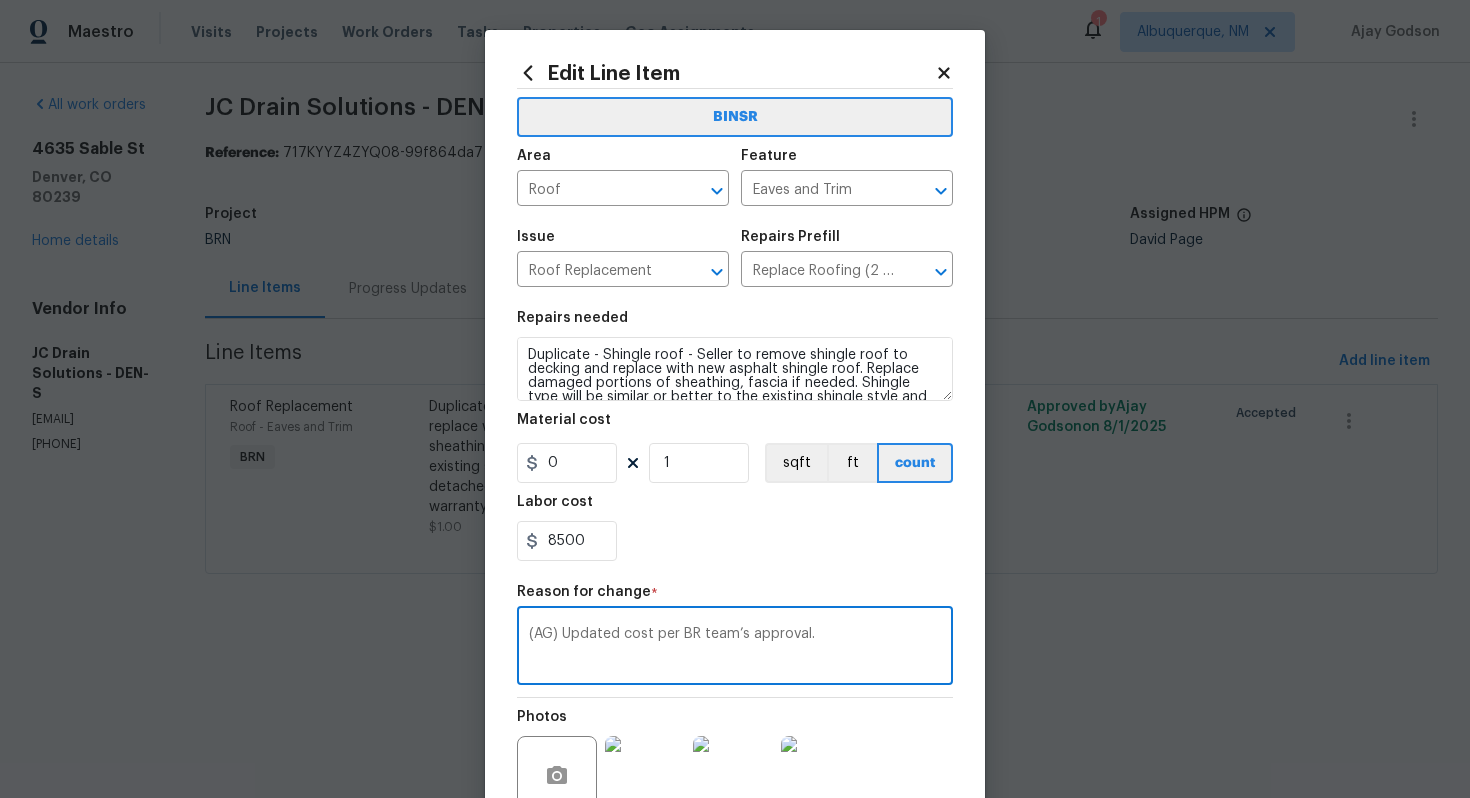 scroll, scrollTop: 188, scrollLeft: 0, axis: vertical 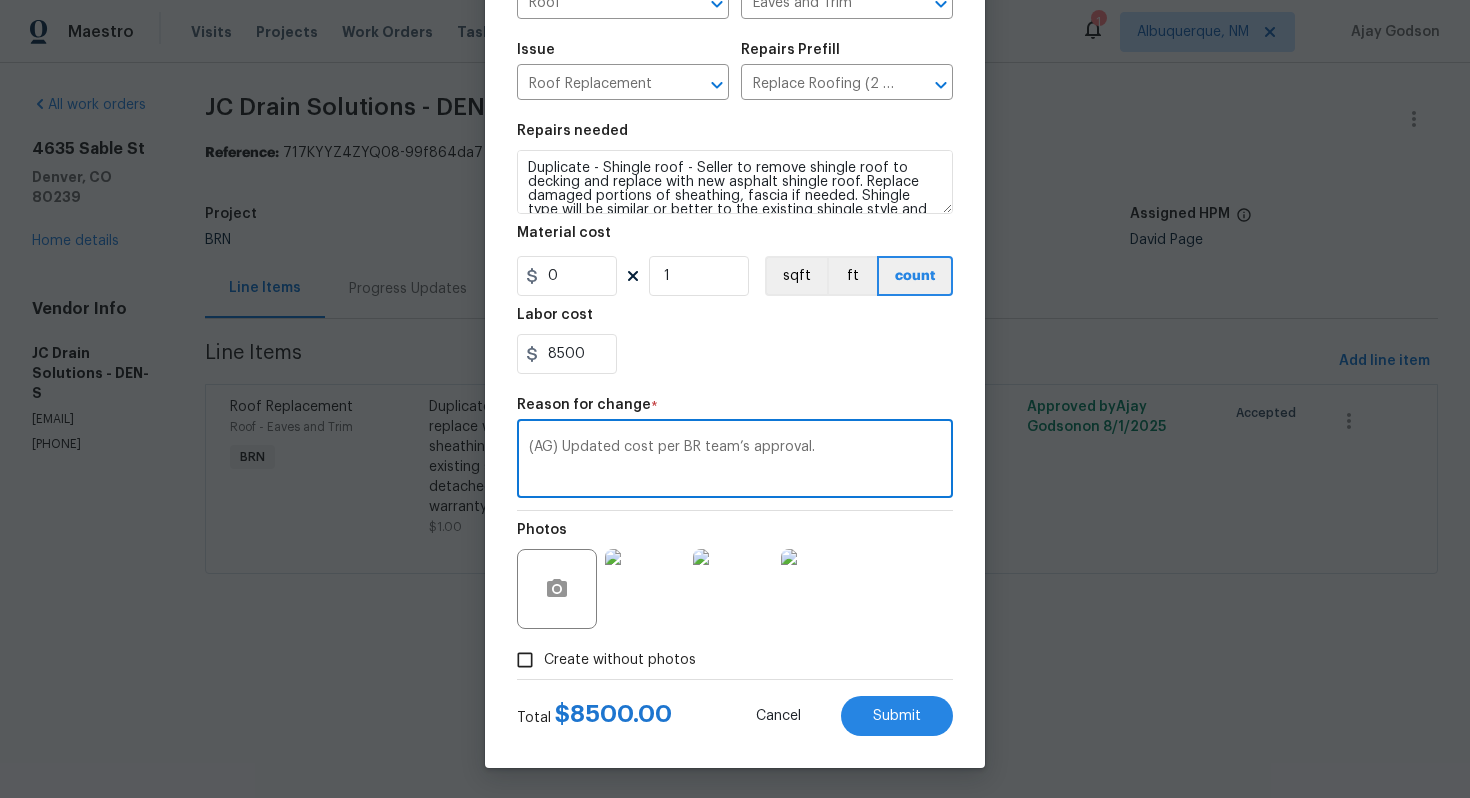 type on "(AG) Updated cost per BR team’s approval." 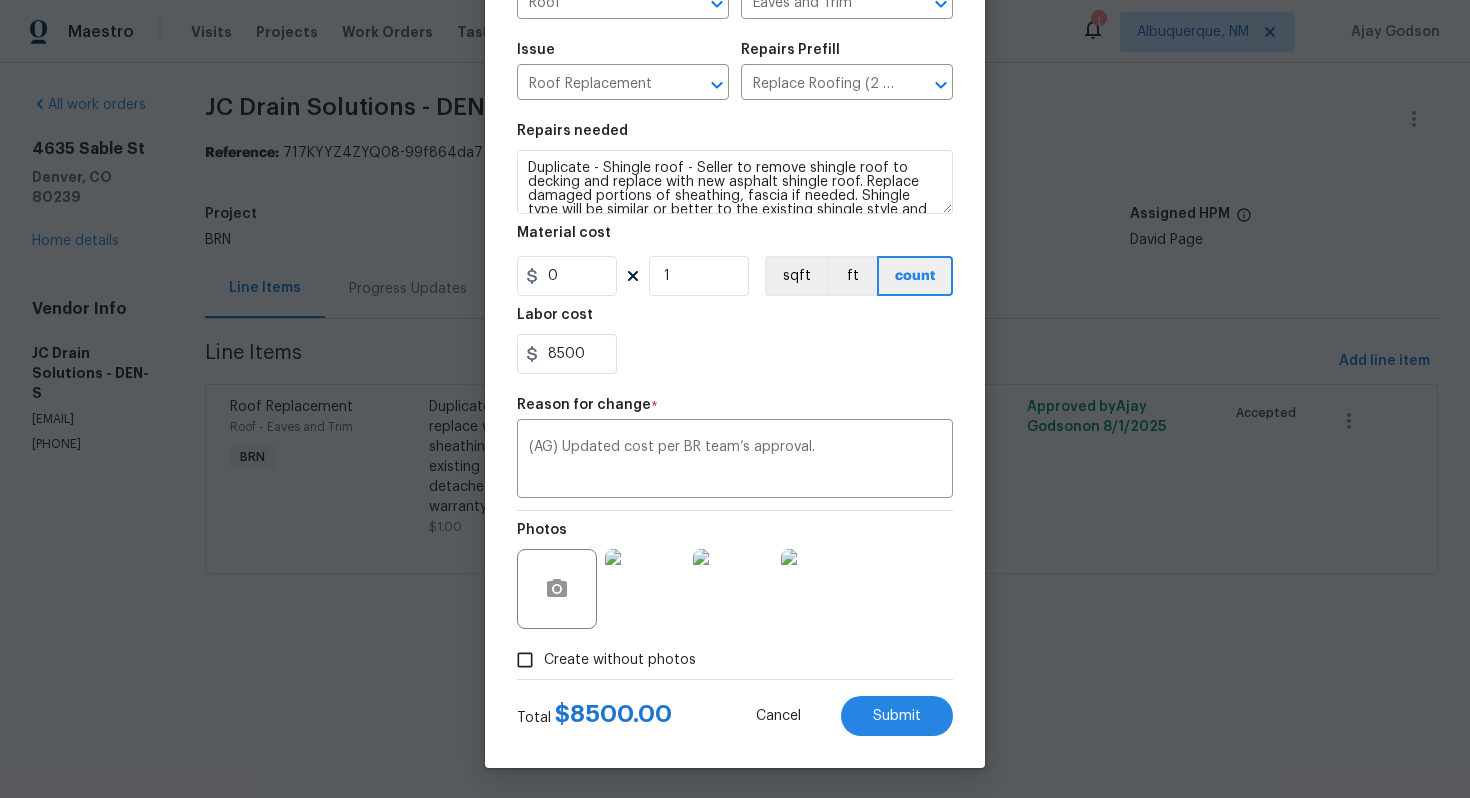 click on "Edit Line Item BINSR Area Roof ​ Feature Eaves and Trim ​ Issue Roof Replacement ​ Repairs Prefill Replace Roofing (2 ply built up) $1.81 ​ Repairs needed Duplicate - Shingle roof - Seller to remove shingle roof to decking and replace with new asphalt shingle roof. Replace damaged portions of sheathing, fascia if needed. Shingle type will be similar or better to the existing shingle style and color depending on availability. To include detached garages if present. Roof includes a 1 year workmanship warranty from the vendor. Material cost 0 1 sqft ft count Labor cost 8500 Reason for change * (AG) Updated cost per BR team’s approval. x ​ Photos Create without photos Total   $ 8500.00 Cancel Submit" at bounding box center [735, 305] 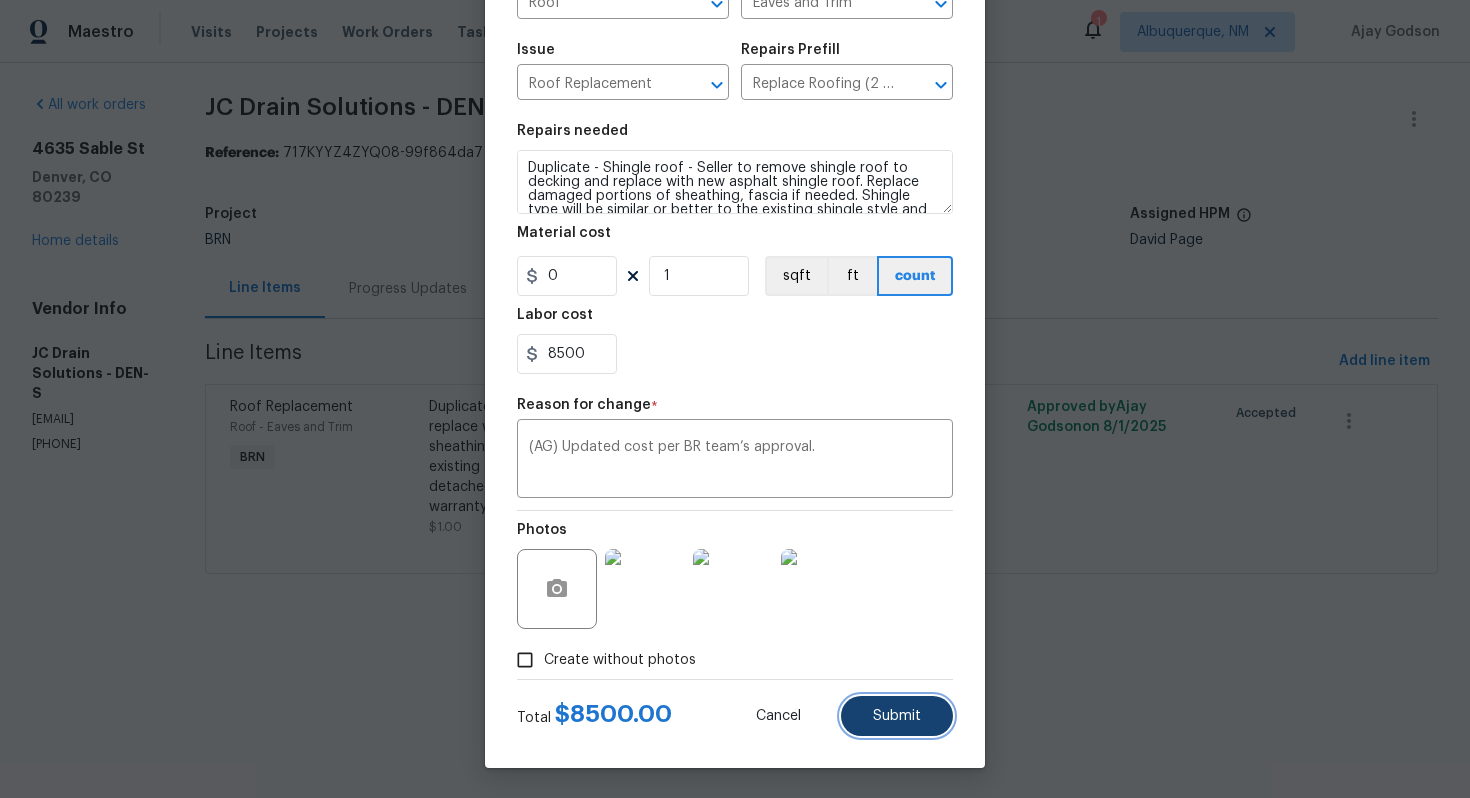 click on "Submit" at bounding box center (897, 716) 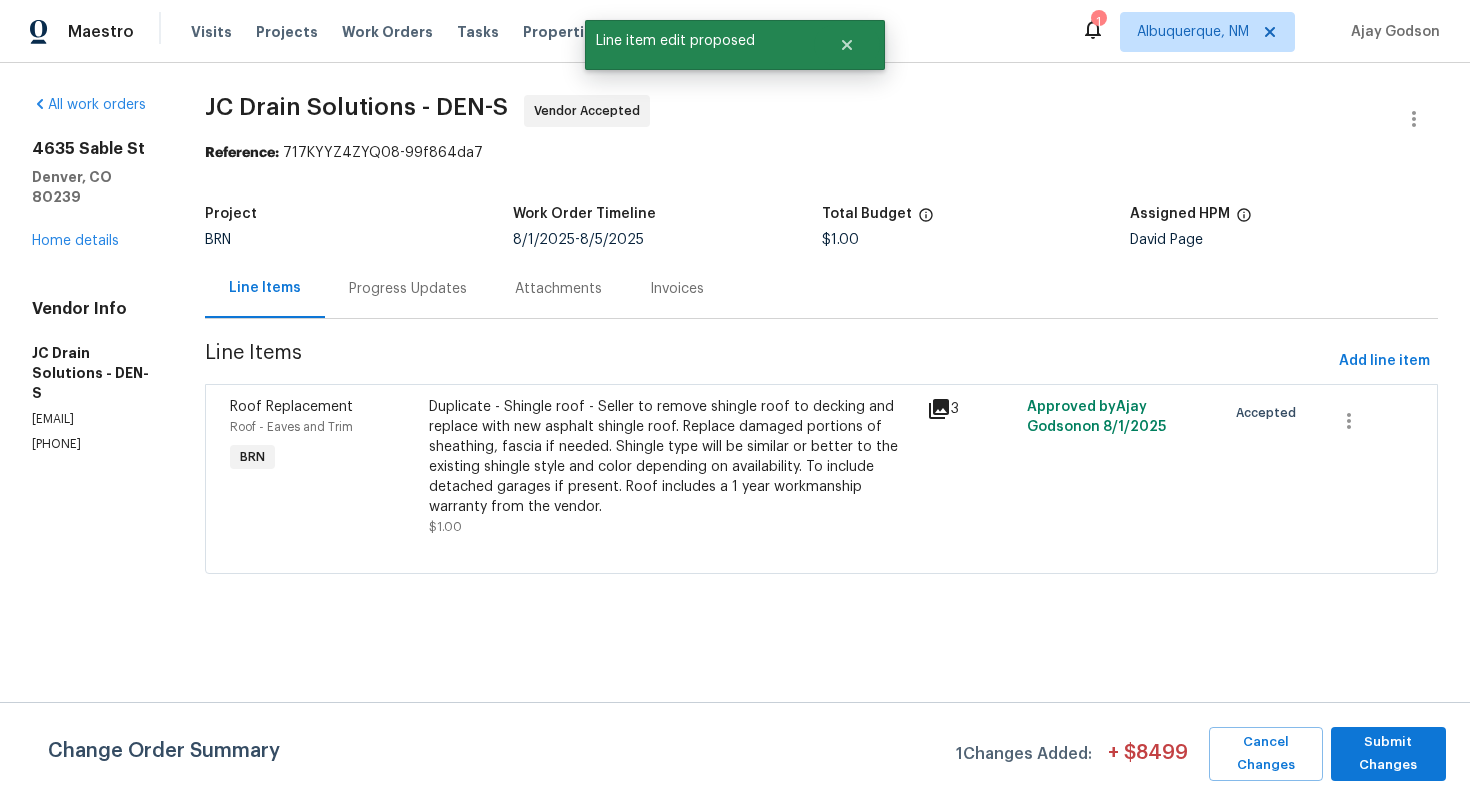 scroll, scrollTop: 0, scrollLeft: 0, axis: both 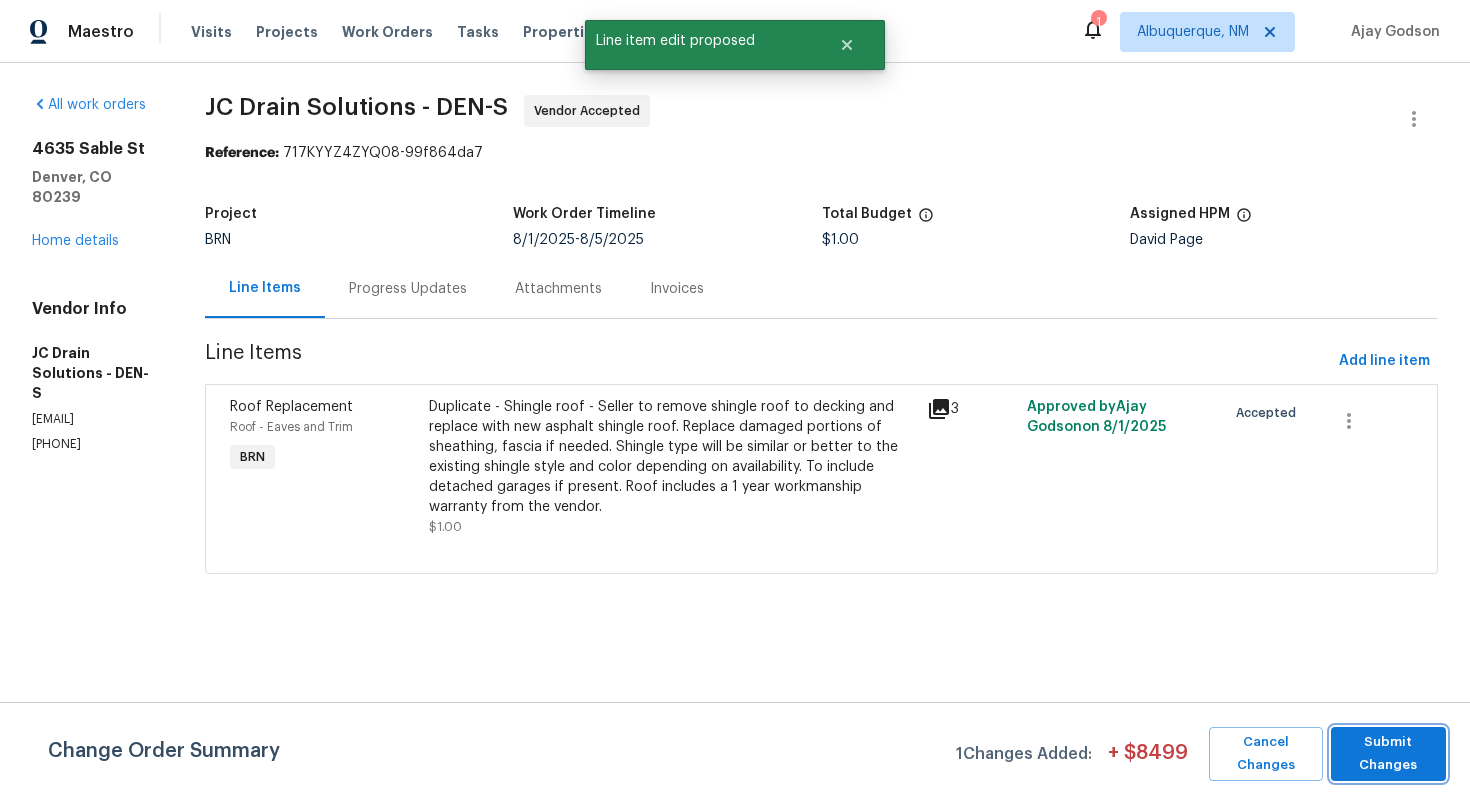 click on "Submit Changes" at bounding box center [1388, 754] 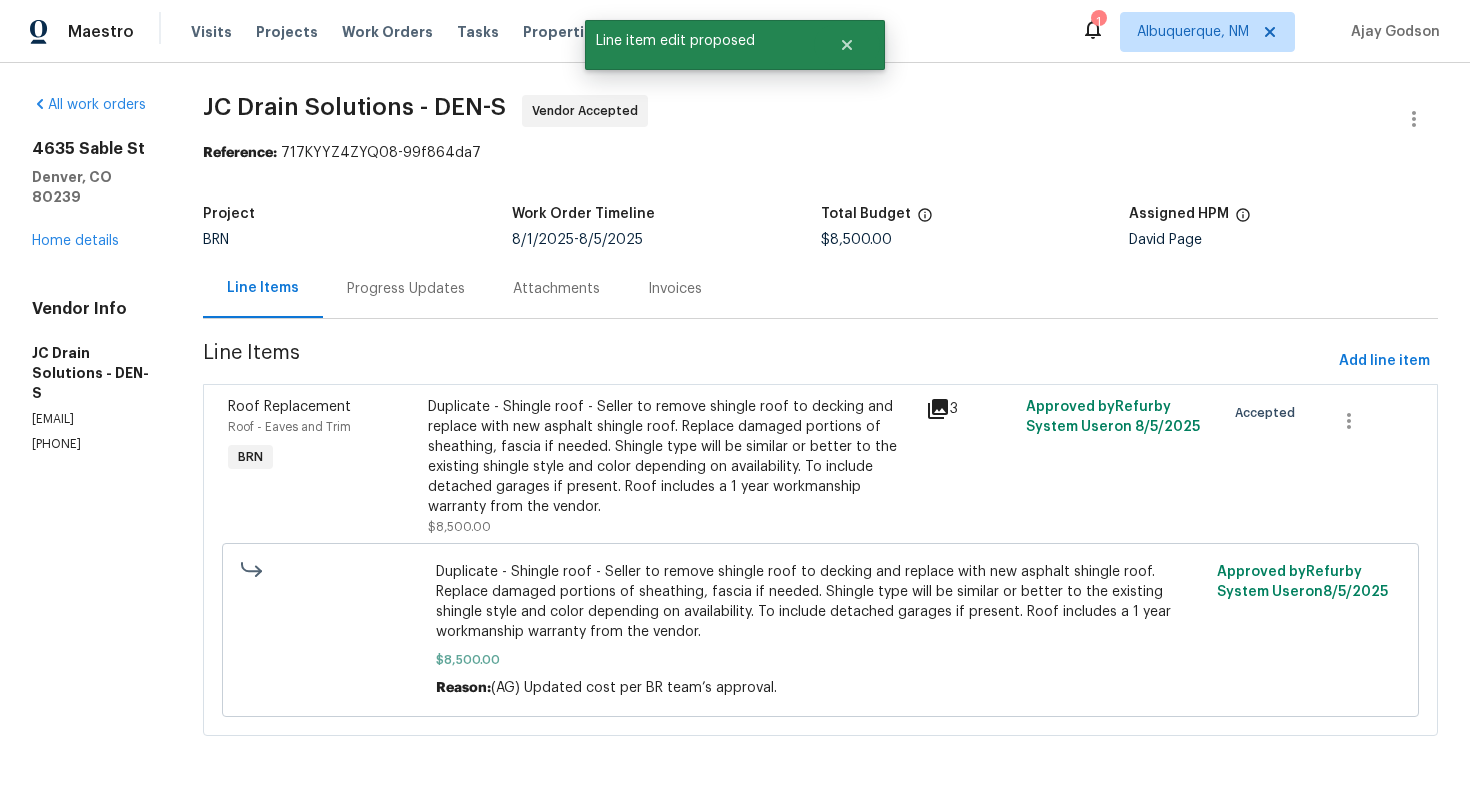 click on "Progress Updates" at bounding box center [406, 289] 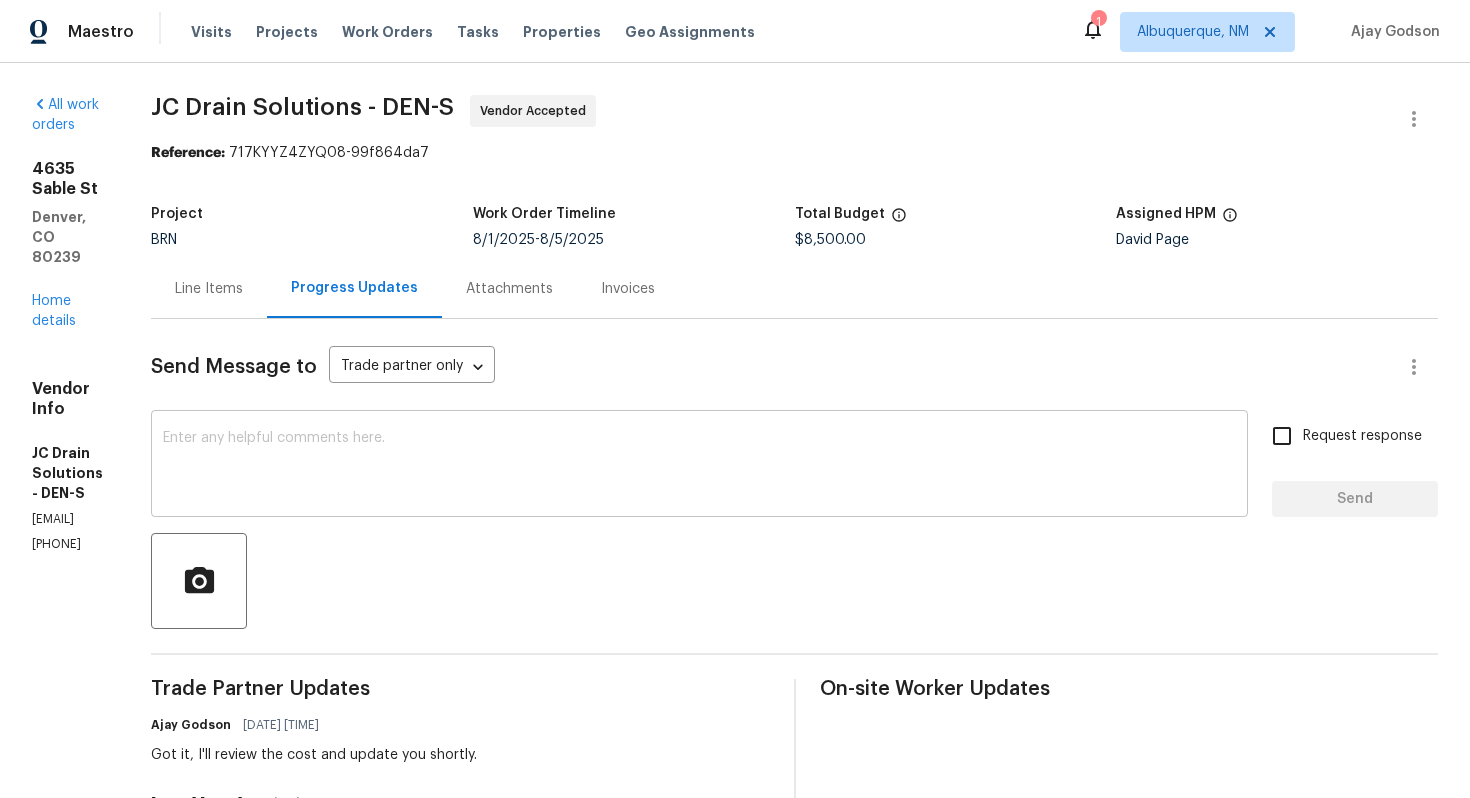 click on "x ​" at bounding box center (699, 466) 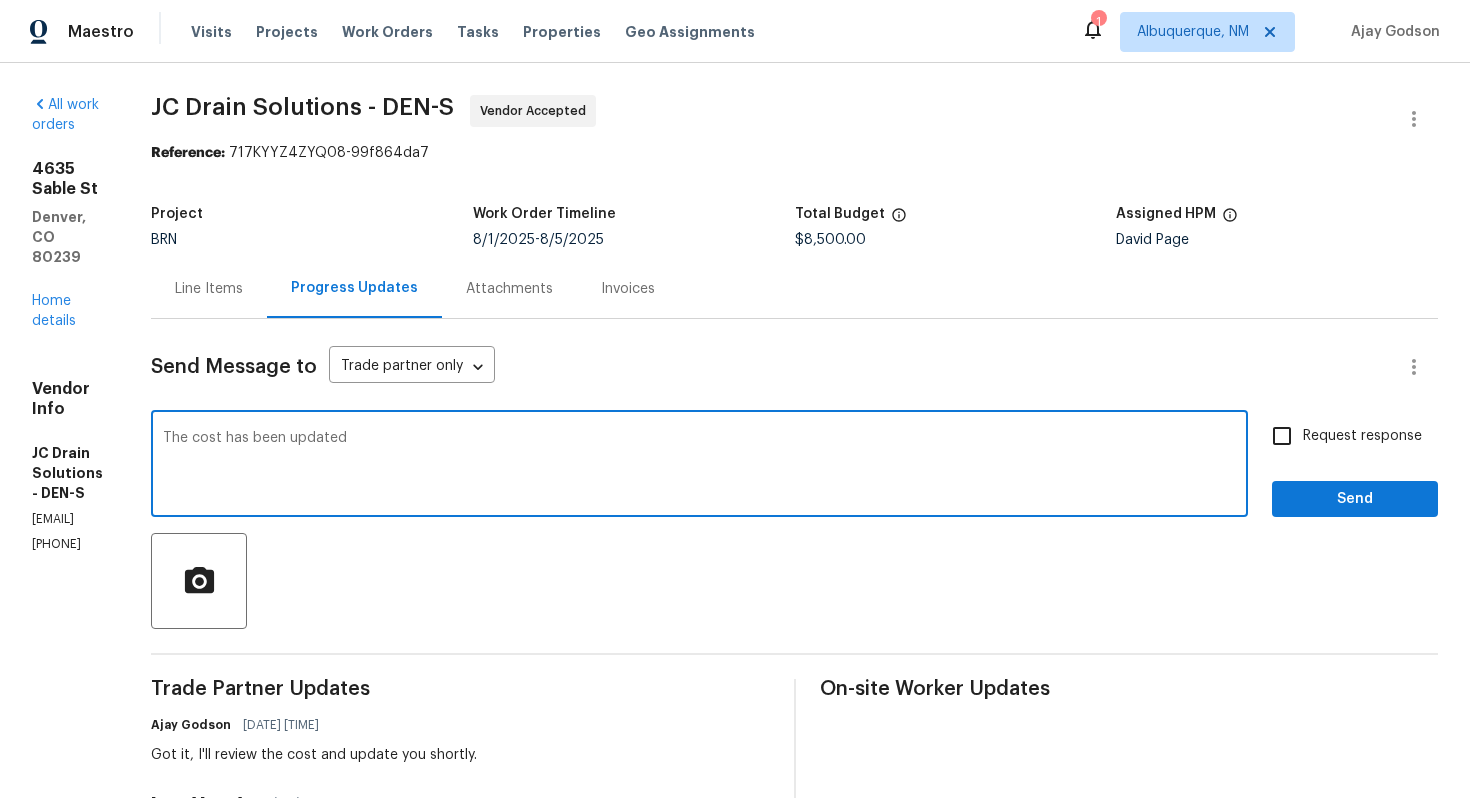 click on "The cost has been updated" at bounding box center [699, 466] 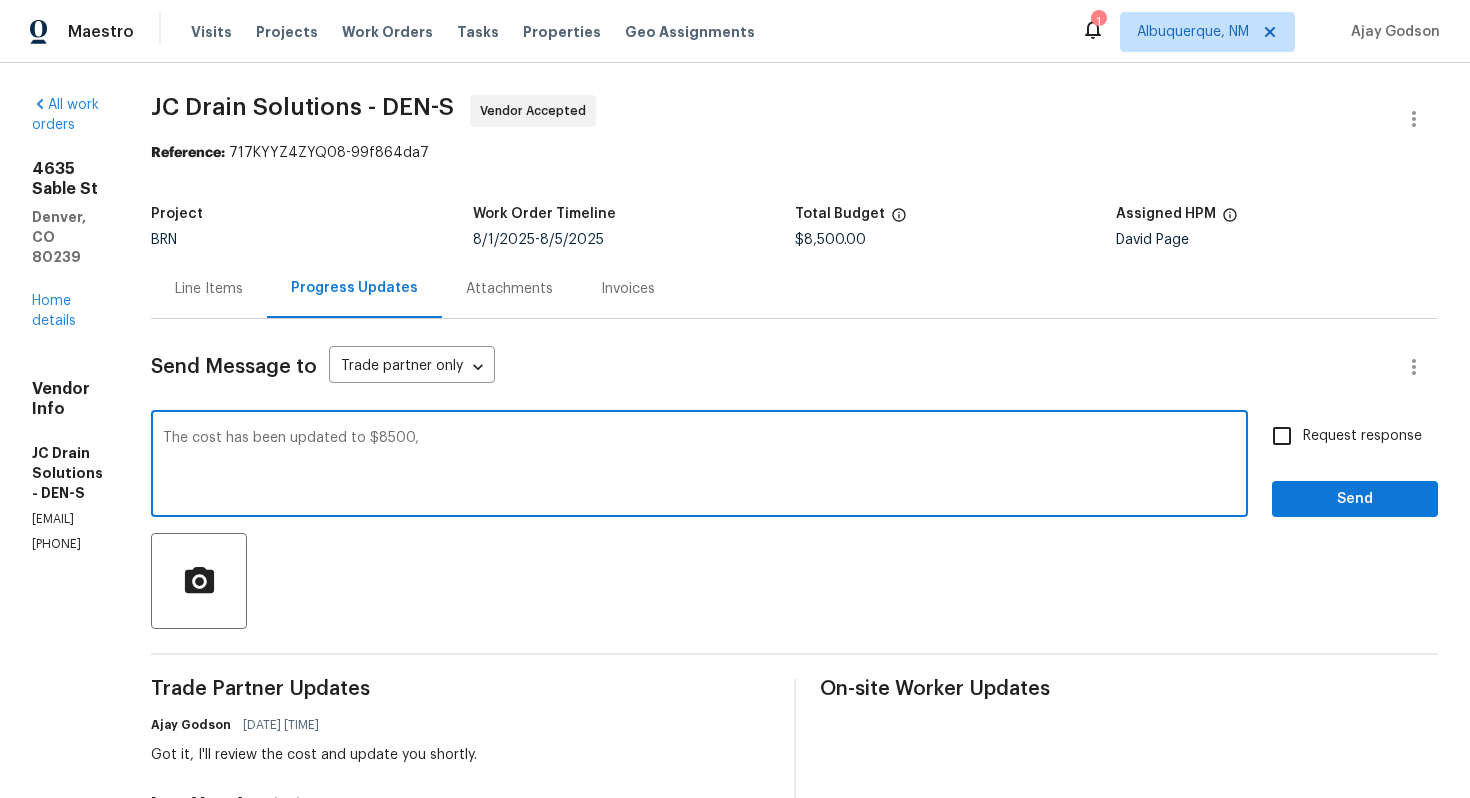 click on "The cost has been updated to $8500," at bounding box center (699, 466) 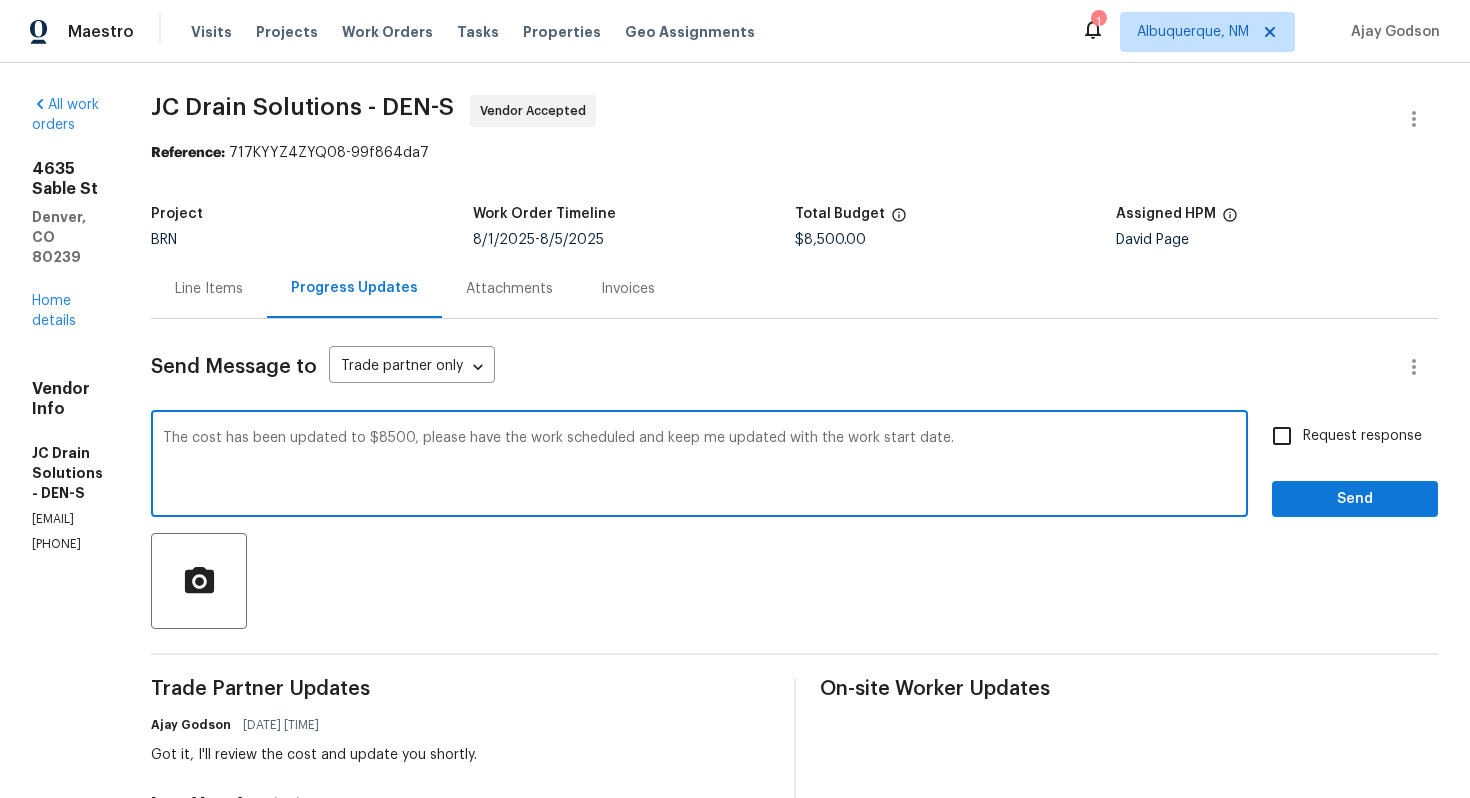 type on "The cost has been updated to $8500, please have the work scheduled and keep me updated with the work start date." 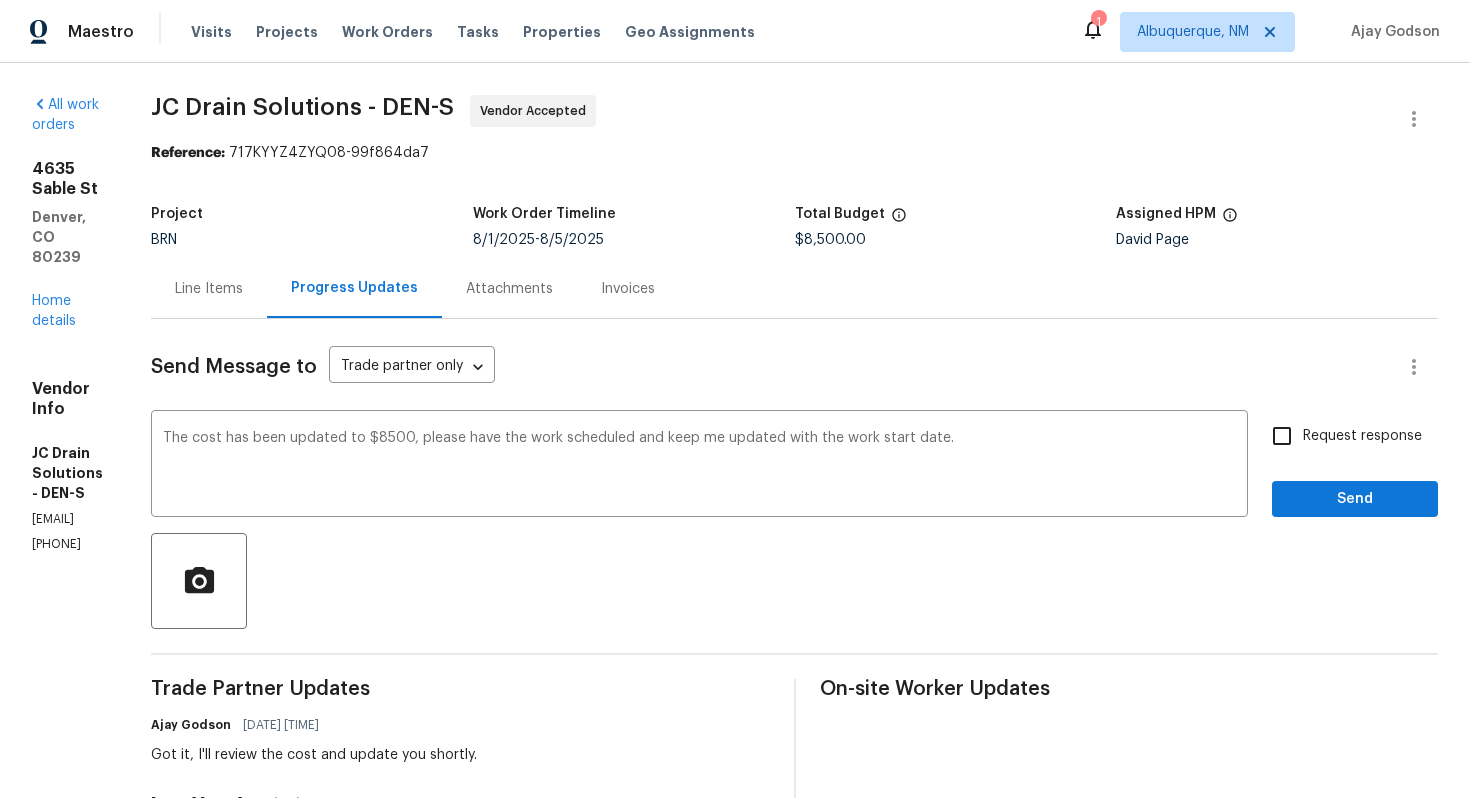 click on "Request response" at bounding box center [1362, 436] 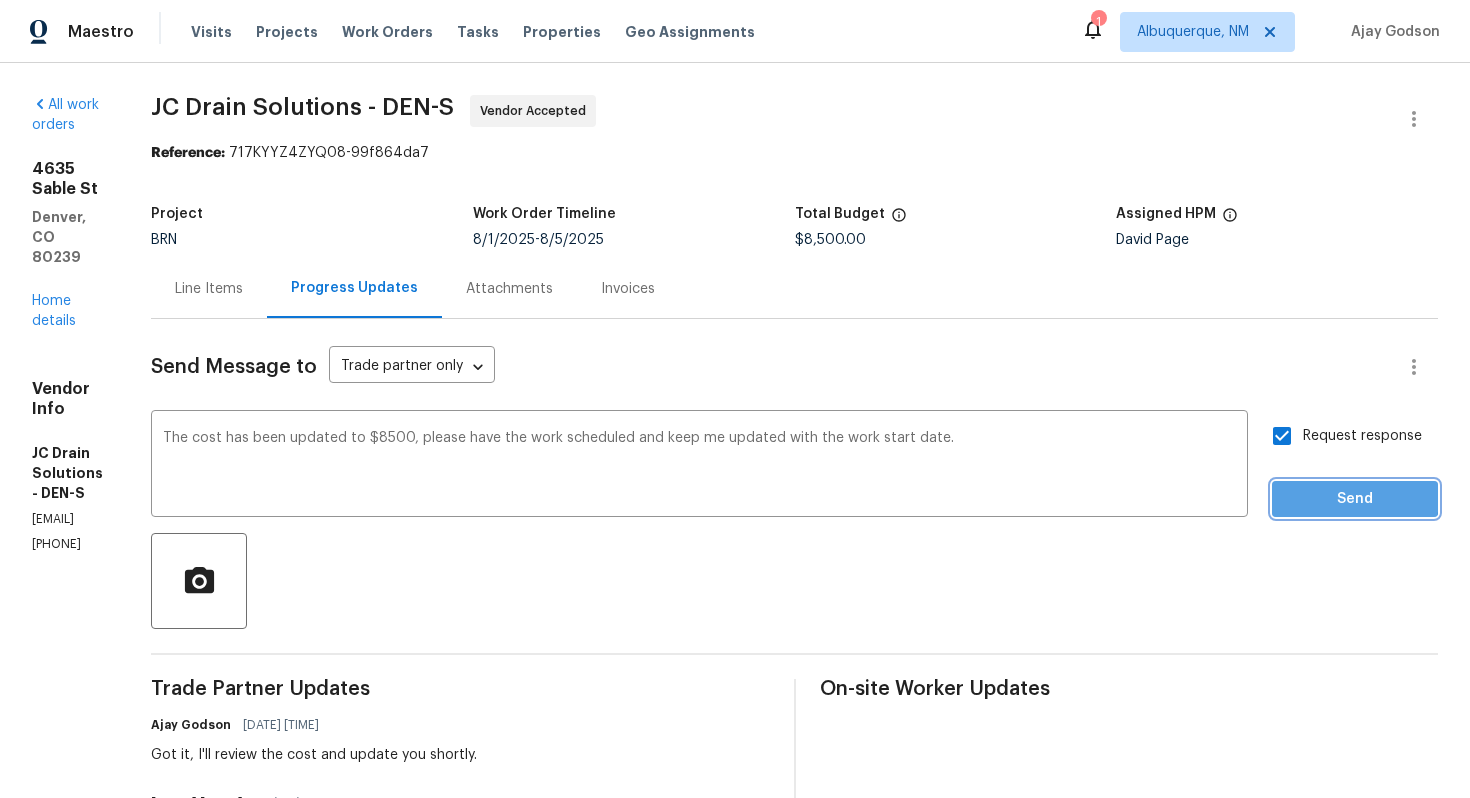 click on "Send" at bounding box center [1355, 499] 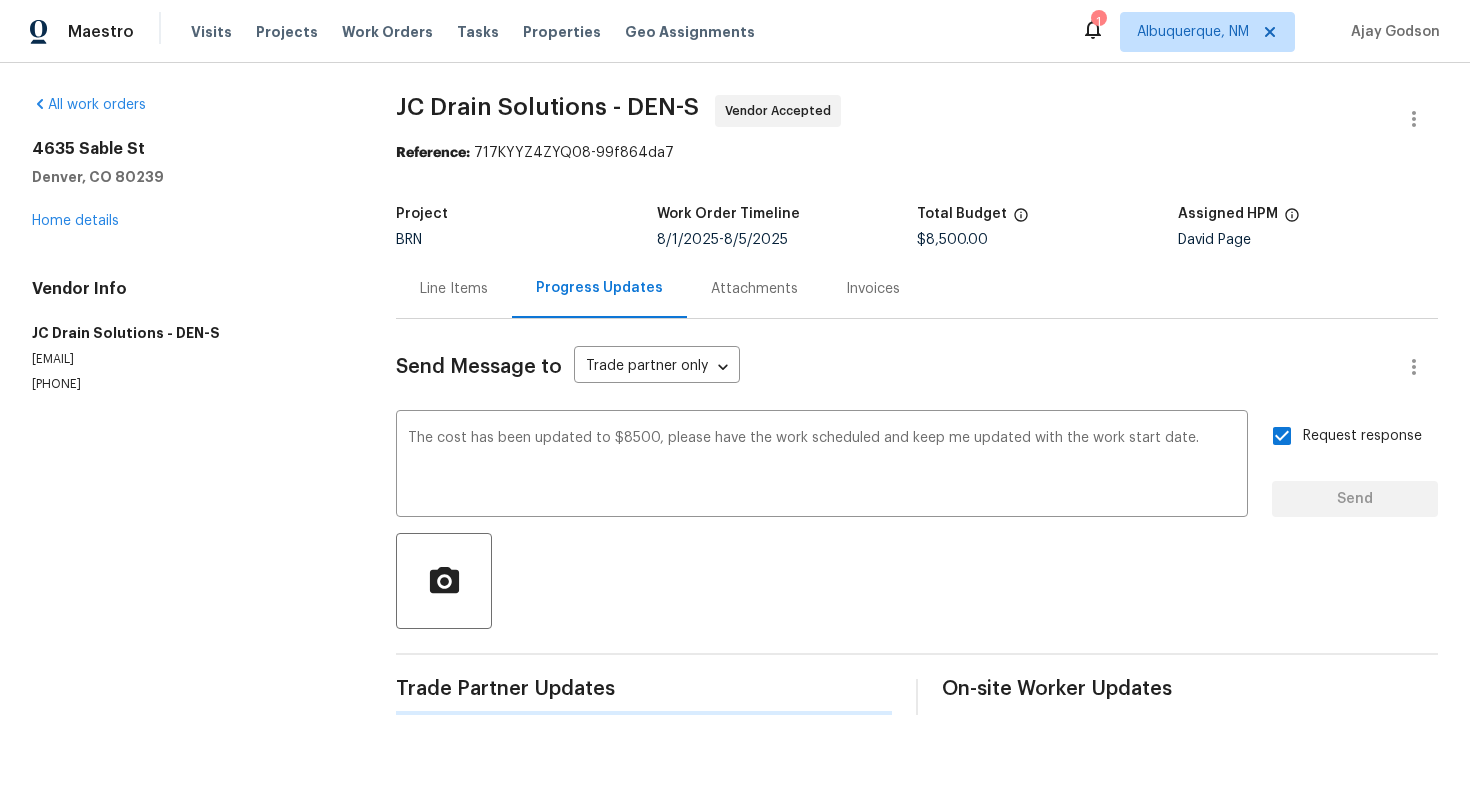 type 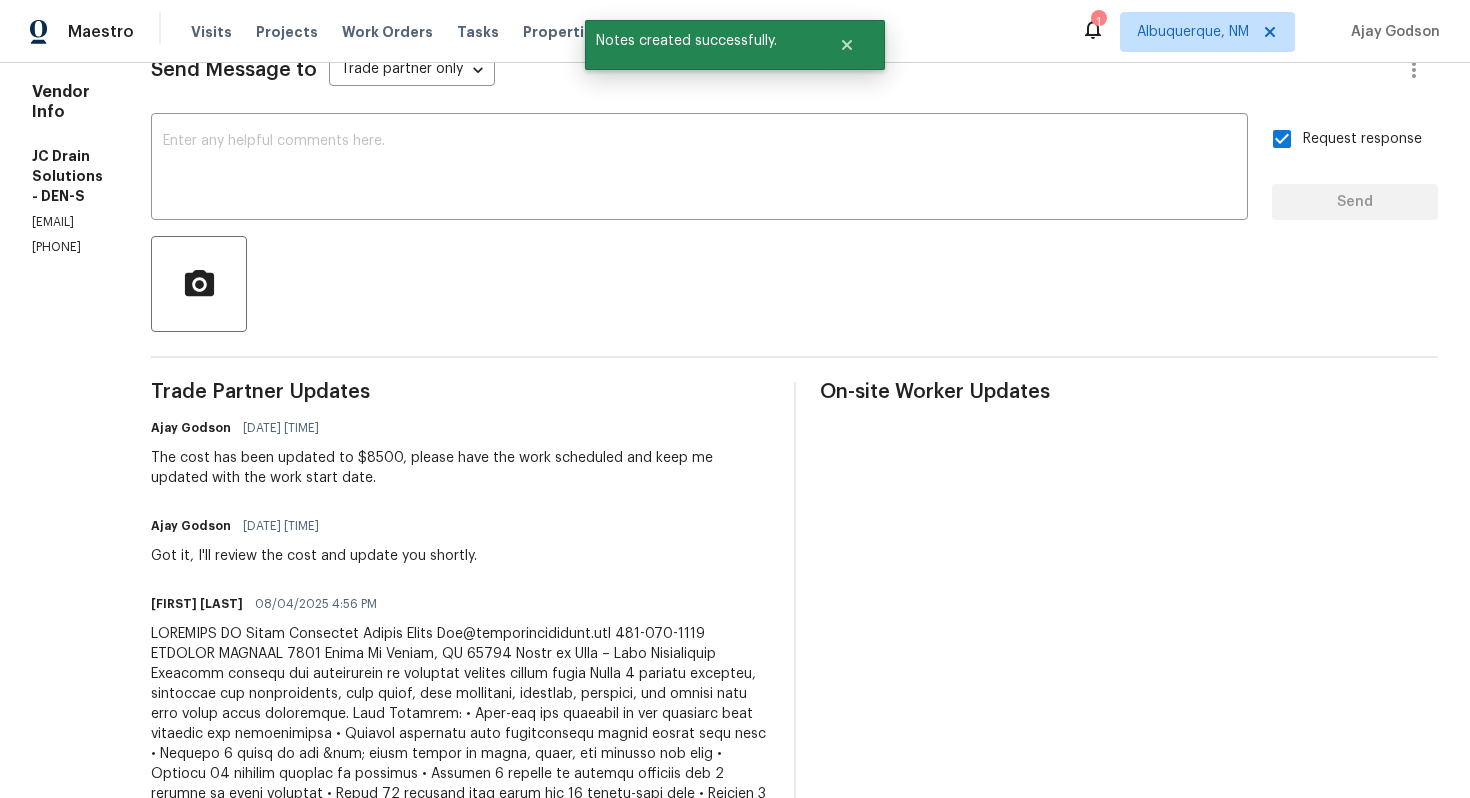 scroll, scrollTop: 0, scrollLeft: 0, axis: both 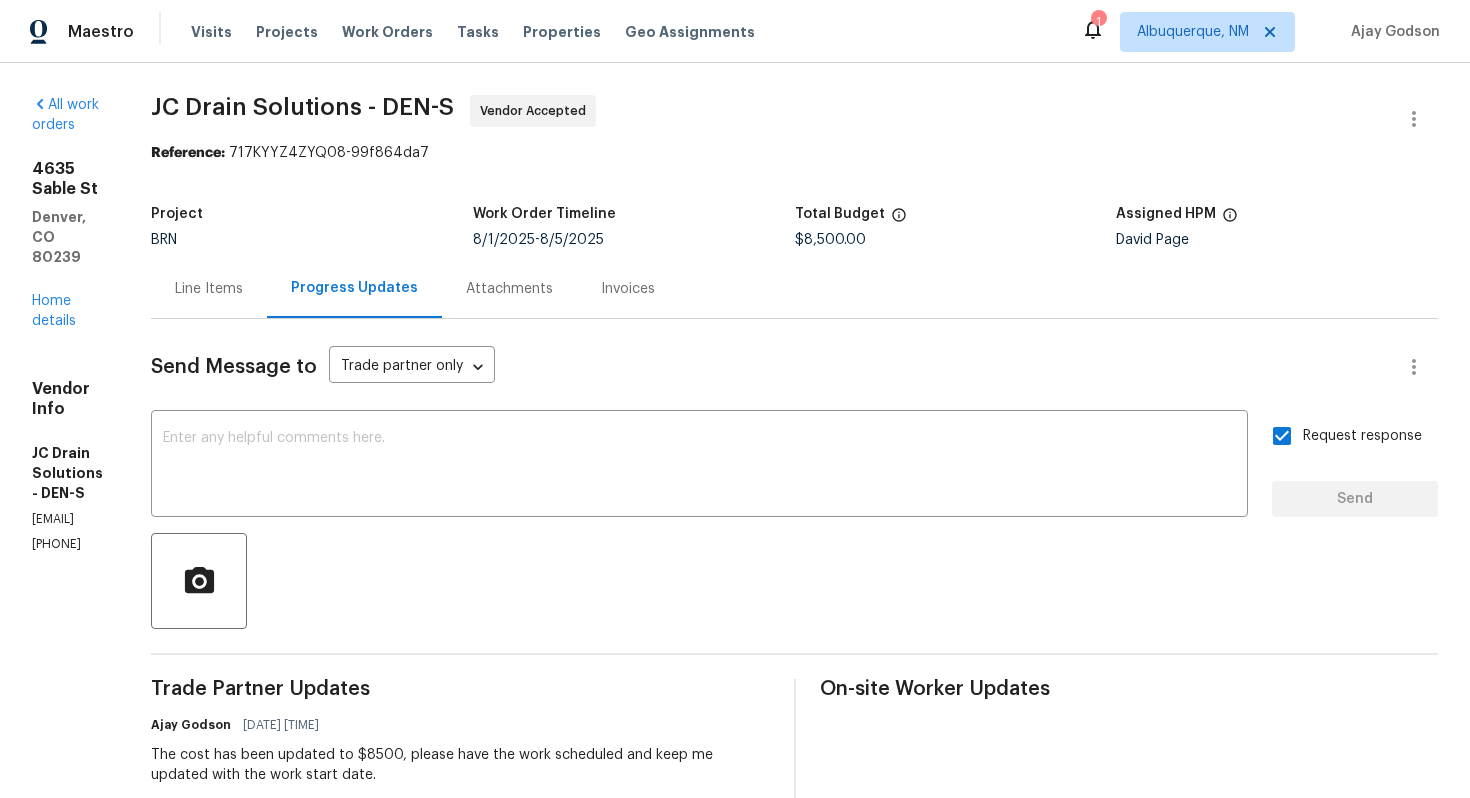 click on "Line Items" at bounding box center [209, 288] 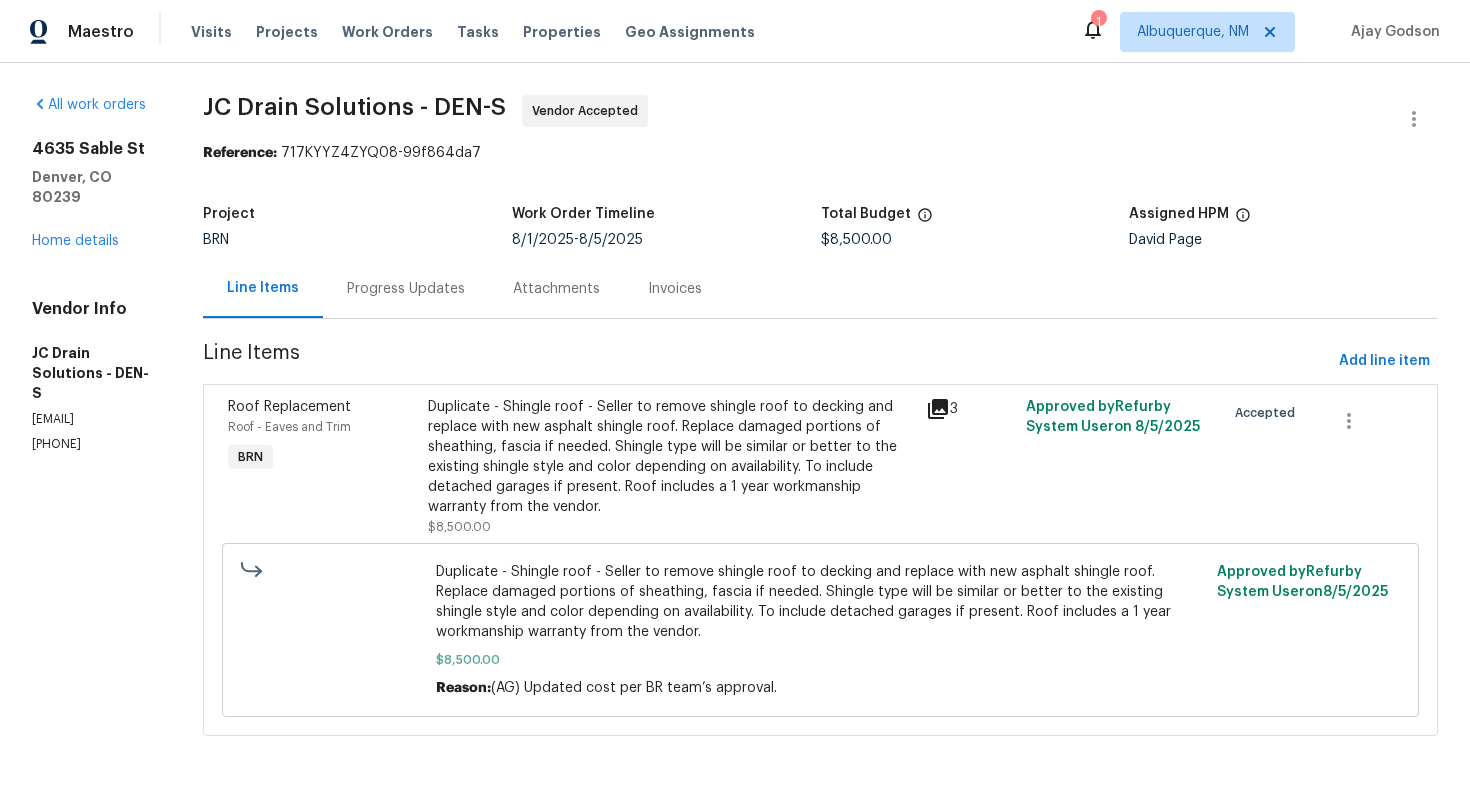 click on "Progress Updates" at bounding box center (406, 288) 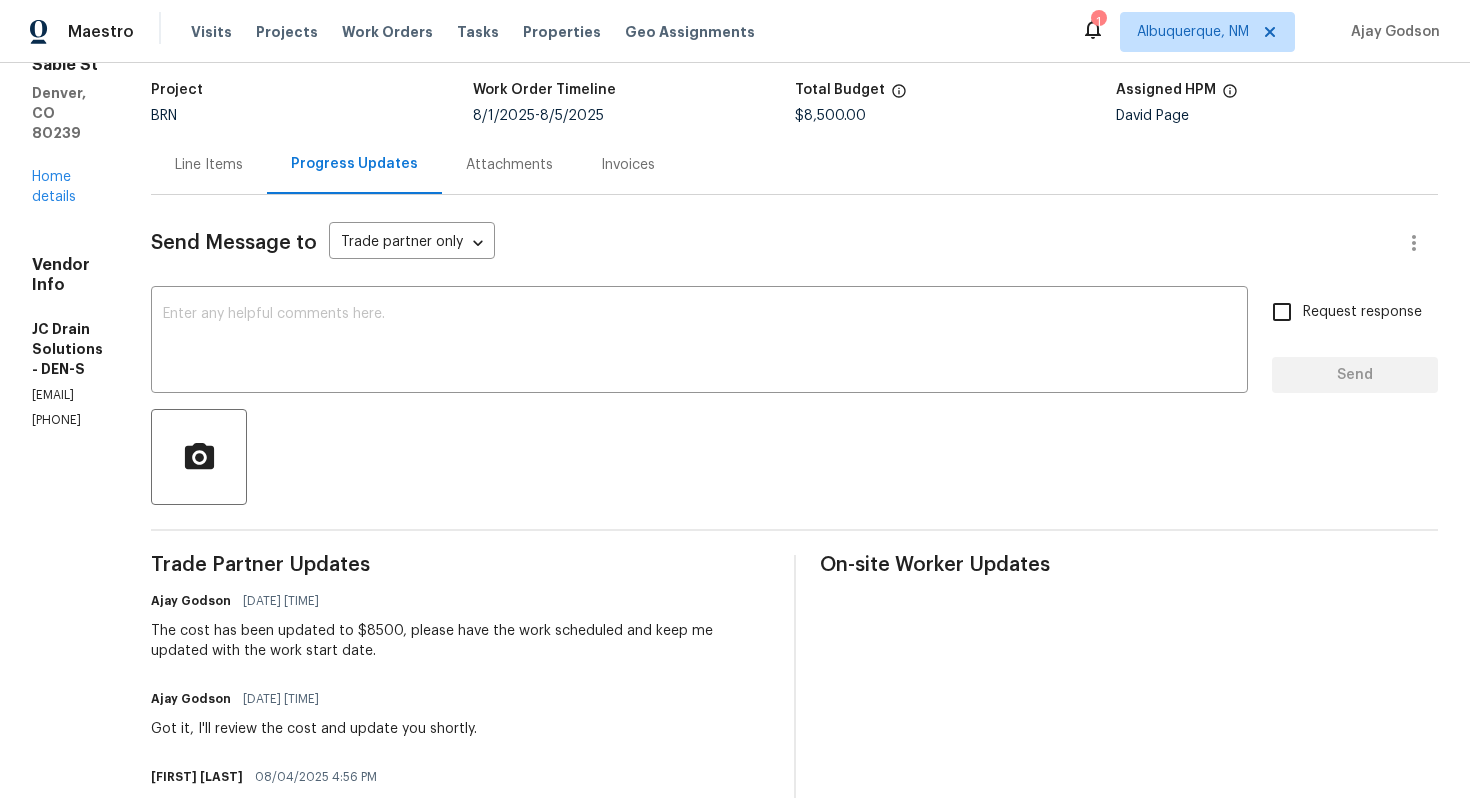 scroll, scrollTop: 0, scrollLeft: 0, axis: both 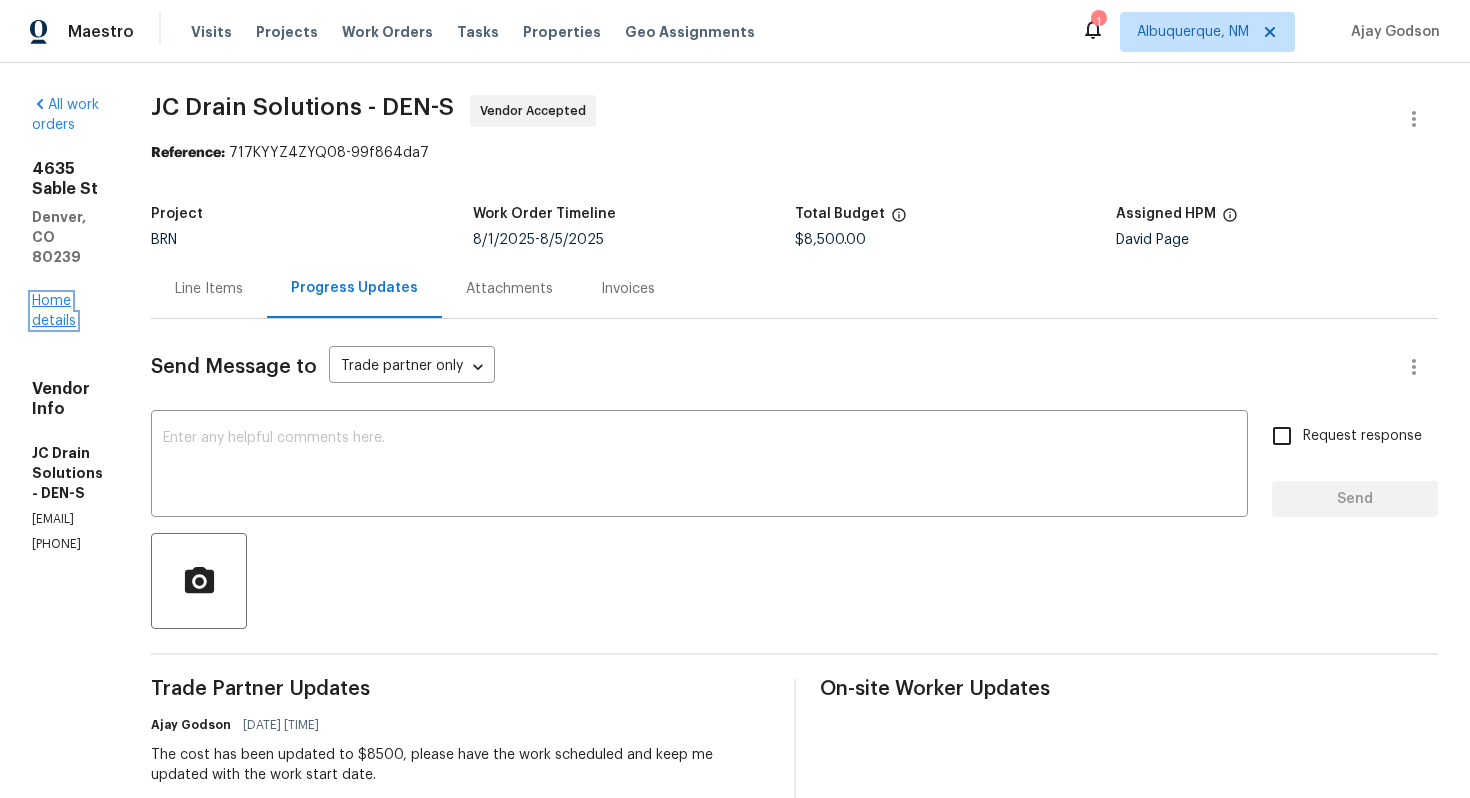 click on "Home details" at bounding box center [54, 311] 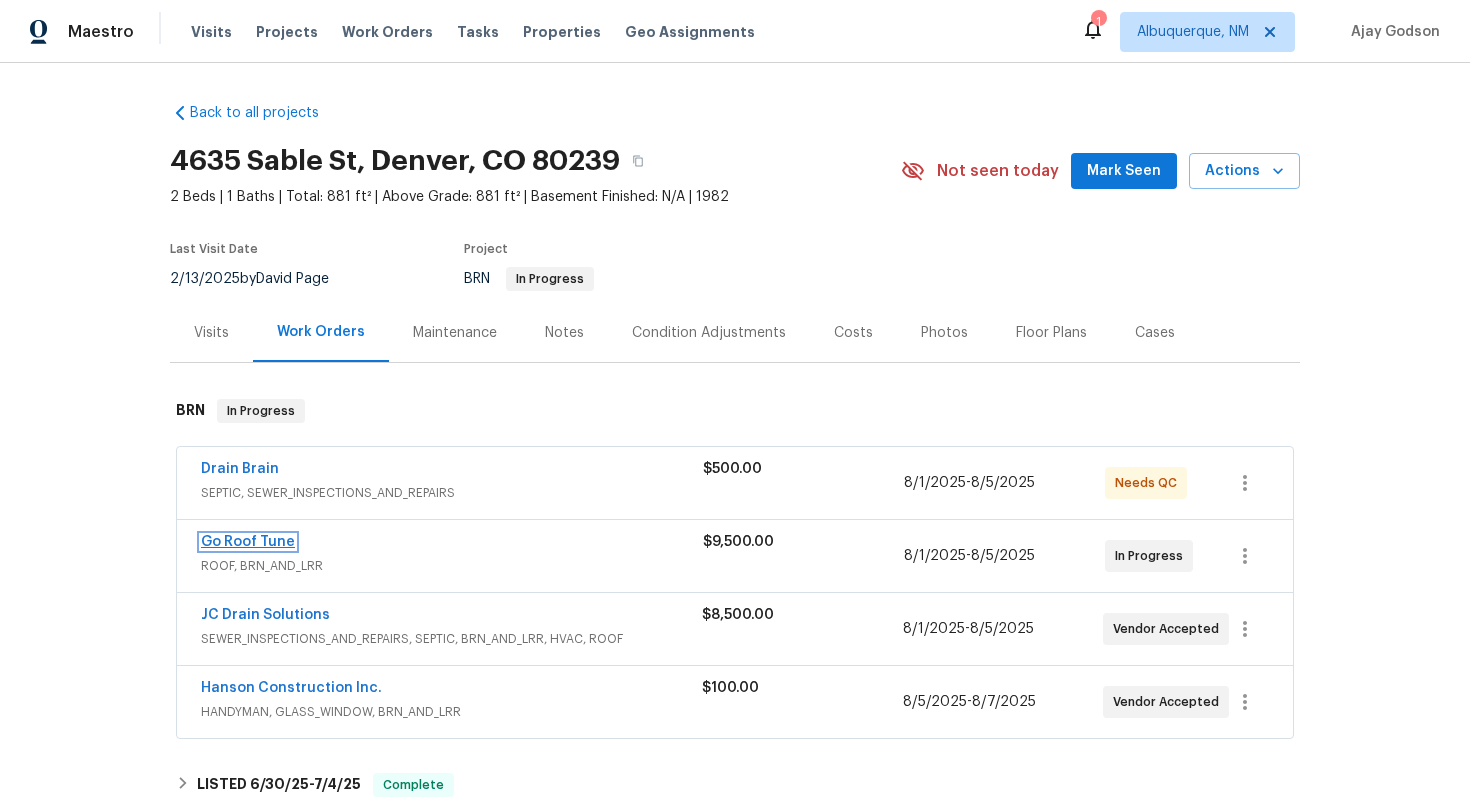 click on "Go Roof Tune" at bounding box center [248, 542] 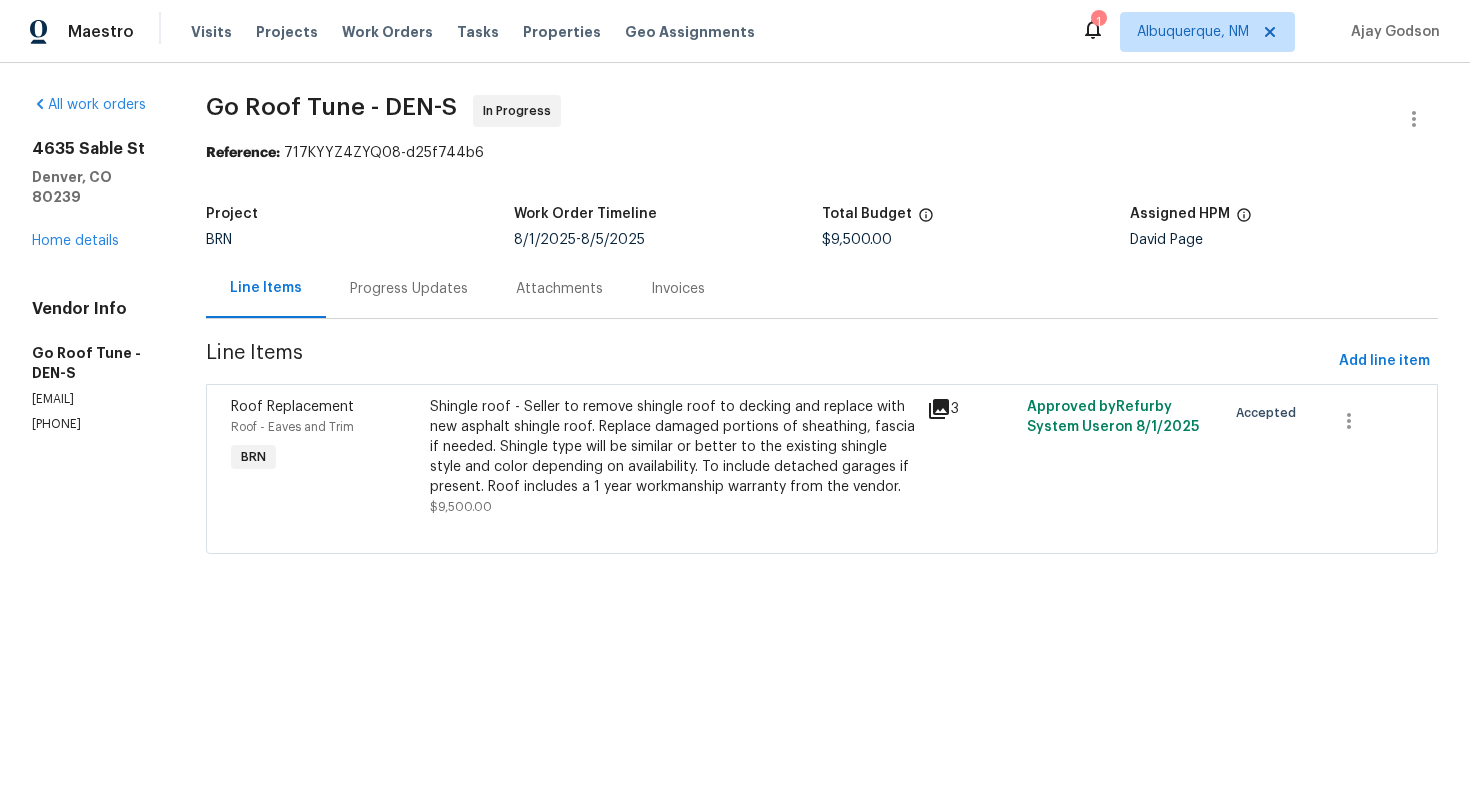 click on "Progress Updates" at bounding box center [409, 288] 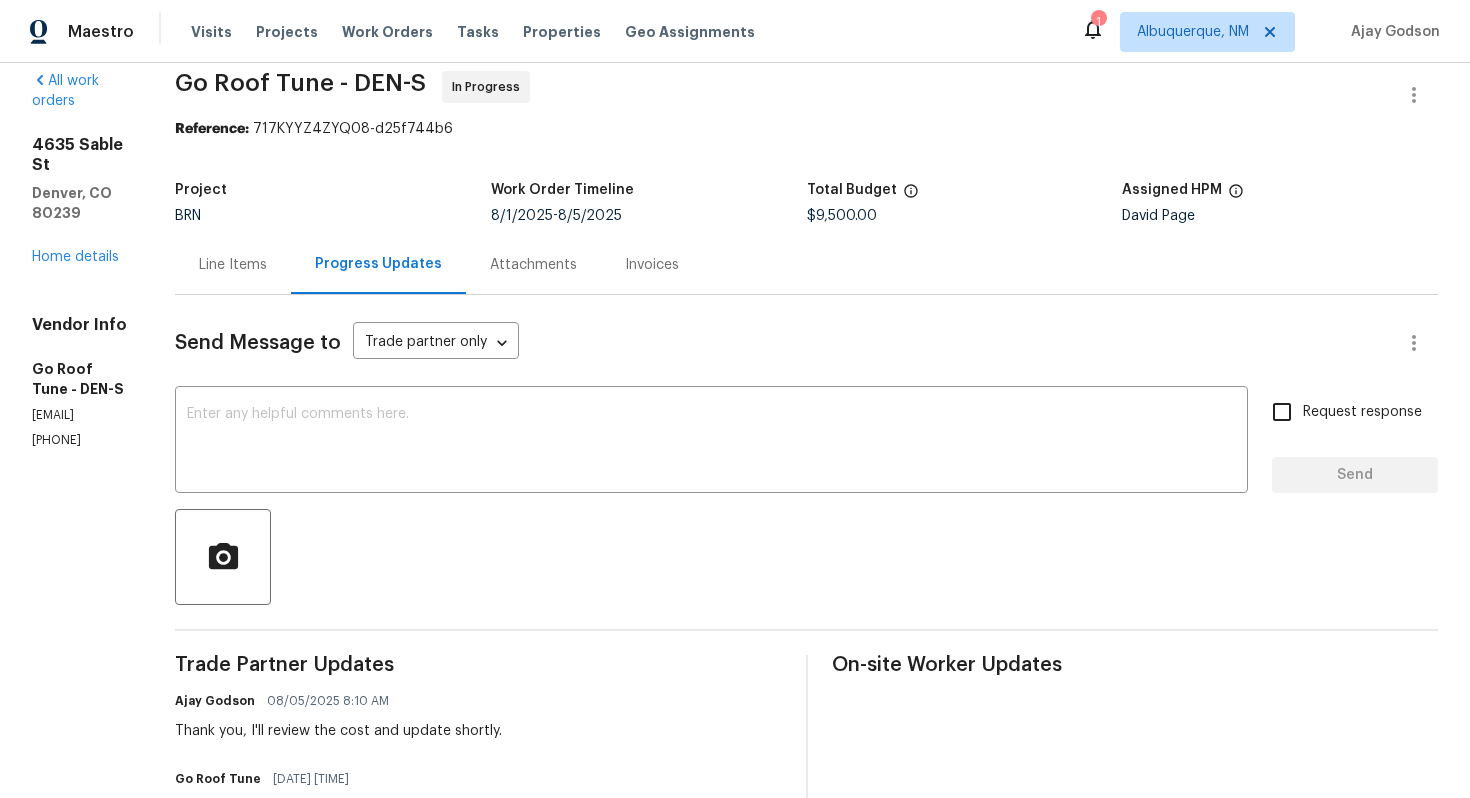 scroll, scrollTop: 0, scrollLeft: 0, axis: both 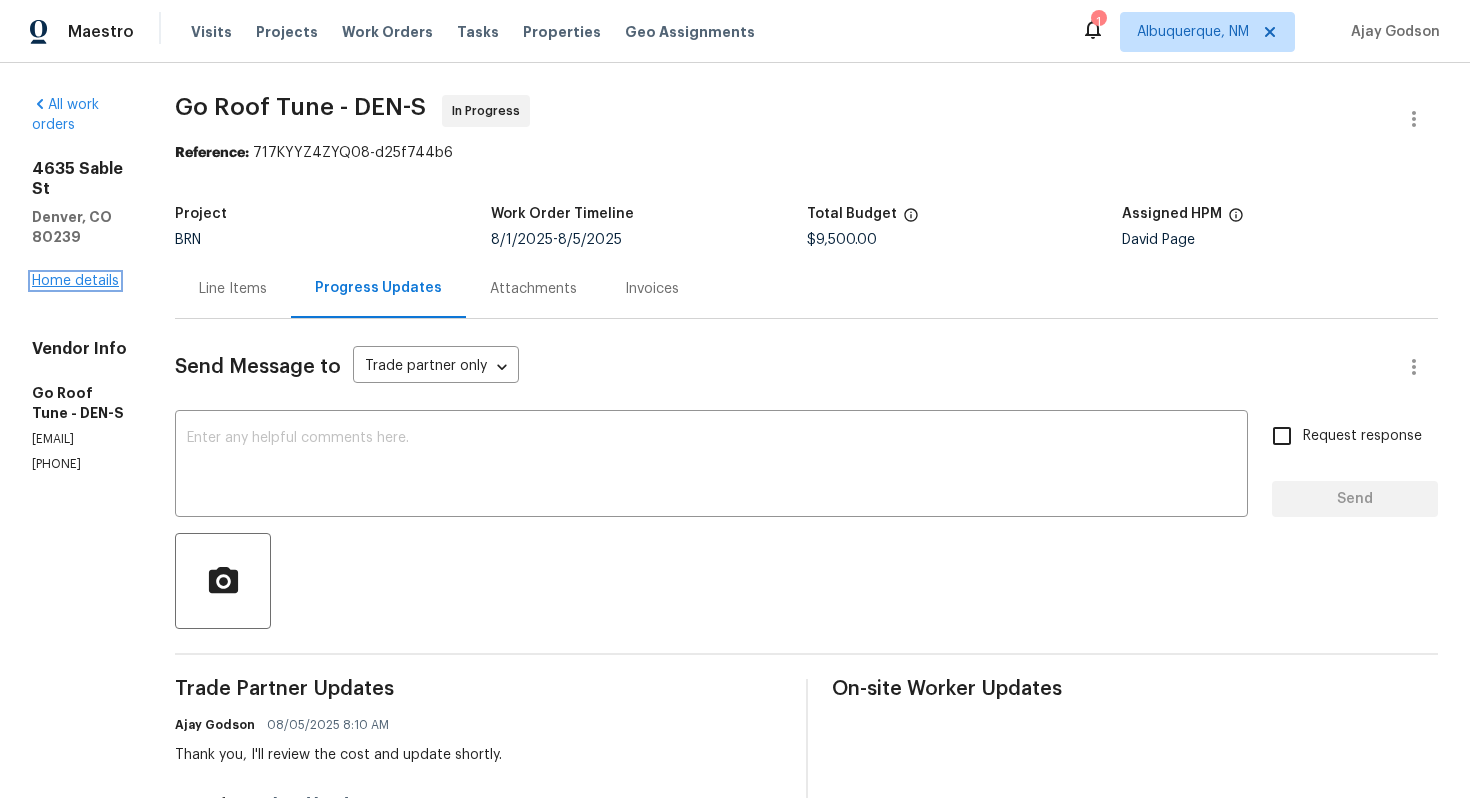 click on "Home details" at bounding box center (75, 281) 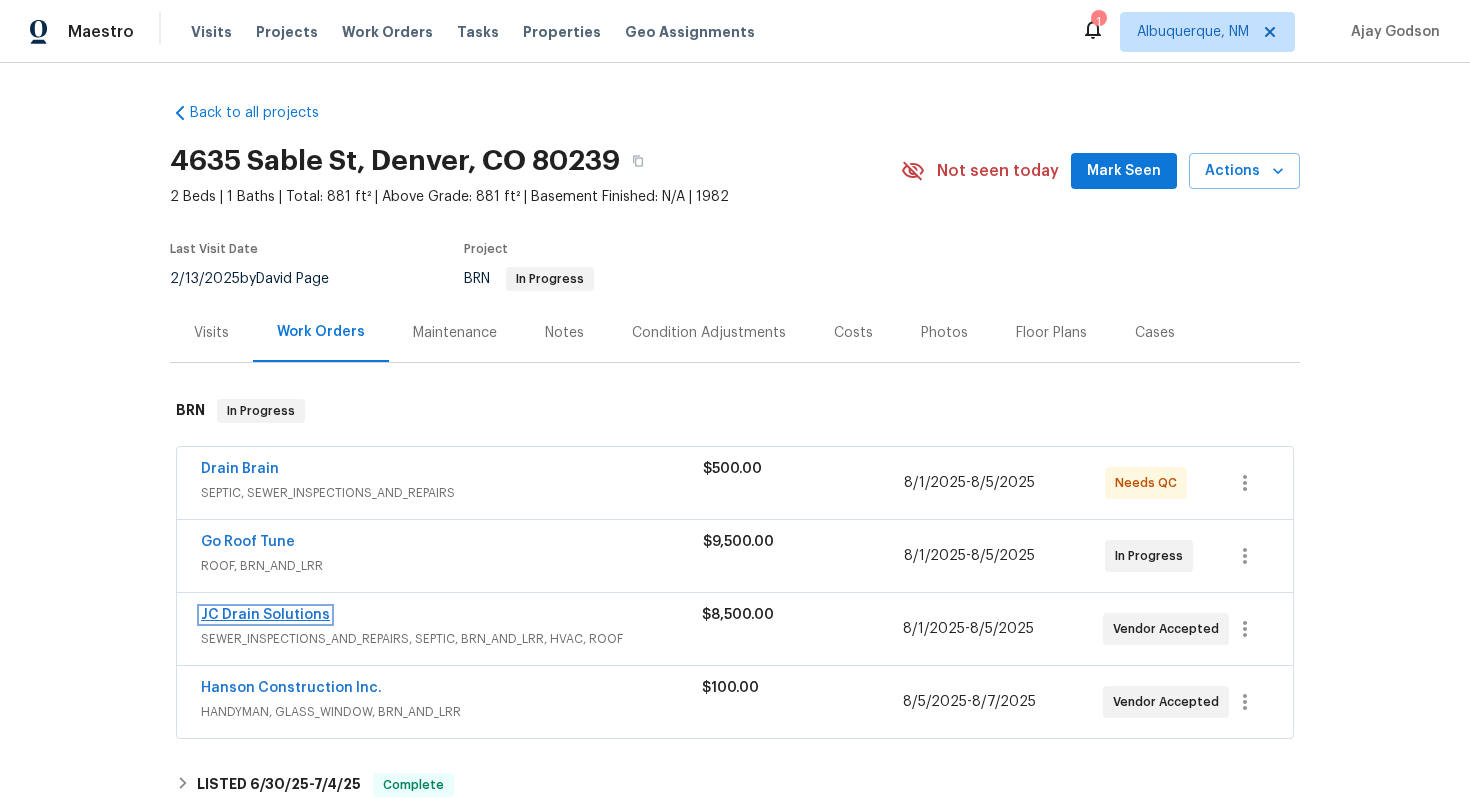 click on "JC Drain Solutions" at bounding box center [265, 615] 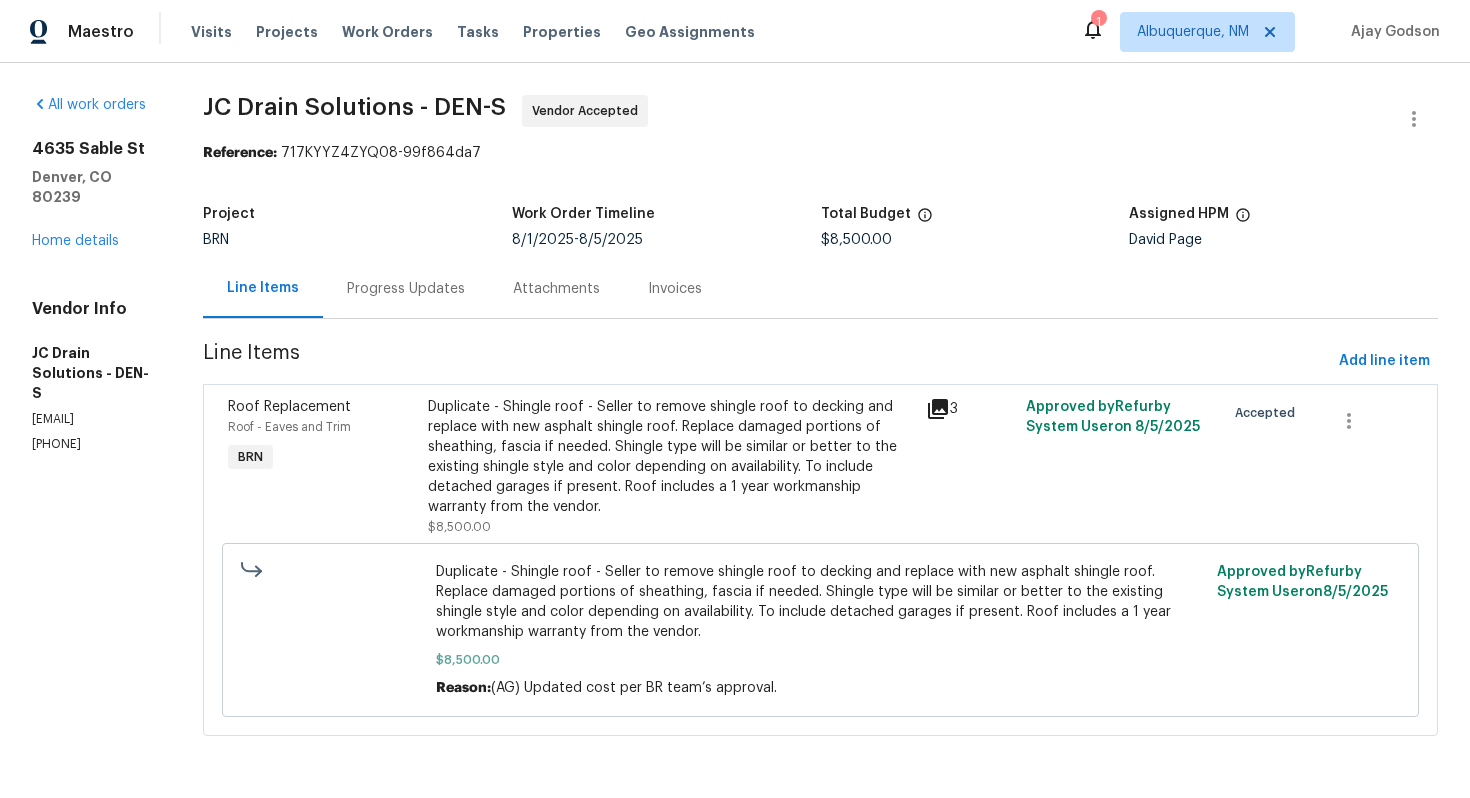 click on "Progress Updates" at bounding box center [406, 289] 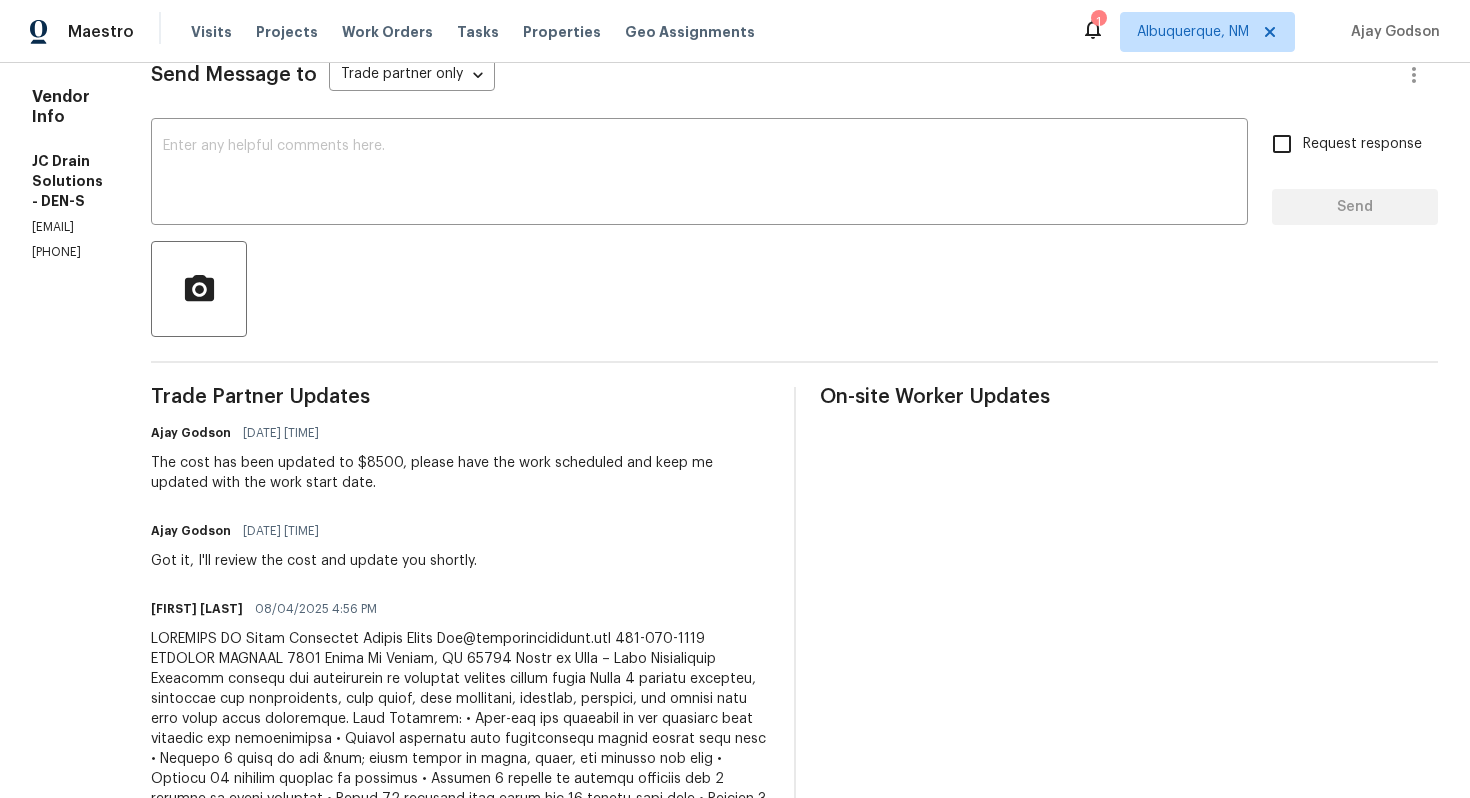 scroll, scrollTop: 0, scrollLeft: 0, axis: both 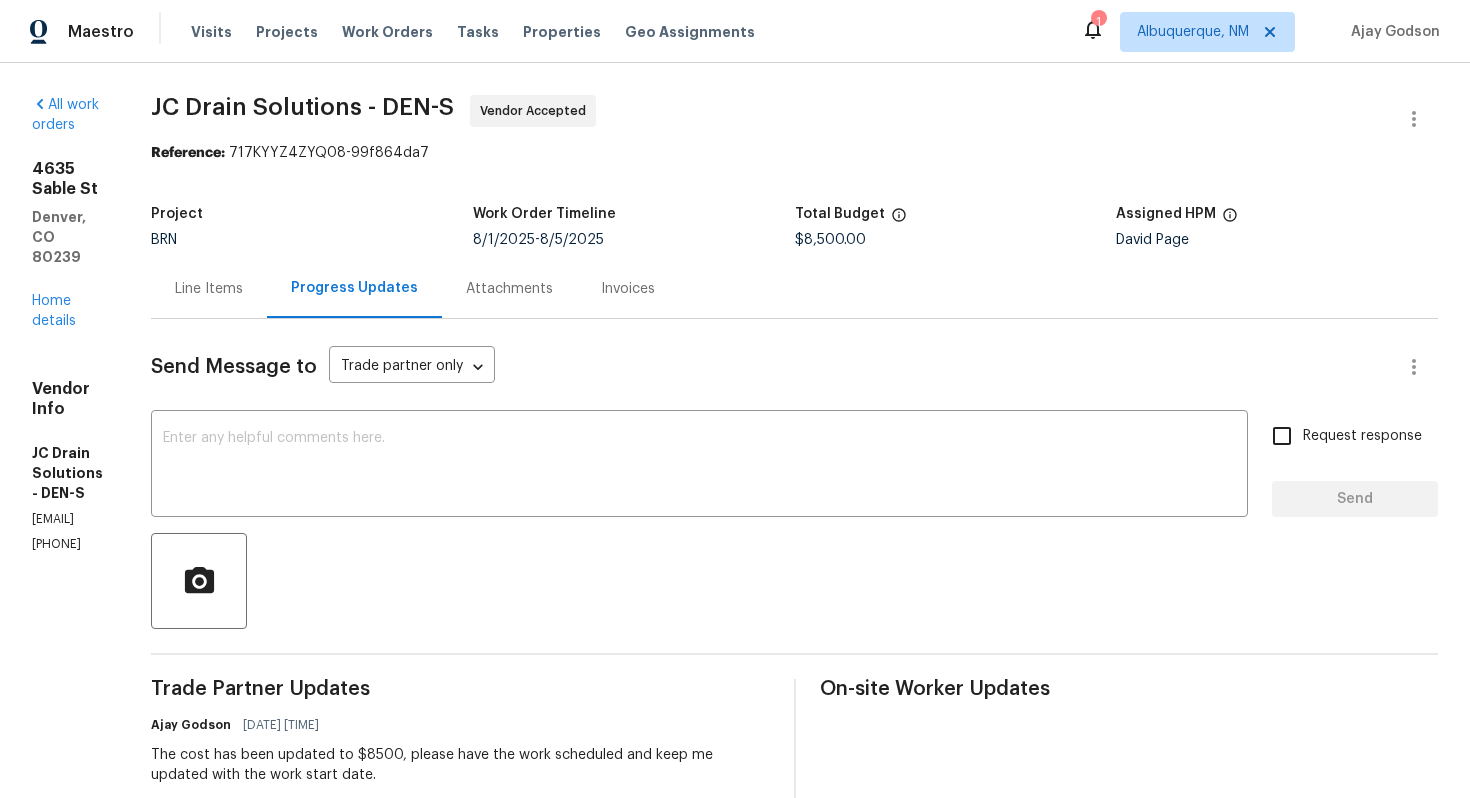 click on "Line Items" at bounding box center [209, 288] 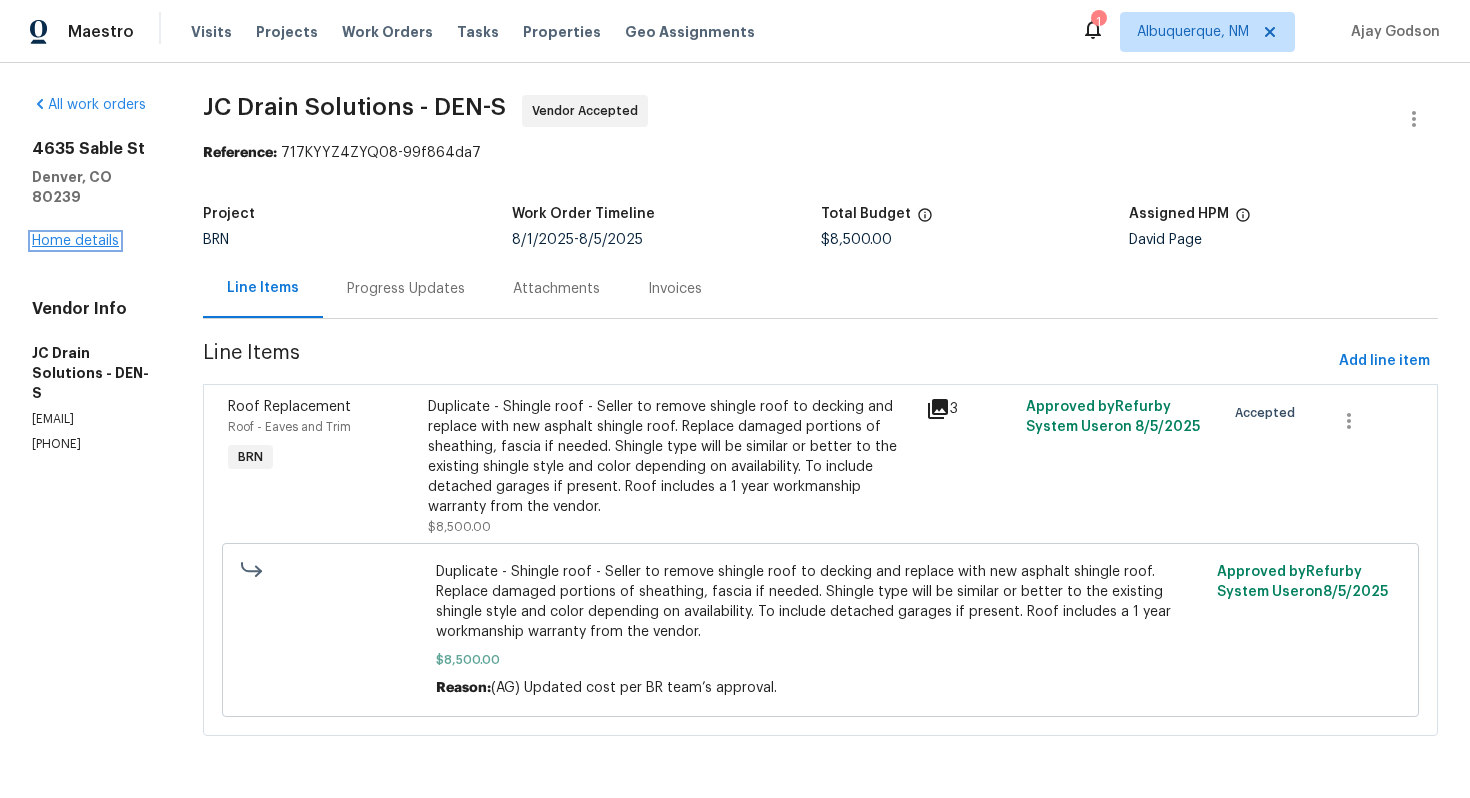 click on "Home details" at bounding box center [75, 241] 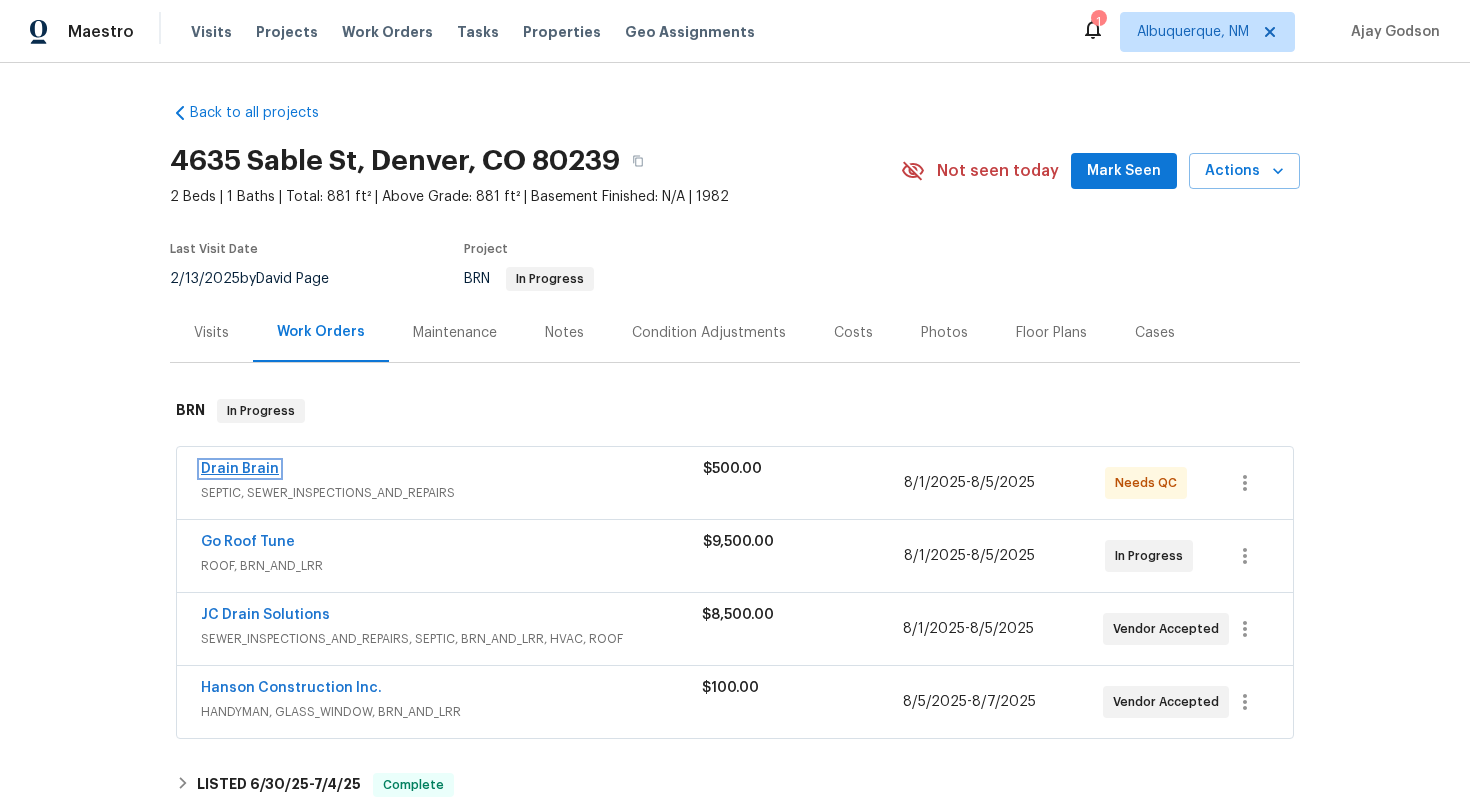 click on "Drain Brain" at bounding box center [240, 469] 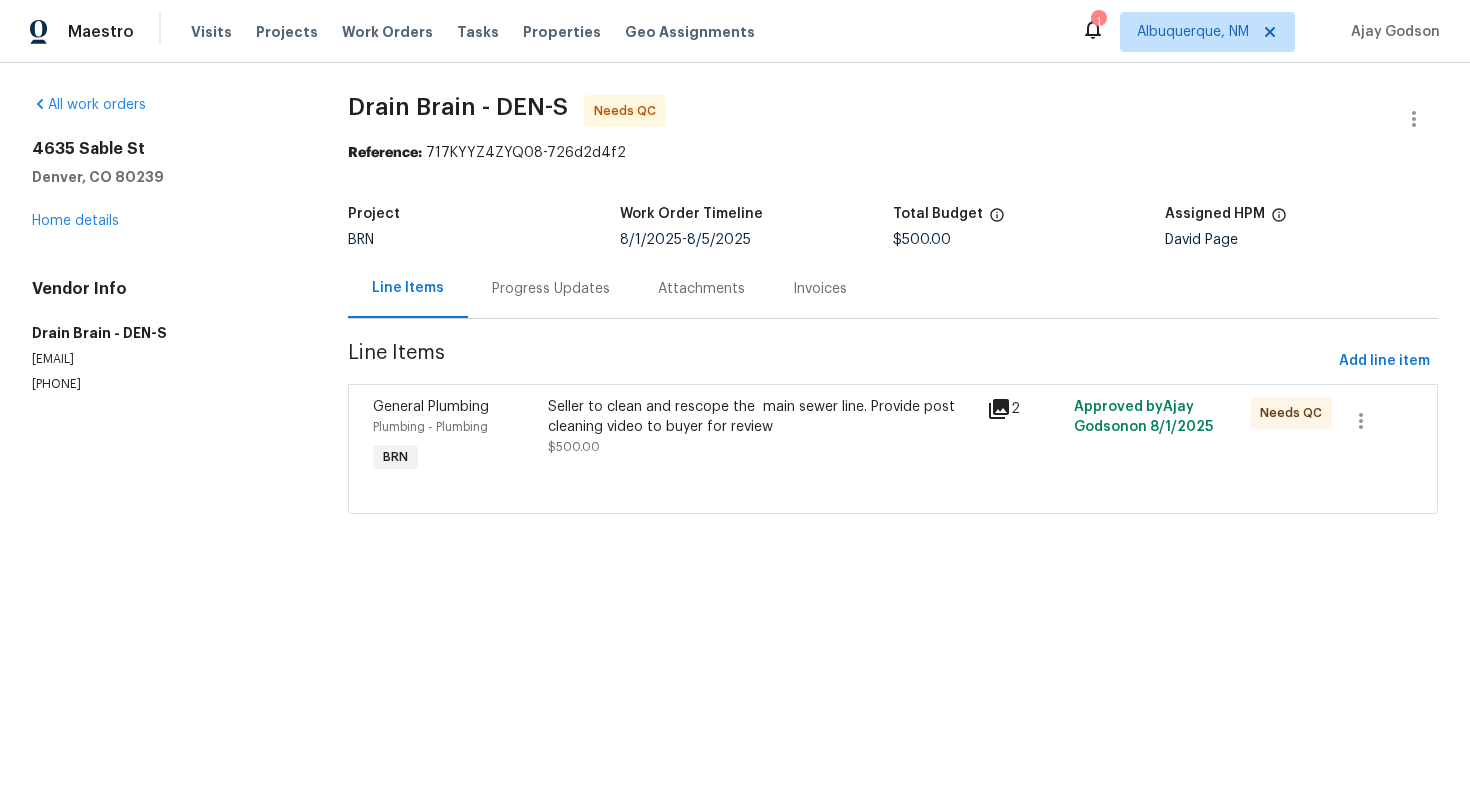 click on "Progress Updates" at bounding box center (551, 288) 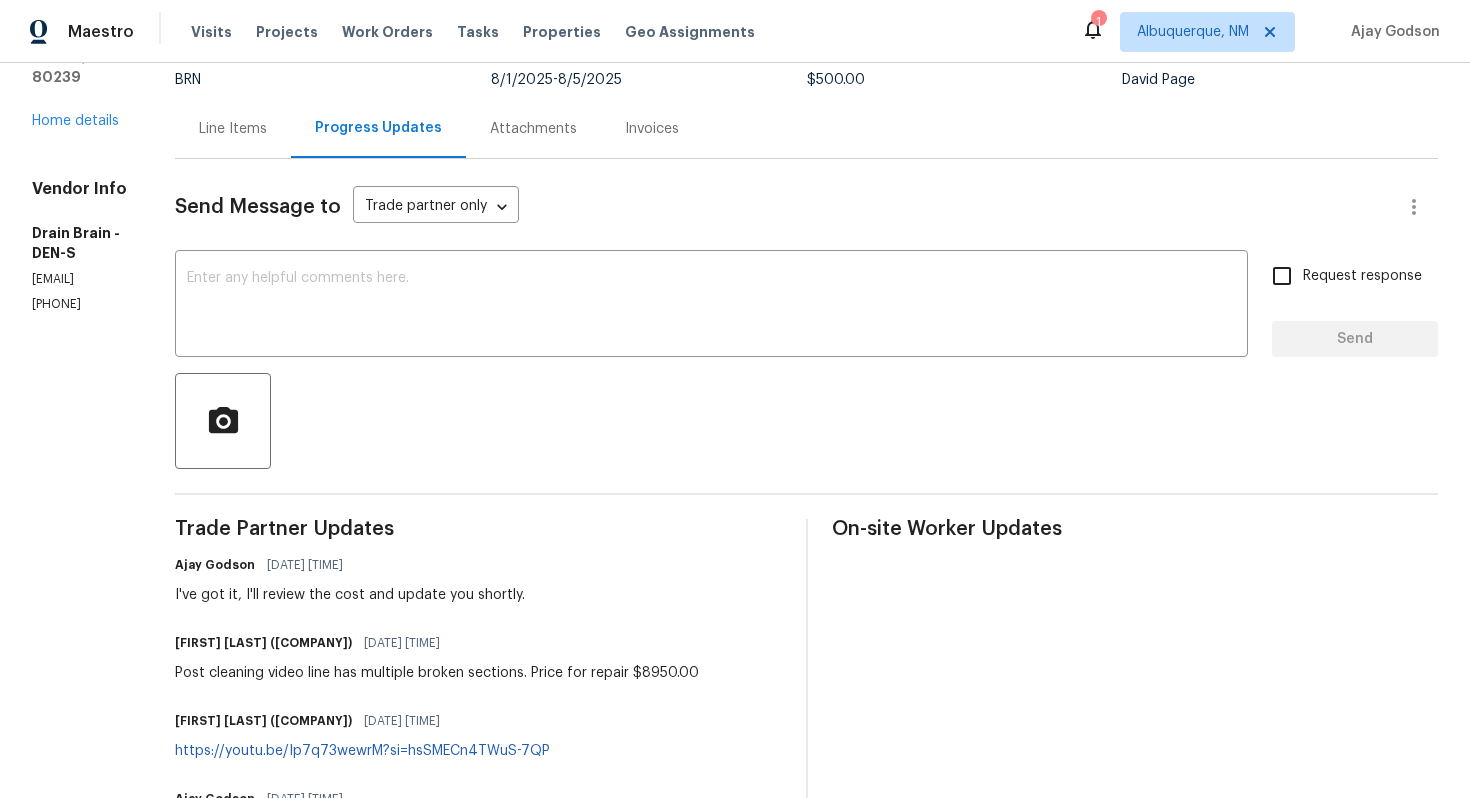scroll, scrollTop: 0, scrollLeft: 0, axis: both 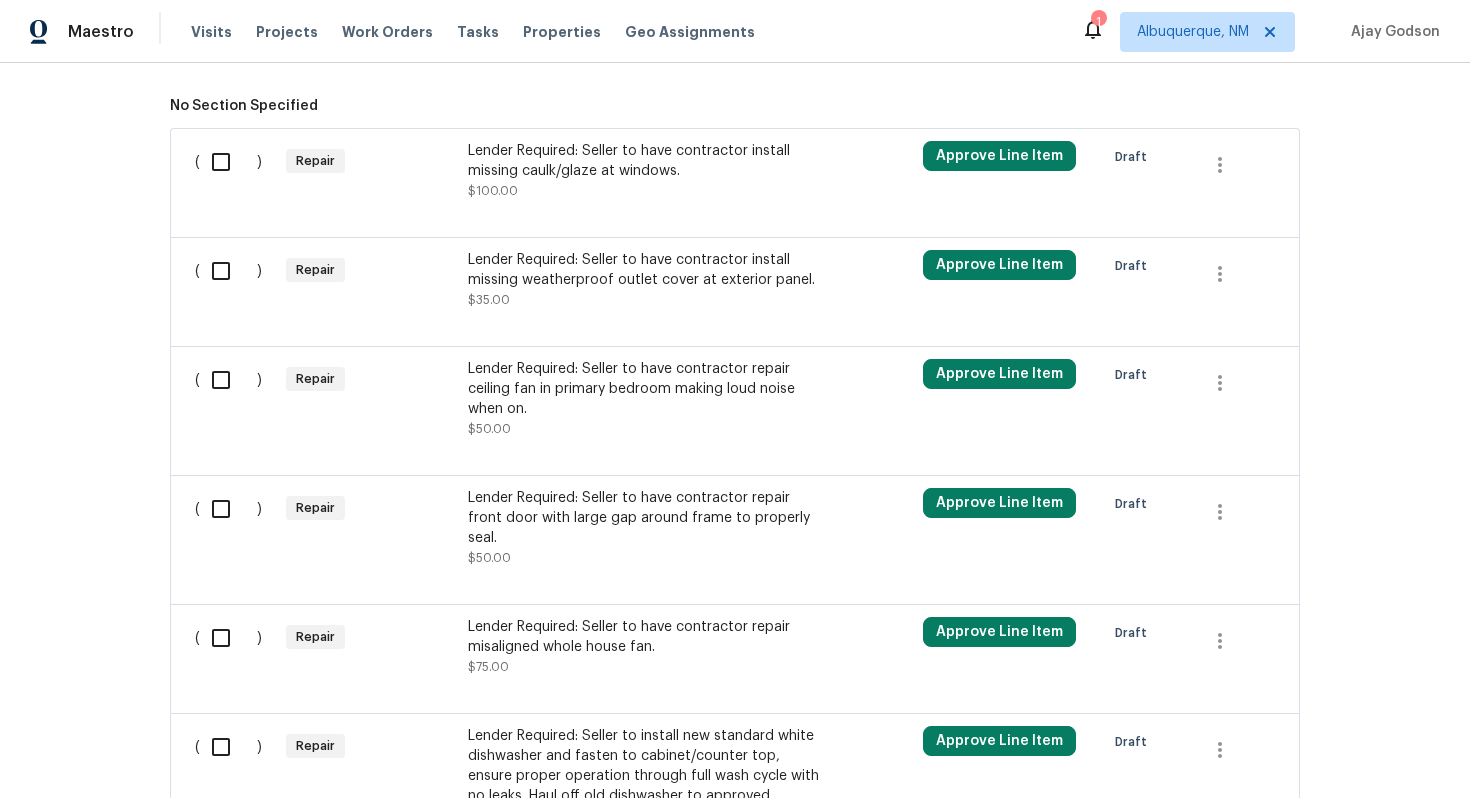 click on "Lender Required: Seller to have contractor install missing weatherproof outlet cover at exterior panel." at bounding box center (644, 270) 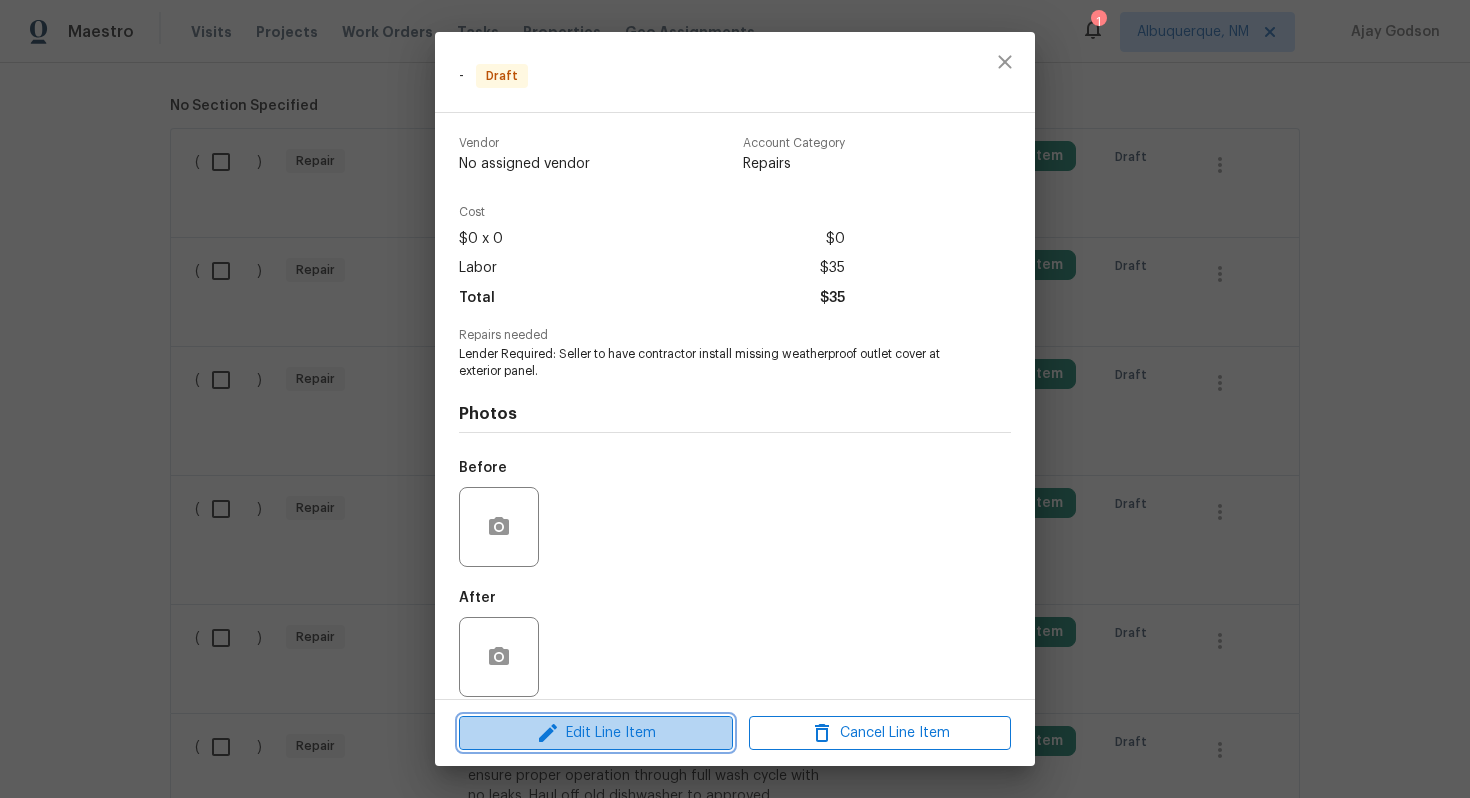 click on "Edit Line Item" at bounding box center (596, 733) 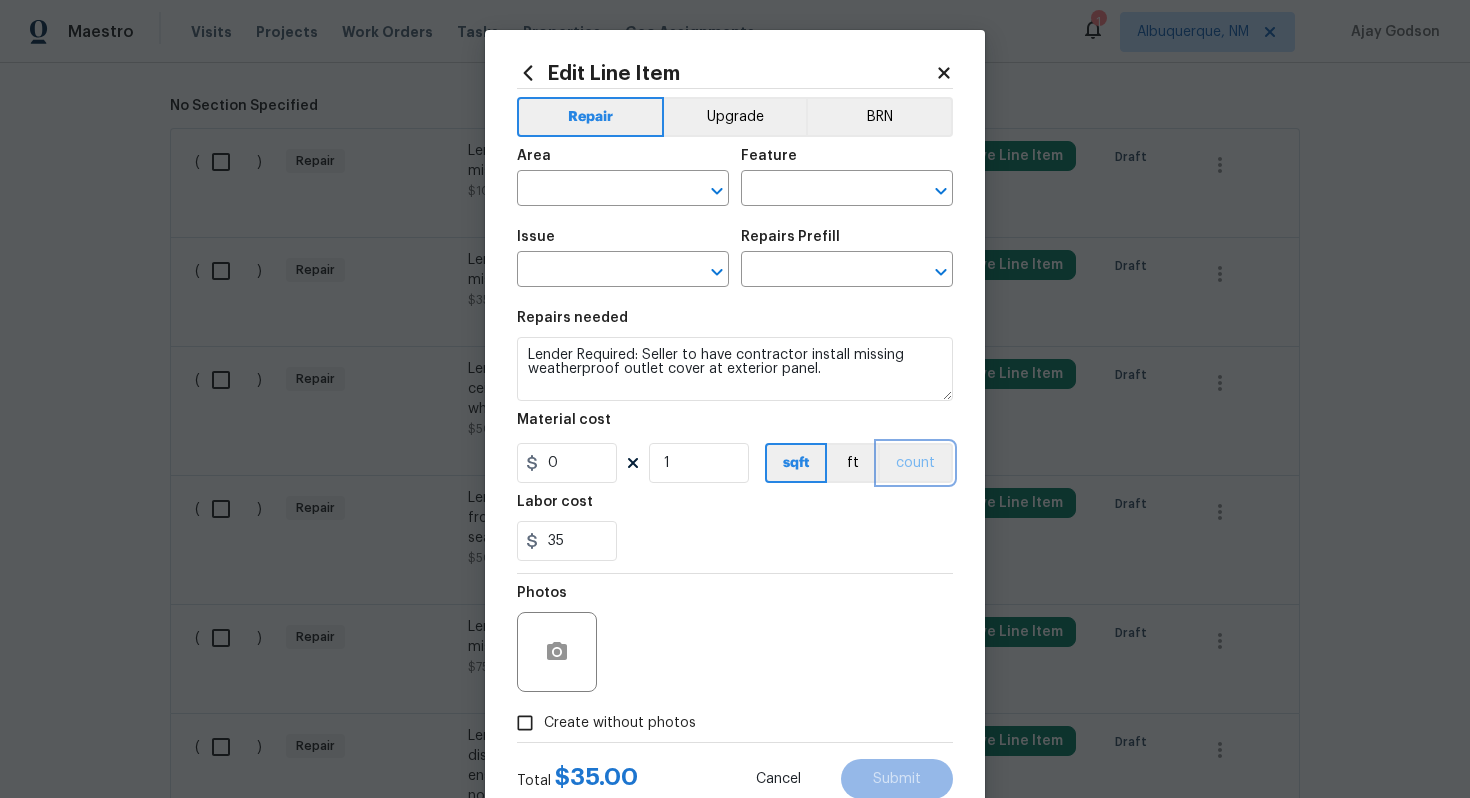 click on "count" at bounding box center [915, 463] 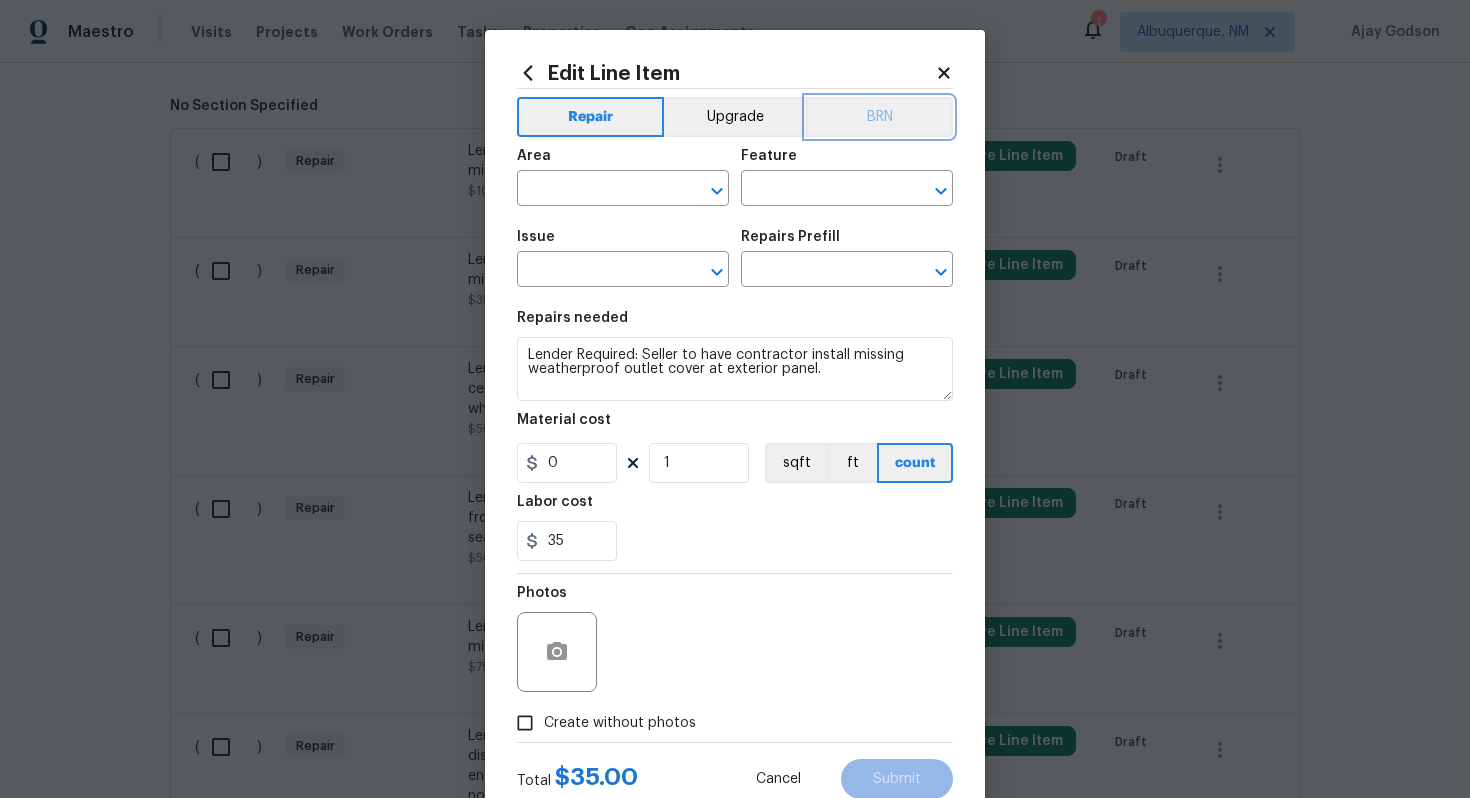 click on "BRN" at bounding box center [879, 117] 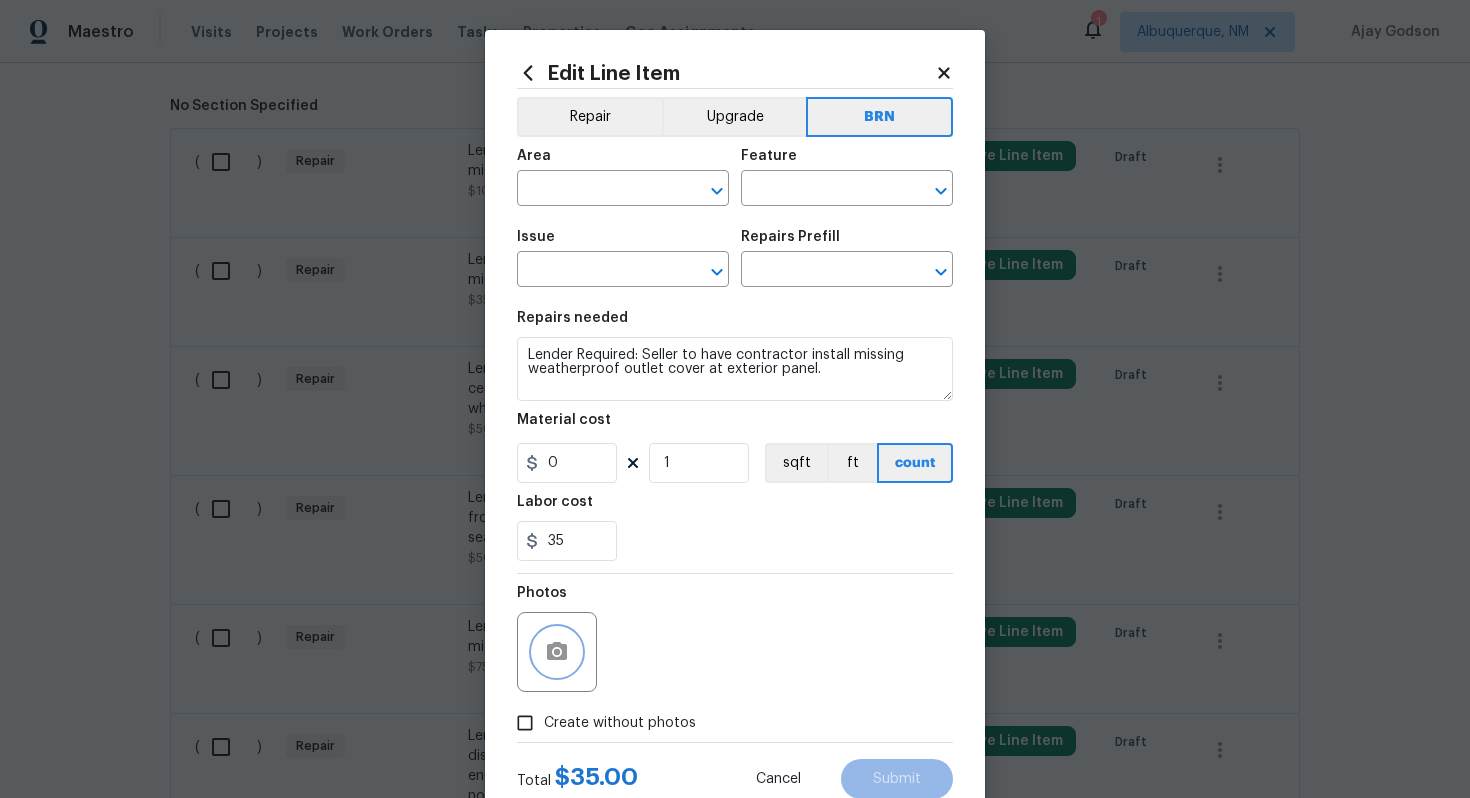 click 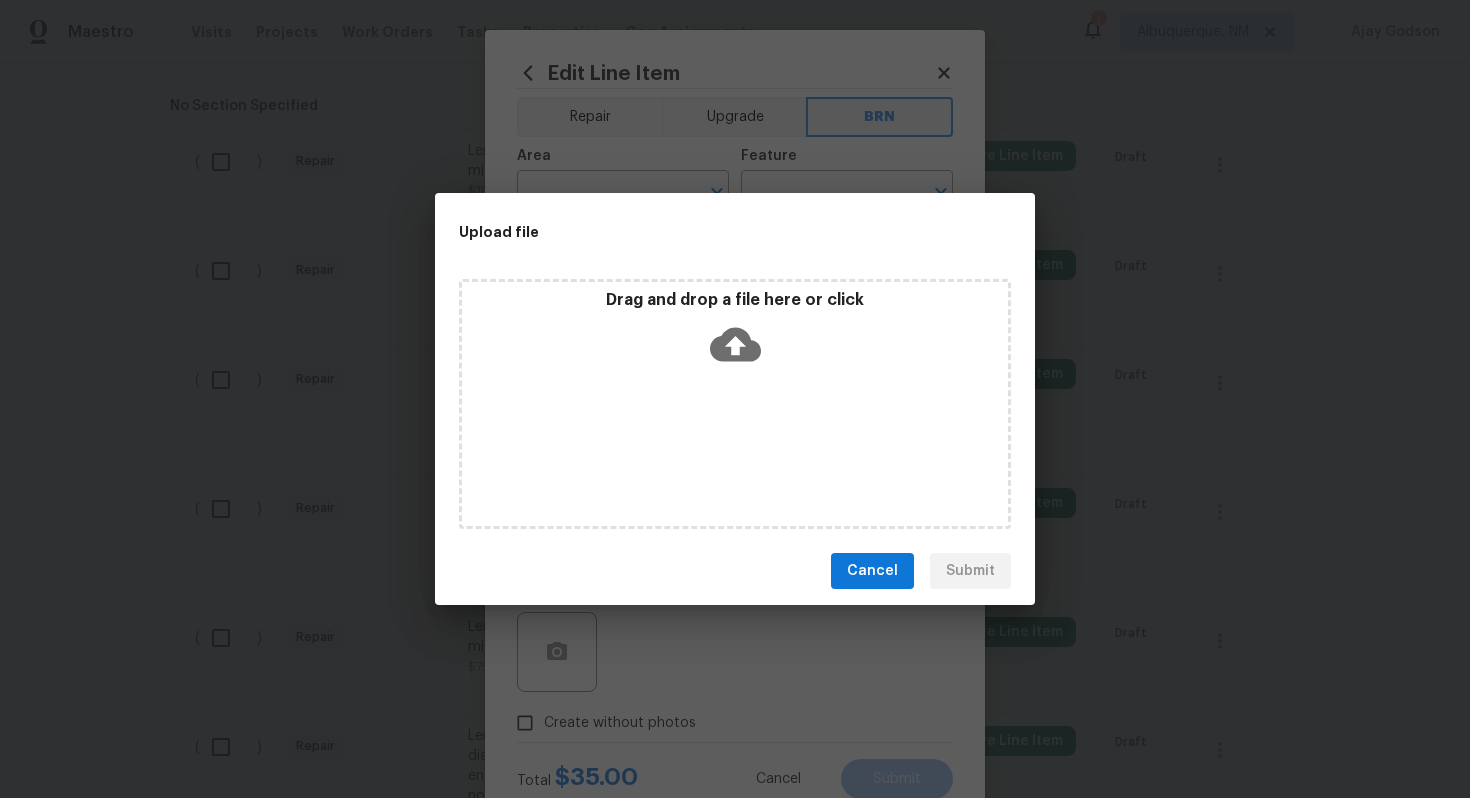 click 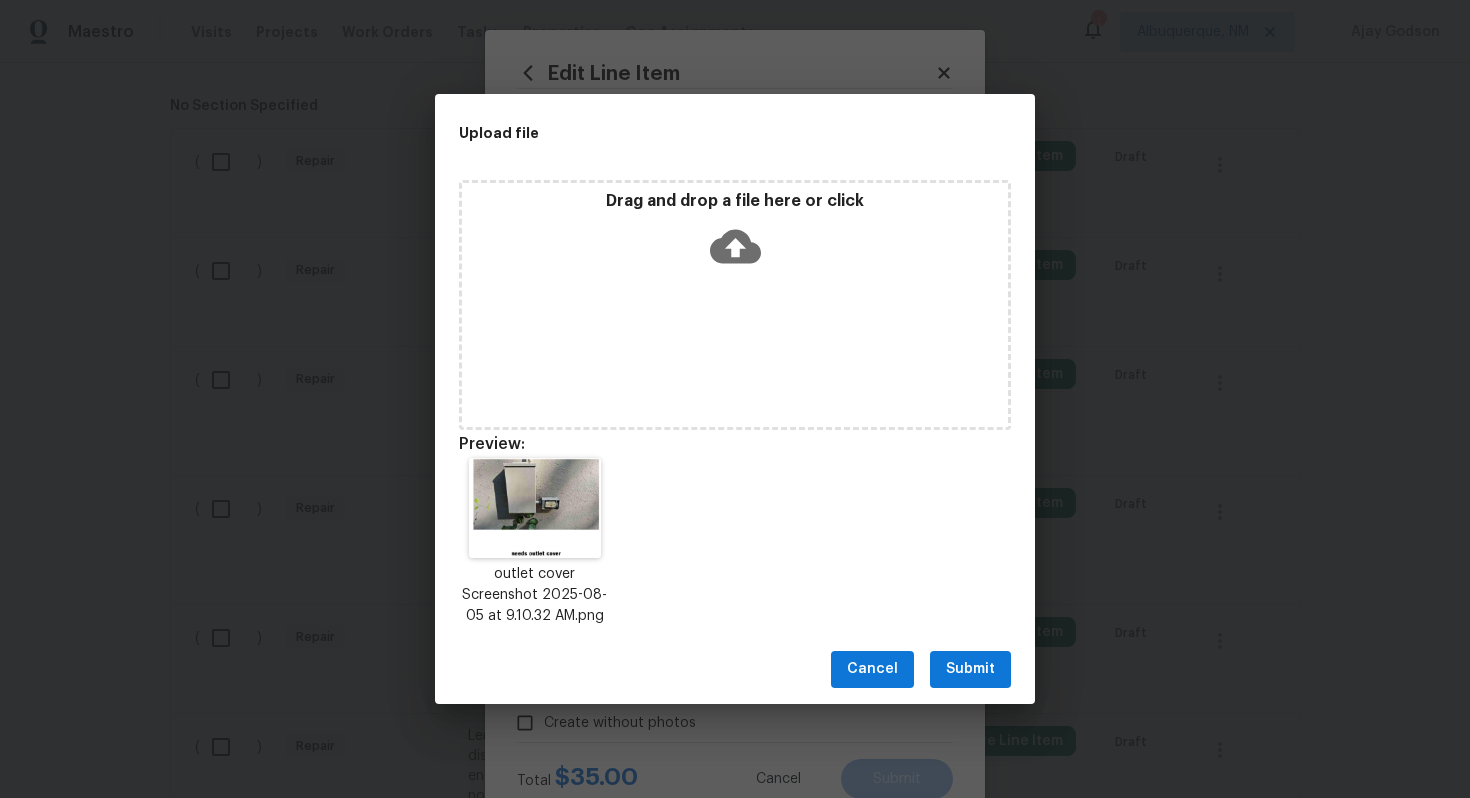 click on "Submit" at bounding box center [970, 669] 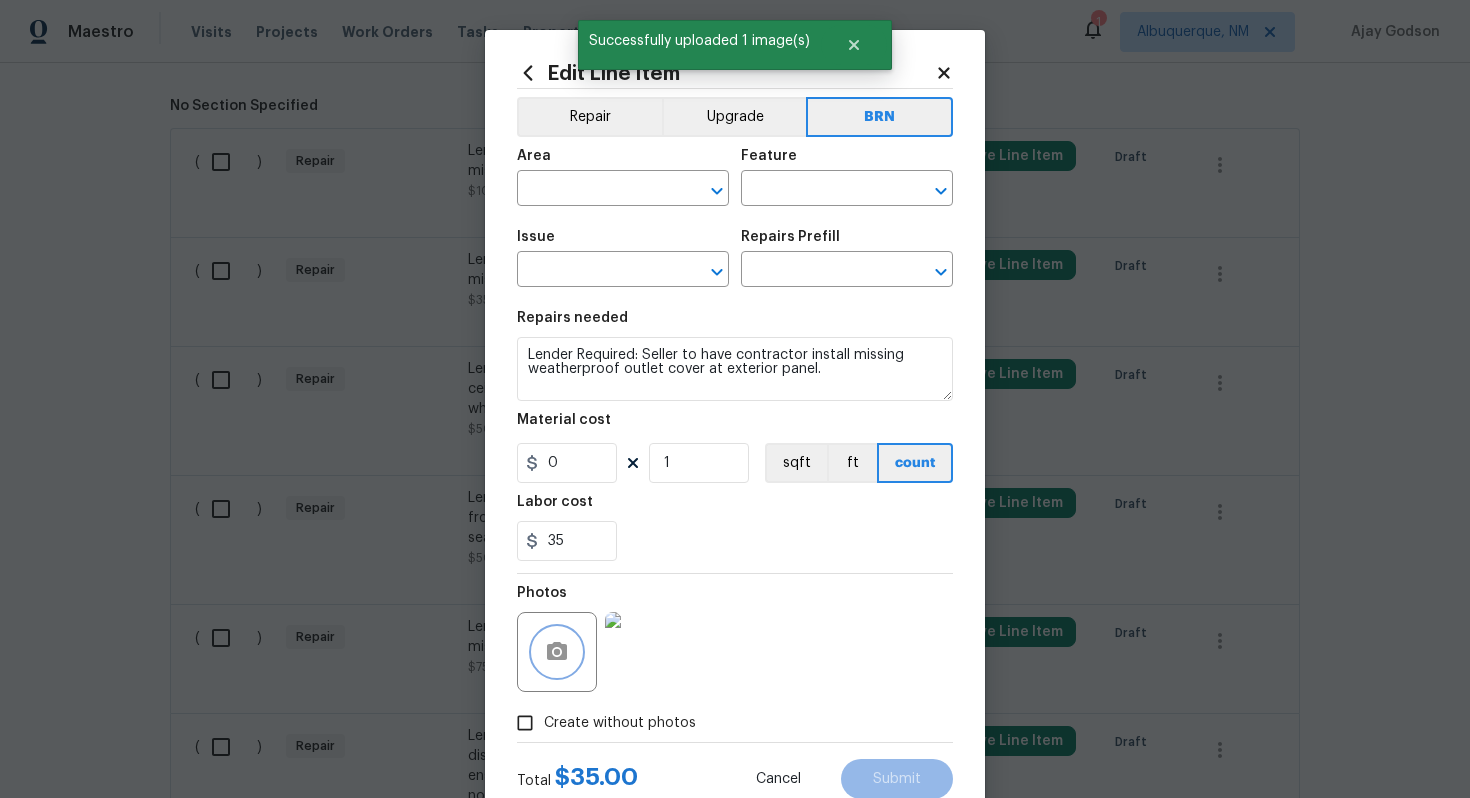 scroll, scrollTop: 64, scrollLeft: 0, axis: vertical 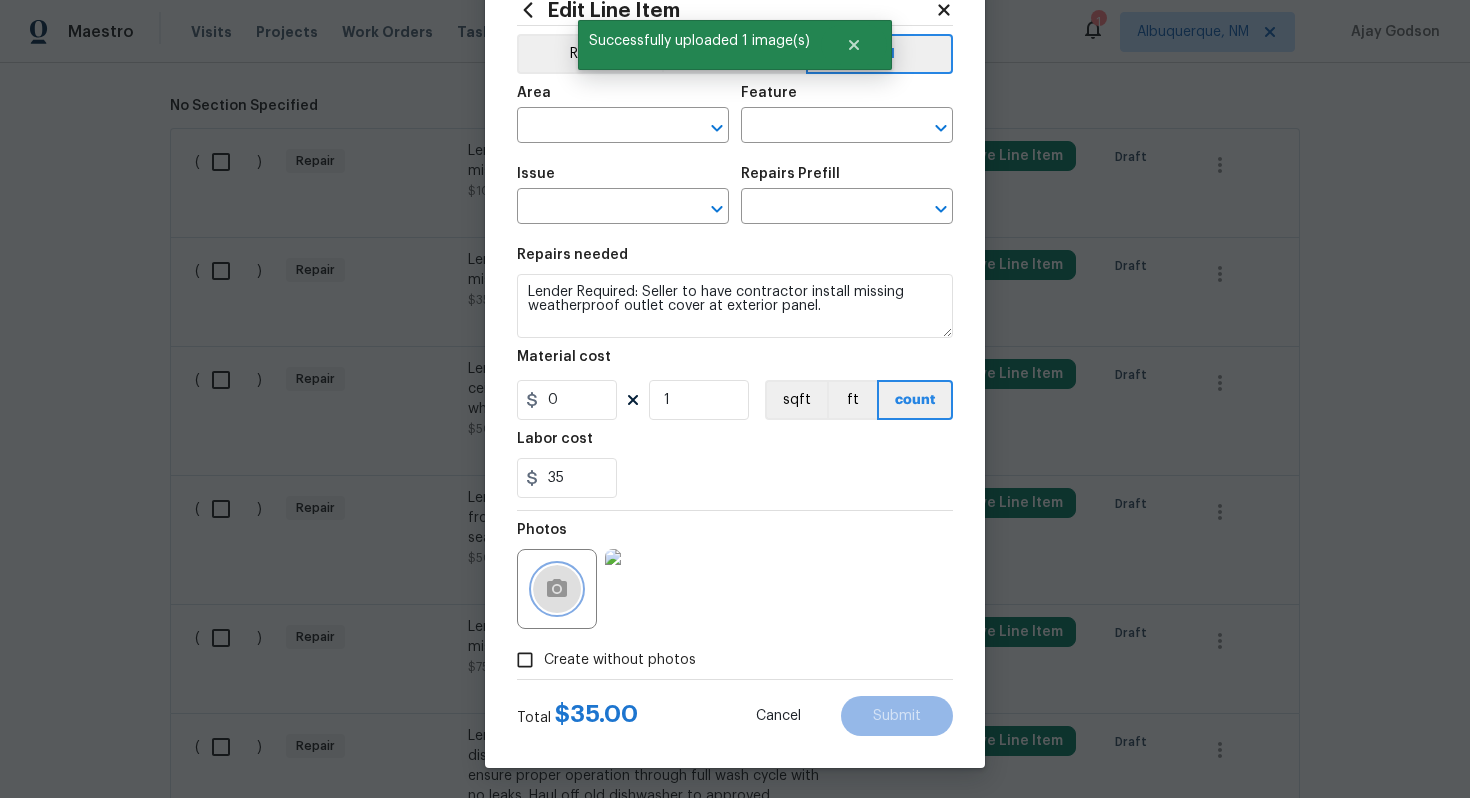 click at bounding box center [557, 589] 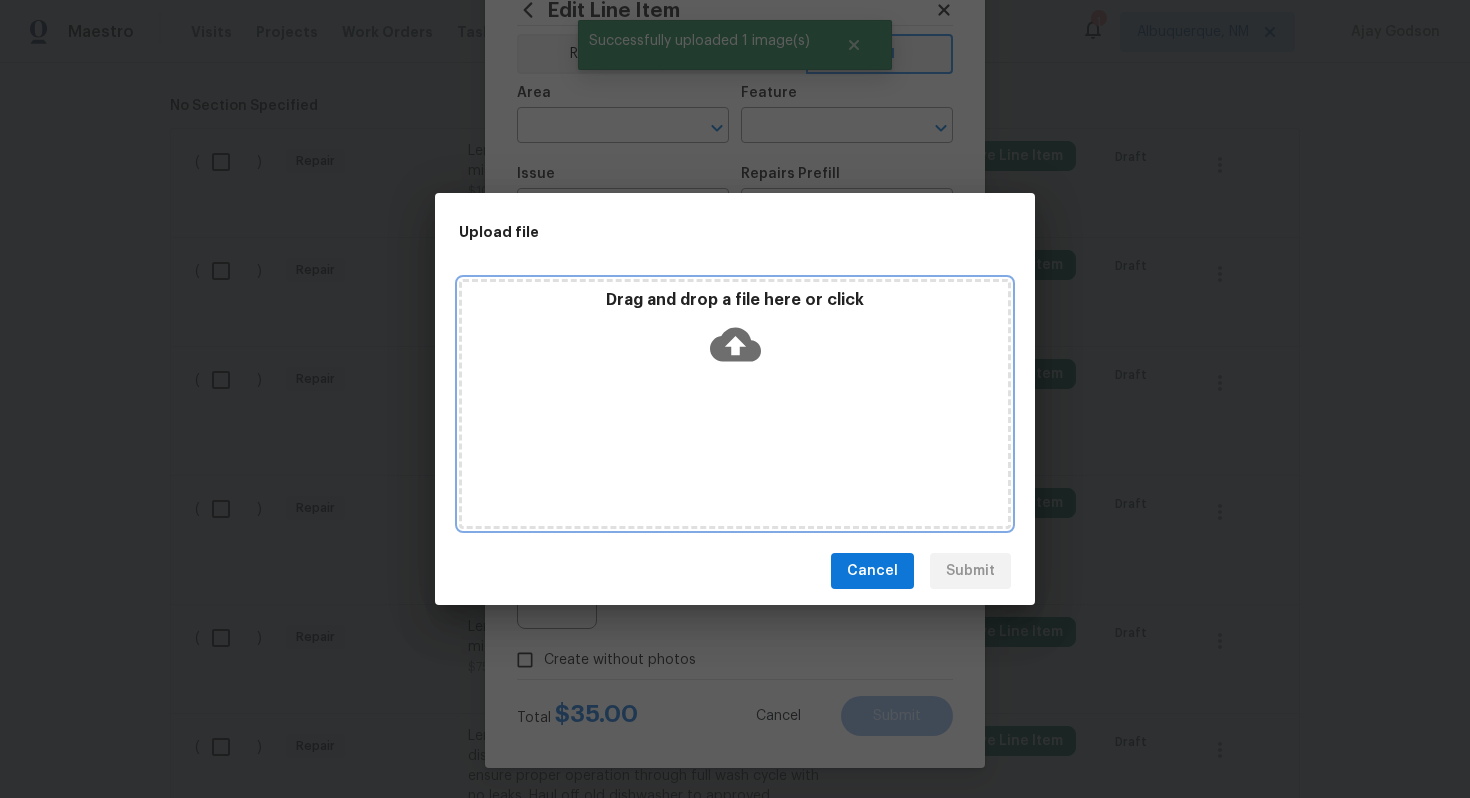 click on "Drag and drop a file here or click" at bounding box center [735, 333] 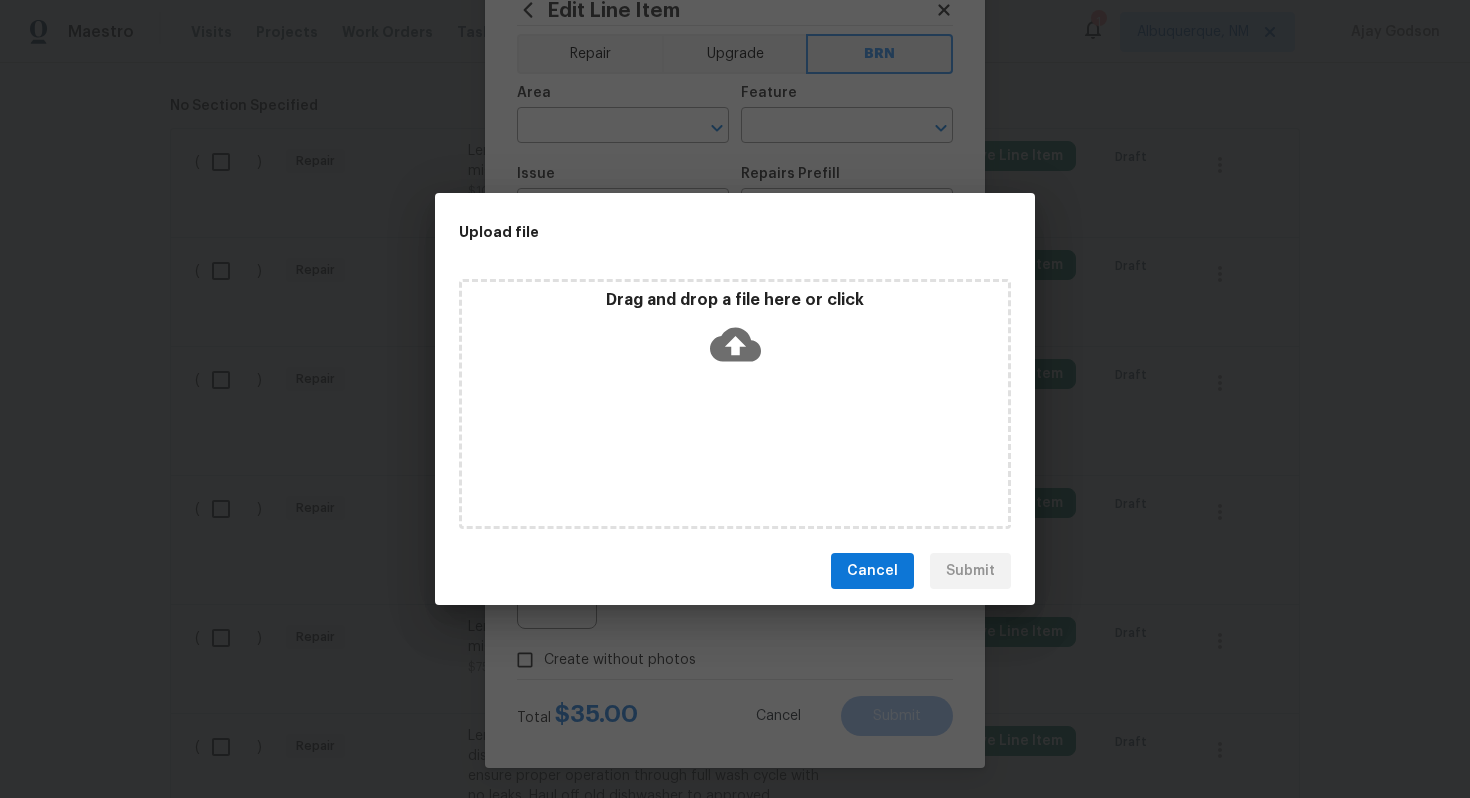 click on "Cancel" at bounding box center [872, 571] 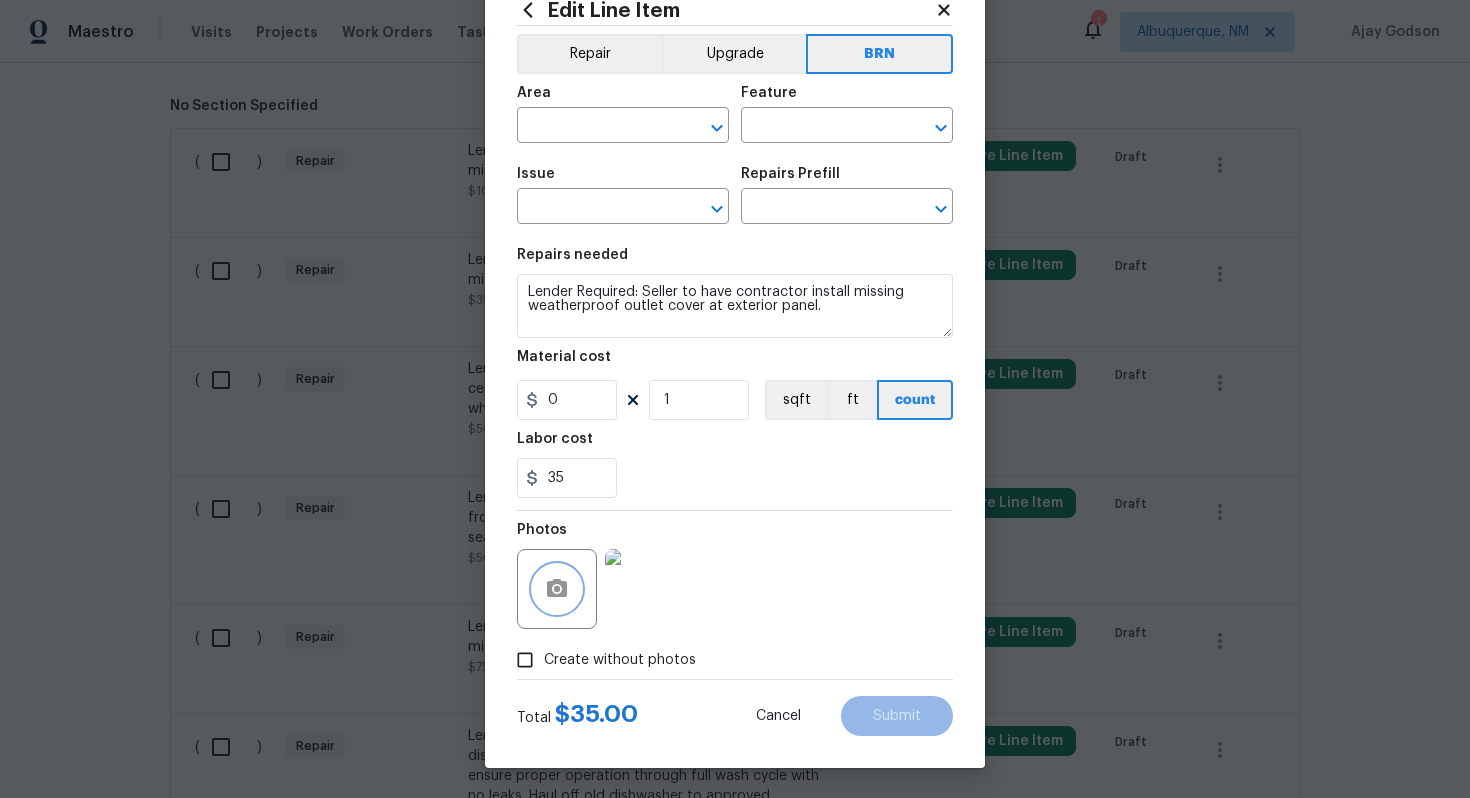 scroll, scrollTop: 0, scrollLeft: 0, axis: both 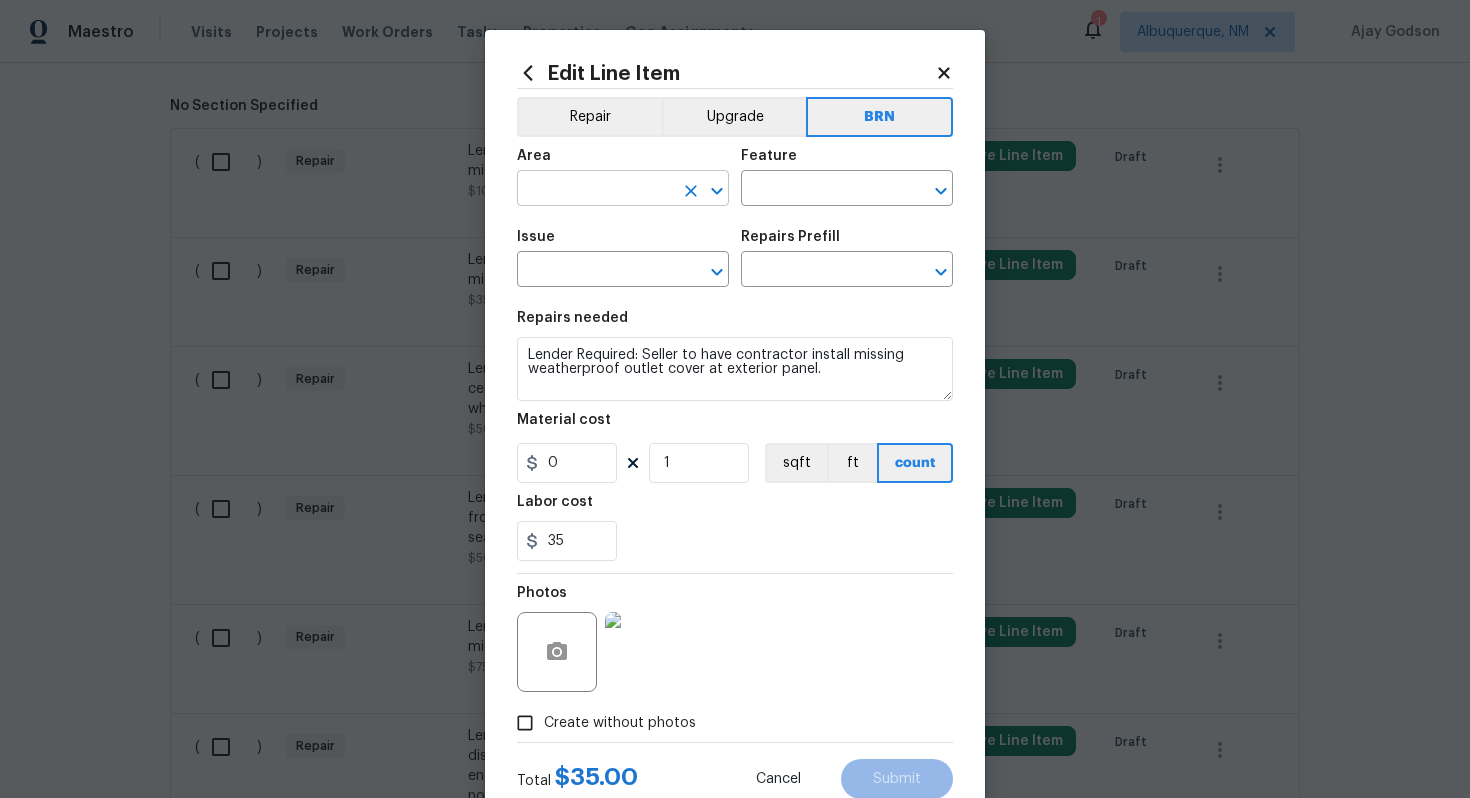 click at bounding box center [595, 190] 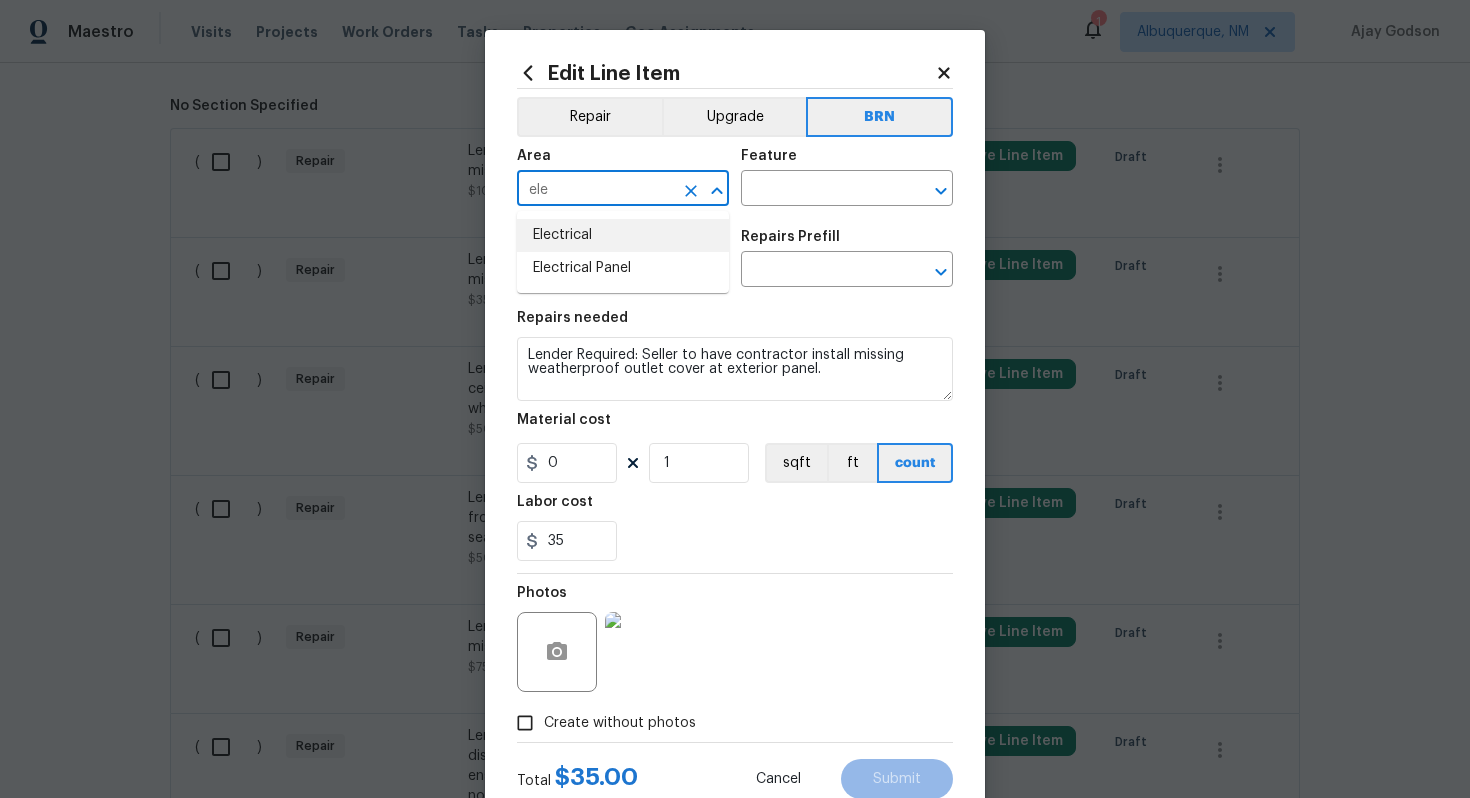 click on "Electrical" at bounding box center [623, 235] 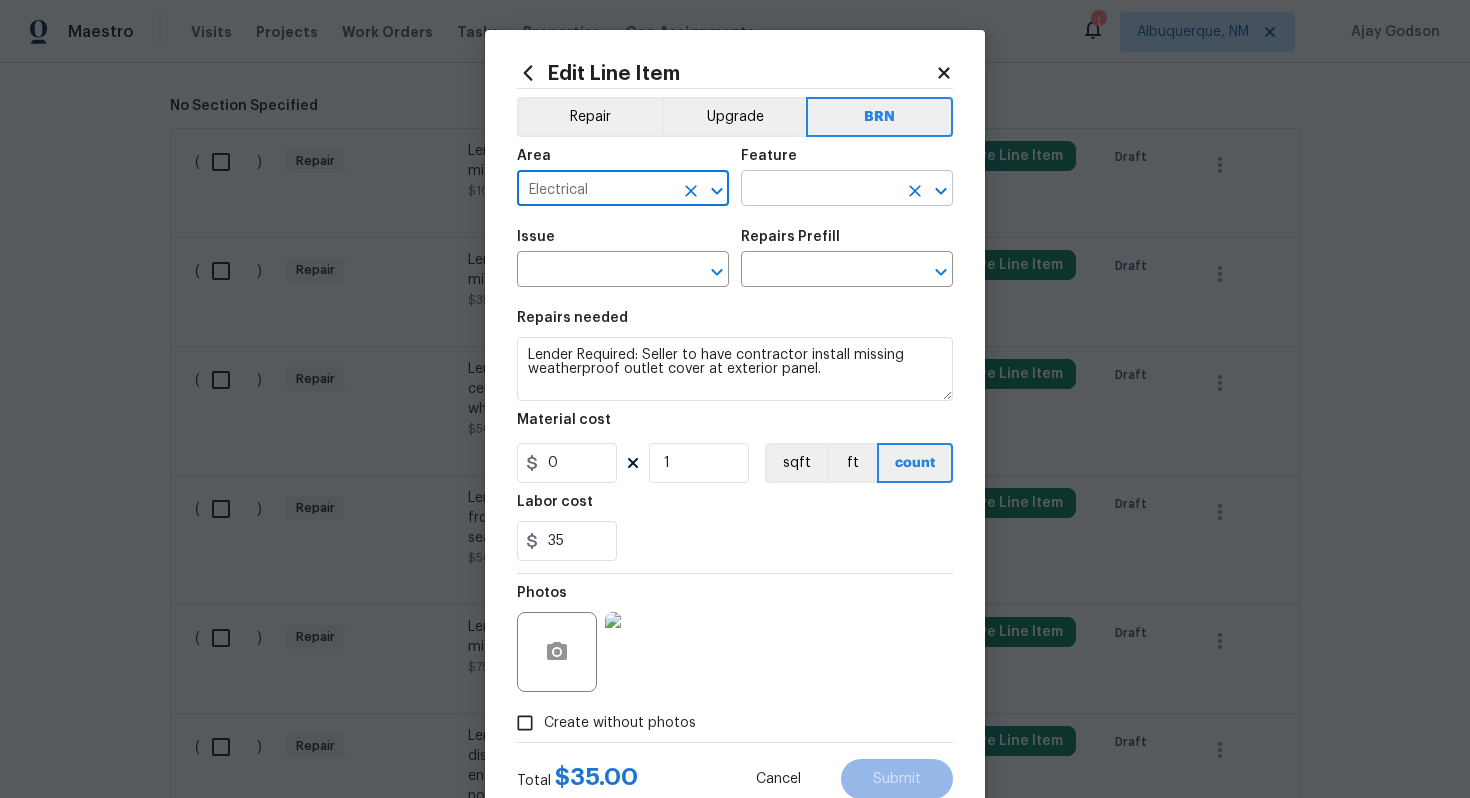 type on "Electrical" 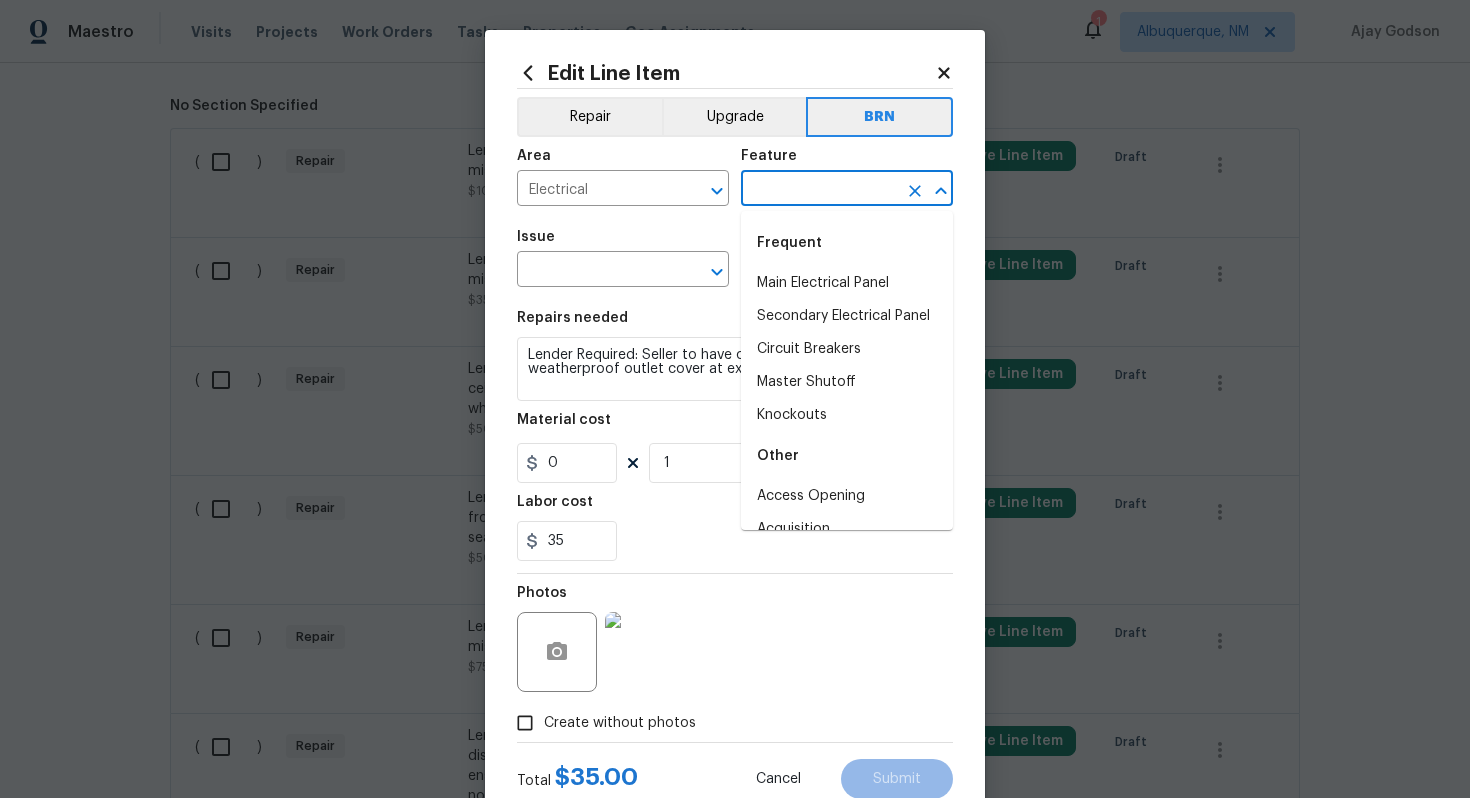 click at bounding box center (819, 190) 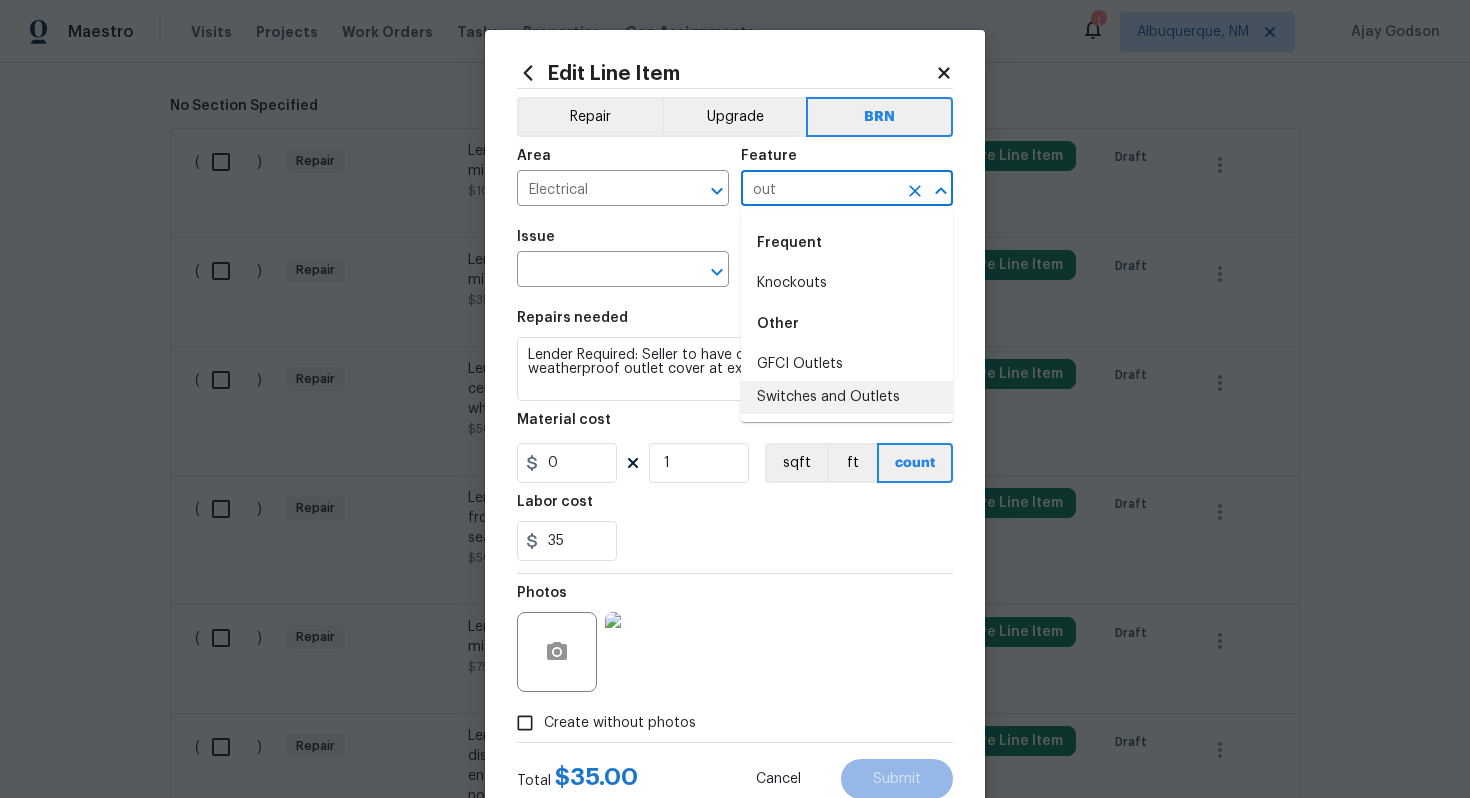 click on "Switches and Outlets" at bounding box center [847, 397] 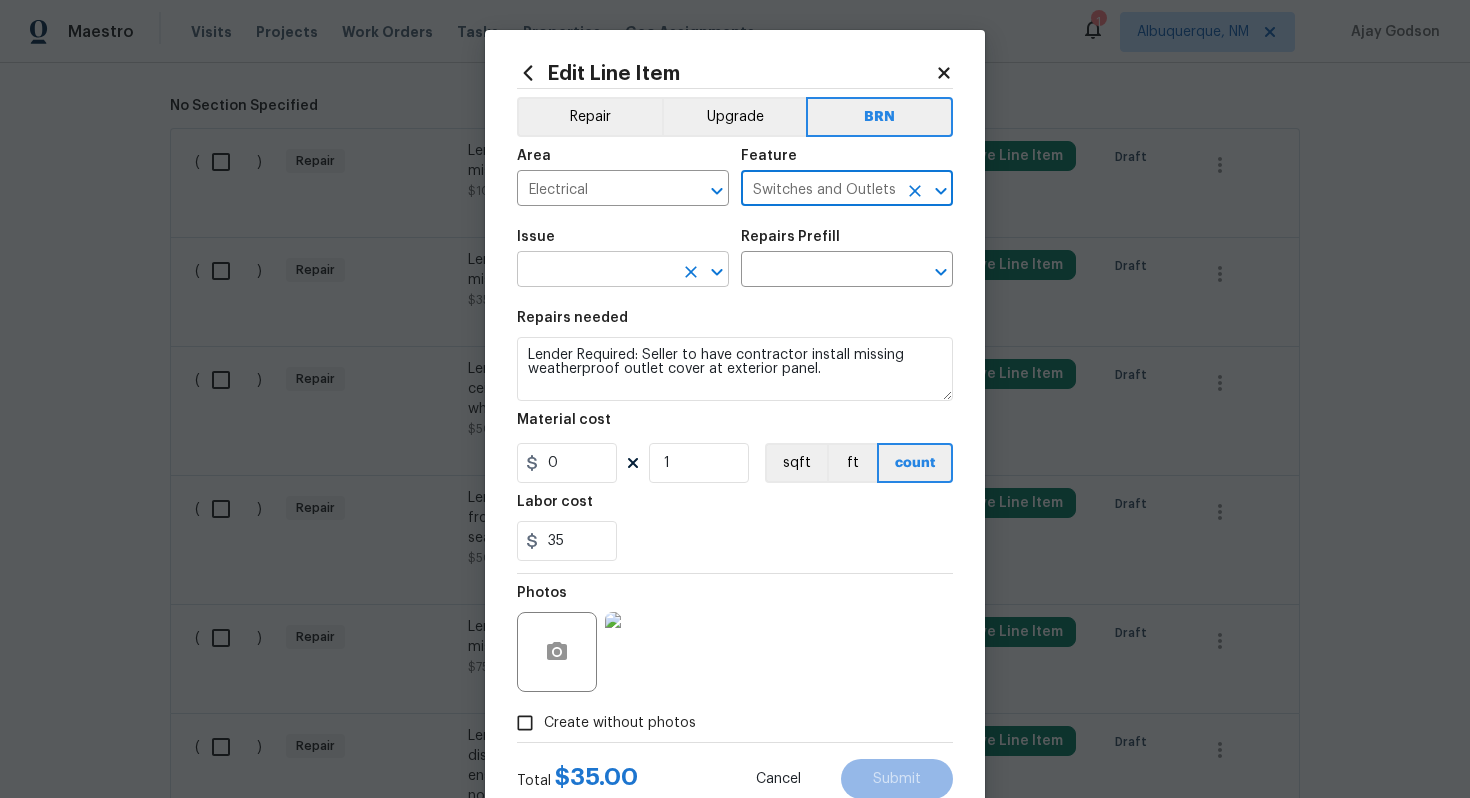 type on "Switches and Outlets" 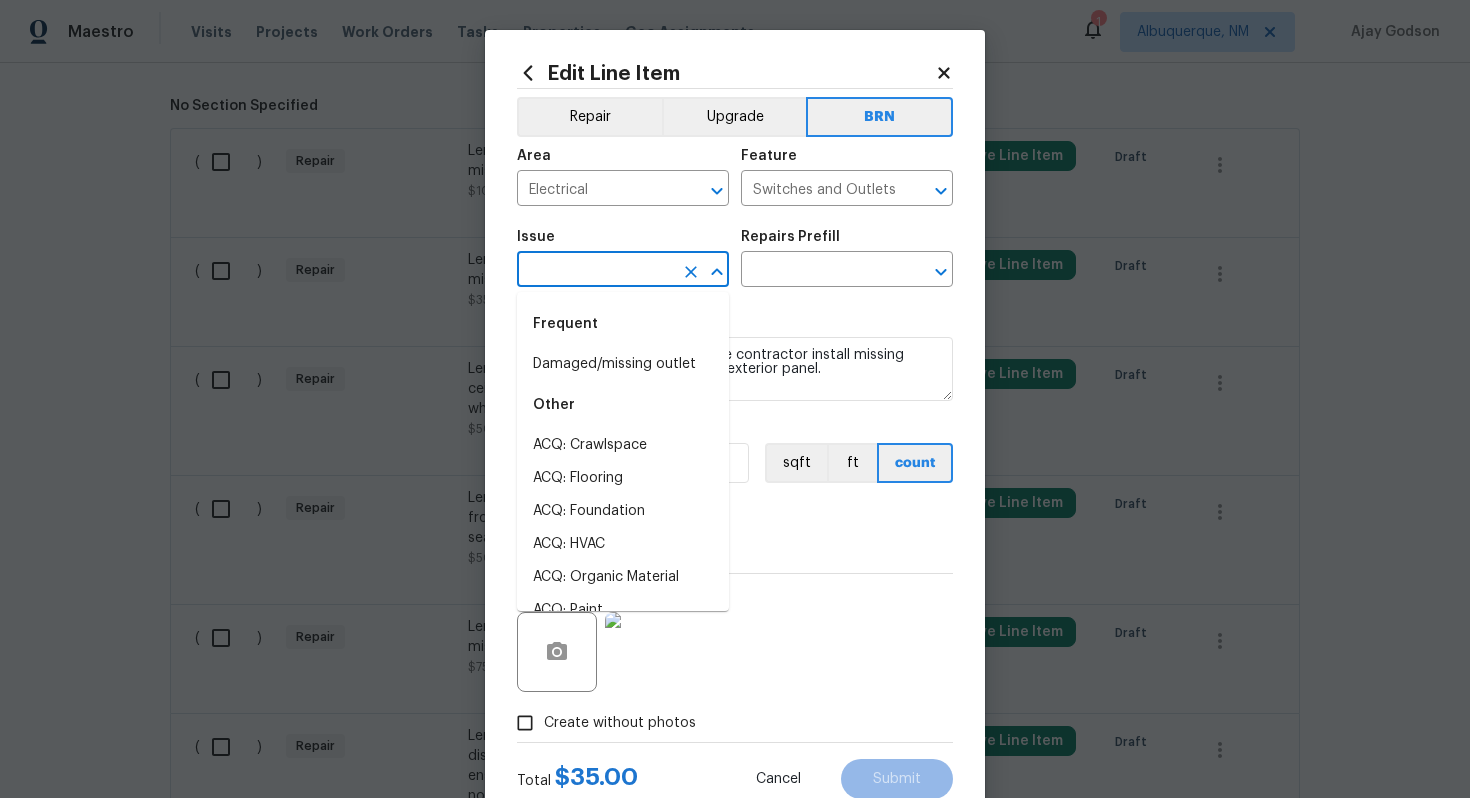 click at bounding box center (595, 271) 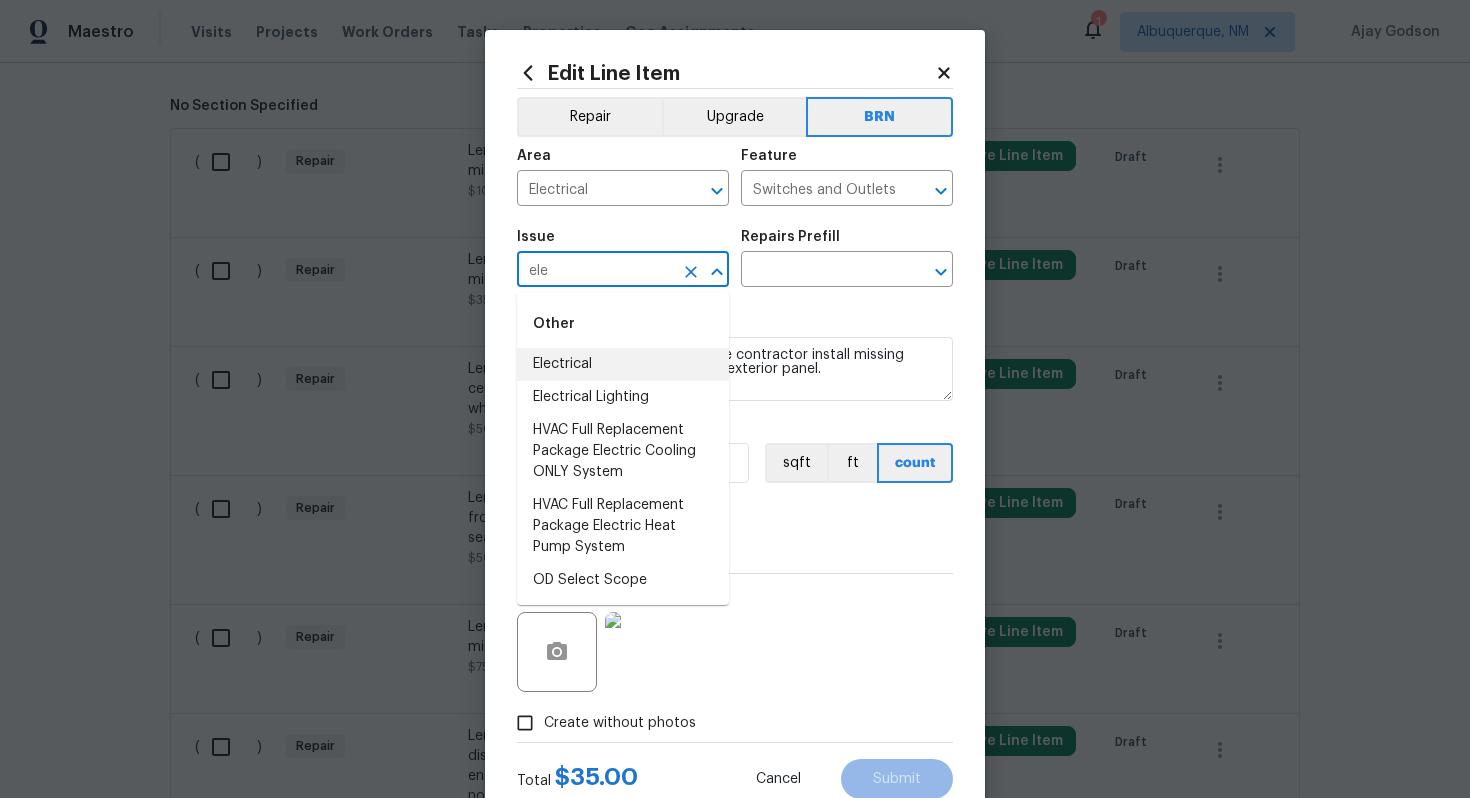 click on "Electrical" at bounding box center [623, 364] 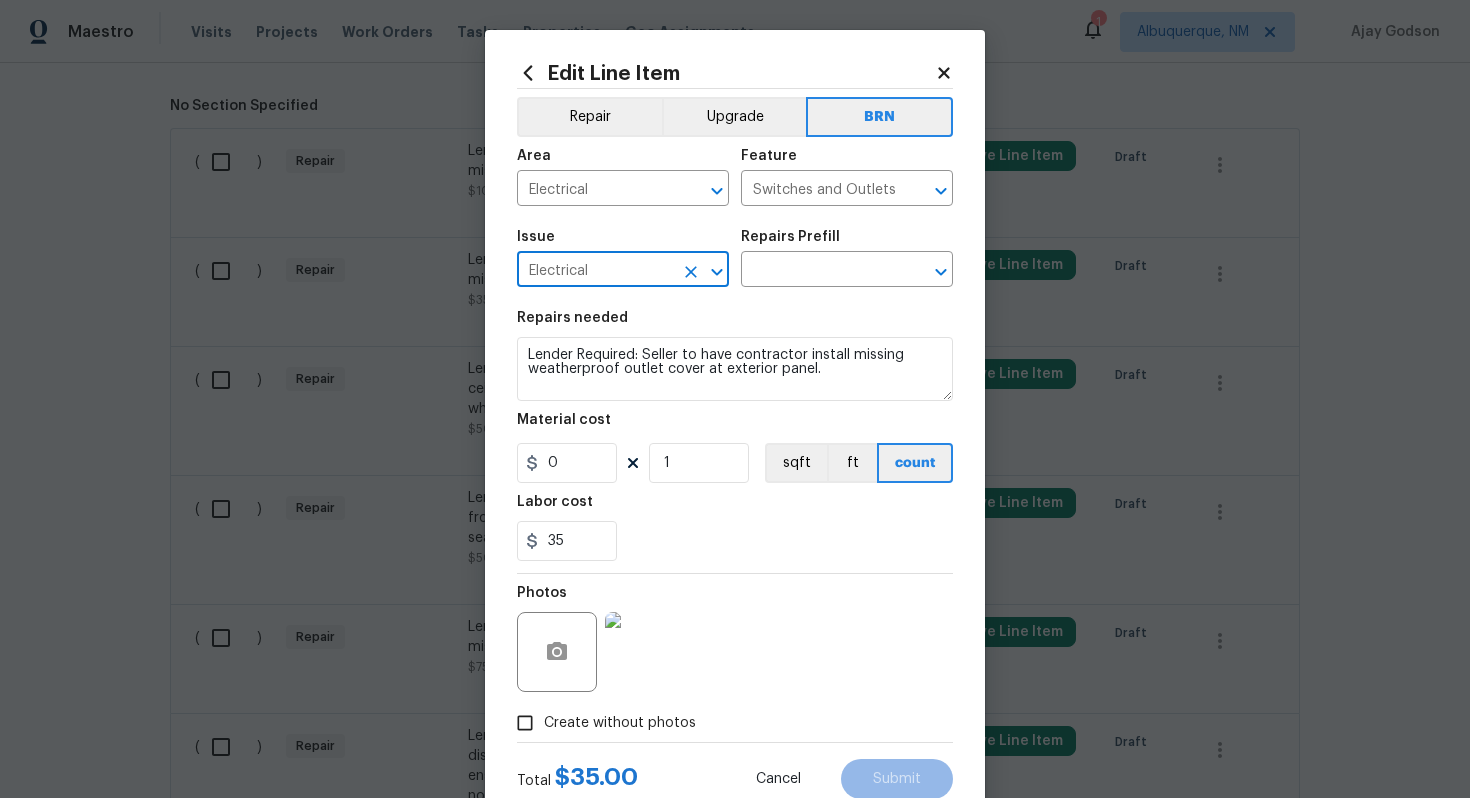 type on "Electrical" 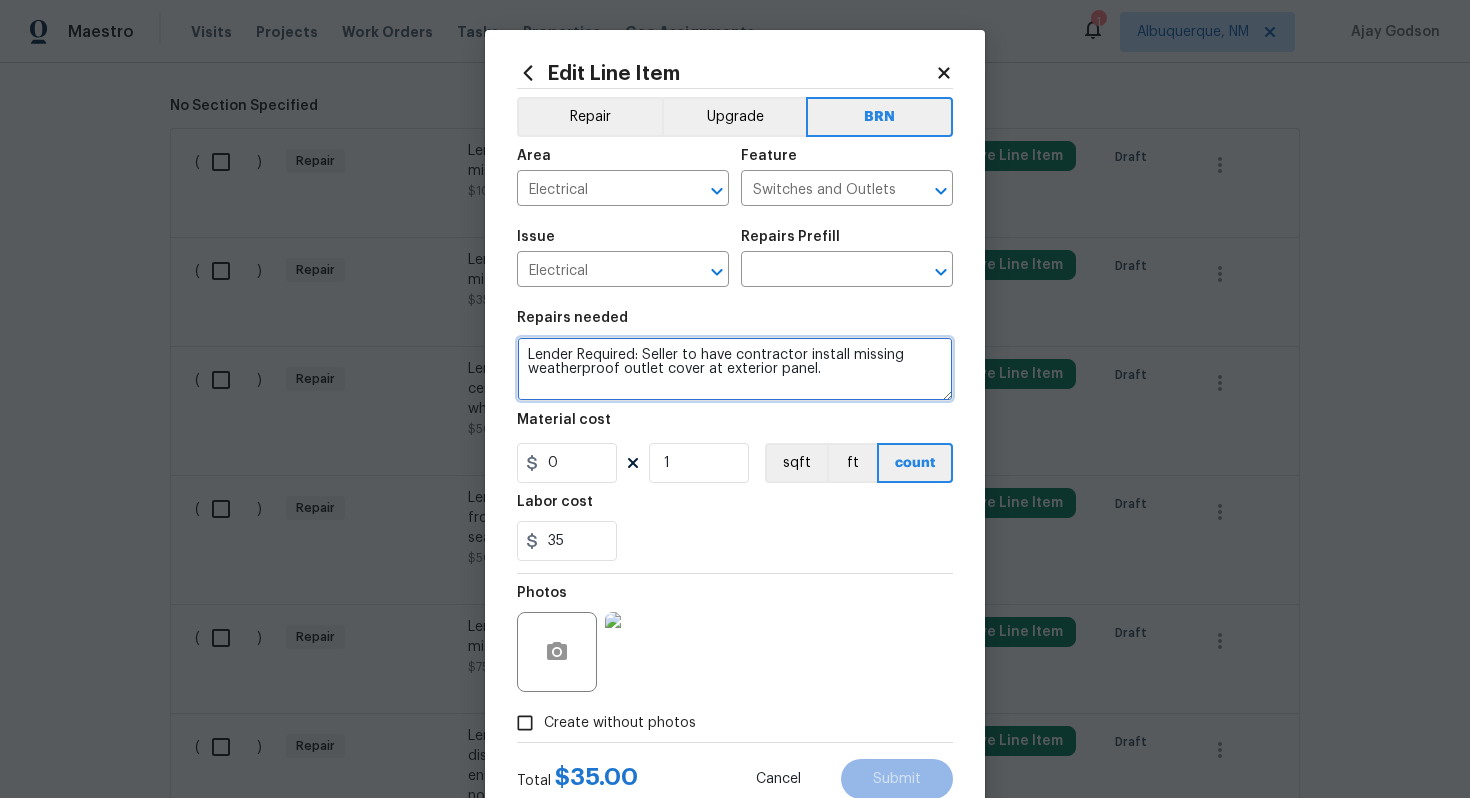 drag, startPoint x: 524, startPoint y: 359, endPoint x: 877, endPoint y: 394, distance: 354.7309 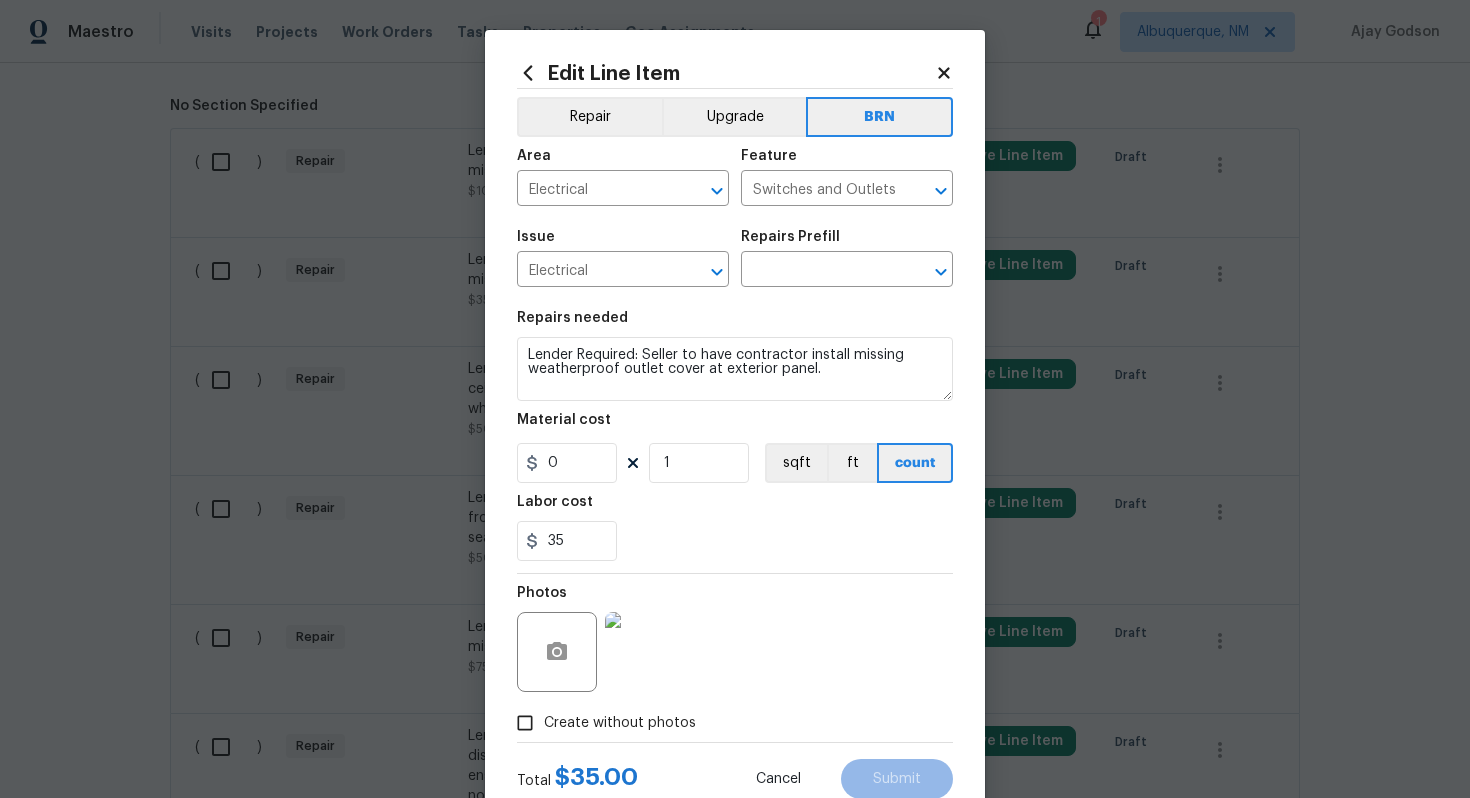 click on "Repairs Prefill" at bounding box center [847, 243] 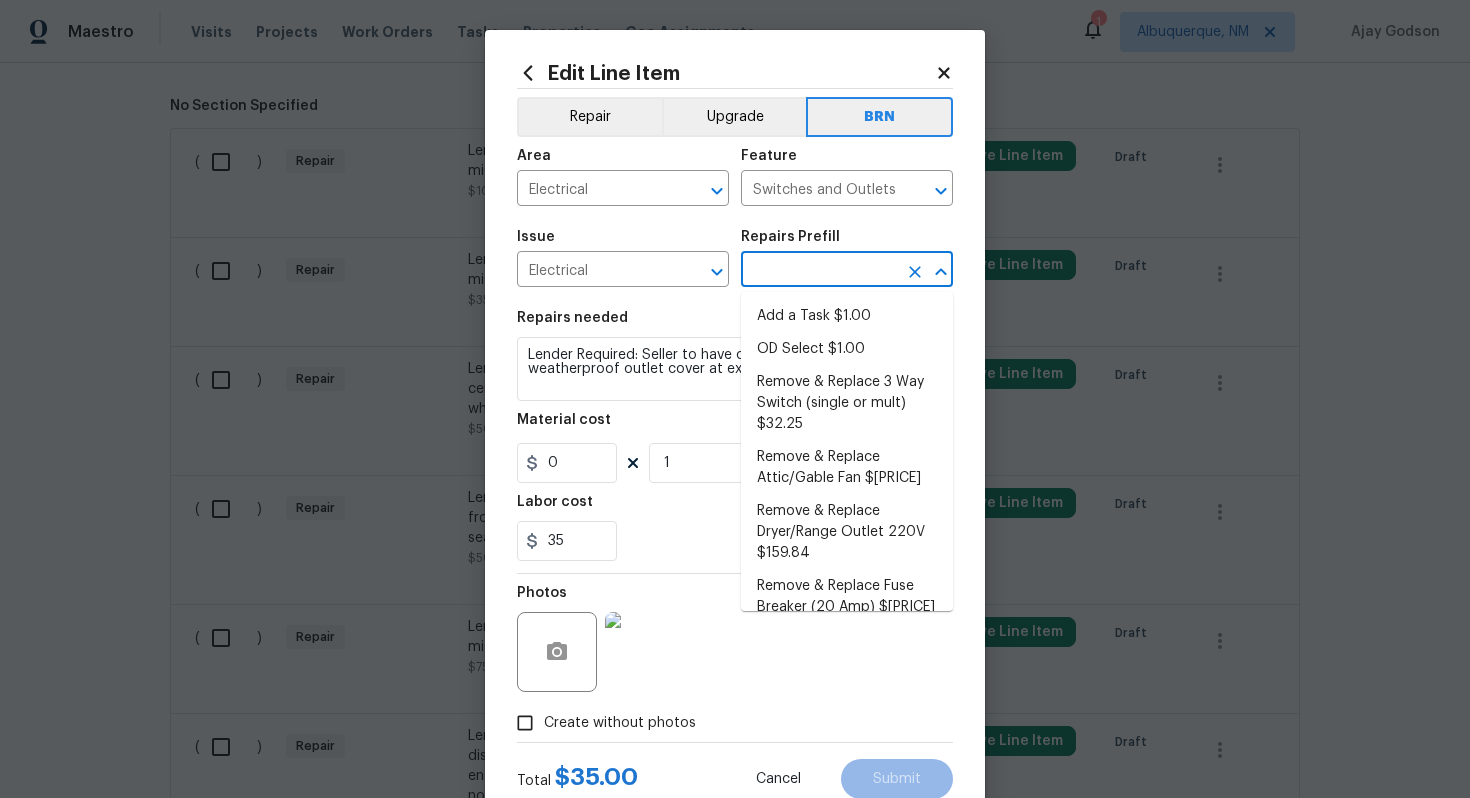 click at bounding box center (819, 271) 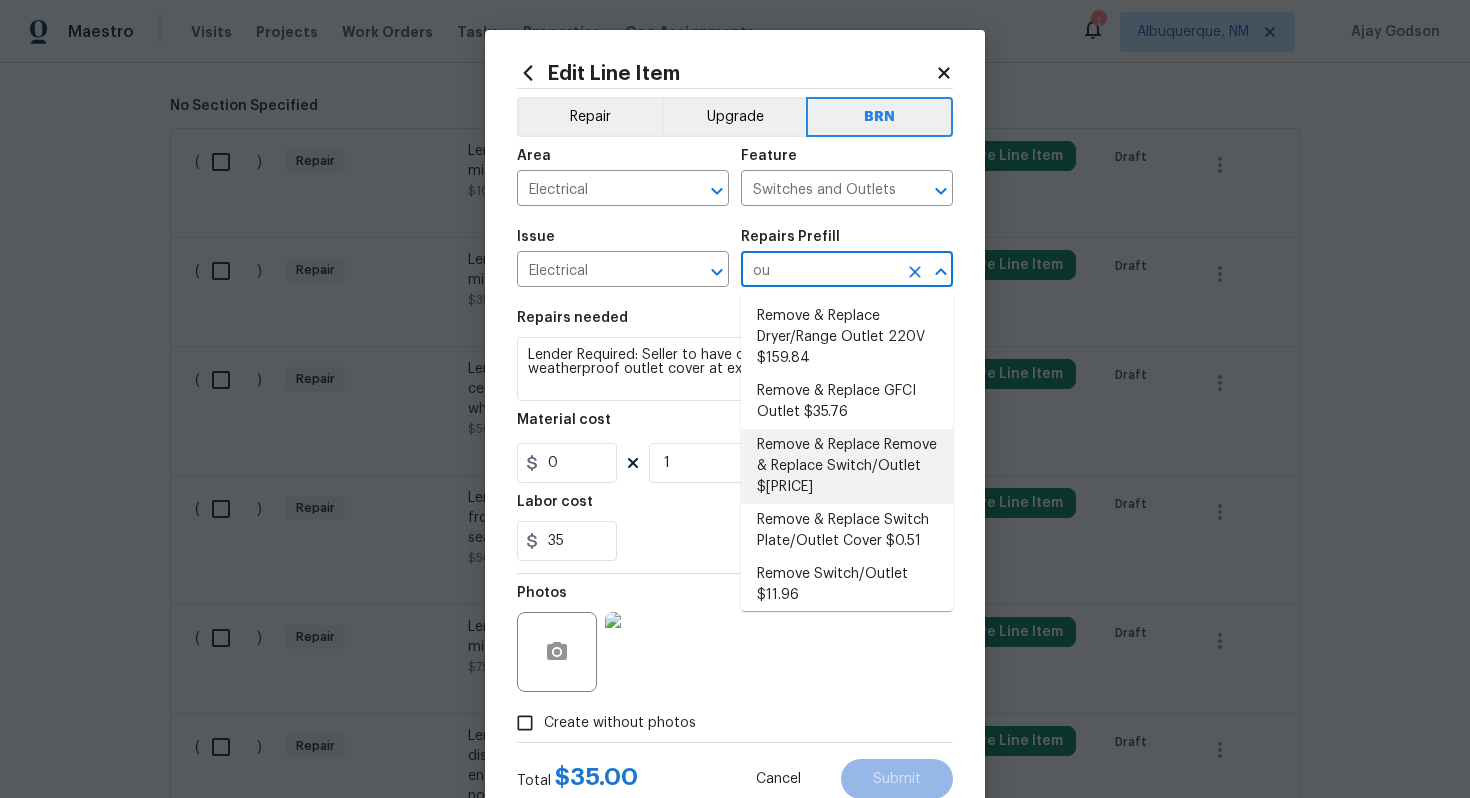 click on "Remove & Replace Remove & Replace Switch/Outlet $[PRICE]" at bounding box center [847, 466] 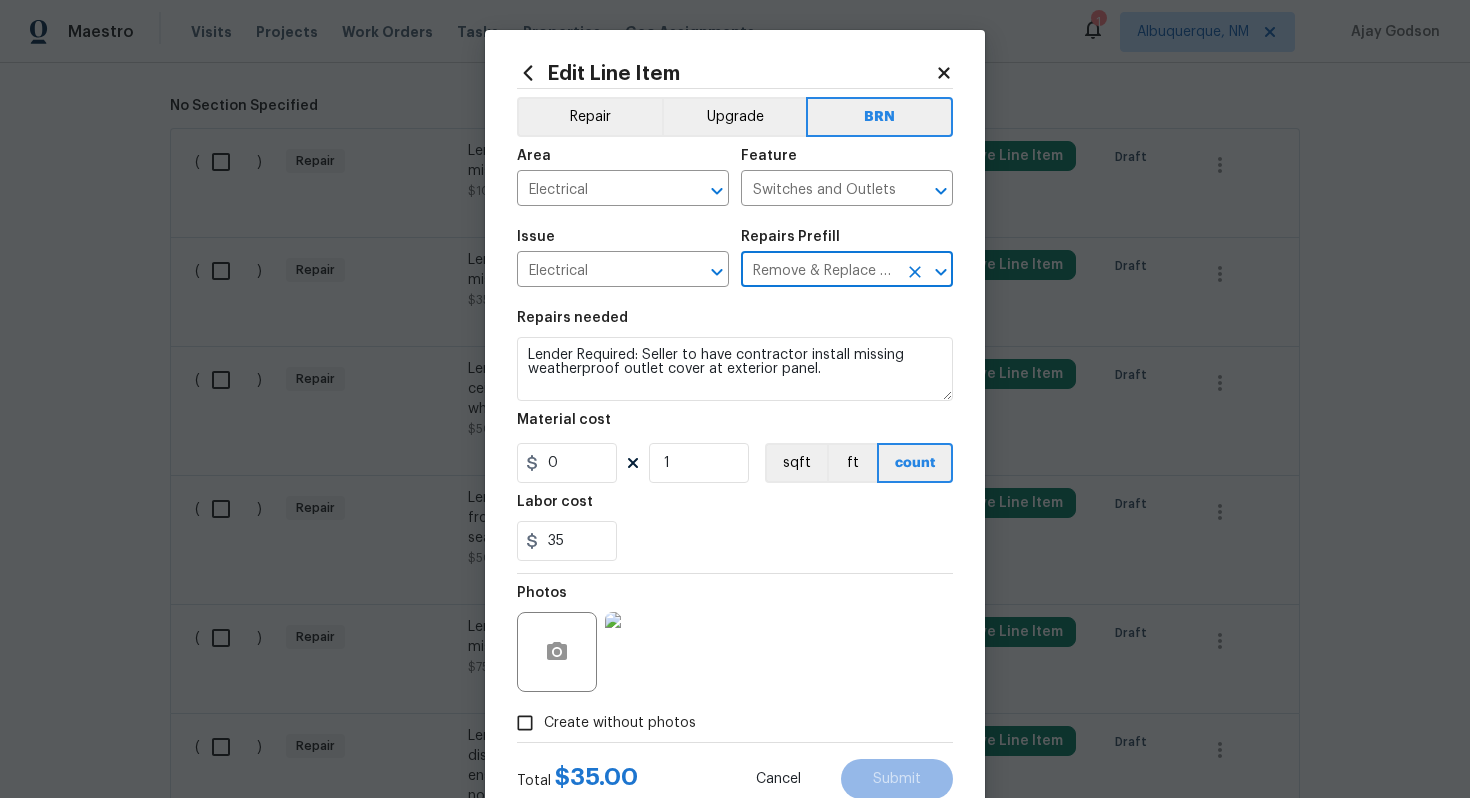 type on "Remove and replace switch(es) and/or outlet(s) with new (covers to match the remaining/existing switch/outlet color)." 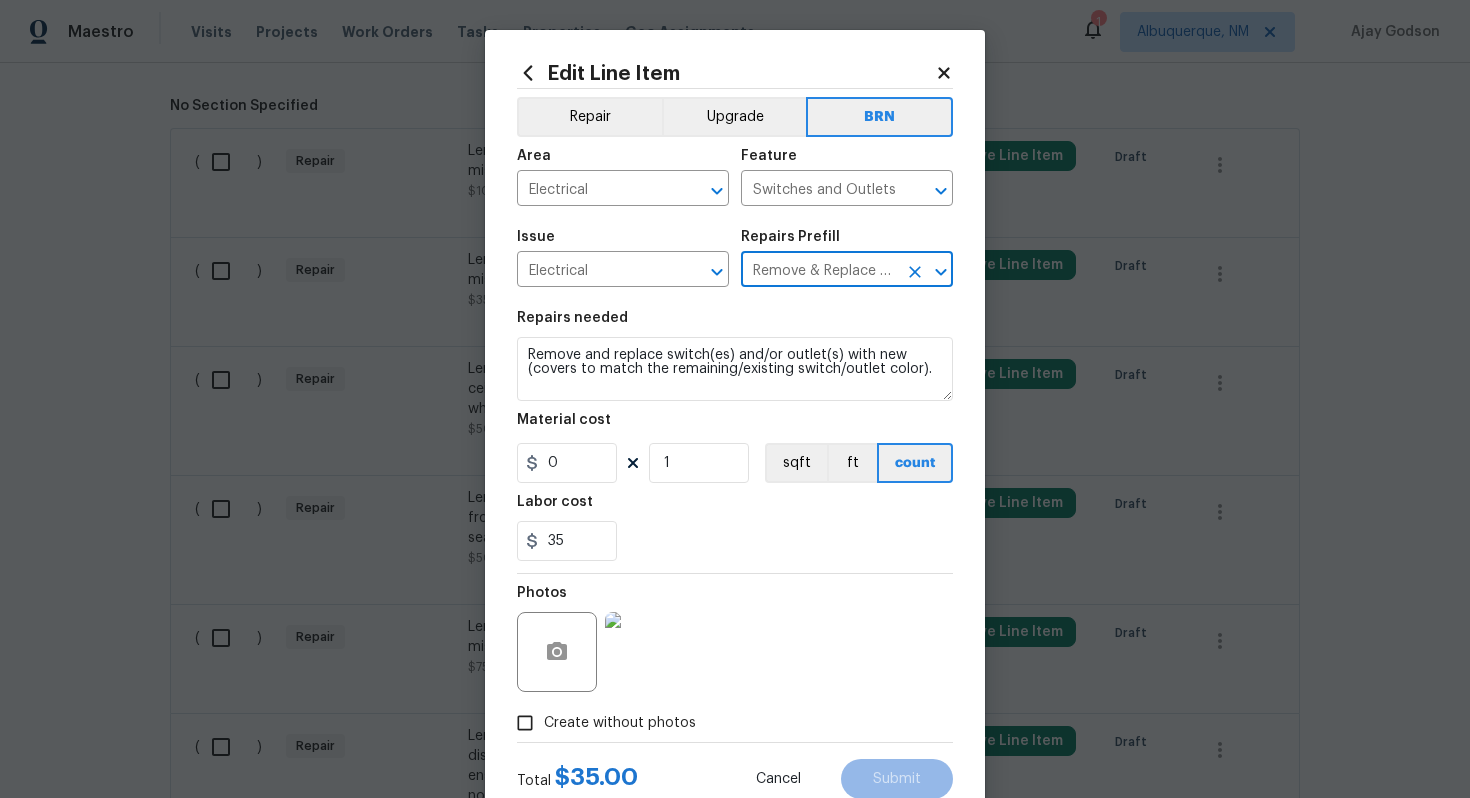 type on "12.63" 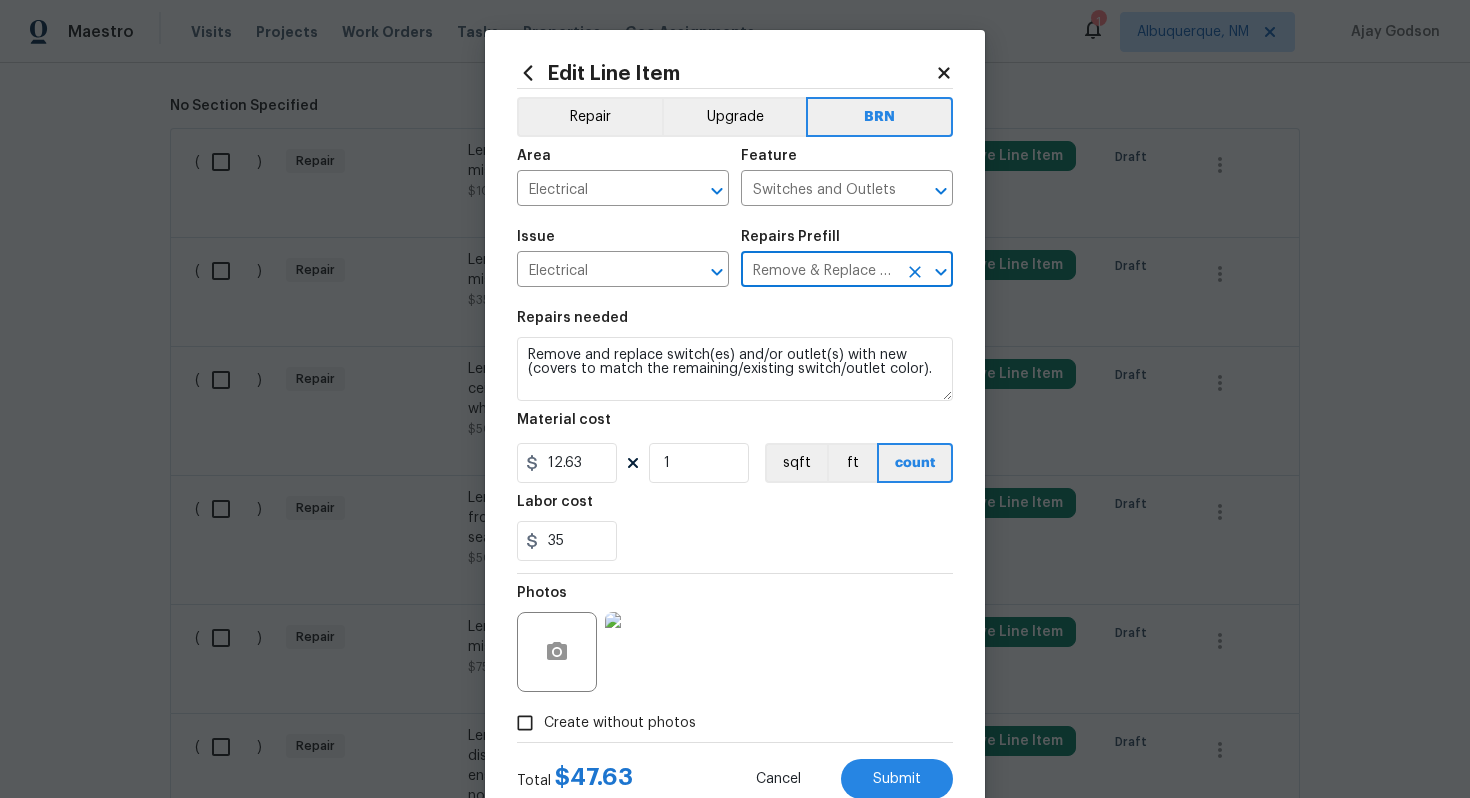 type on "Remove & Replace Remove & Replace Switch/Outlet $[PRICE]" 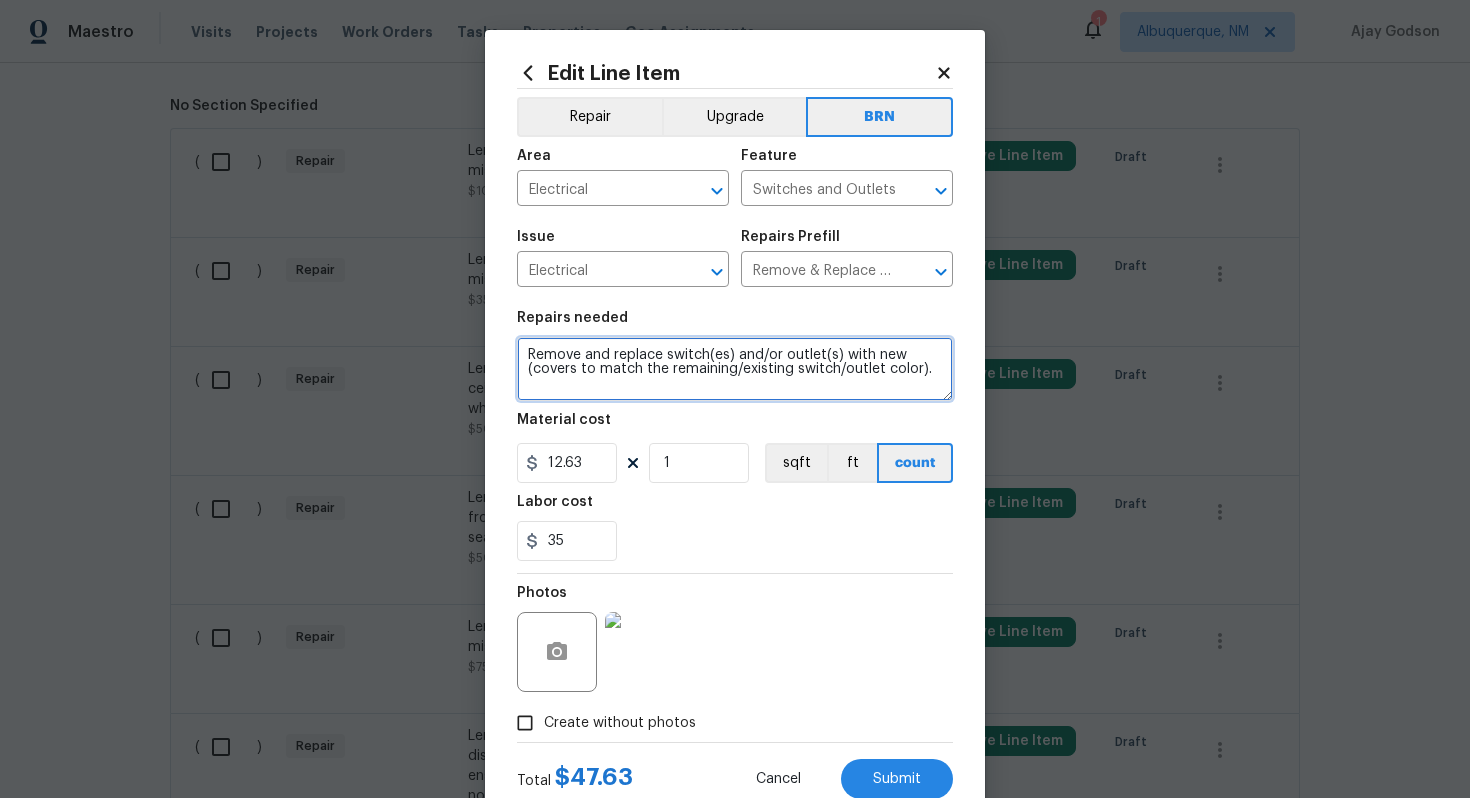drag, startPoint x: 527, startPoint y: 353, endPoint x: 818, endPoint y: 412, distance: 296.92087 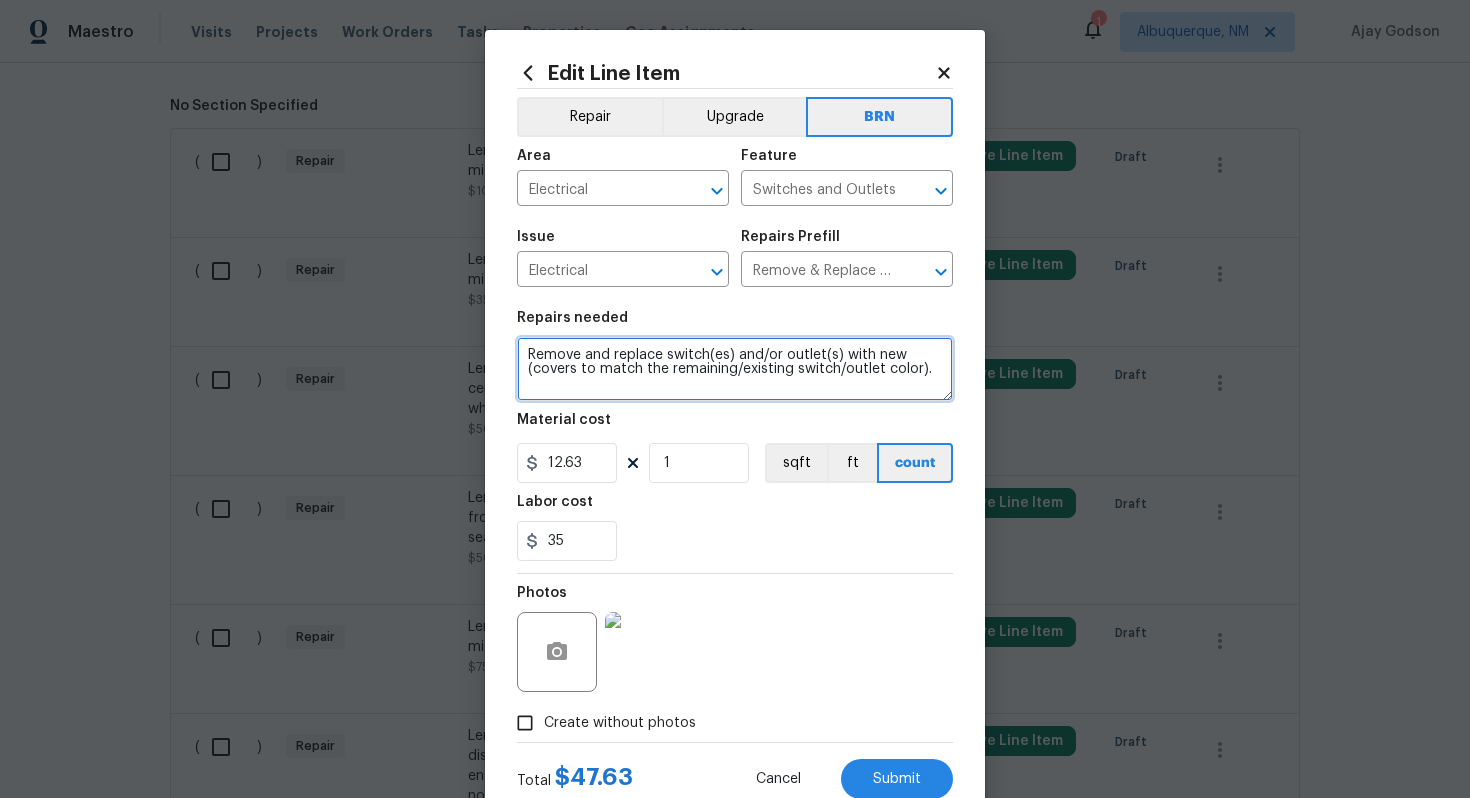 paste on "Lender Required: Seller to have contractor install missing weatherproof outlet cover at exterior panel" 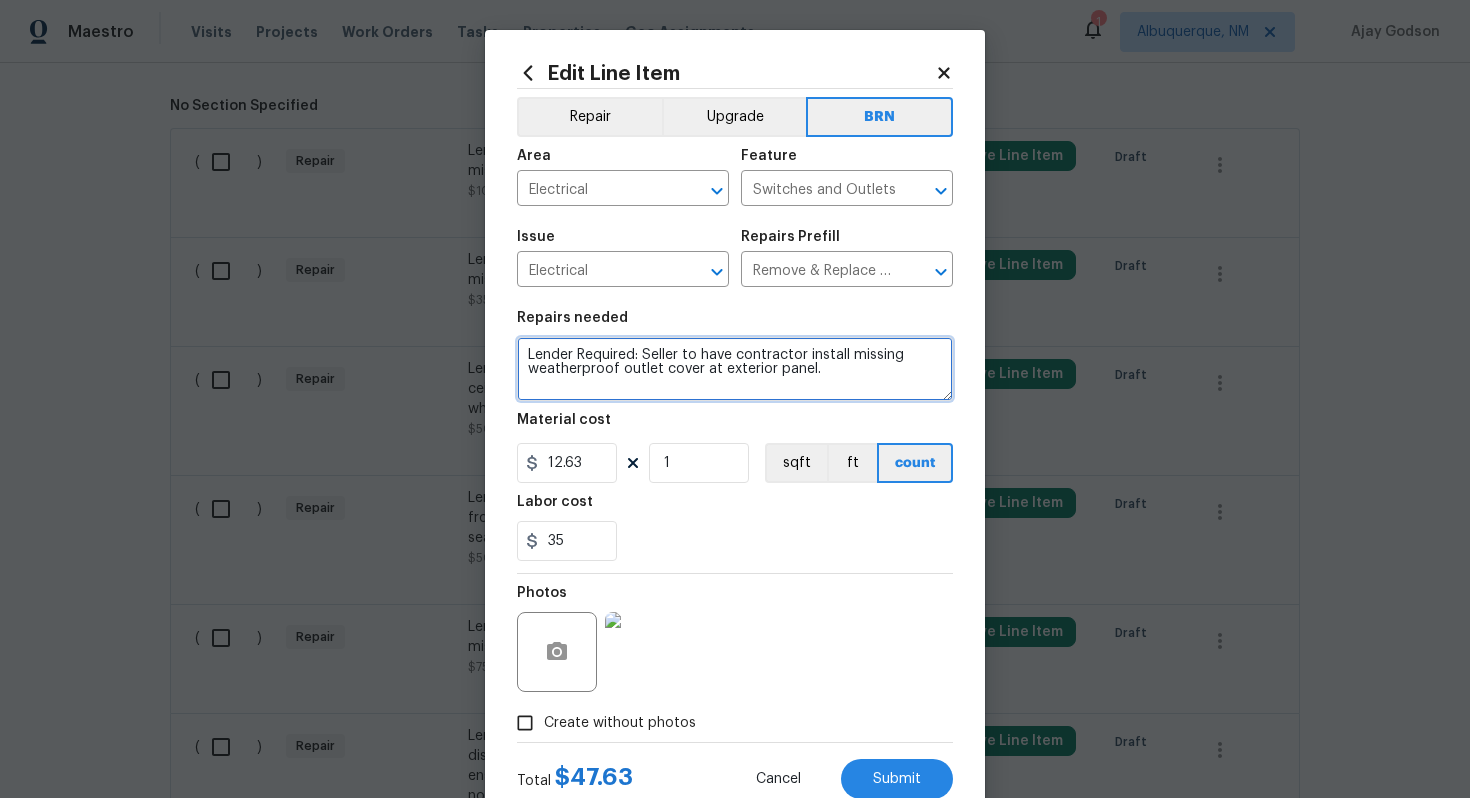 type on "Lender Required: Seller to have contractor install missing weatherproof outlet cover at exterior panel." 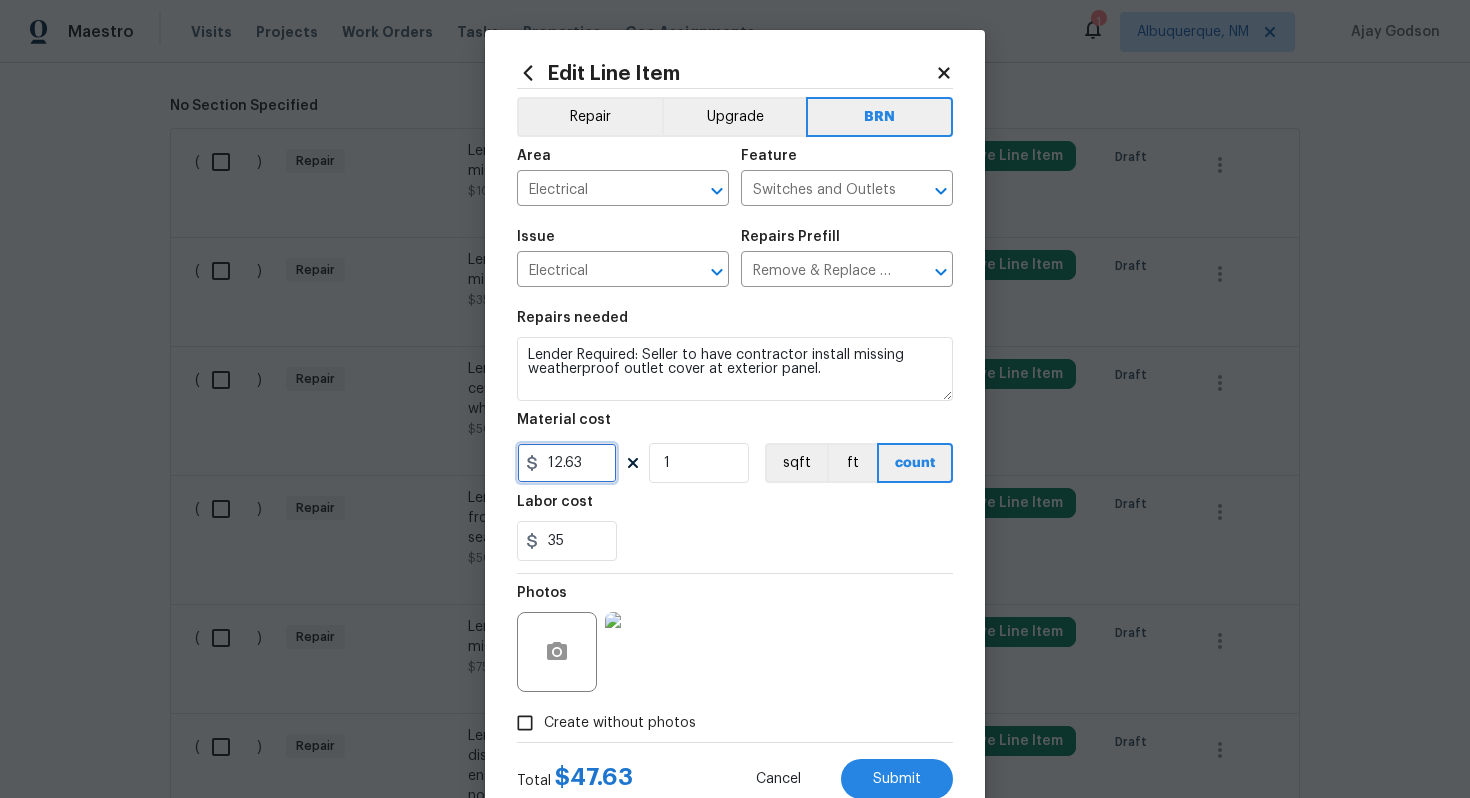 drag, startPoint x: 590, startPoint y: 468, endPoint x: 538, endPoint y: 463, distance: 52.23983 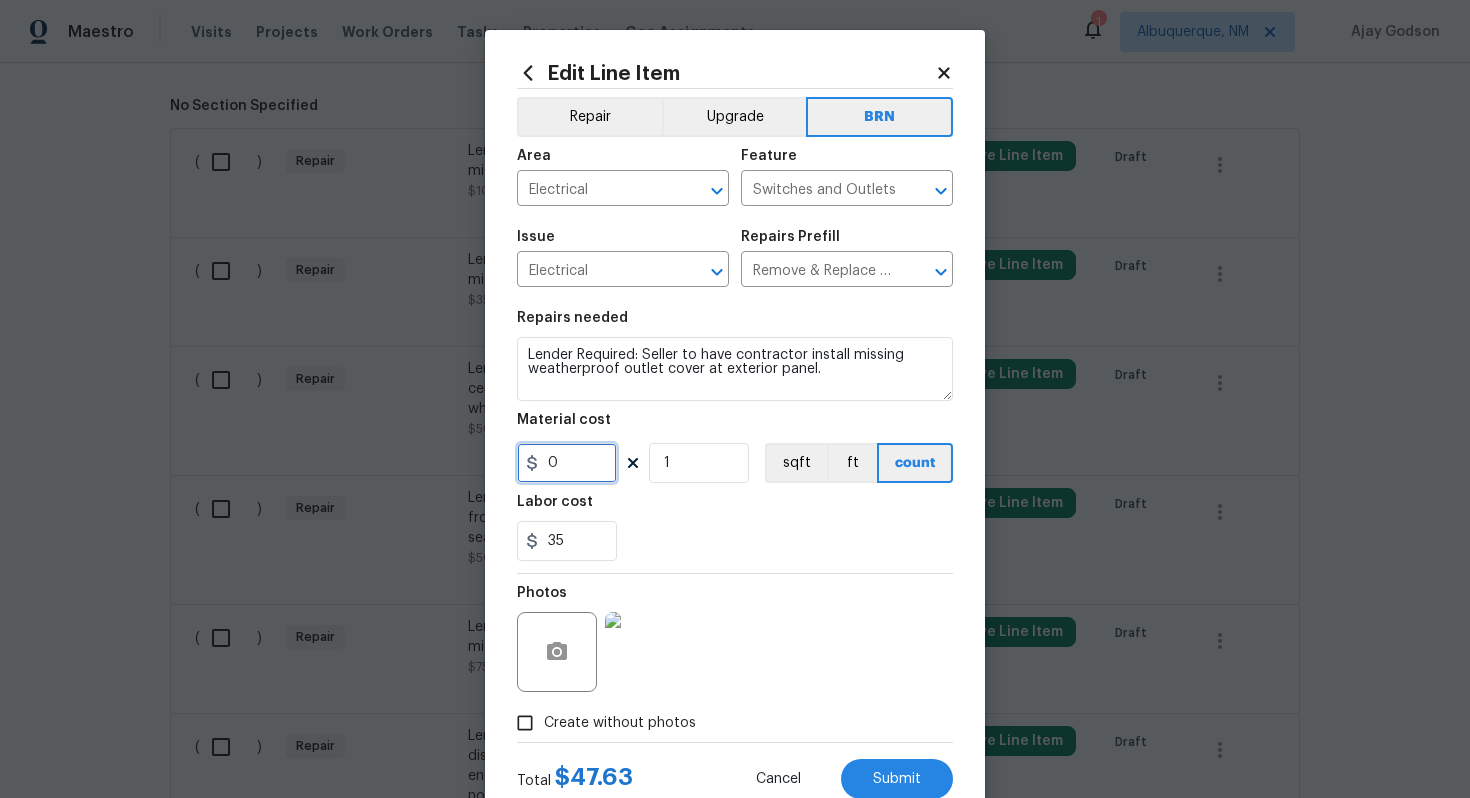 type on "0" 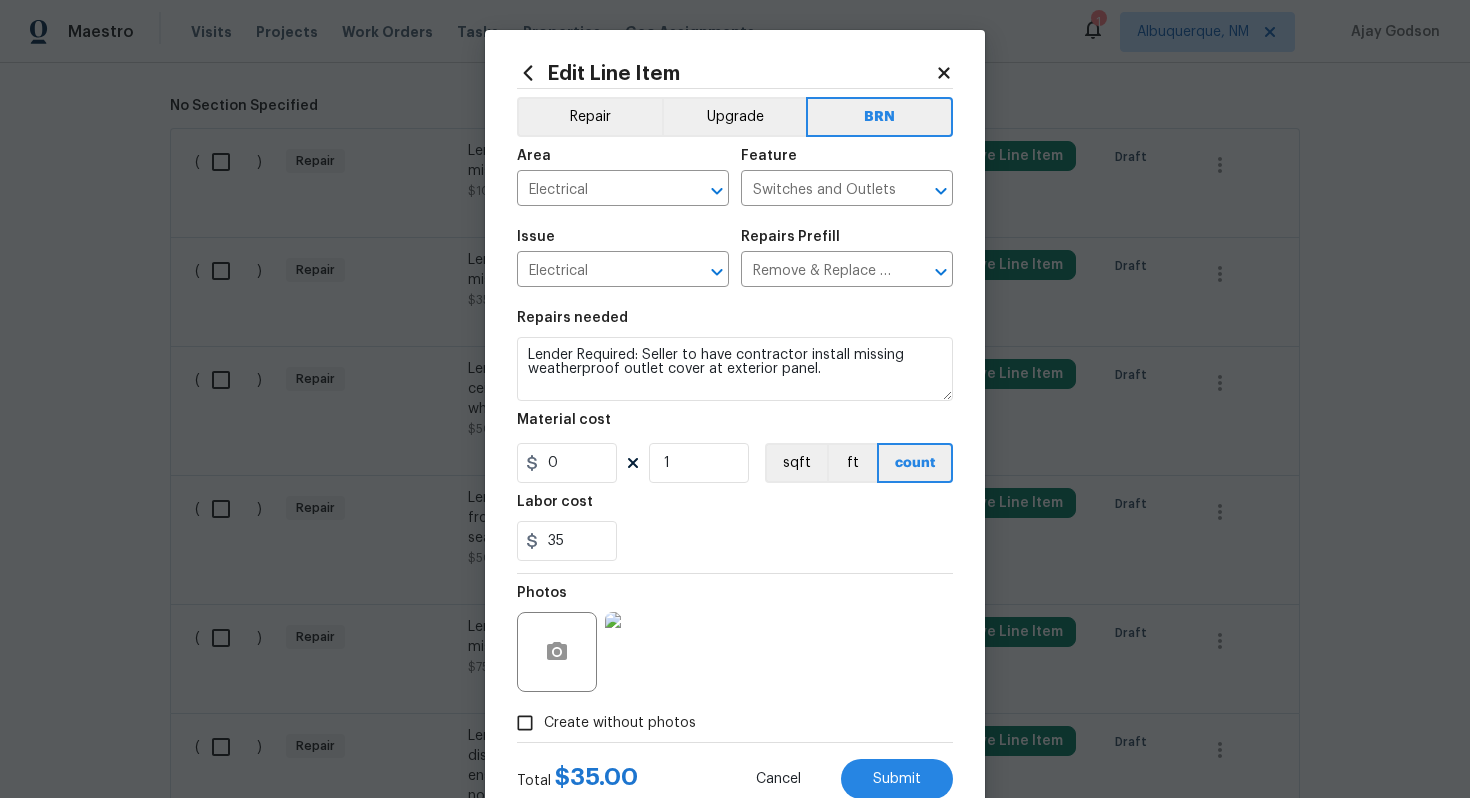 click on "Repairs needed Lender Required: Seller to have contractor install missing weatherproof outlet cover at exterior panel. Material cost 0 1 sqft ft count Labor cost 35" at bounding box center [735, 436] 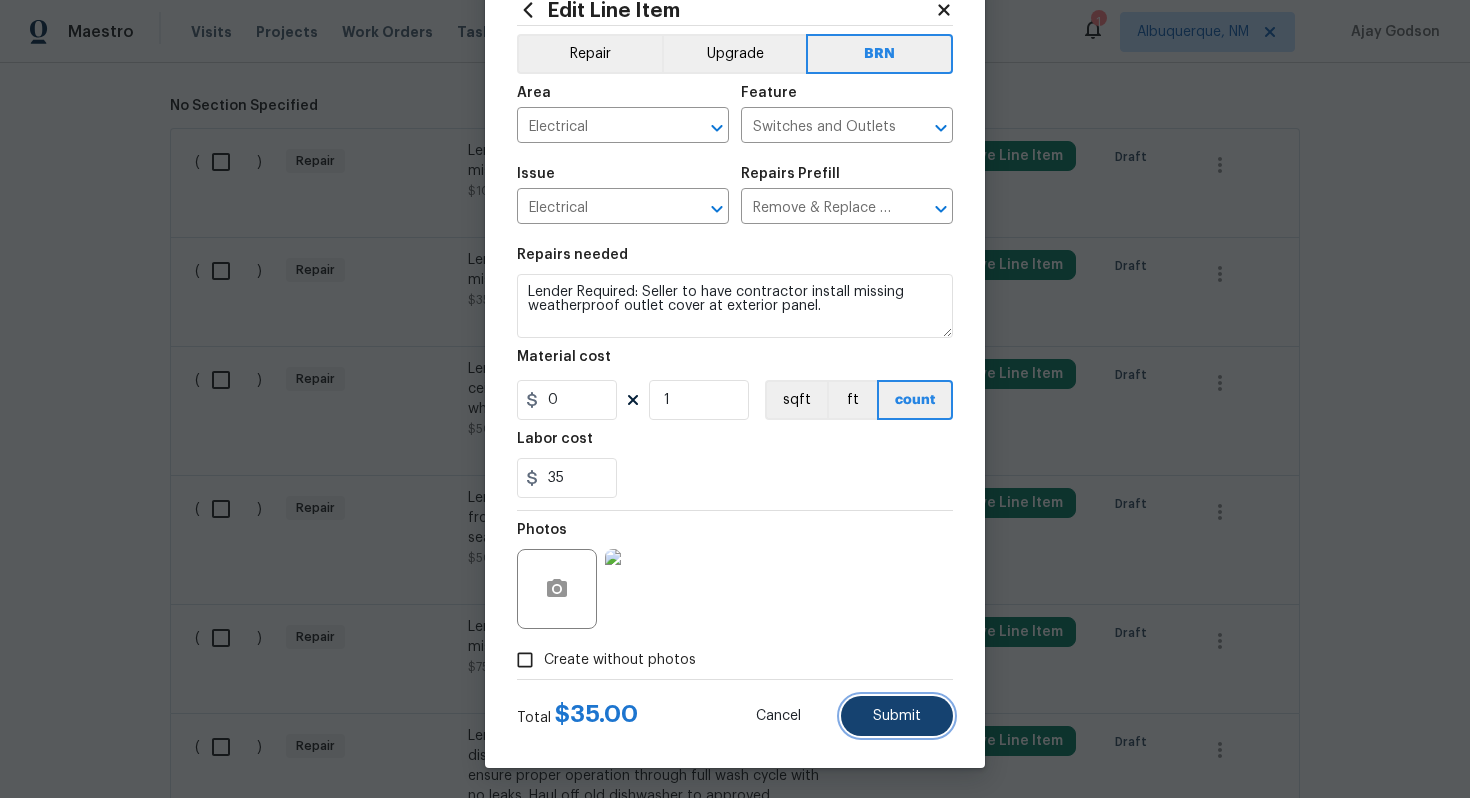 click on "Submit" at bounding box center (897, 716) 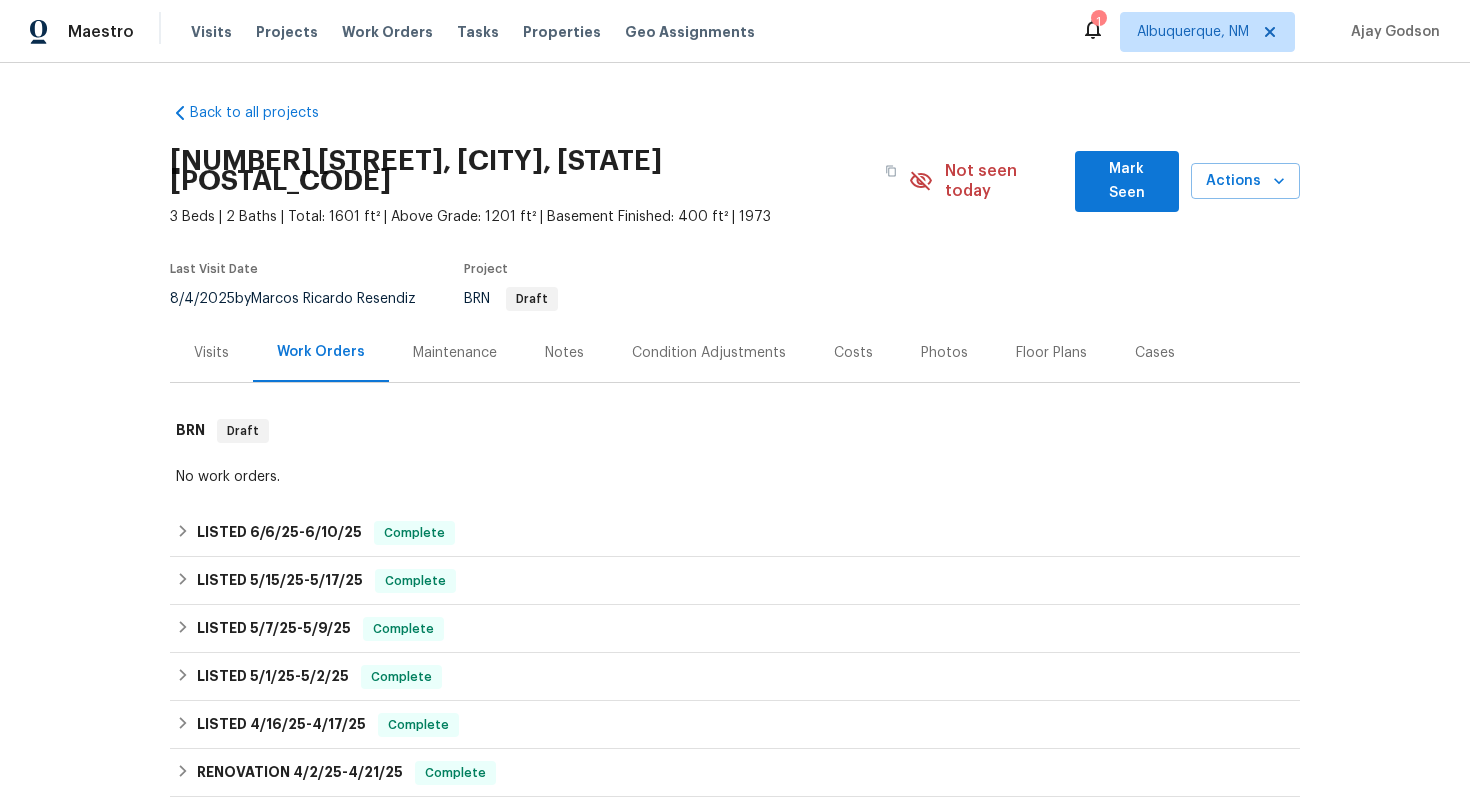 scroll, scrollTop: 631, scrollLeft: 0, axis: vertical 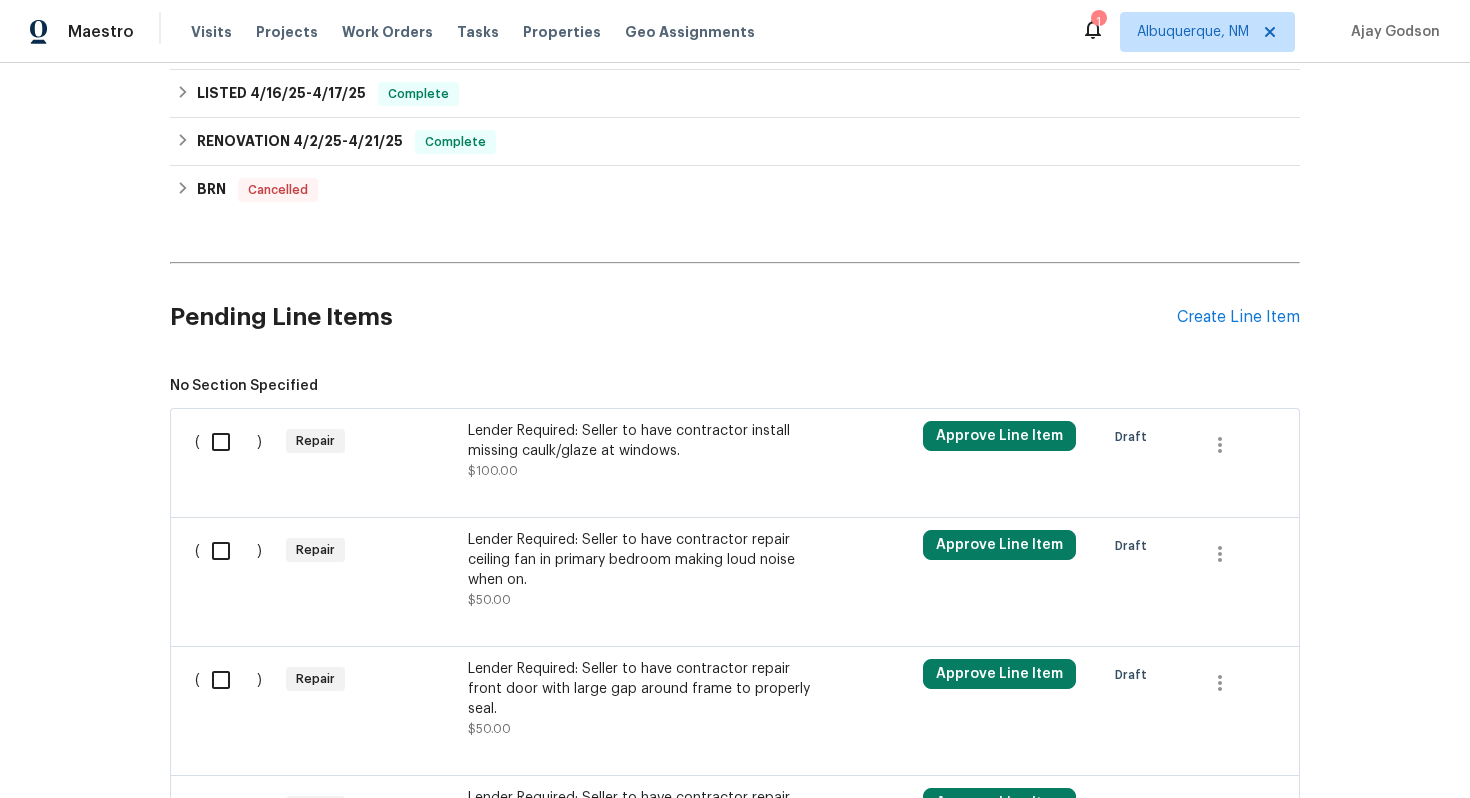 click on "Lender Required: Seller to have contractor install missing caulk/glaze at windows." at bounding box center (644, 441) 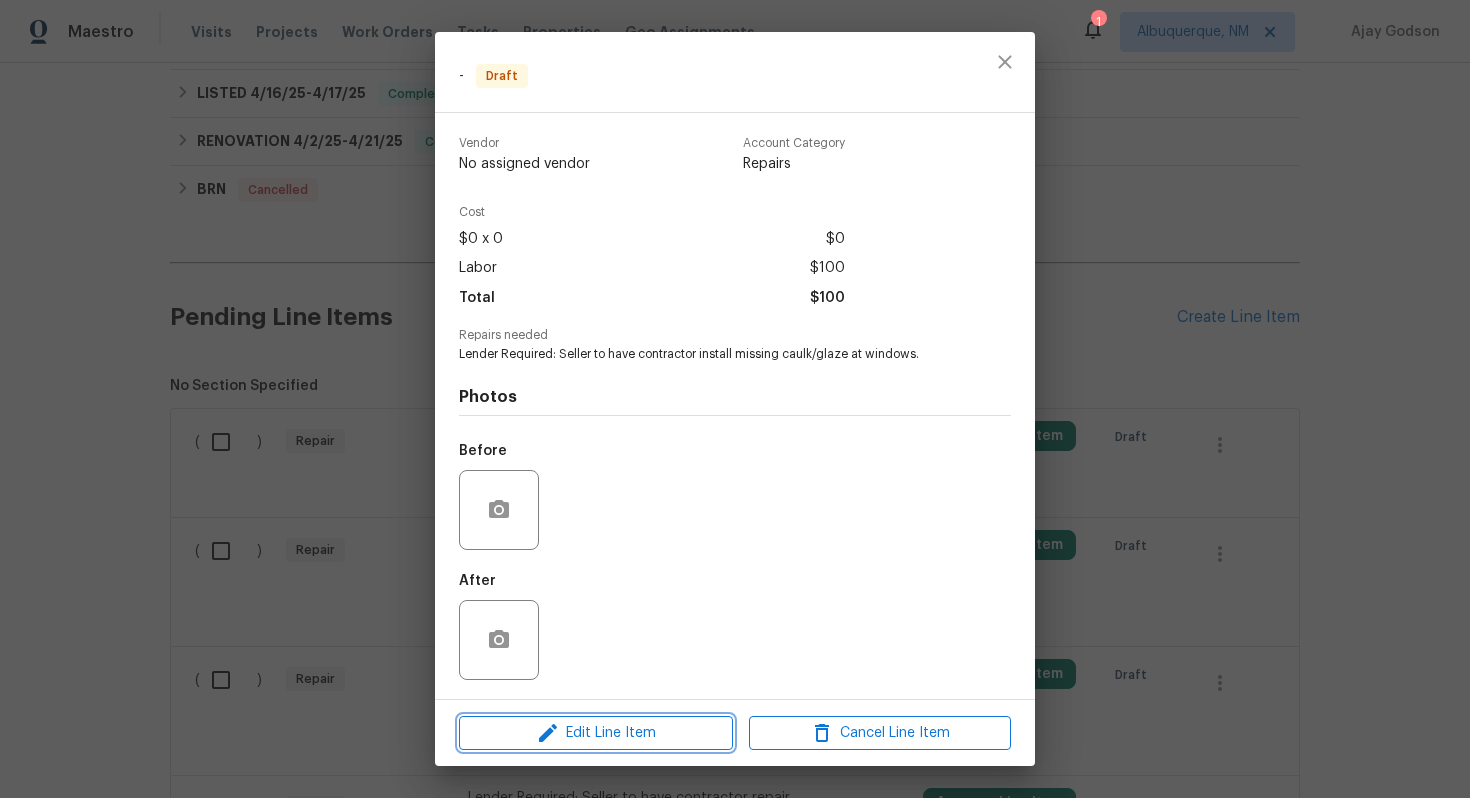 click on "Edit Line Item" at bounding box center (596, 733) 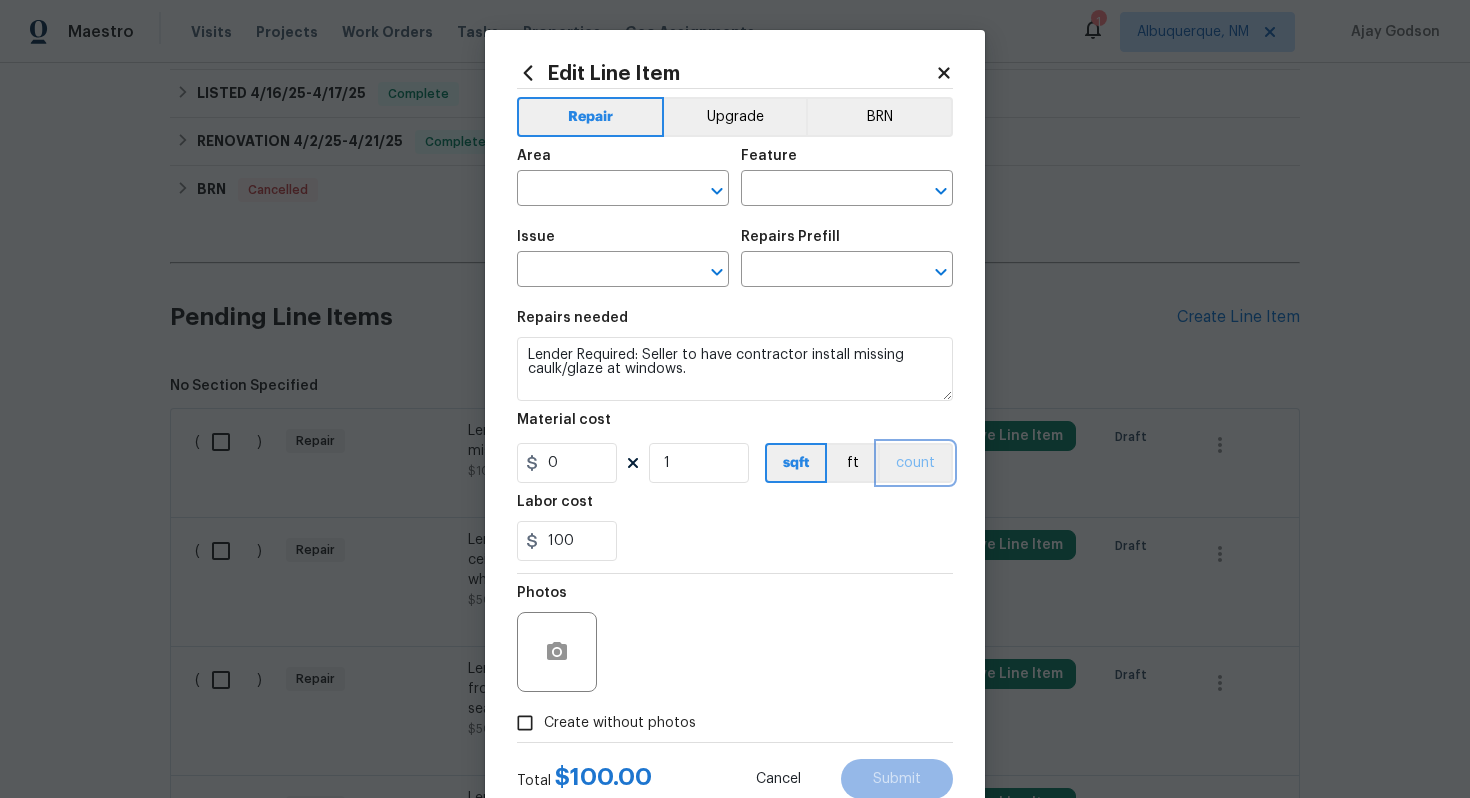click on "count" at bounding box center [915, 463] 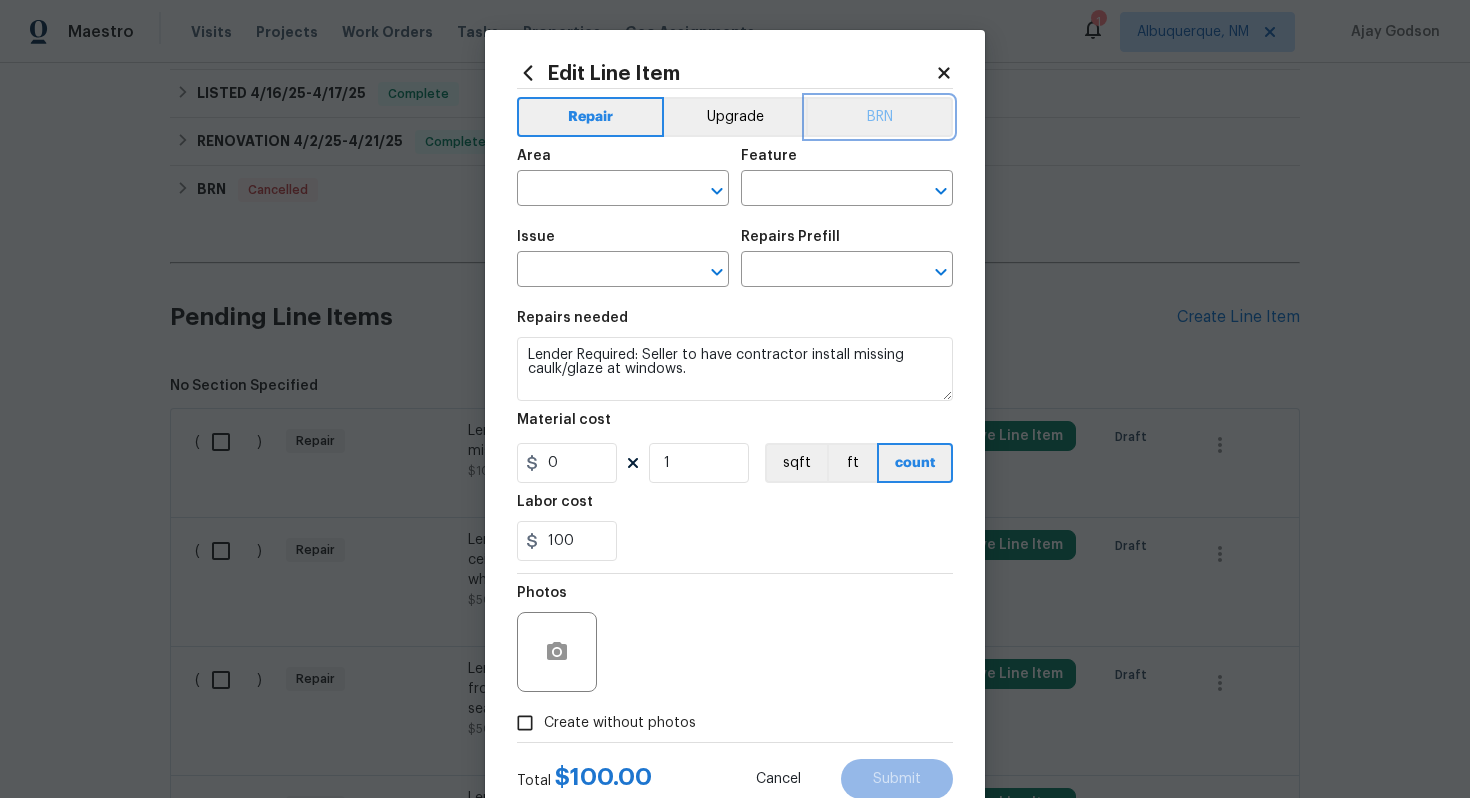 click on "BRN" at bounding box center [879, 117] 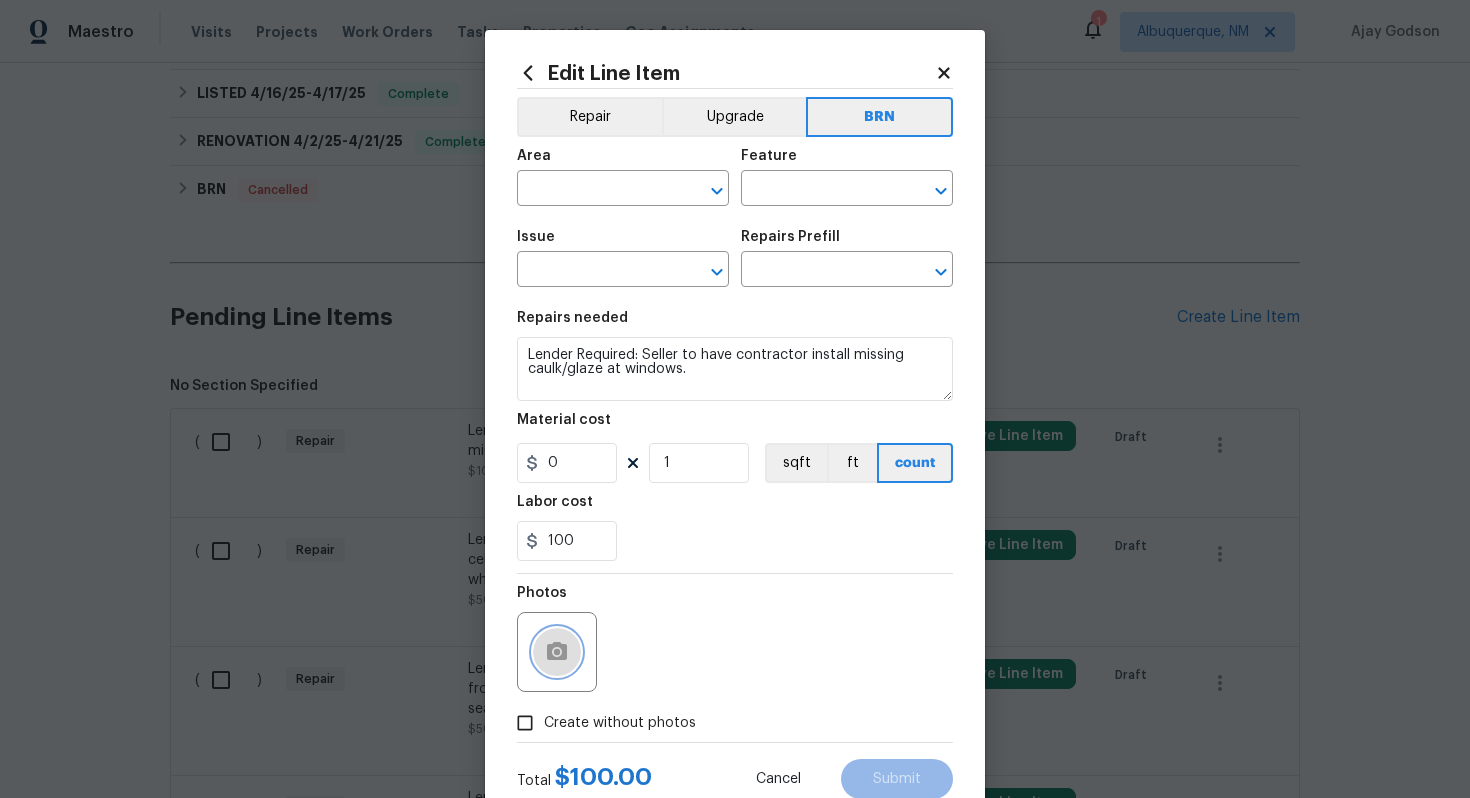 click 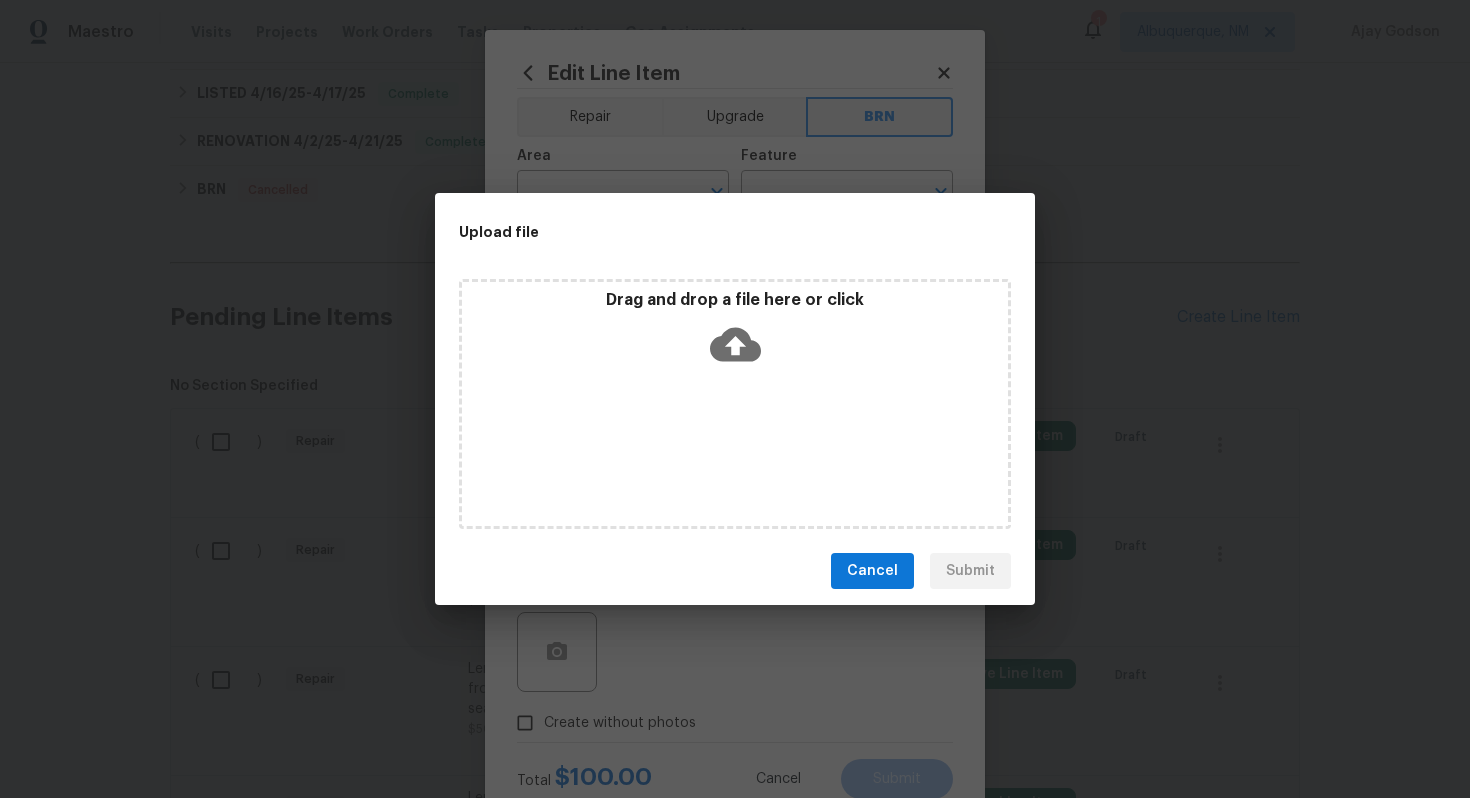 click 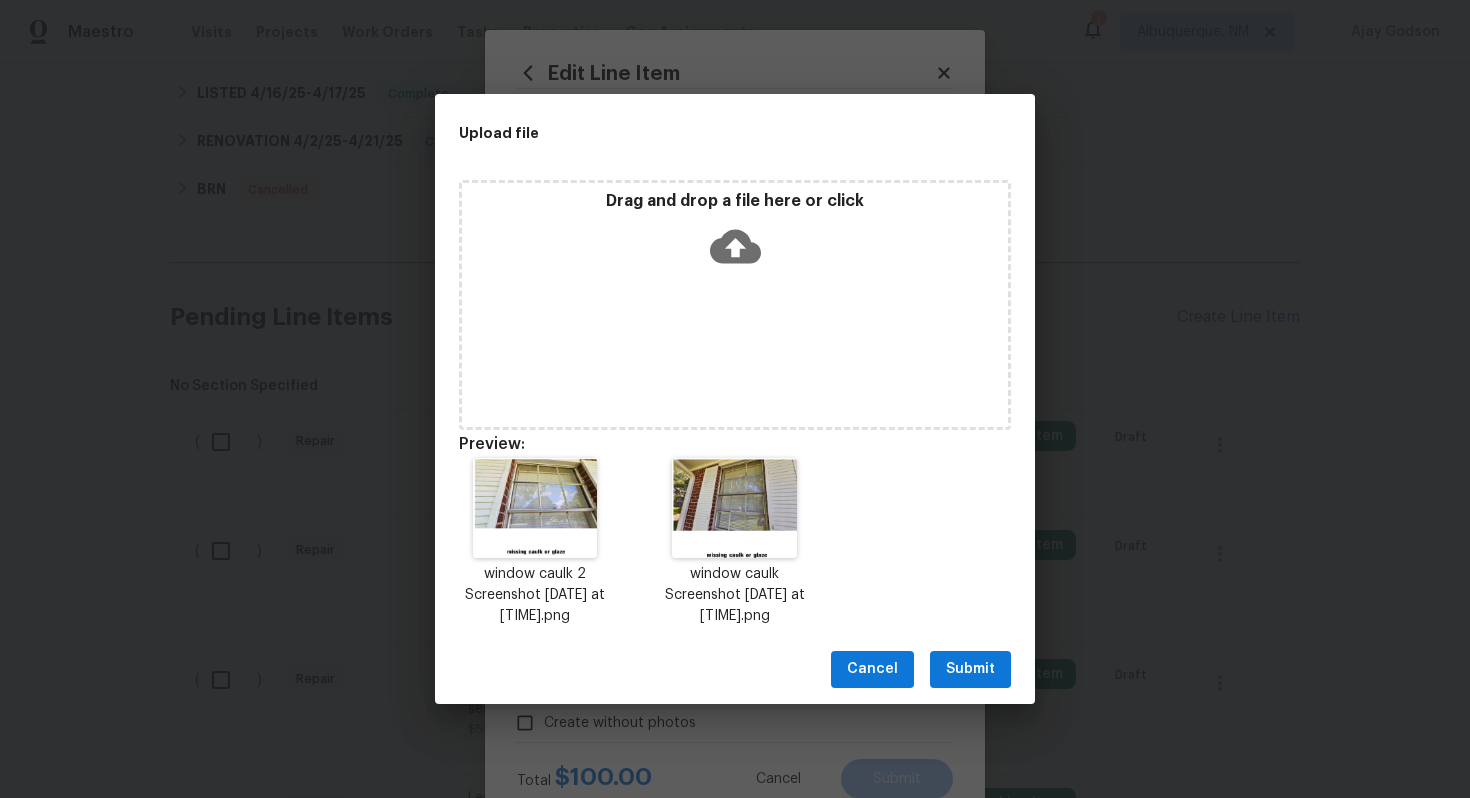 click on "Submit" at bounding box center [970, 669] 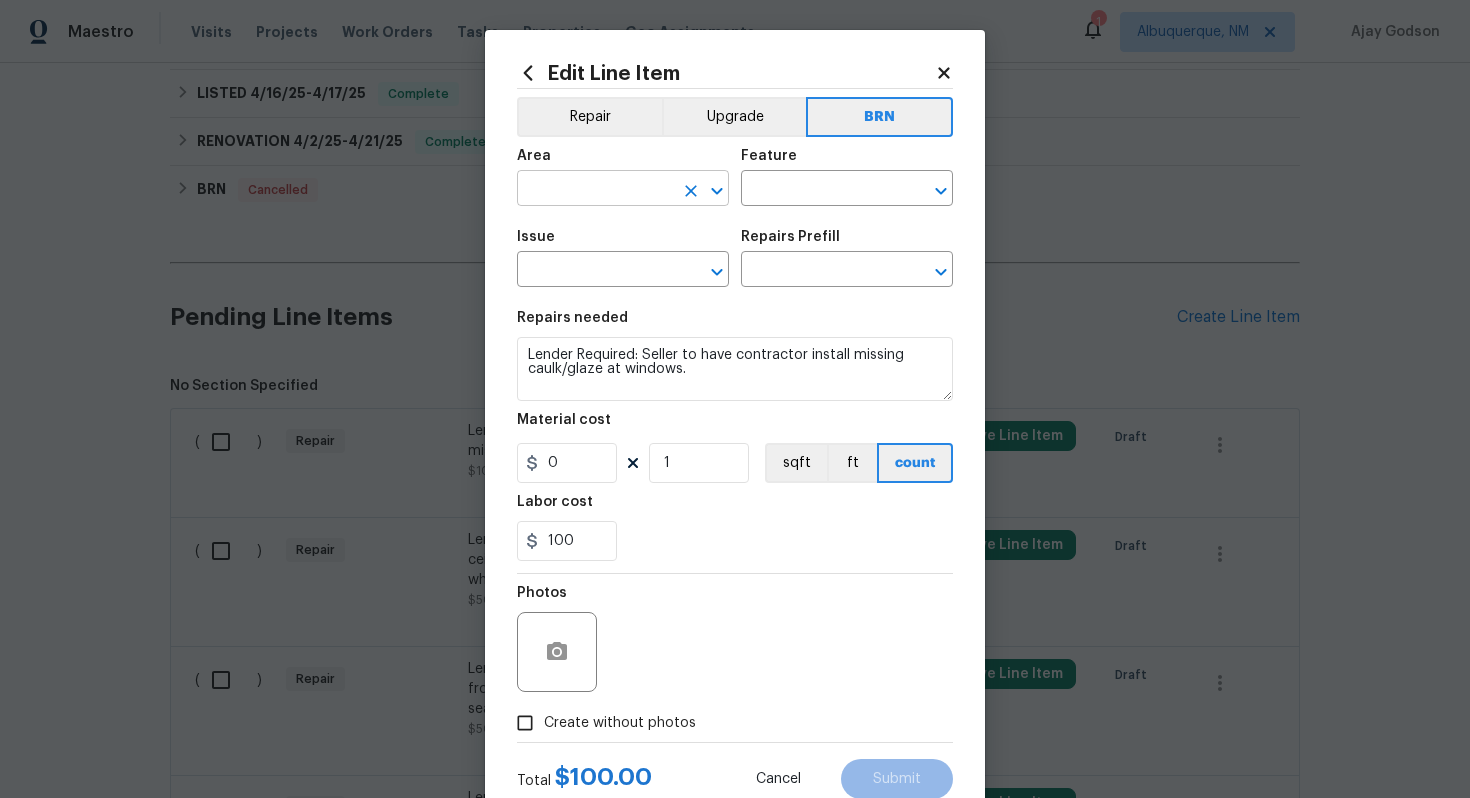 click at bounding box center [595, 190] 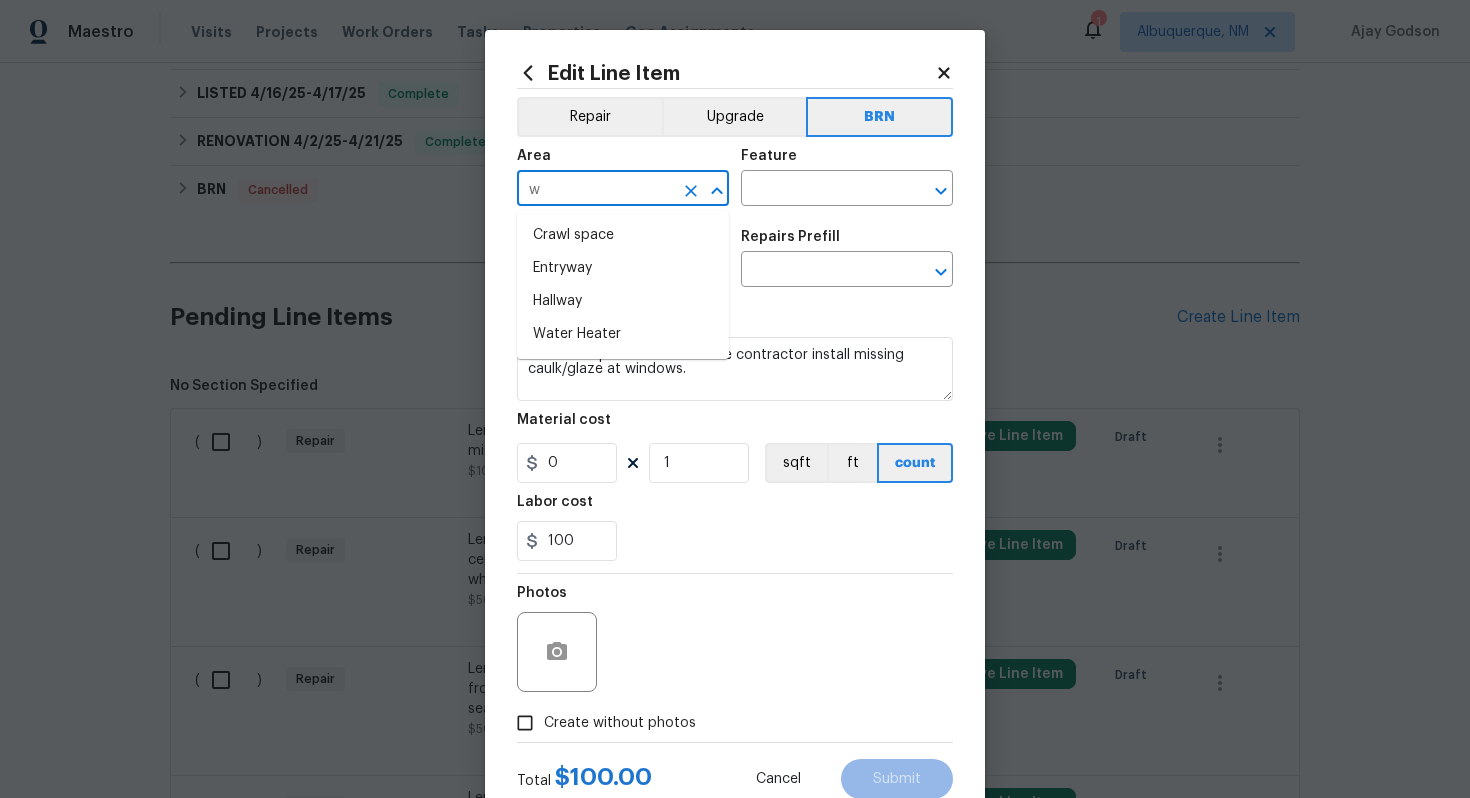 type on "wi" 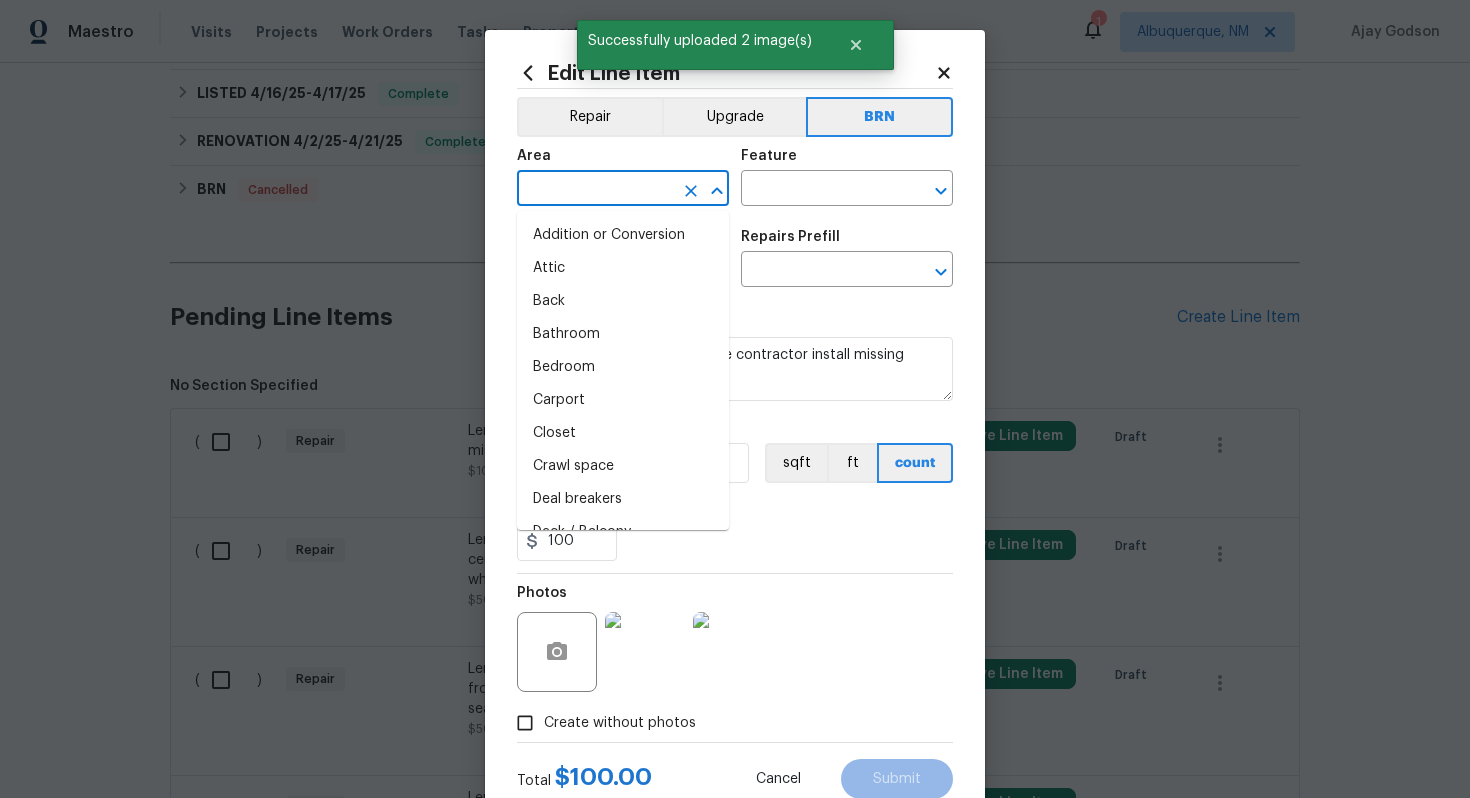 type on "w" 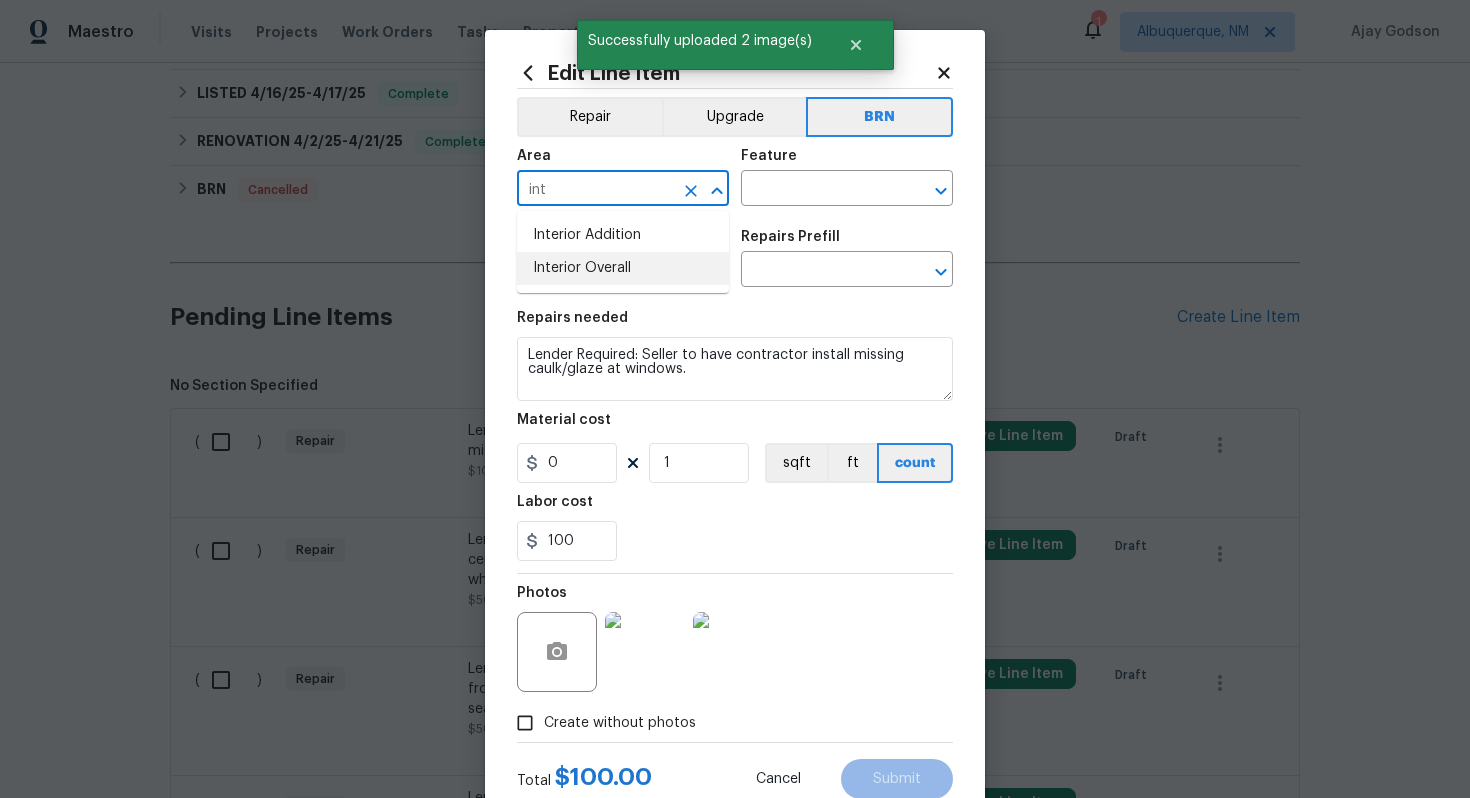 click on "Interior Overall" at bounding box center (623, 268) 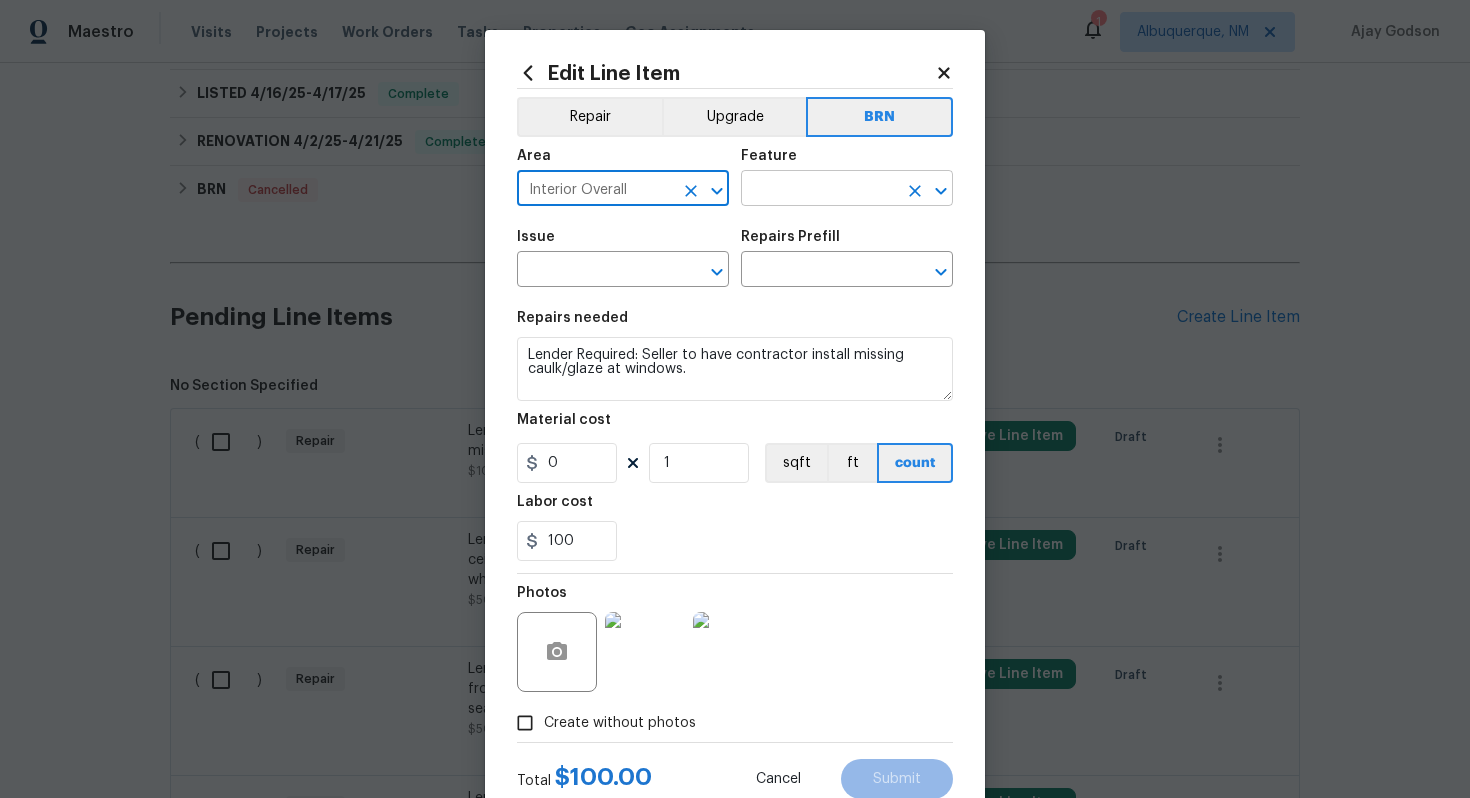 type on "Interior Overall" 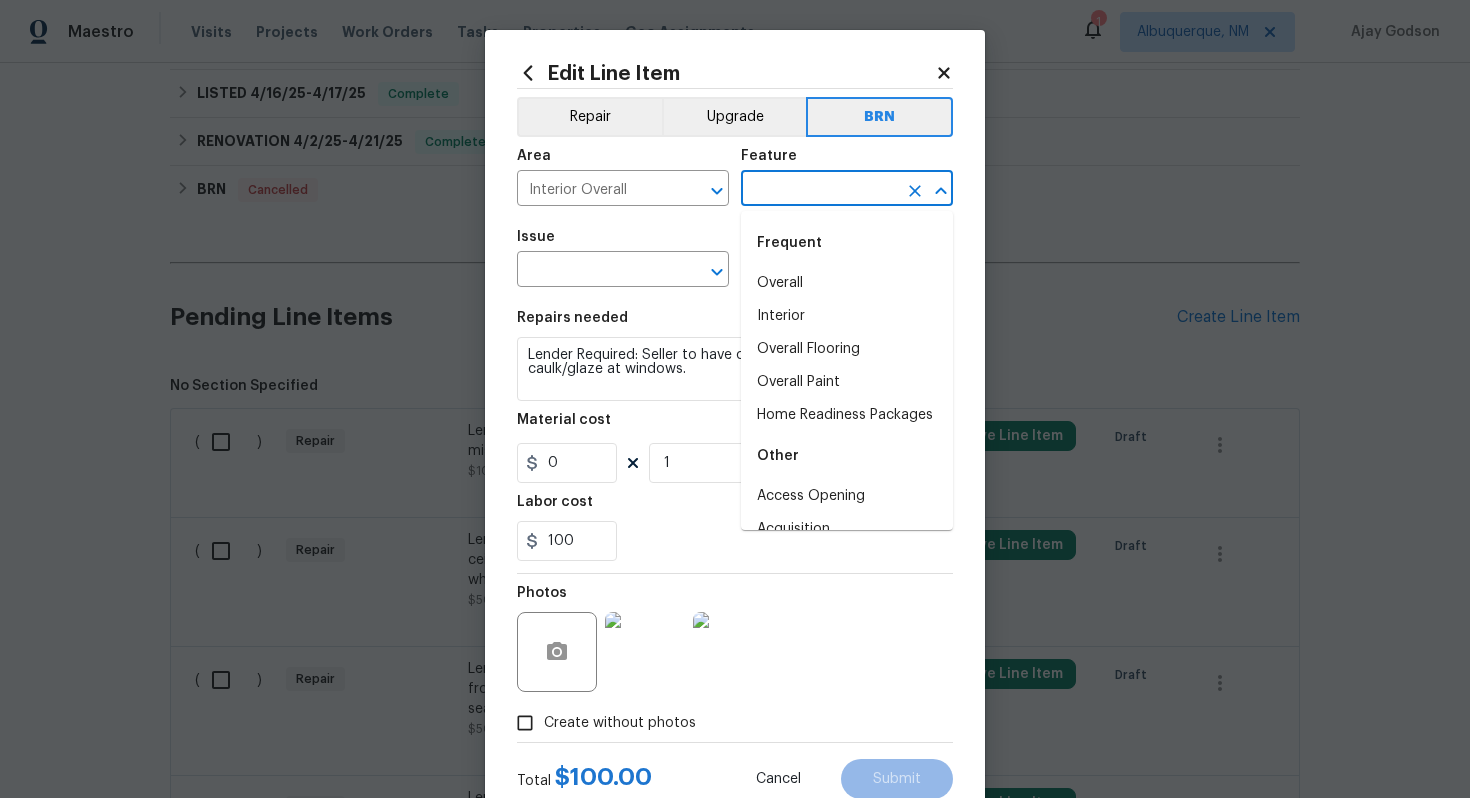 click at bounding box center [819, 190] 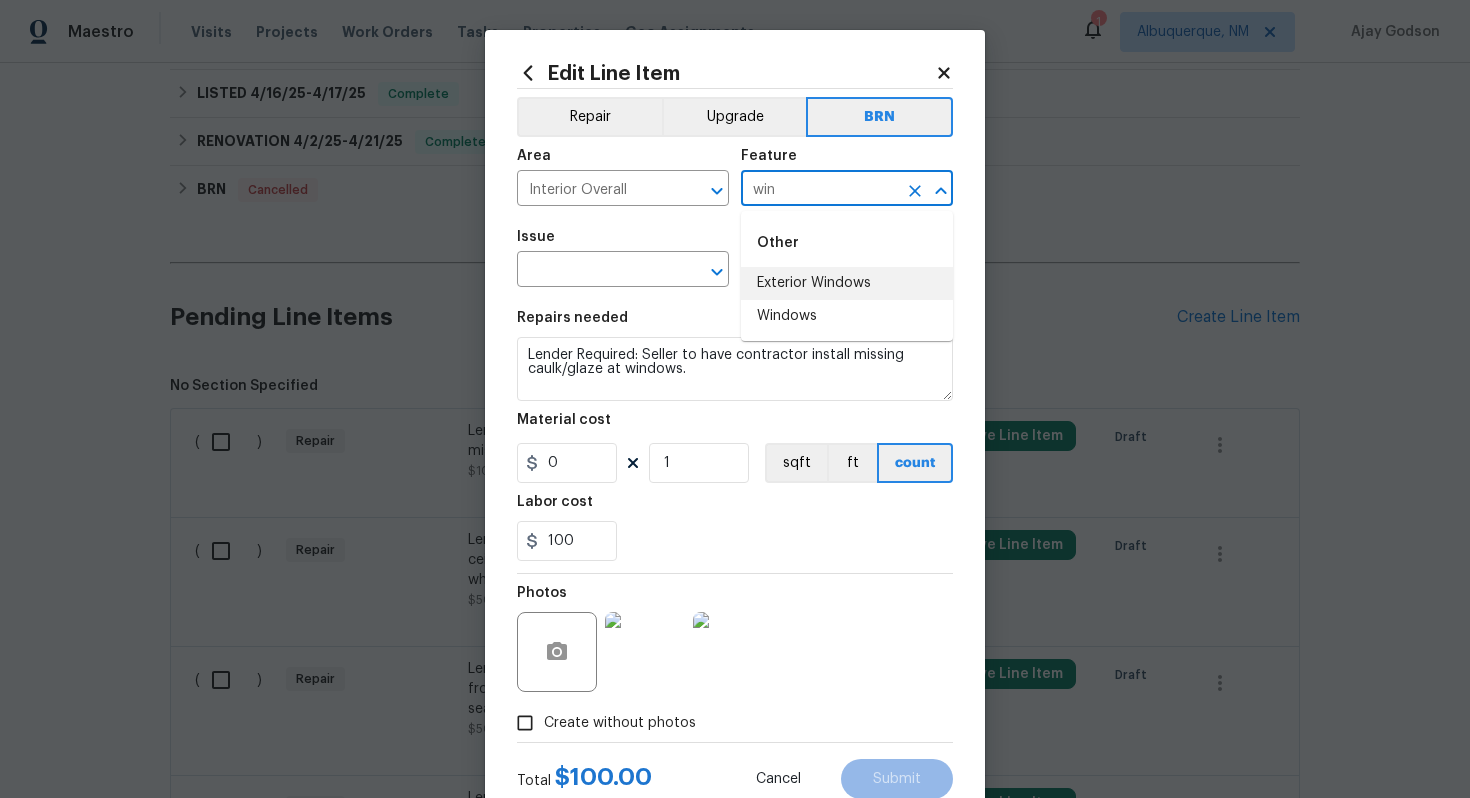 click on "Exterior Windows" at bounding box center (847, 283) 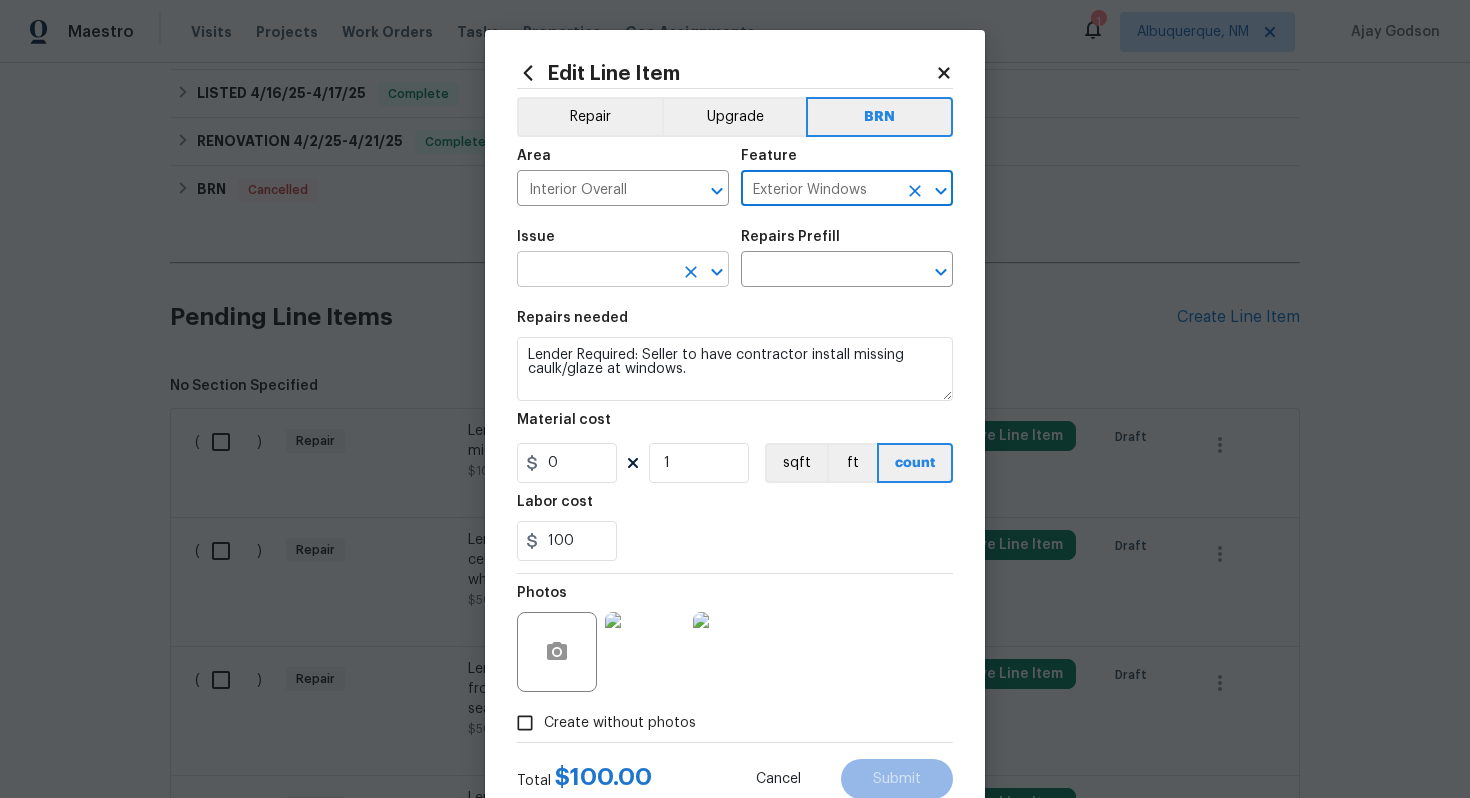 type on "Exterior Windows" 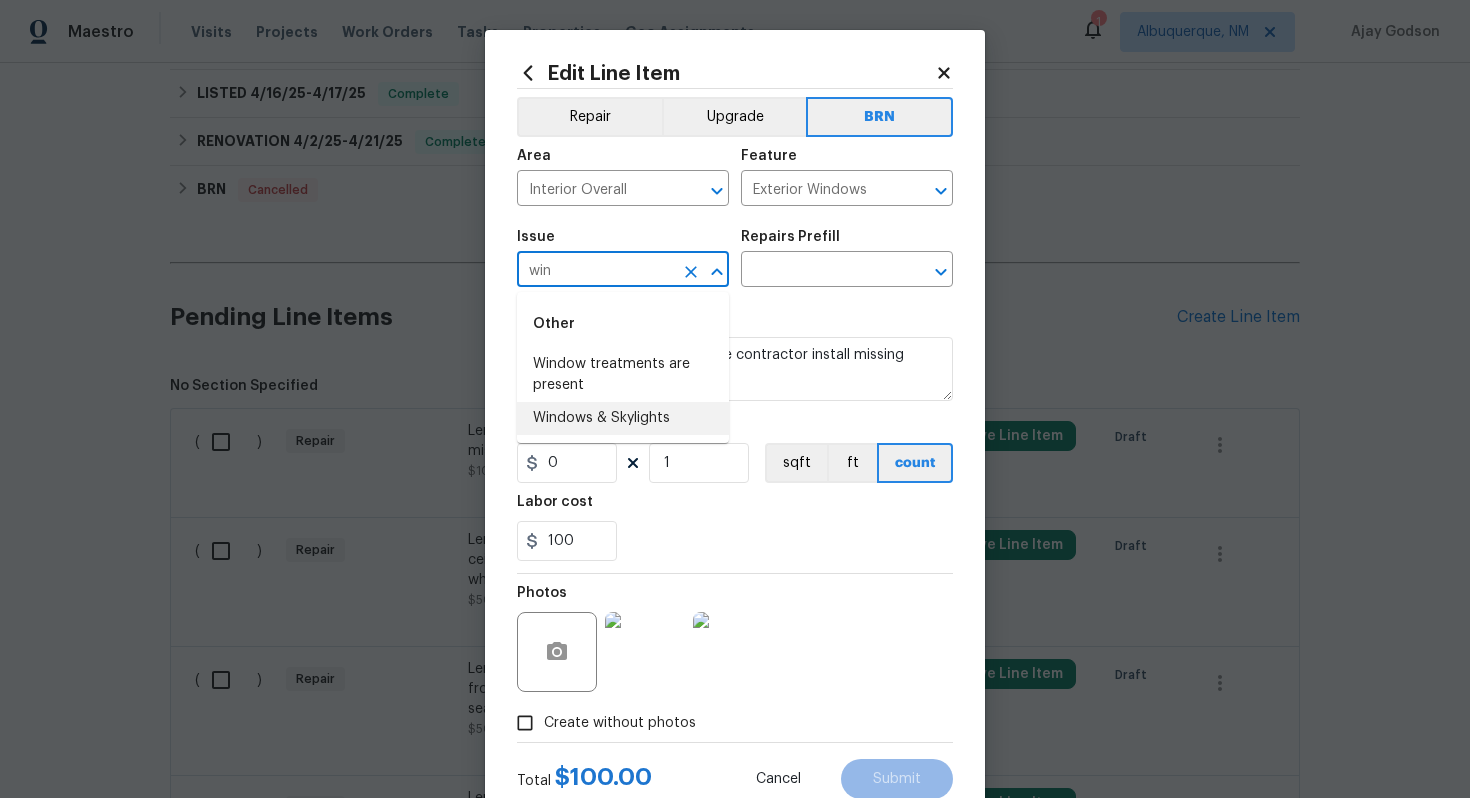 click on "Windows & Skylights" at bounding box center (623, 418) 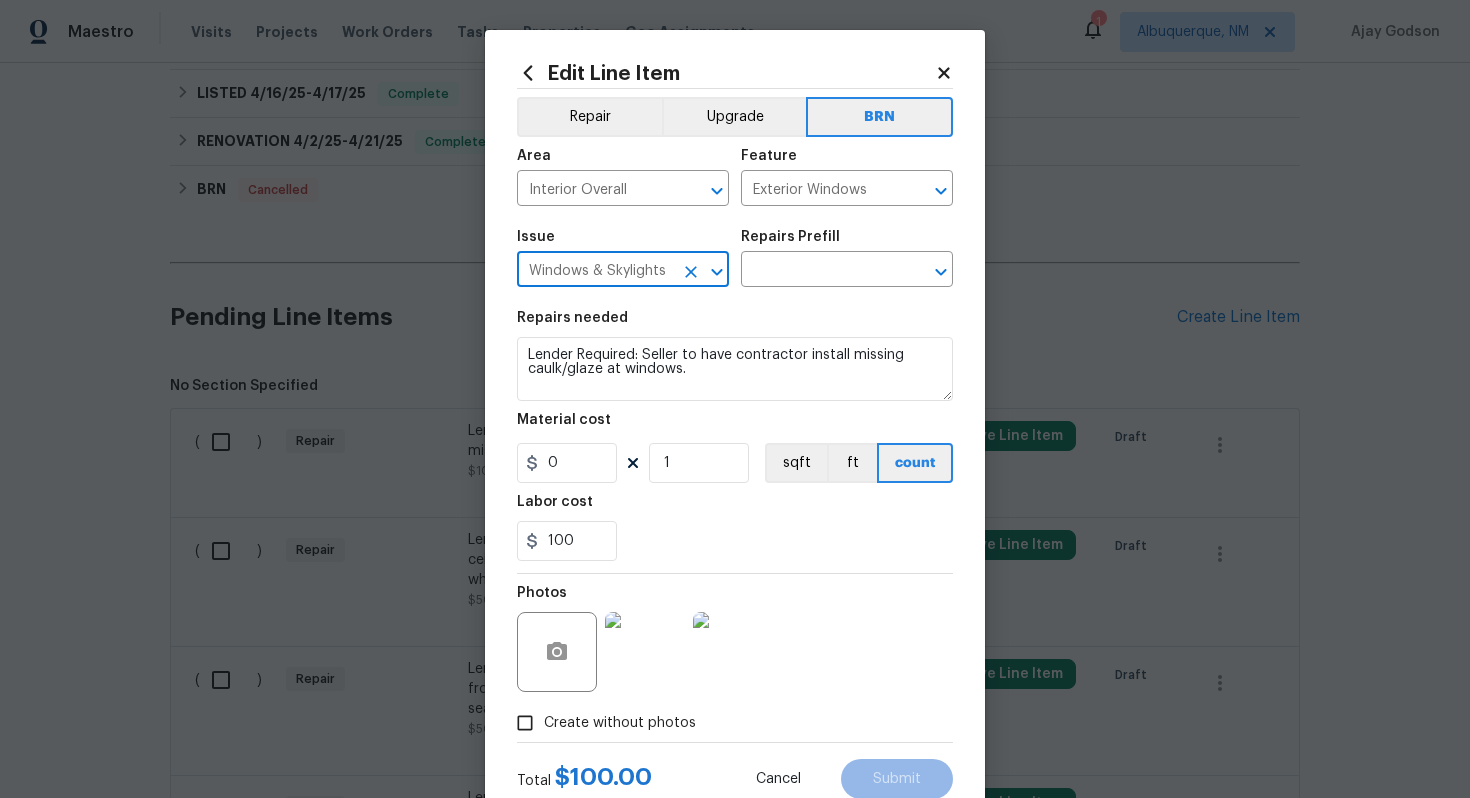 type on "Windows & Skylights" 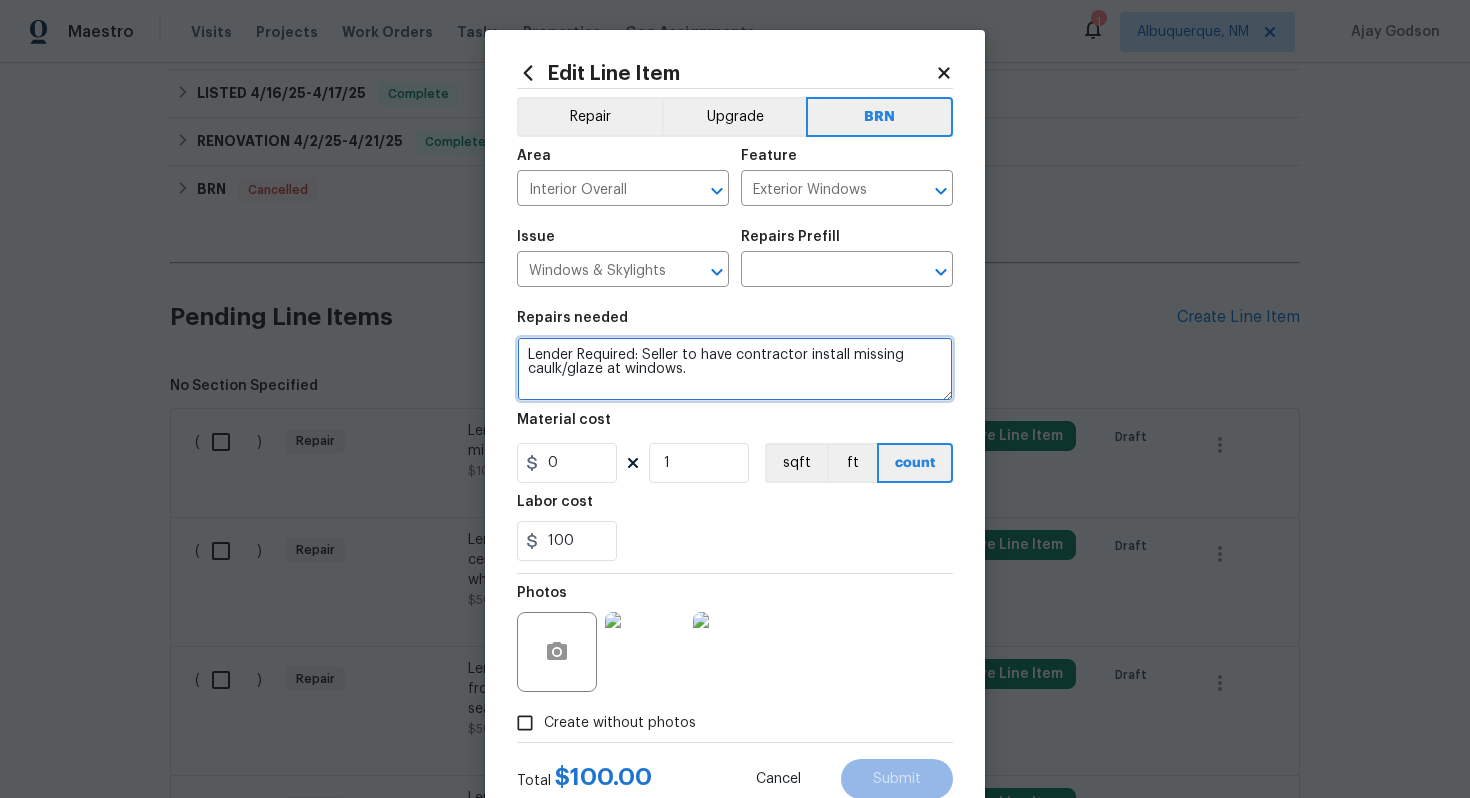 drag, startPoint x: 525, startPoint y: 361, endPoint x: 711, endPoint y: 388, distance: 187.94946 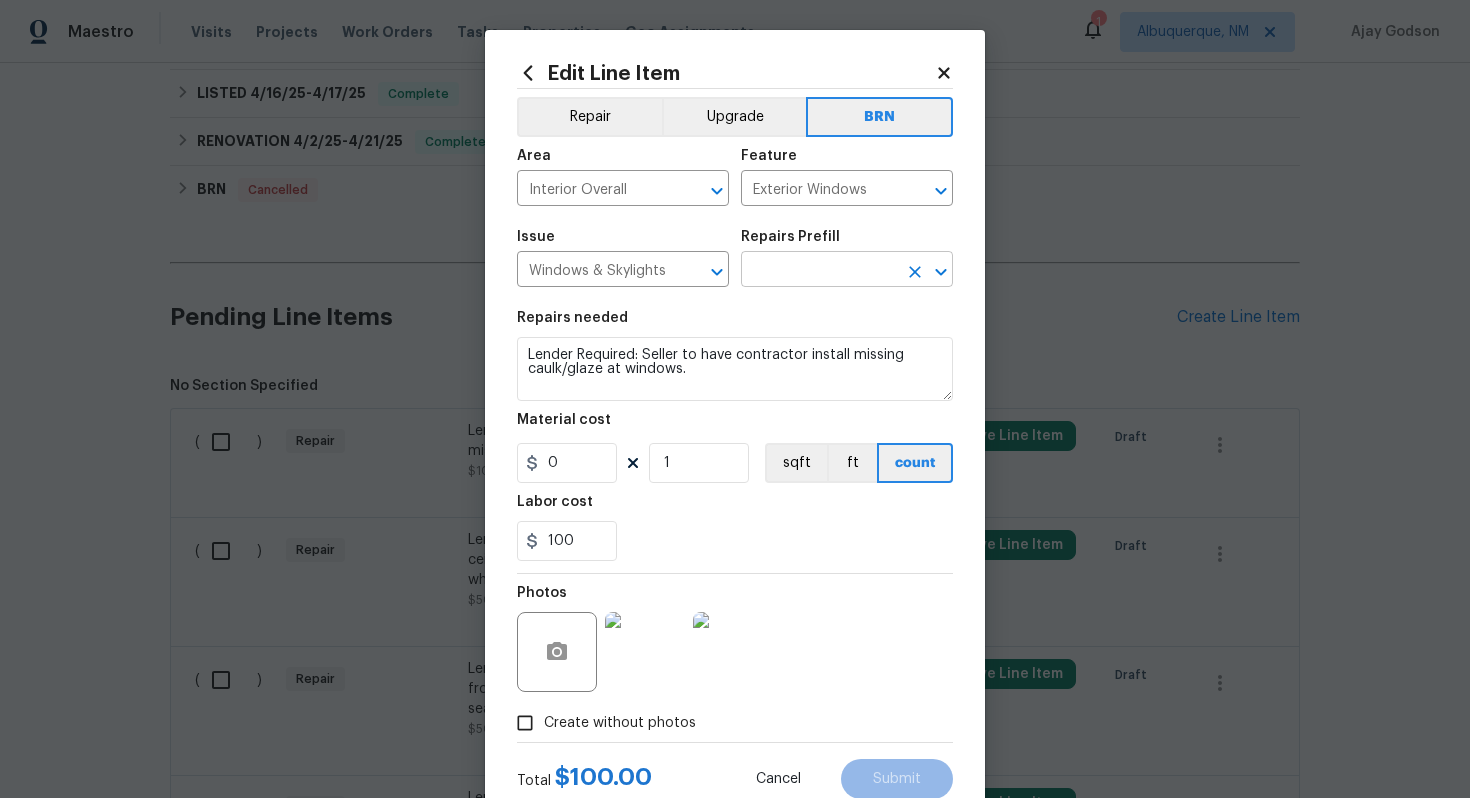 click at bounding box center [819, 271] 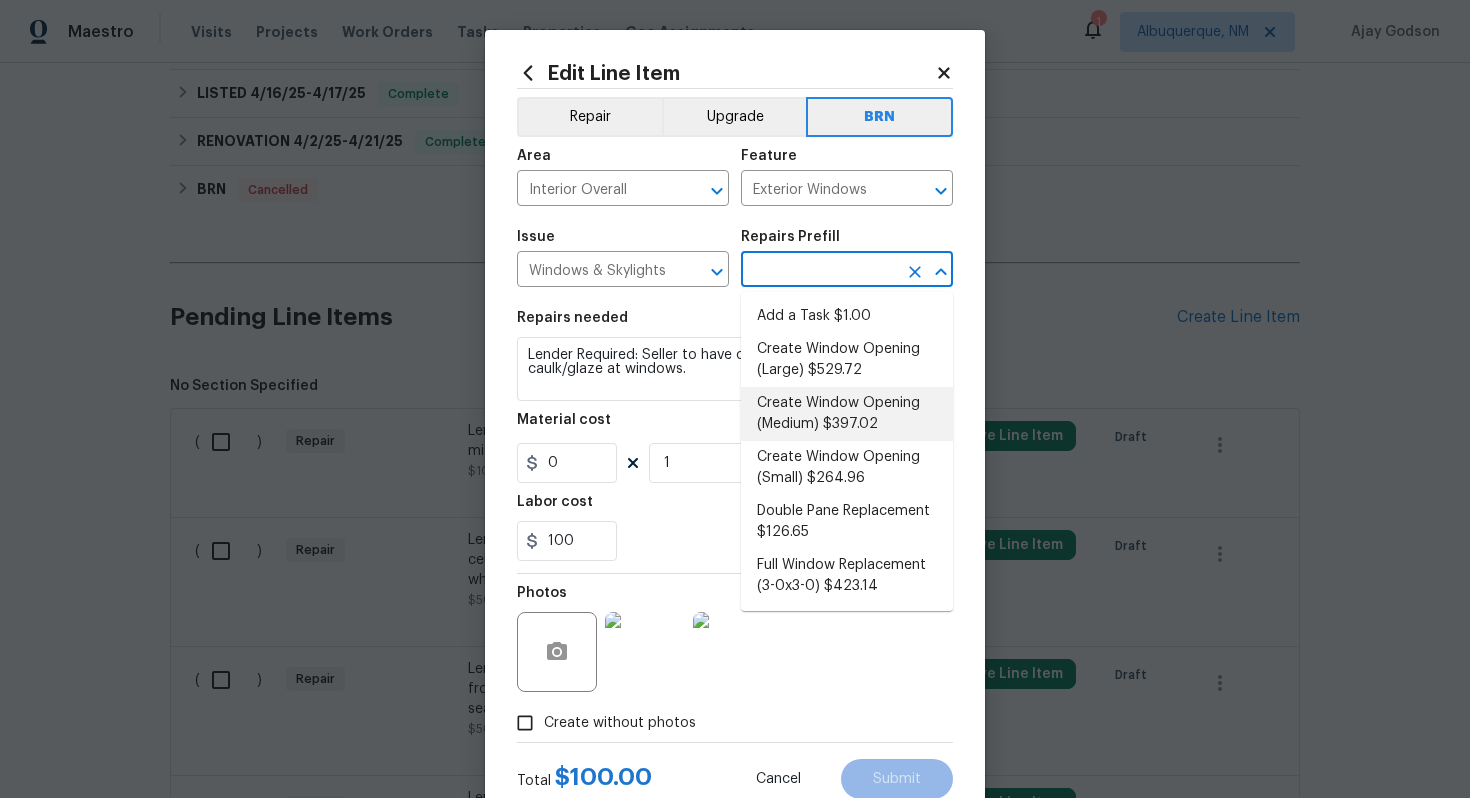 click on "Create Window Opening (Medium) $397.02" at bounding box center [847, 414] 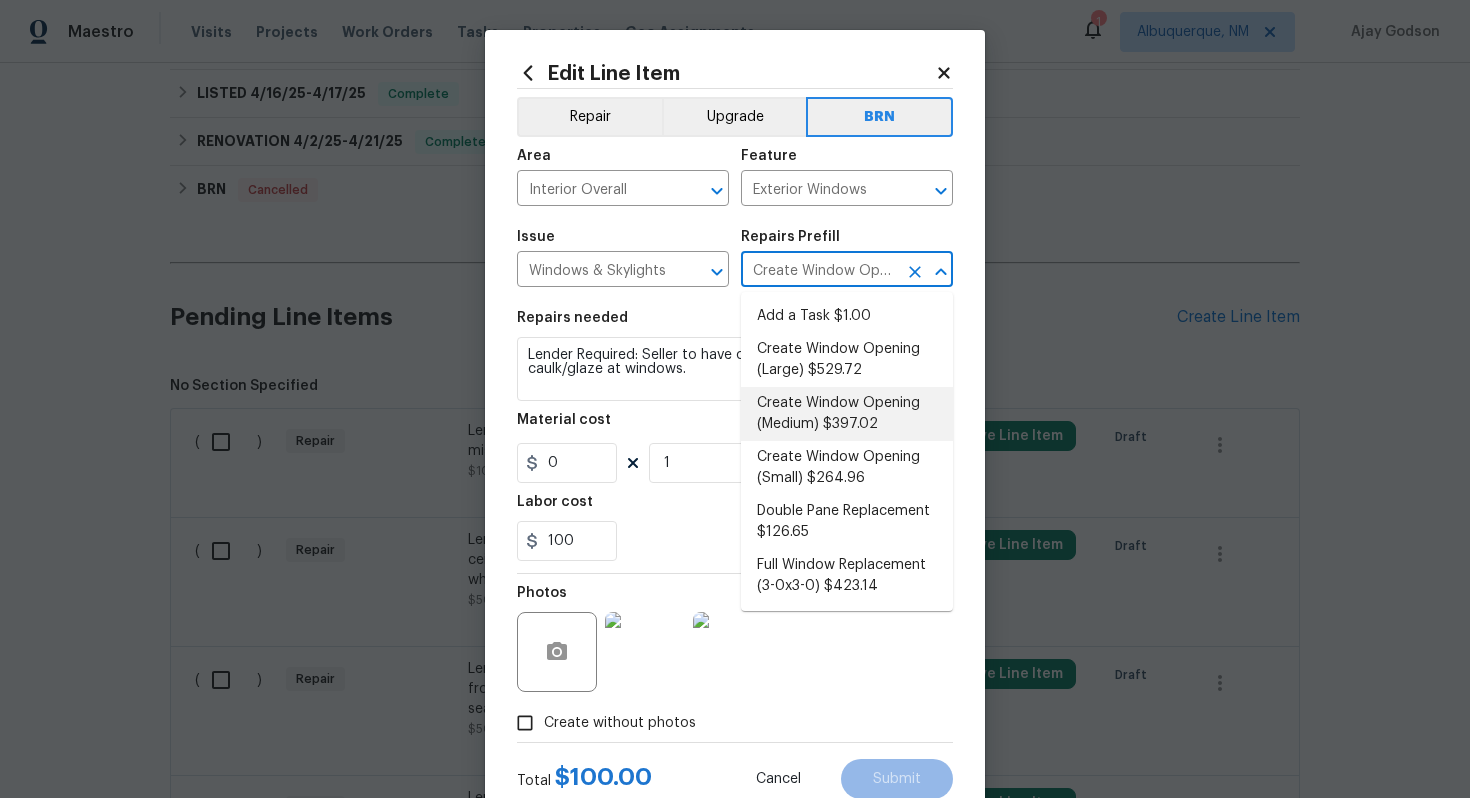 type on "Remove the existing substrate, insulation, etc to create a window opening of up to 25 sqft. Ensure that the framing lumber used is consistent in size with what is existing, is level, plumb and properly anchored to the existing structure. Remove and dispose of all debris properly." 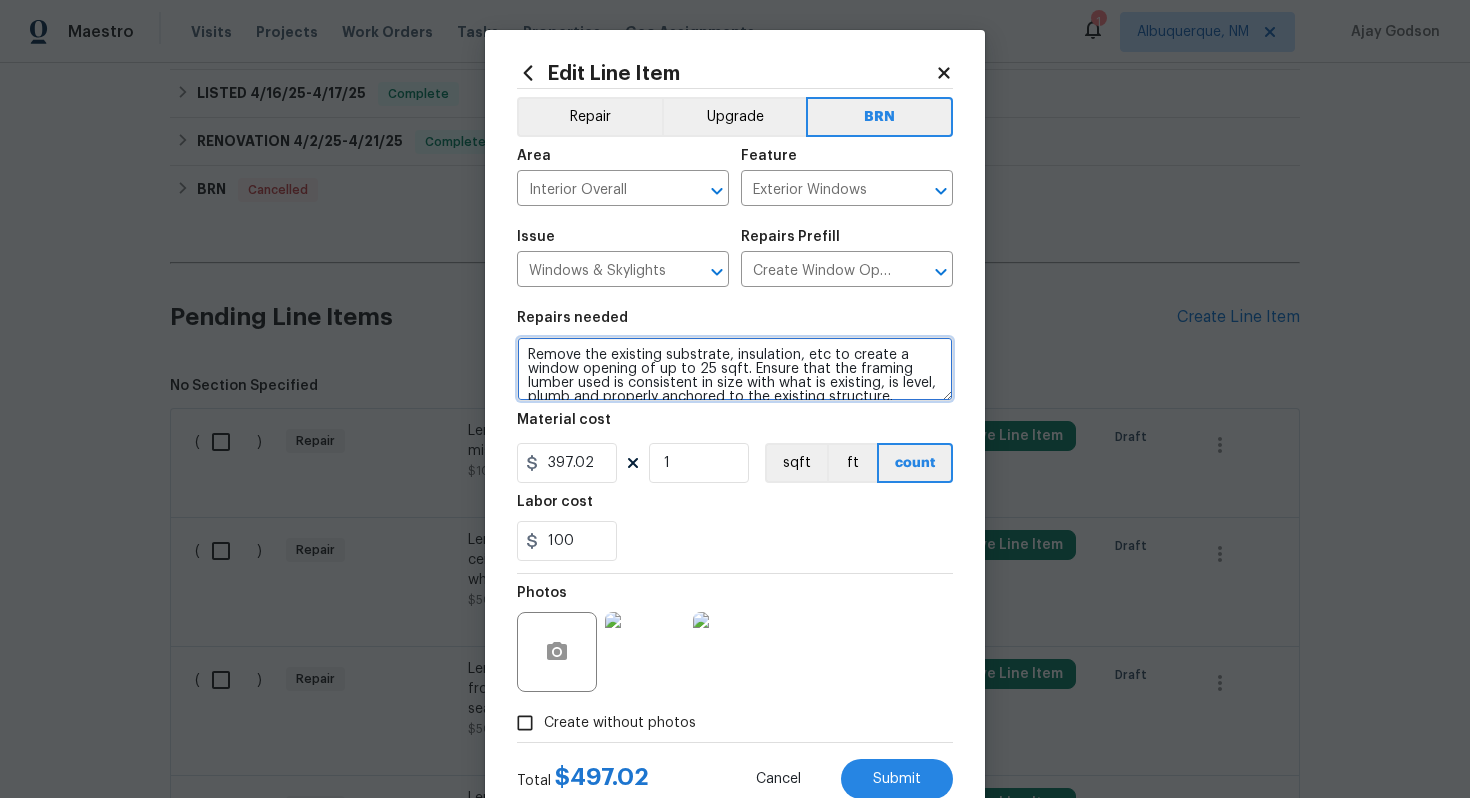 scroll, scrollTop: 28, scrollLeft: 0, axis: vertical 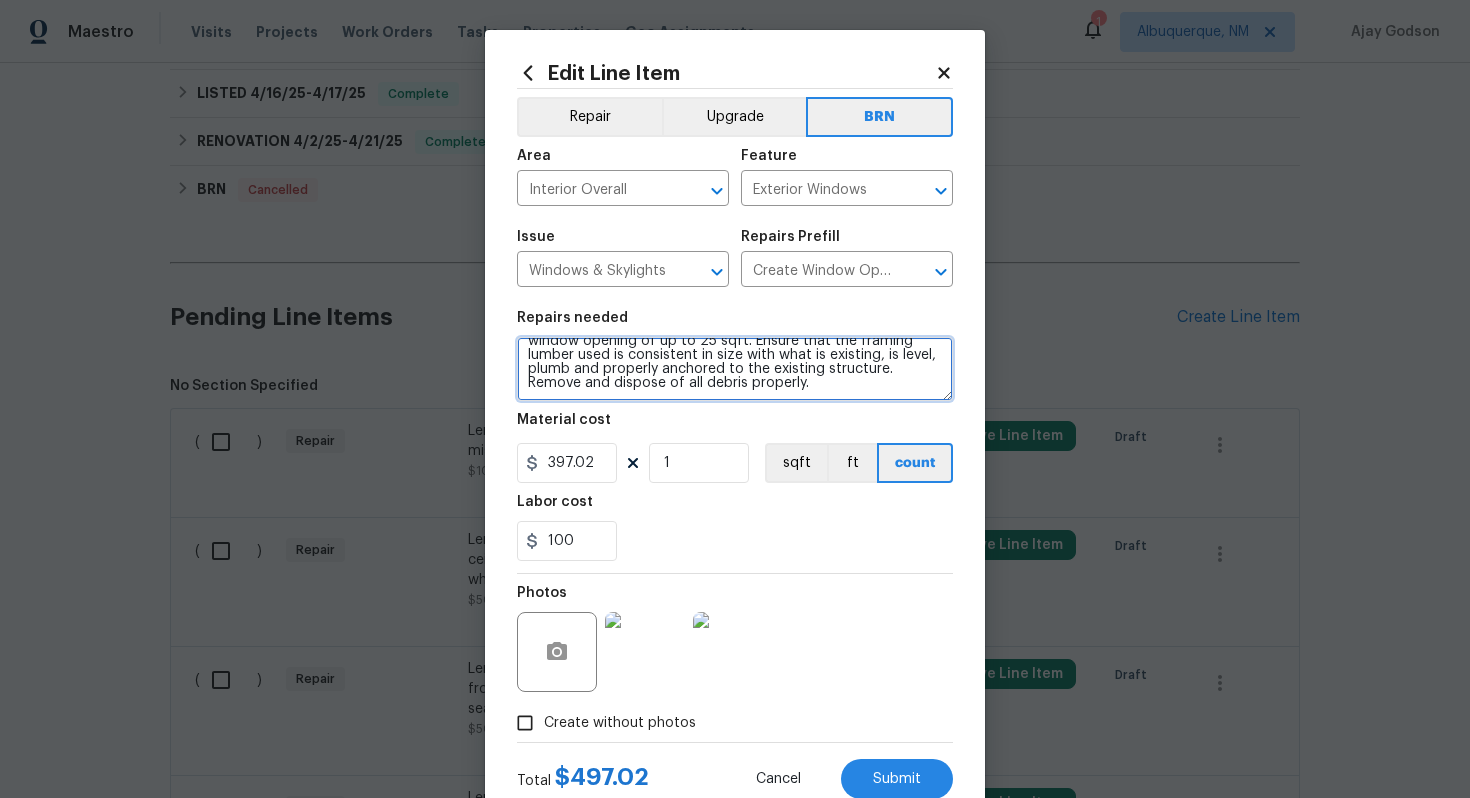drag, startPoint x: 526, startPoint y: 353, endPoint x: 652, endPoint y: 423, distance: 144.13882 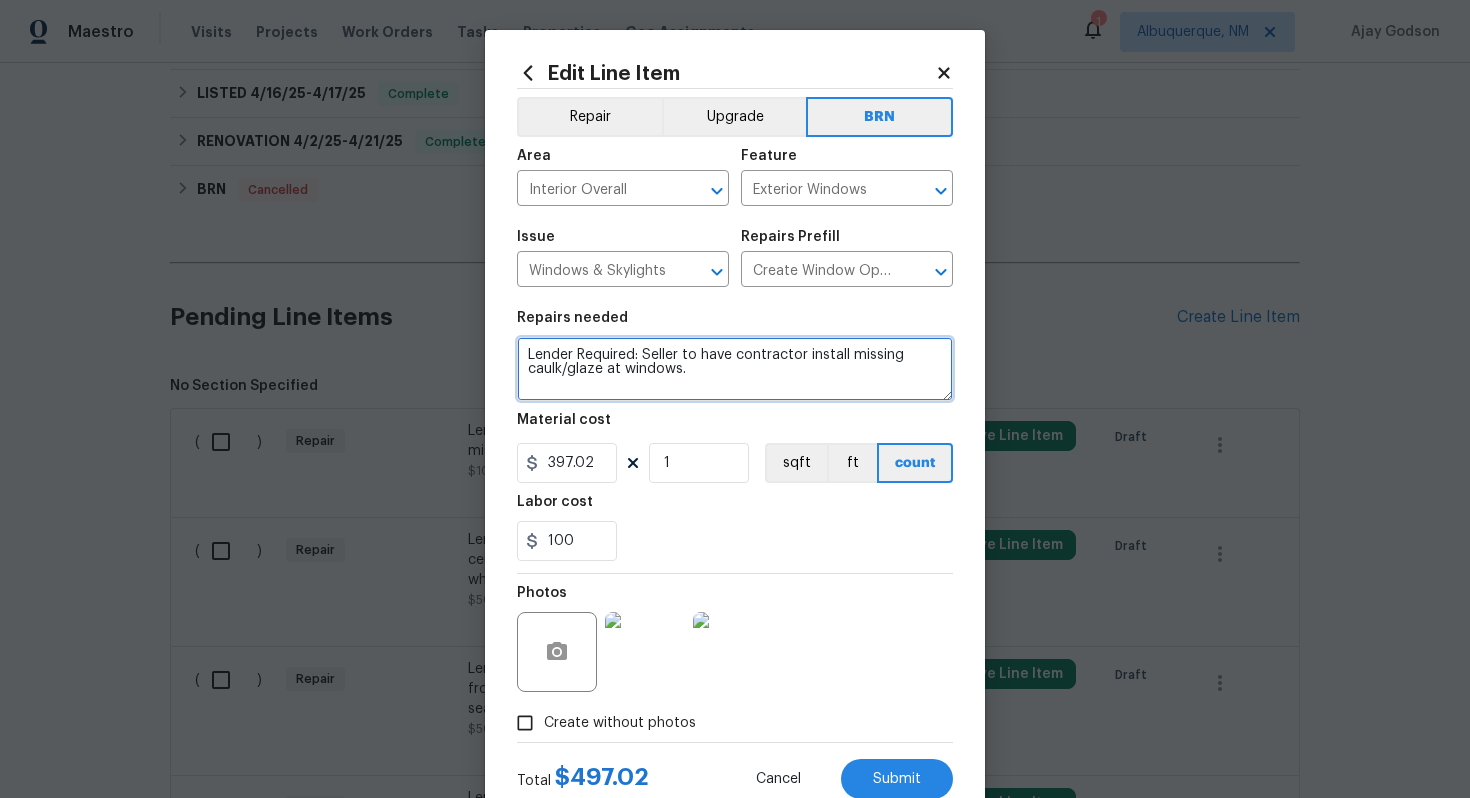 scroll, scrollTop: 0, scrollLeft: 0, axis: both 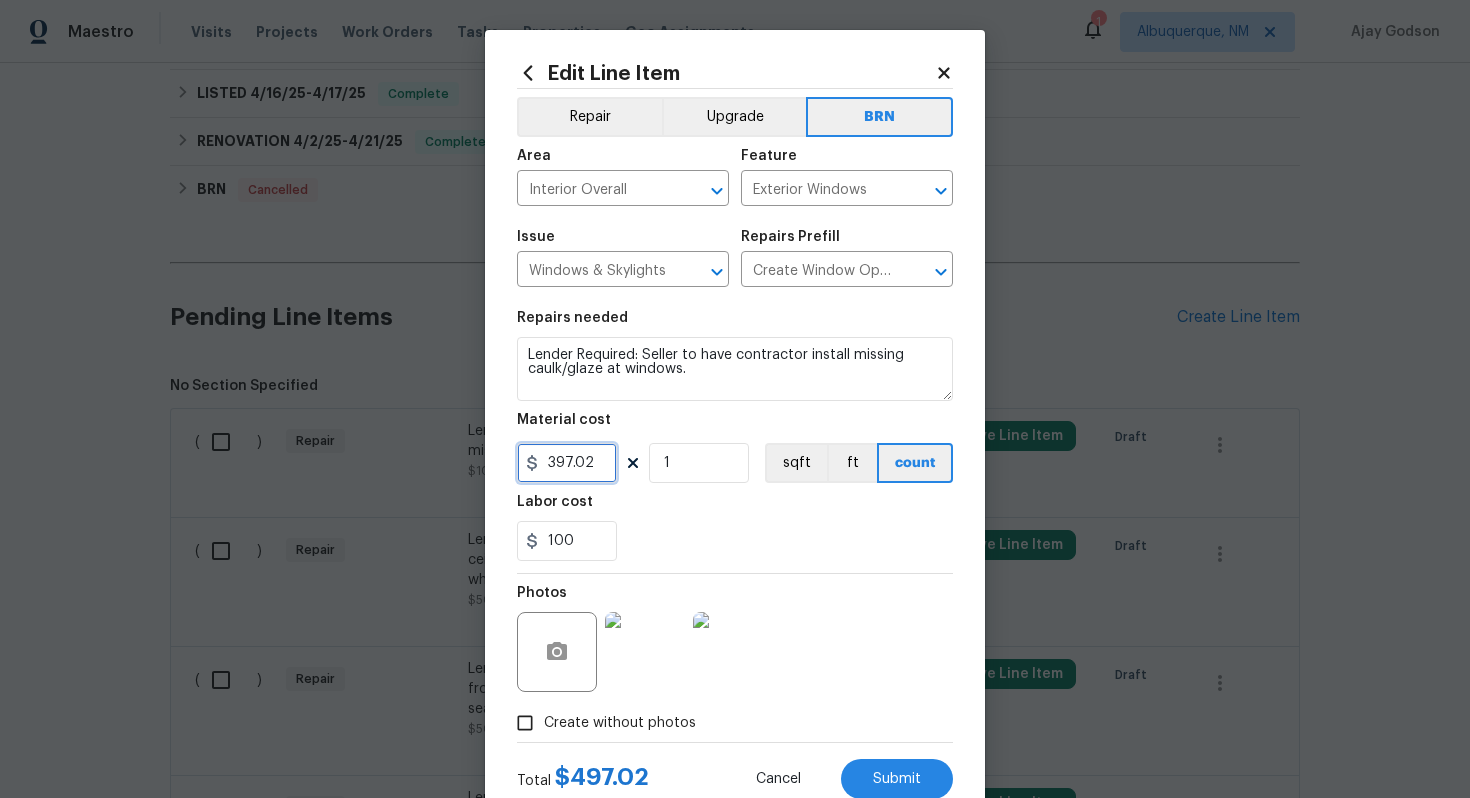 drag, startPoint x: 604, startPoint y: 463, endPoint x: 524, endPoint y: 462, distance: 80.00625 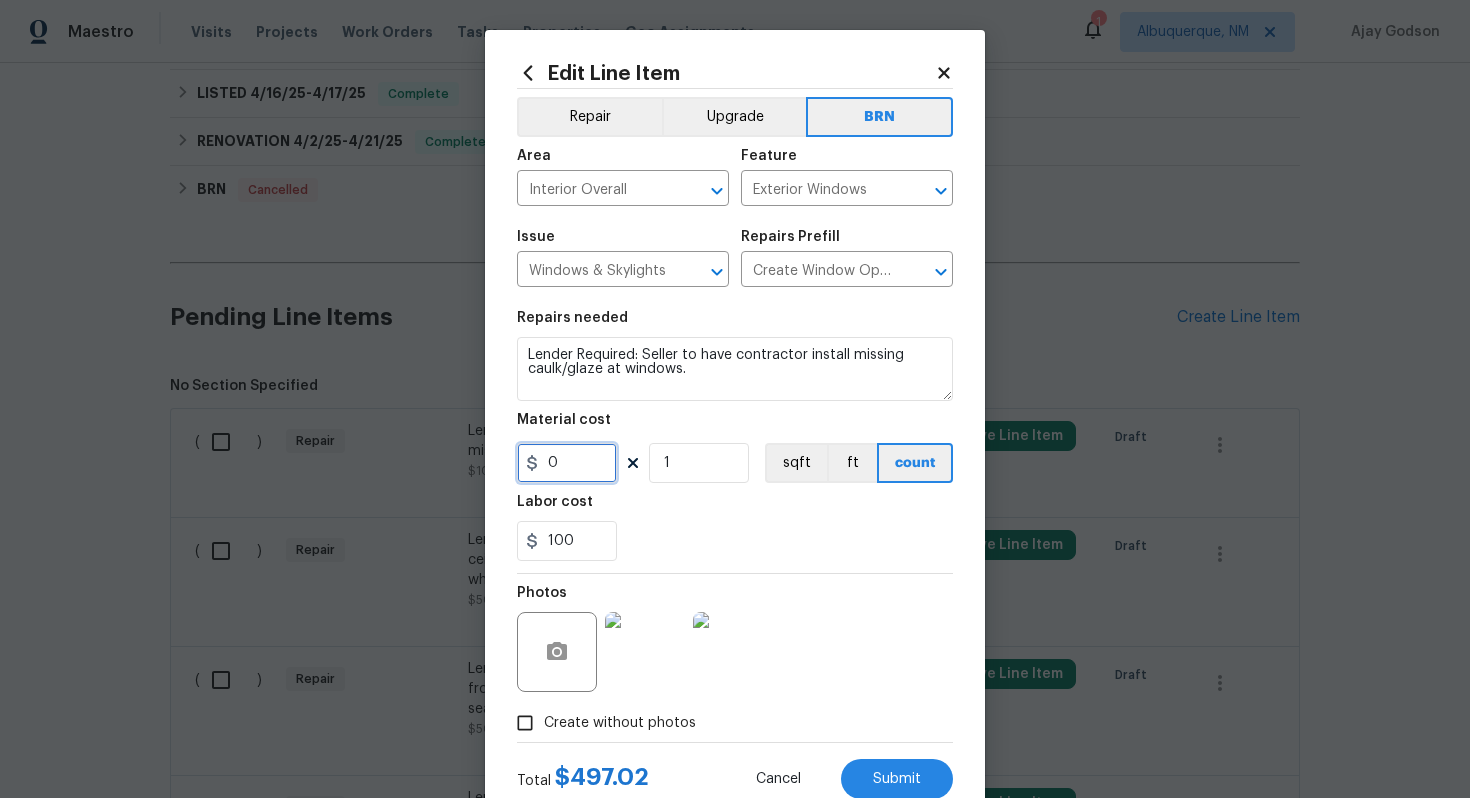 type on "0" 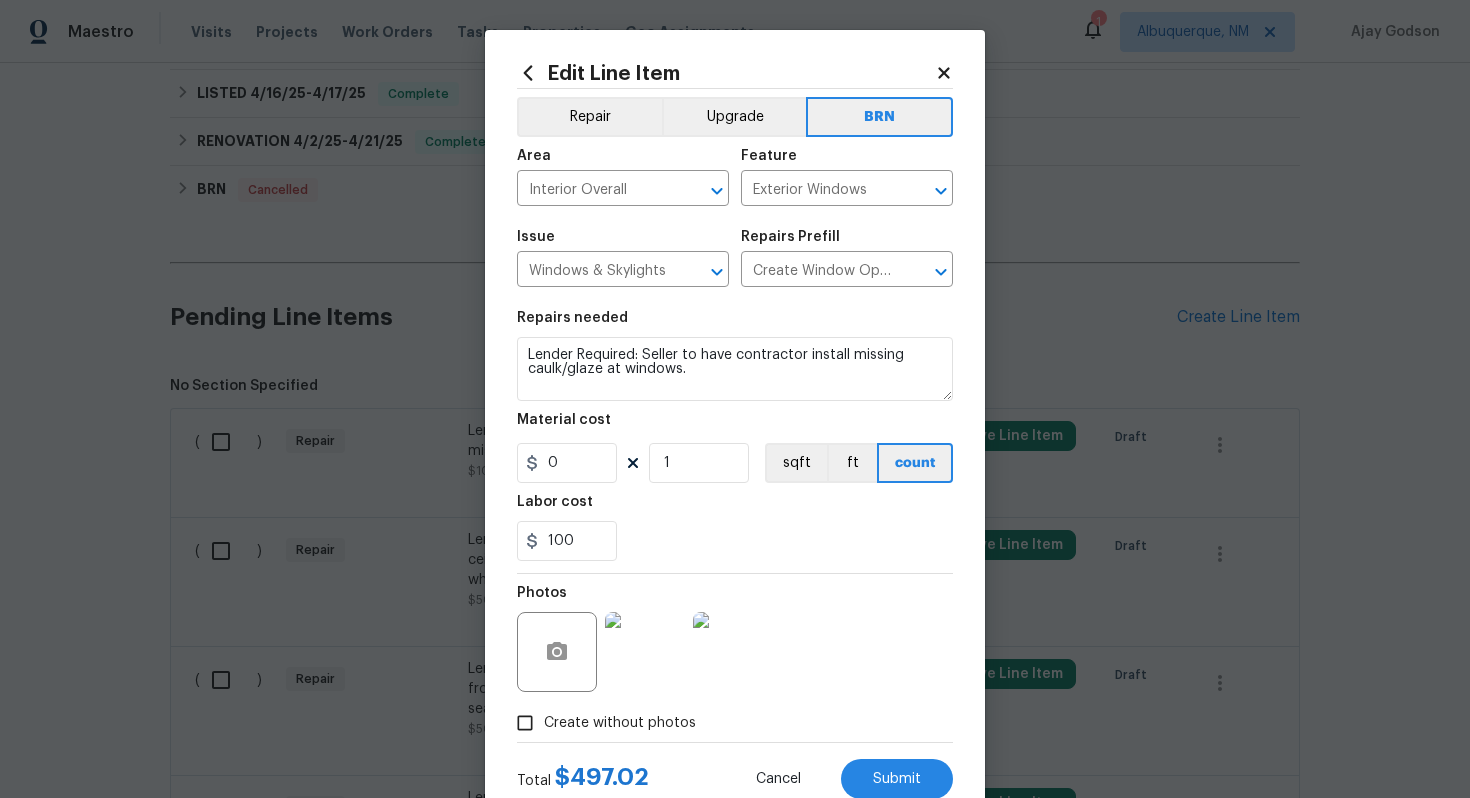 click on "Labor cost" at bounding box center (735, 508) 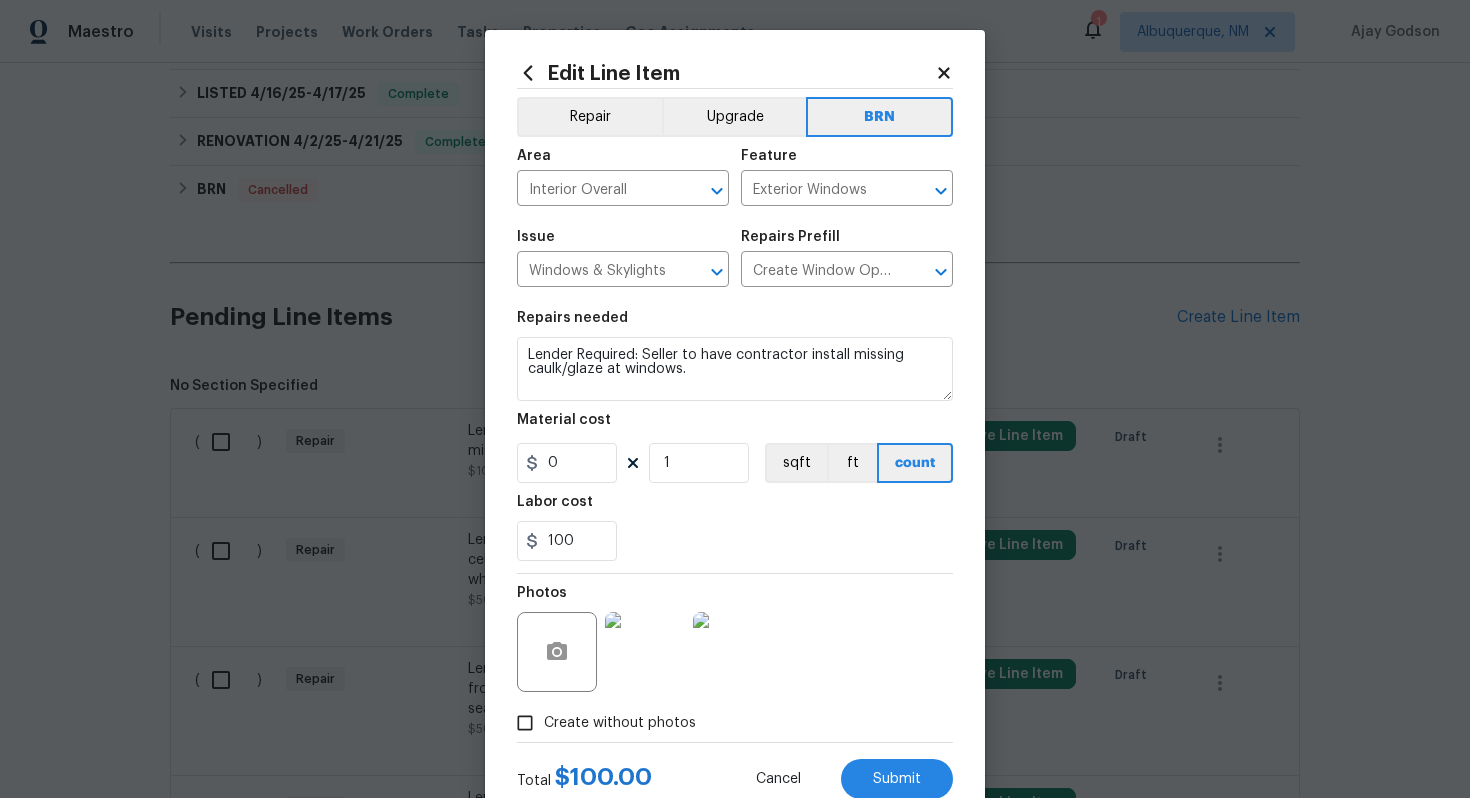 scroll, scrollTop: 64, scrollLeft: 0, axis: vertical 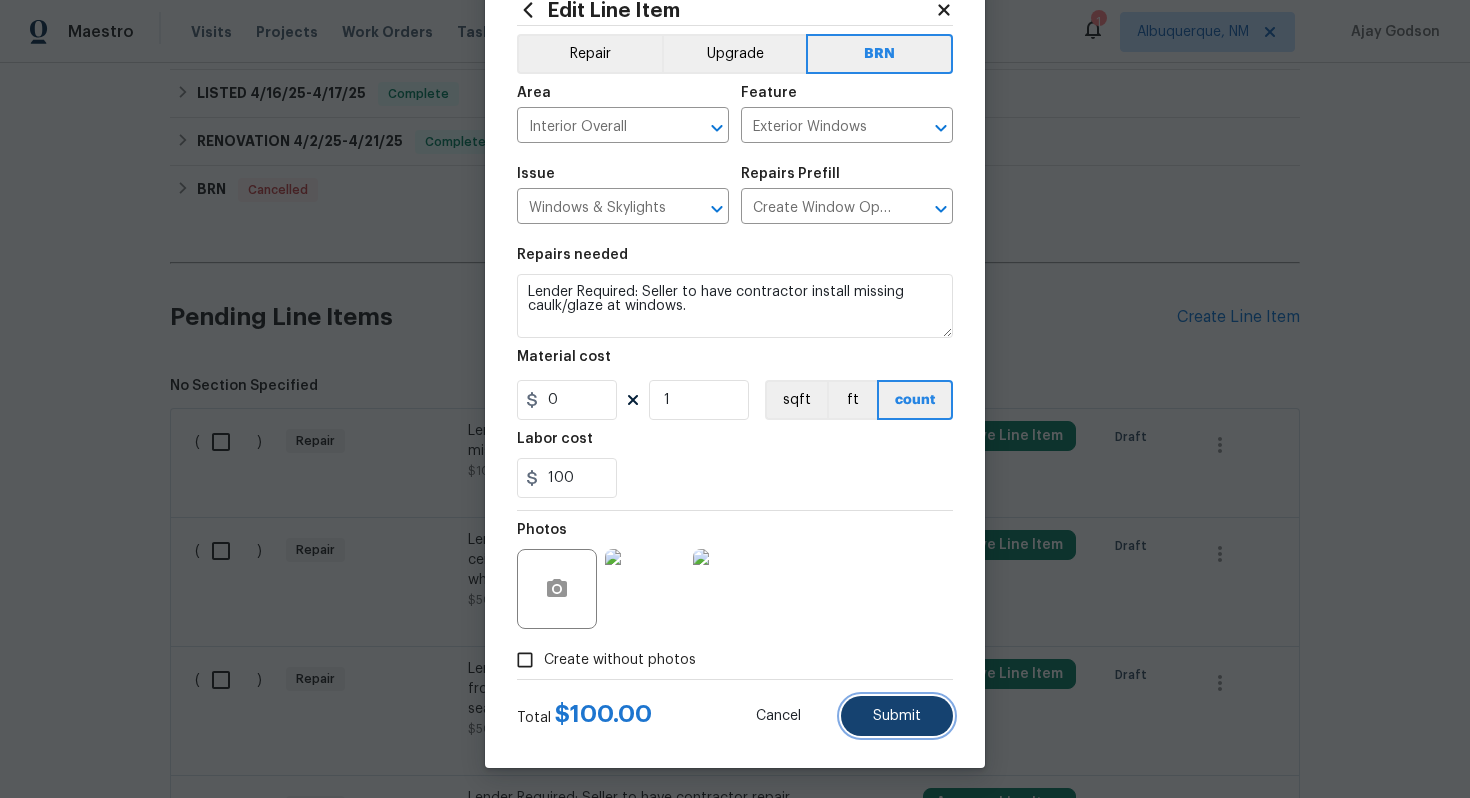 click on "Submit" at bounding box center [897, 716] 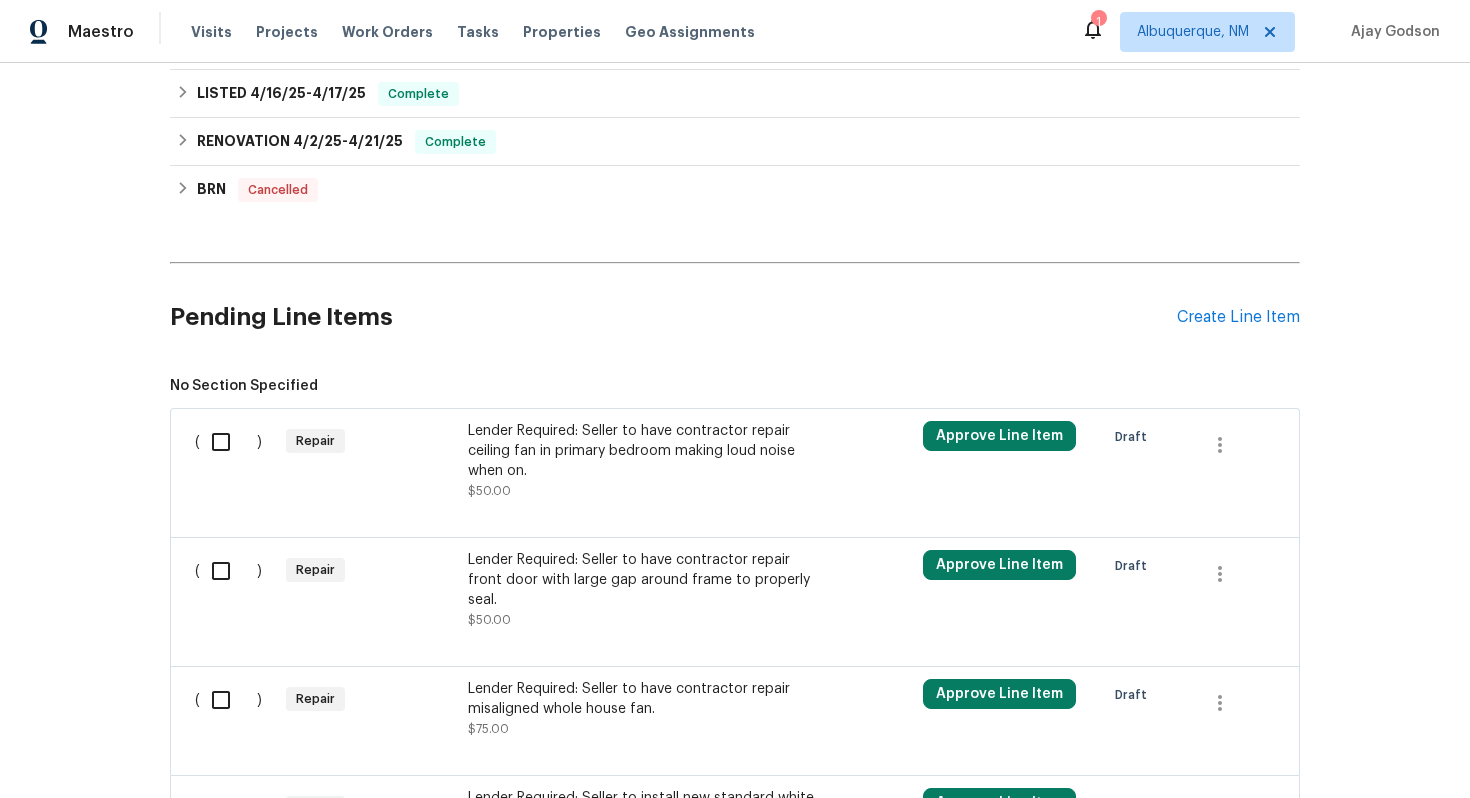 click on "Lender Required: Seller to have contractor repair ceiling fan in primary bedroom making loud noise when on." at bounding box center [644, 451] 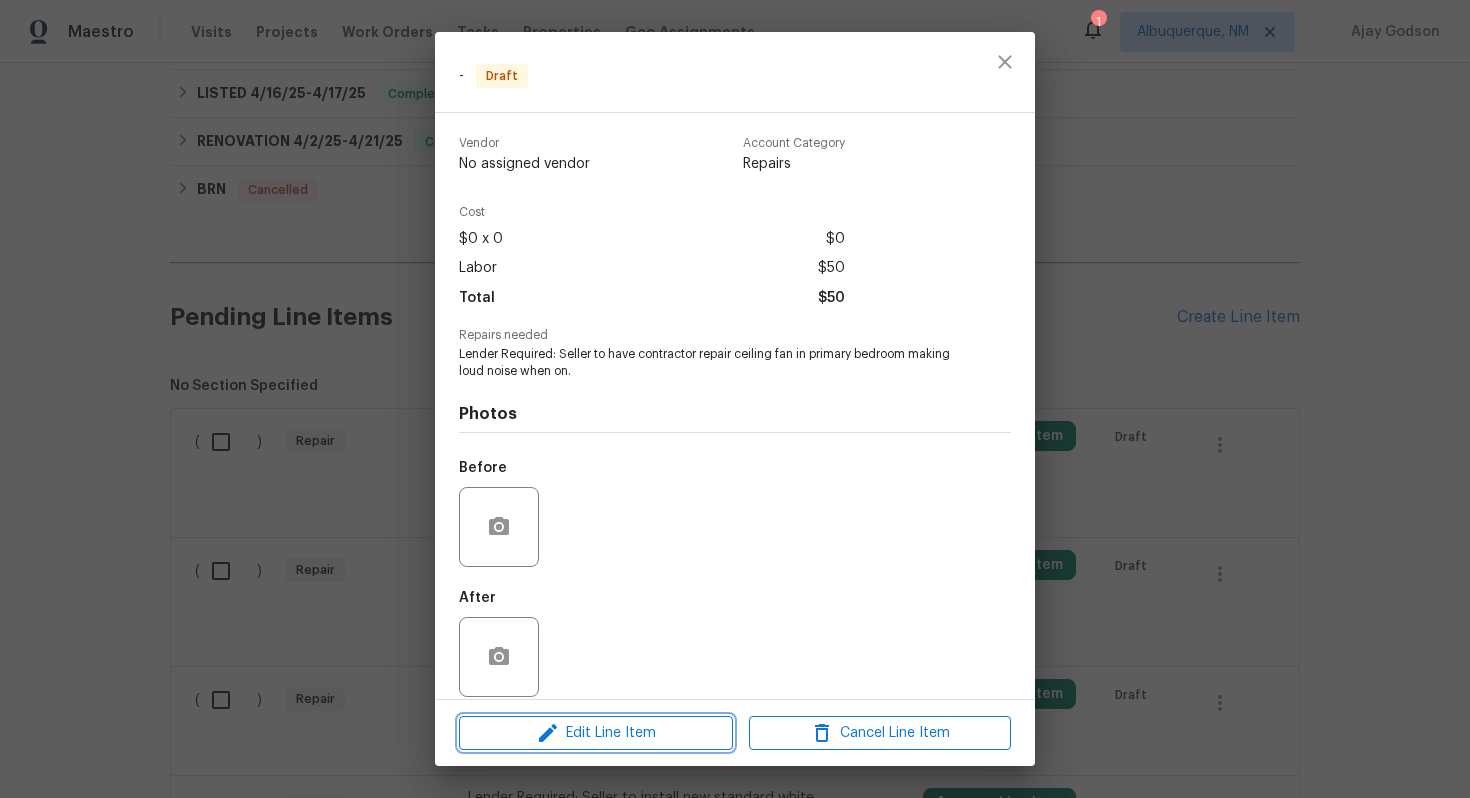click on "Edit Line Item" at bounding box center (596, 733) 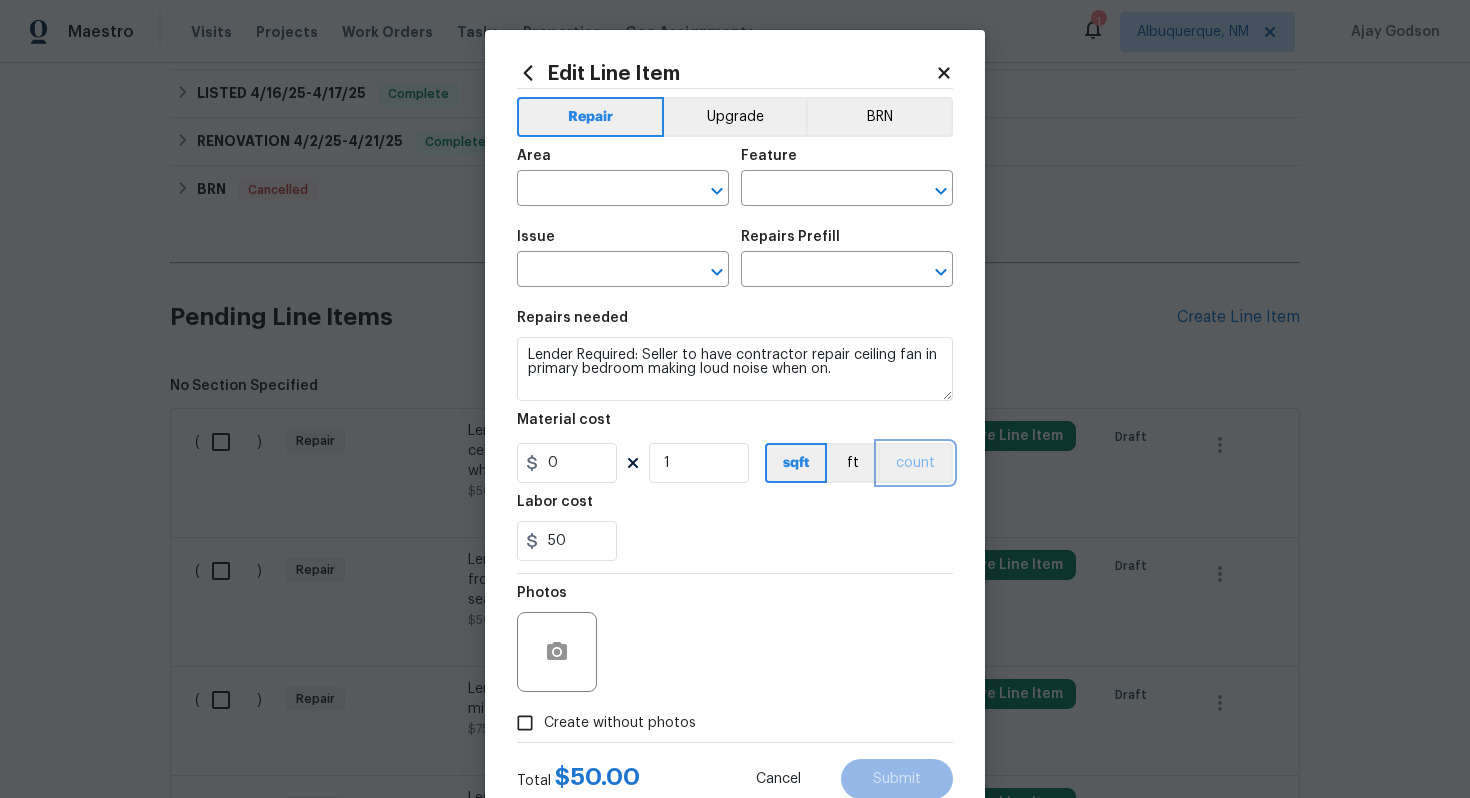 click on "count" at bounding box center [915, 463] 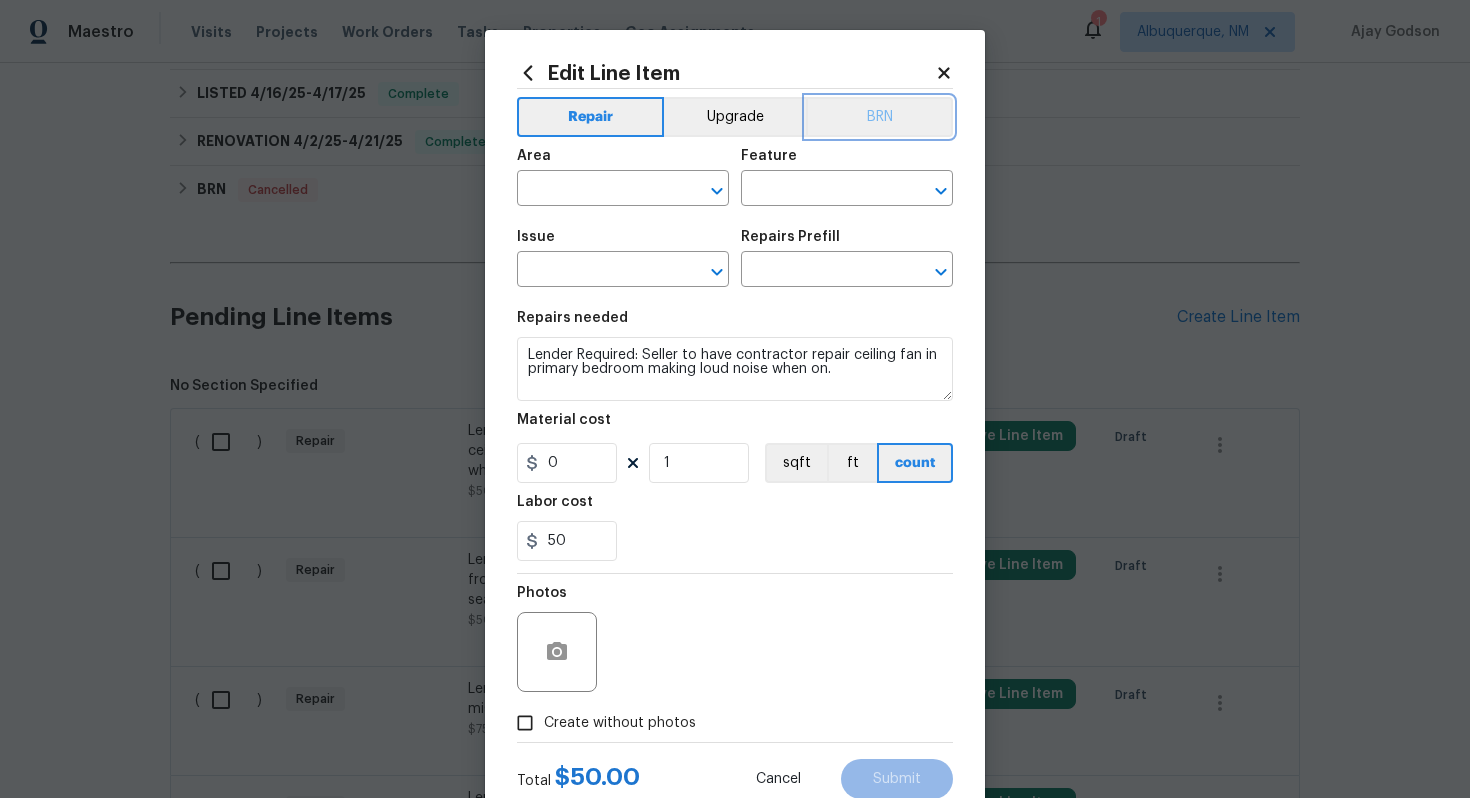 click on "BRN" at bounding box center (879, 117) 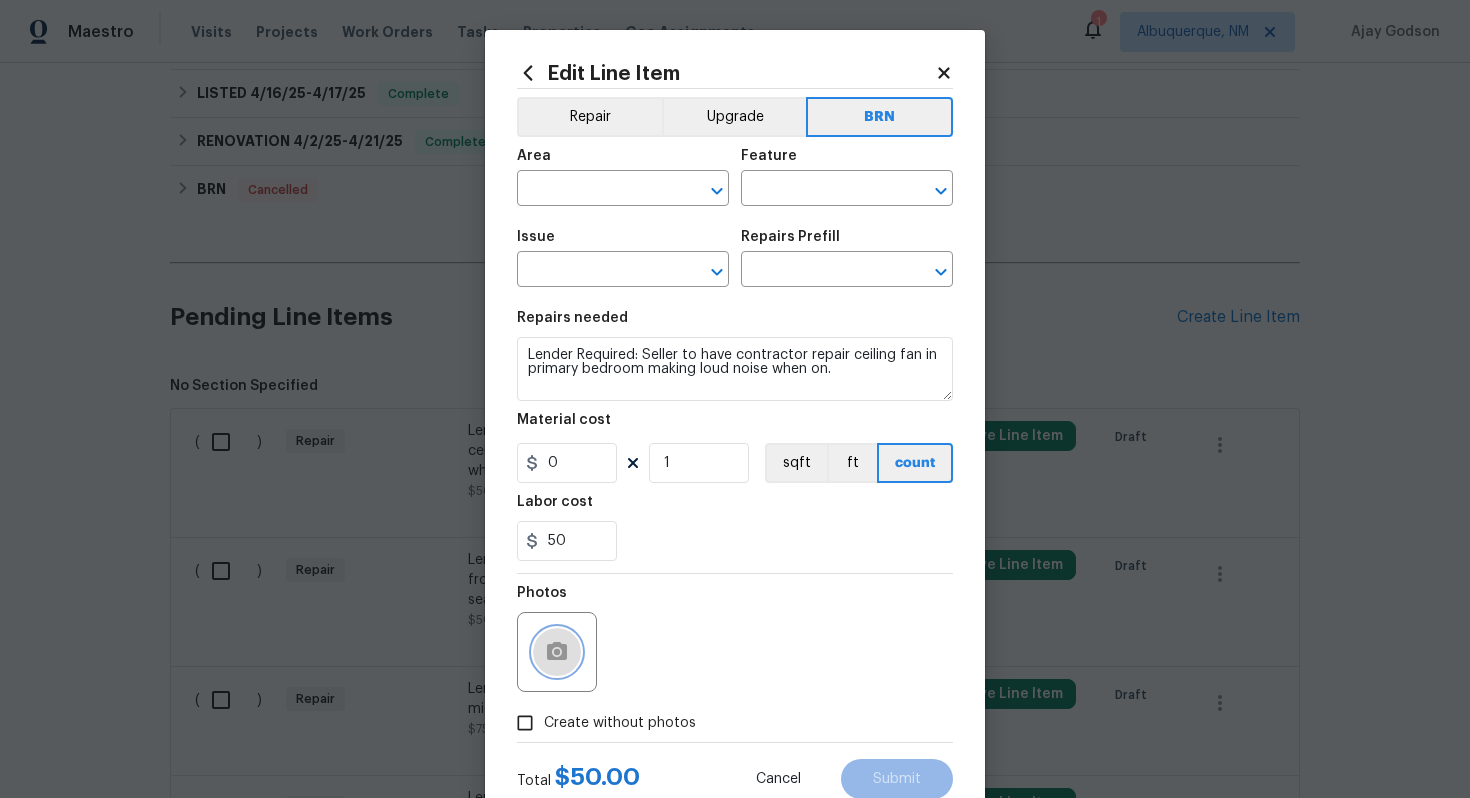 click 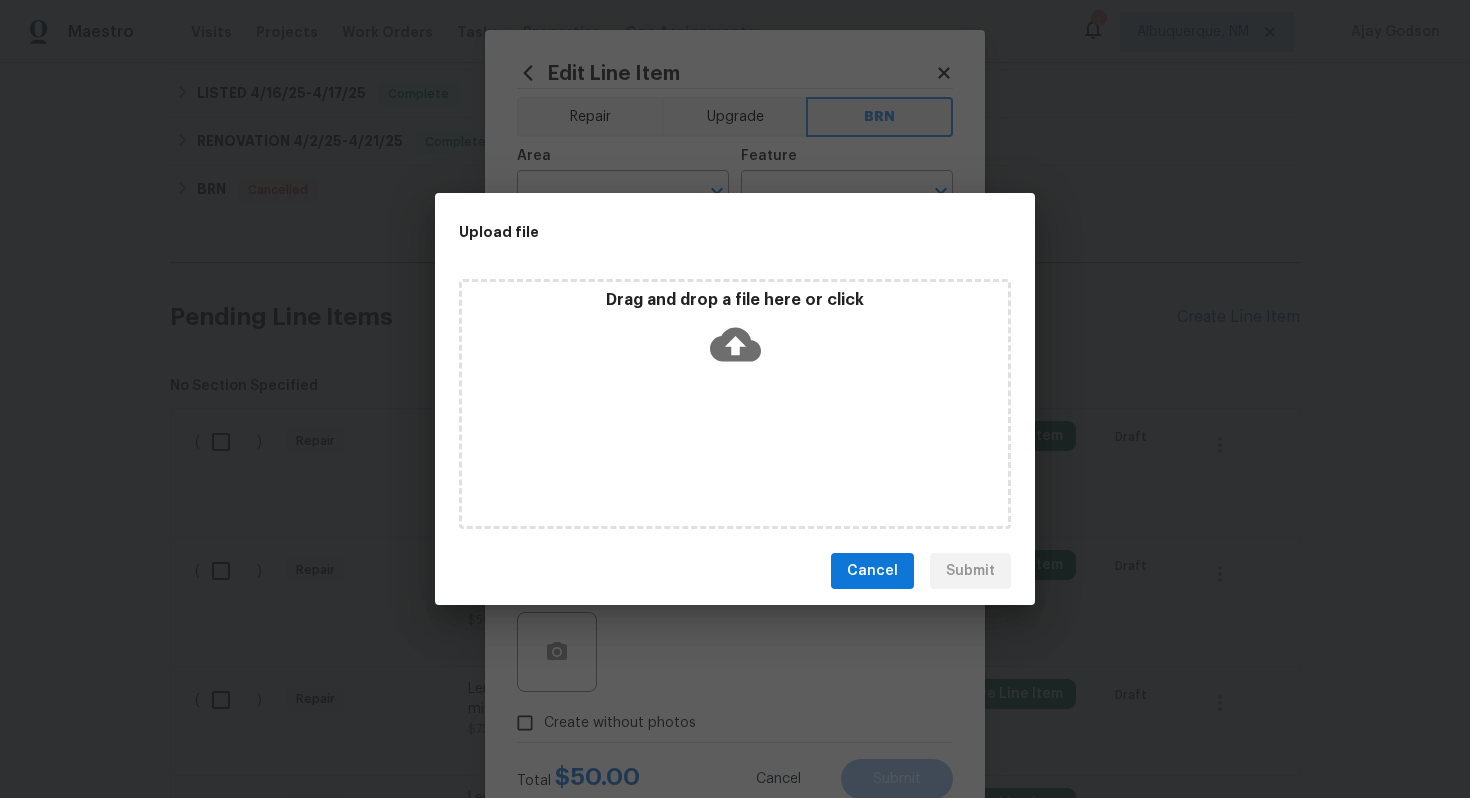 click 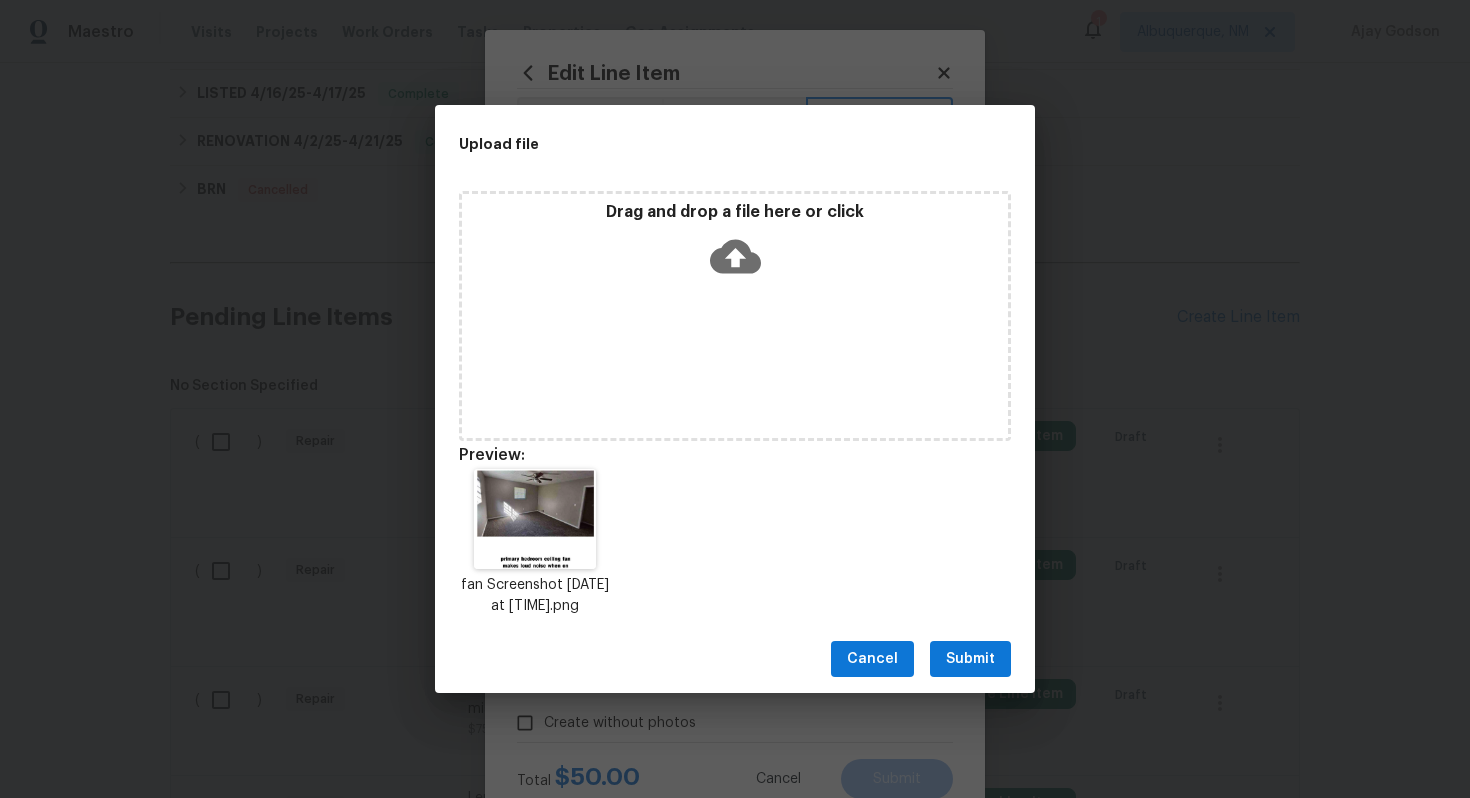 click on "Submit" at bounding box center (970, 659) 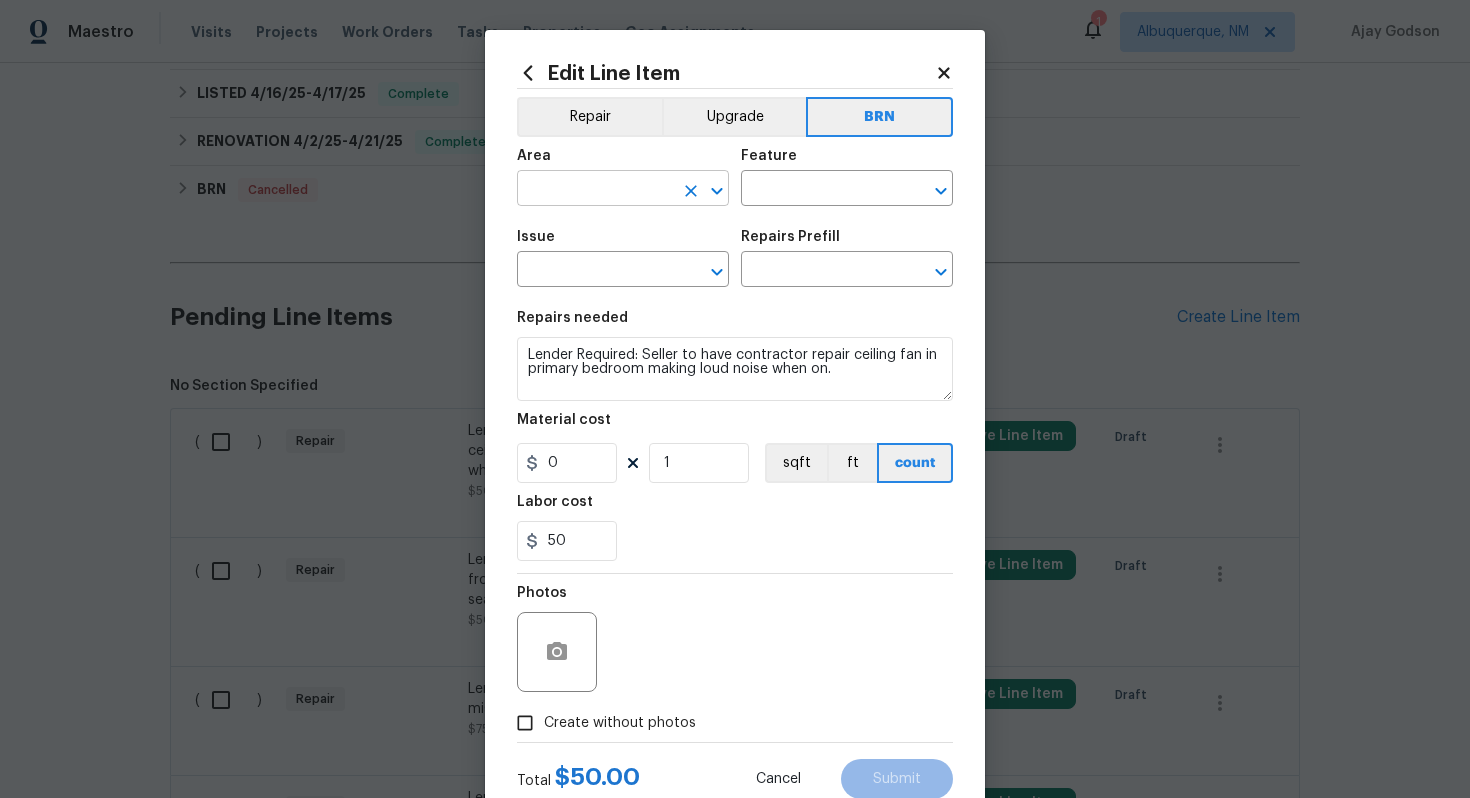 click at bounding box center [595, 190] 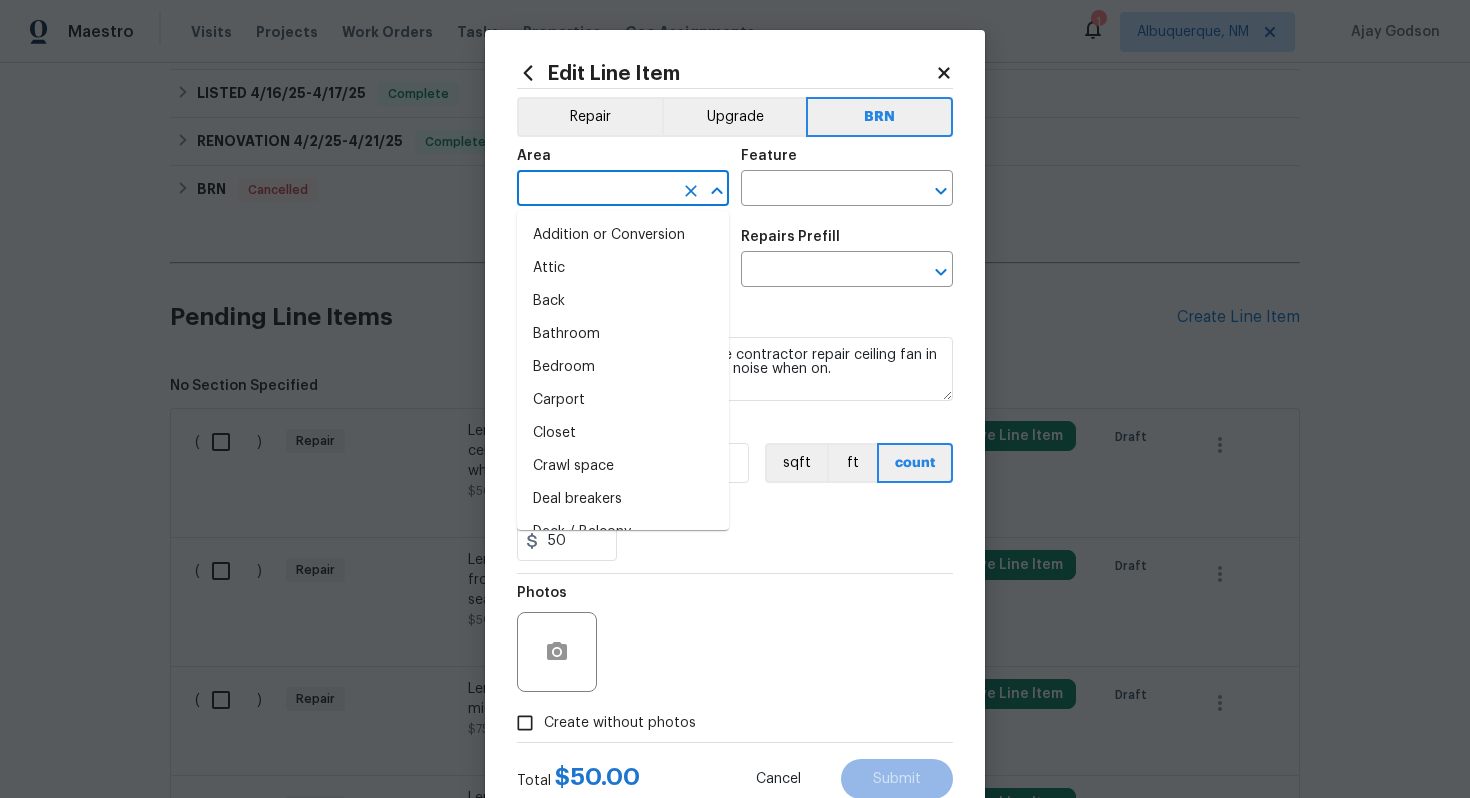 type on "i" 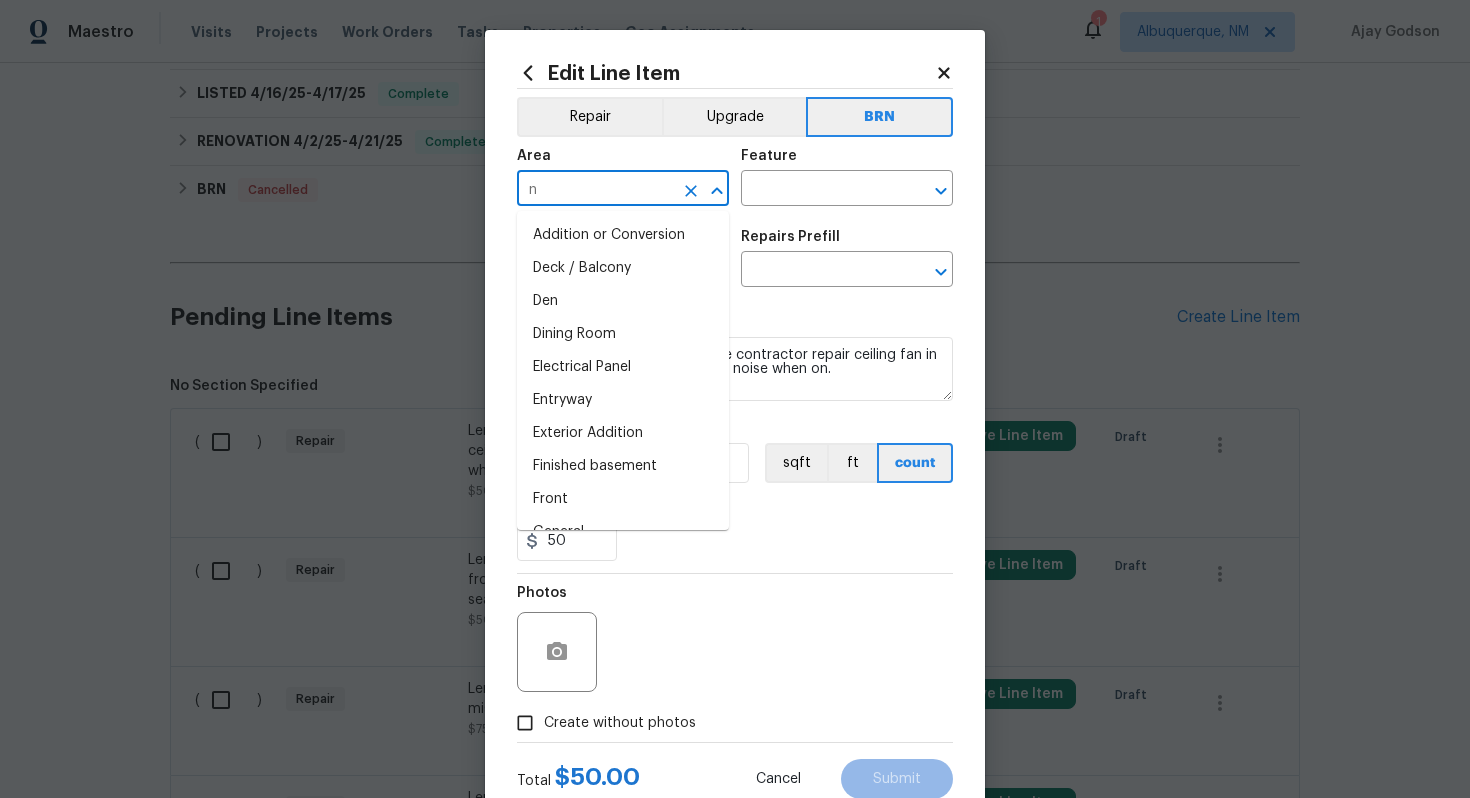 type on "nt" 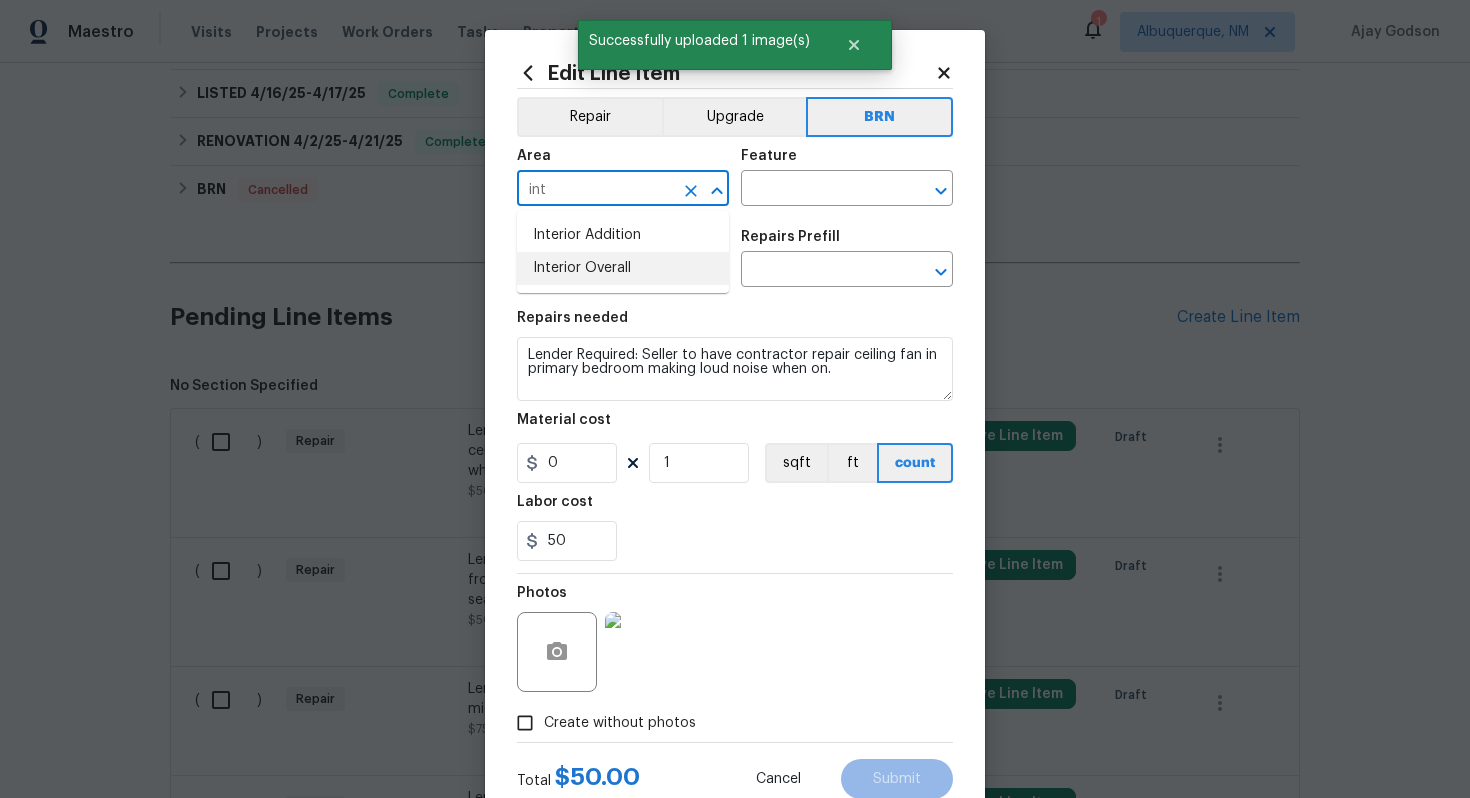 click on "Interior Overall" at bounding box center (623, 268) 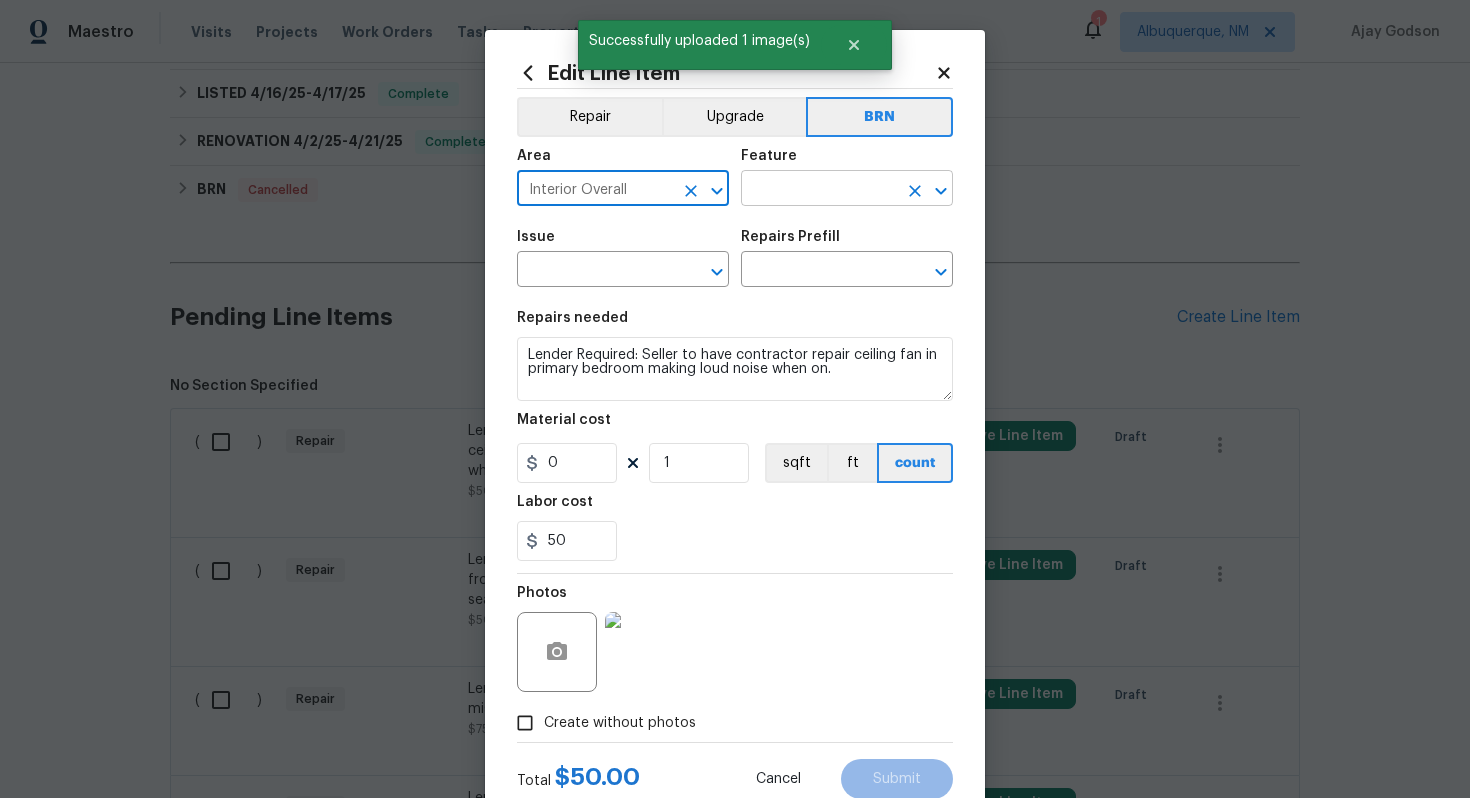 type on "Interior Overall" 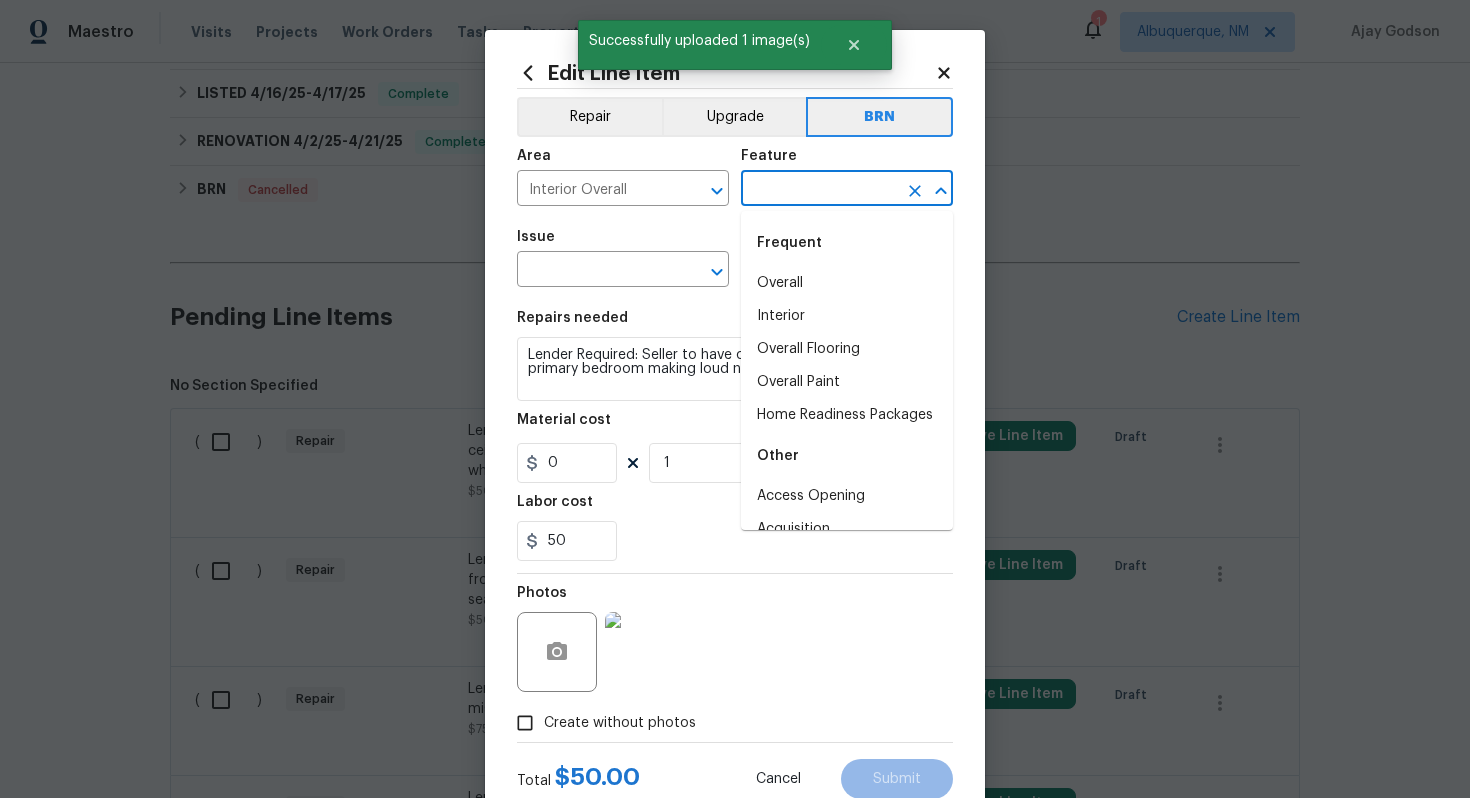 click at bounding box center (819, 190) 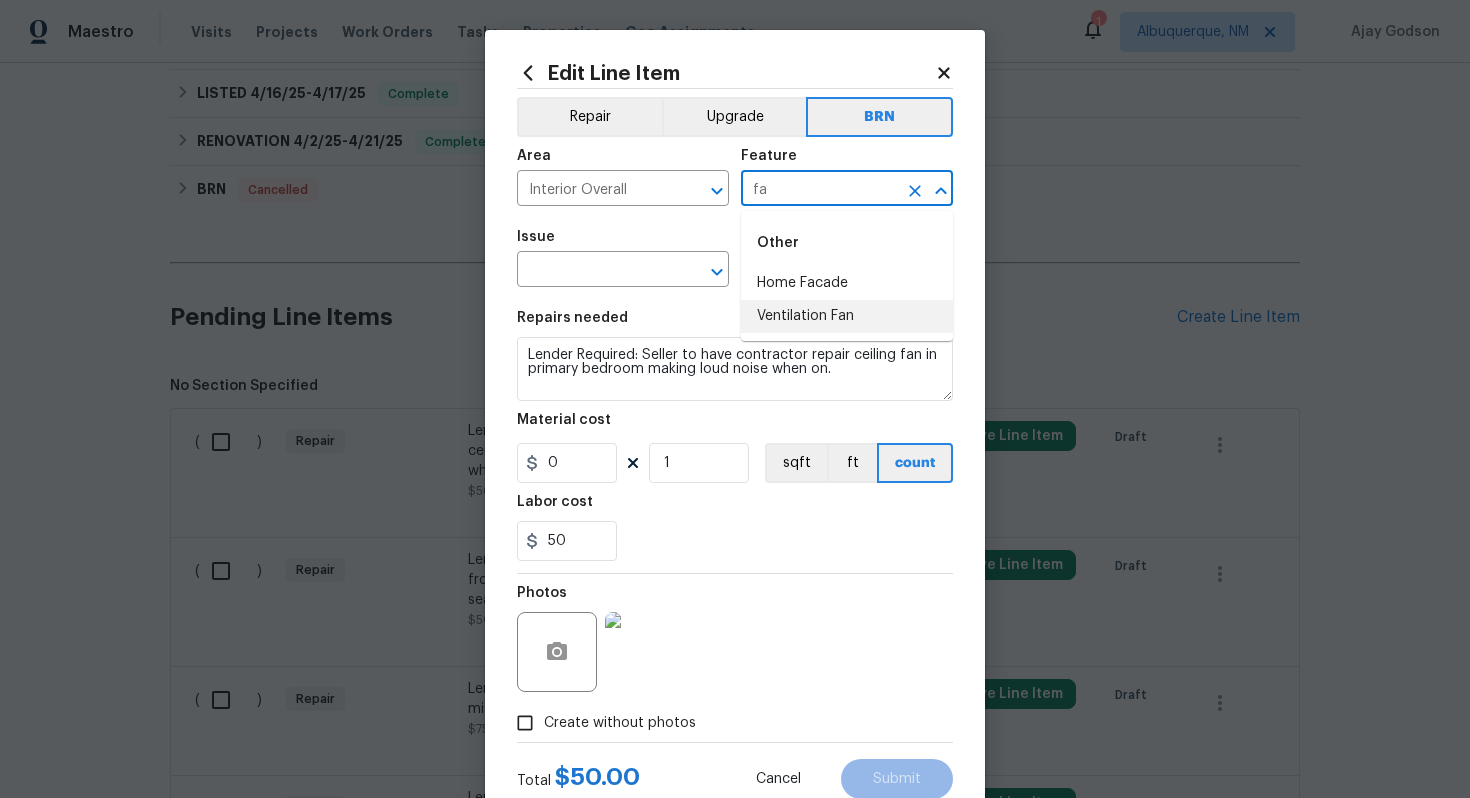 click on "Ventilation Fan" at bounding box center [847, 316] 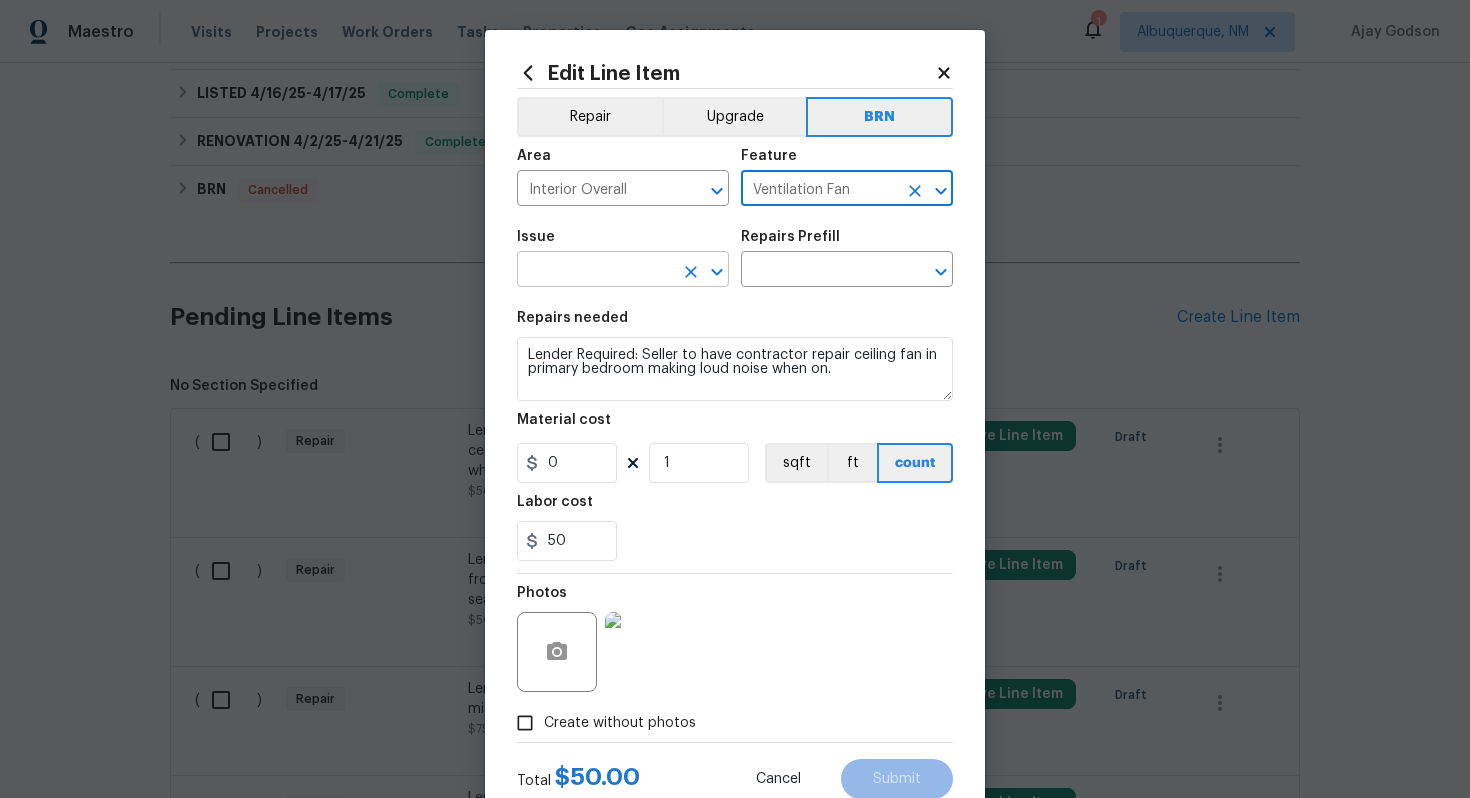 type on "Ventilation Fan" 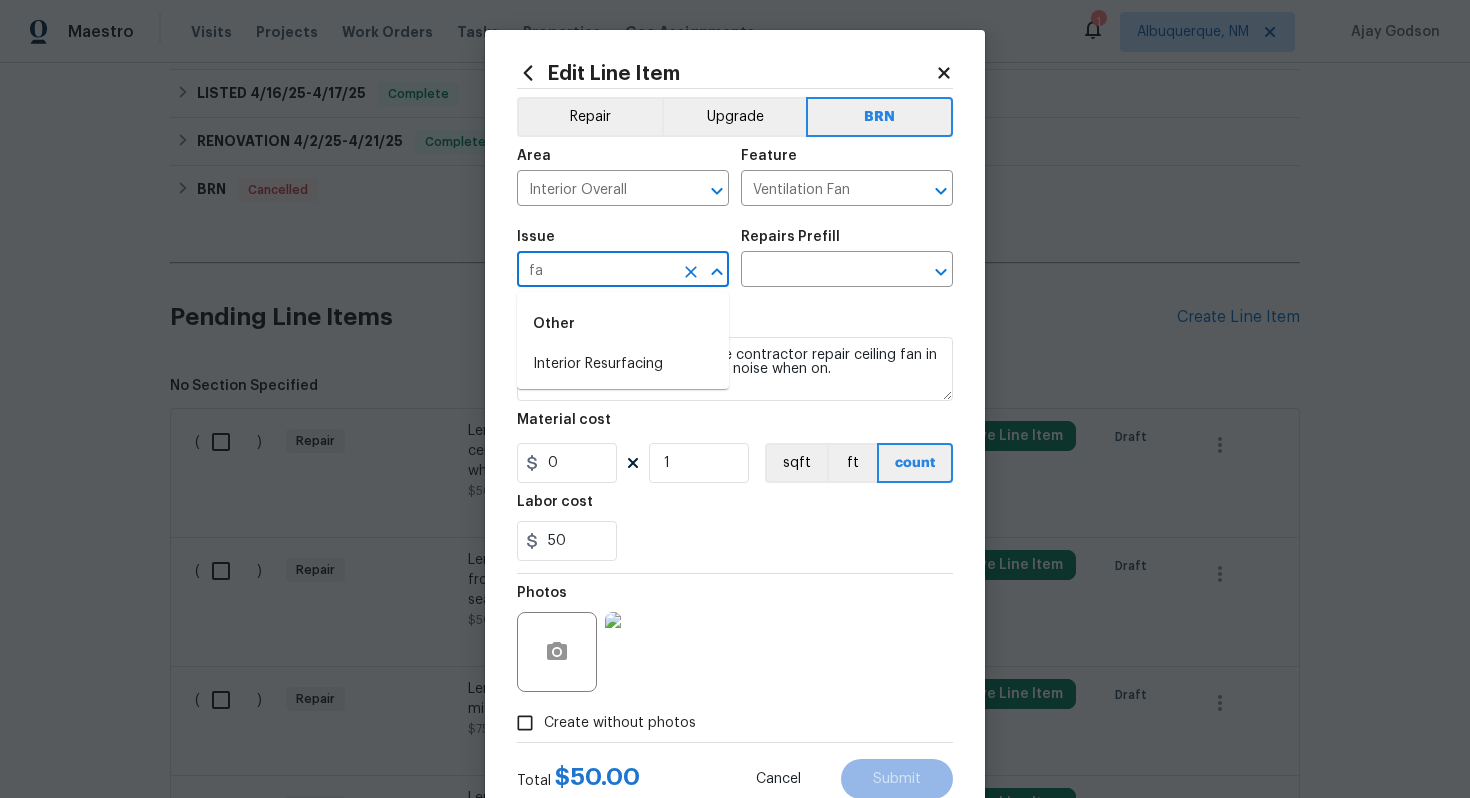 type on "f" 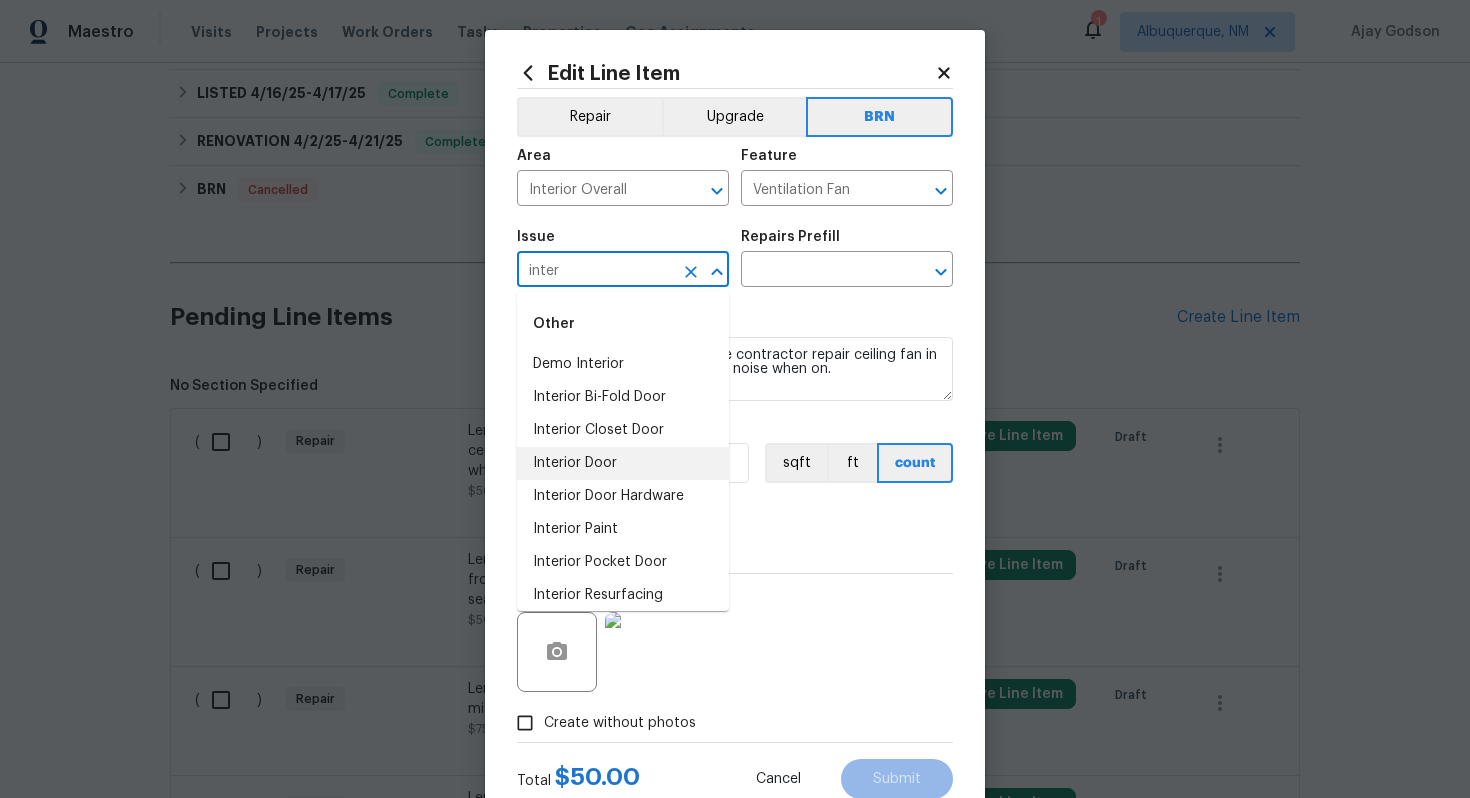 click on "Interior Door" at bounding box center [623, 463] 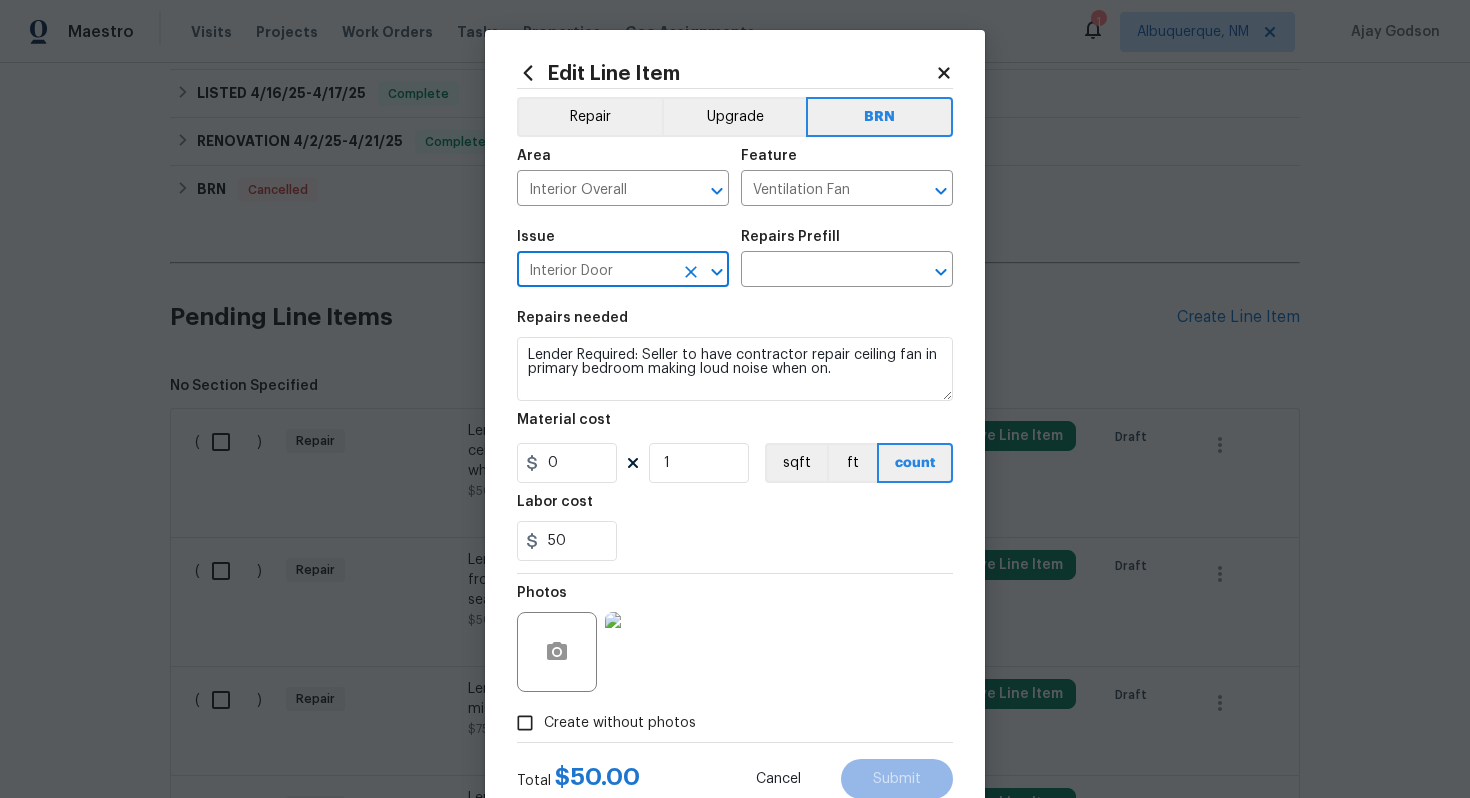 type on "Interior Door" 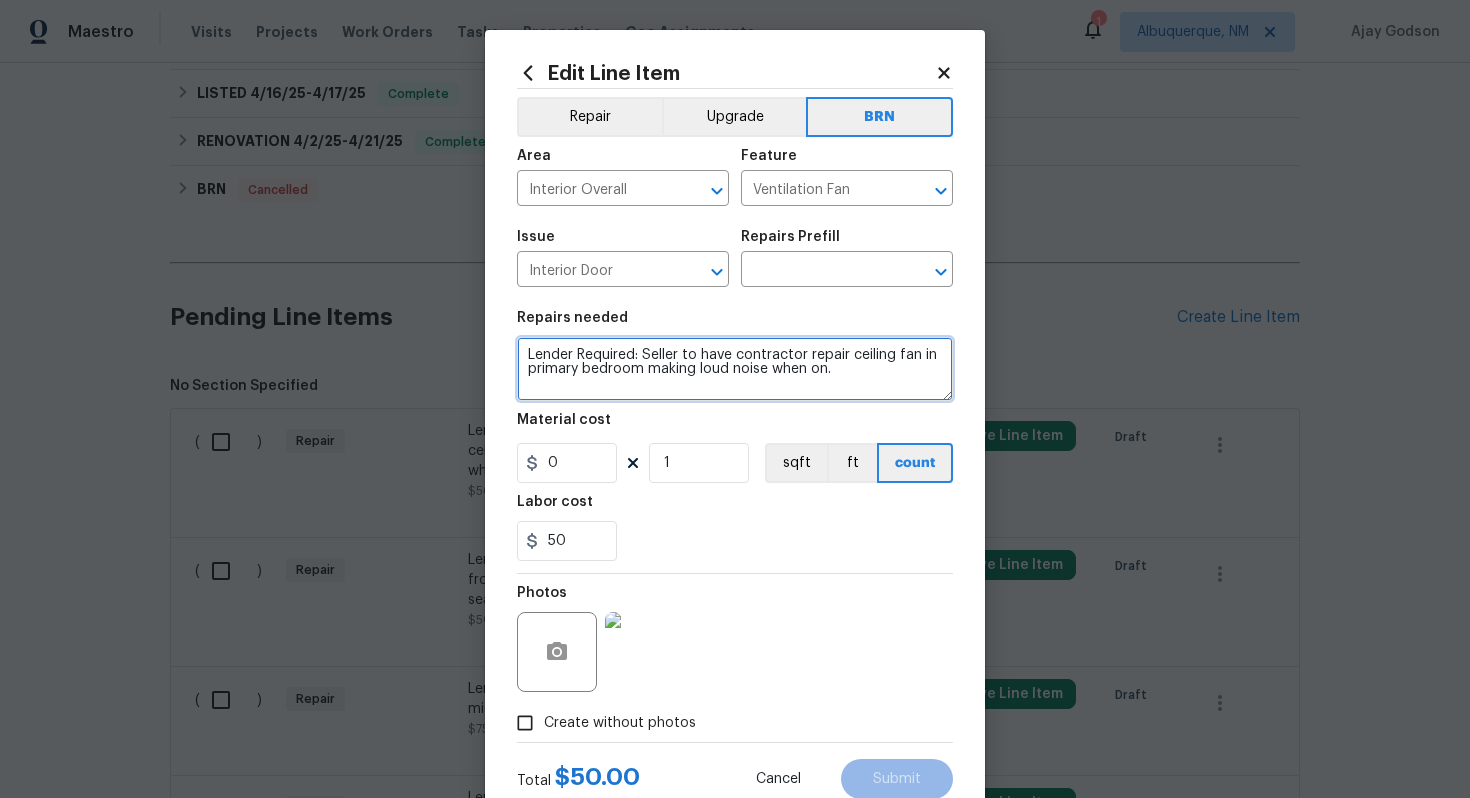 drag, startPoint x: 524, startPoint y: 356, endPoint x: 801, endPoint y: 397, distance: 280.01785 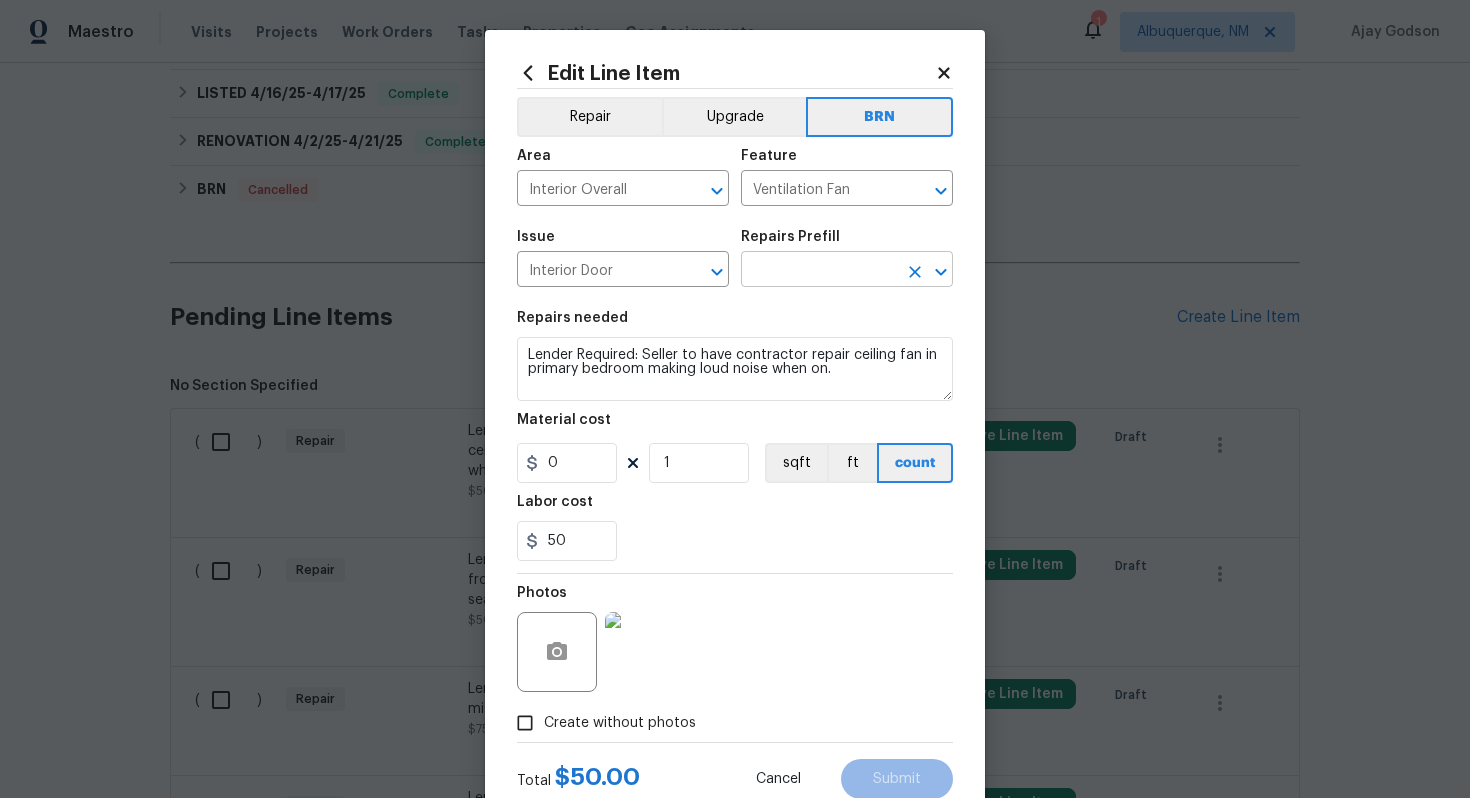 click at bounding box center [819, 271] 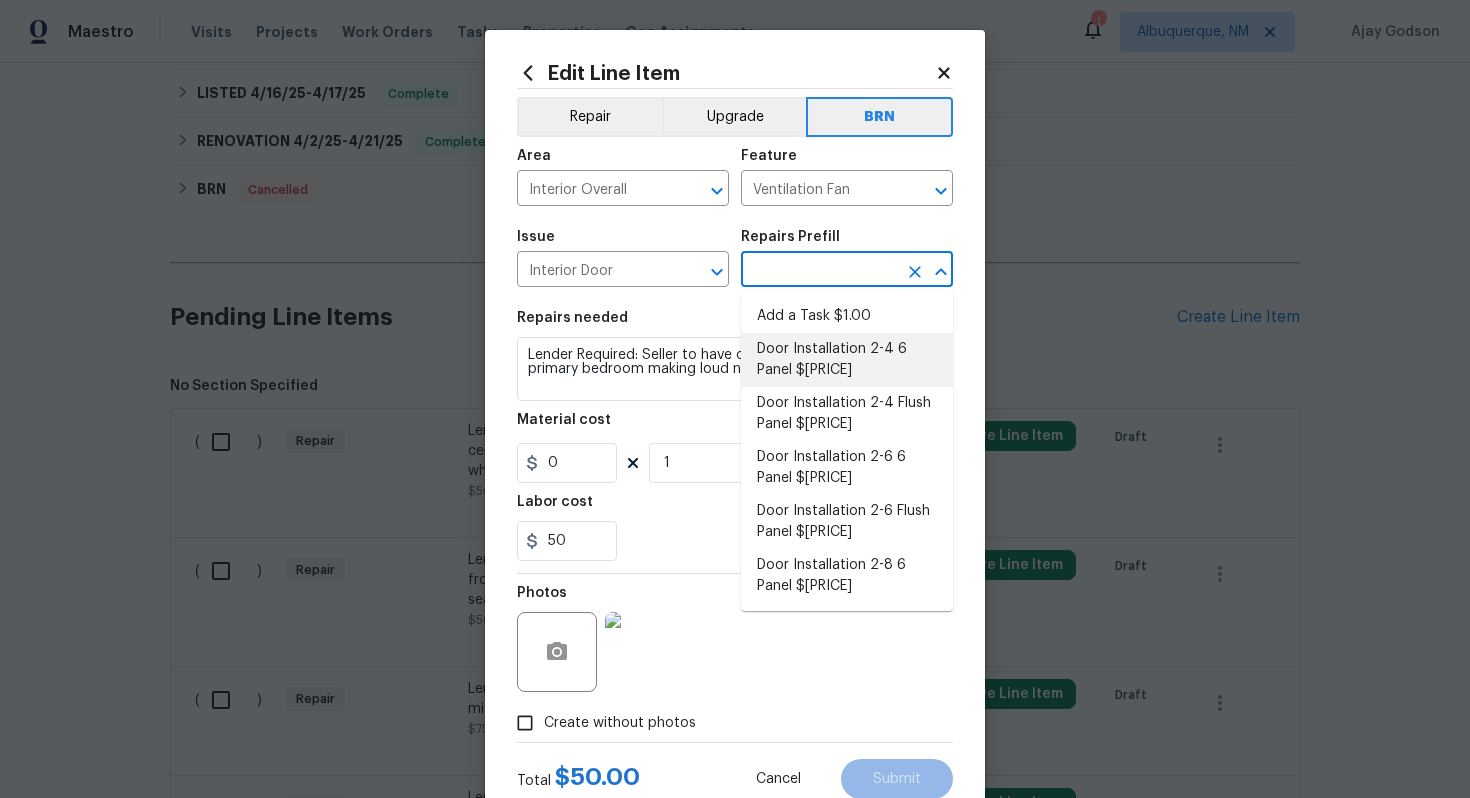 click on "Door Installation 2-4 6 Panel $[PRICE]" at bounding box center (847, 360) 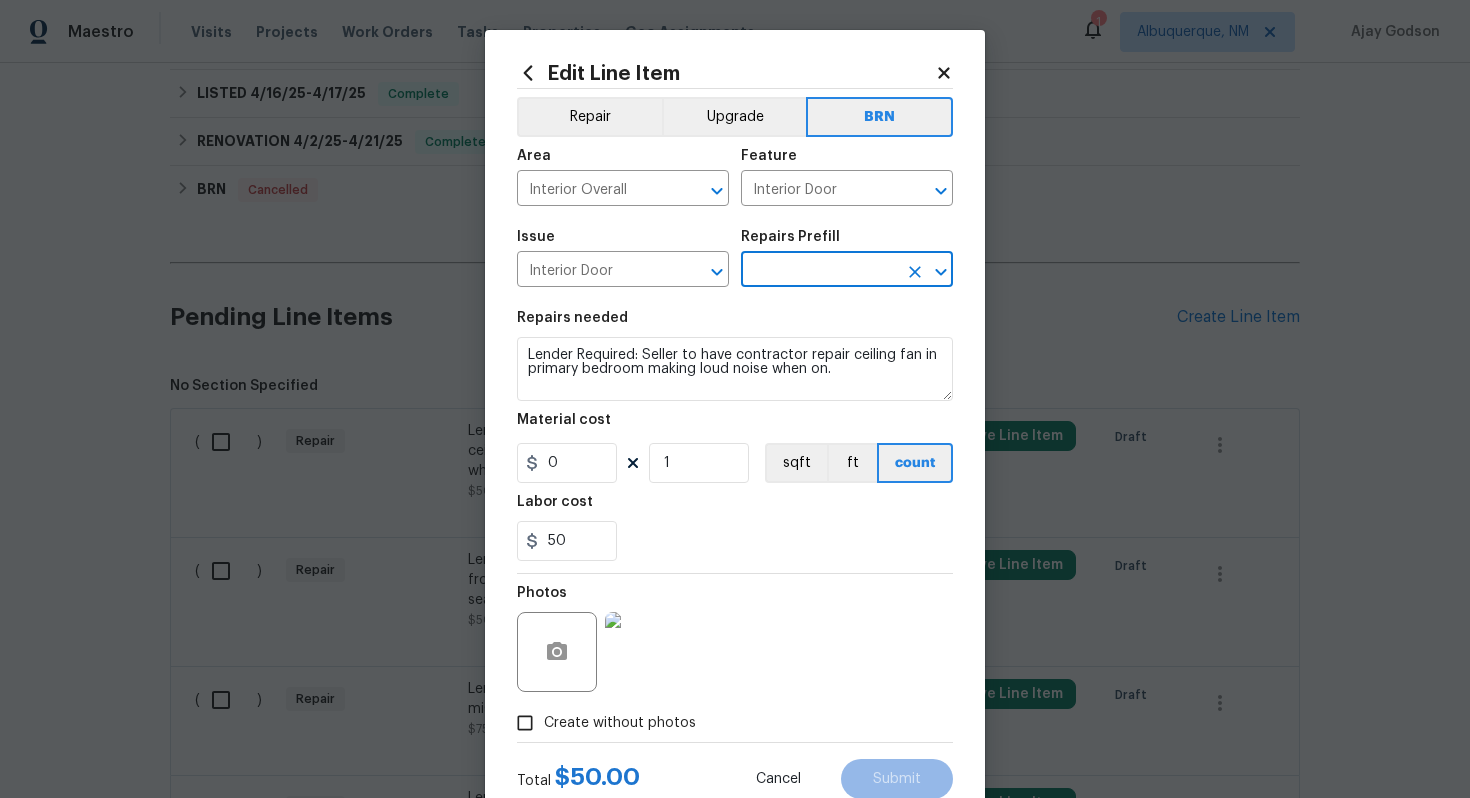 type on "Door Installation 2-4 6 Panel $[PRICE]" 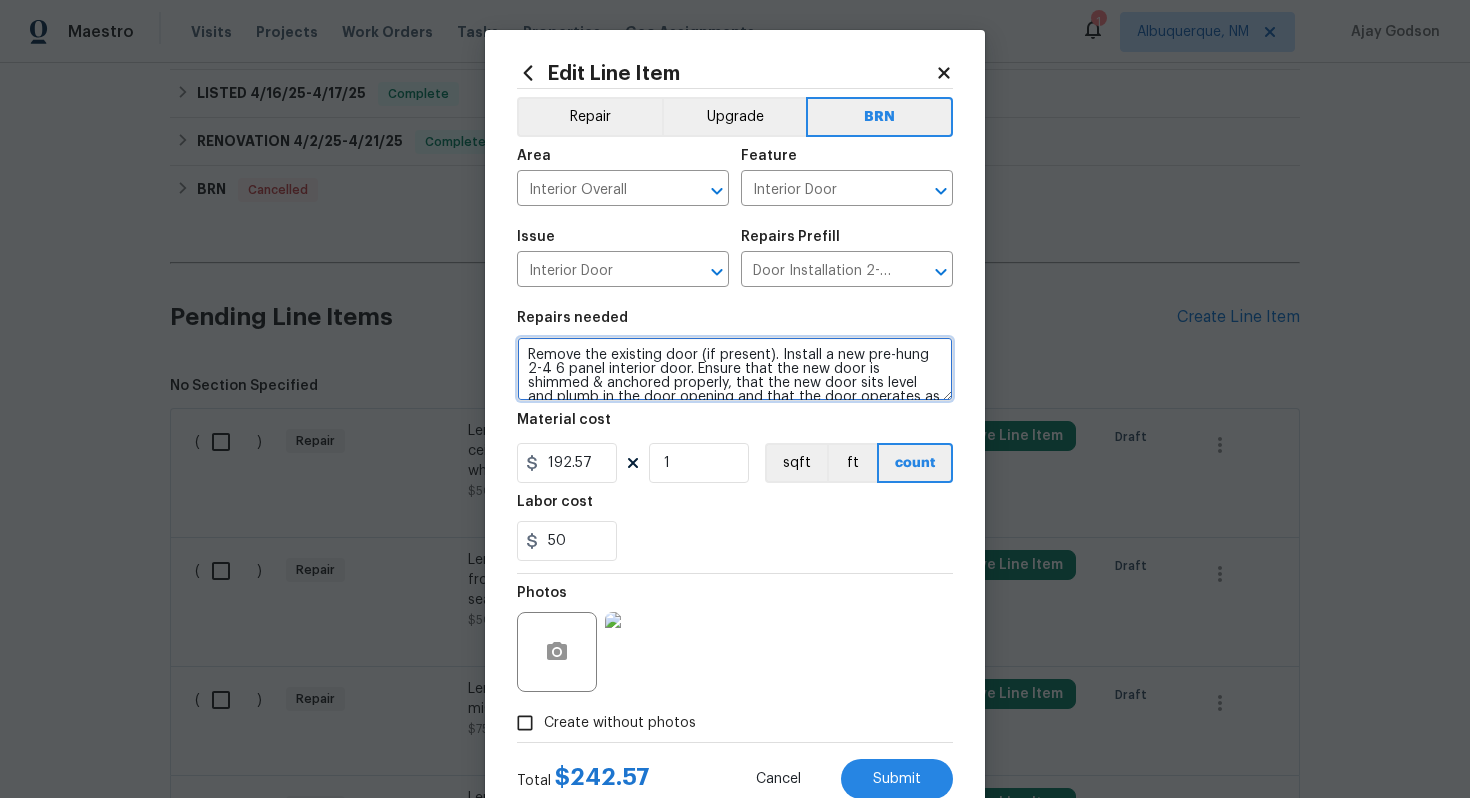 scroll, scrollTop: 28, scrollLeft: 0, axis: vertical 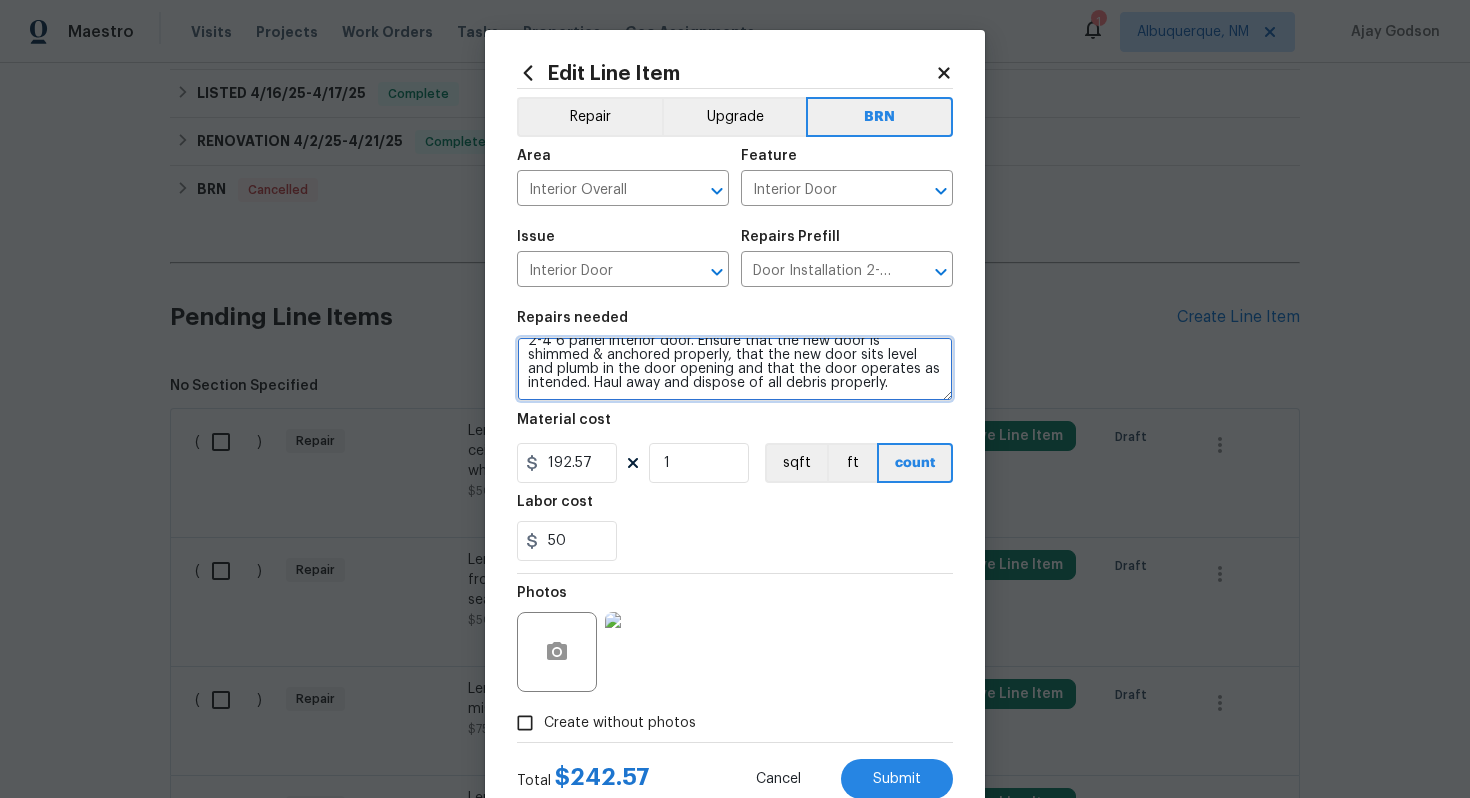 drag, startPoint x: 522, startPoint y: 358, endPoint x: 646, endPoint y: 421, distance: 139.0863 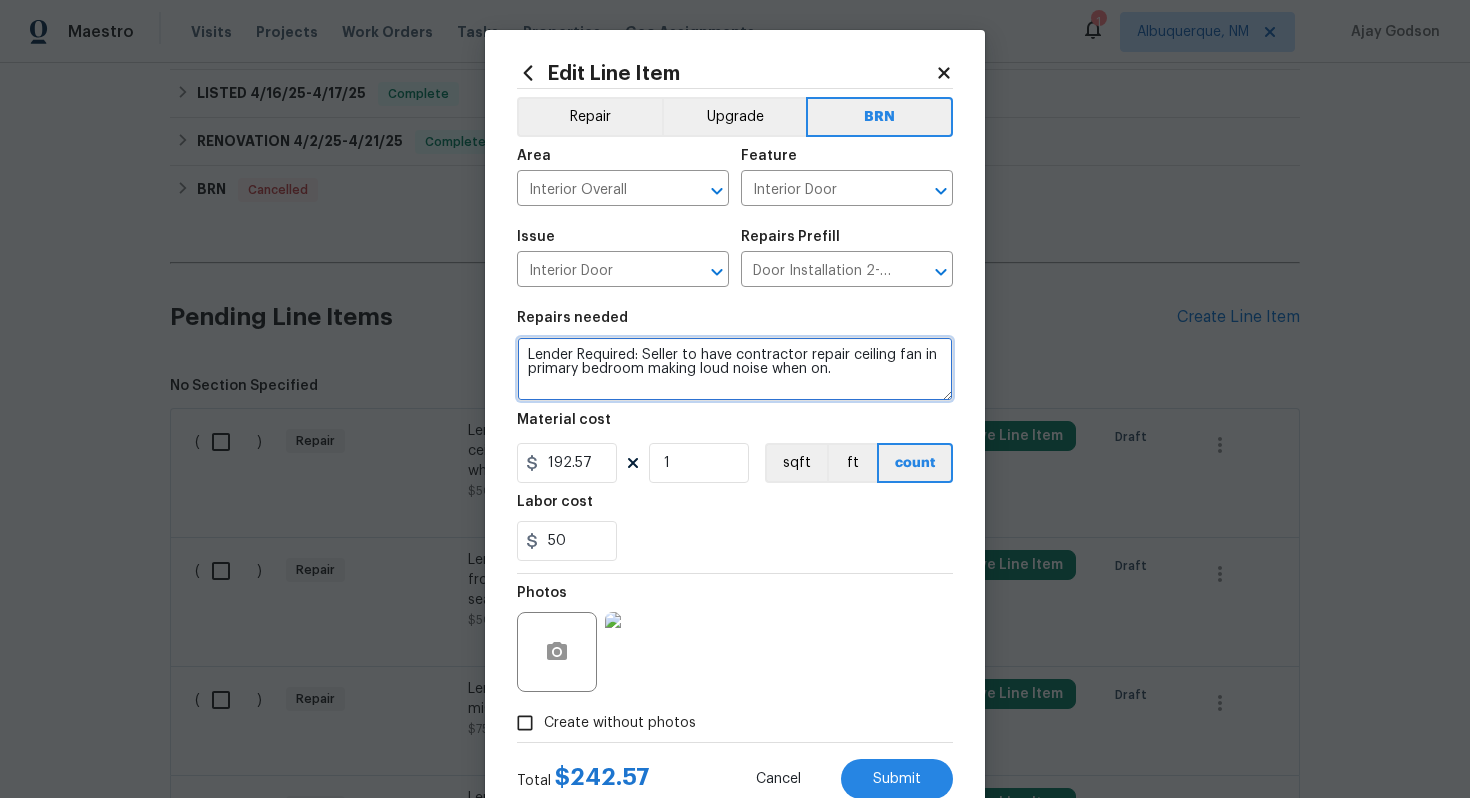 scroll, scrollTop: 0, scrollLeft: 0, axis: both 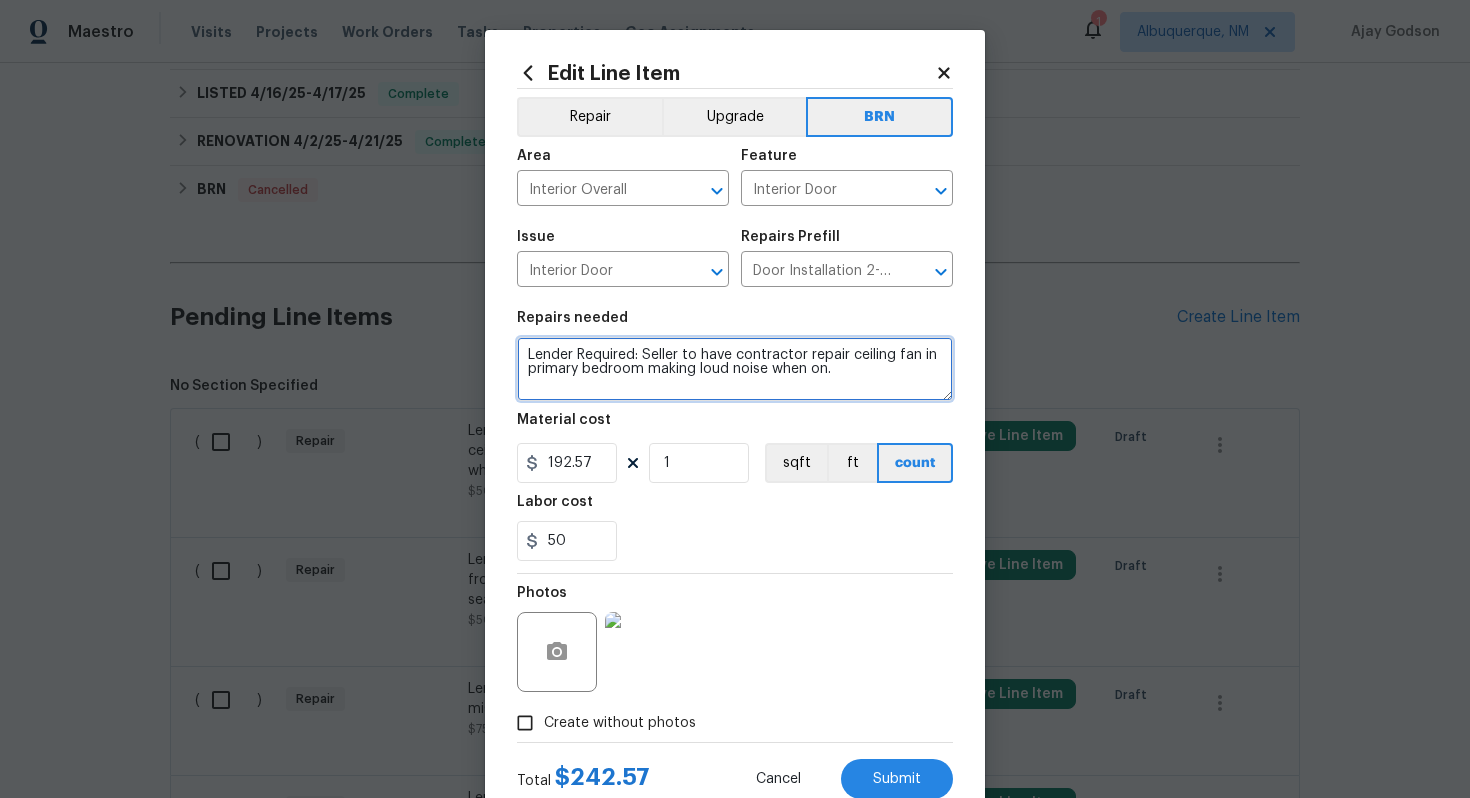 type on "Lender Required: Seller to have contractor repair ceiling fan in primary bedroom making loud noise when on." 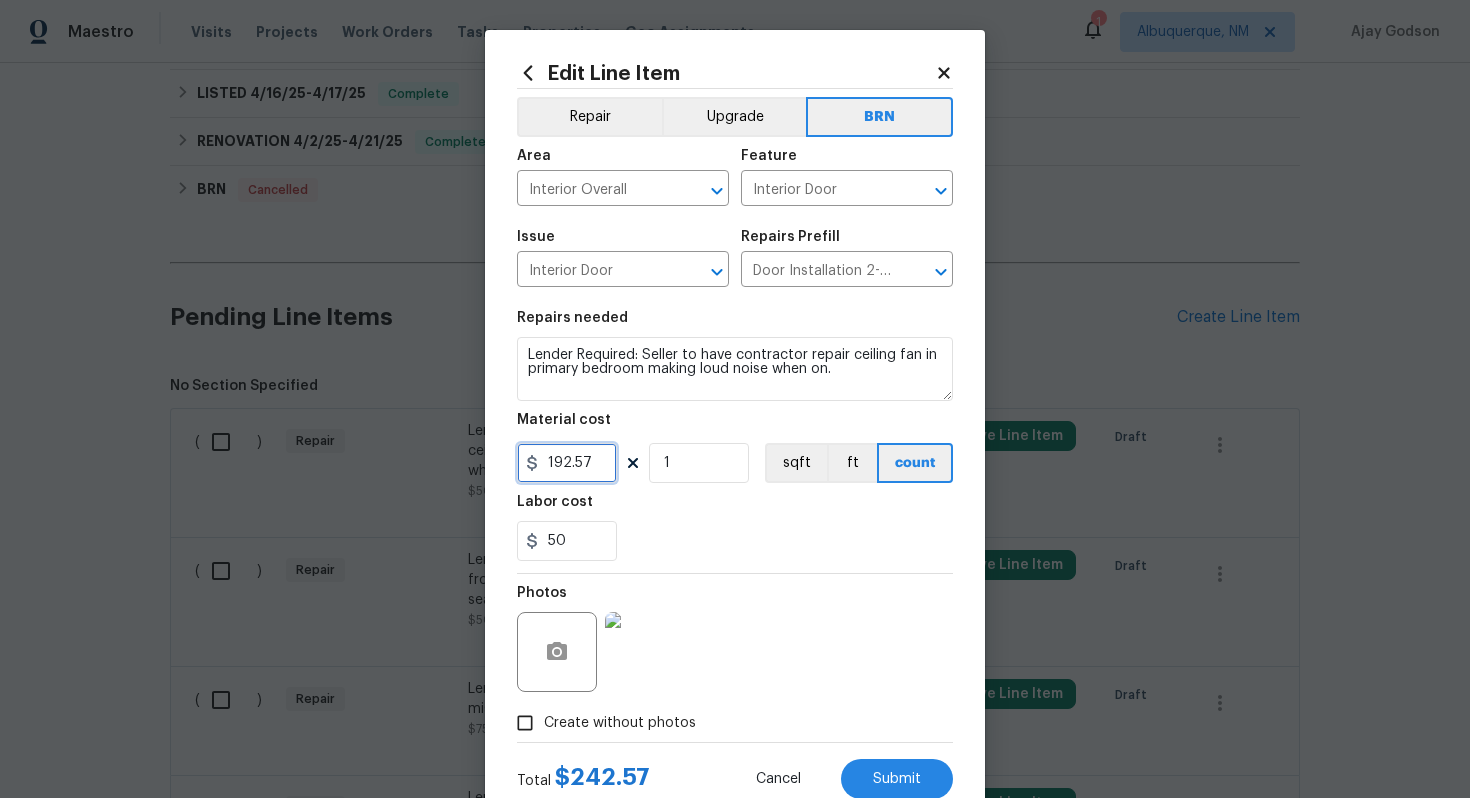 drag, startPoint x: 605, startPoint y: 464, endPoint x: 527, endPoint y: 462, distance: 78.025635 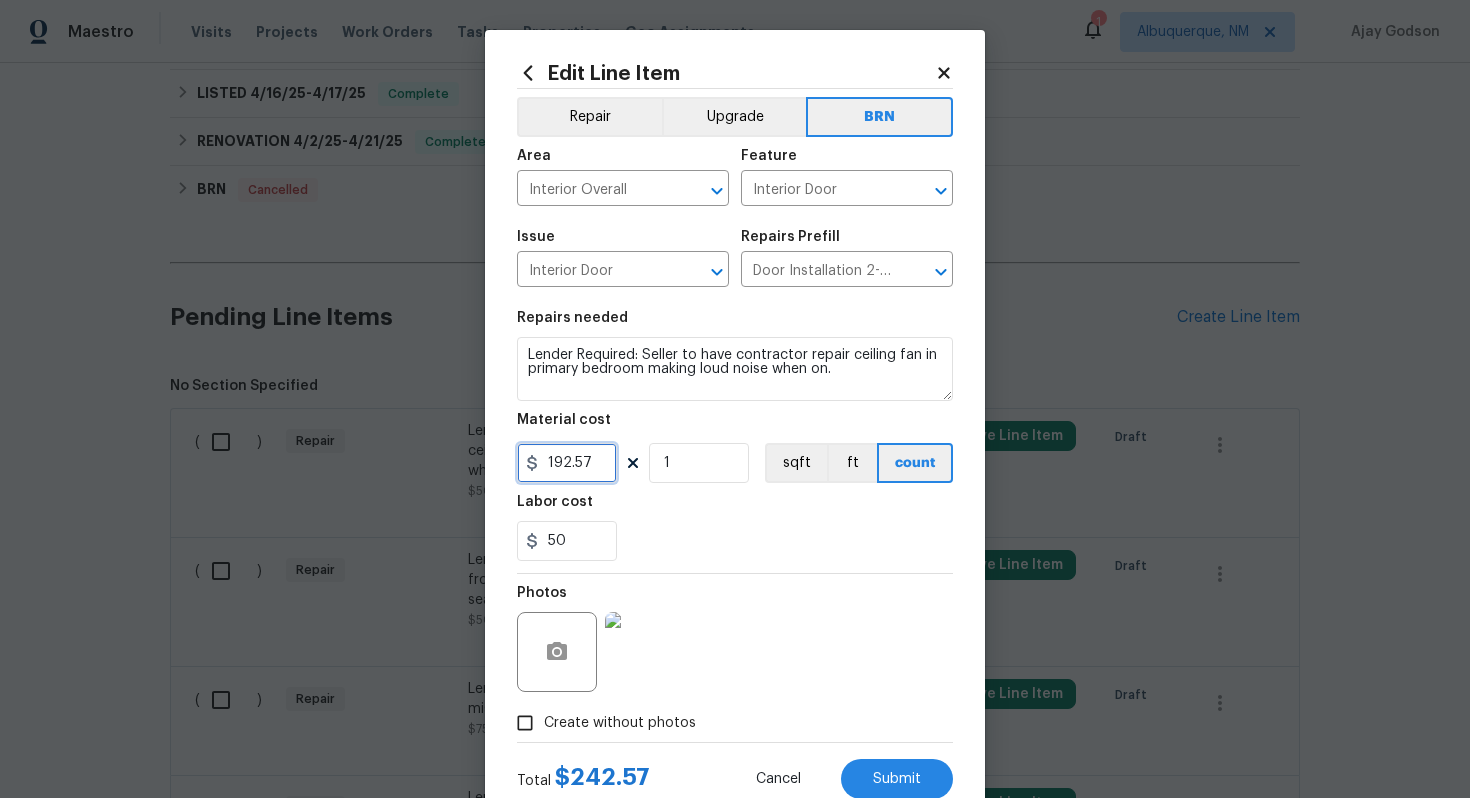 click on "192.57" at bounding box center (567, 463) 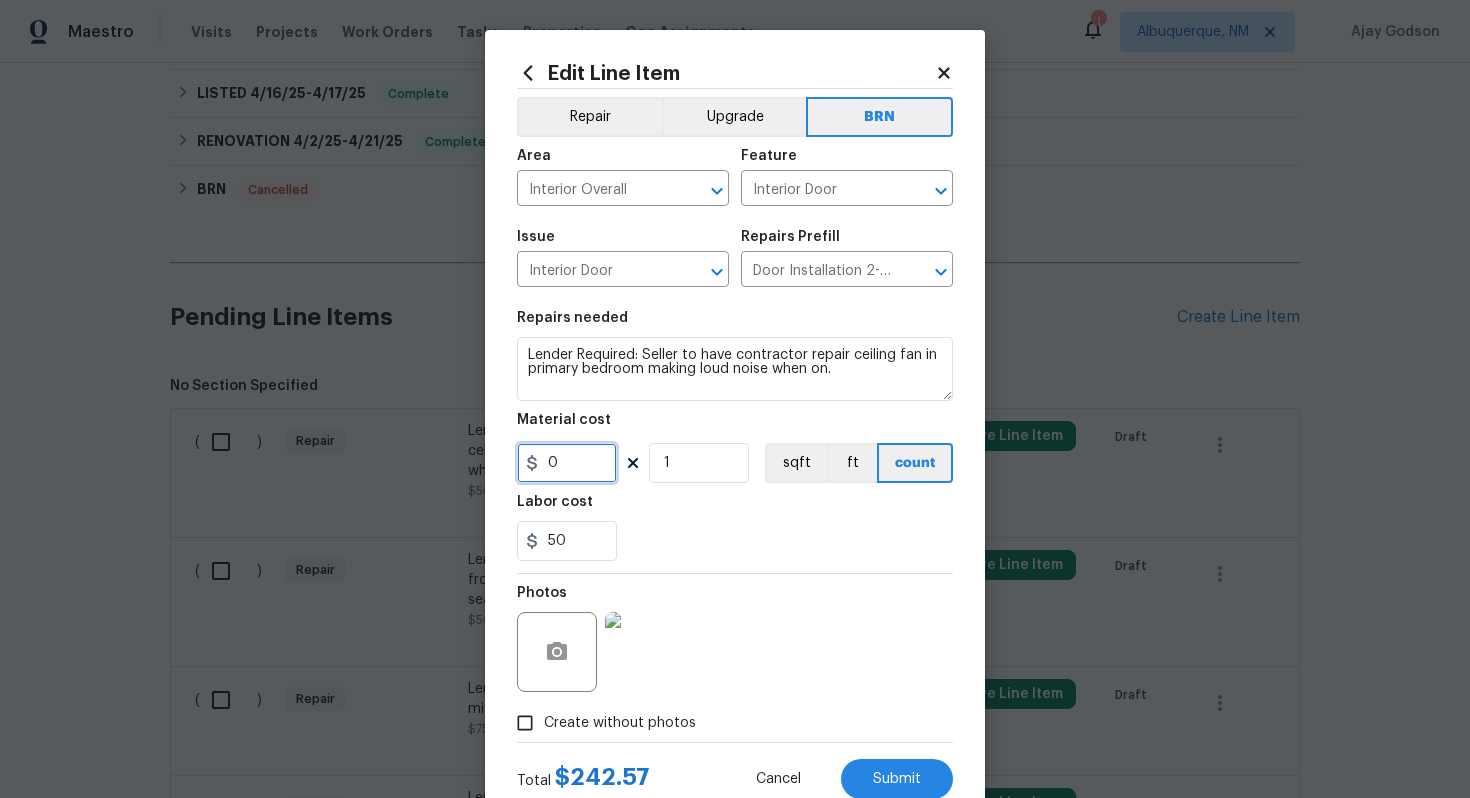 type on "0" 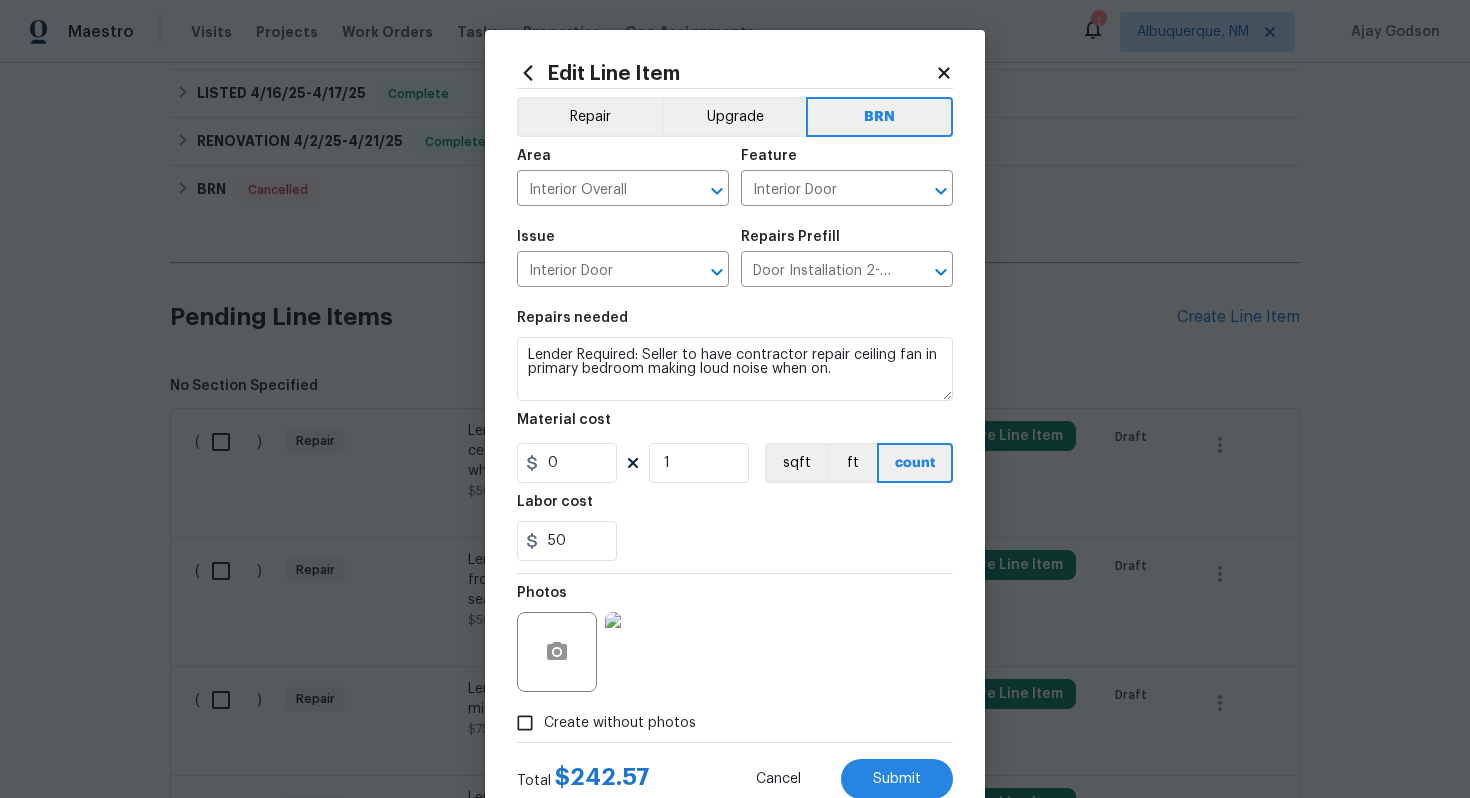 click on "50" at bounding box center (735, 541) 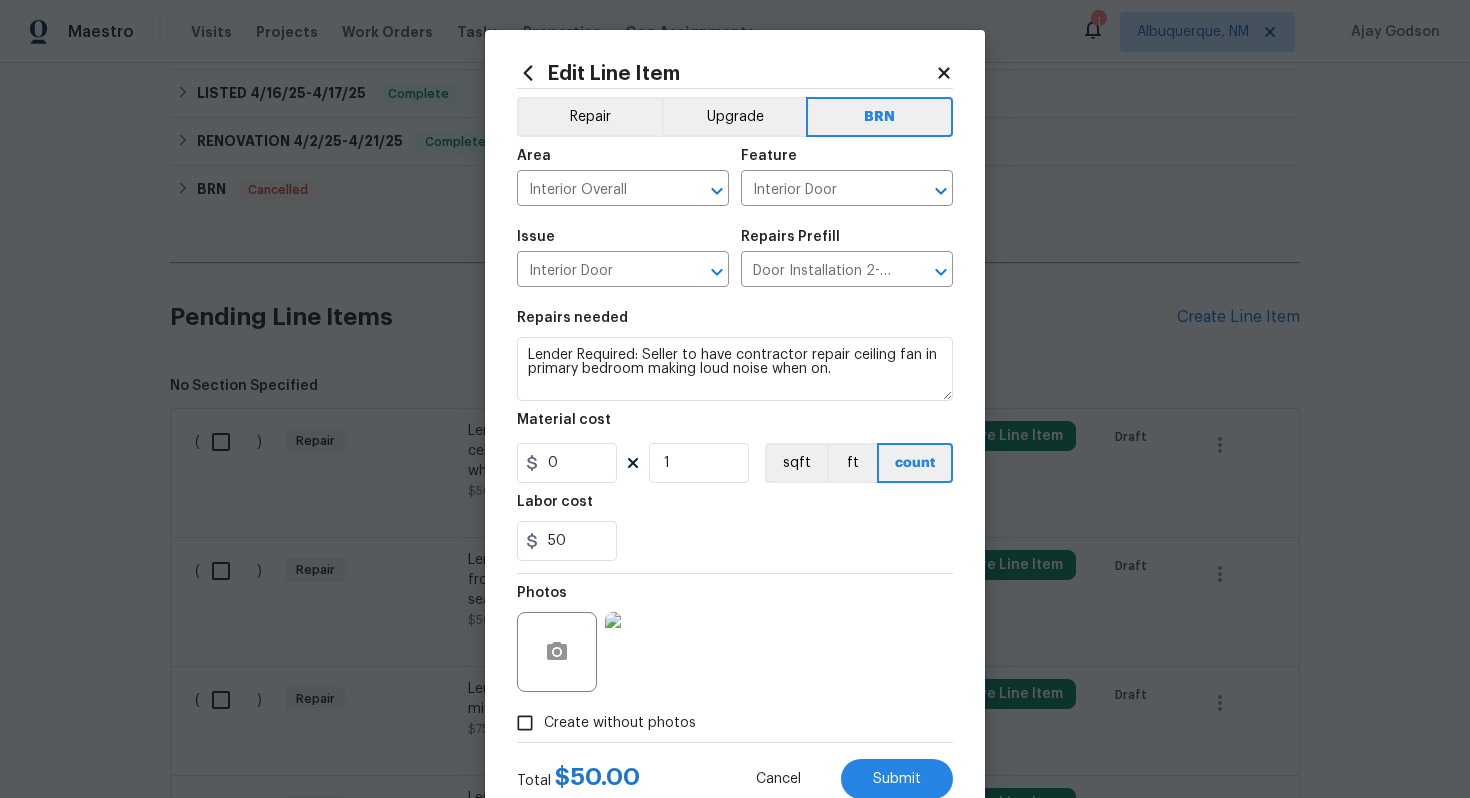 scroll, scrollTop: 64, scrollLeft: 0, axis: vertical 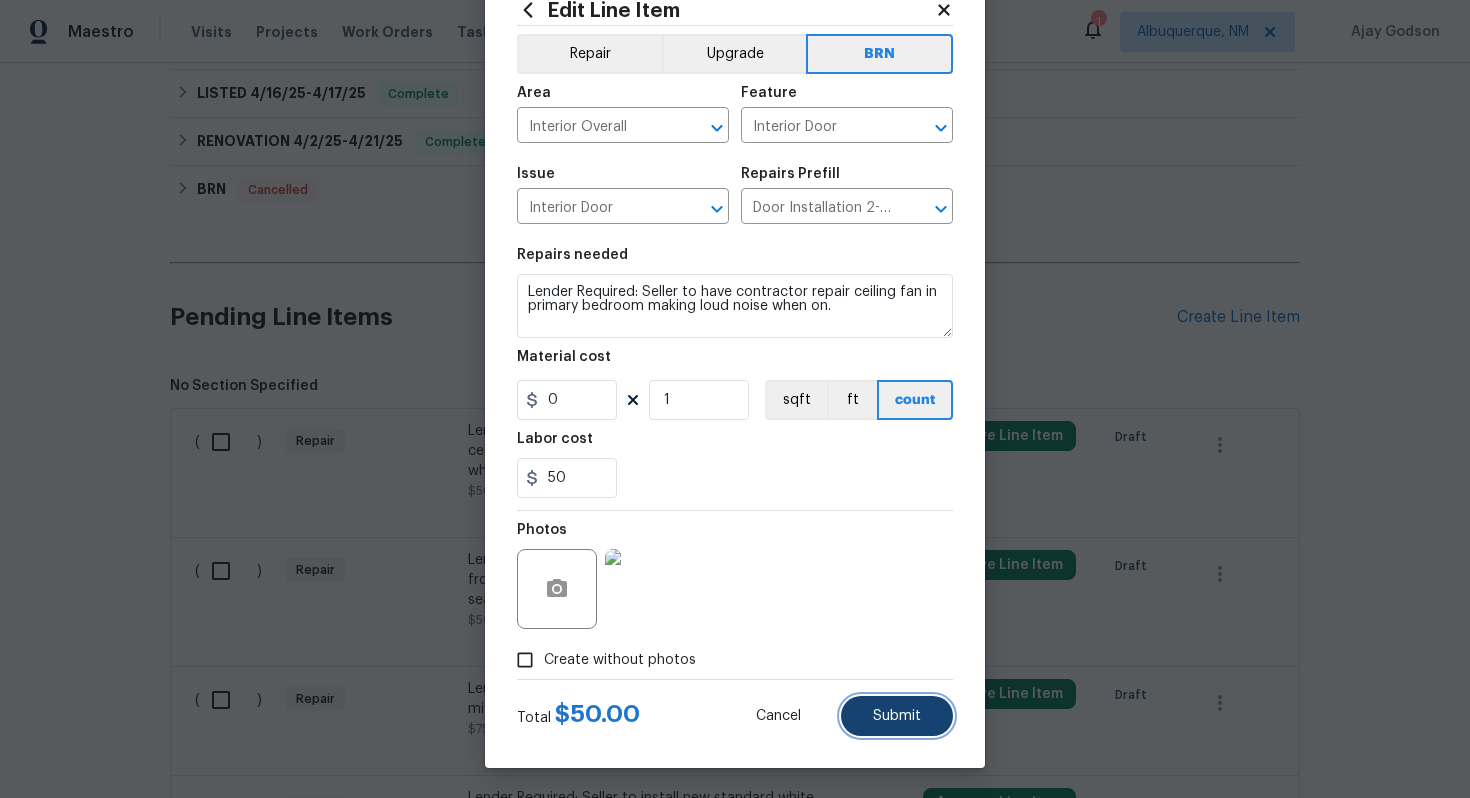click on "Submit" at bounding box center [897, 716] 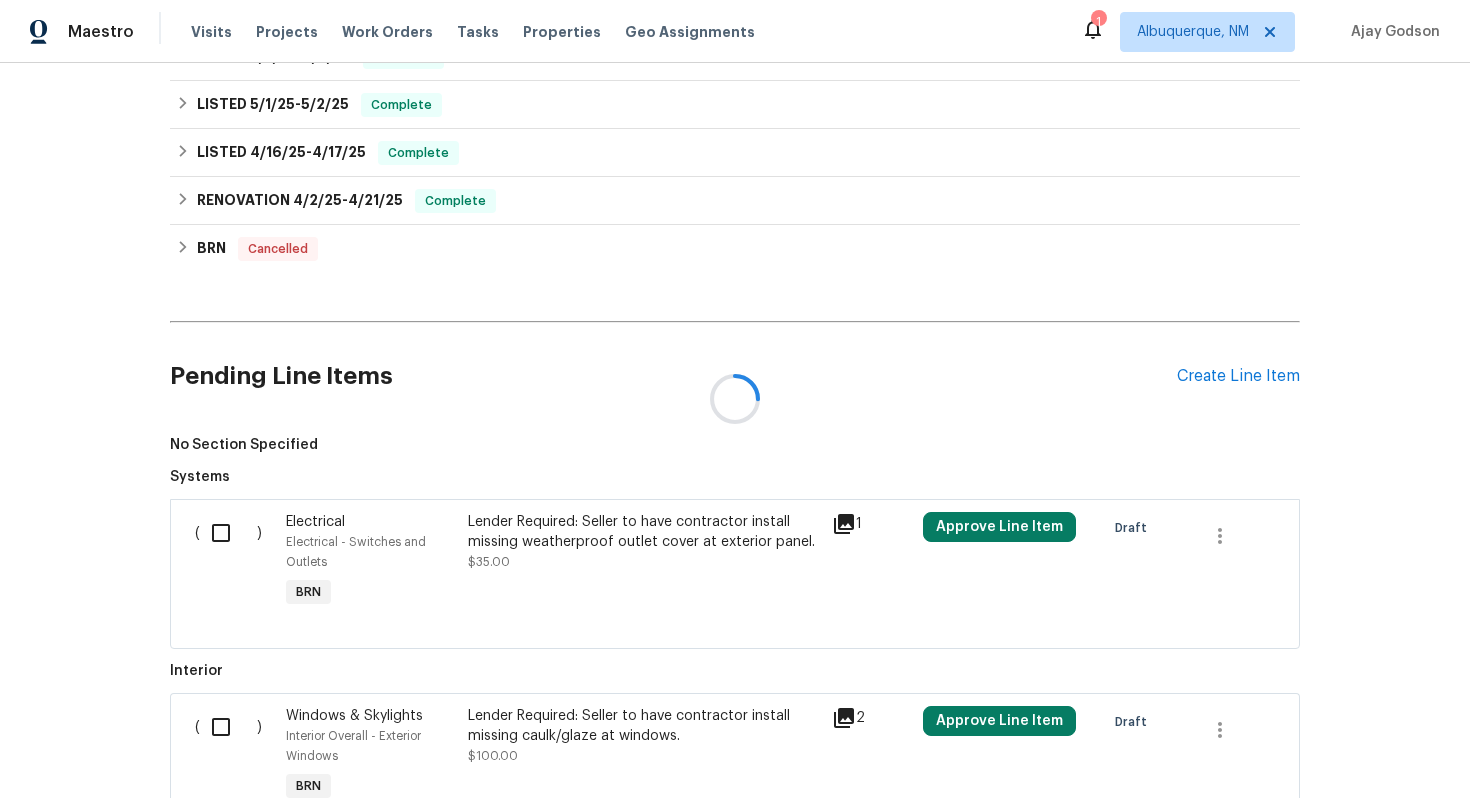 scroll, scrollTop: 631, scrollLeft: 0, axis: vertical 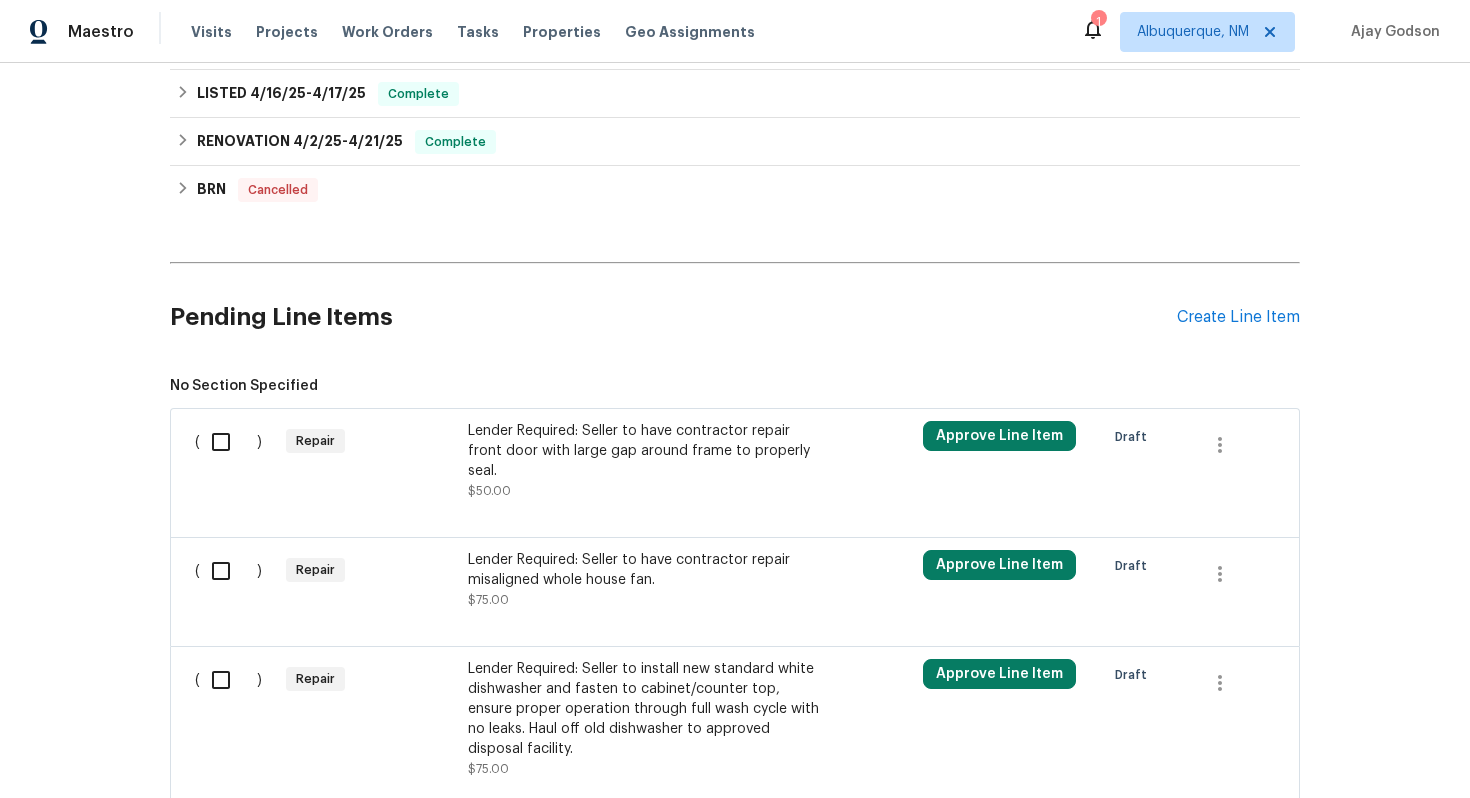 click on "Lender Required: Seller to have contractor repair front door with large gap around frame to properly seal." at bounding box center [644, 451] 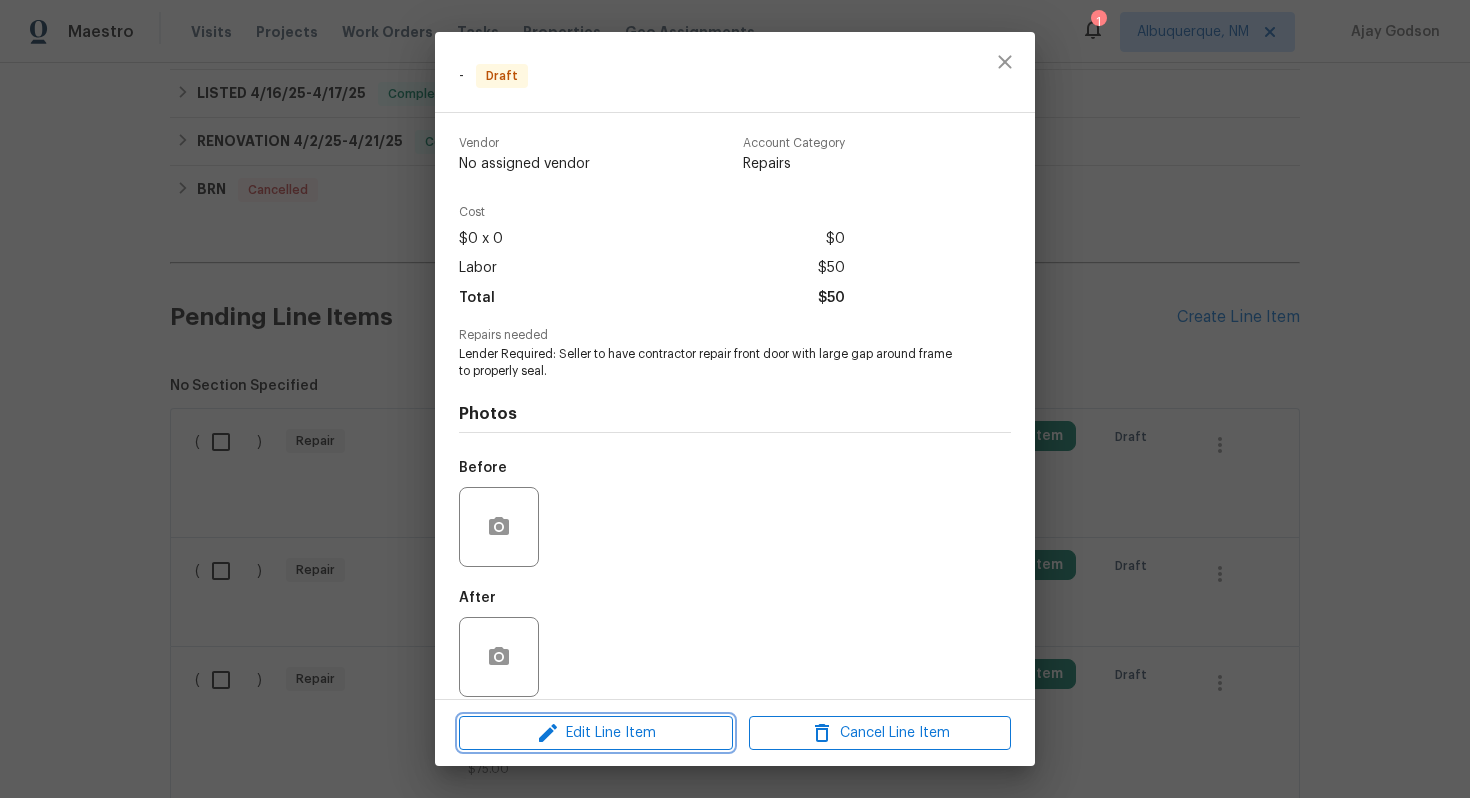 click on "Edit Line Item" at bounding box center [596, 733] 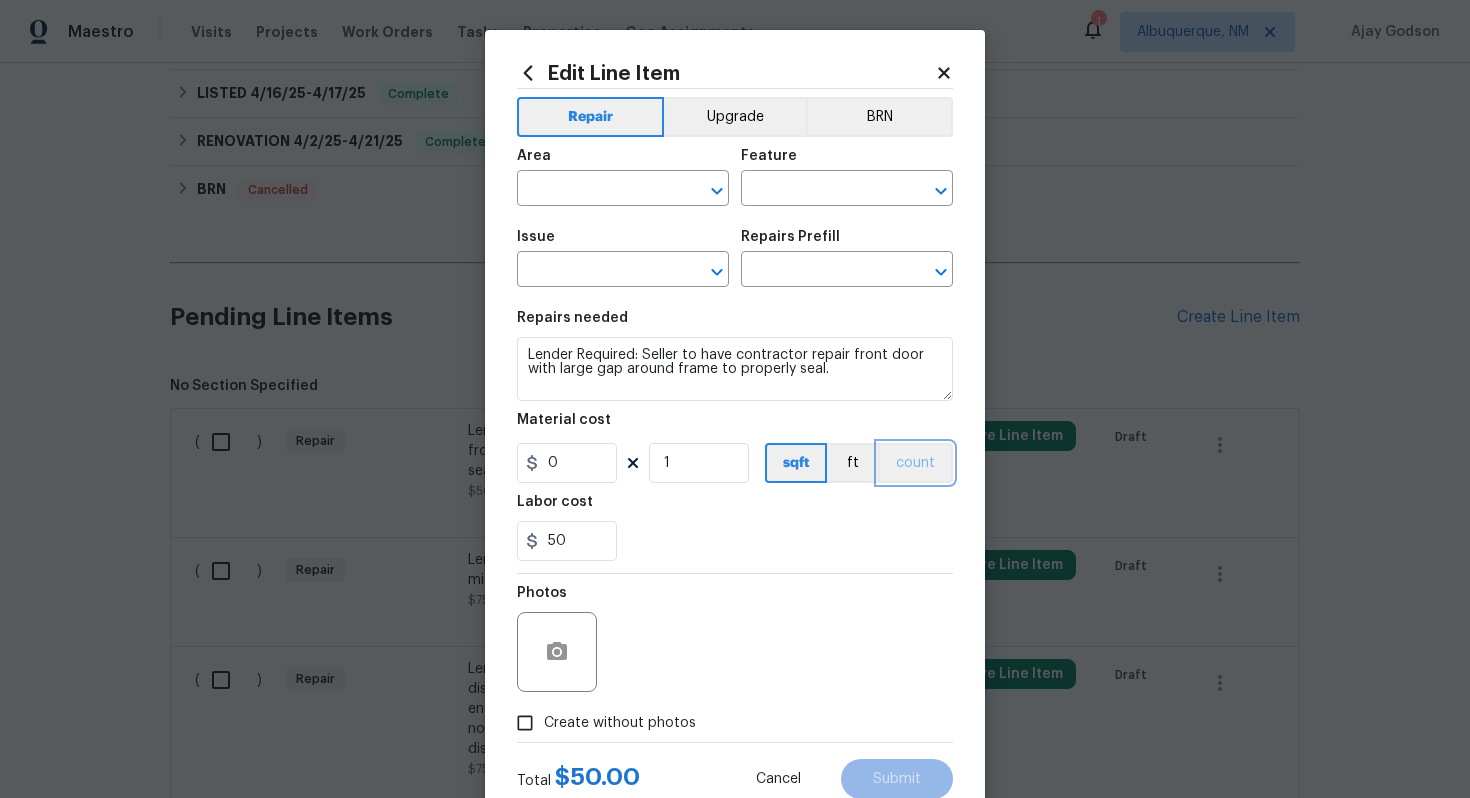 click on "count" at bounding box center (915, 463) 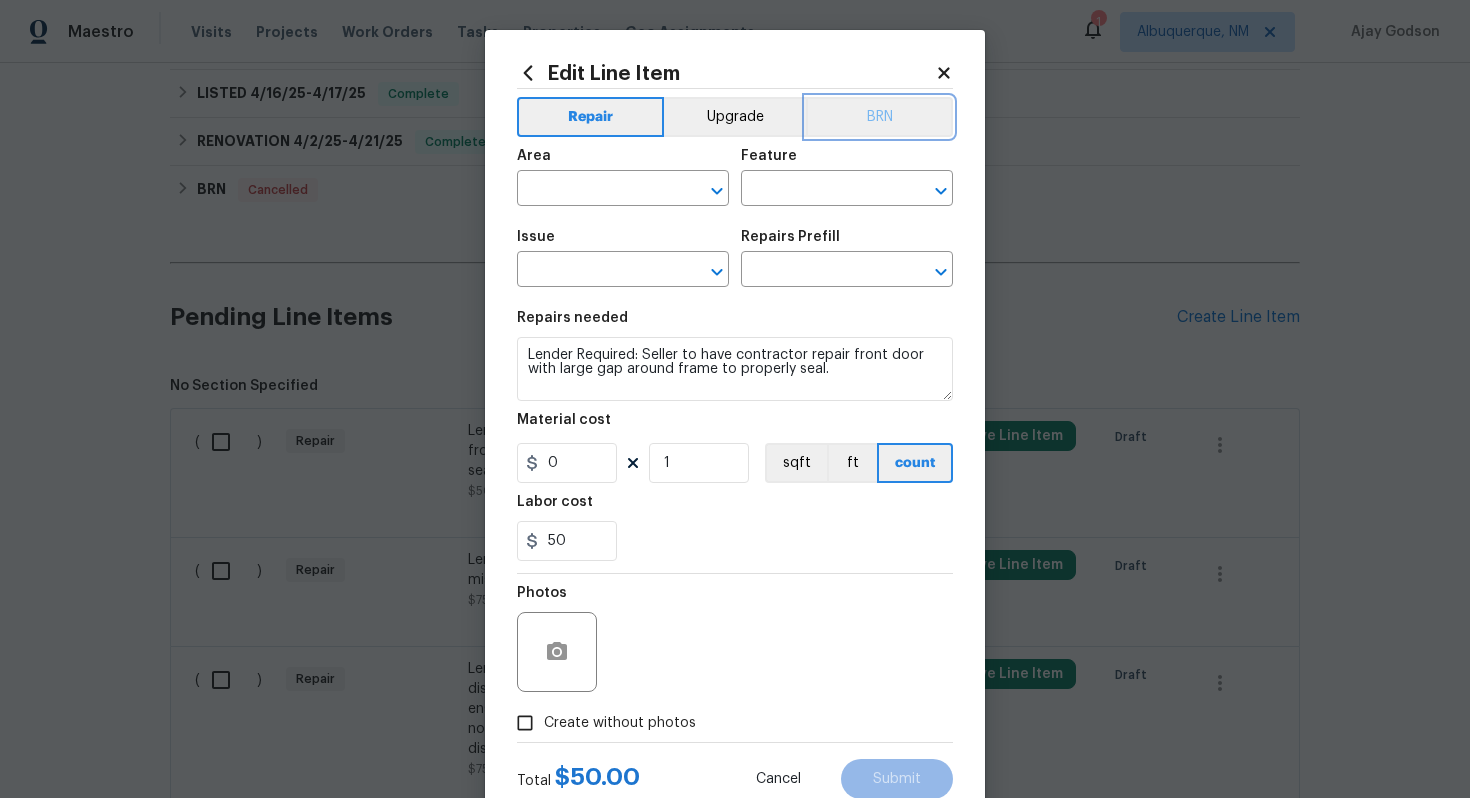 click on "BRN" at bounding box center (879, 117) 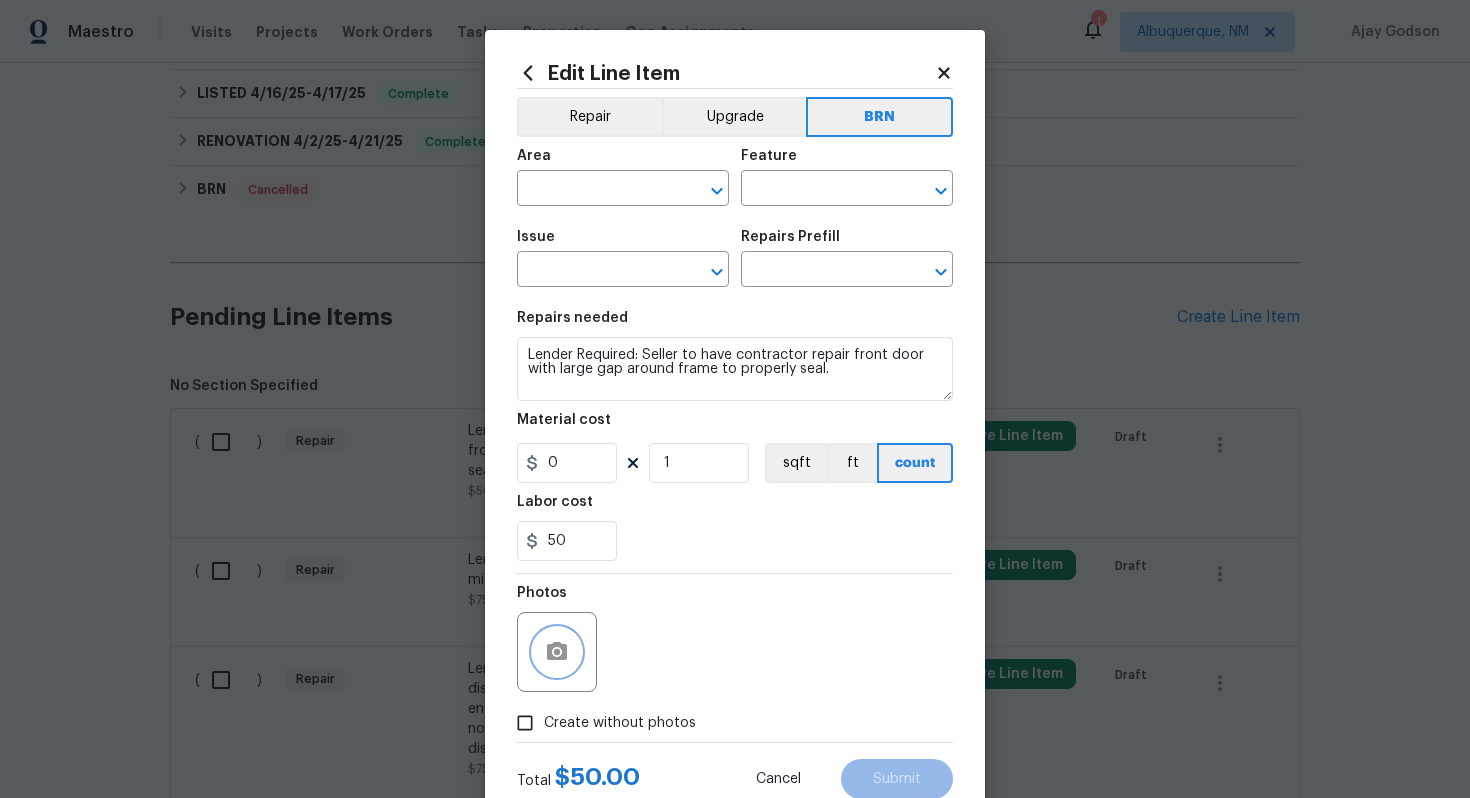 click 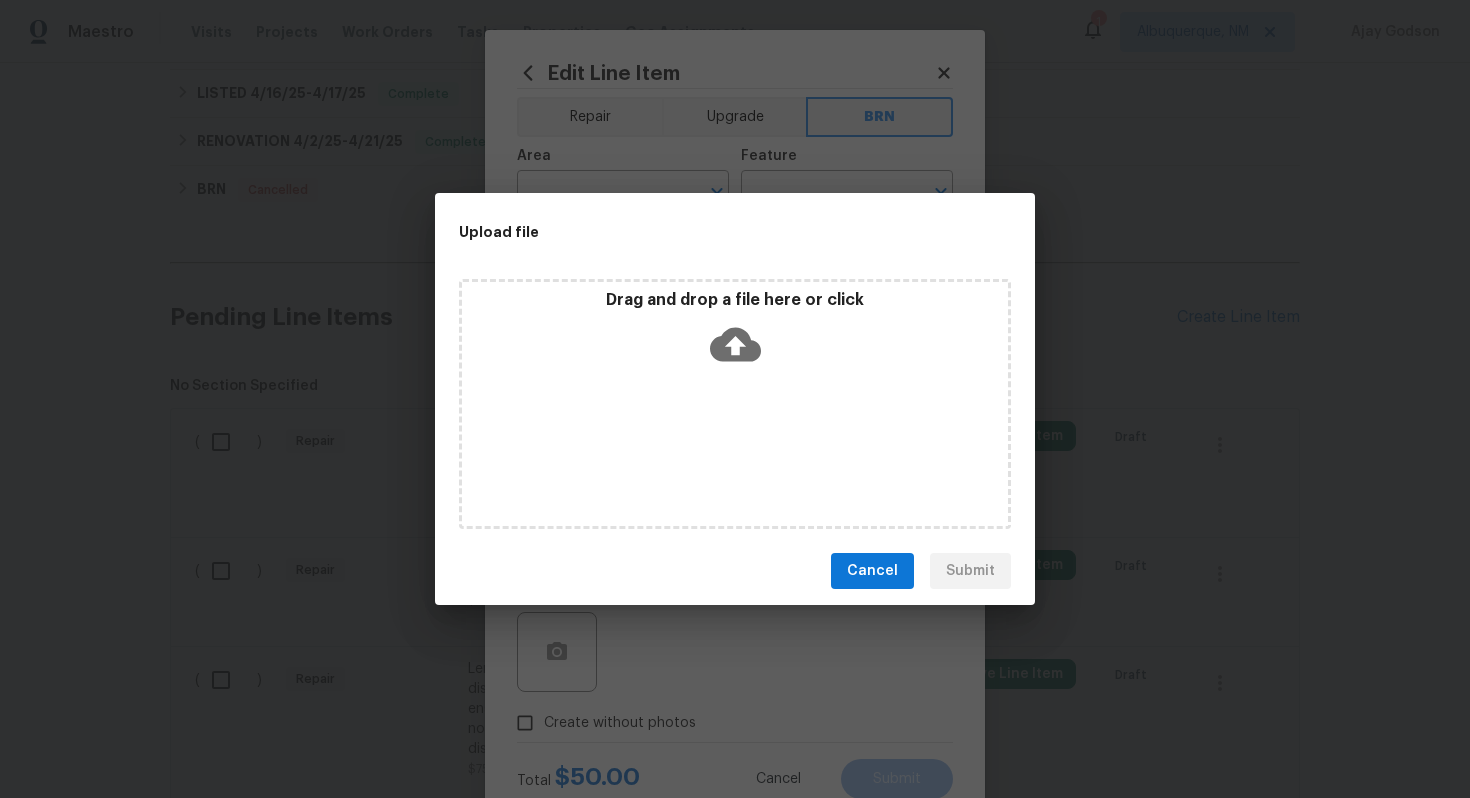 click 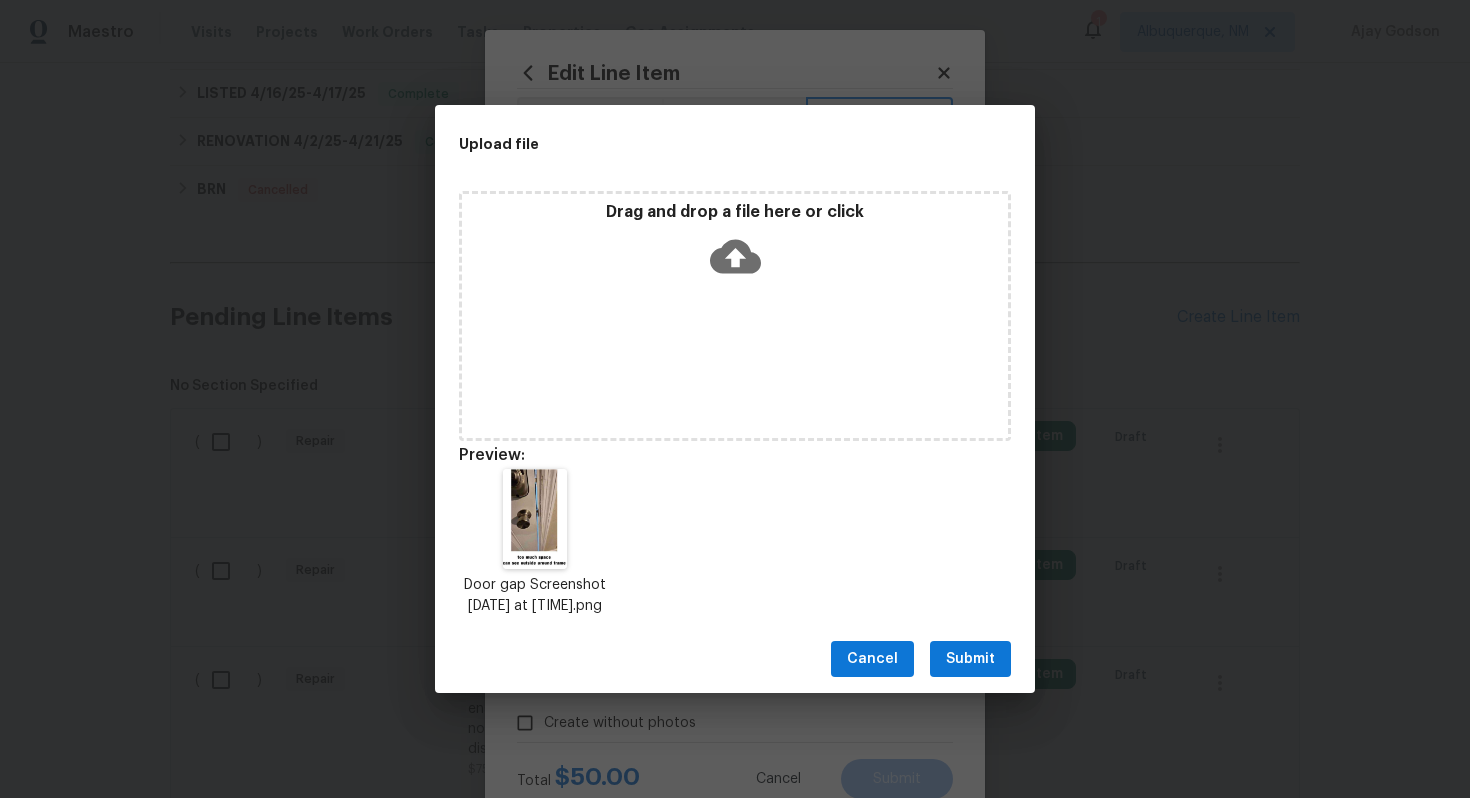 click on "Submit" at bounding box center (970, 659) 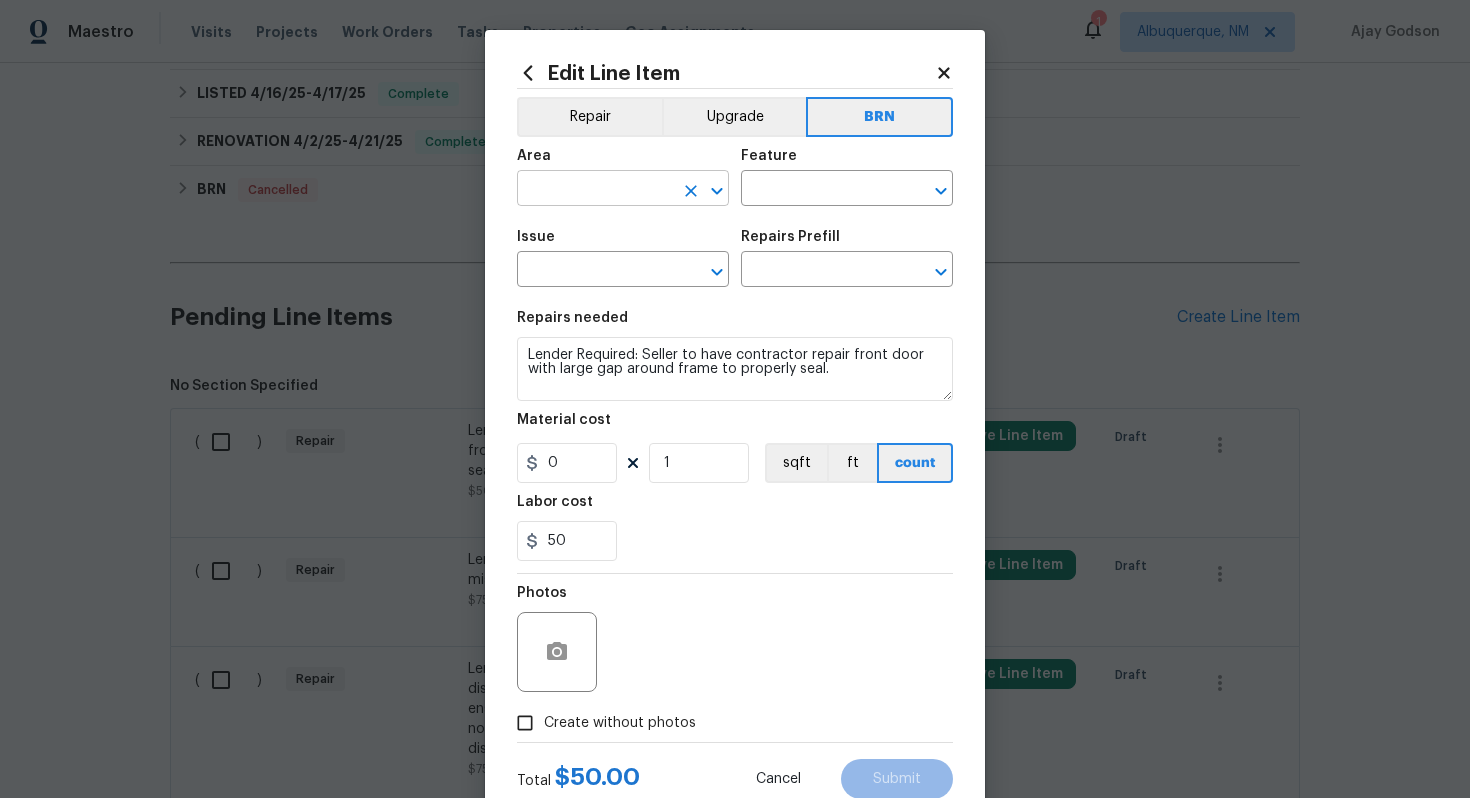 click at bounding box center [595, 190] 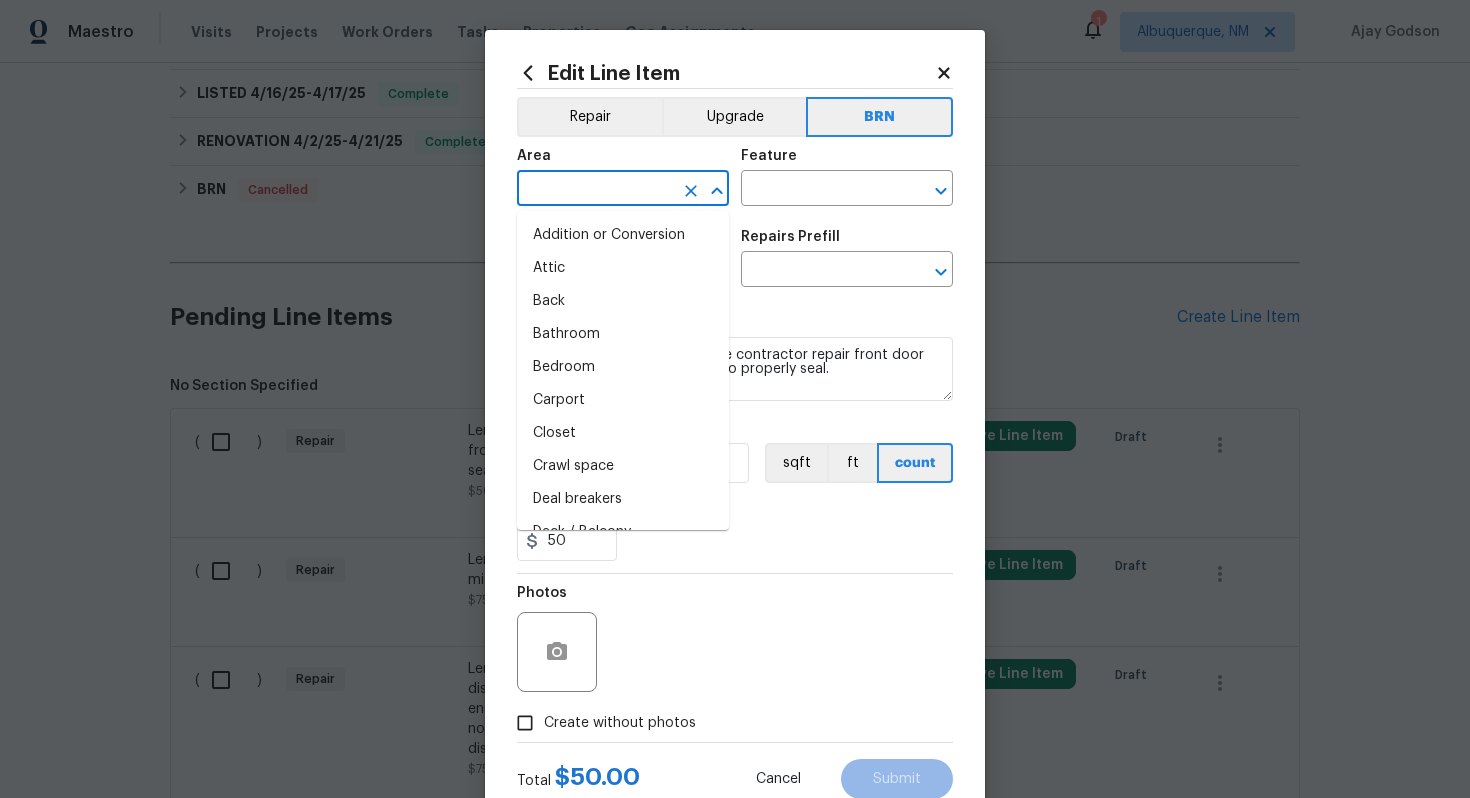 type on "i" 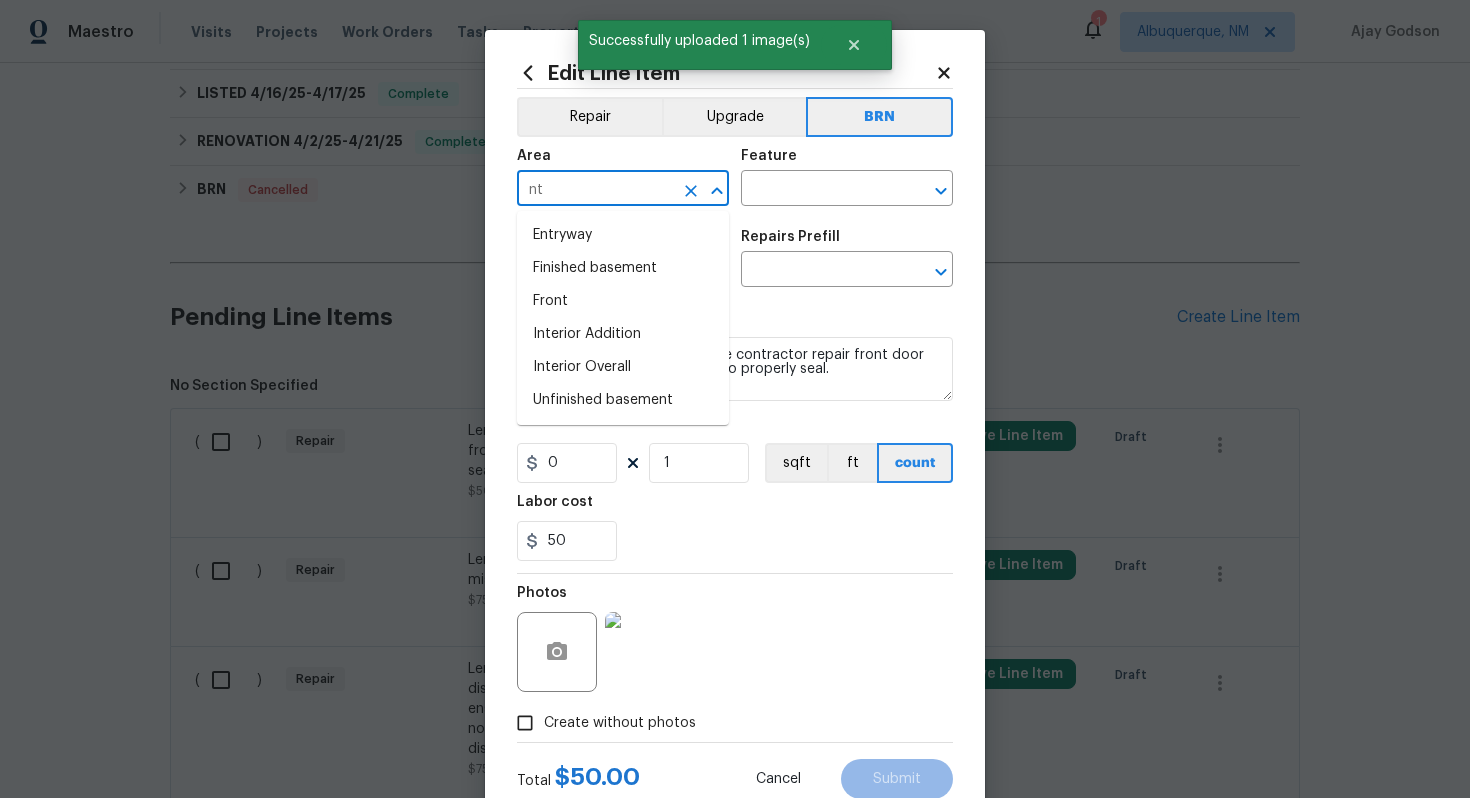 type on "n" 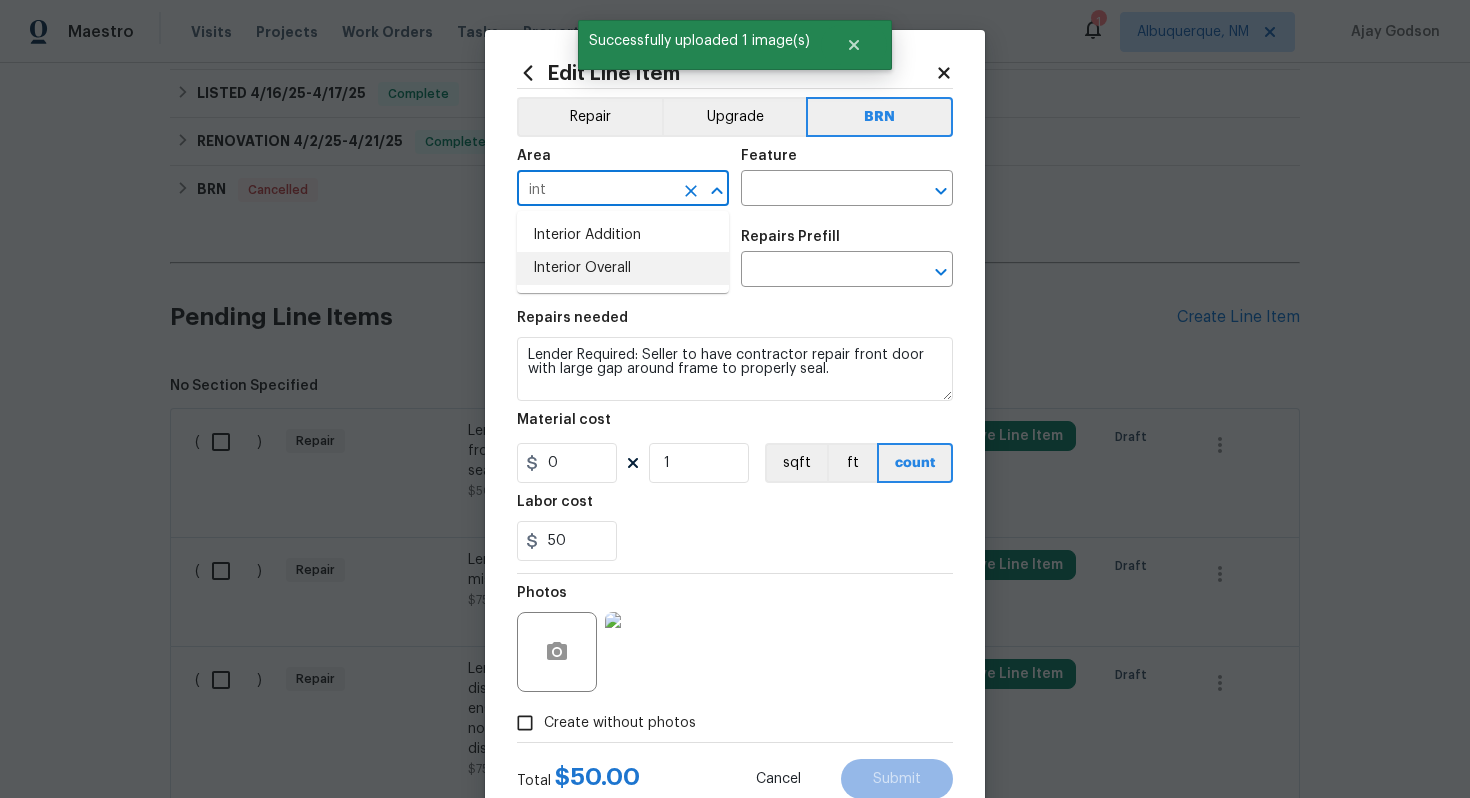 click on "Interior Overall" at bounding box center [623, 268] 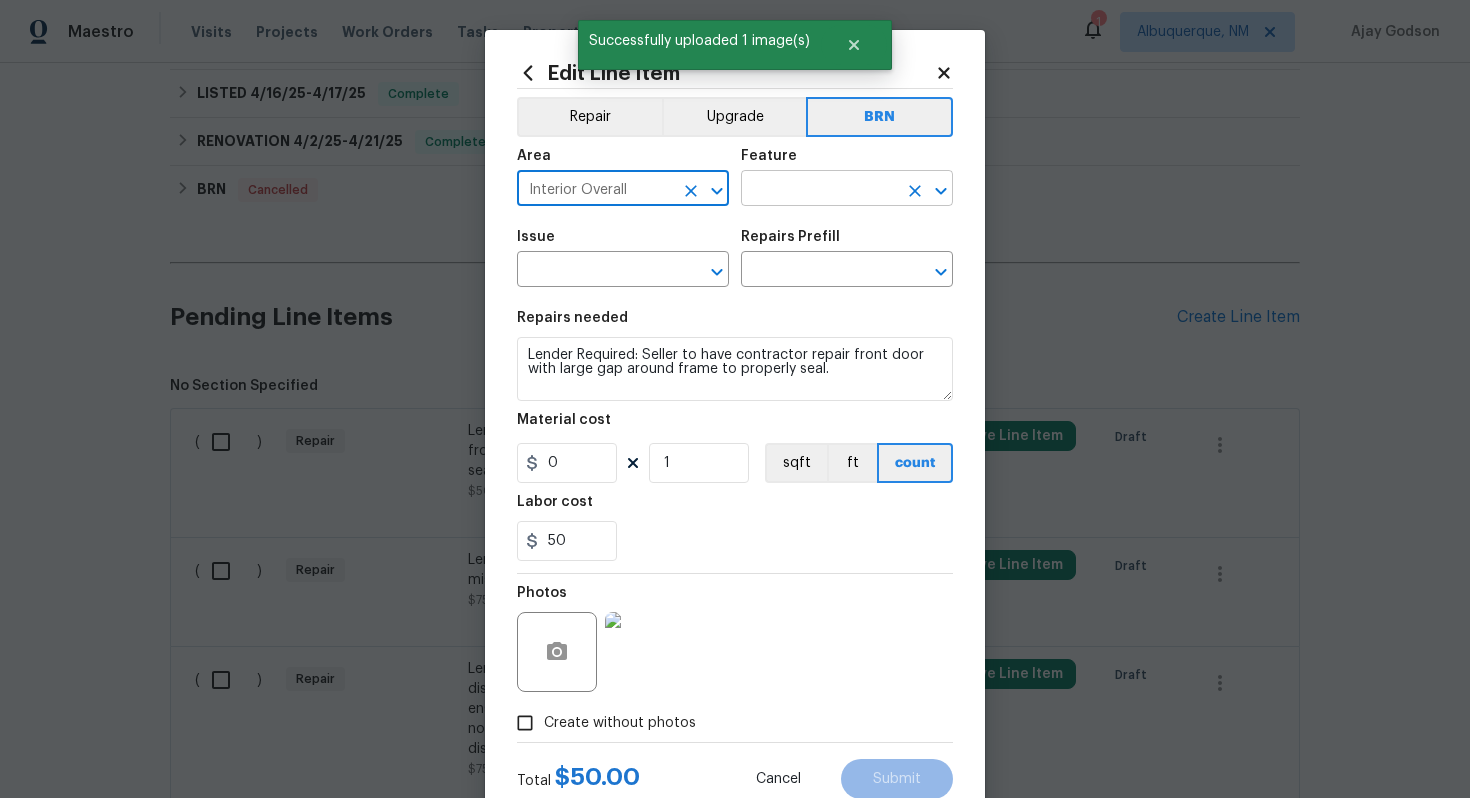 type on "Interior Overall" 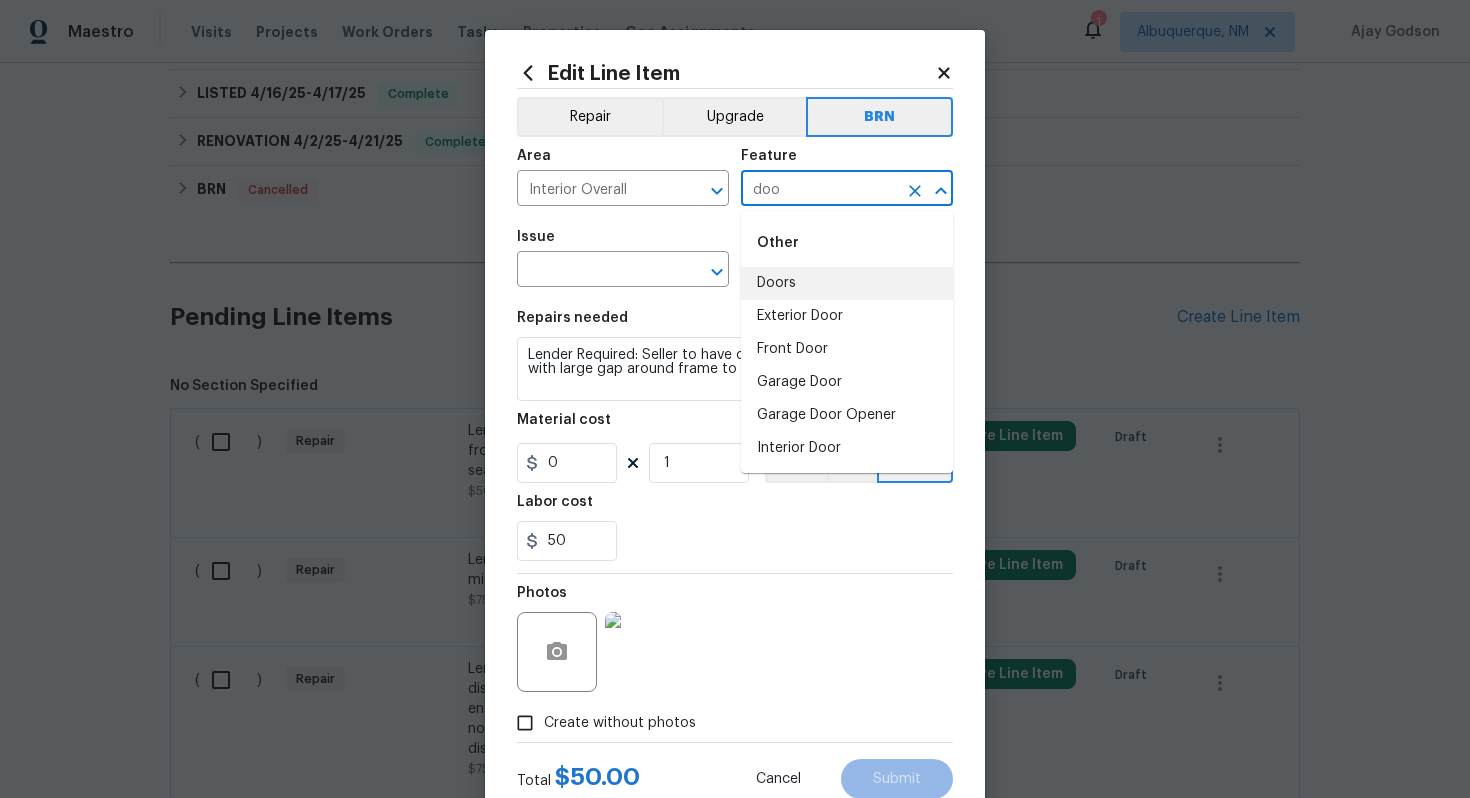 click on "Doors" at bounding box center (847, 283) 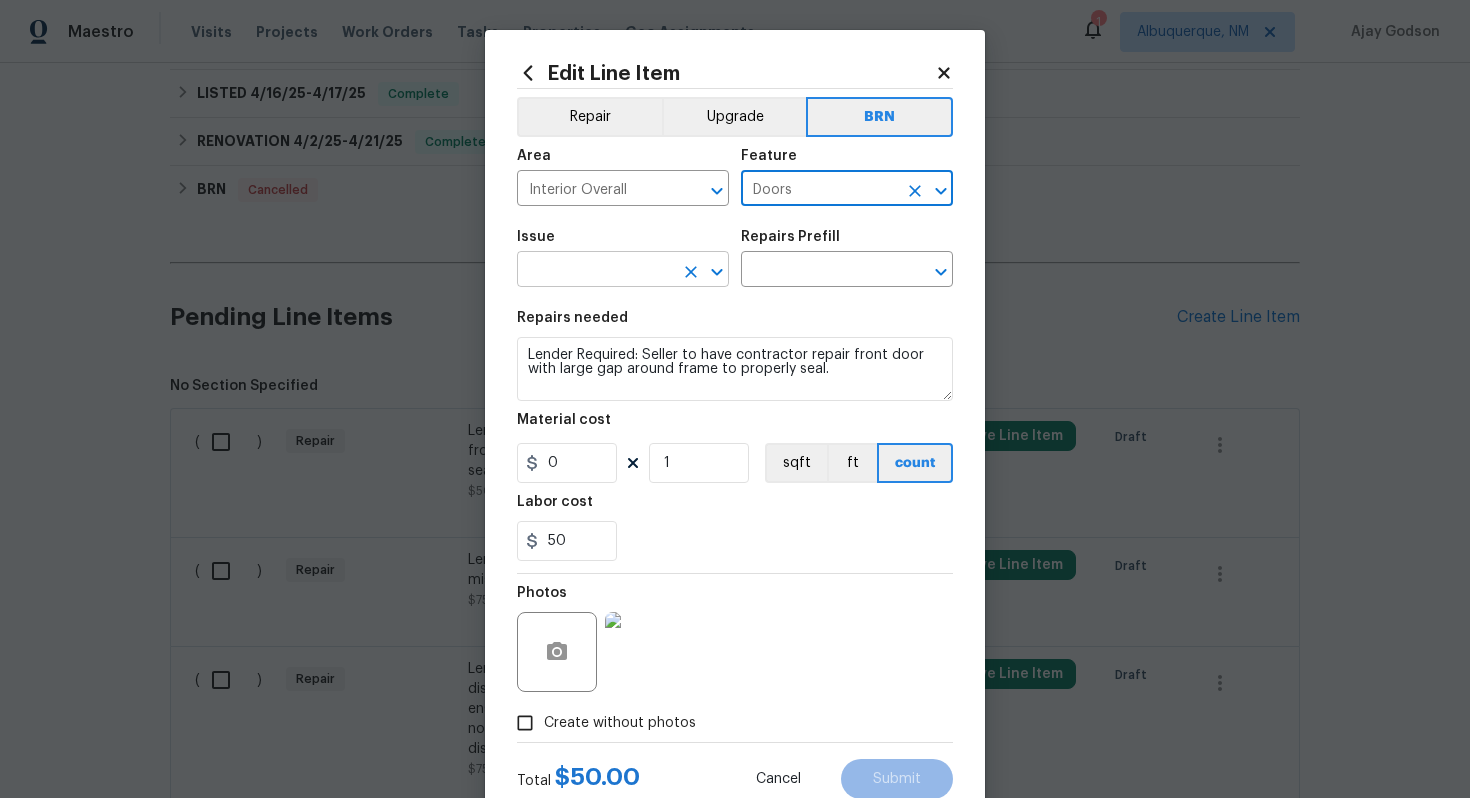 type on "Doors" 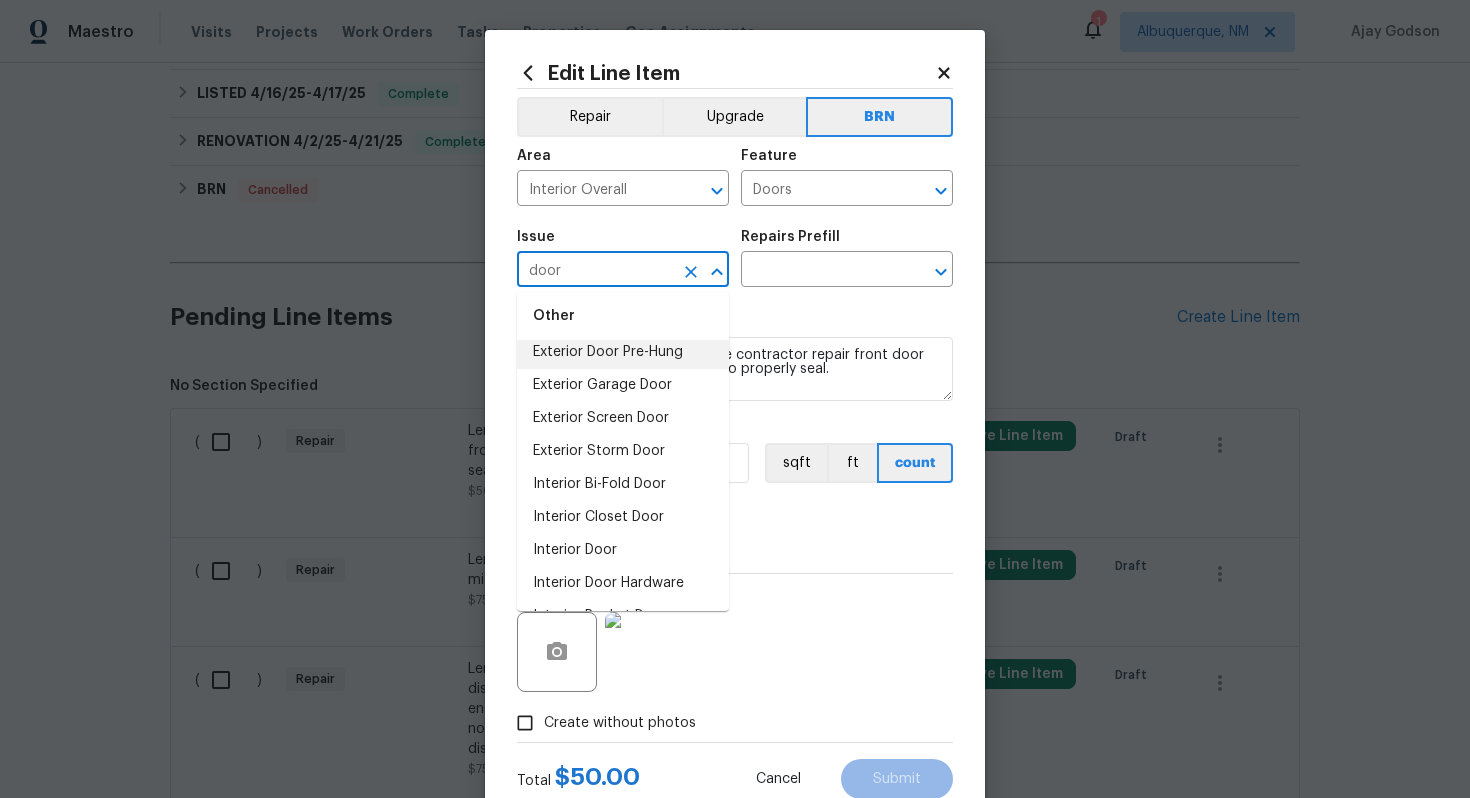 scroll, scrollTop: 108, scrollLeft: 0, axis: vertical 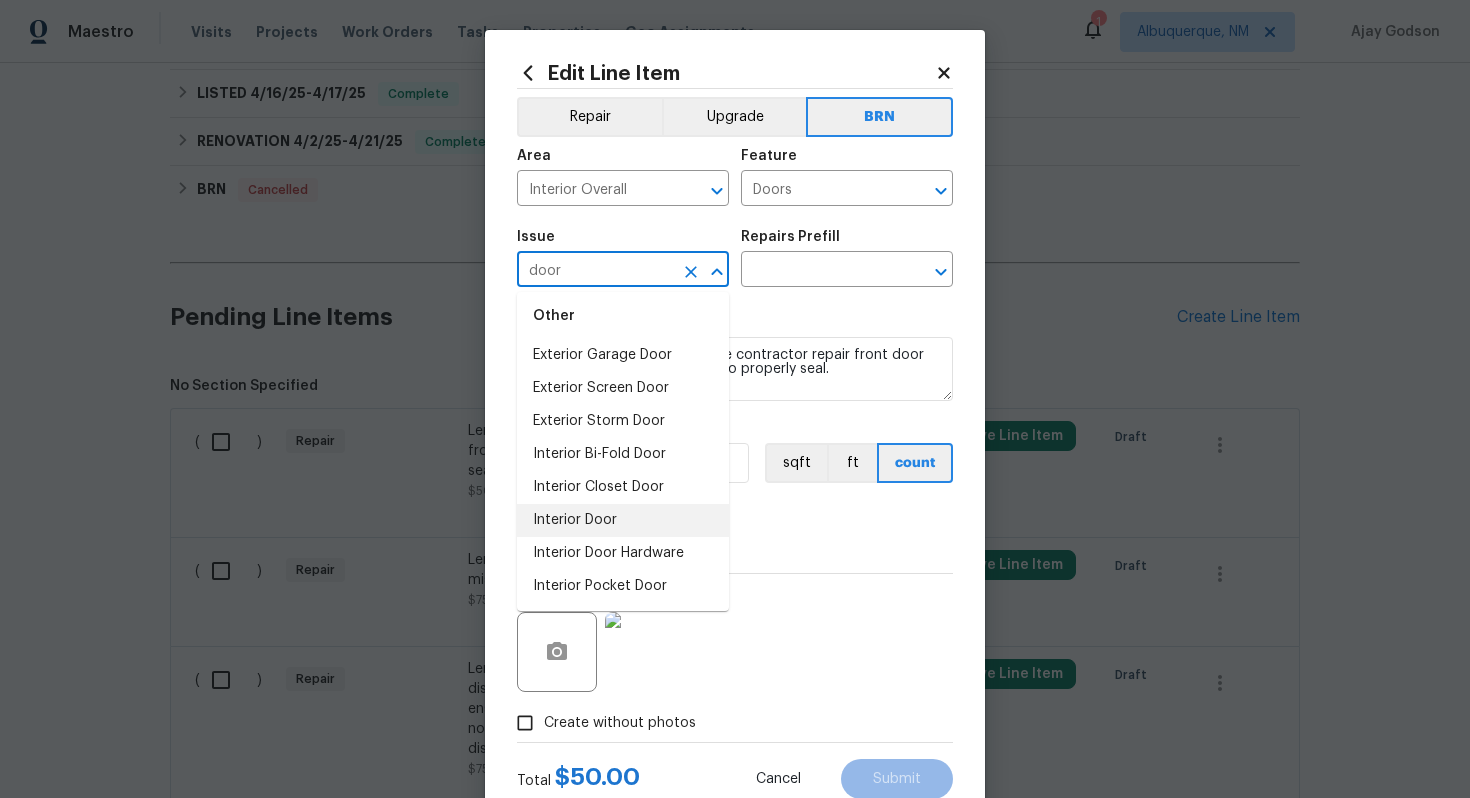 click on "Interior Door" at bounding box center (623, 520) 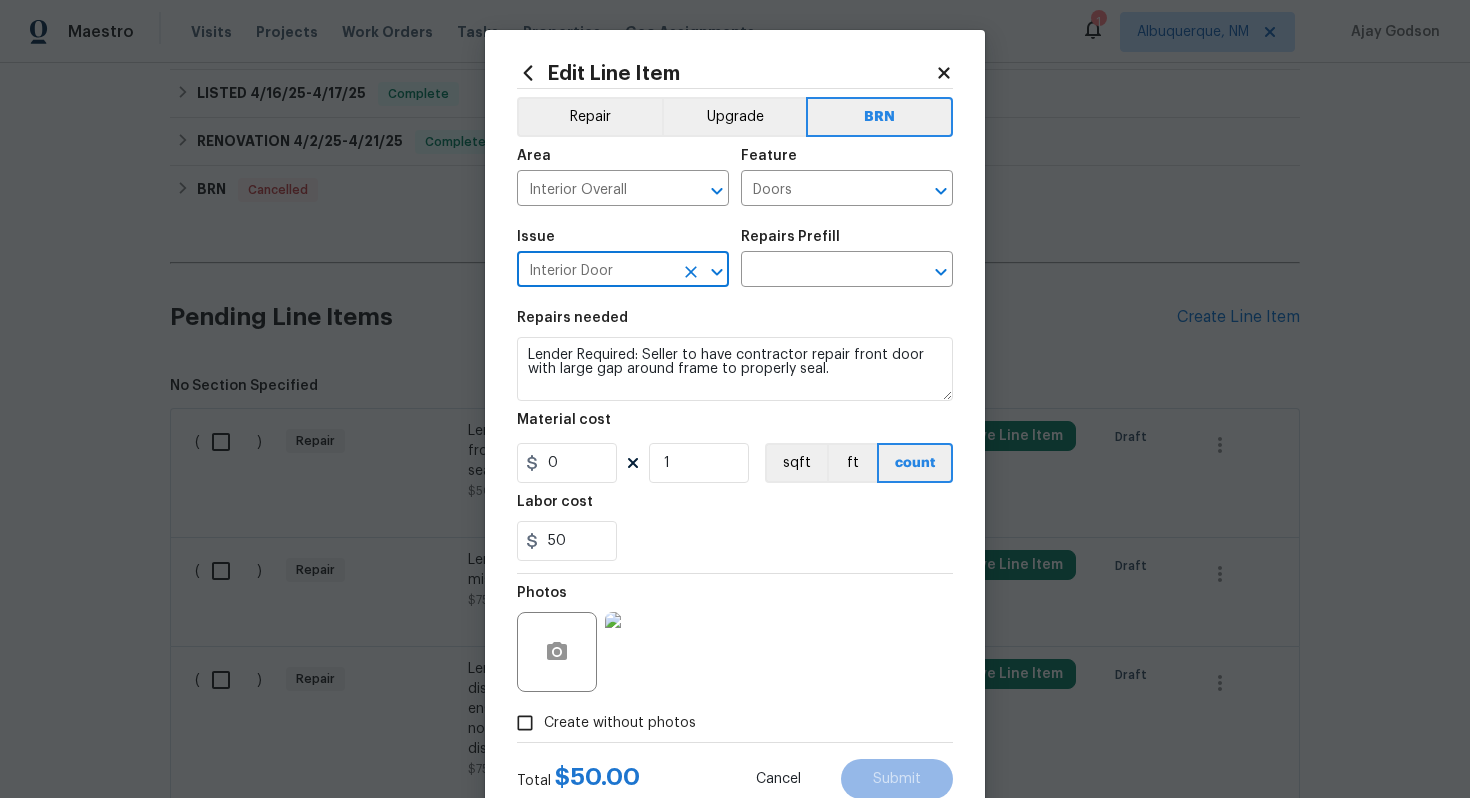 type on "Interior Door" 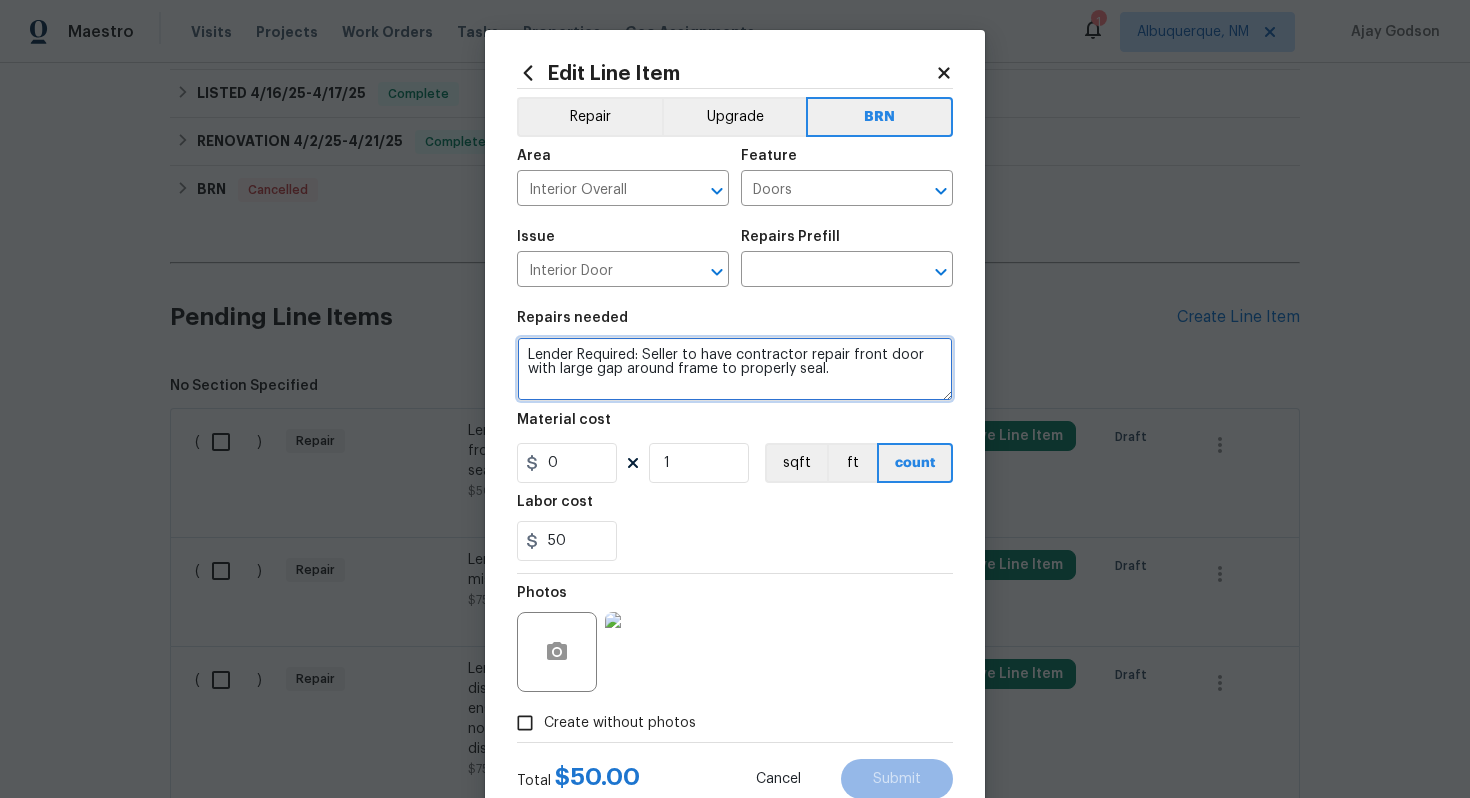 drag, startPoint x: 525, startPoint y: 354, endPoint x: 744, endPoint y: 417, distance: 227.88155 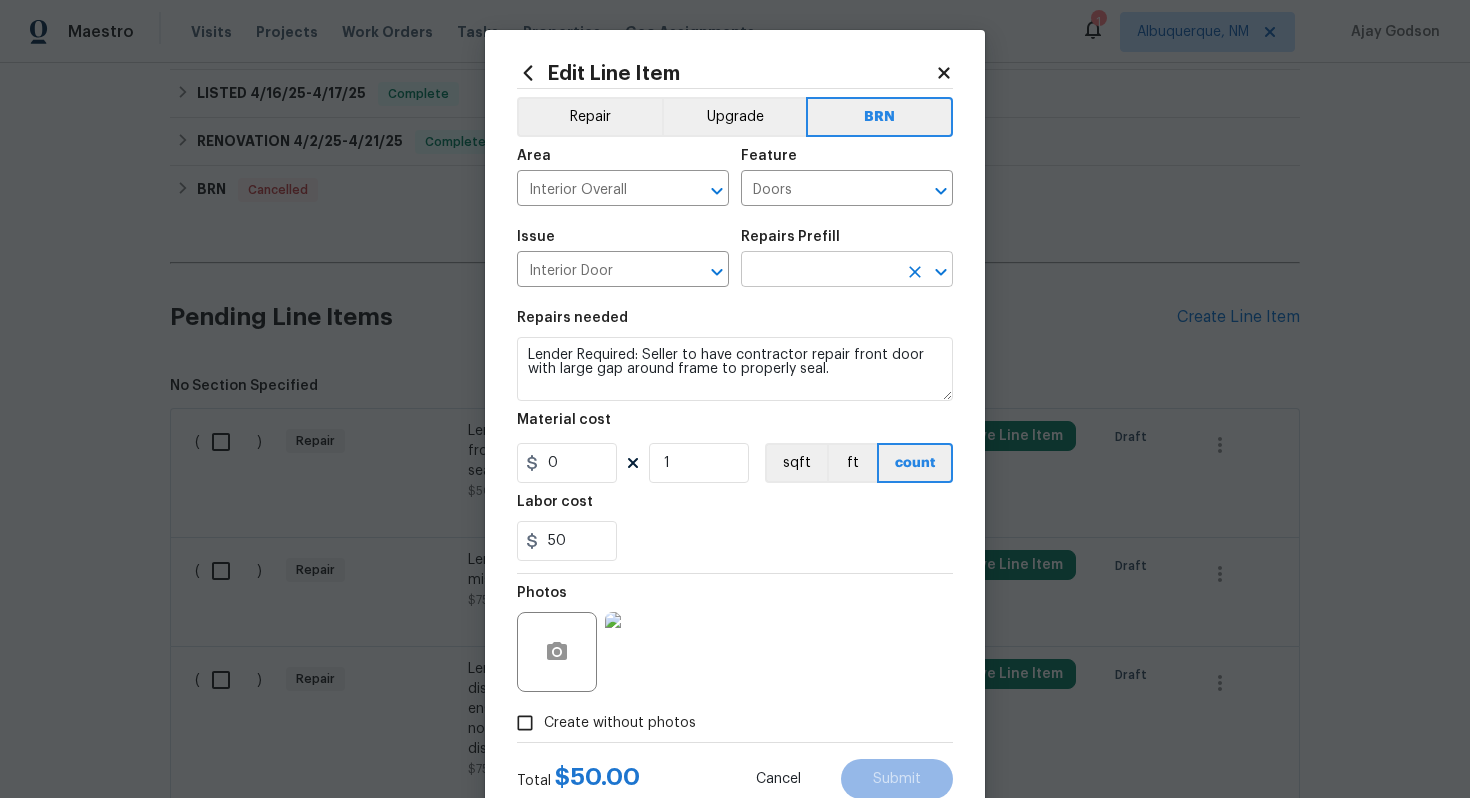 click at bounding box center [819, 271] 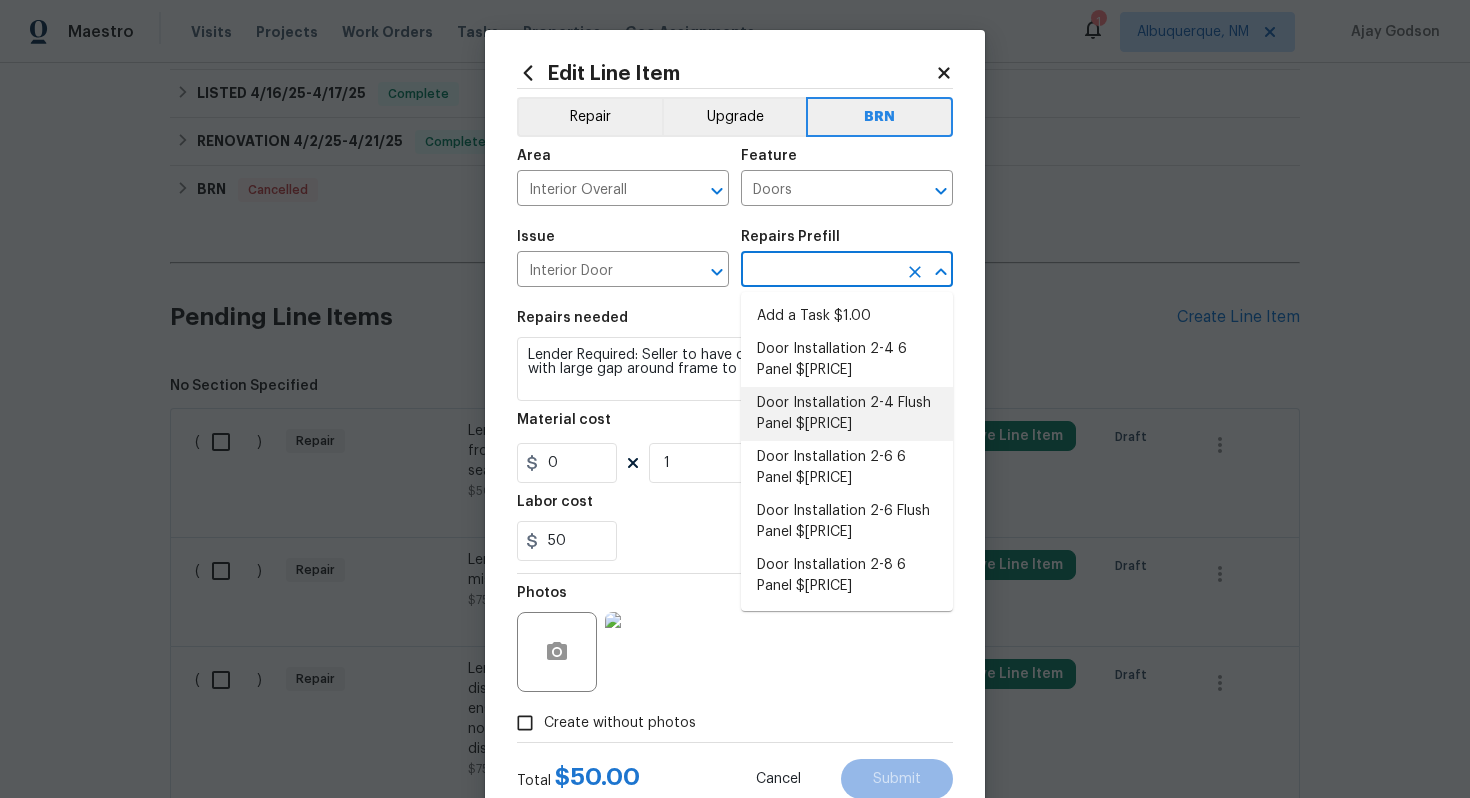 click on "Door Installation 2-4 Flush Panel $[PRICE]" at bounding box center [847, 414] 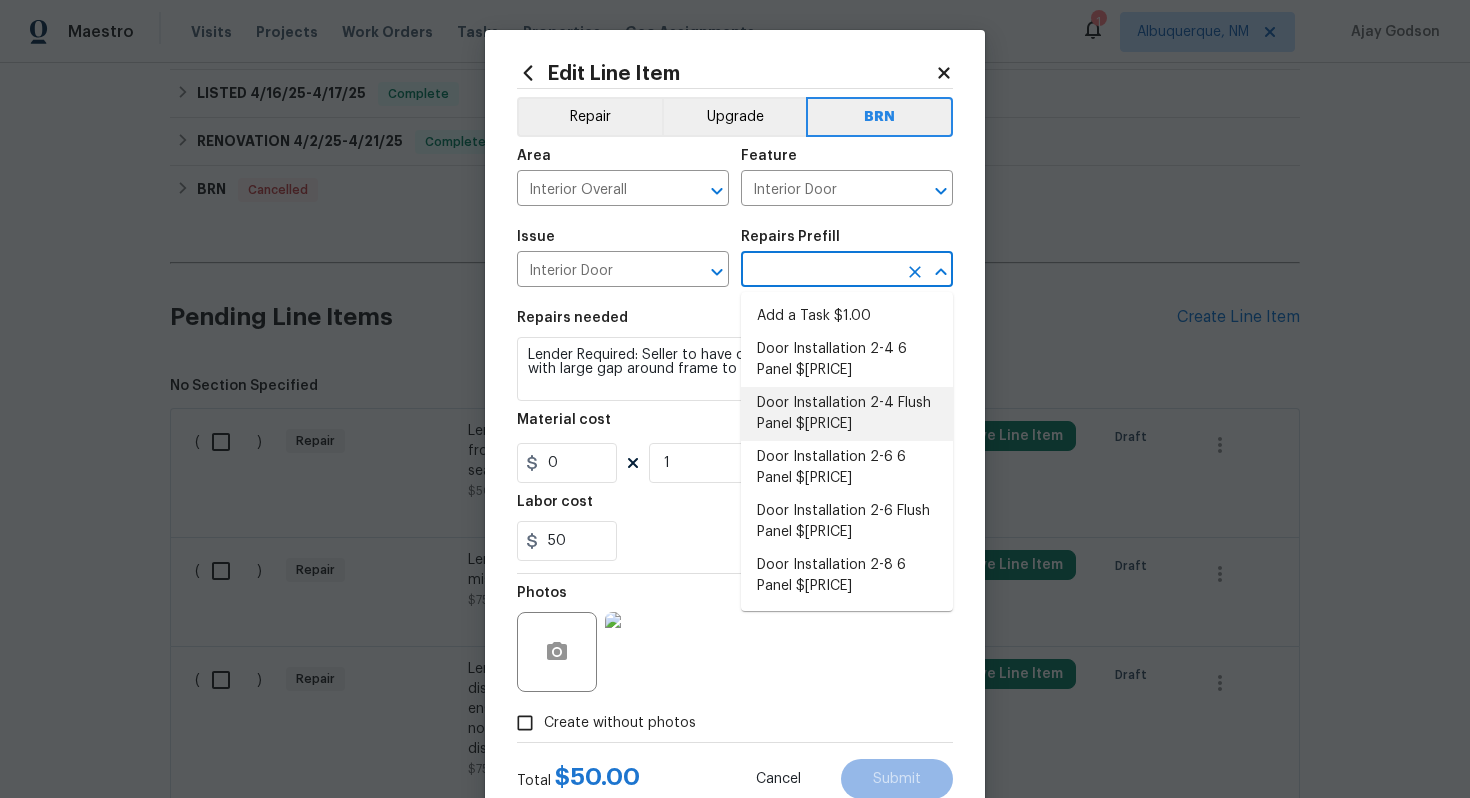 type on "Door Installation 2-4 Flush Panel $[PRICE]" 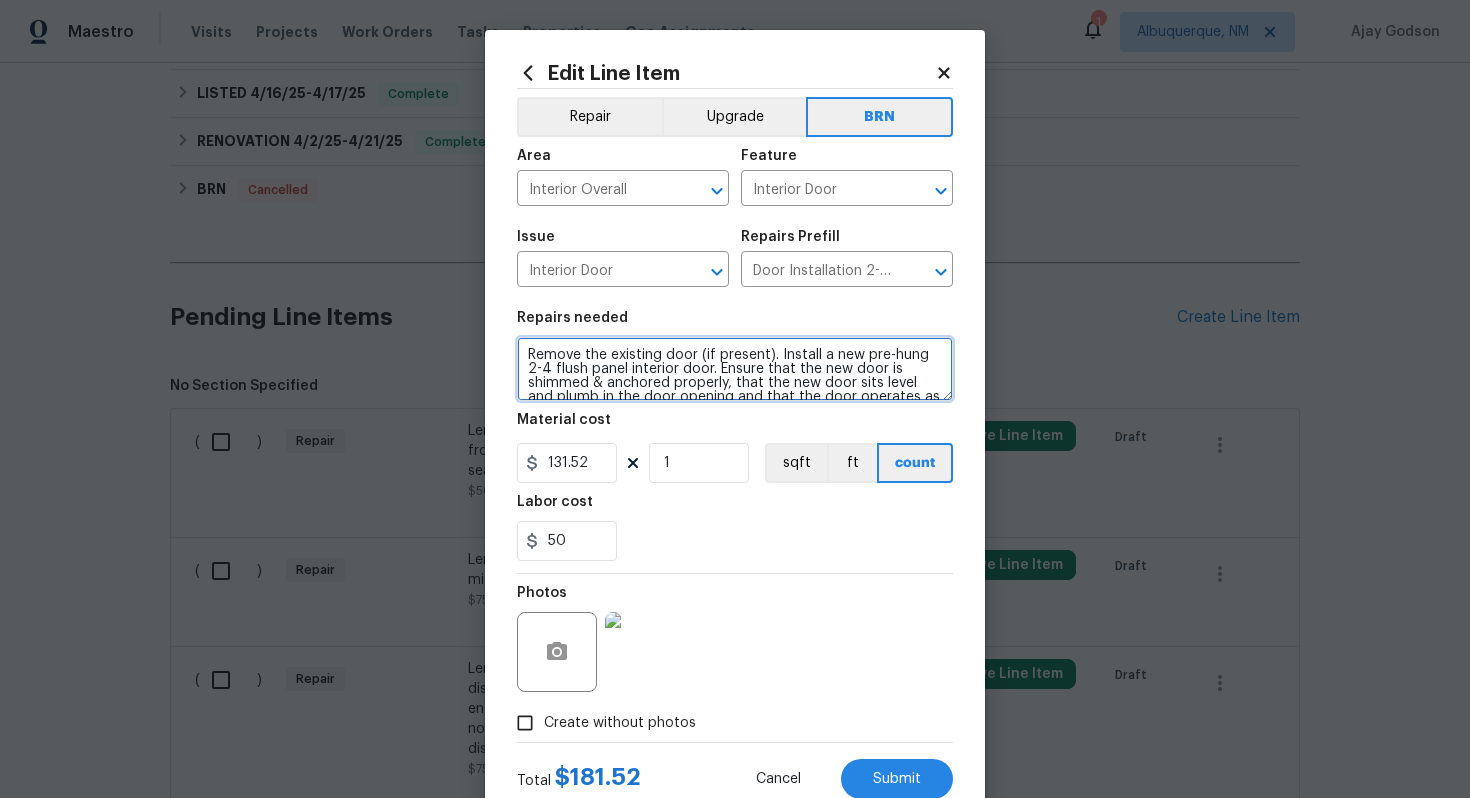 scroll, scrollTop: 28, scrollLeft: 0, axis: vertical 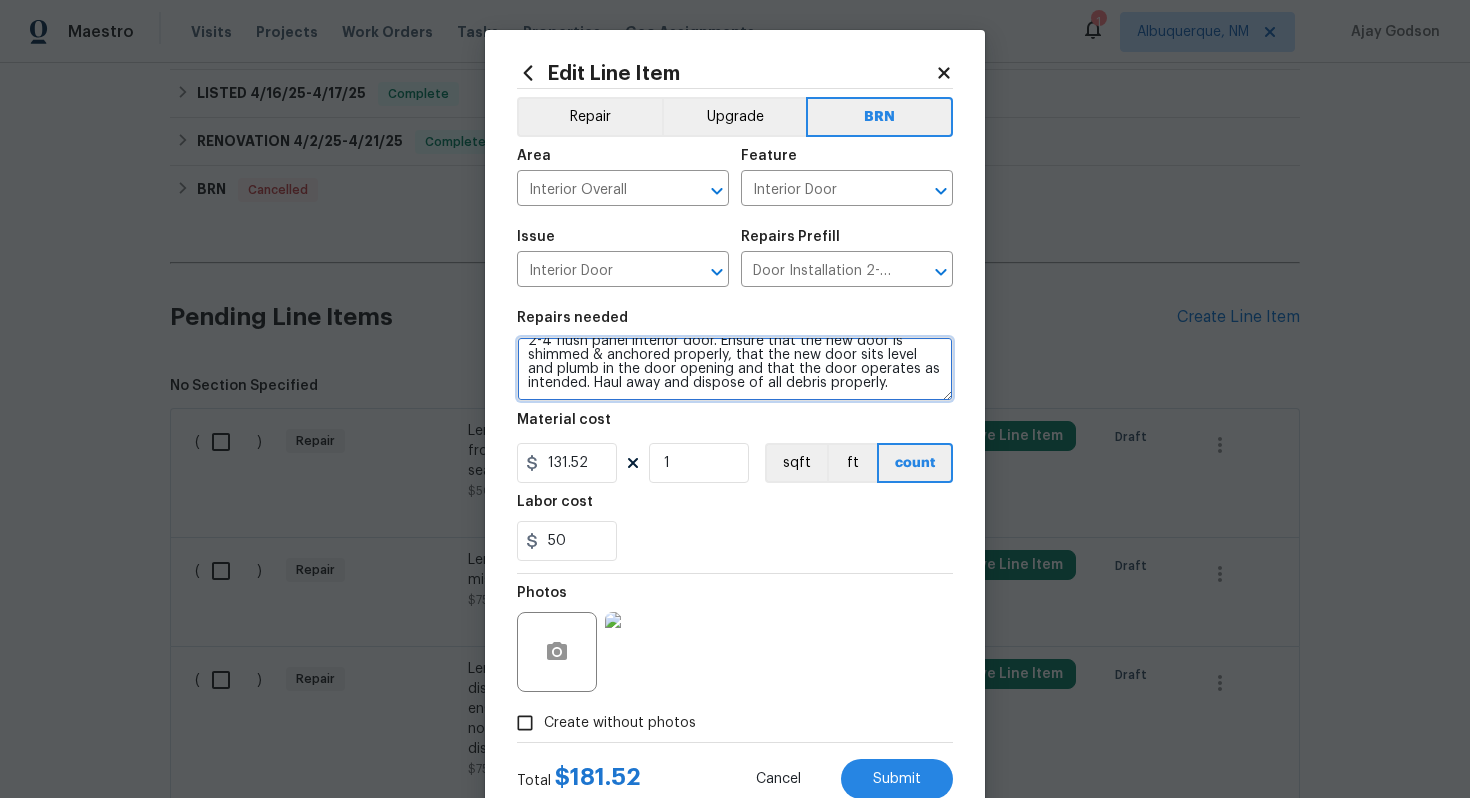 drag, startPoint x: 523, startPoint y: 354, endPoint x: 657, endPoint y: 430, distance: 154.05194 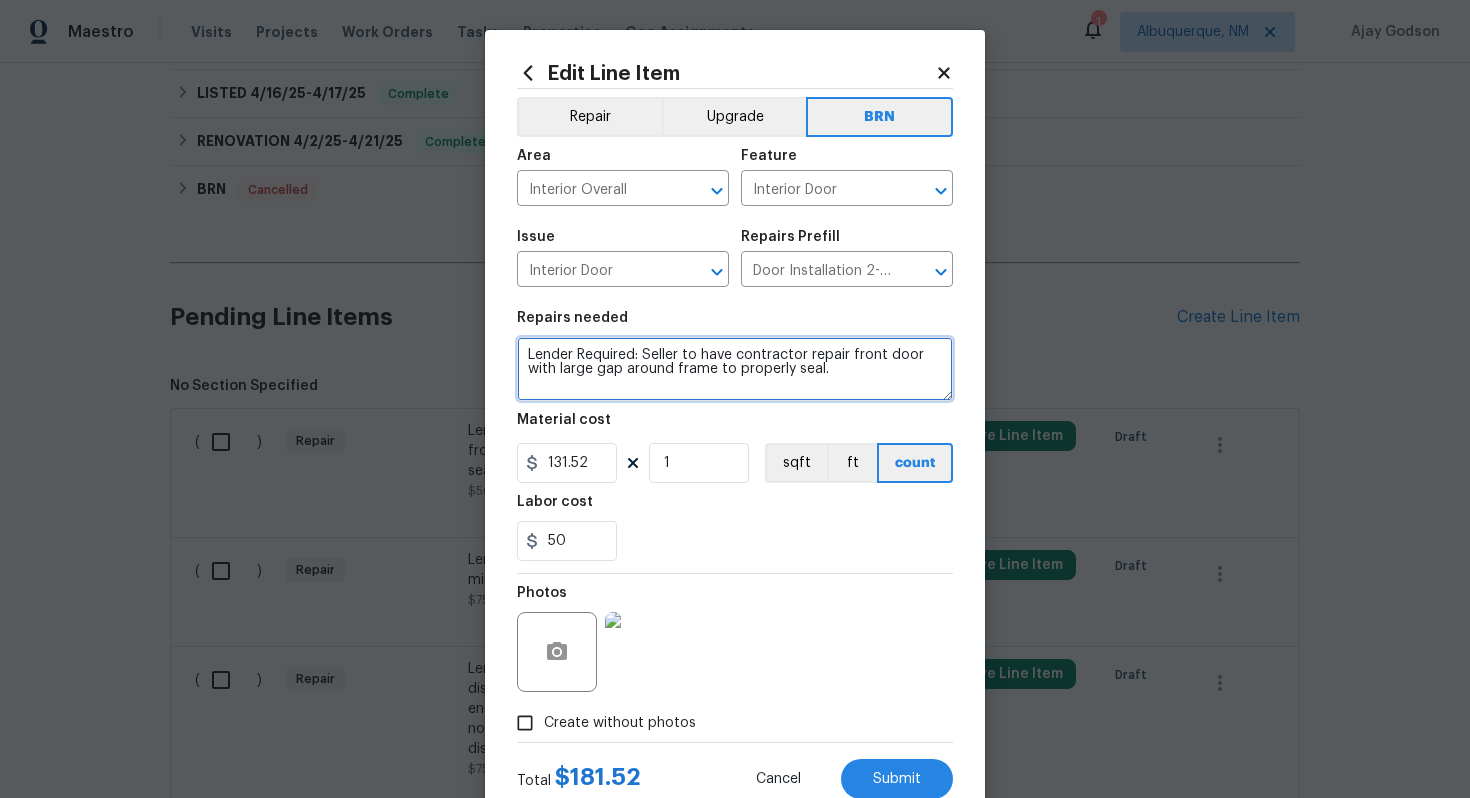 scroll, scrollTop: 0, scrollLeft: 0, axis: both 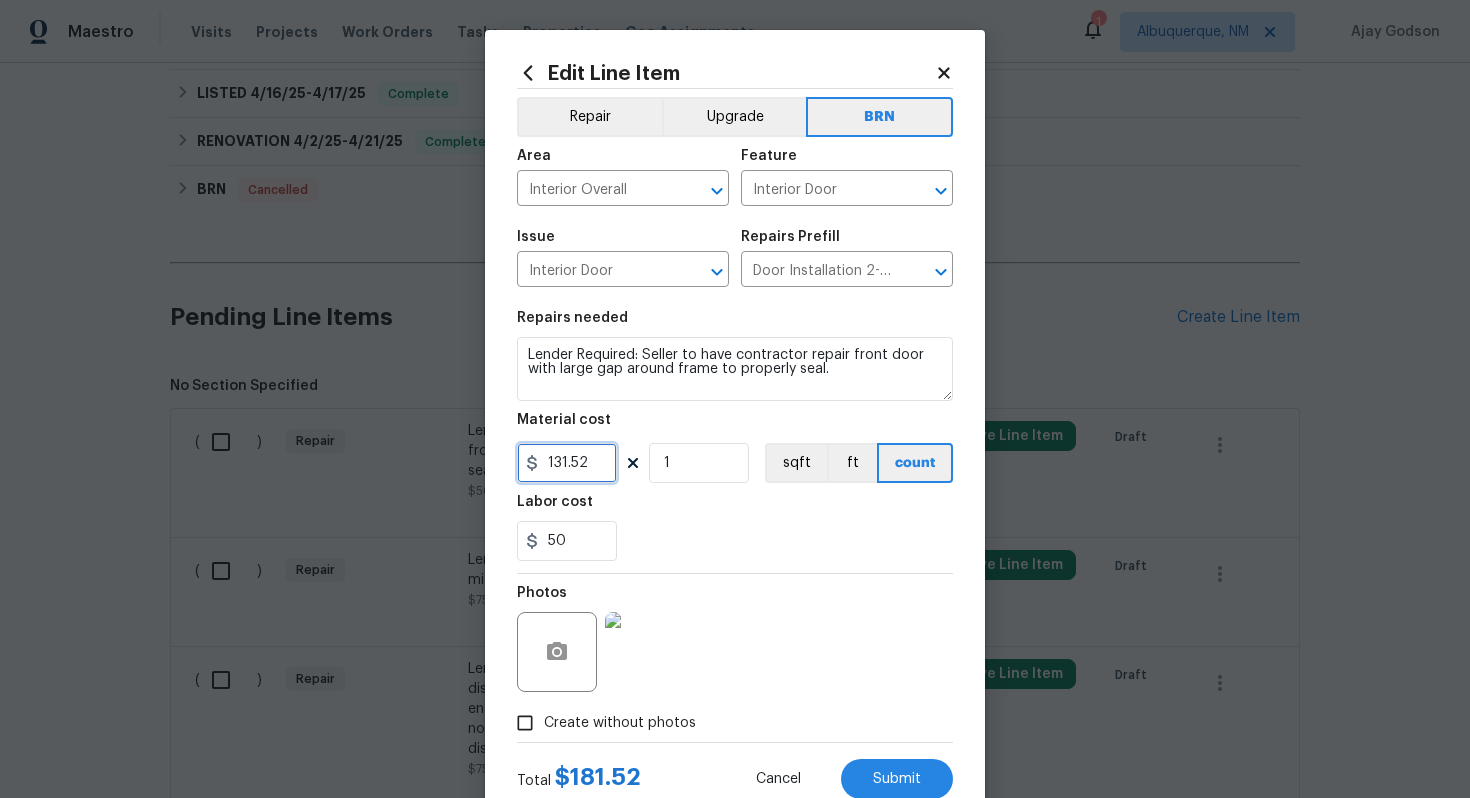drag, startPoint x: 596, startPoint y: 462, endPoint x: 524, endPoint y: 459, distance: 72.06247 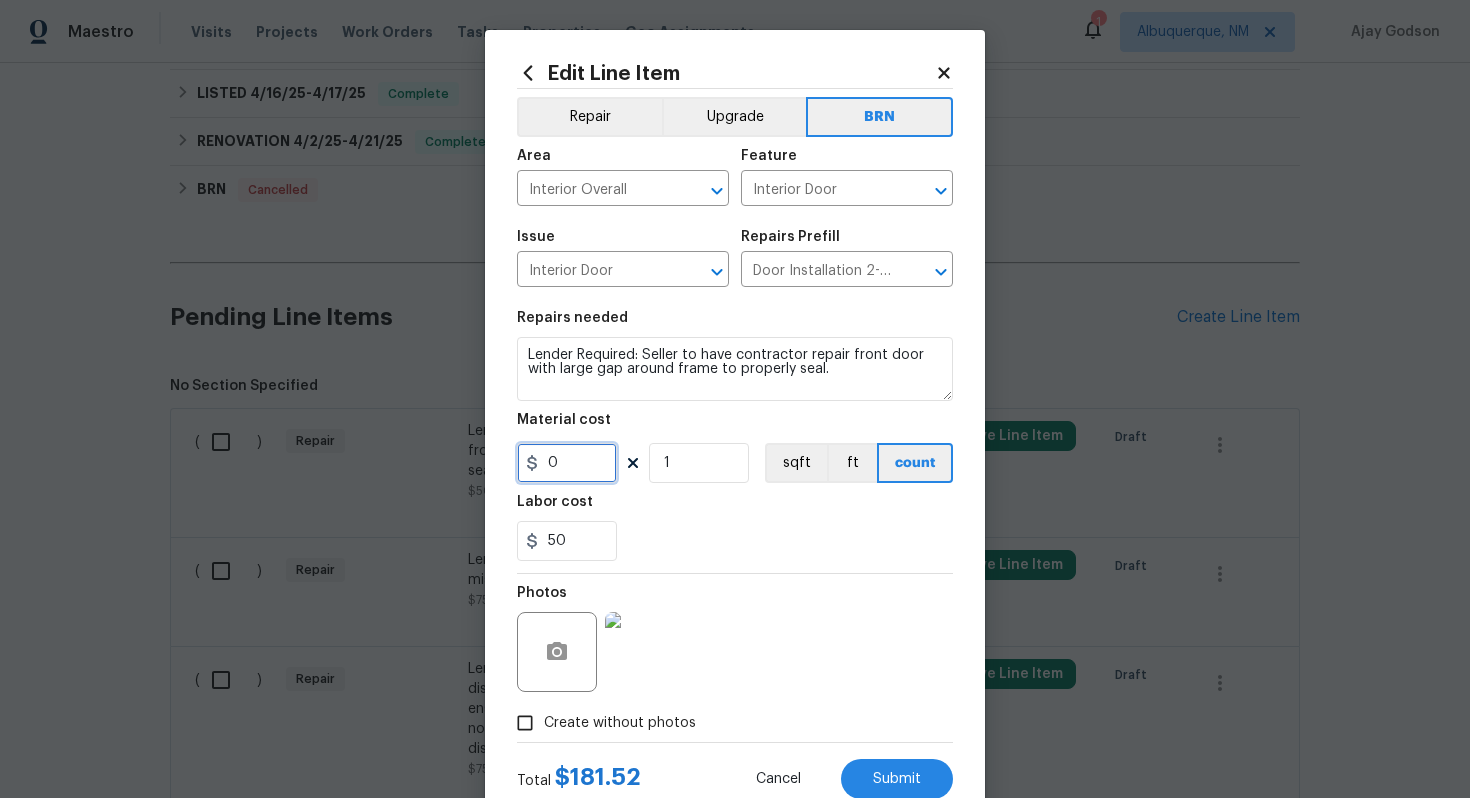 type on "0" 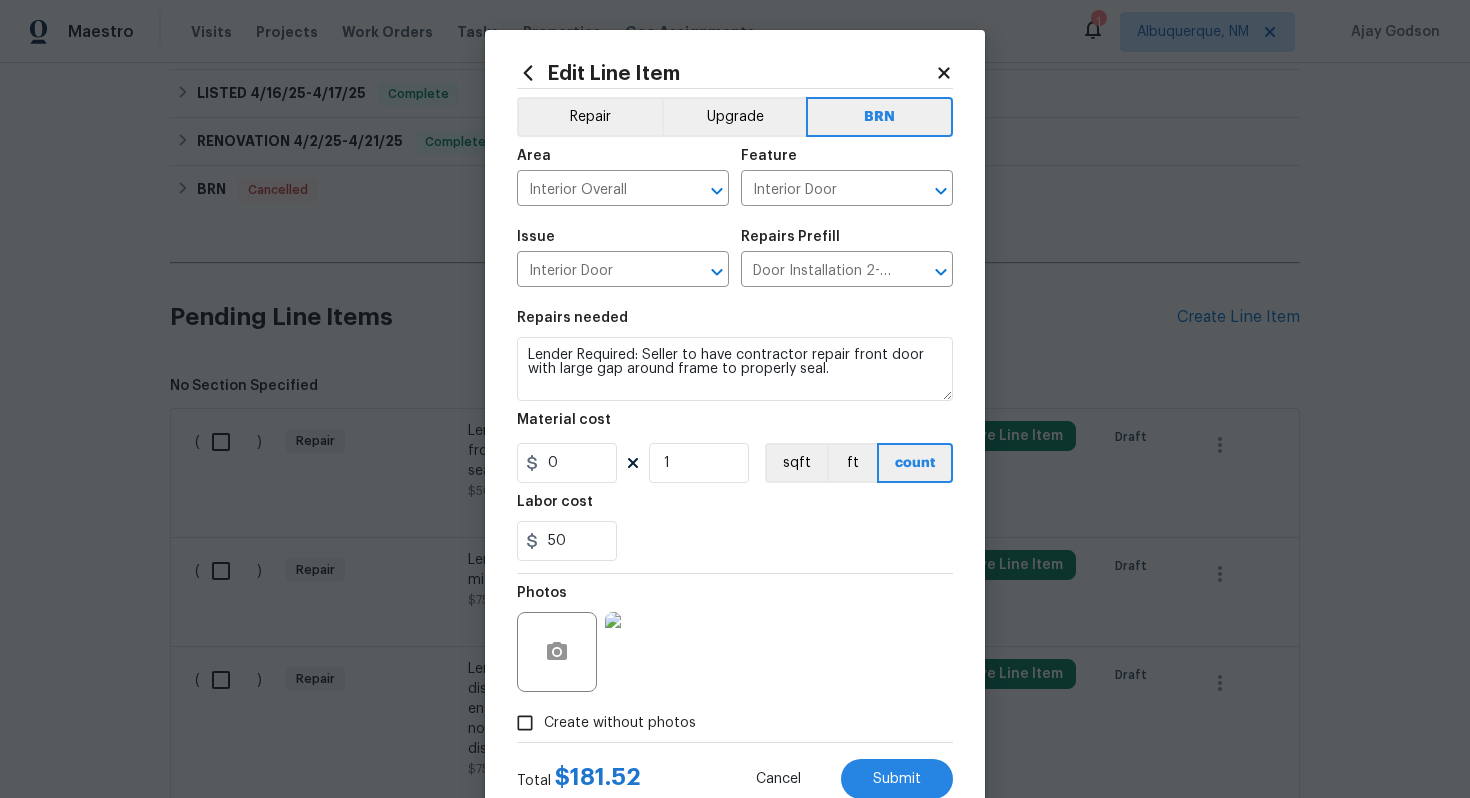 click on "50" at bounding box center [735, 541] 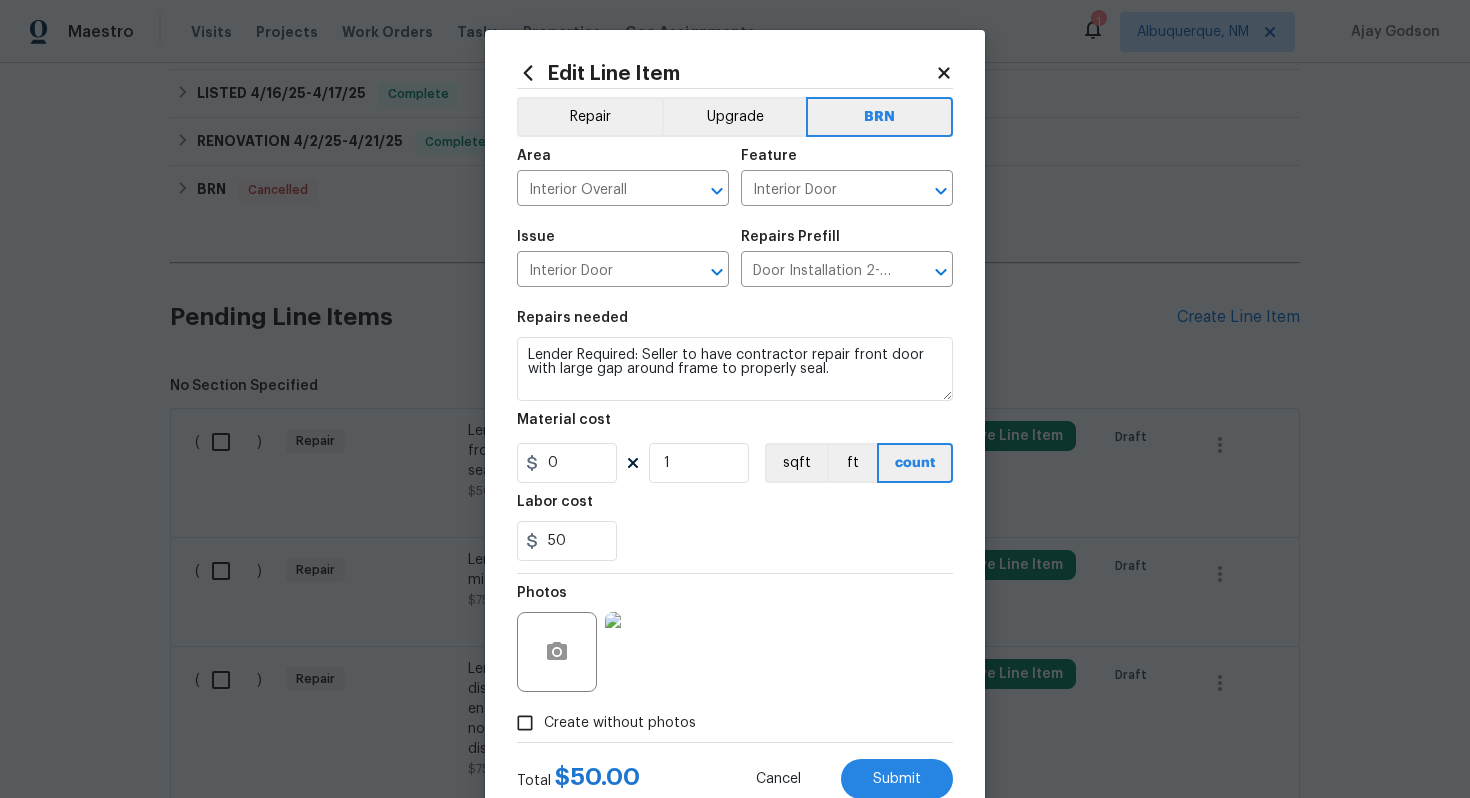 scroll, scrollTop: 64, scrollLeft: 0, axis: vertical 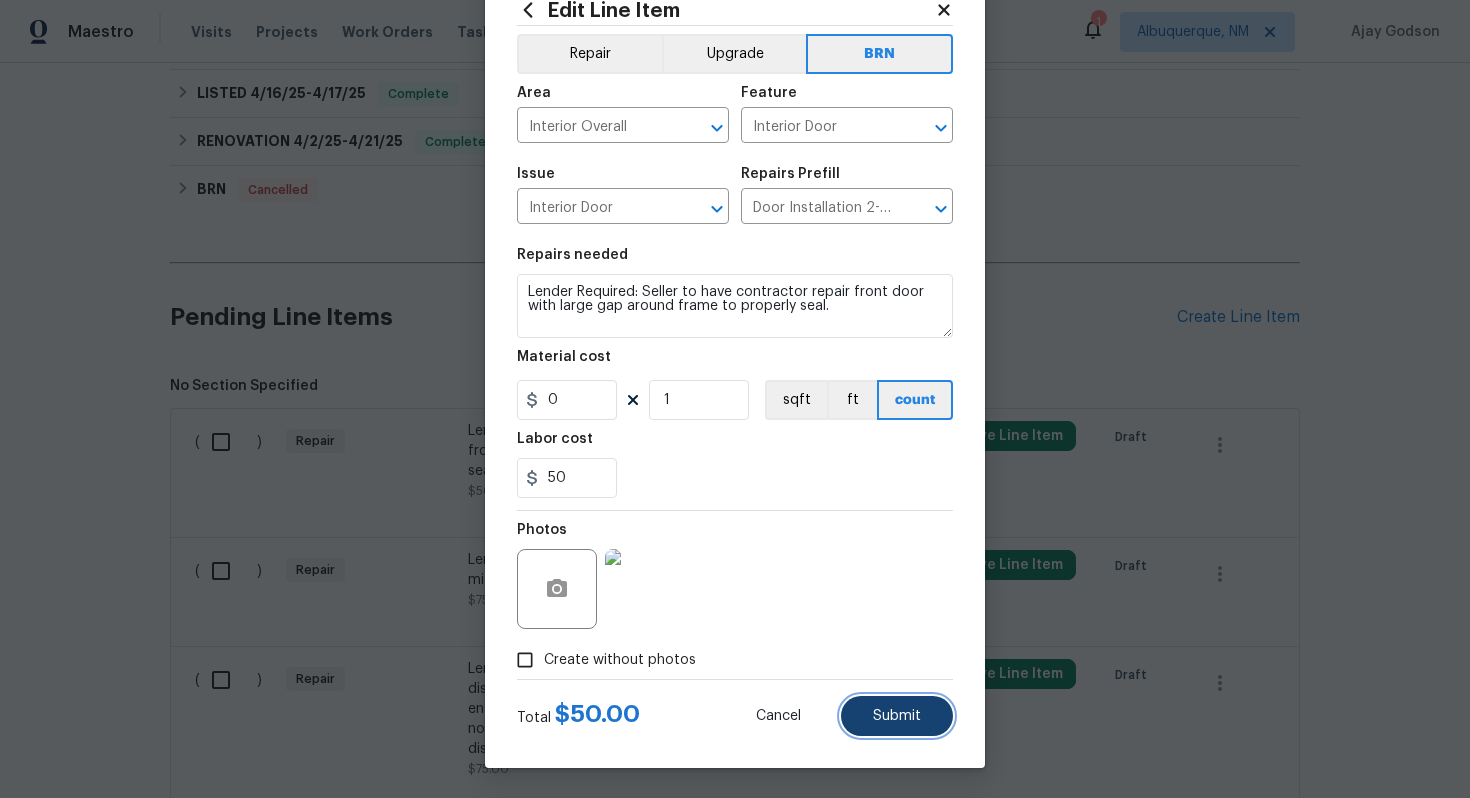 click on "Submit" at bounding box center (897, 716) 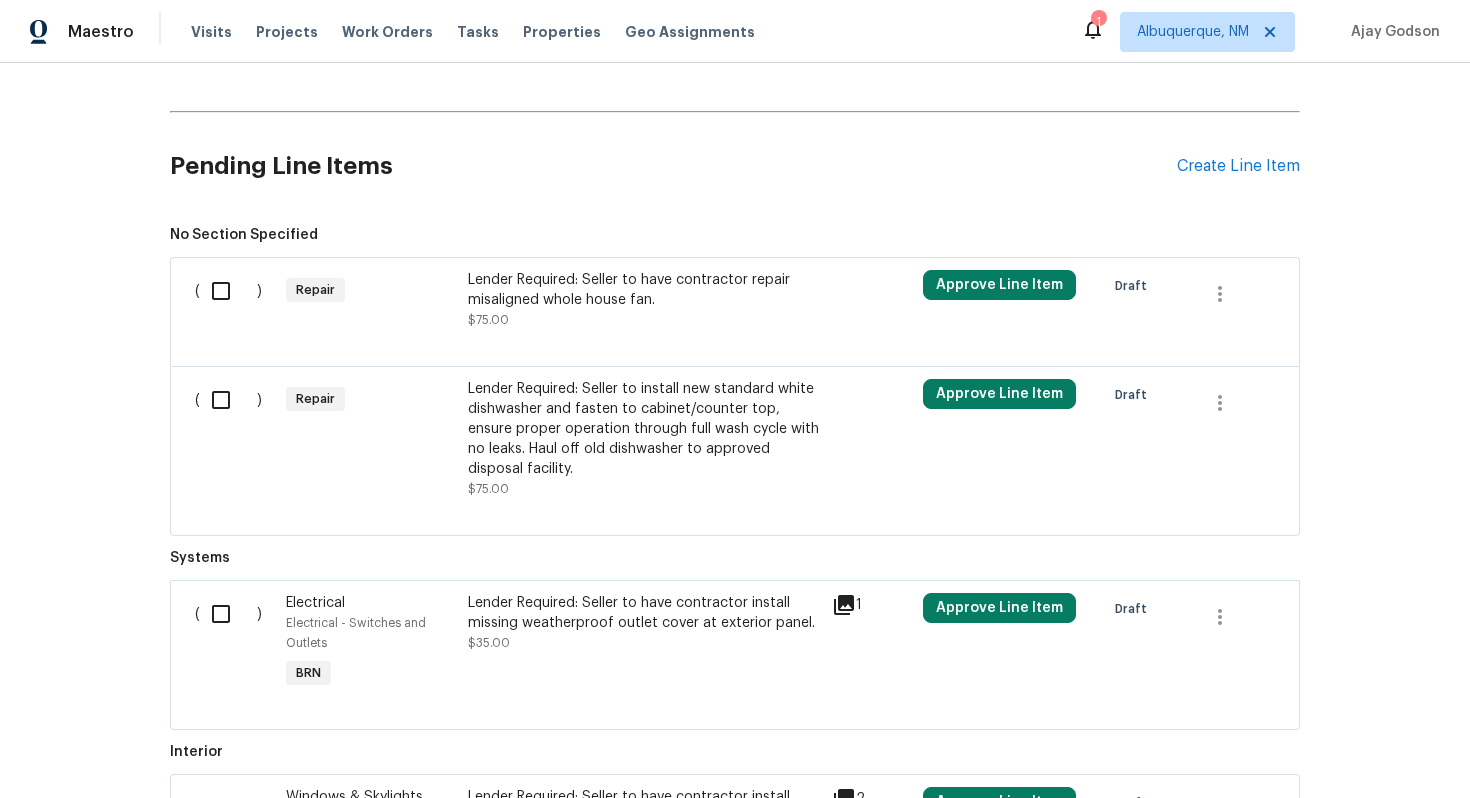scroll, scrollTop: 780, scrollLeft: 0, axis: vertical 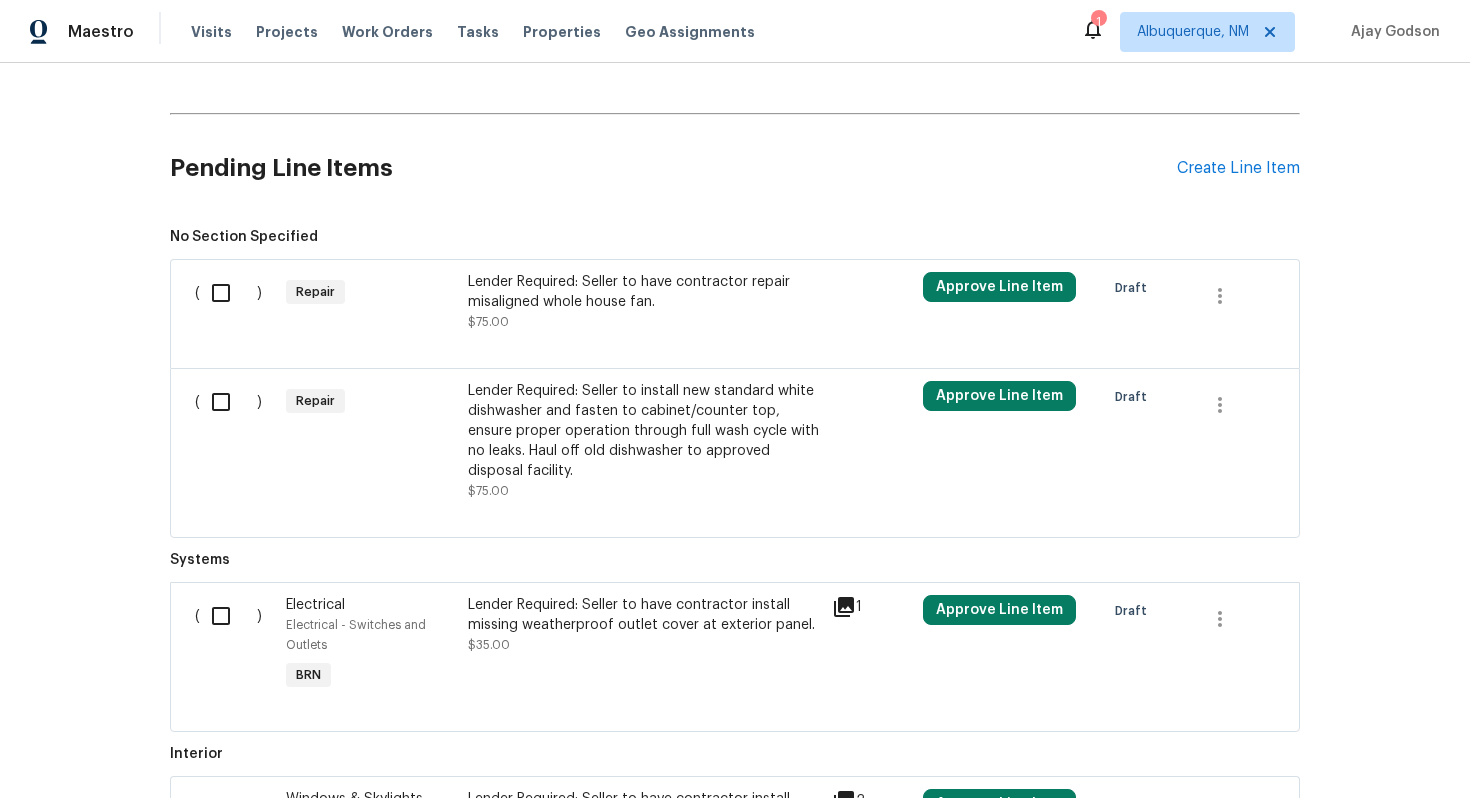 click on "Lender Required: Seller to have contractor repair misaligned whole house fan. $[PRICE]" at bounding box center [644, 302] 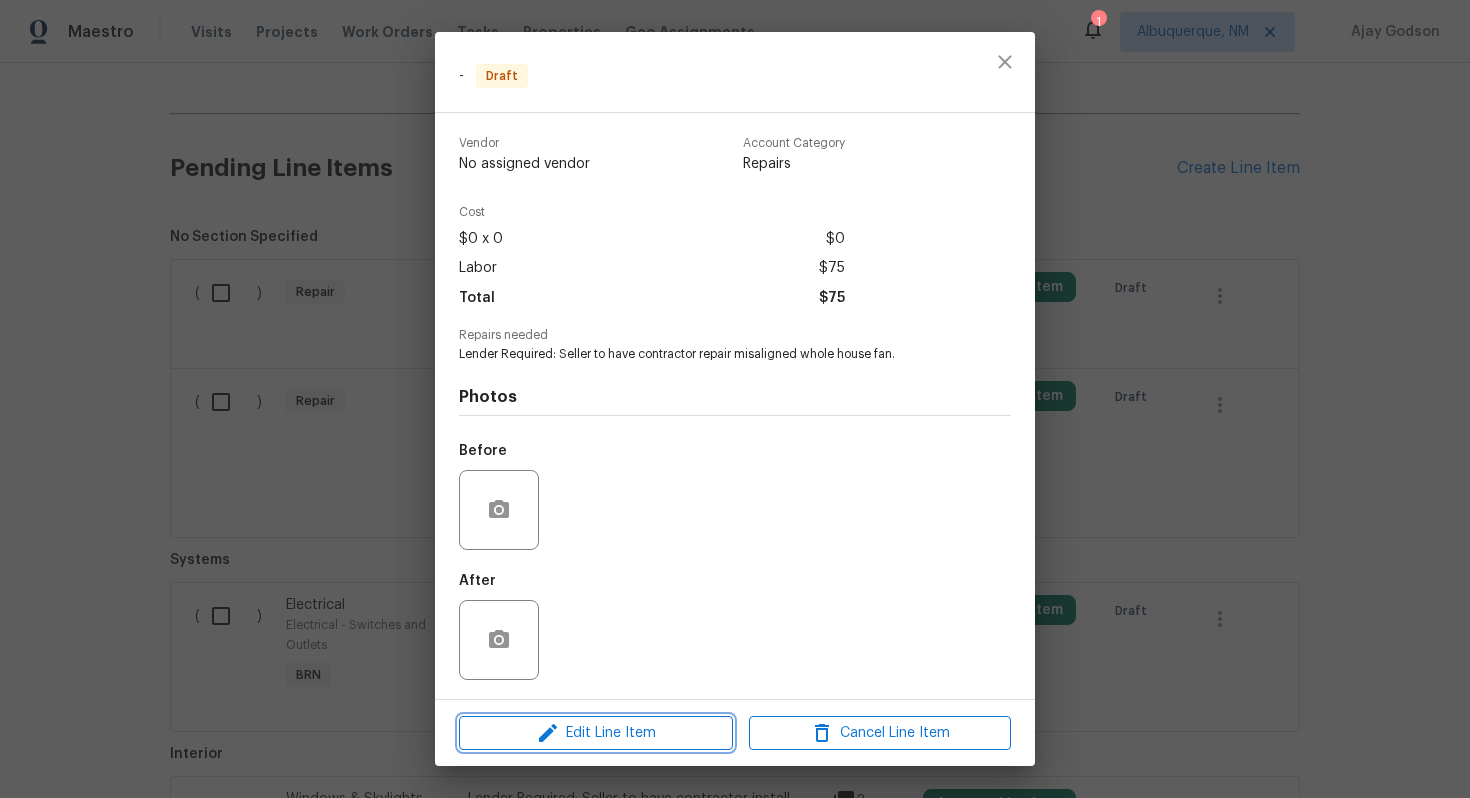 click on "Edit Line Item" at bounding box center [596, 733] 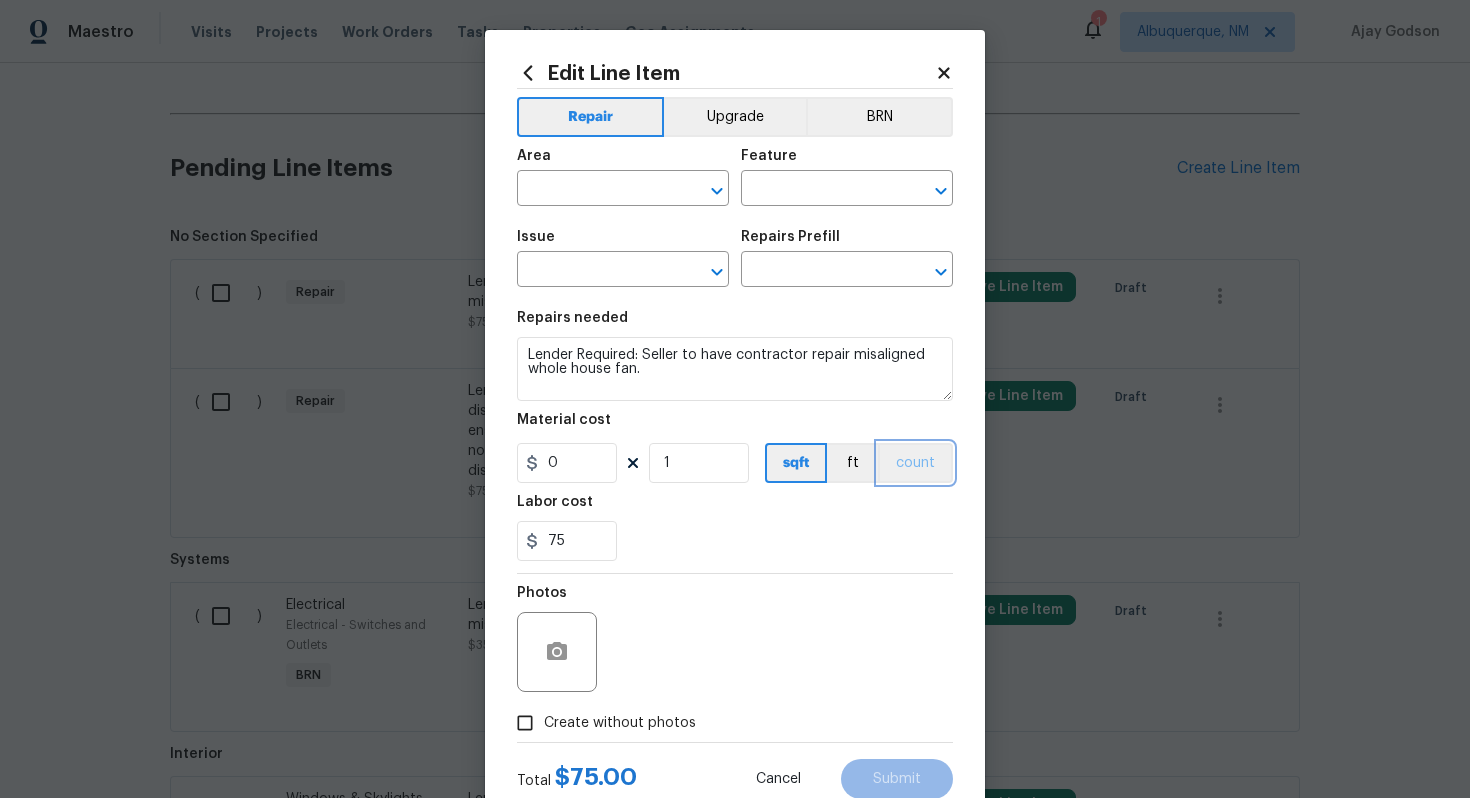 click on "count" at bounding box center [915, 463] 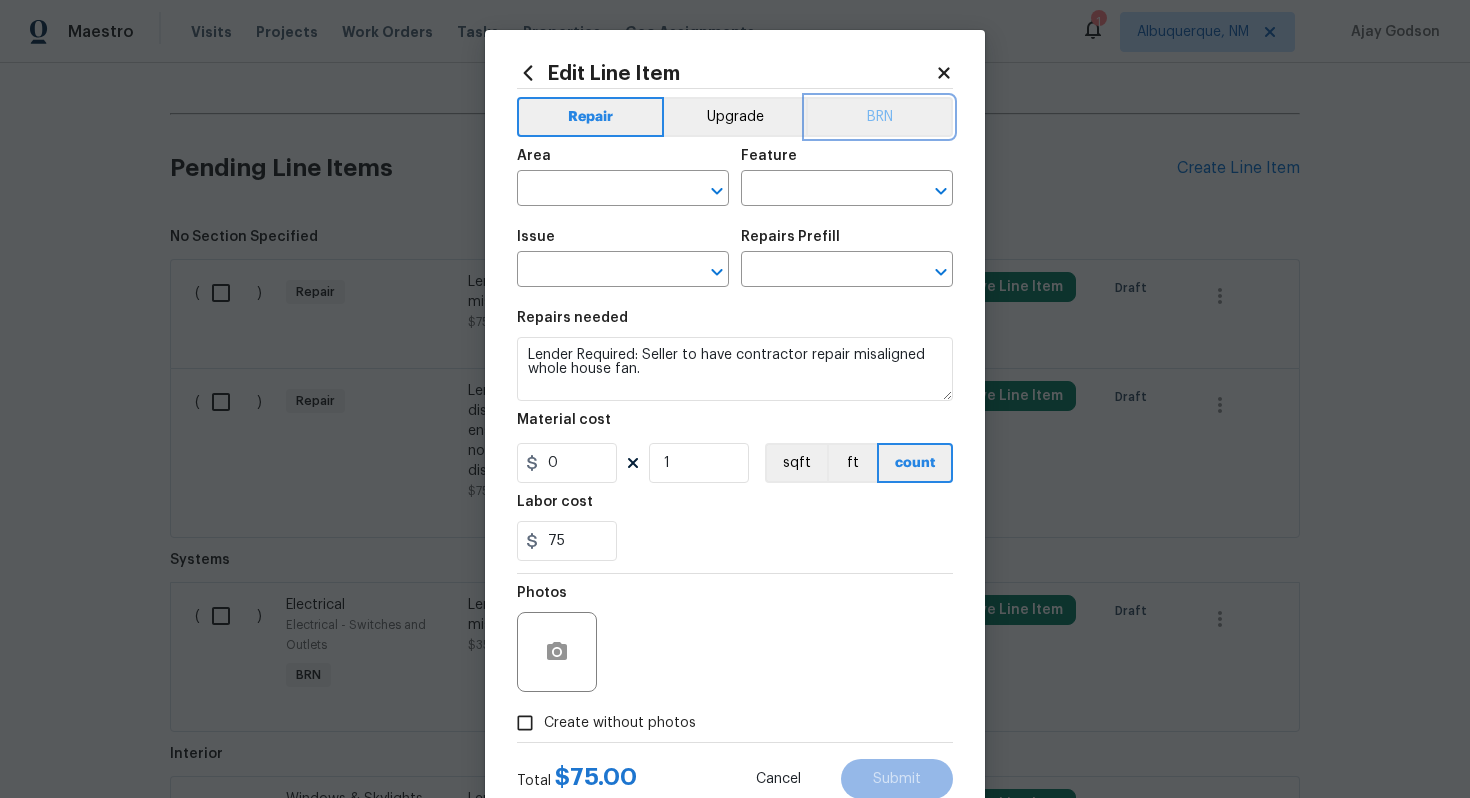 click on "BRN" at bounding box center (879, 117) 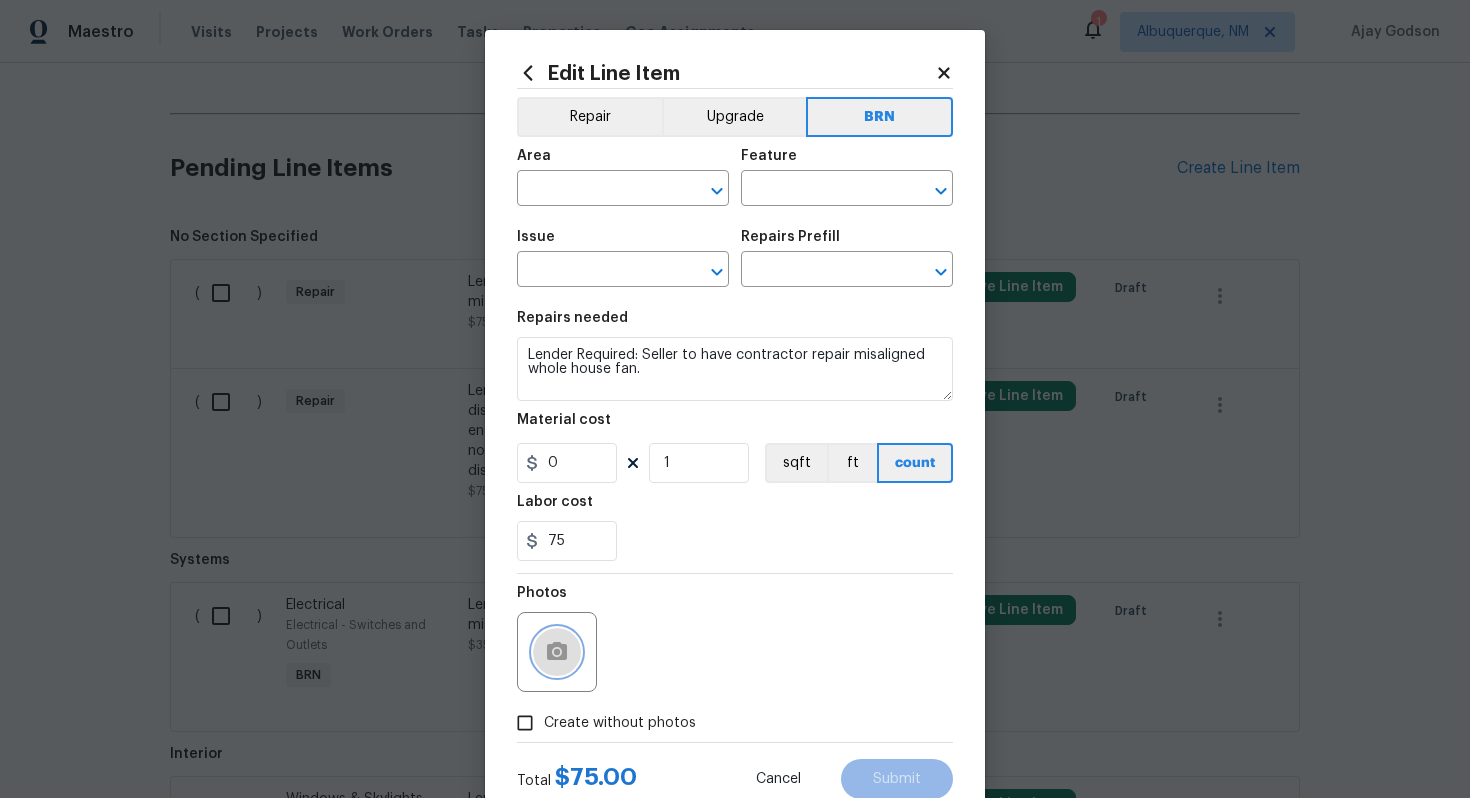 click 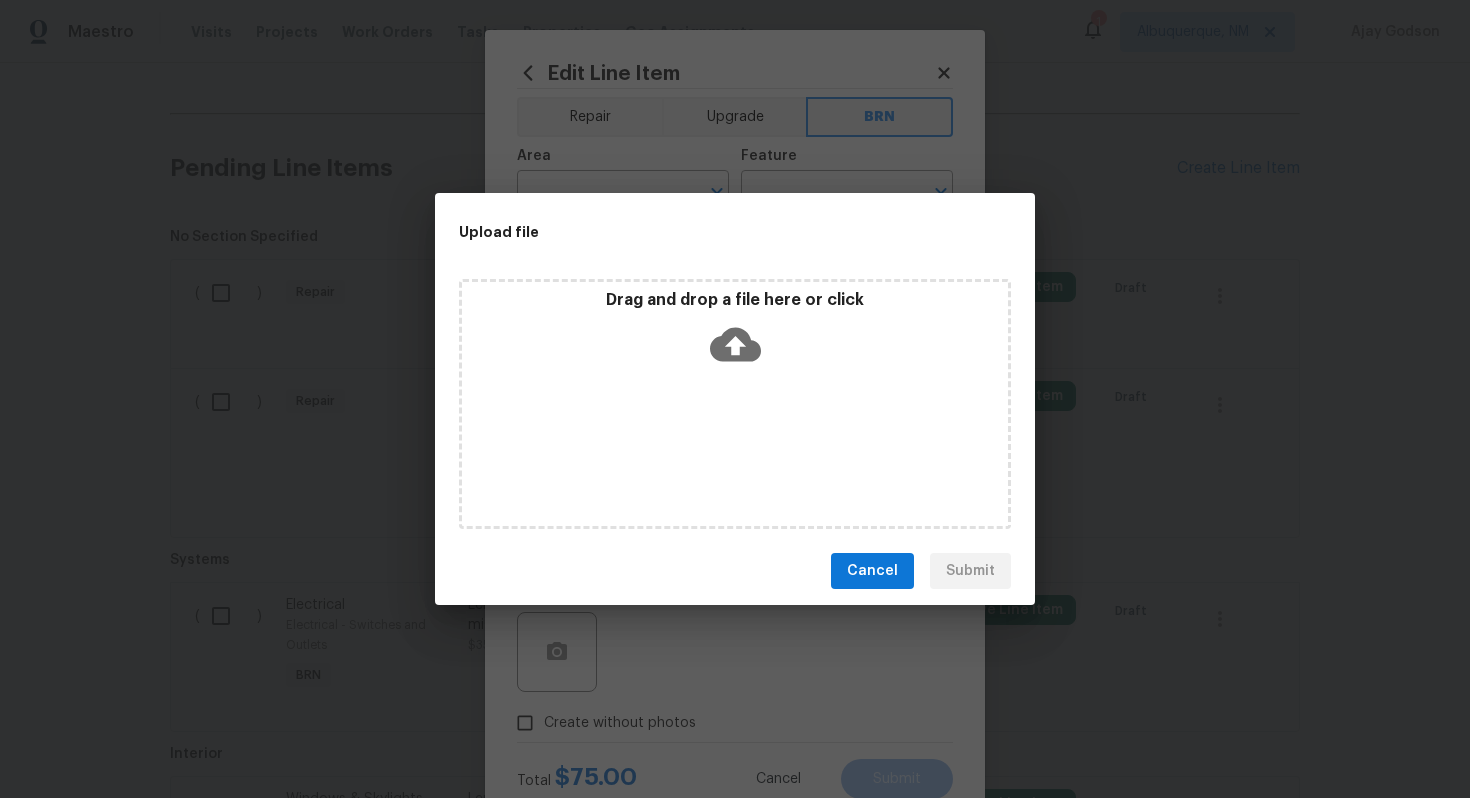 click 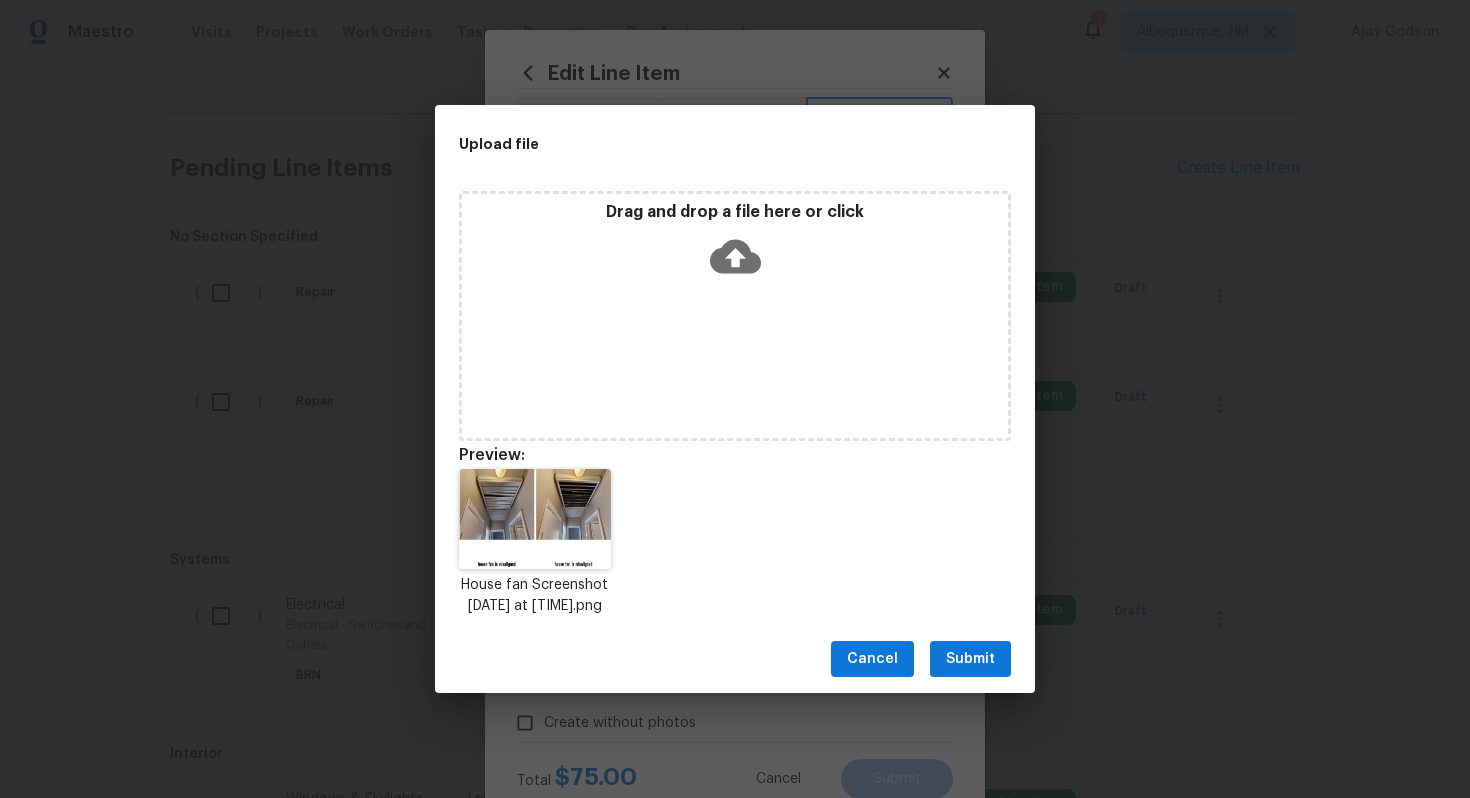click on "Submit" at bounding box center (970, 659) 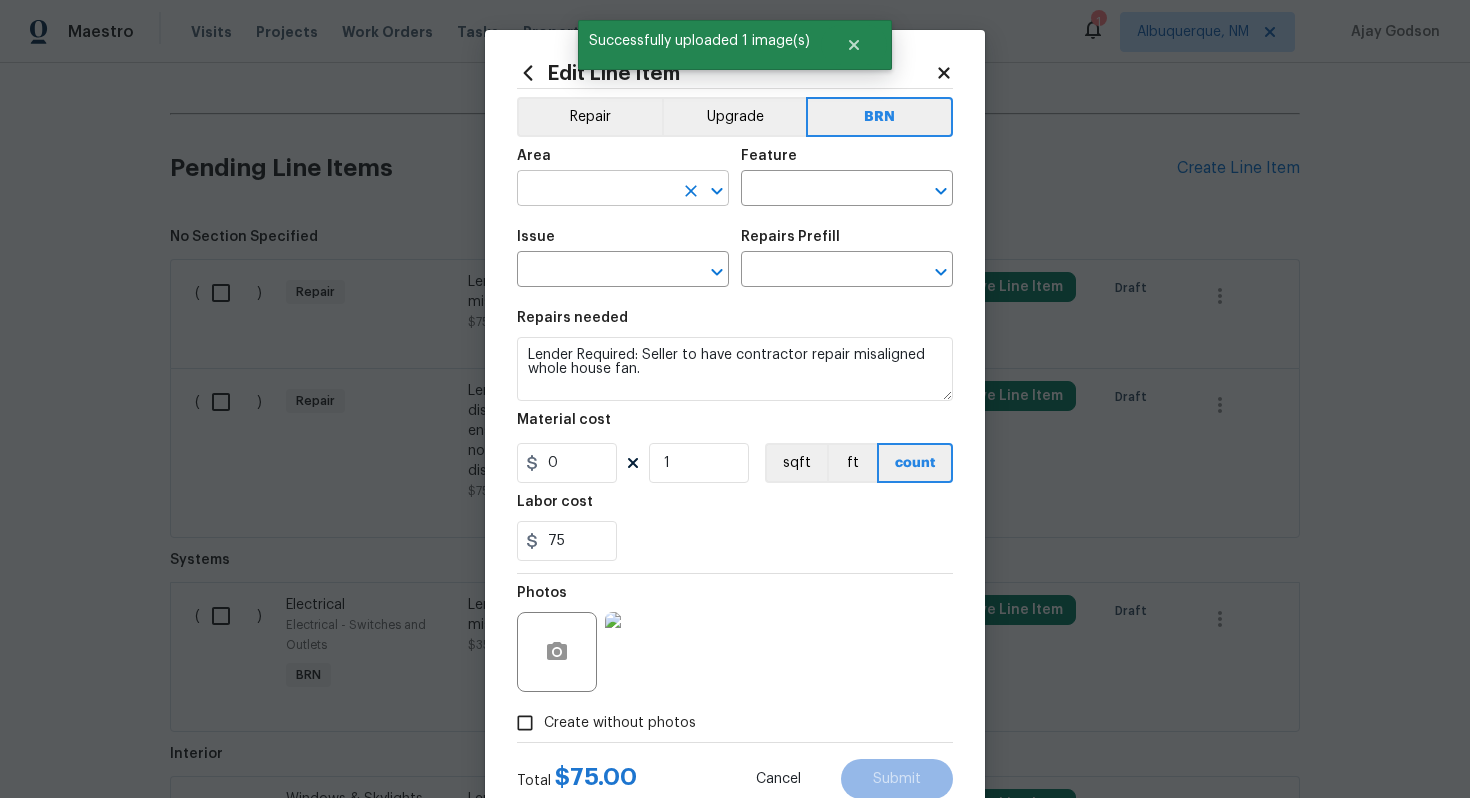 click at bounding box center (595, 190) 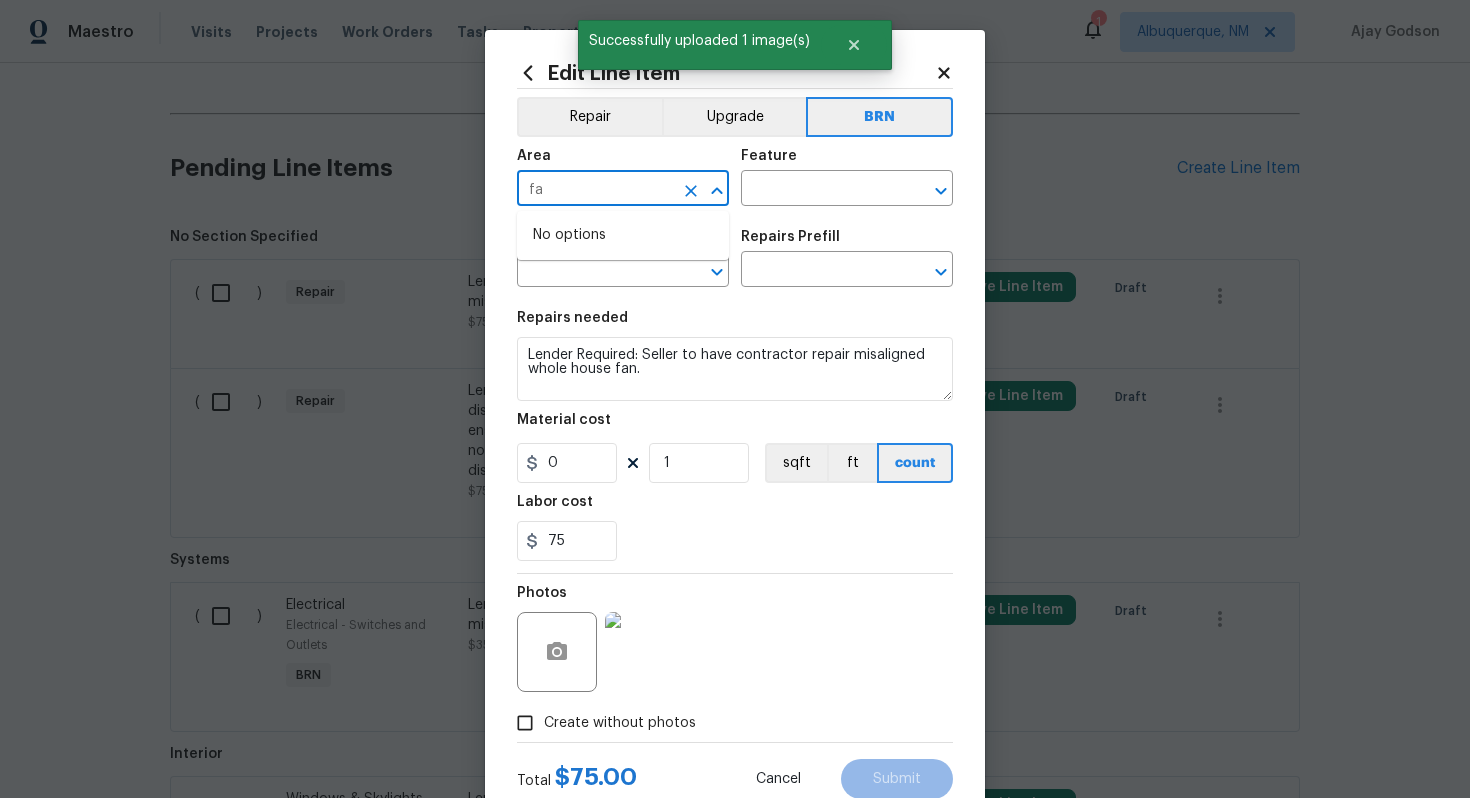 type on "f" 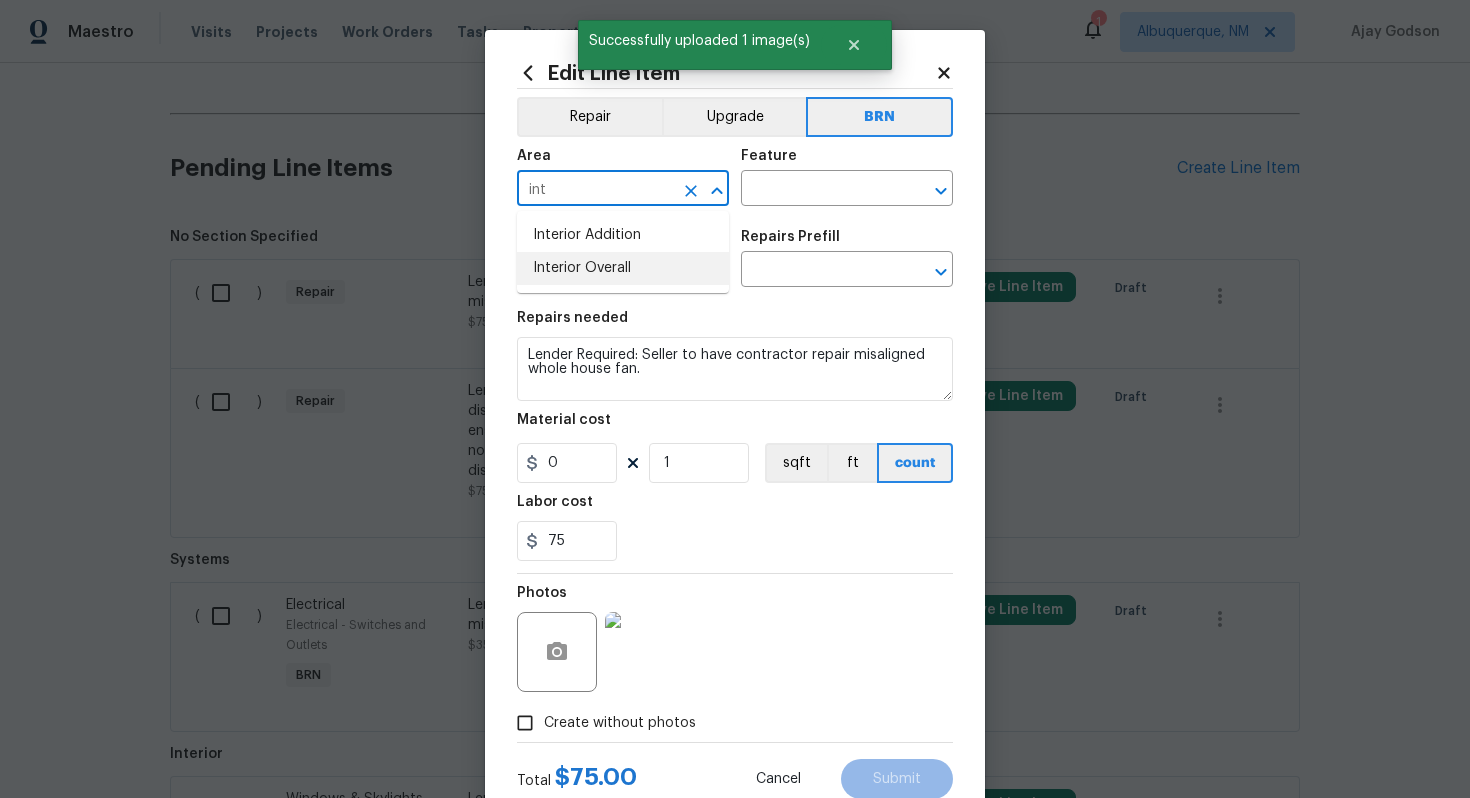 click on "Interior Overall" at bounding box center (623, 268) 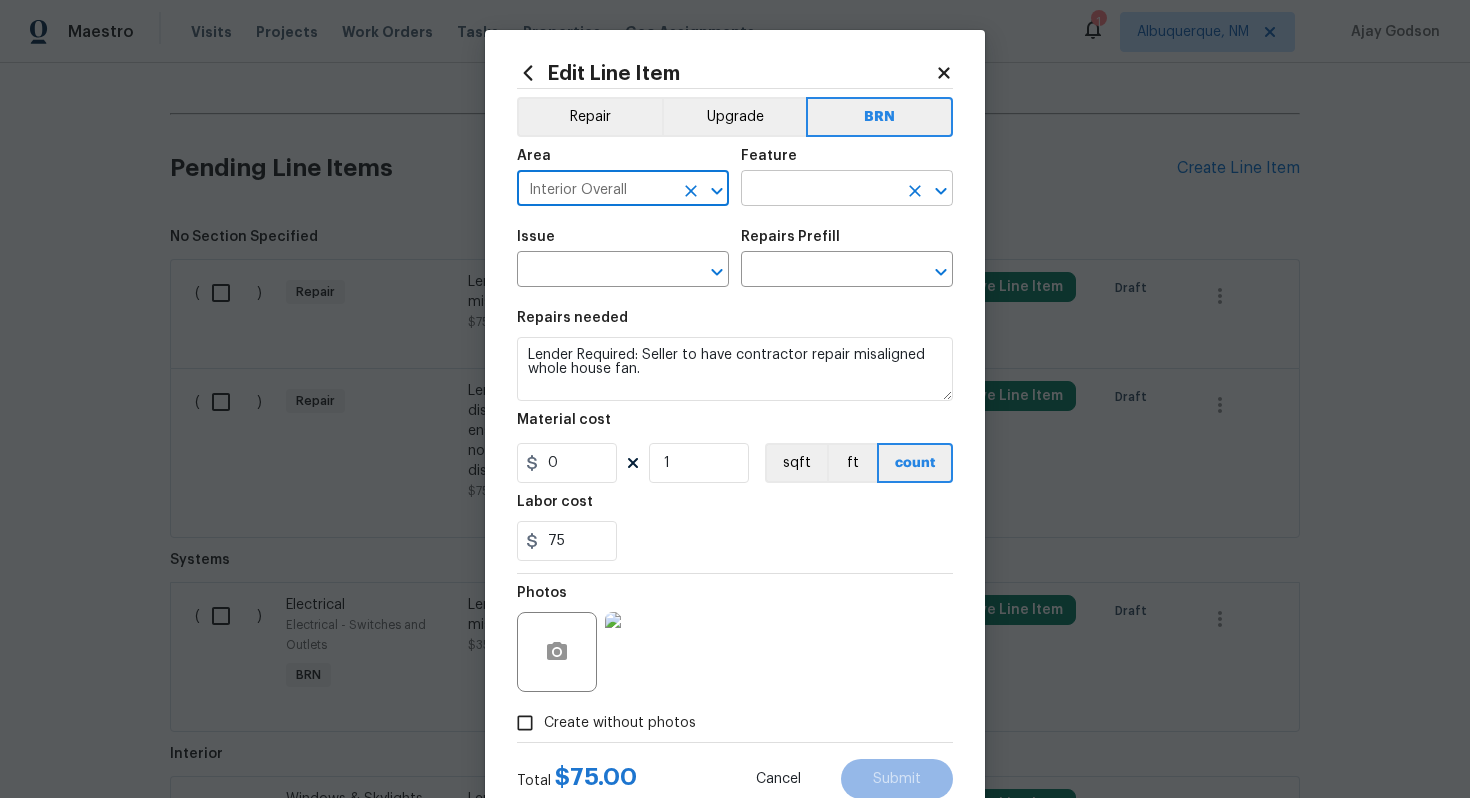 type on "Interior Overall" 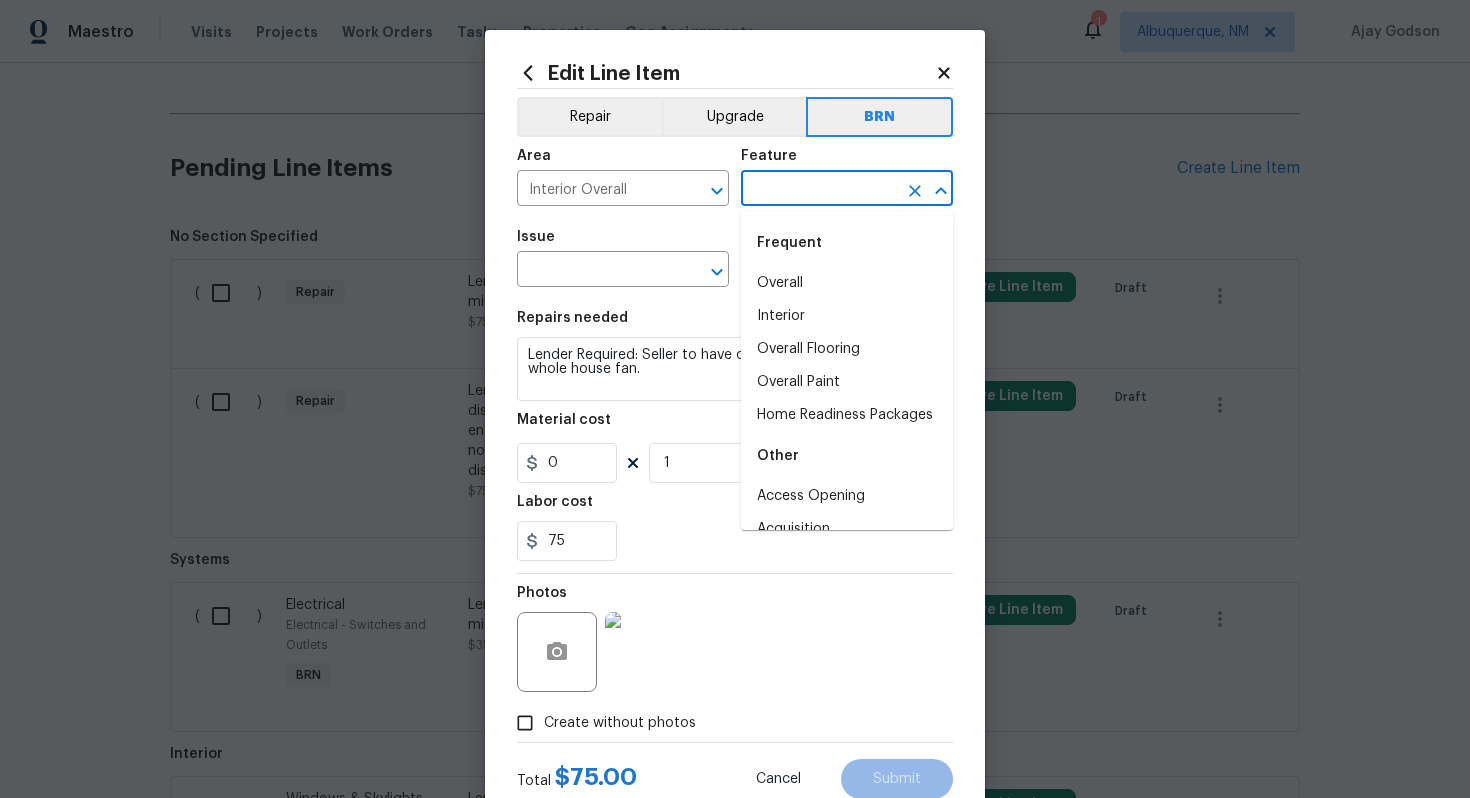 click at bounding box center (819, 190) 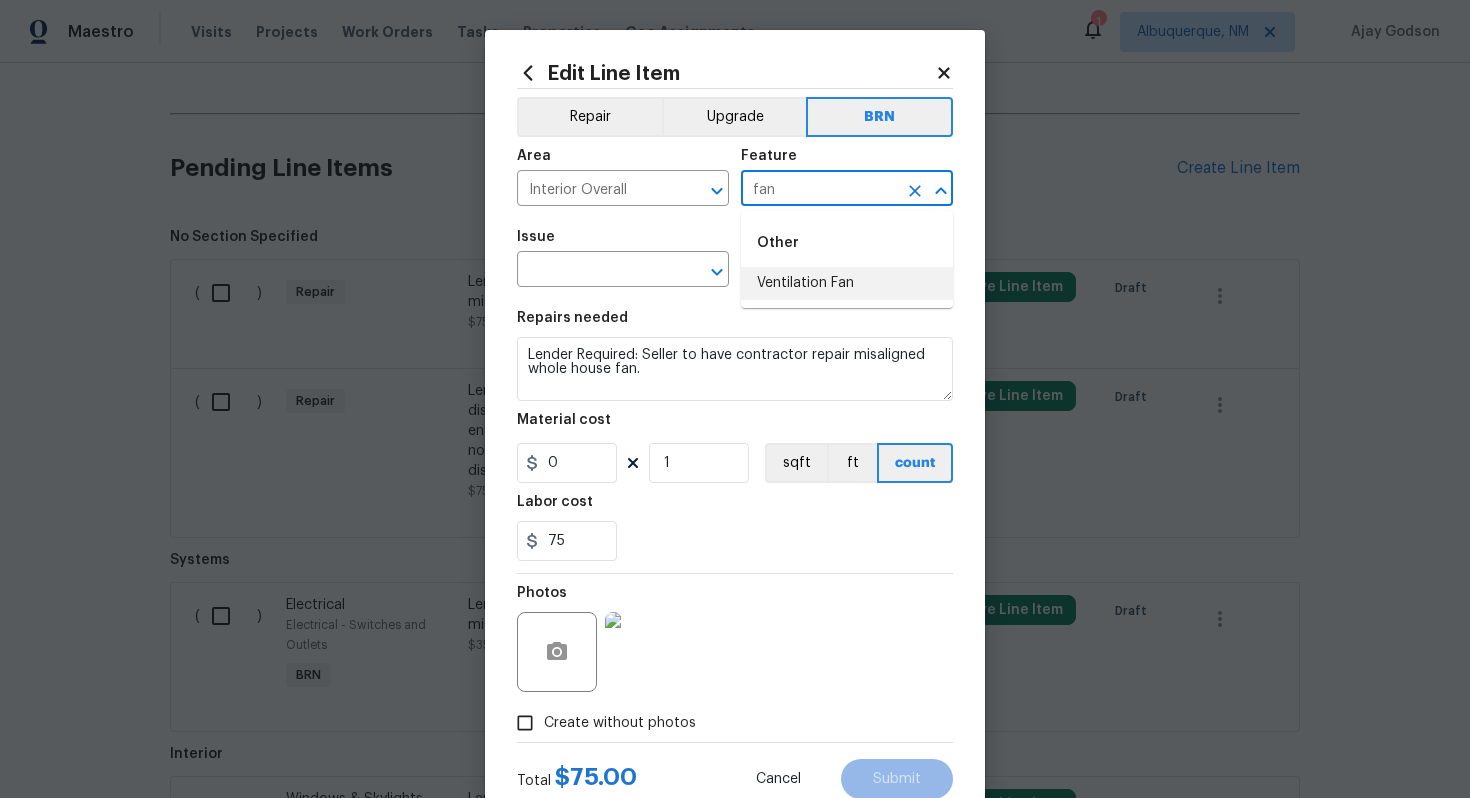 click on "Ventilation Fan" at bounding box center (847, 283) 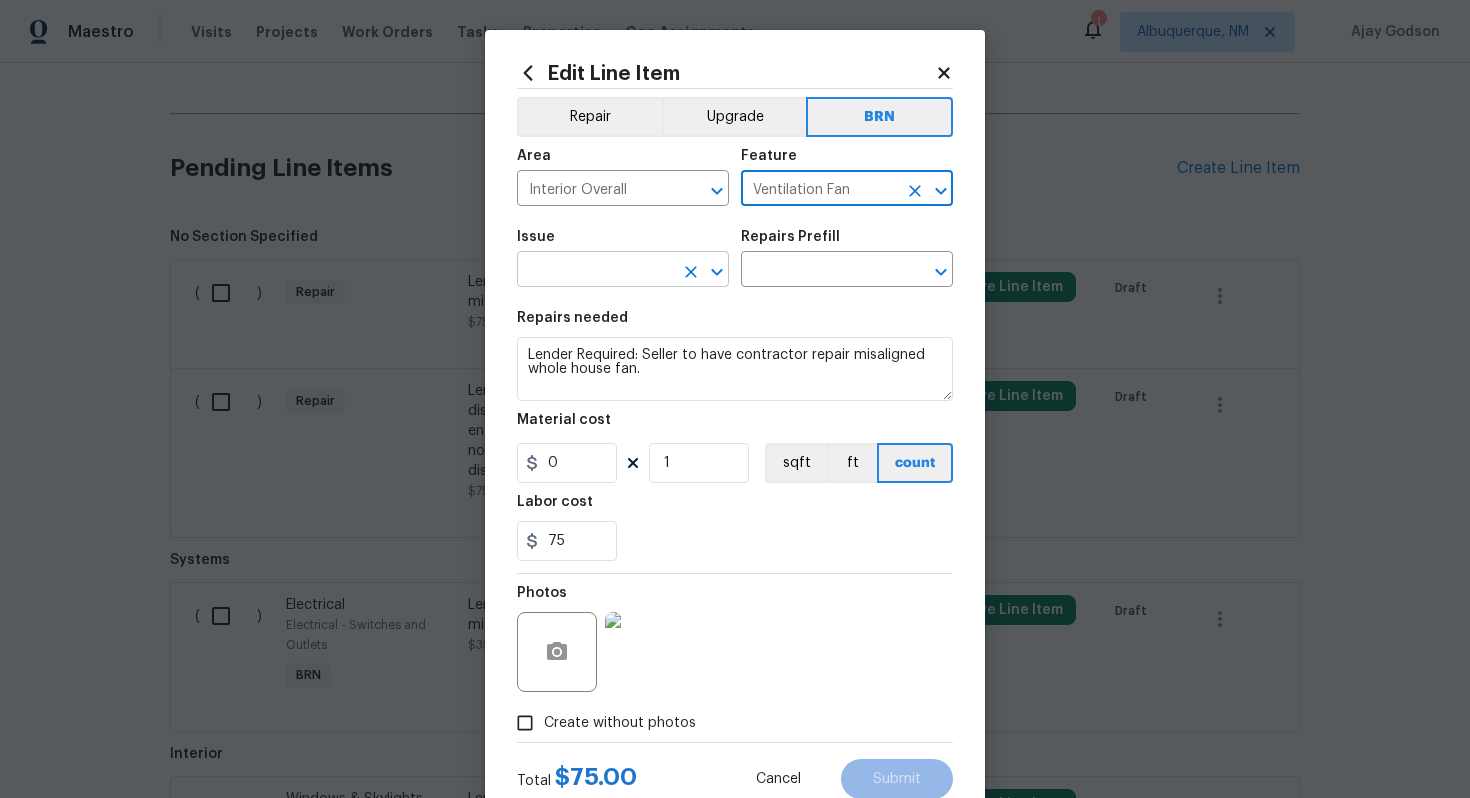 type on "Ventilation Fan" 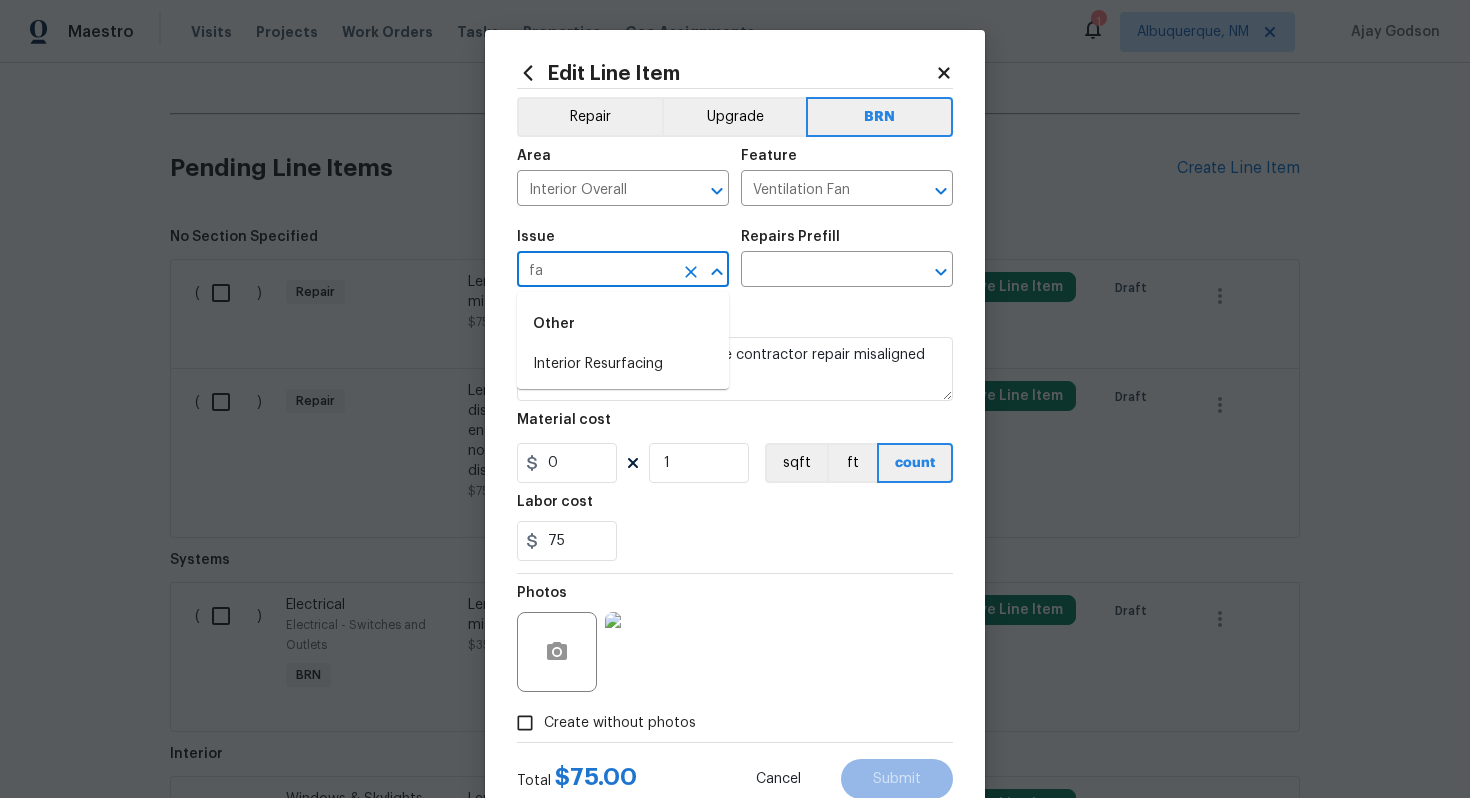 type on "f" 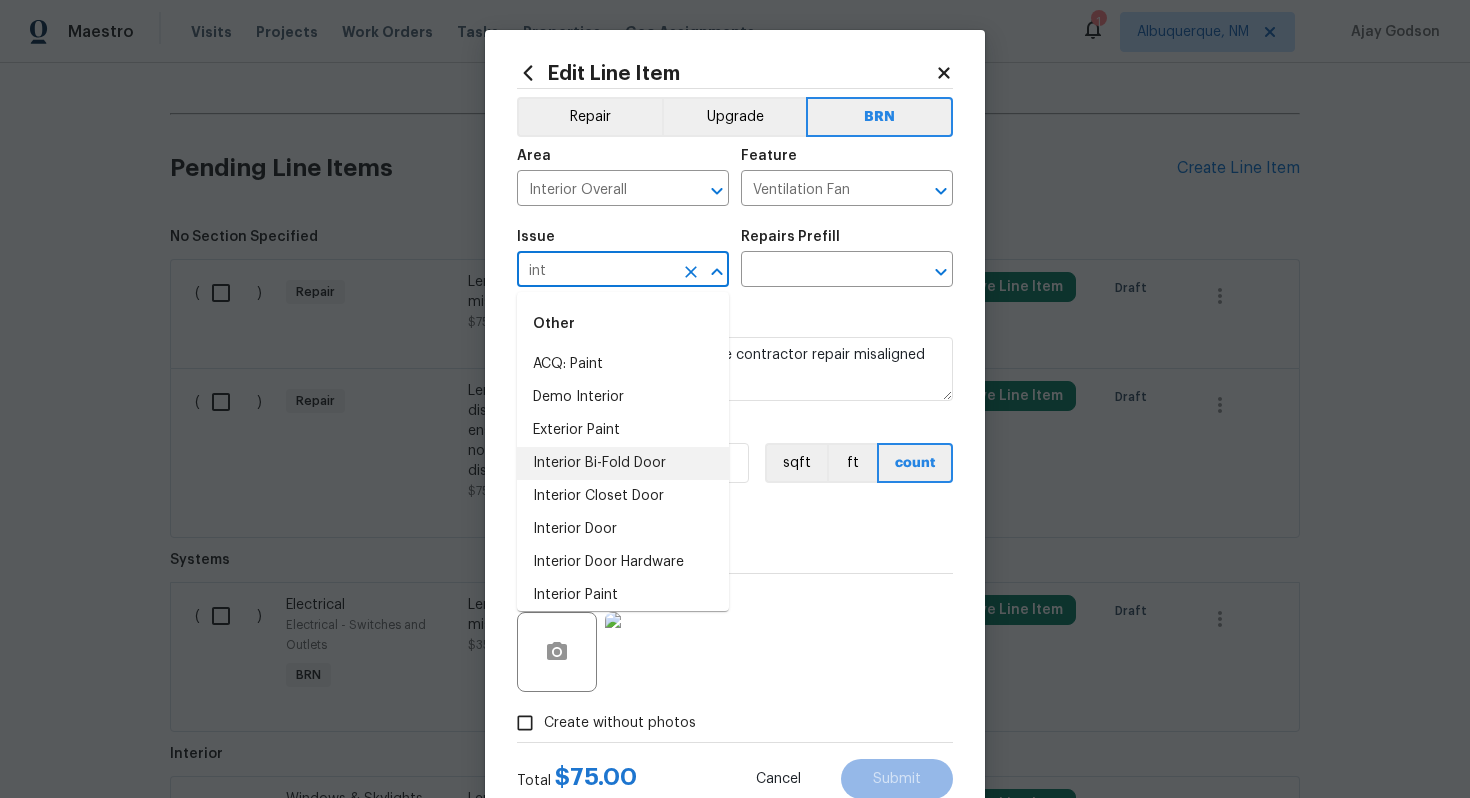 click on "Interior Bi-Fold Door" at bounding box center (623, 463) 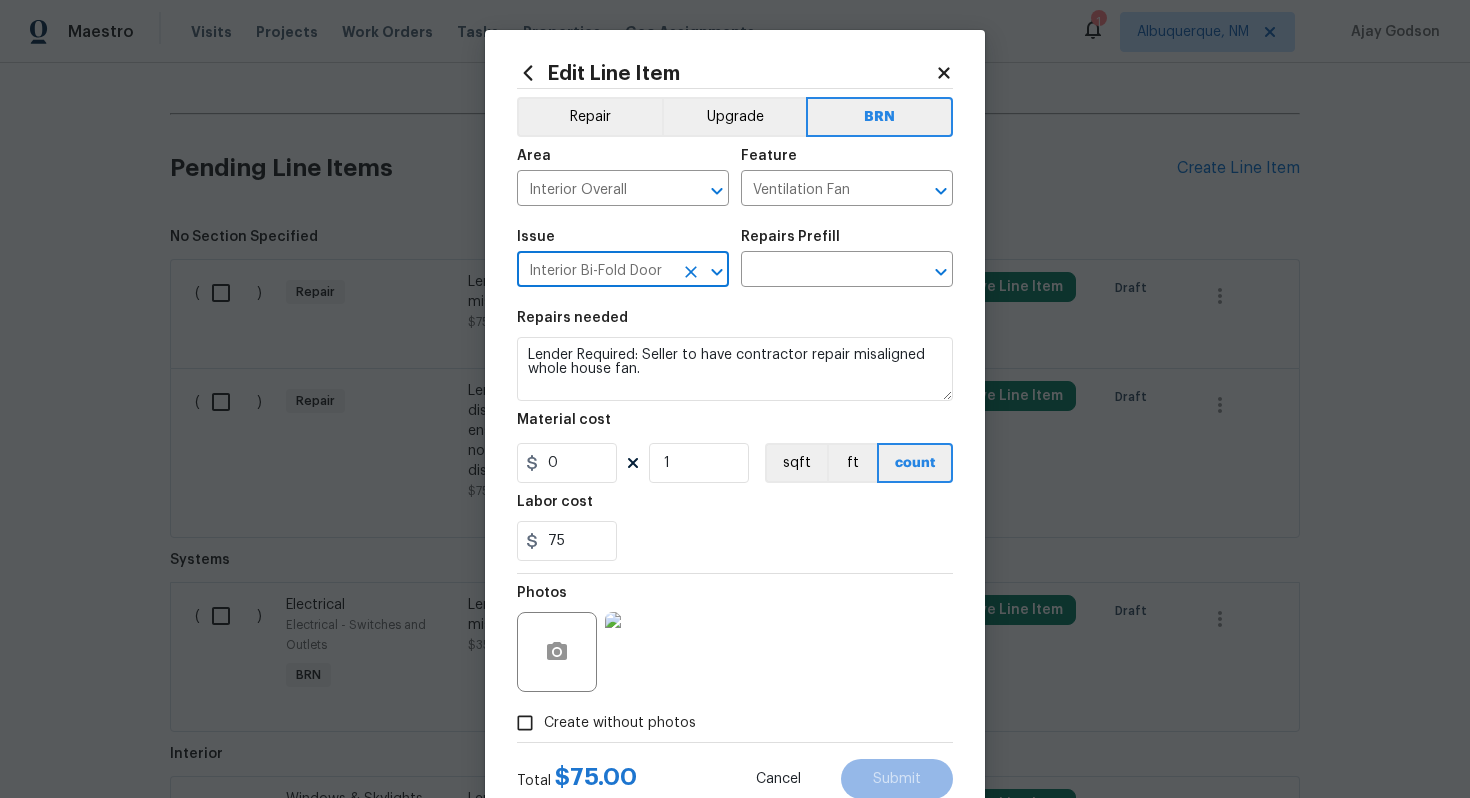 type on "Interior Bi-Fold Door" 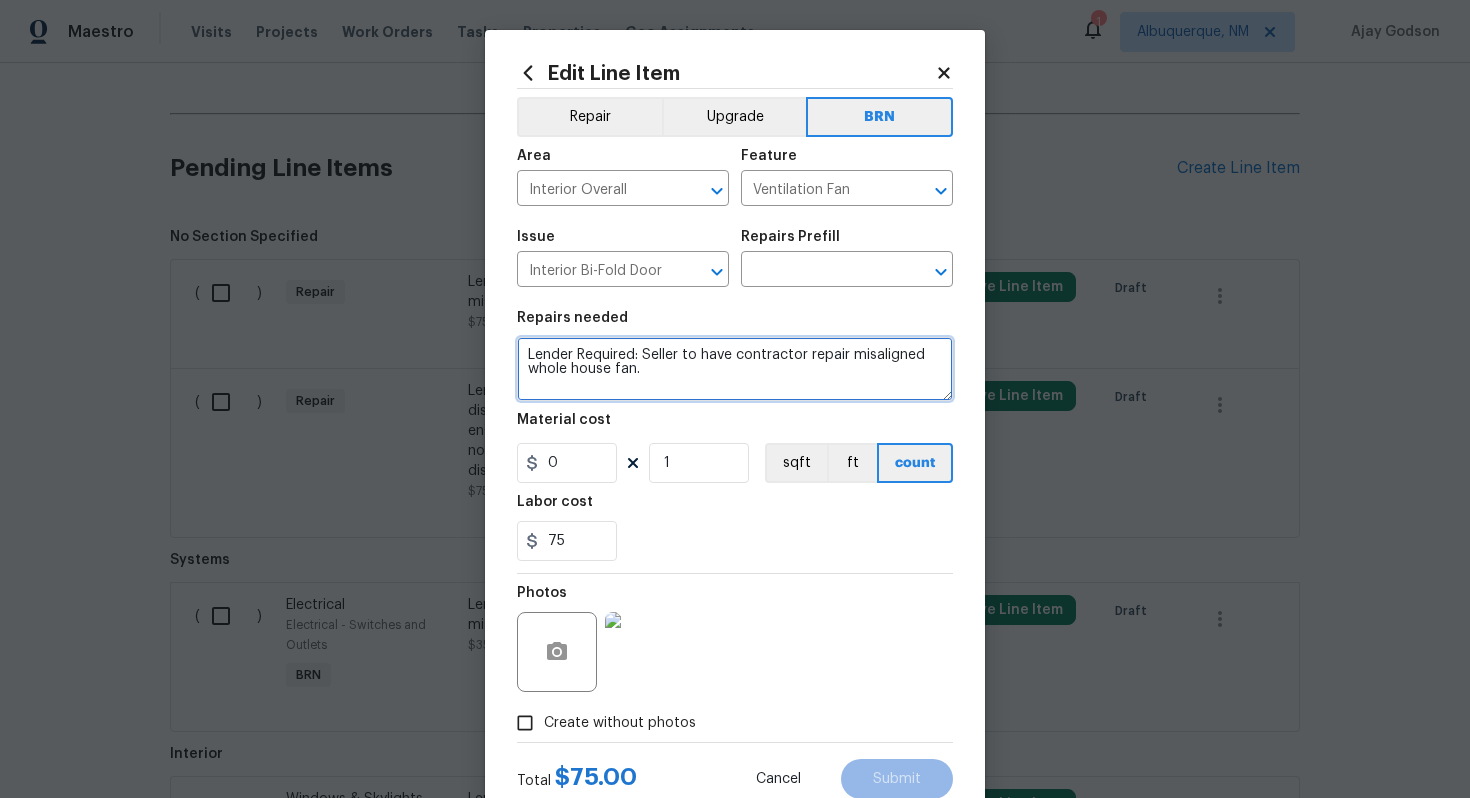 drag, startPoint x: 525, startPoint y: 359, endPoint x: 686, endPoint y: 394, distance: 164.76044 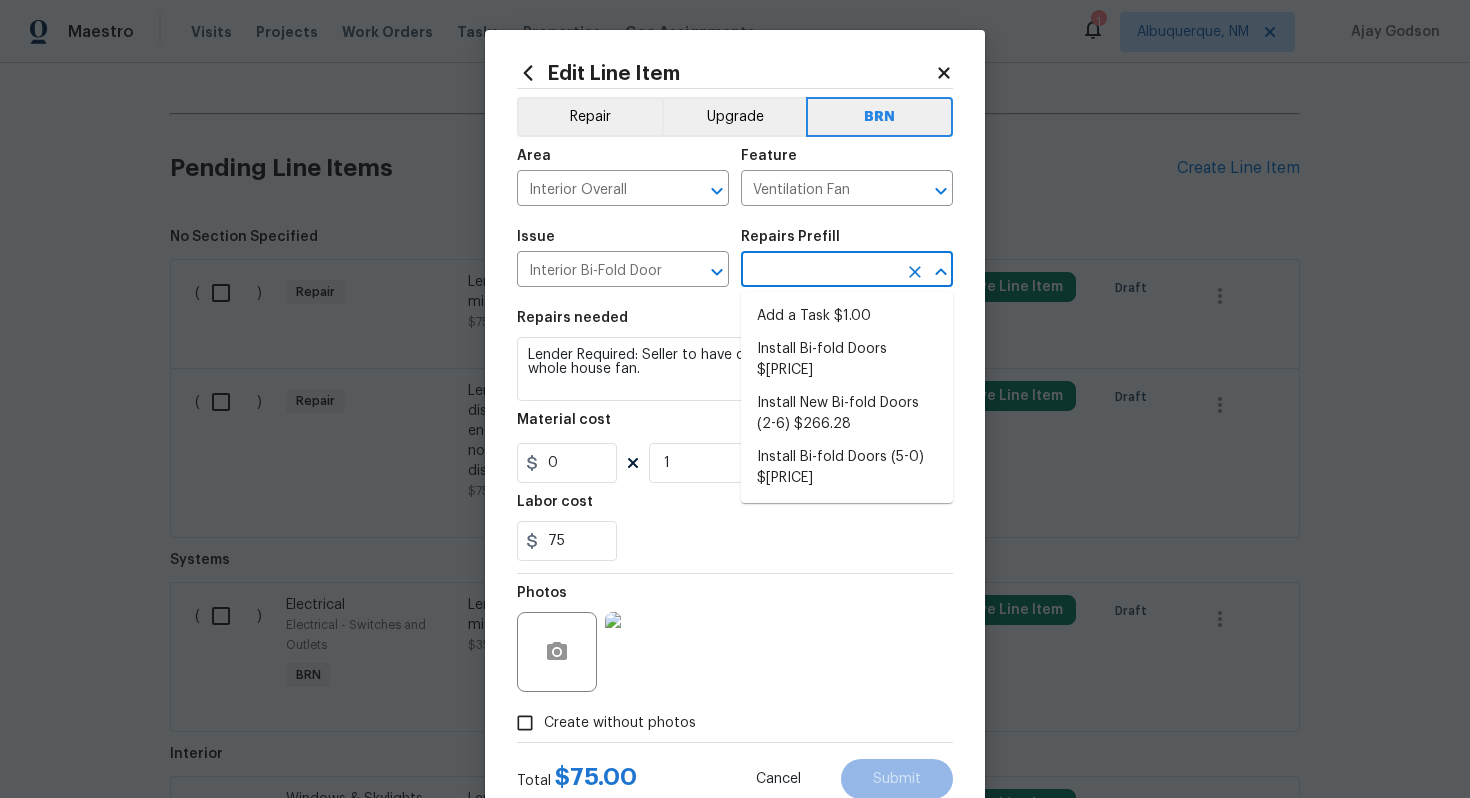 click at bounding box center (819, 271) 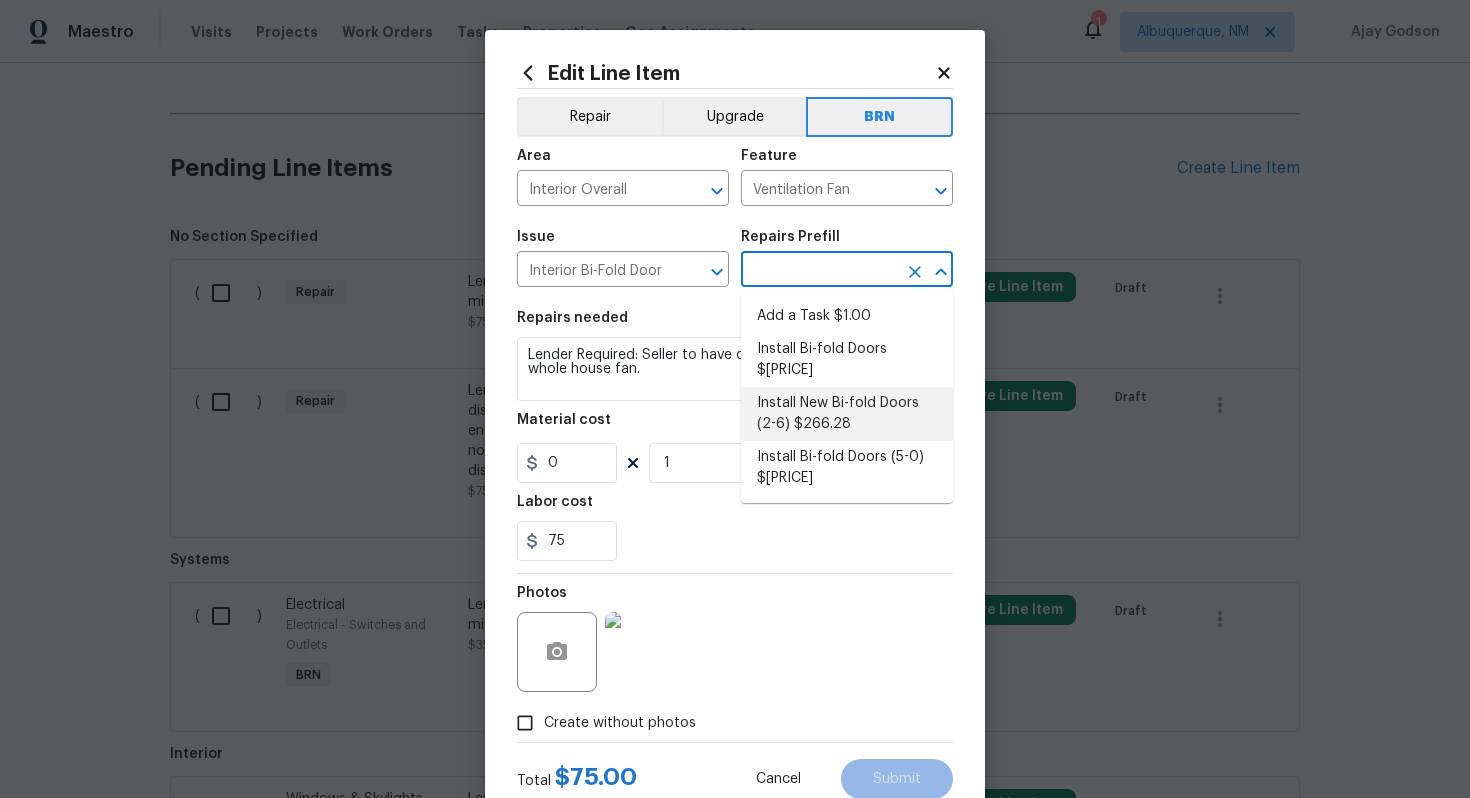click on "Install New Bi-fold Doors (2-6) $266.28" at bounding box center [847, 414] 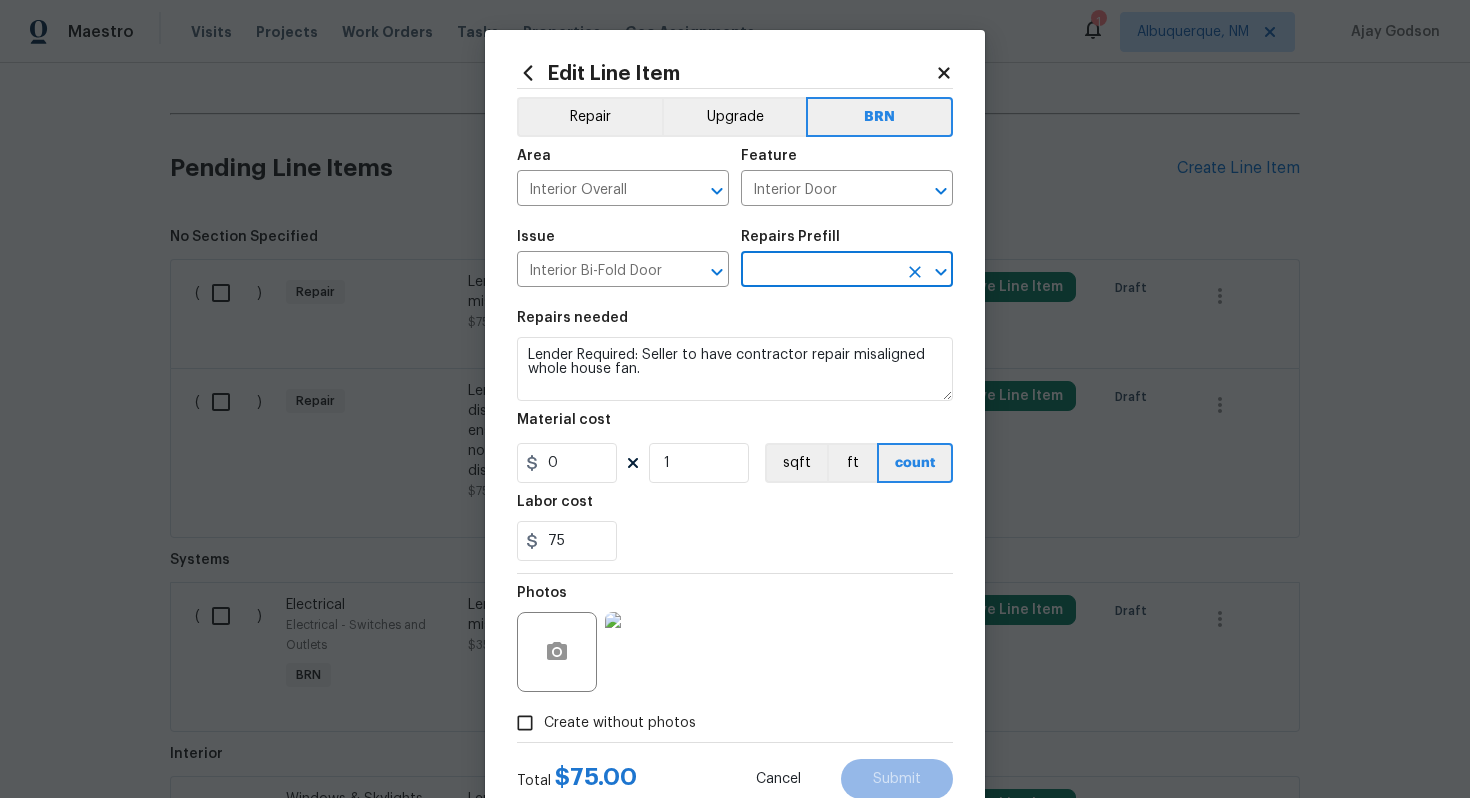 type on "Install New Bi-fold Doors (2-6) $266.28" 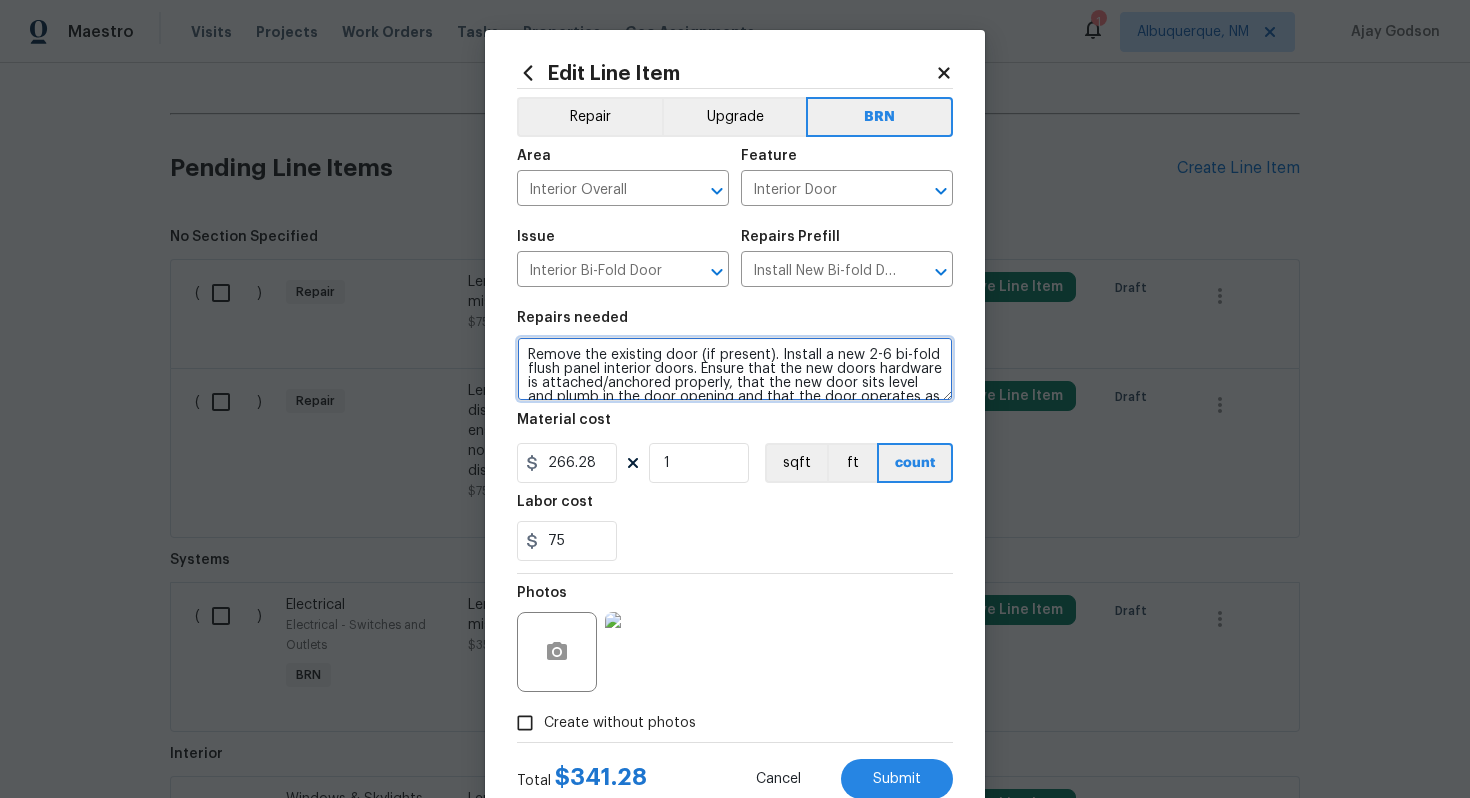 scroll, scrollTop: 28, scrollLeft: 0, axis: vertical 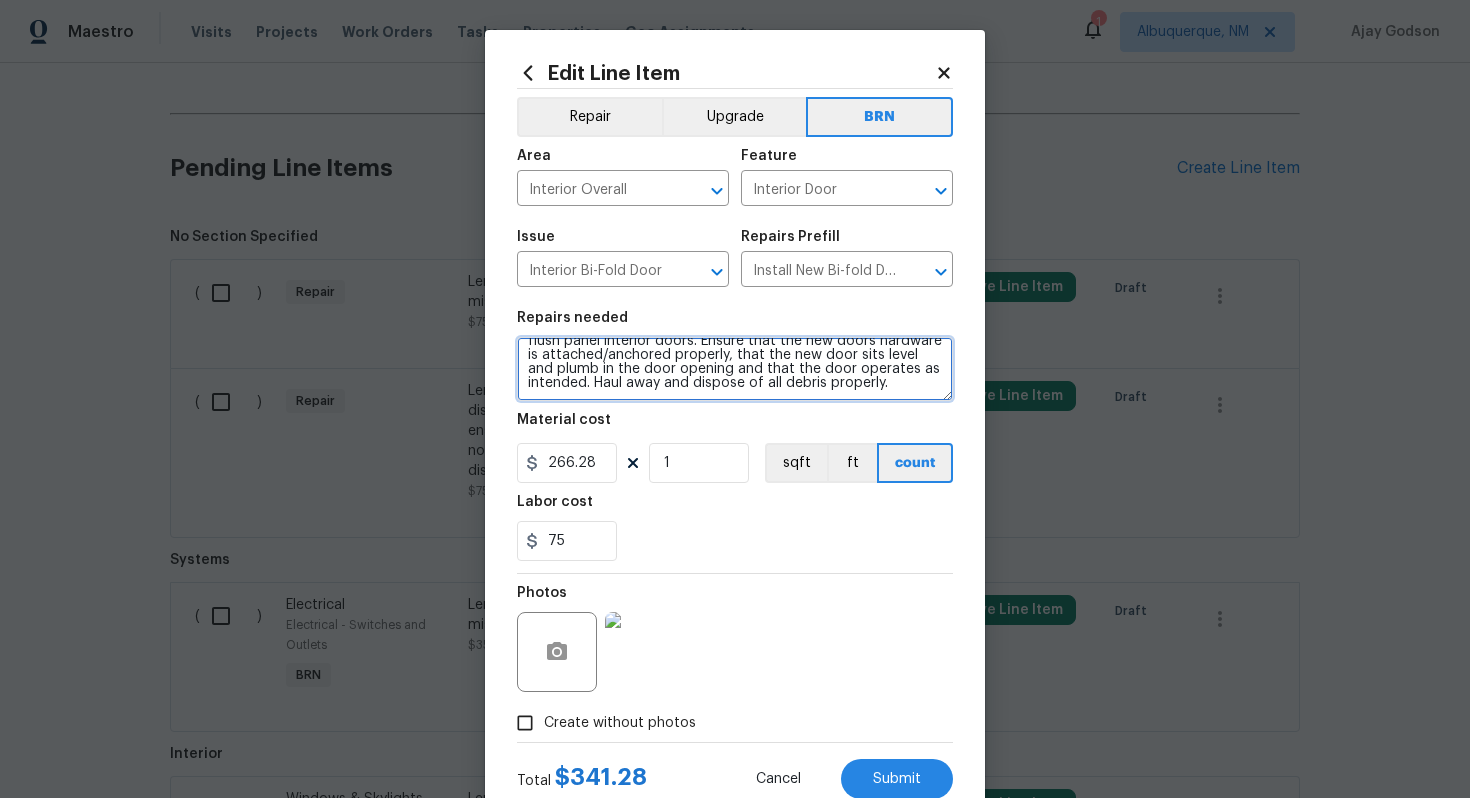 drag, startPoint x: 527, startPoint y: 352, endPoint x: 666, endPoint y: 419, distance: 154.30489 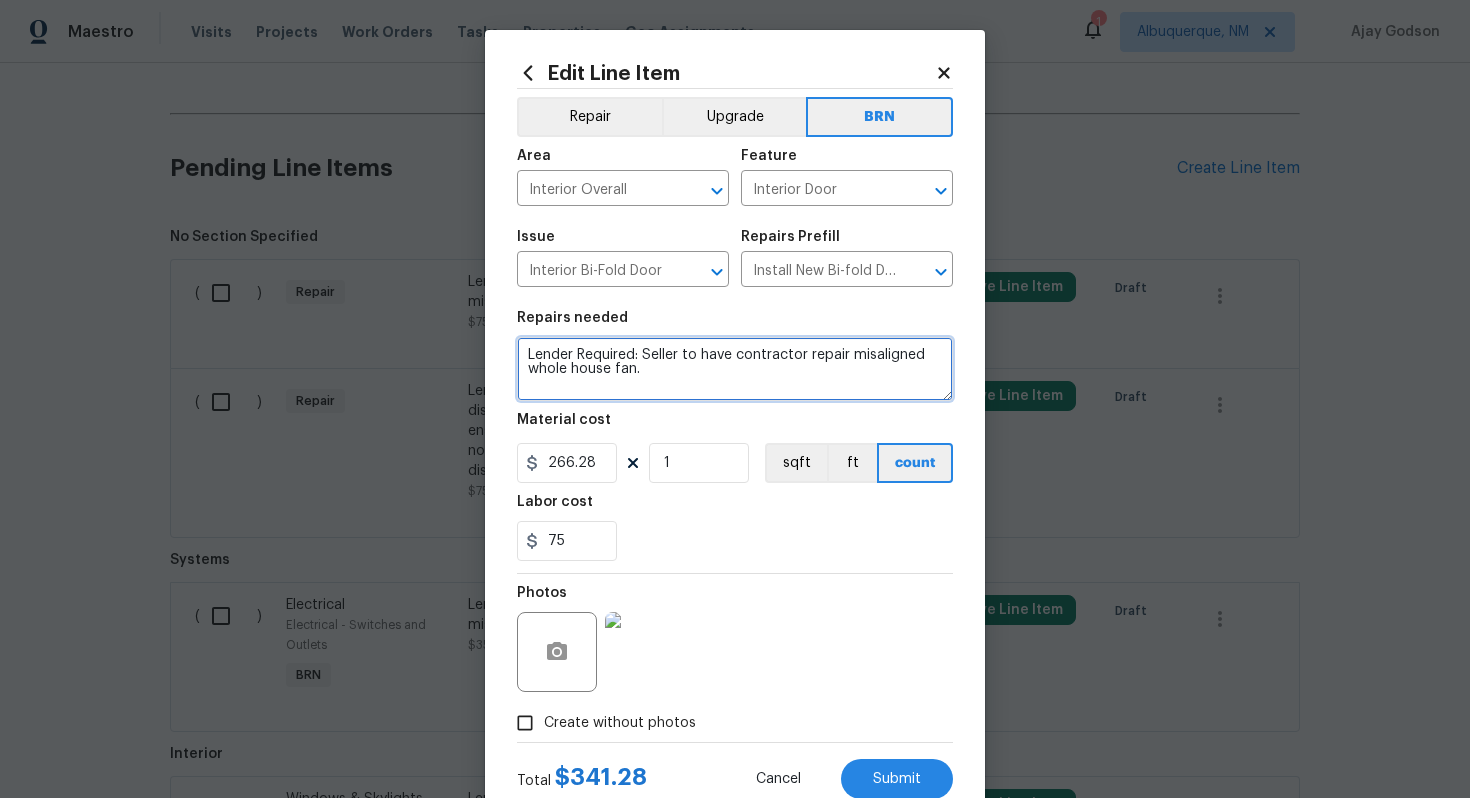 scroll, scrollTop: 0, scrollLeft: 0, axis: both 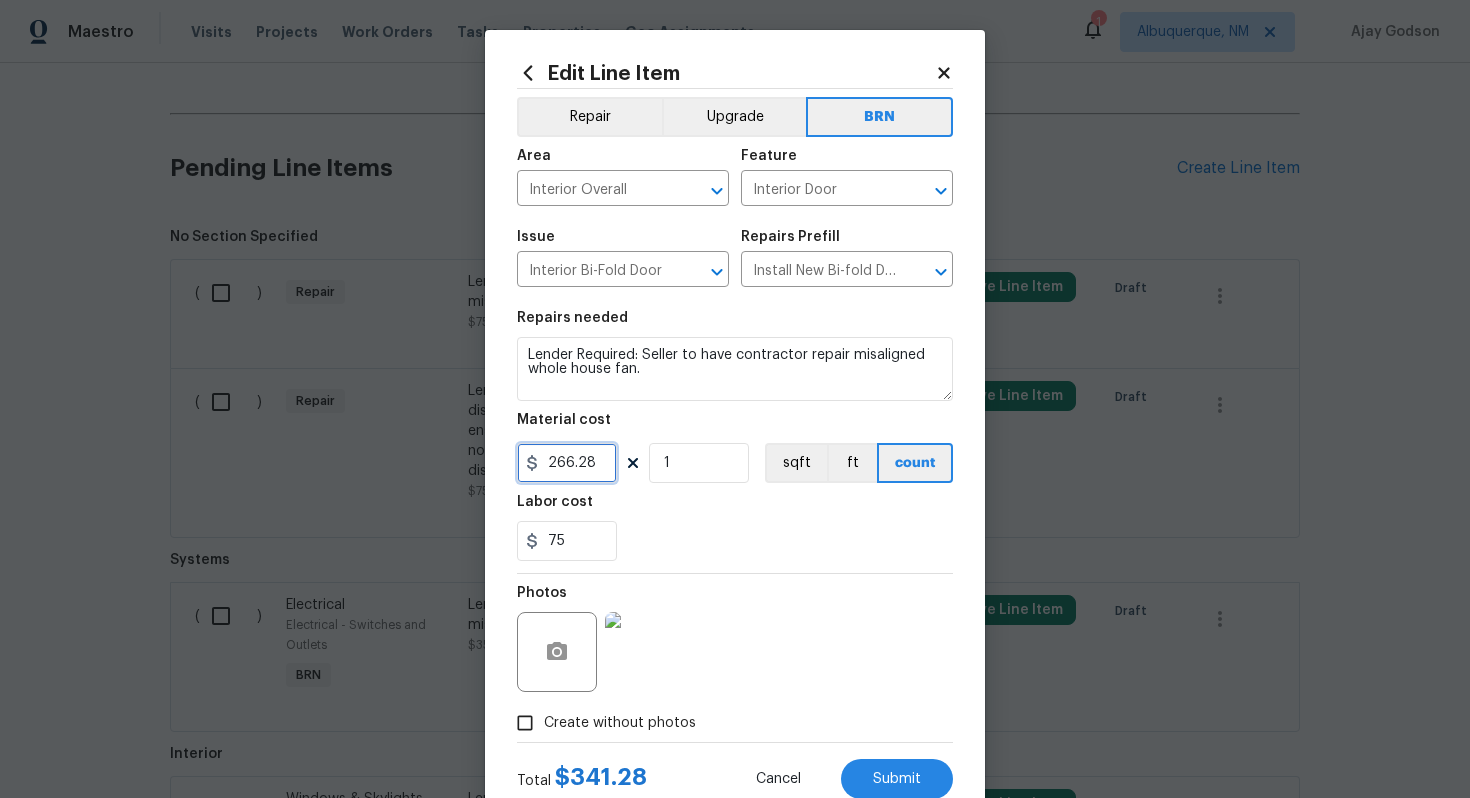 drag, startPoint x: 606, startPoint y: 455, endPoint x: 511, endPoint y: 469, distance: 96.02604 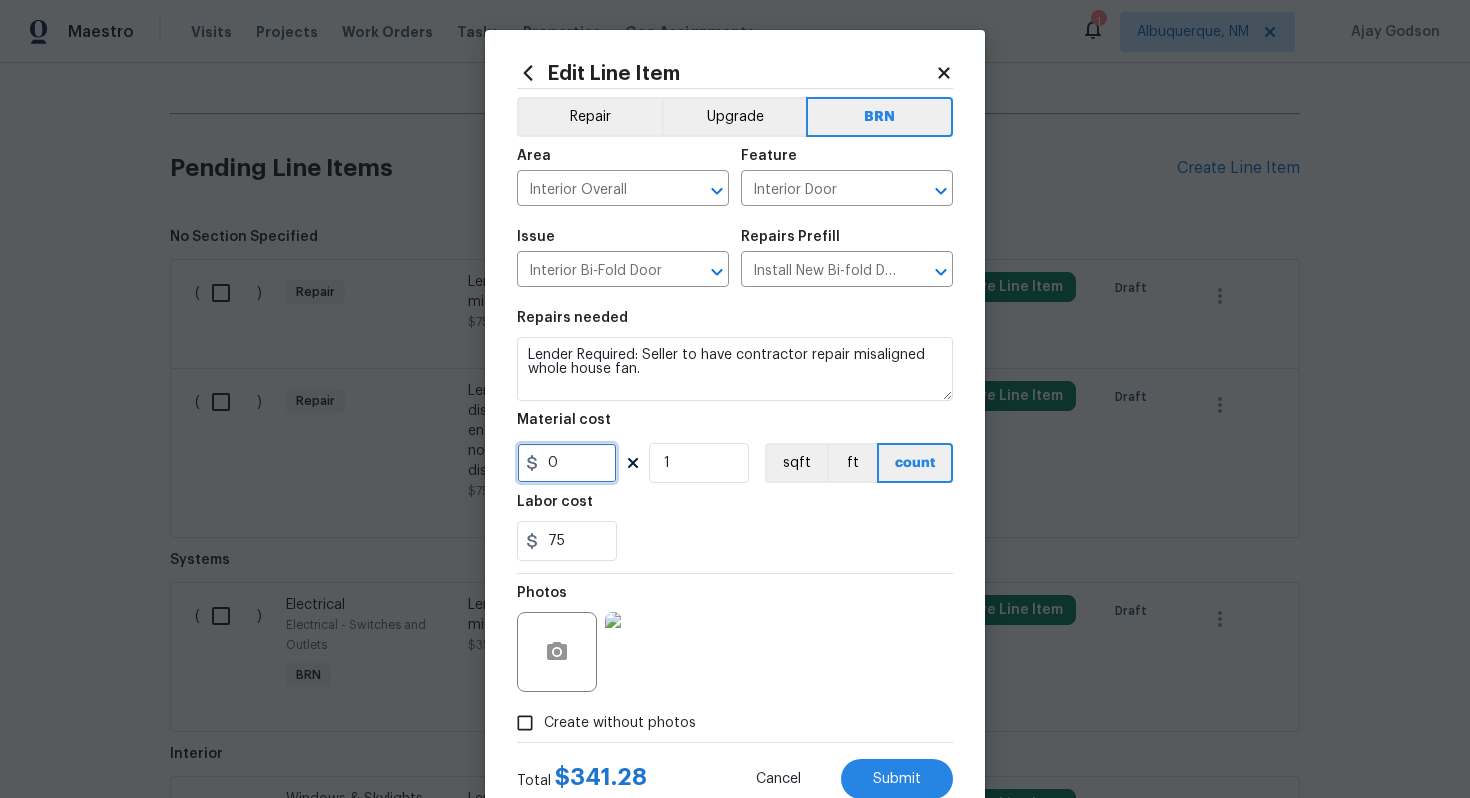 type on "0" 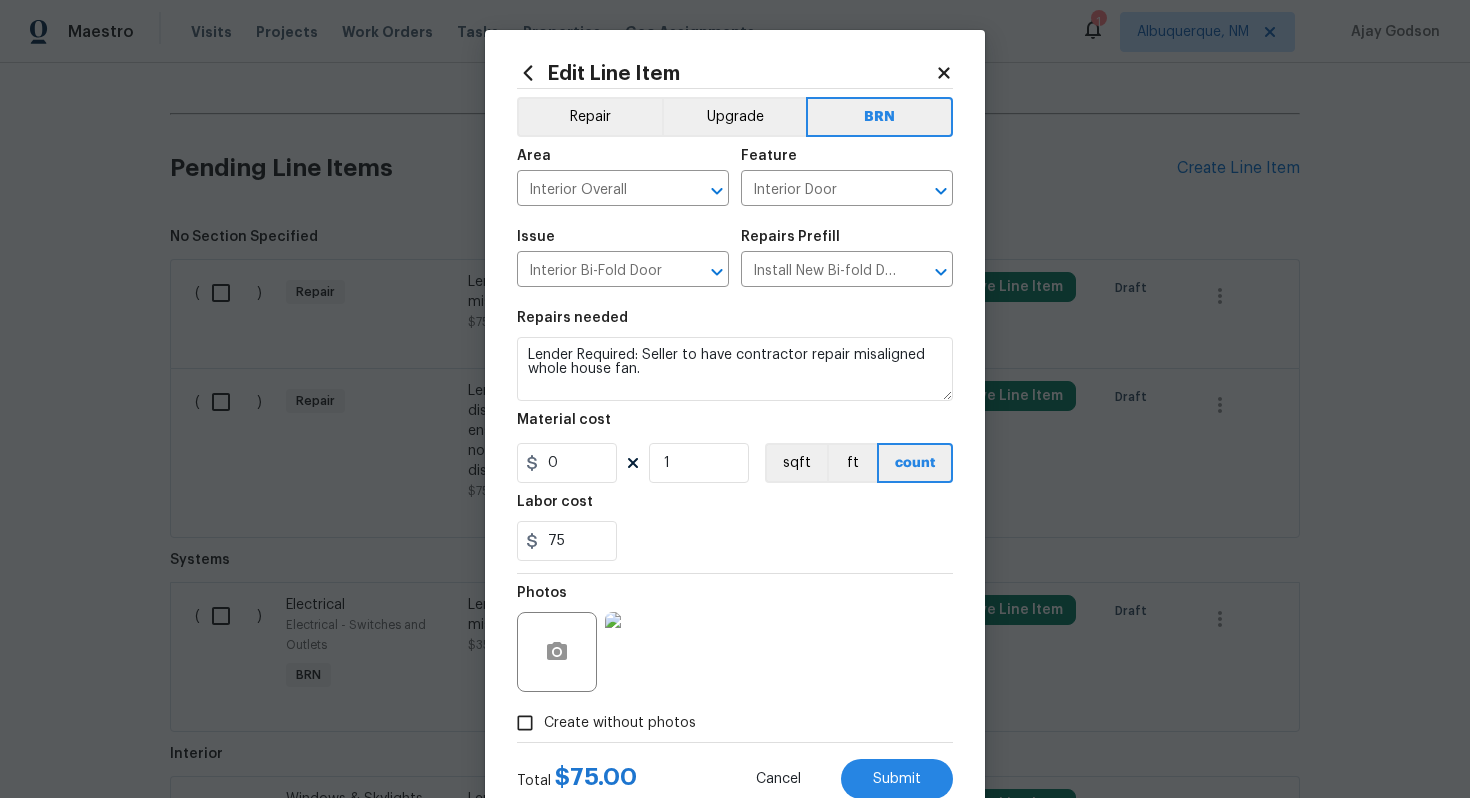 click on "75" at bounding box center (735, 541) 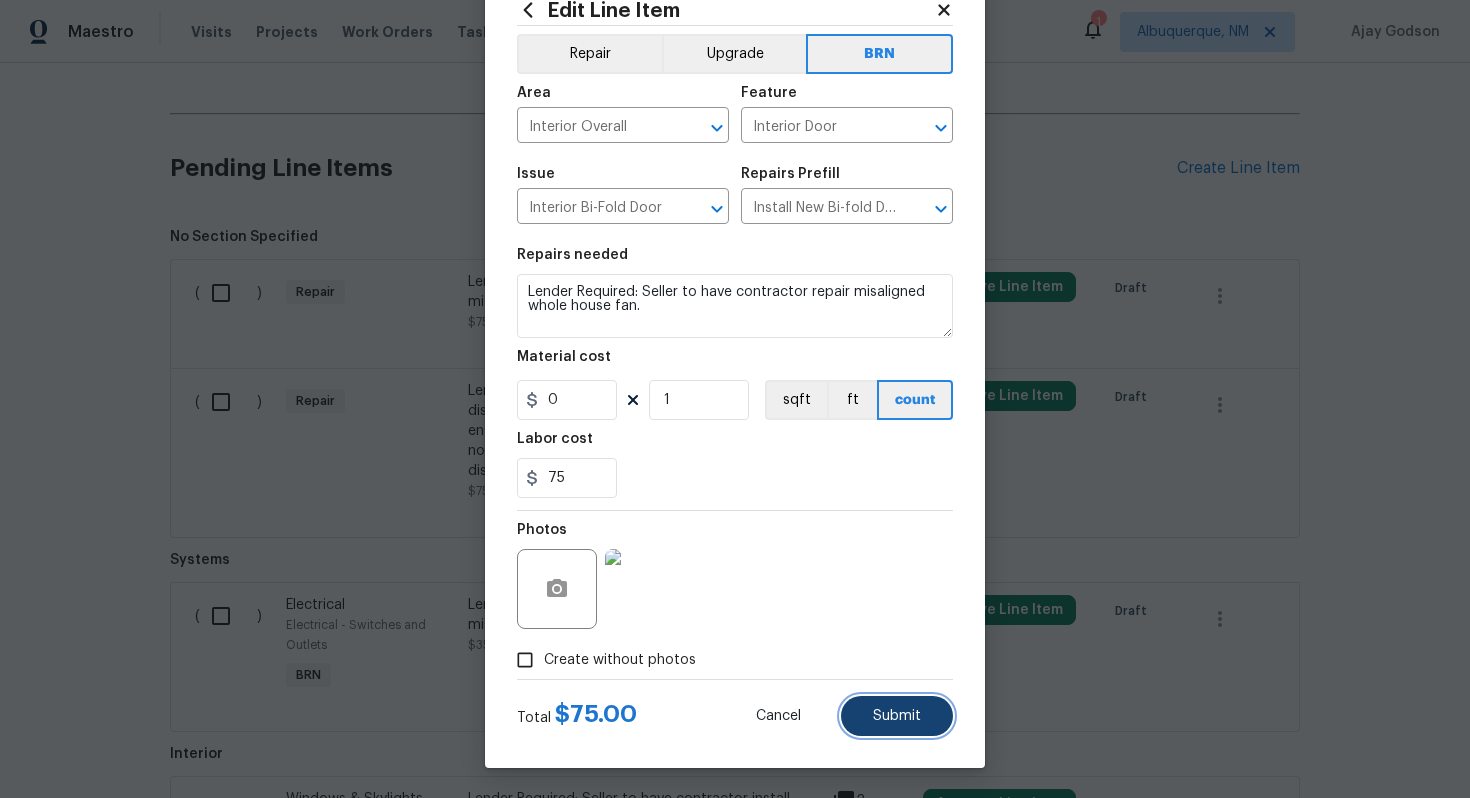 click on "Submit" at bounding box center (897, 716) 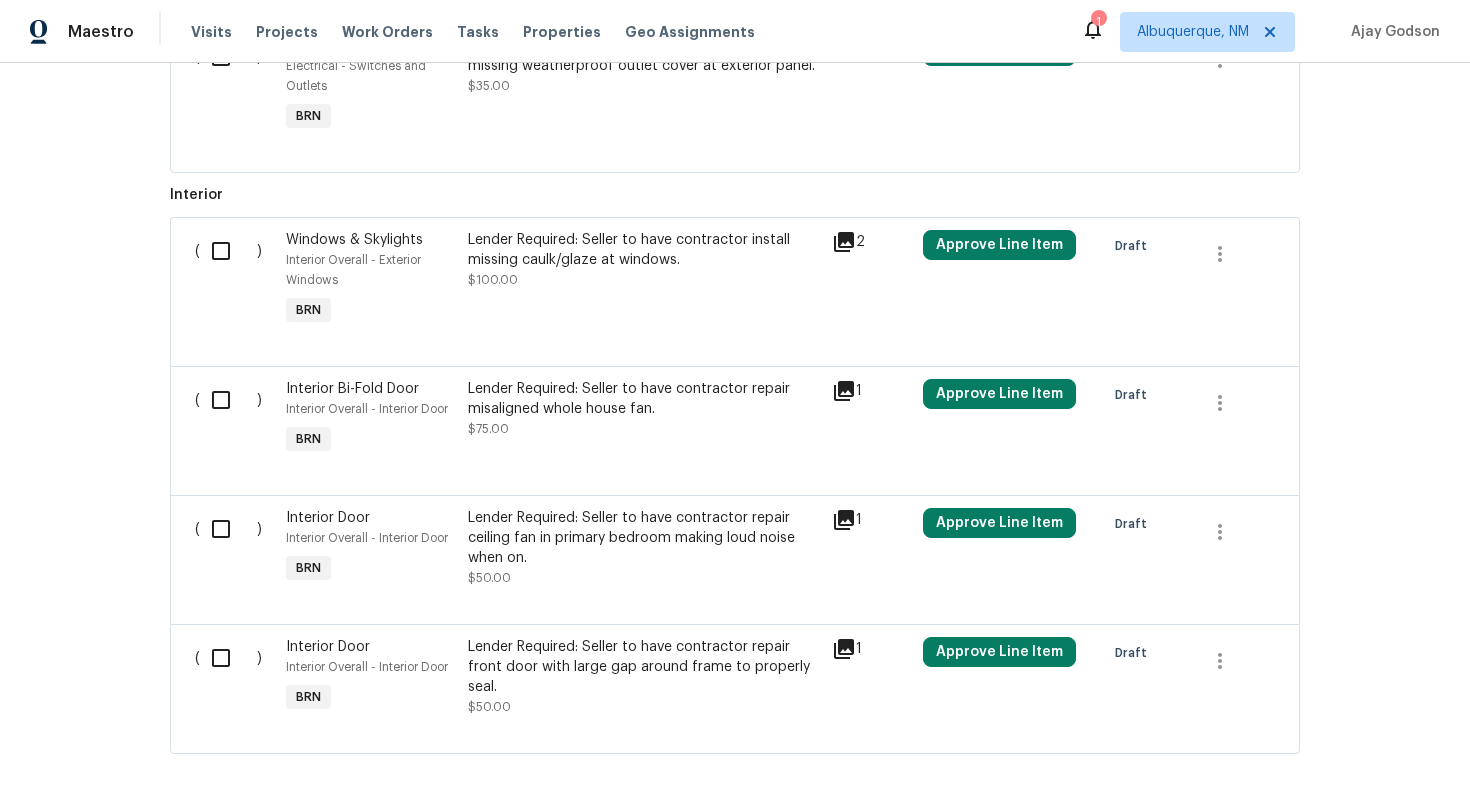 scroll, scrollTop: 1306, scrollLeft: 0, axis: vertical 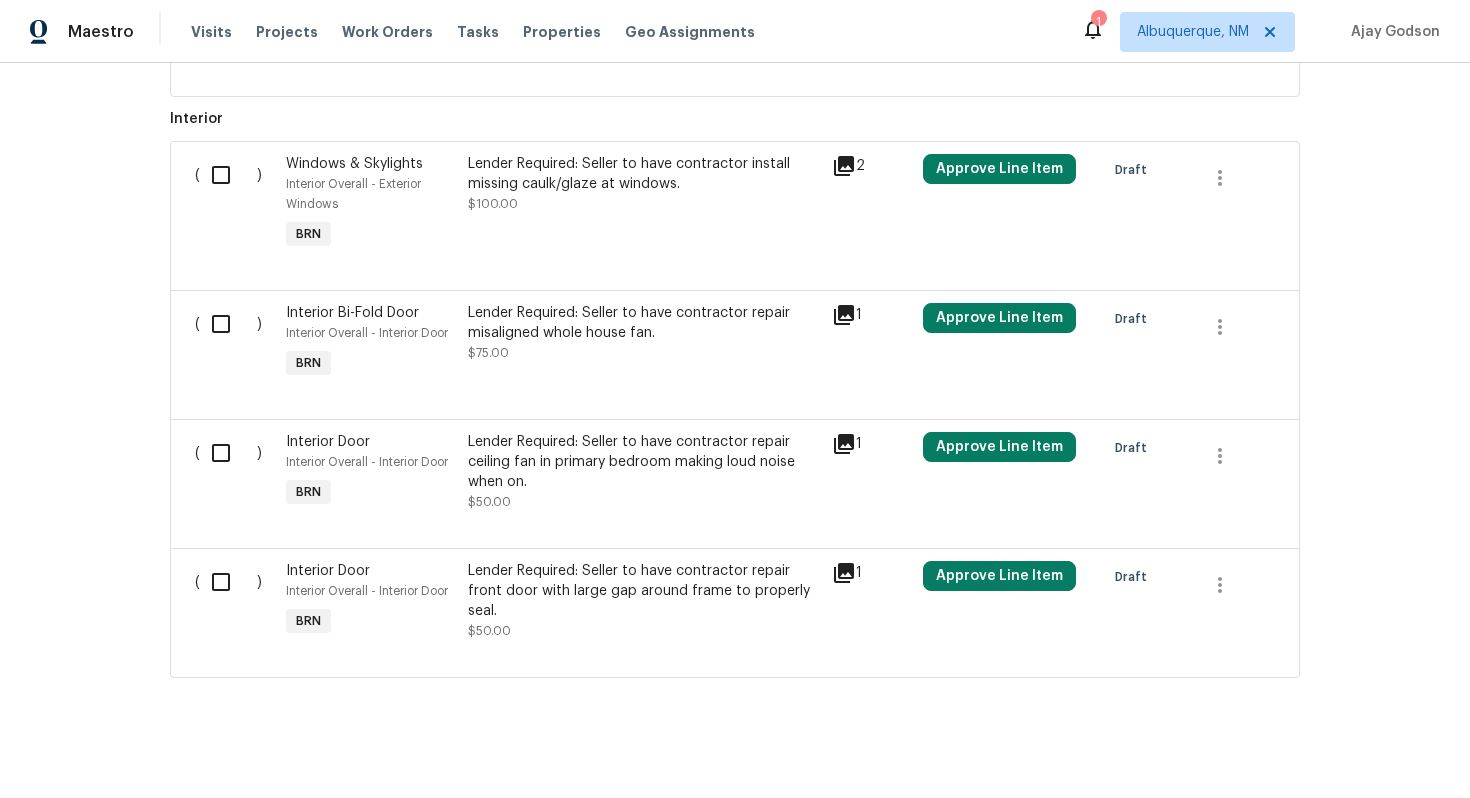 click at bounding box center [228, 582] 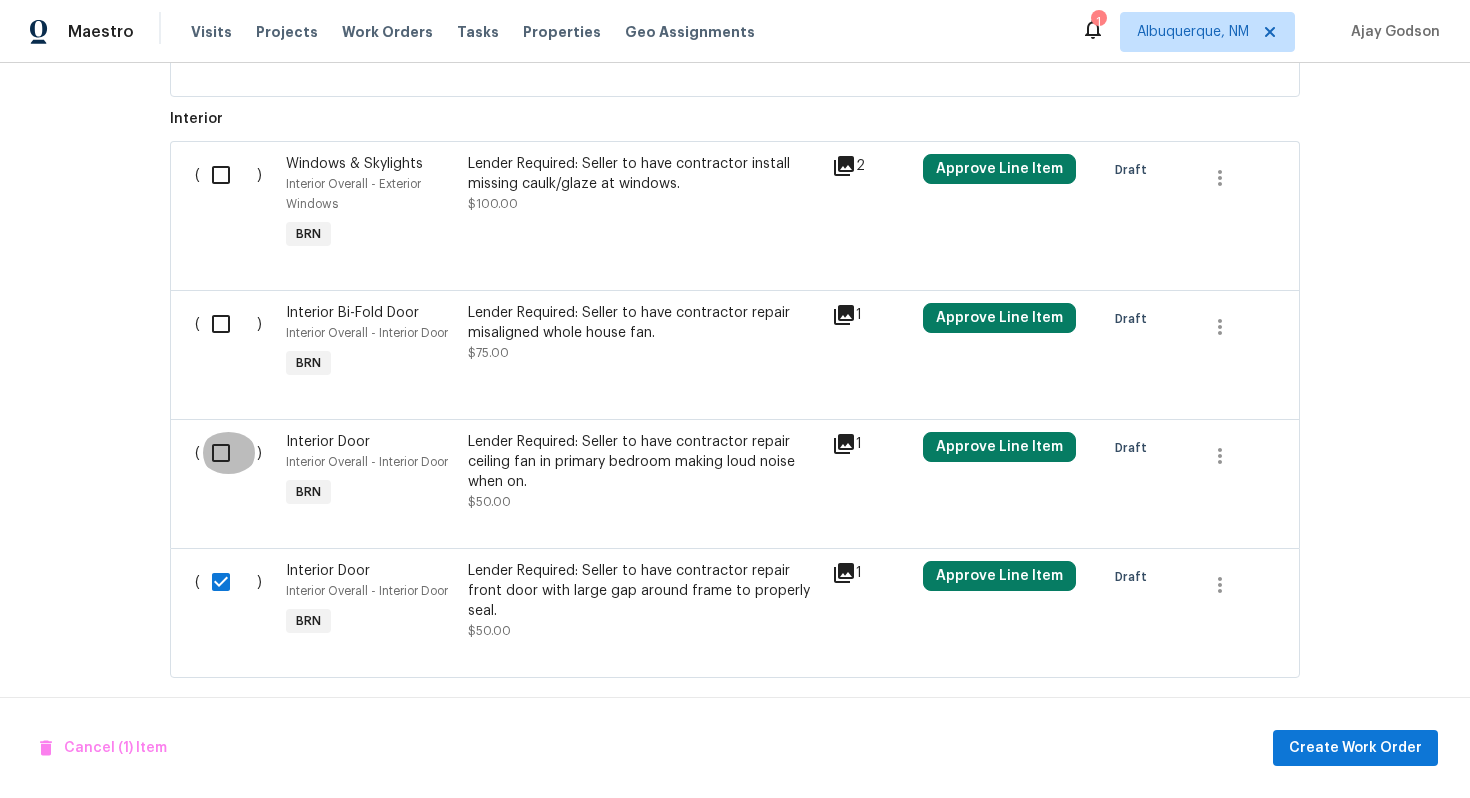 click at bounding box center [228, 453] 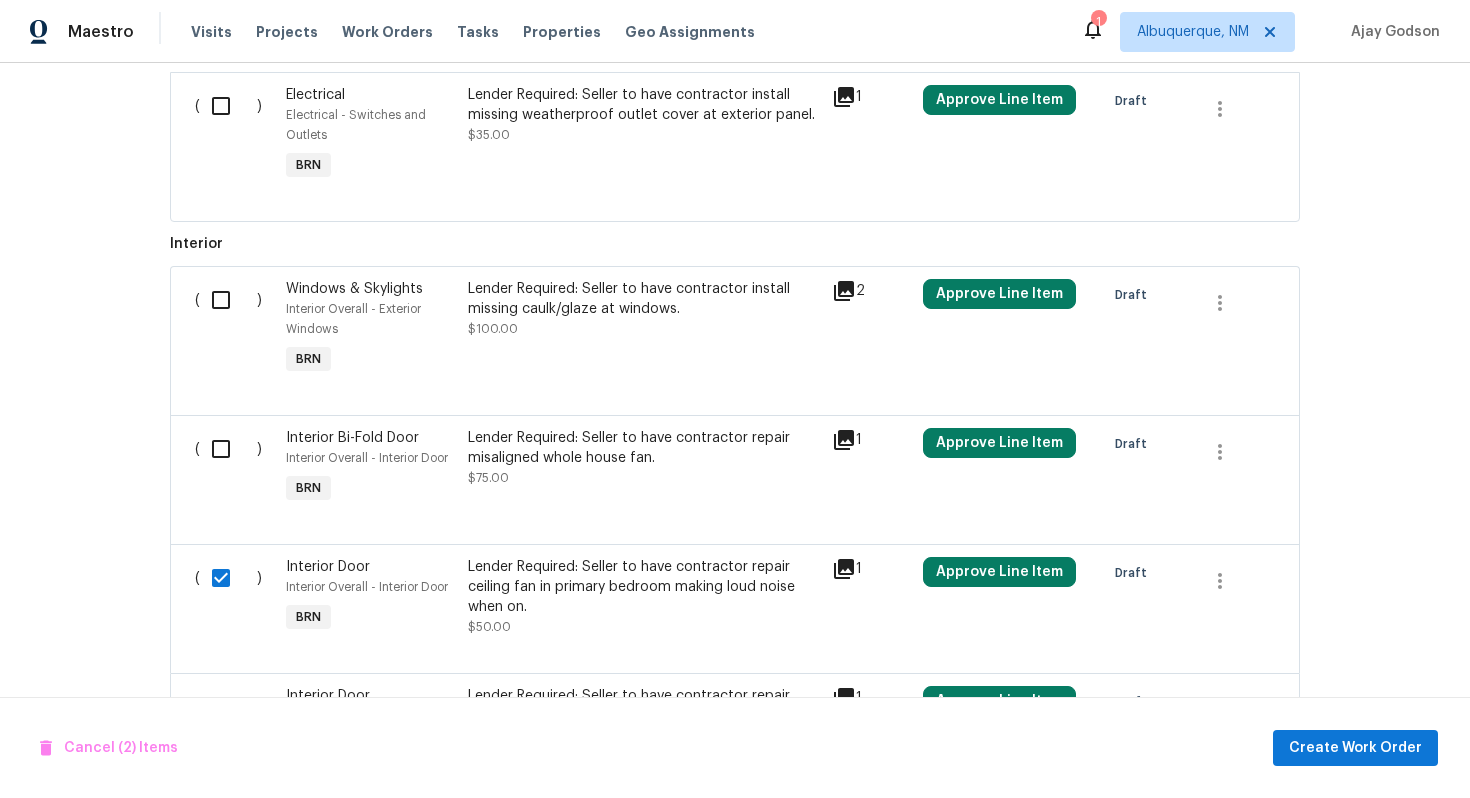 click at bounding box center [228, 449] 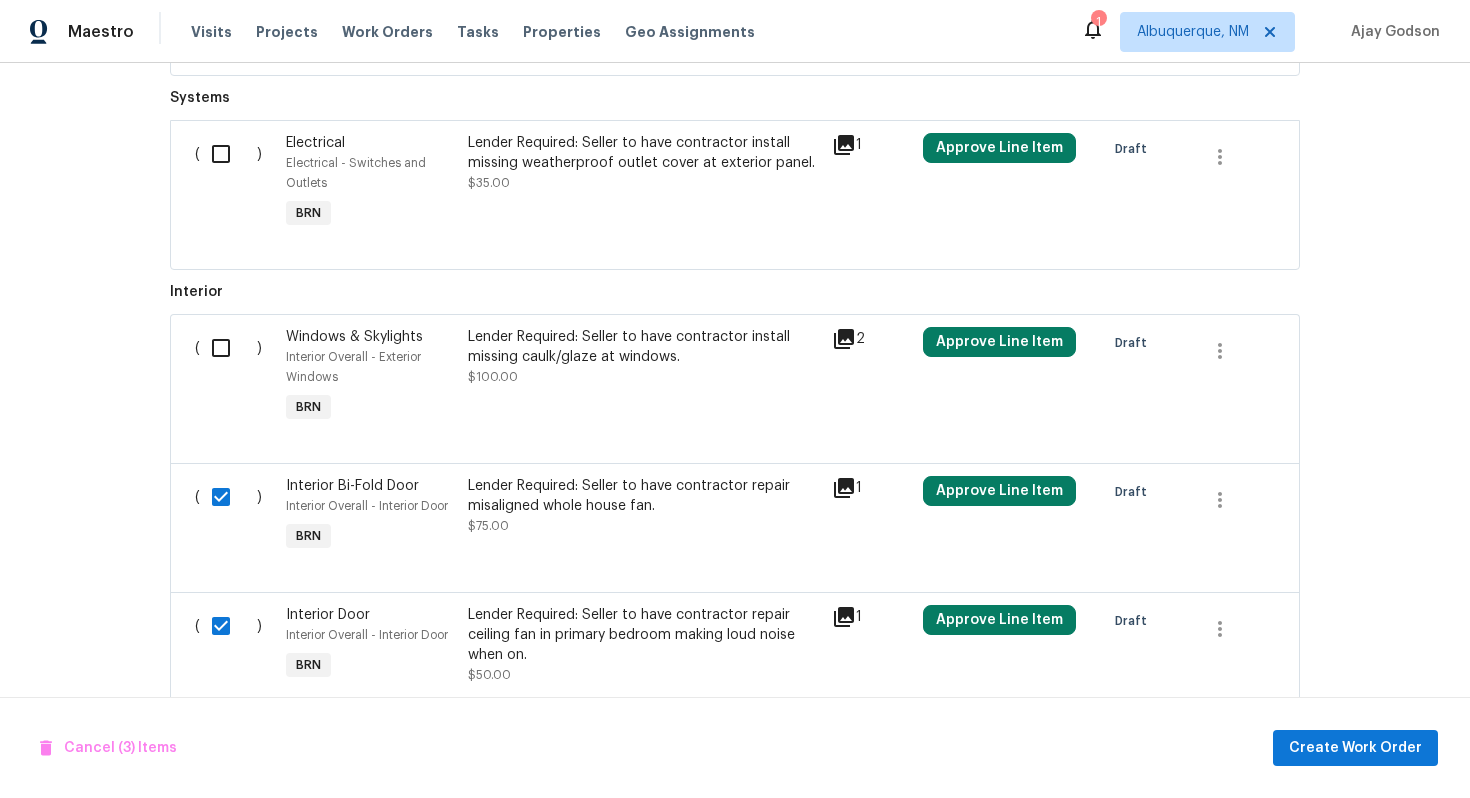 scroll, scrollTop: 1050, scrollLeft: 0, axis: vertical 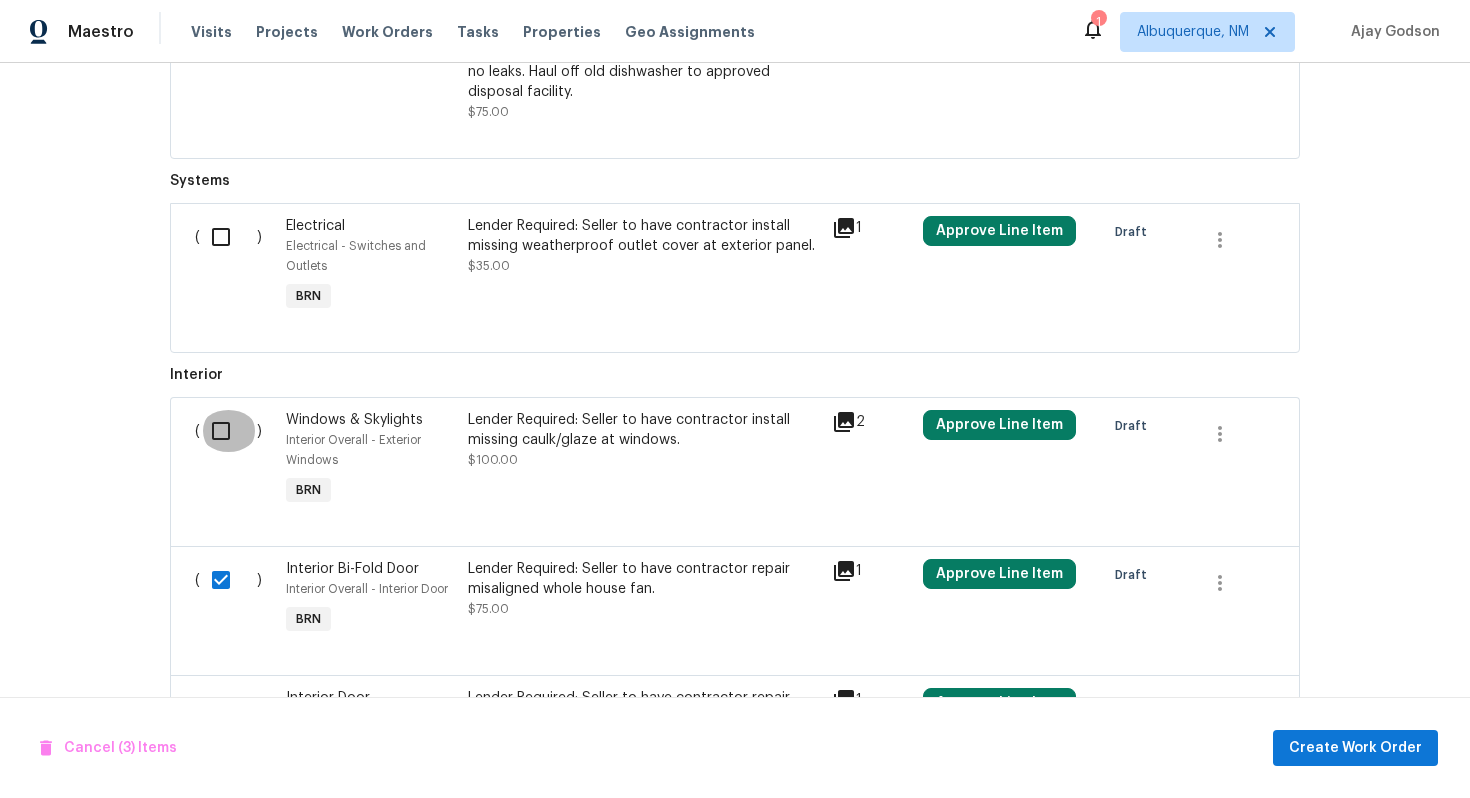click at bounding box center [228, 431] 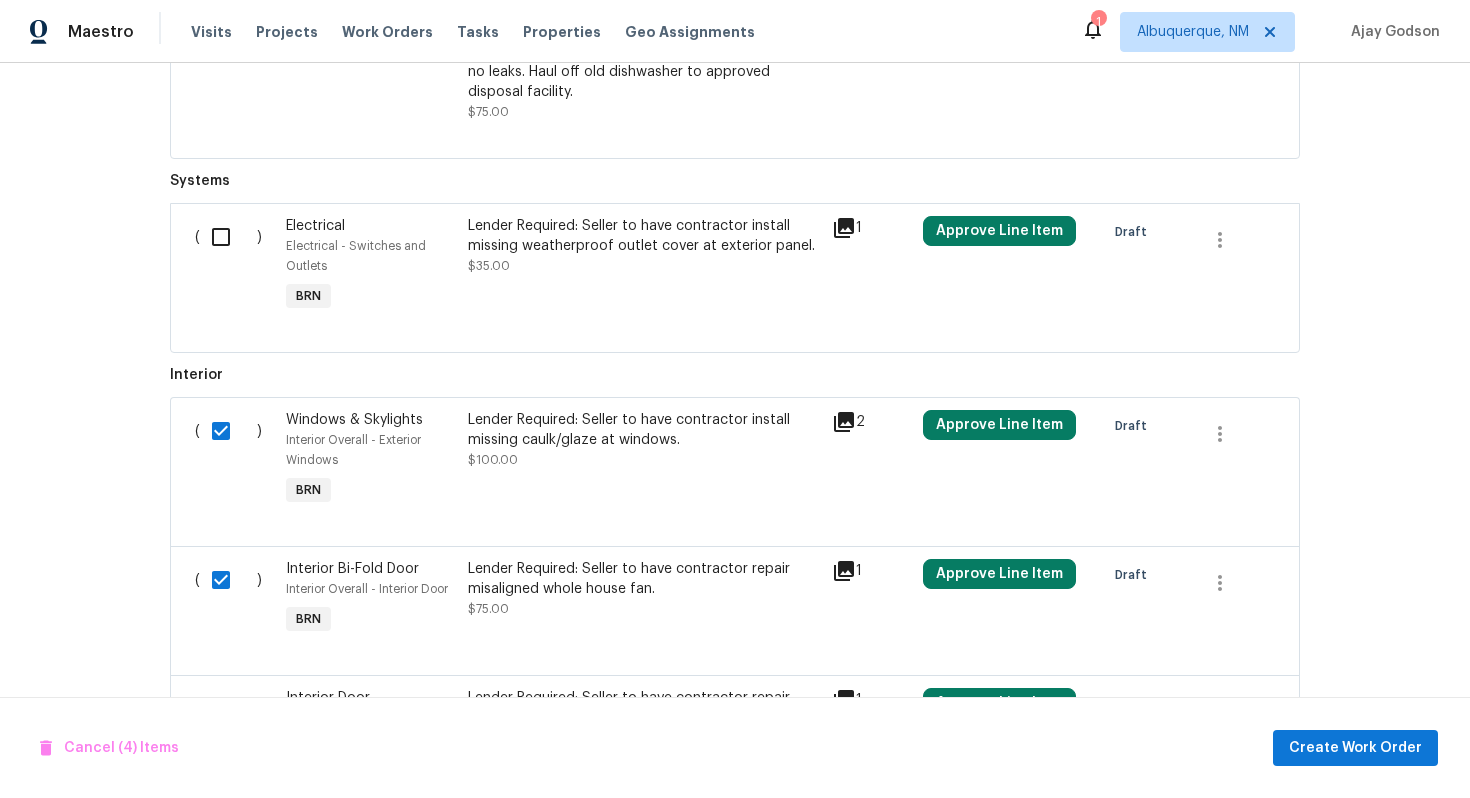 click at bounding box center (228, 237) 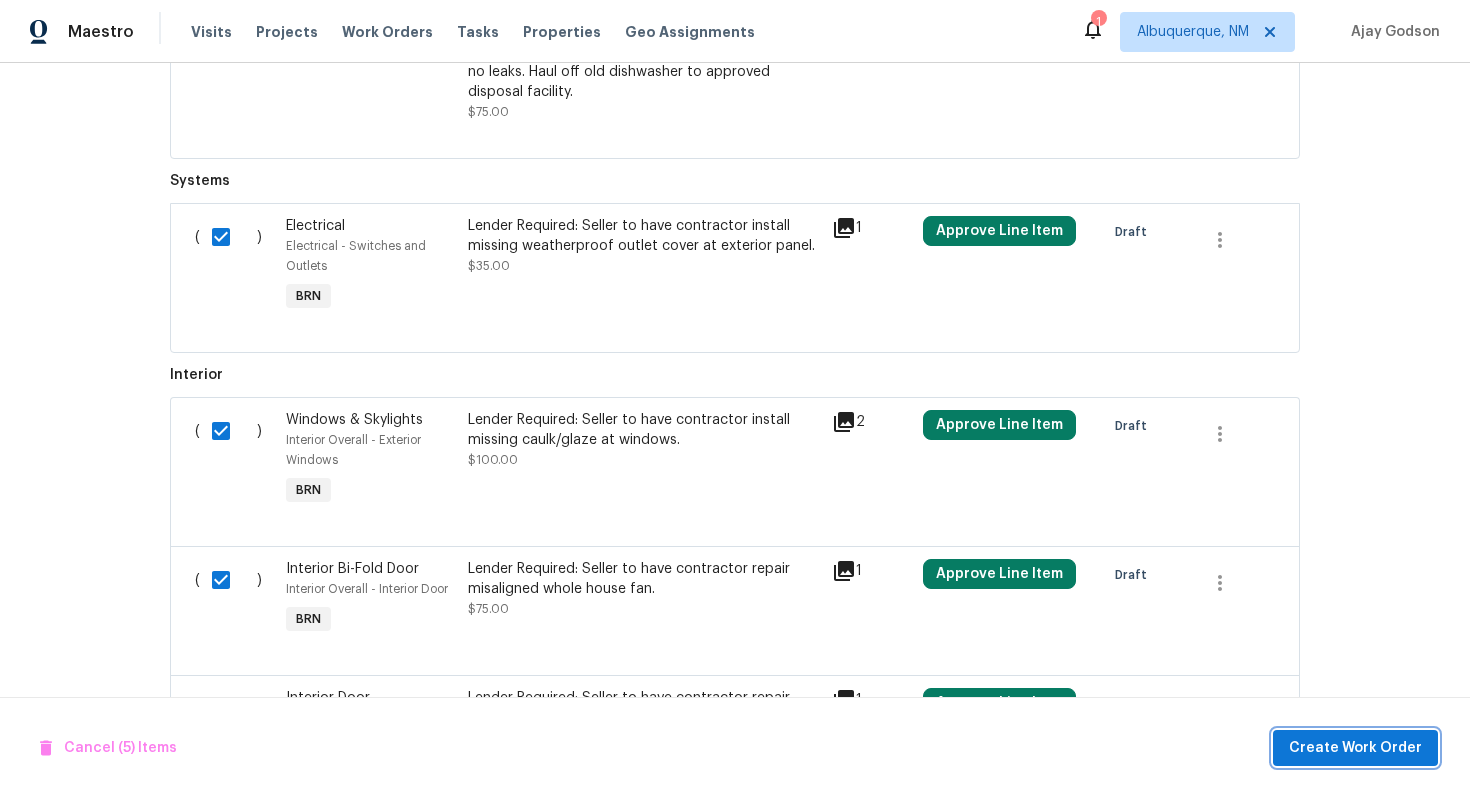 click on "Create Work Order" at bounding box center (1355, 748) 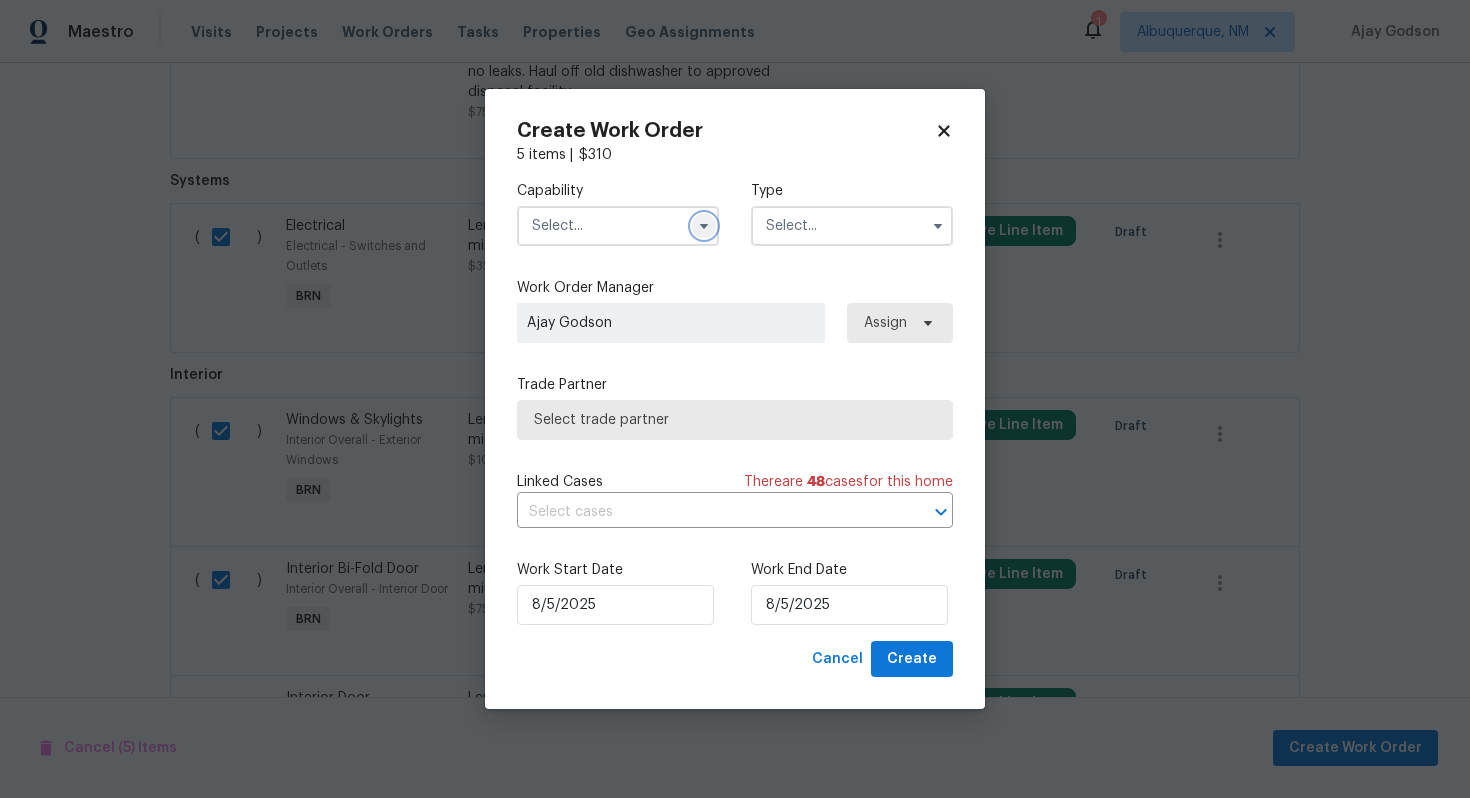 click 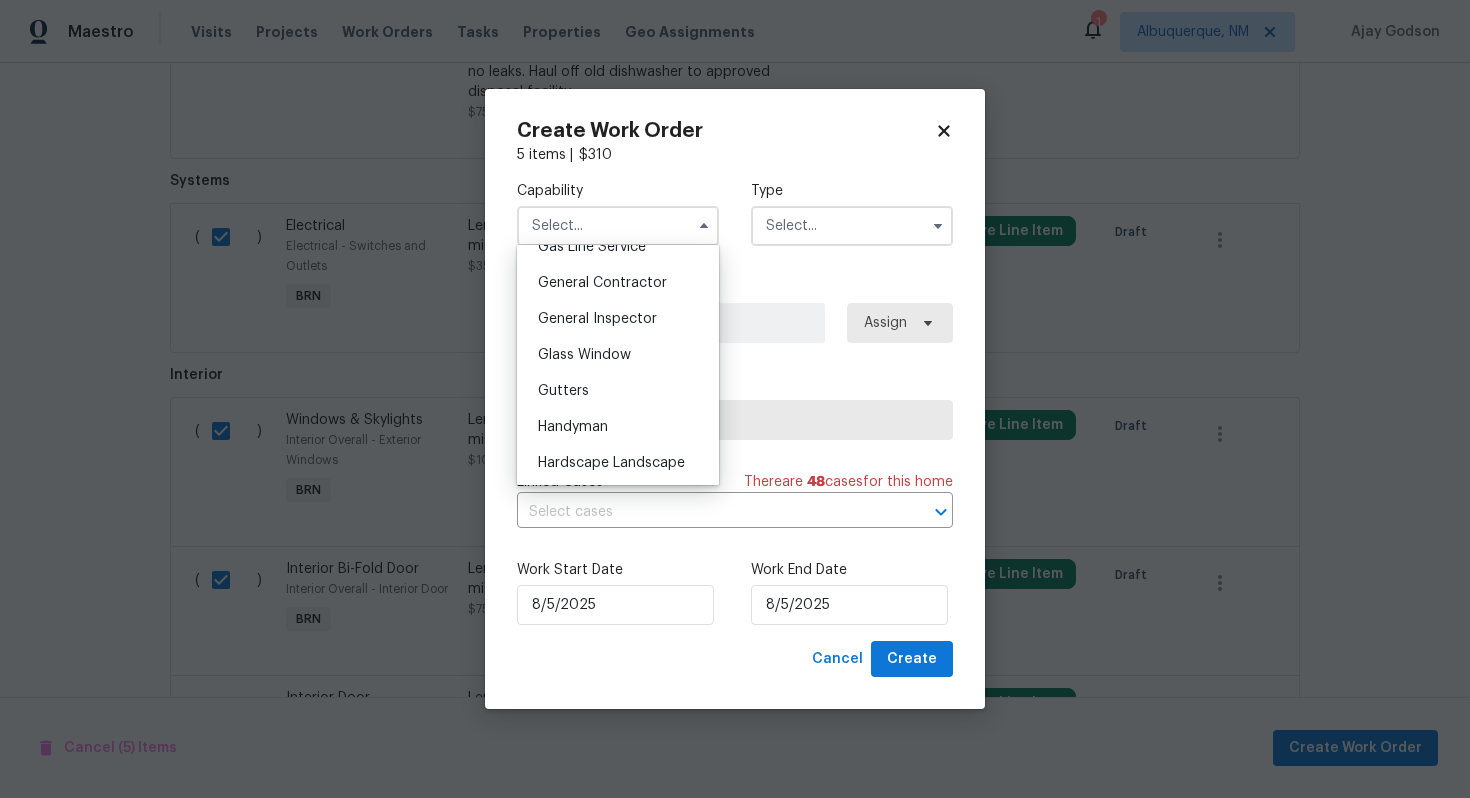 scroll, scrollTop: 949, scrollLeft: 0, axis: vertical 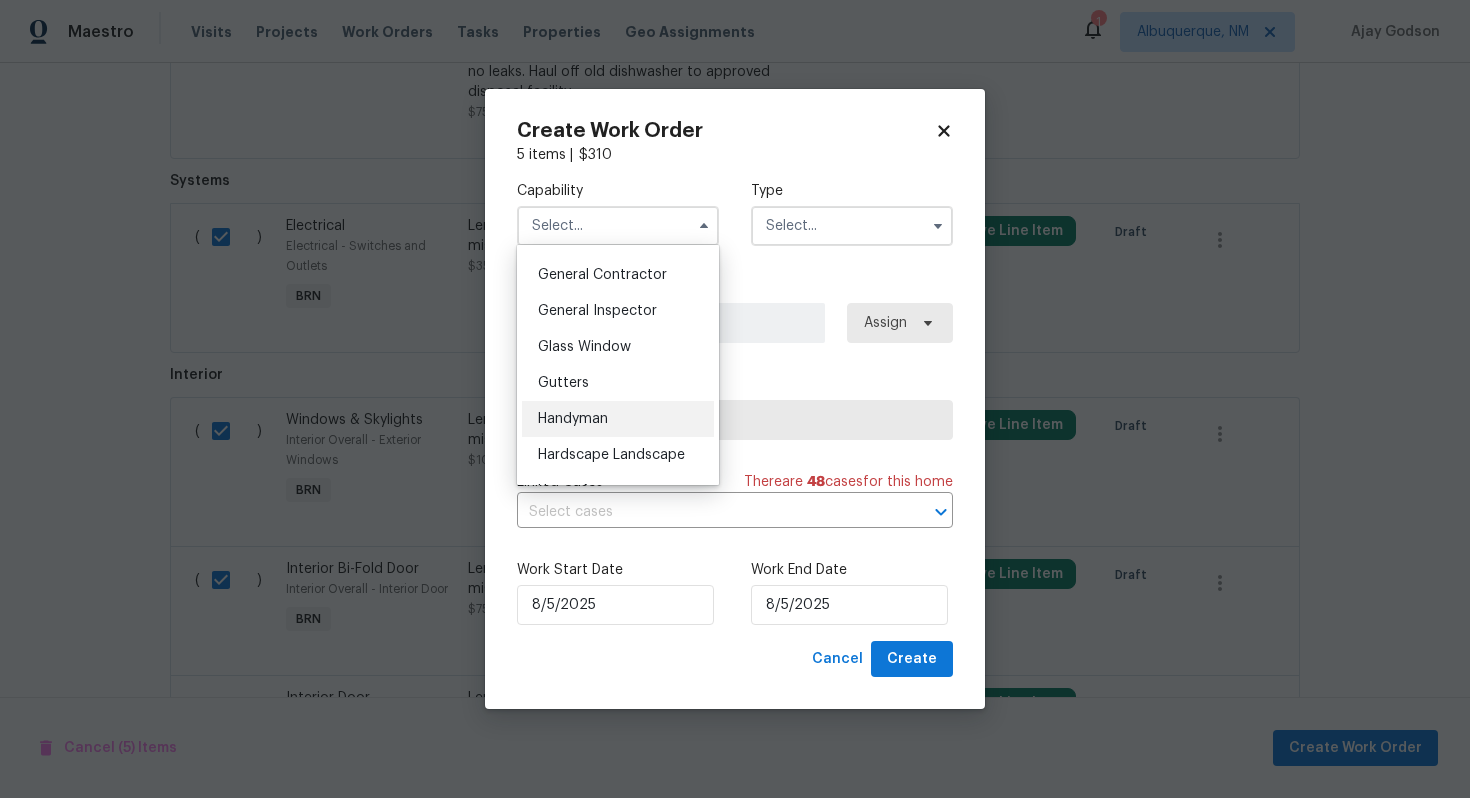 click on "Handyman" at bounding box center (618, 419) 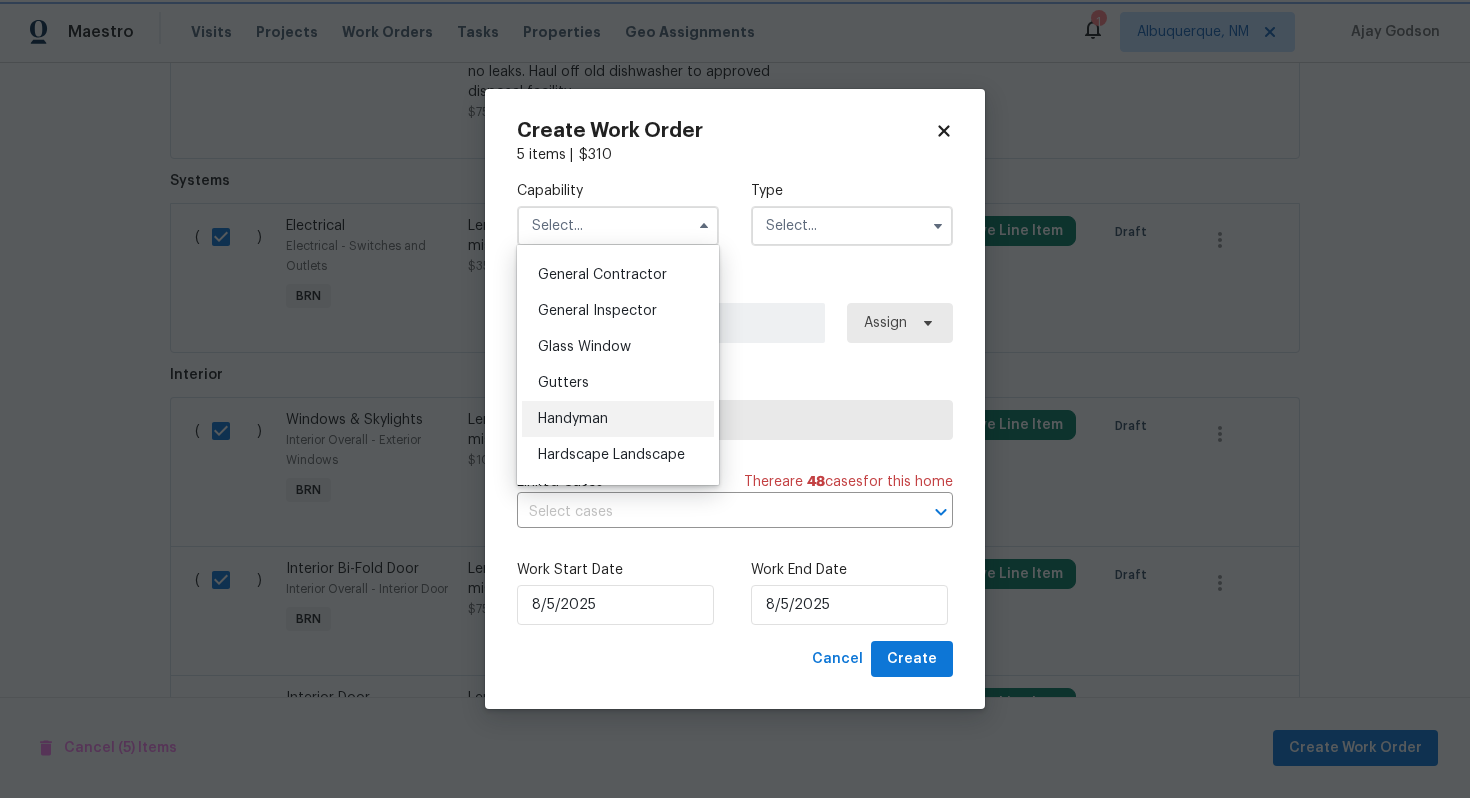 type on "Handyman" 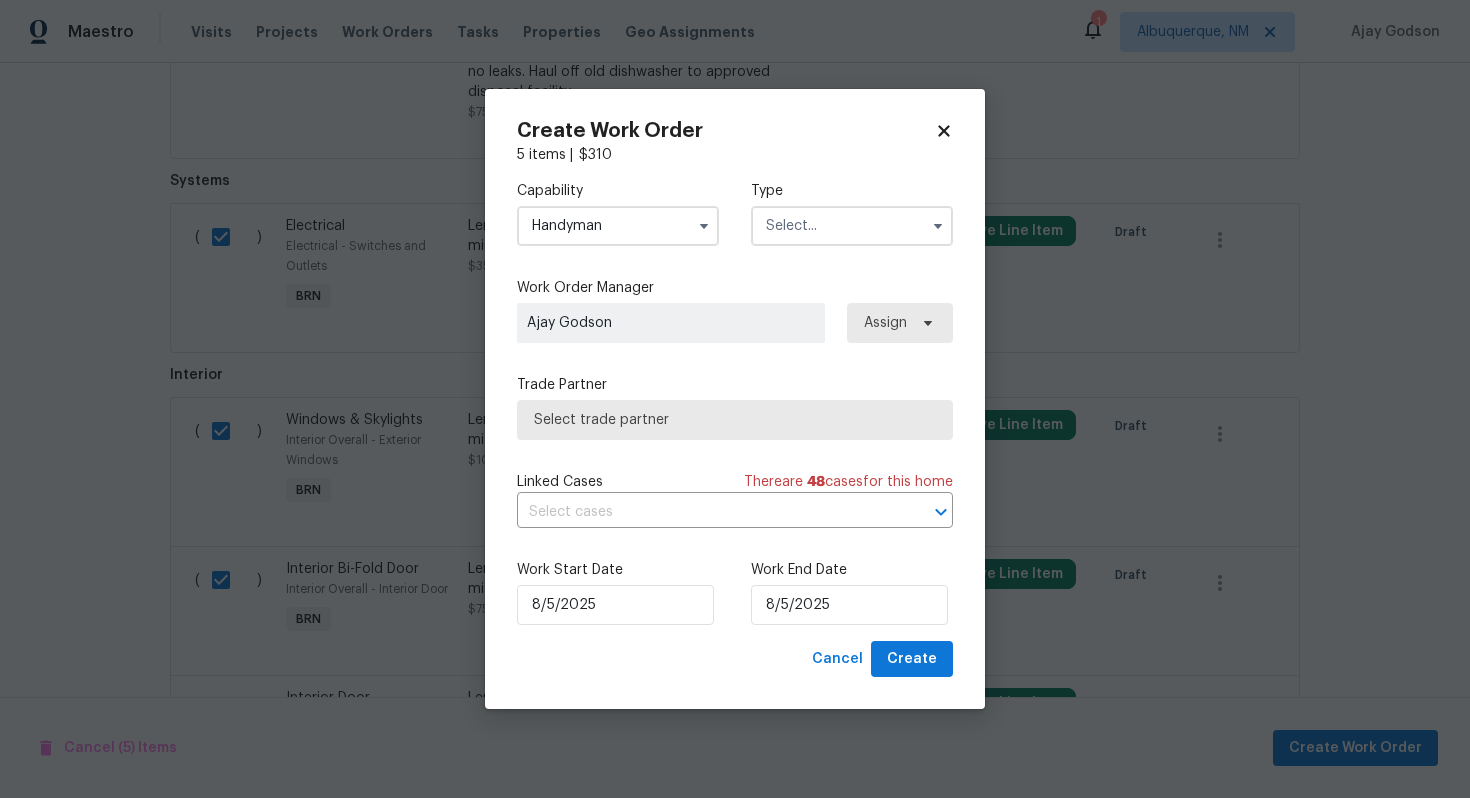 click at bounding box center (852, 226) 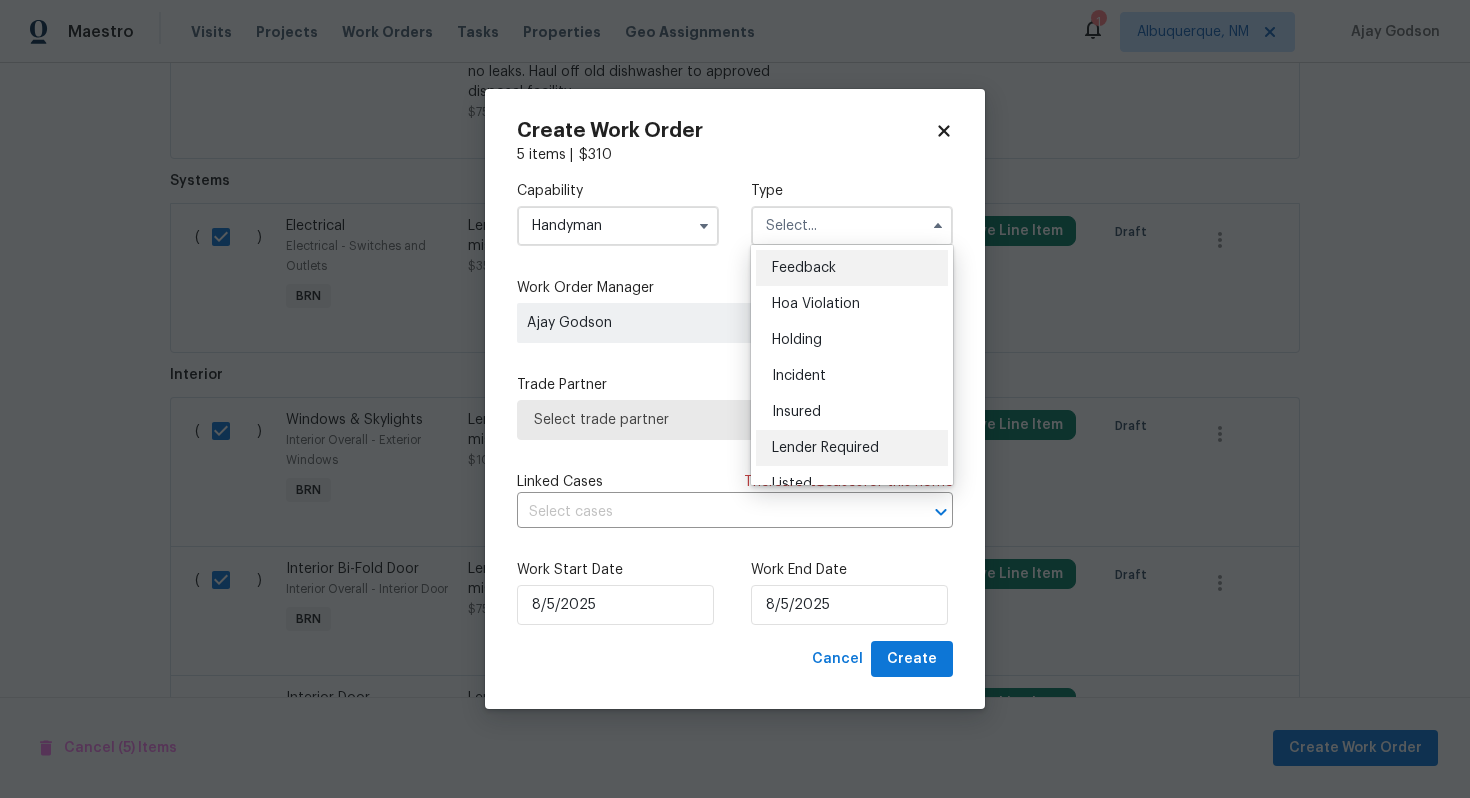 click on "Lender Required" at bounding box center [852, 448] 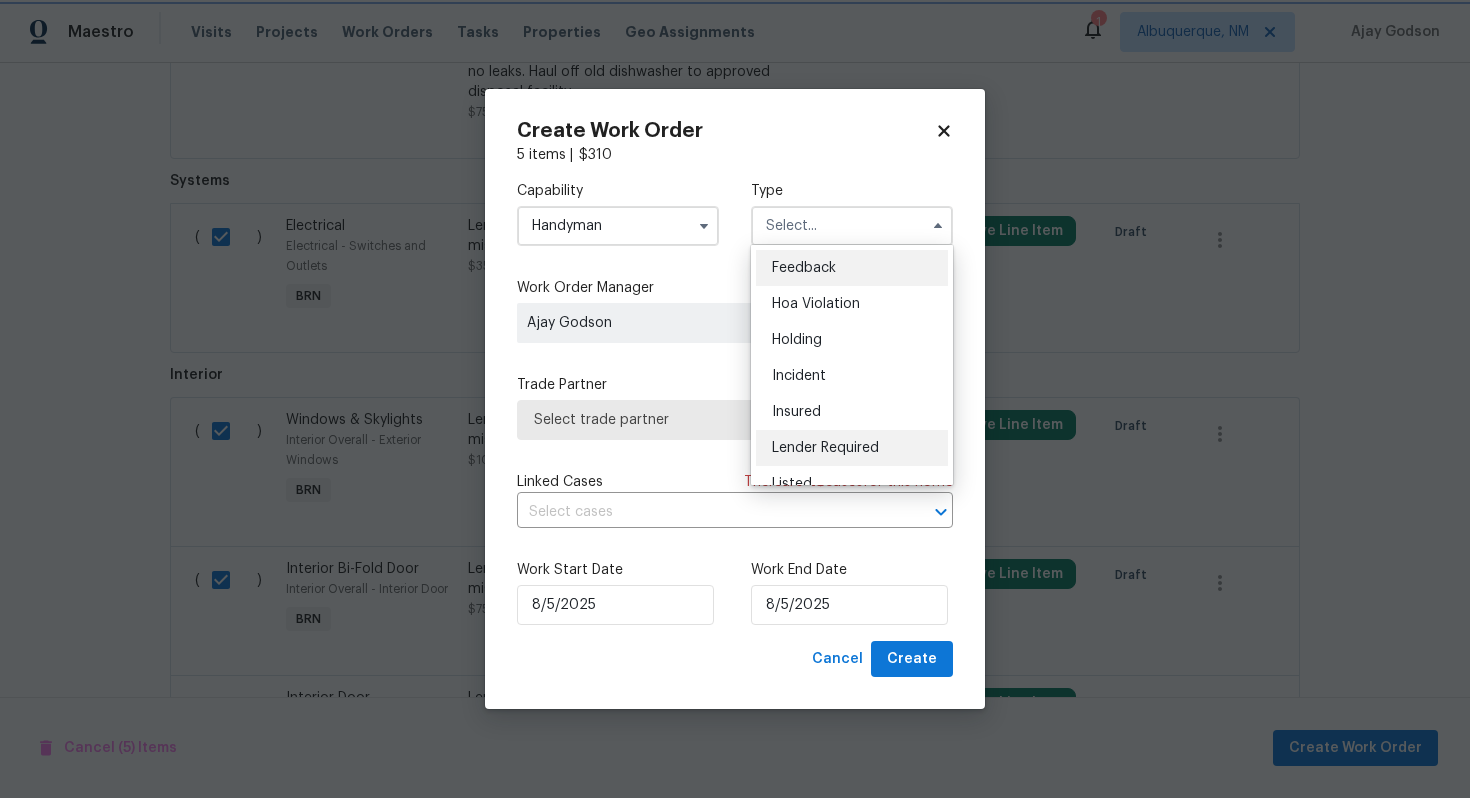 type on "Lender Required" 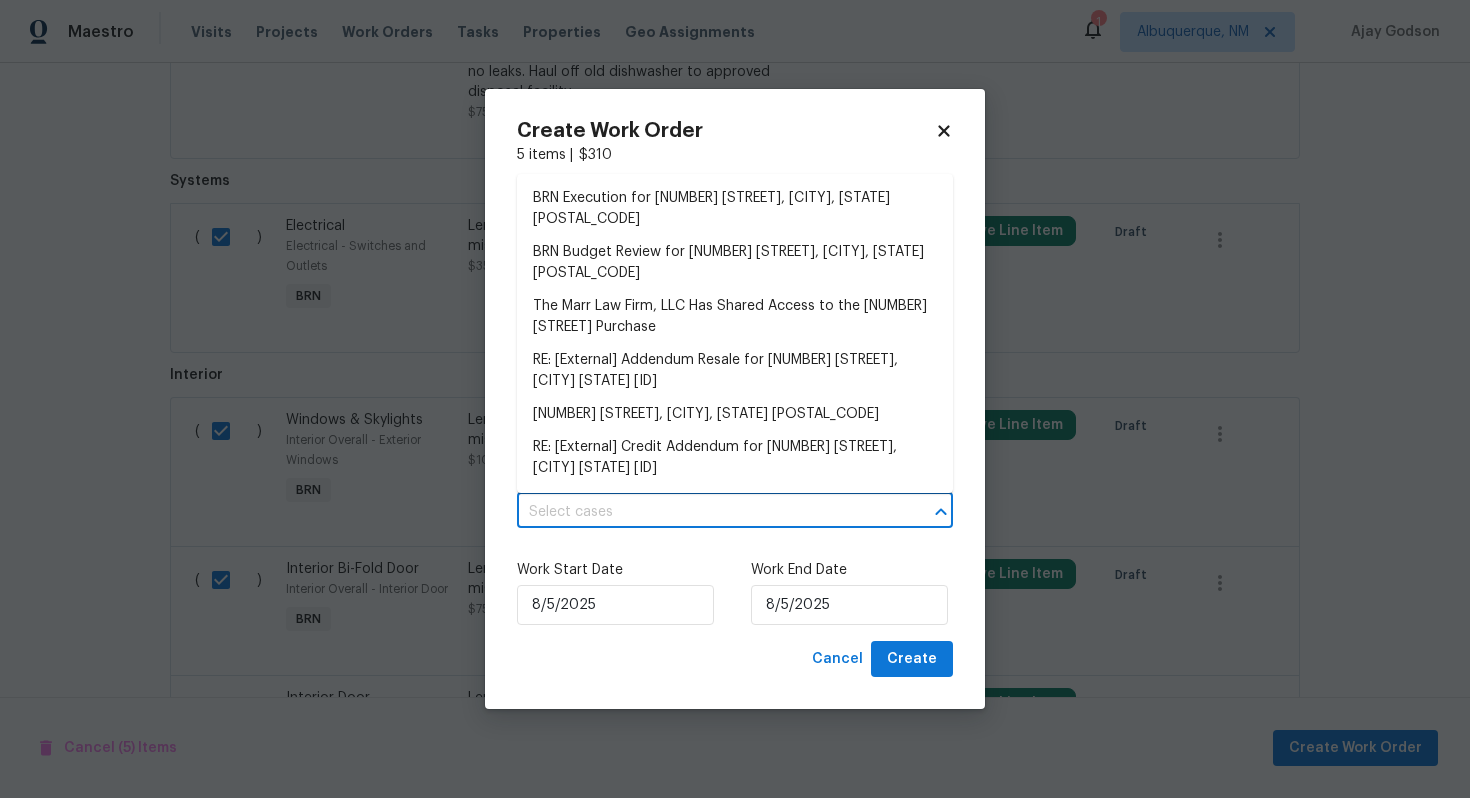 click at bounding box center (707, 512) 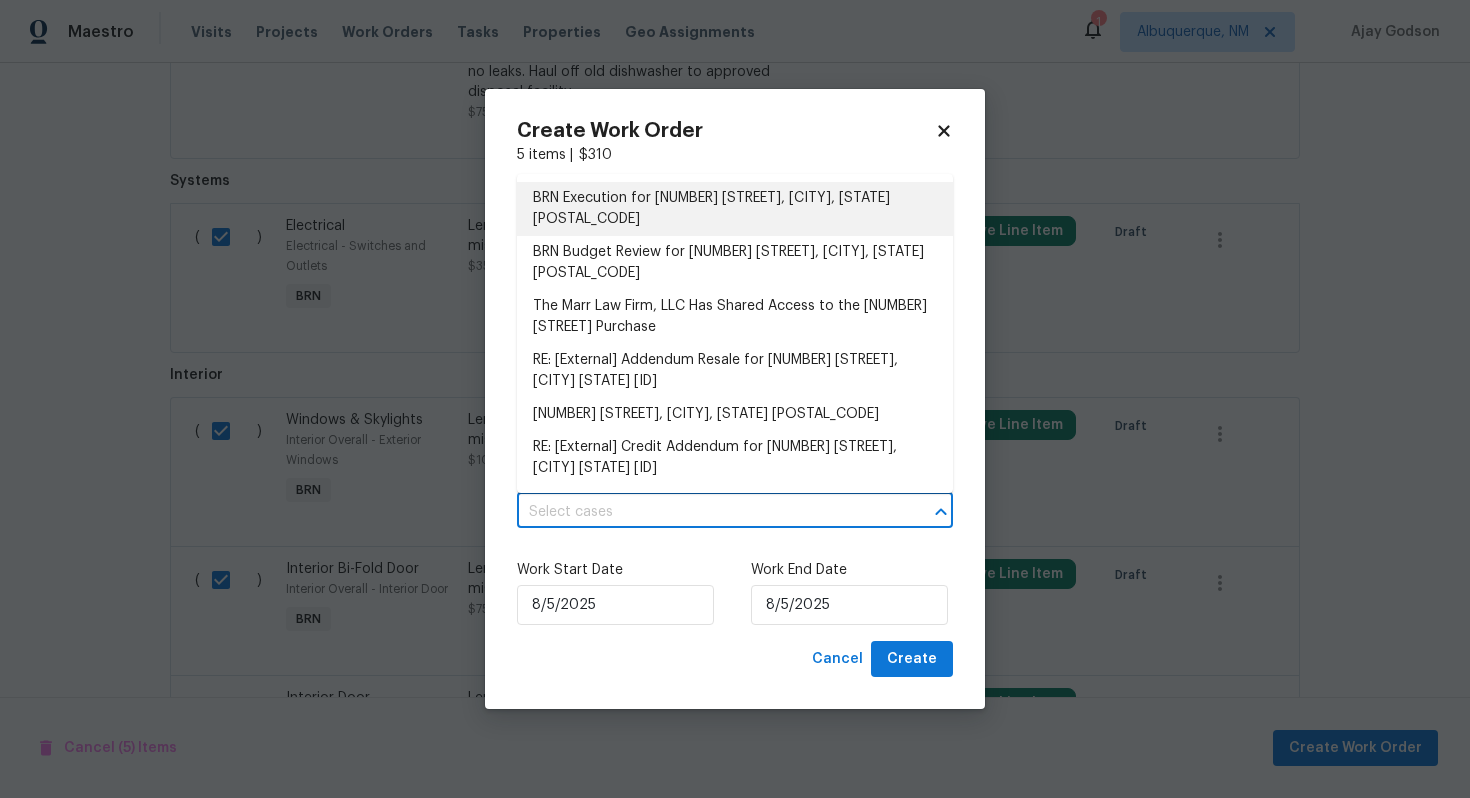 click on "BRN Execution for [NUMBER] [STREET], [CITY], [STATE] [POSTAL_CODE]" at bounding box center [735, 209] 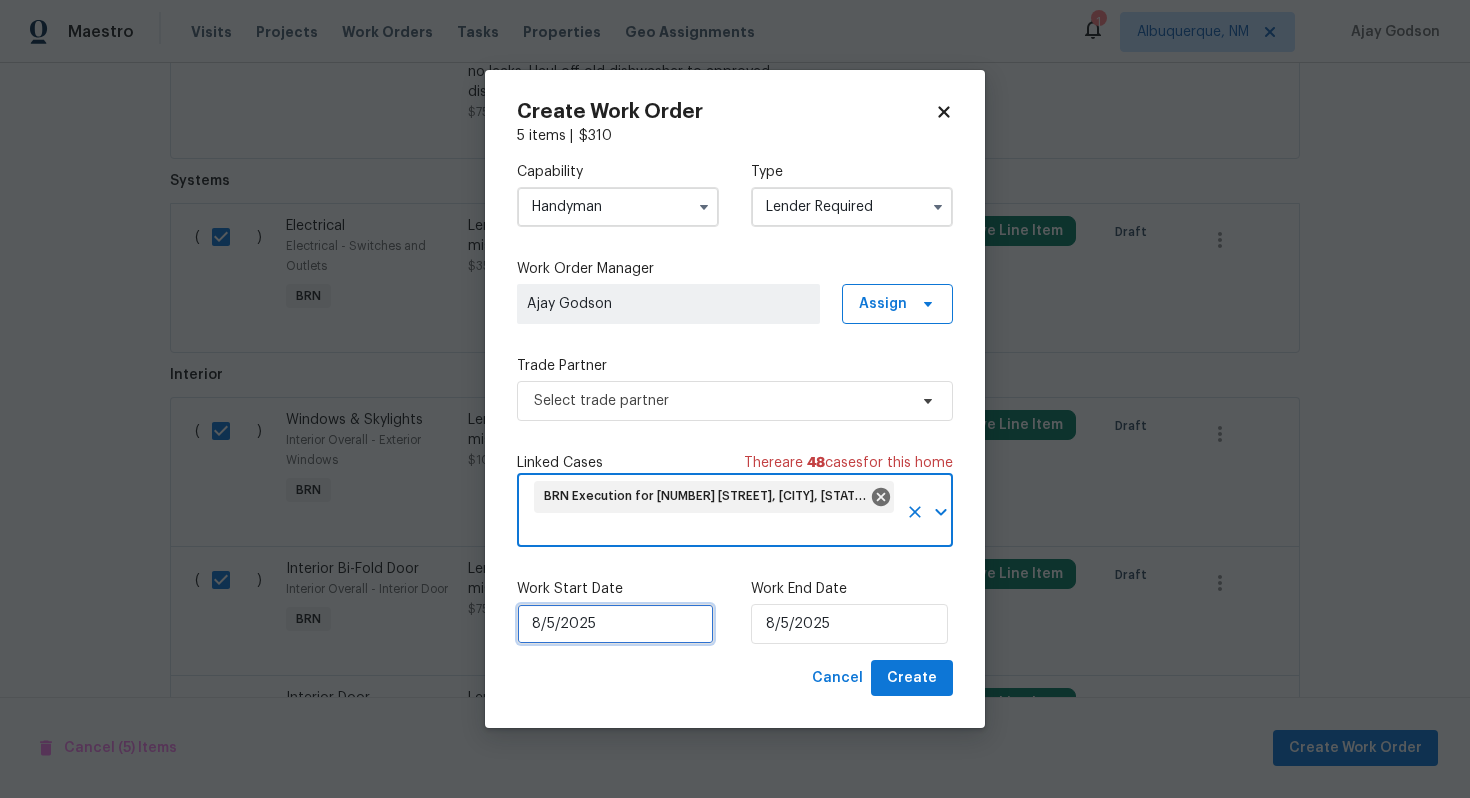 click on "8/5/2025" at bounding box center [615, 624] 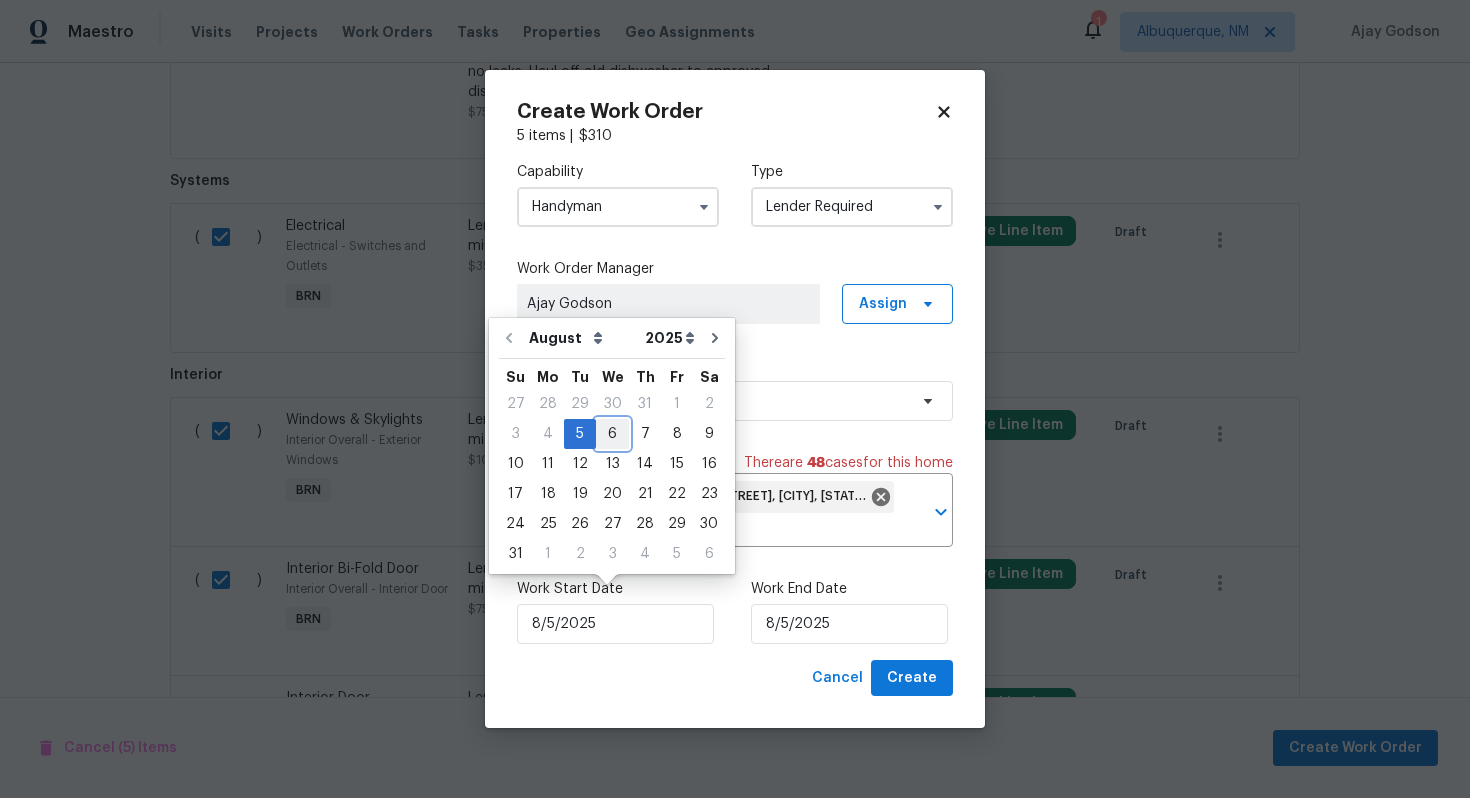 click on "6" at bounding box center [612, 434] 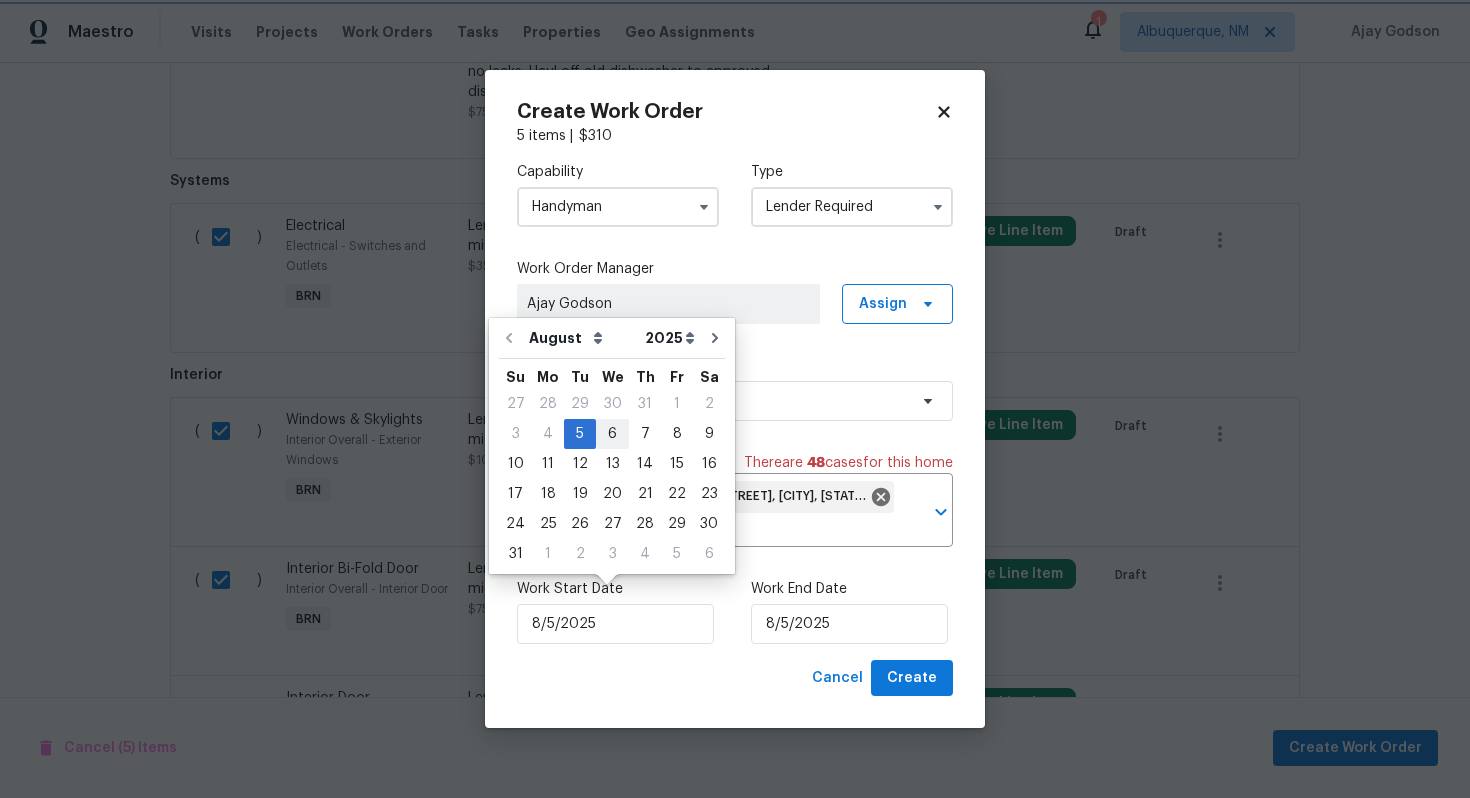 type on "8/6/2025" 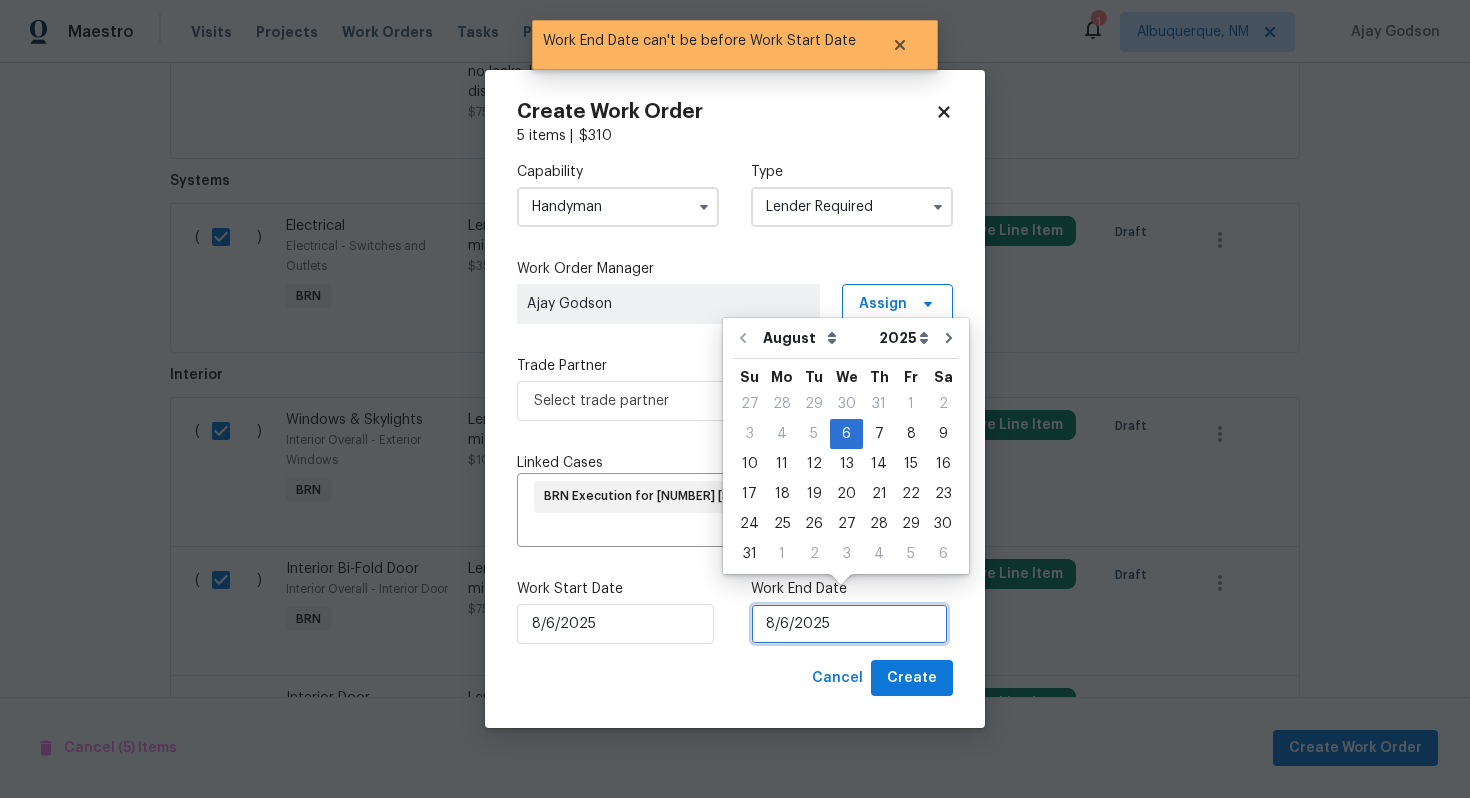 click on "8/6/2025" at bounding box center [849, 624] 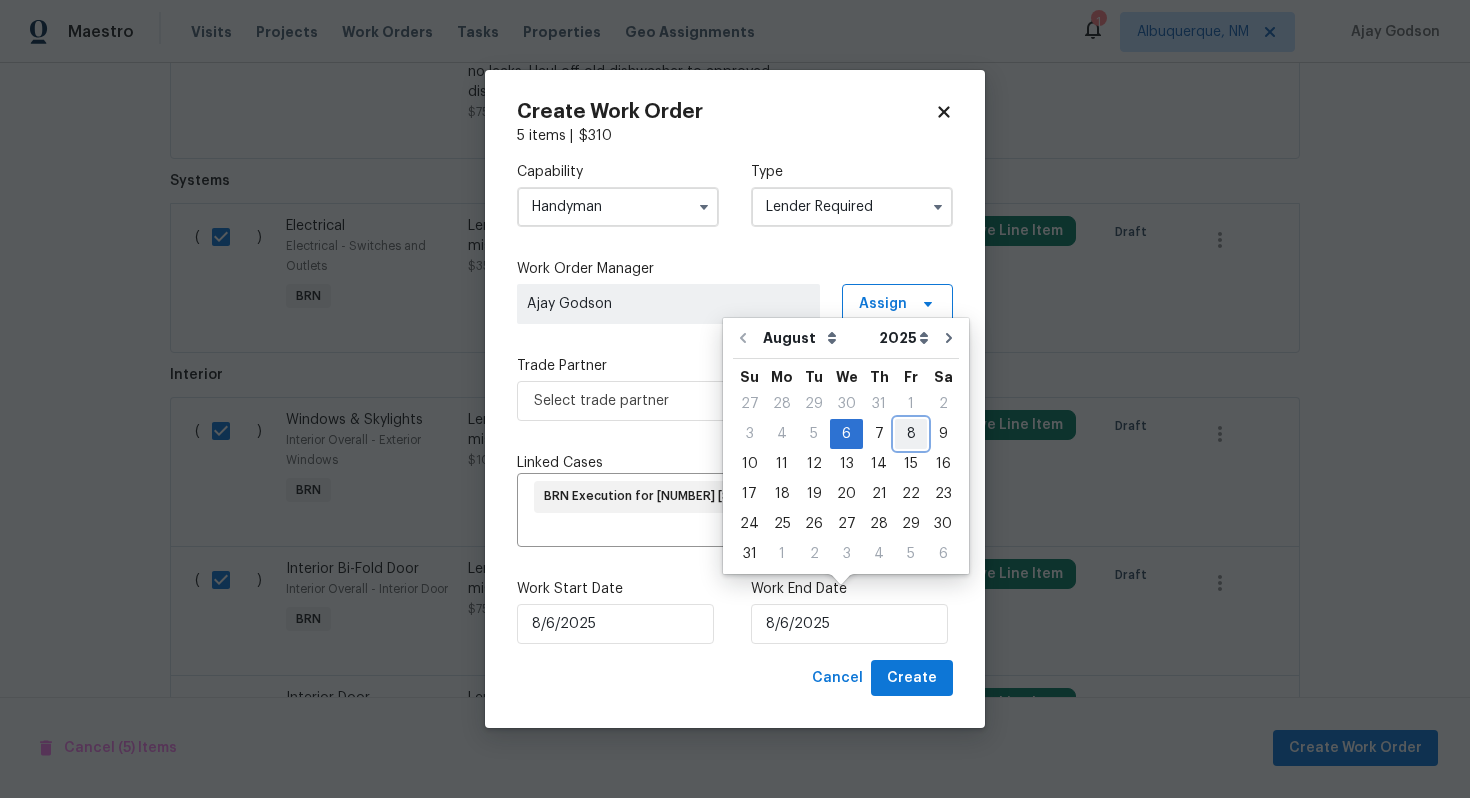 click on "8" at bounding box center [911, 434] 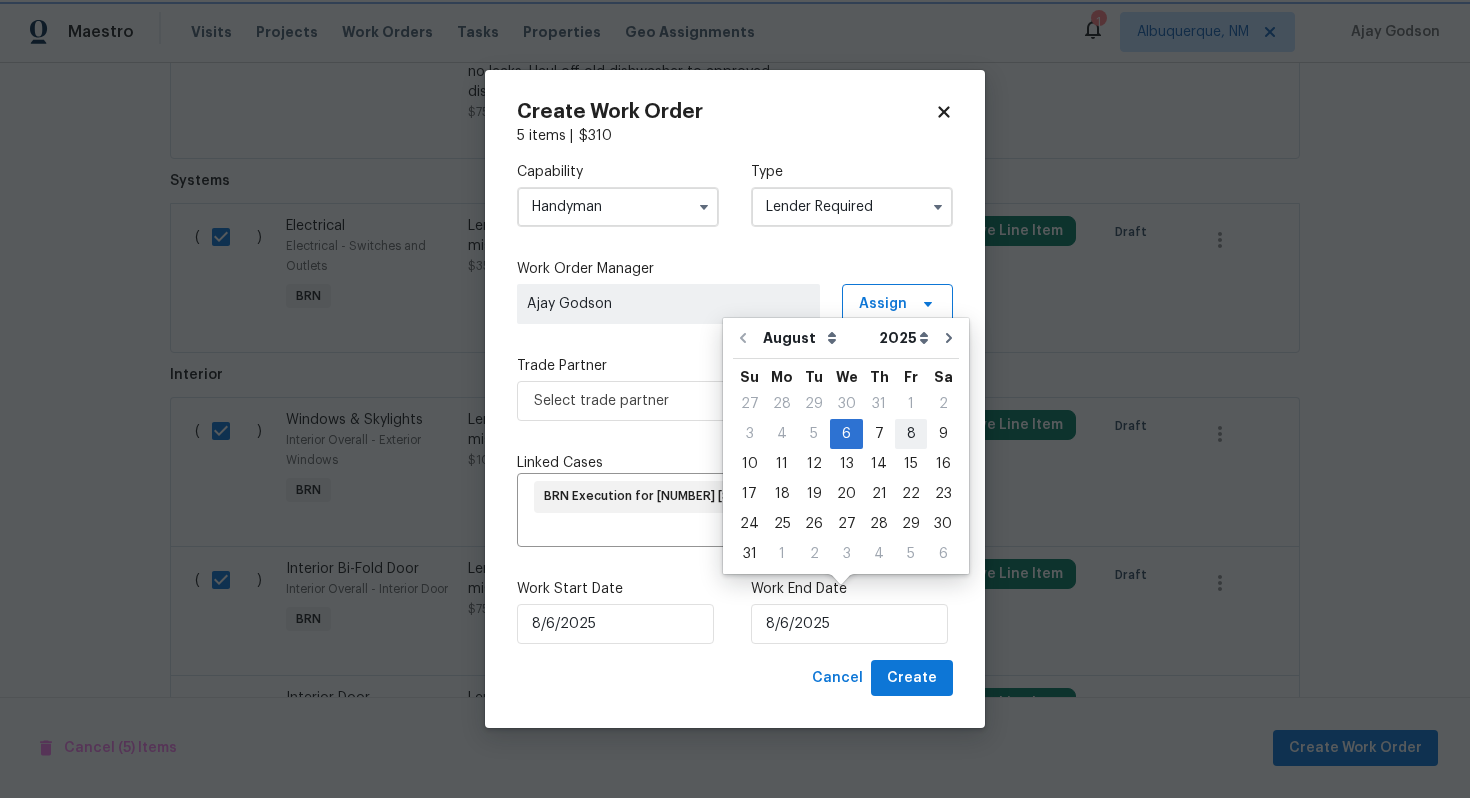 type on "8/8/2025" 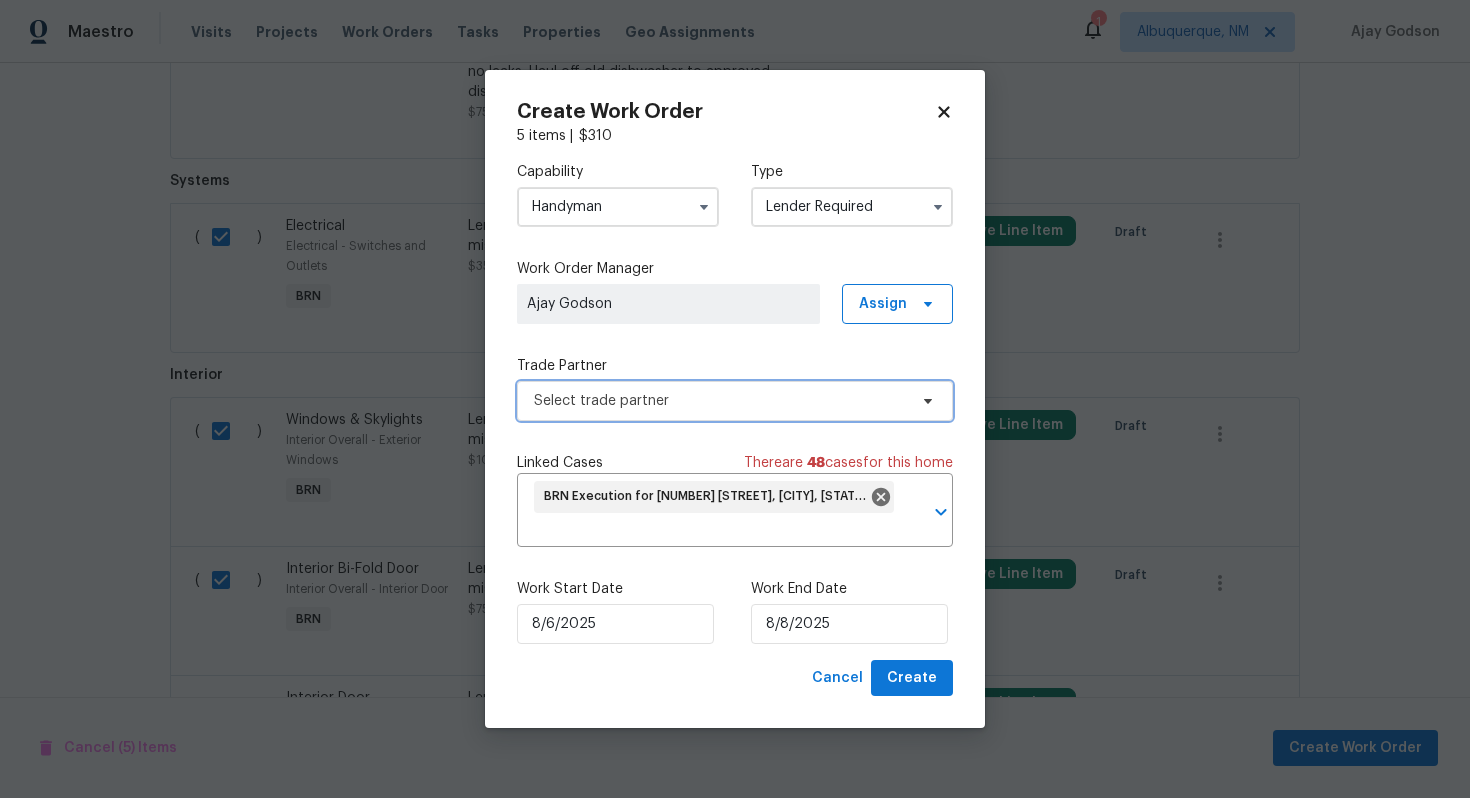 click on "Select trade partner" at bounding box center (720, 401) 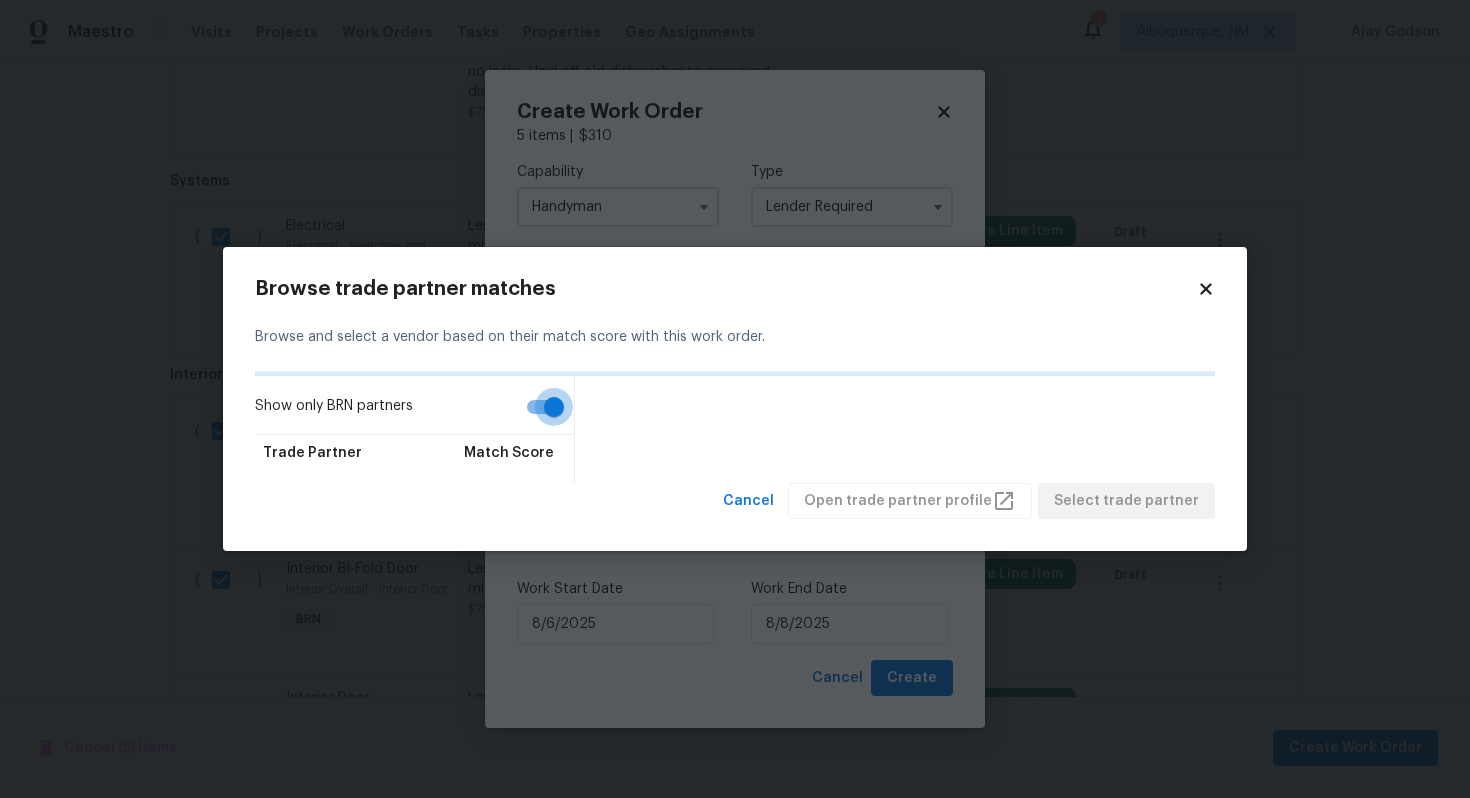 click on "Show only BRN partners" at bounding box center [554, 407] 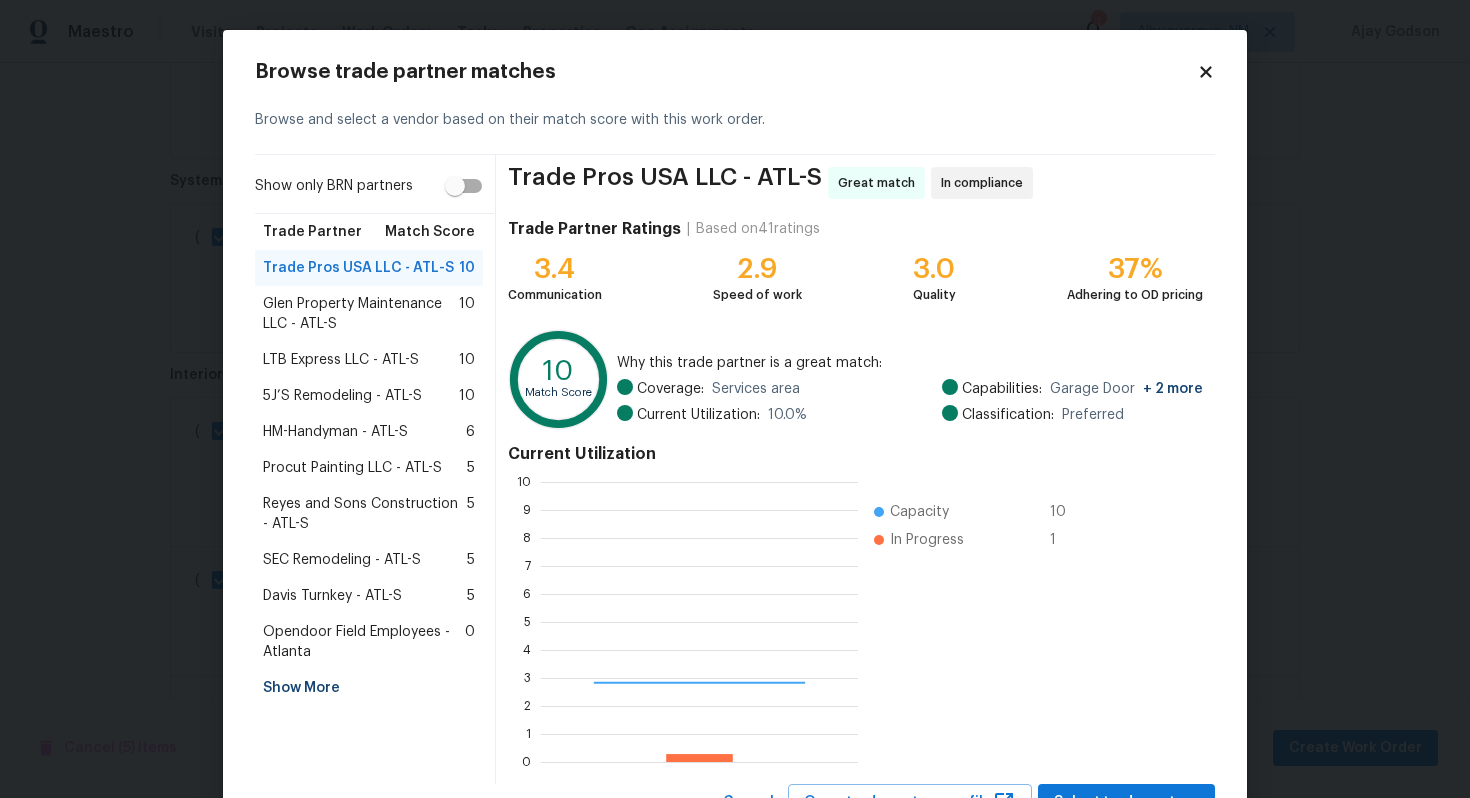 scroll, scrollTop: 2, scrollLeft: 2, axis: both 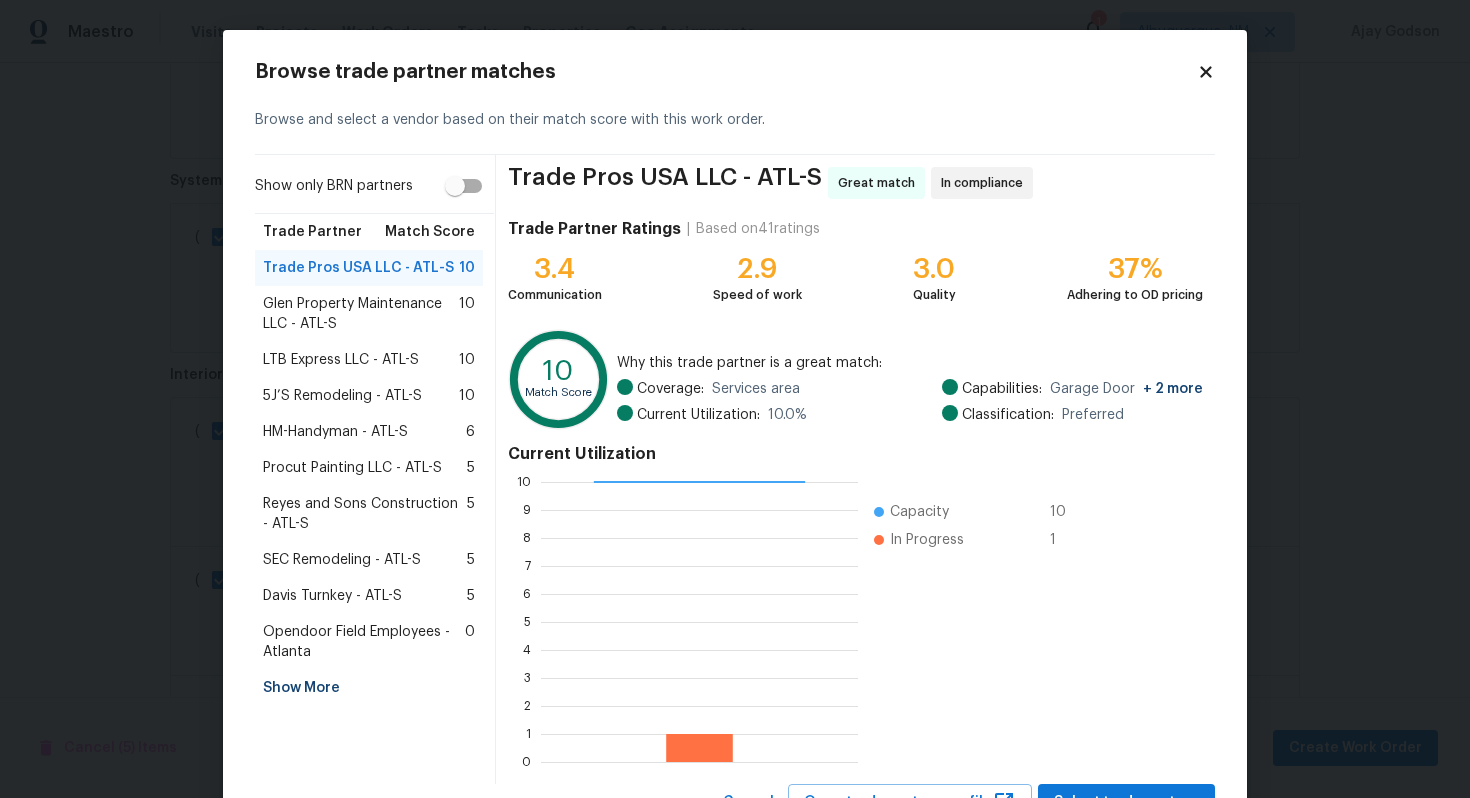 click on "Glen Property Maintenance LLC - ATL-S" at bounding box center [361, 314] 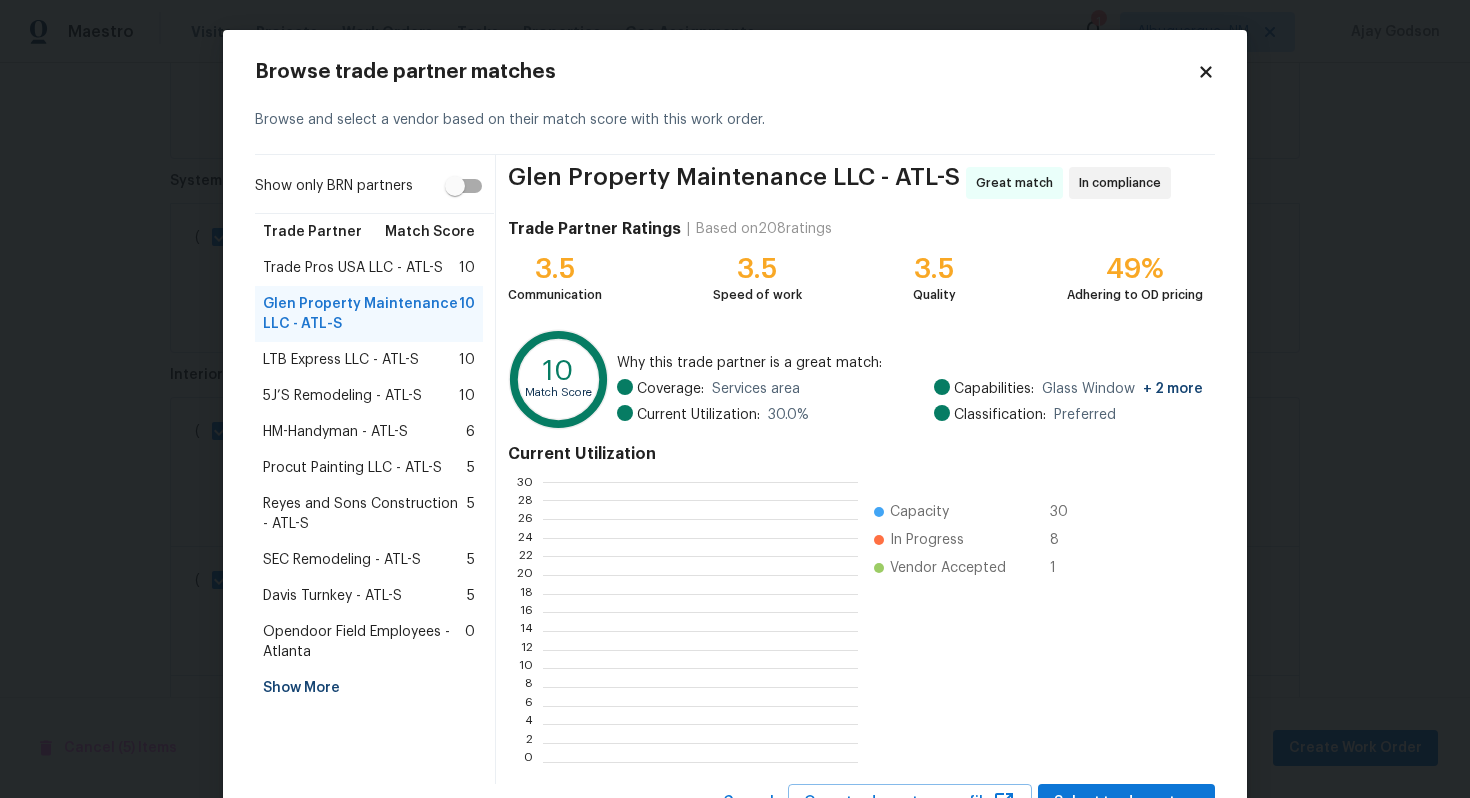 scroll, scrollTop: 2, scrollLeft: 2, axis: both 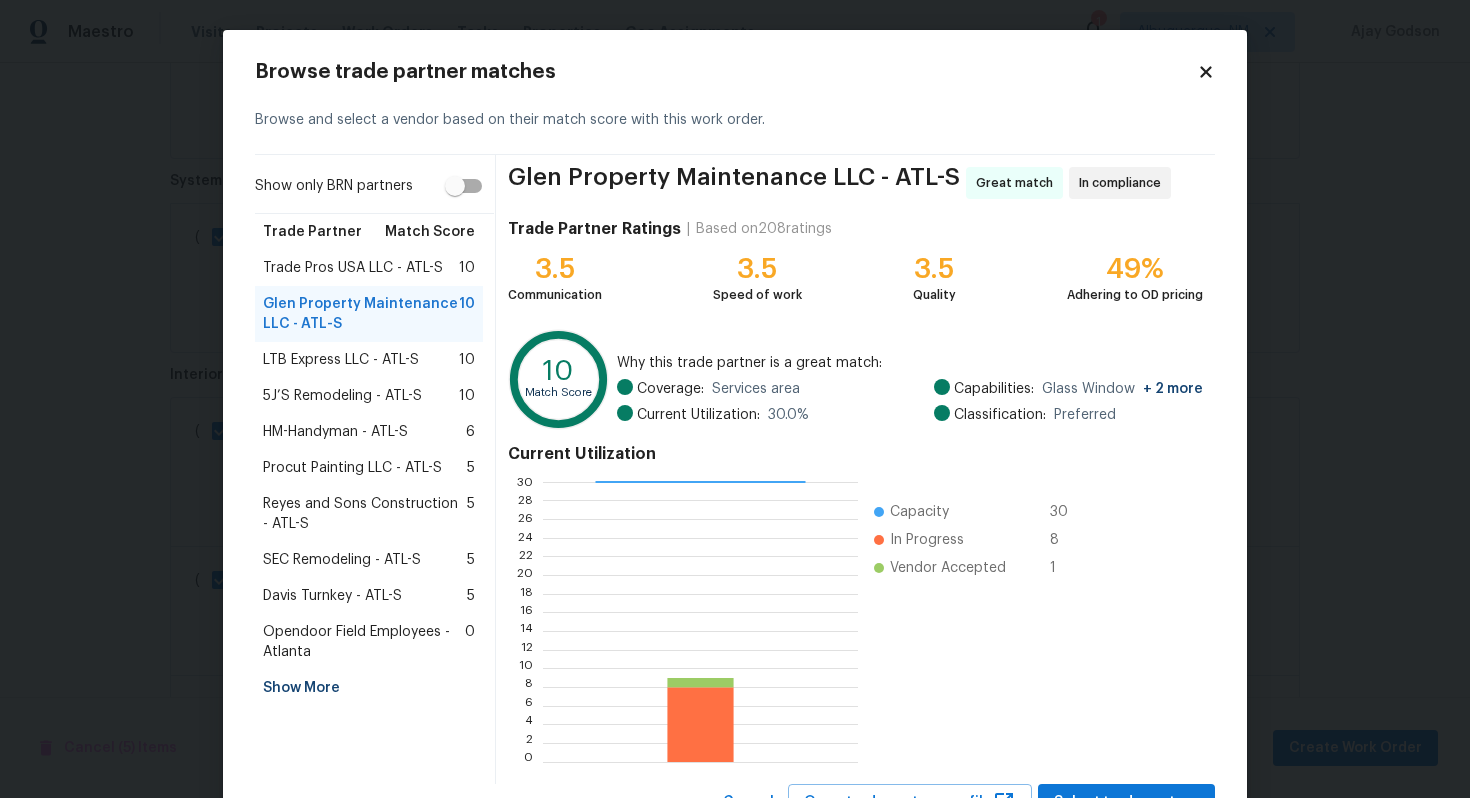 click on "HM-Handyman - ATL-S" at bounding box center (335, 432) 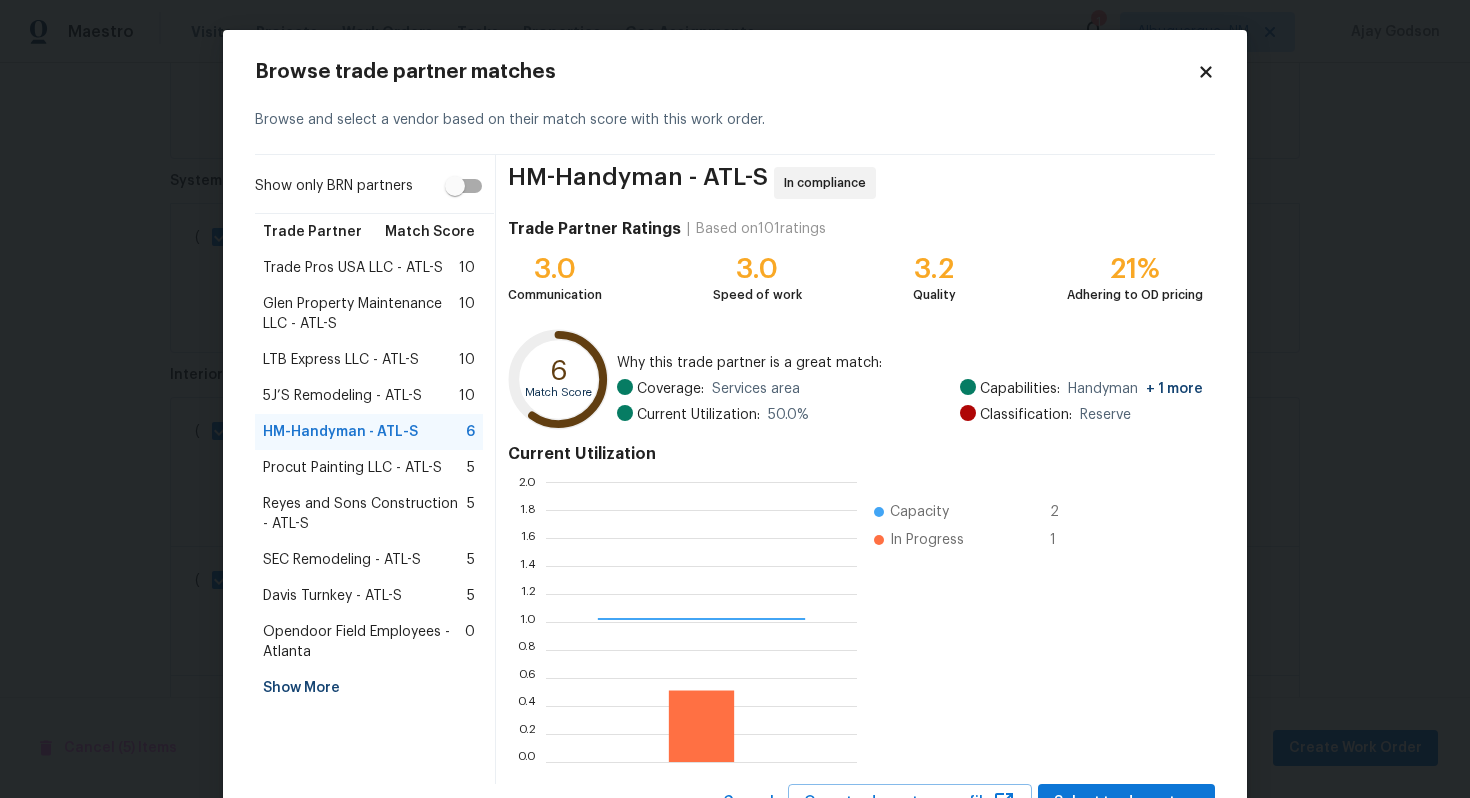 scroll, scrollTop: 2, scrollLeft: 1, axis: both 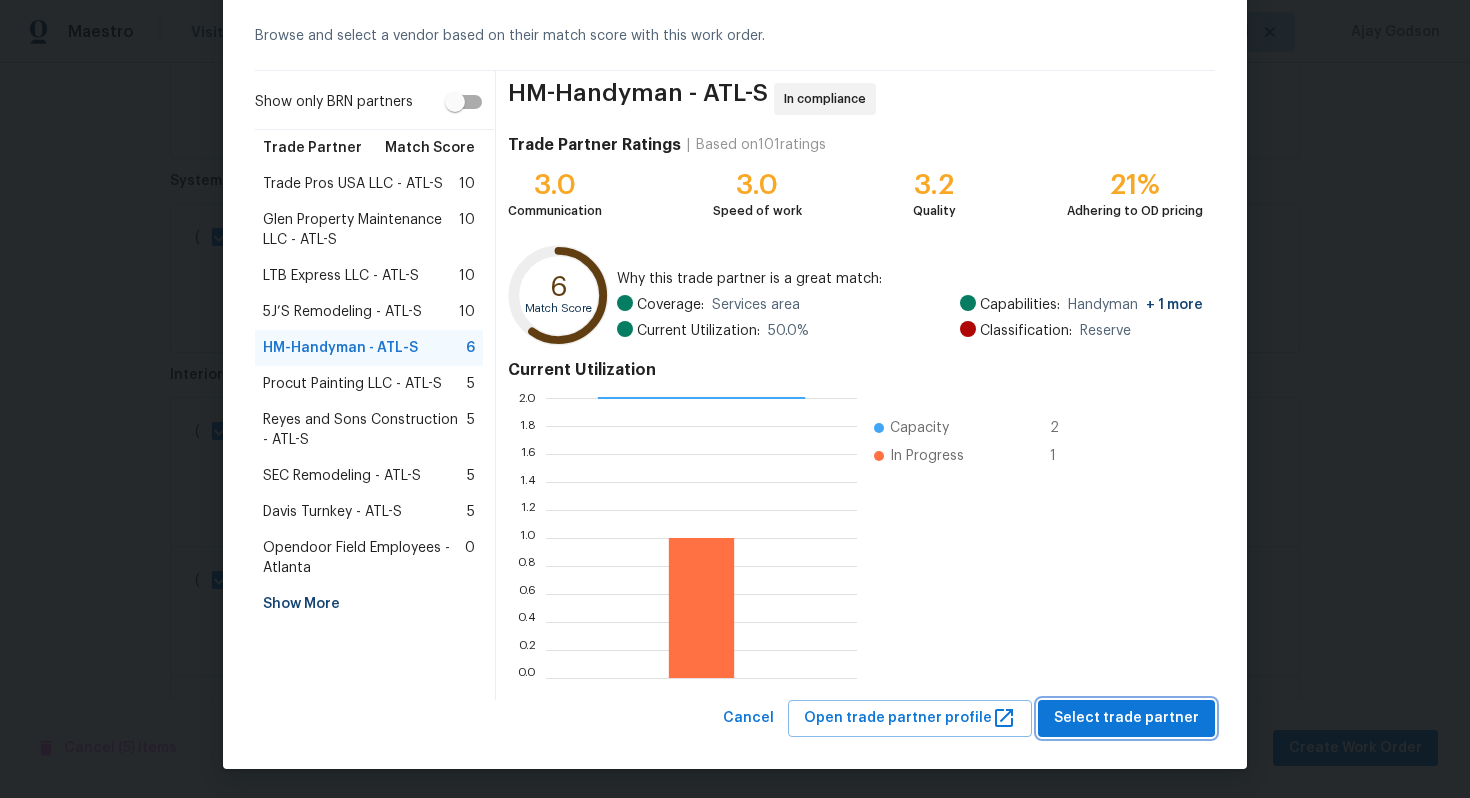click on "Select trade partner" at bounding box center (1126, 718) 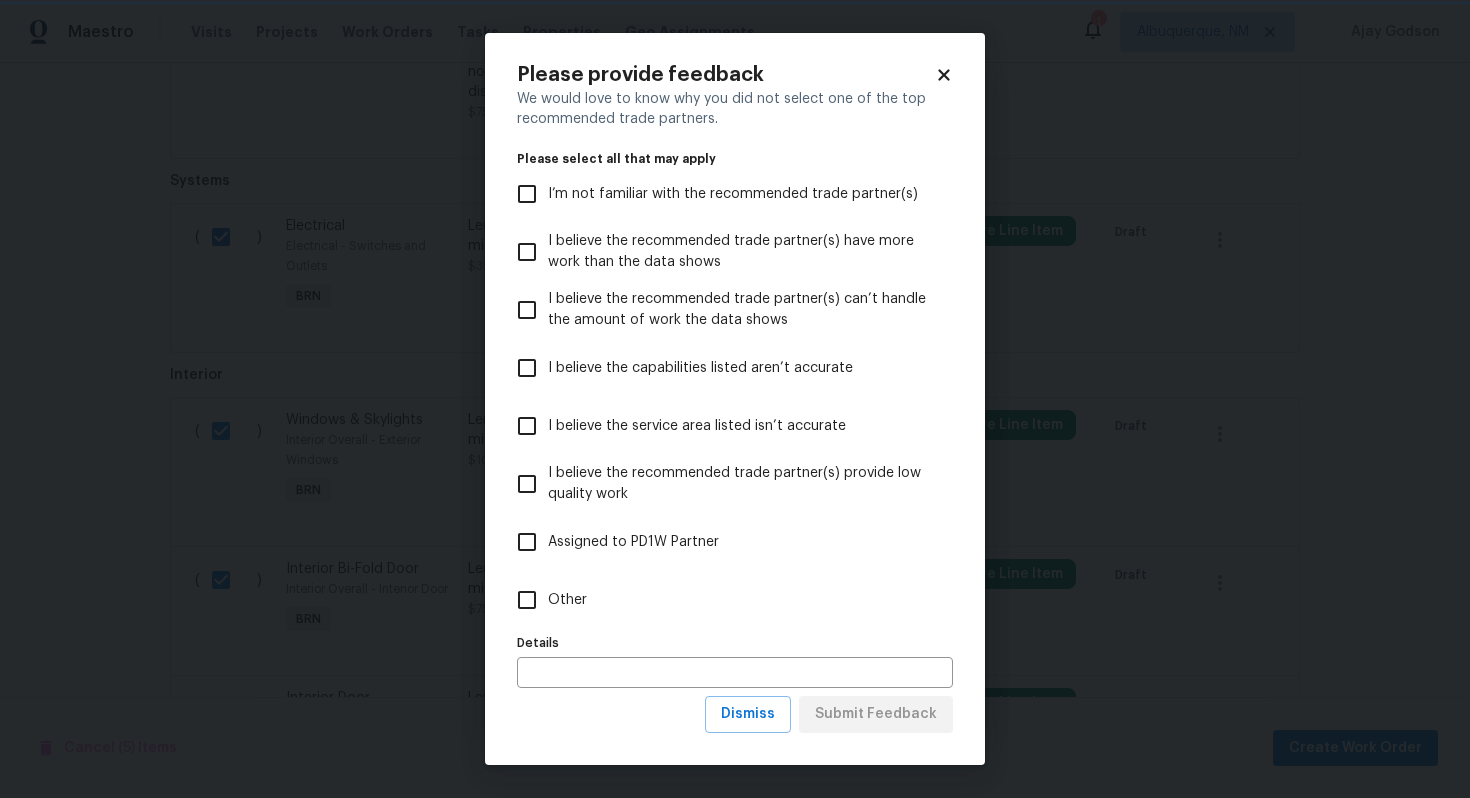 scroll, scrollTop: 0, scrollLeft: 0, axis: both 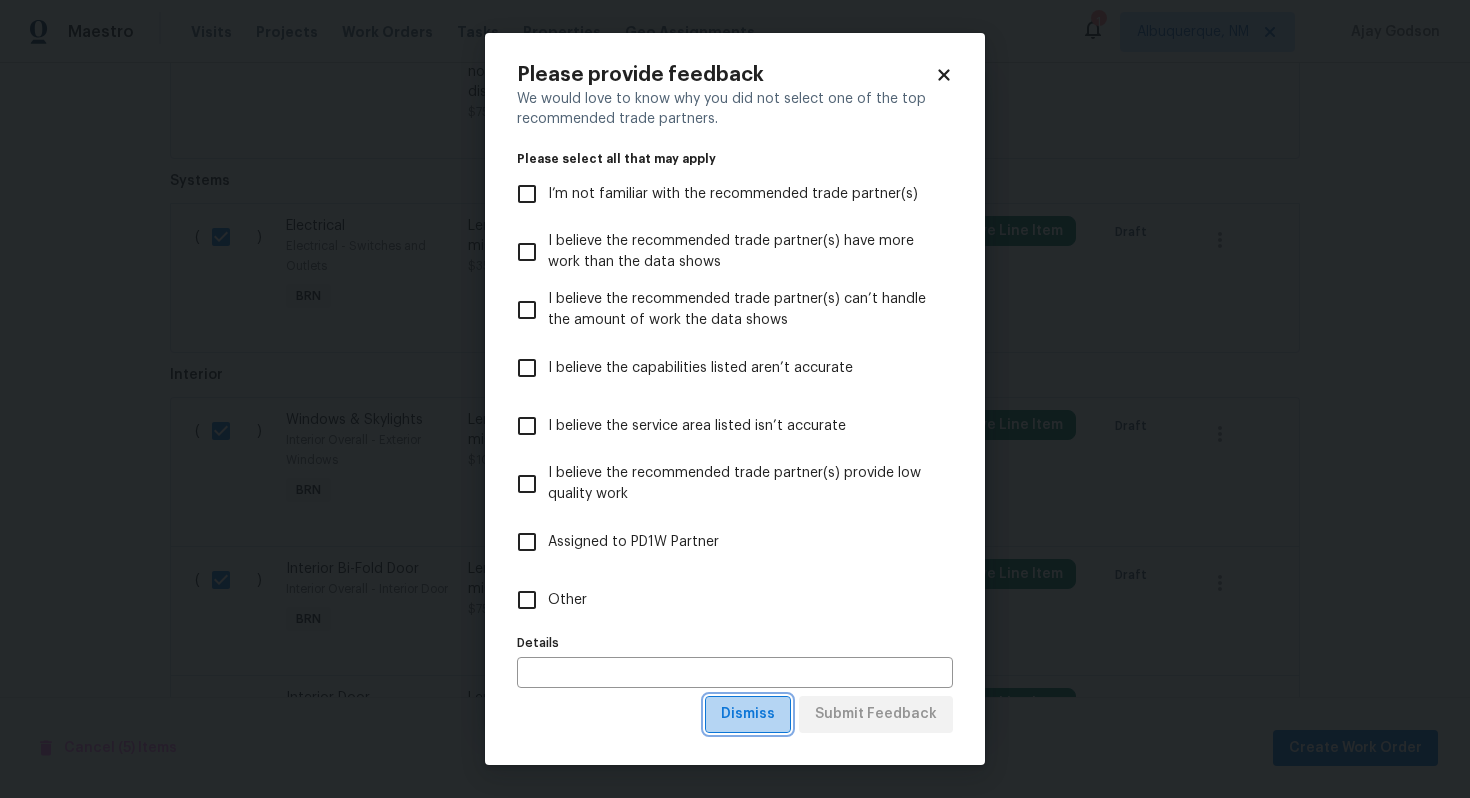 click on "Dismiss" at bounding box center (748, 714) 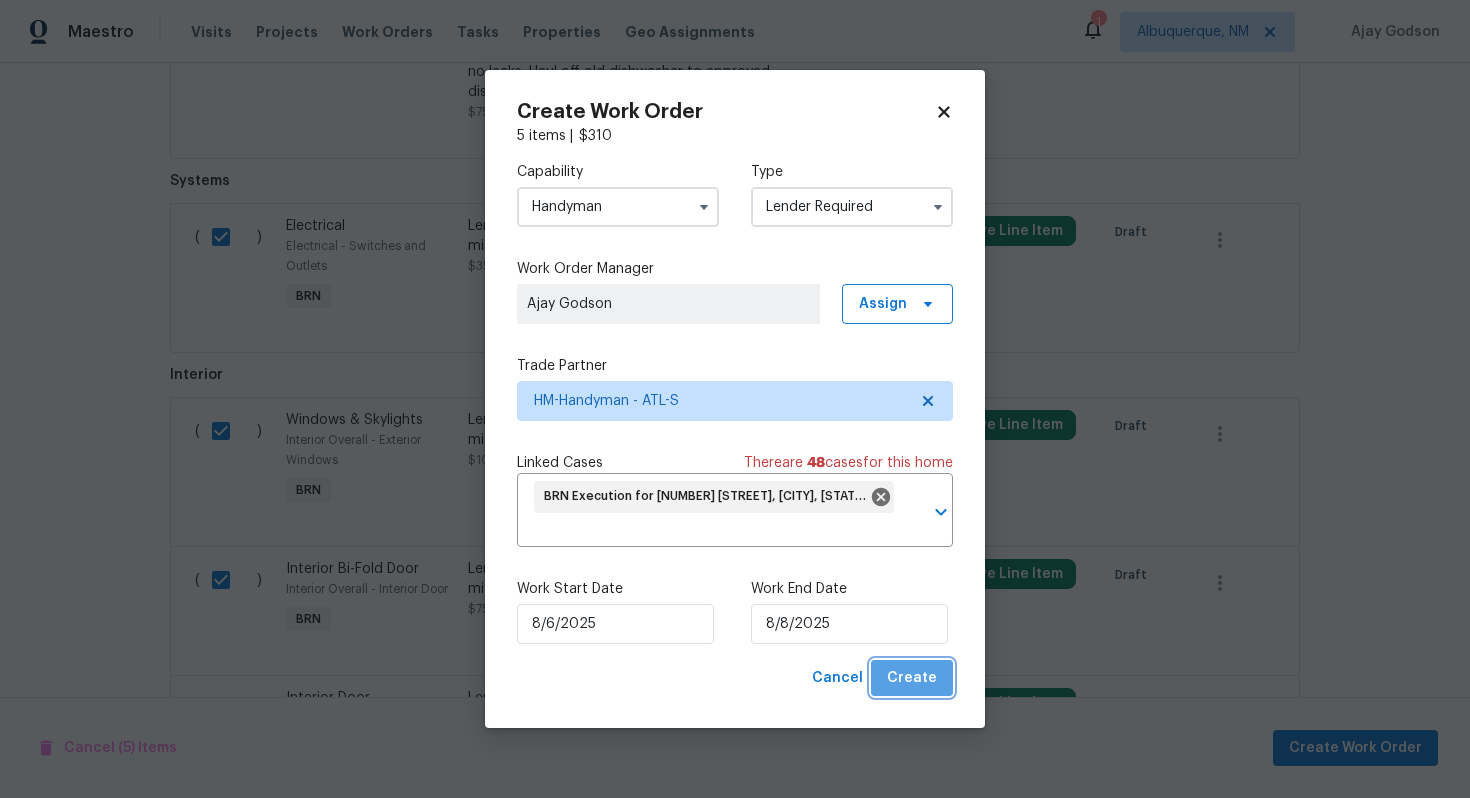 click on "Create" at bounding box center [912, 678] 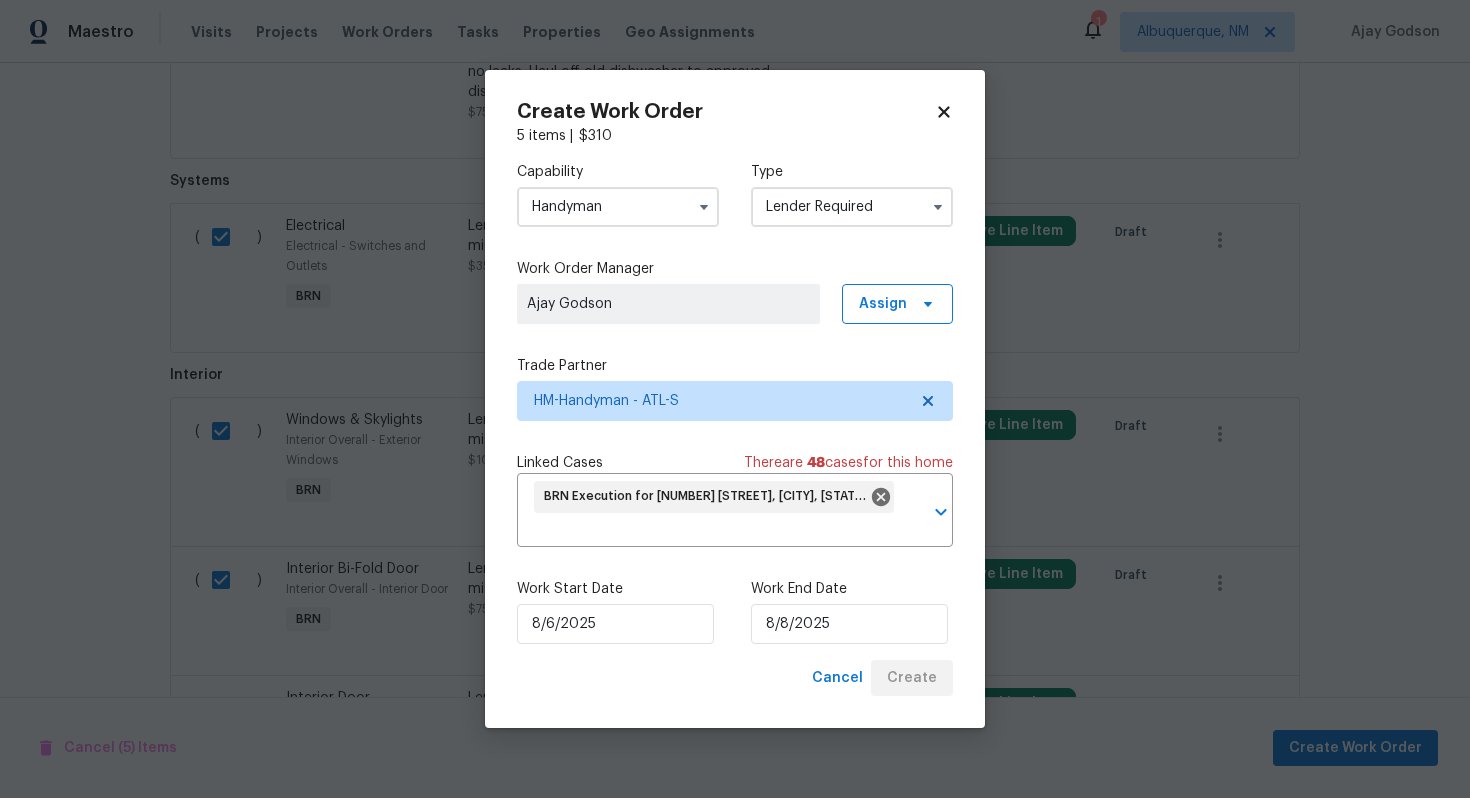 checkbox on "false" 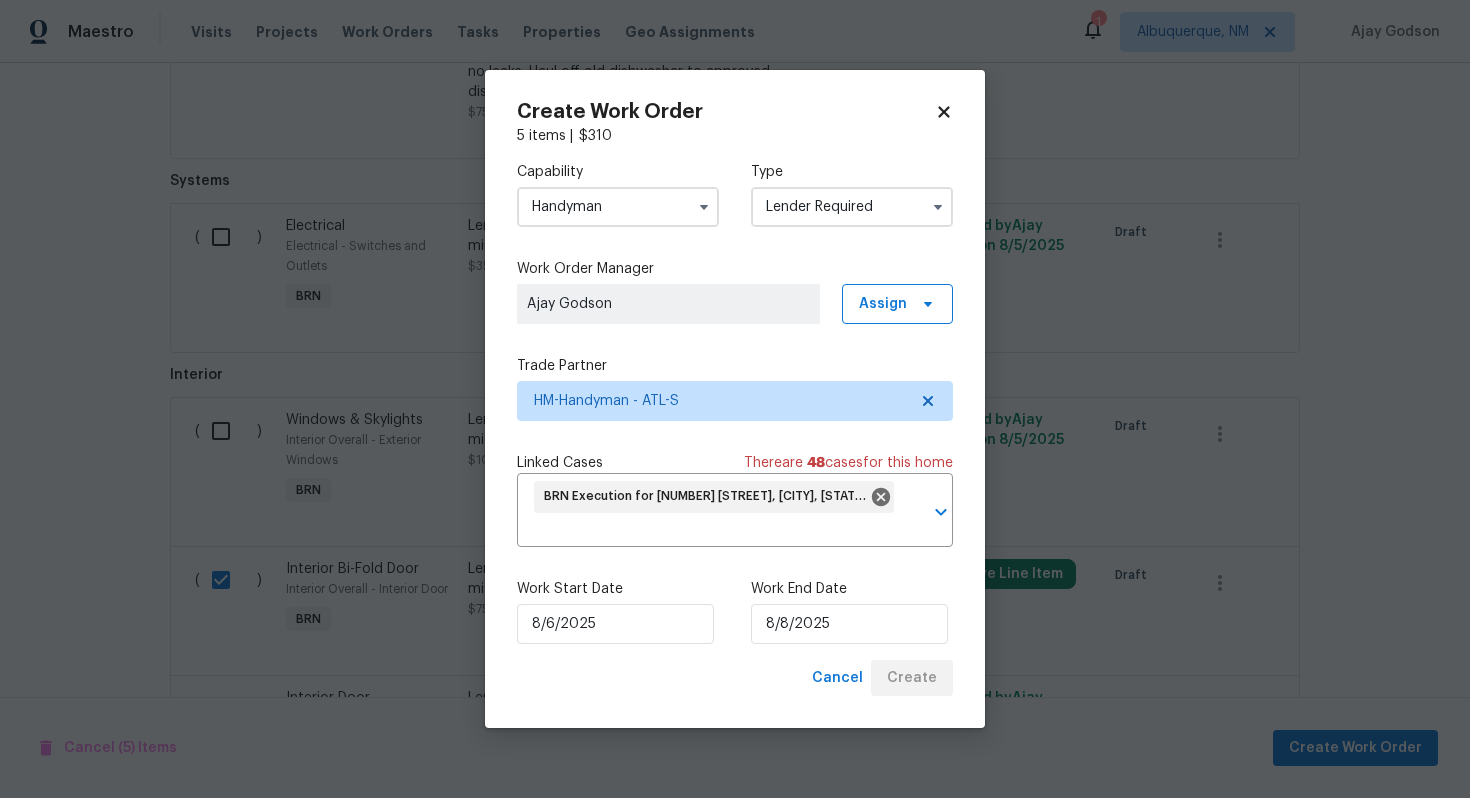 checkbox on "false" 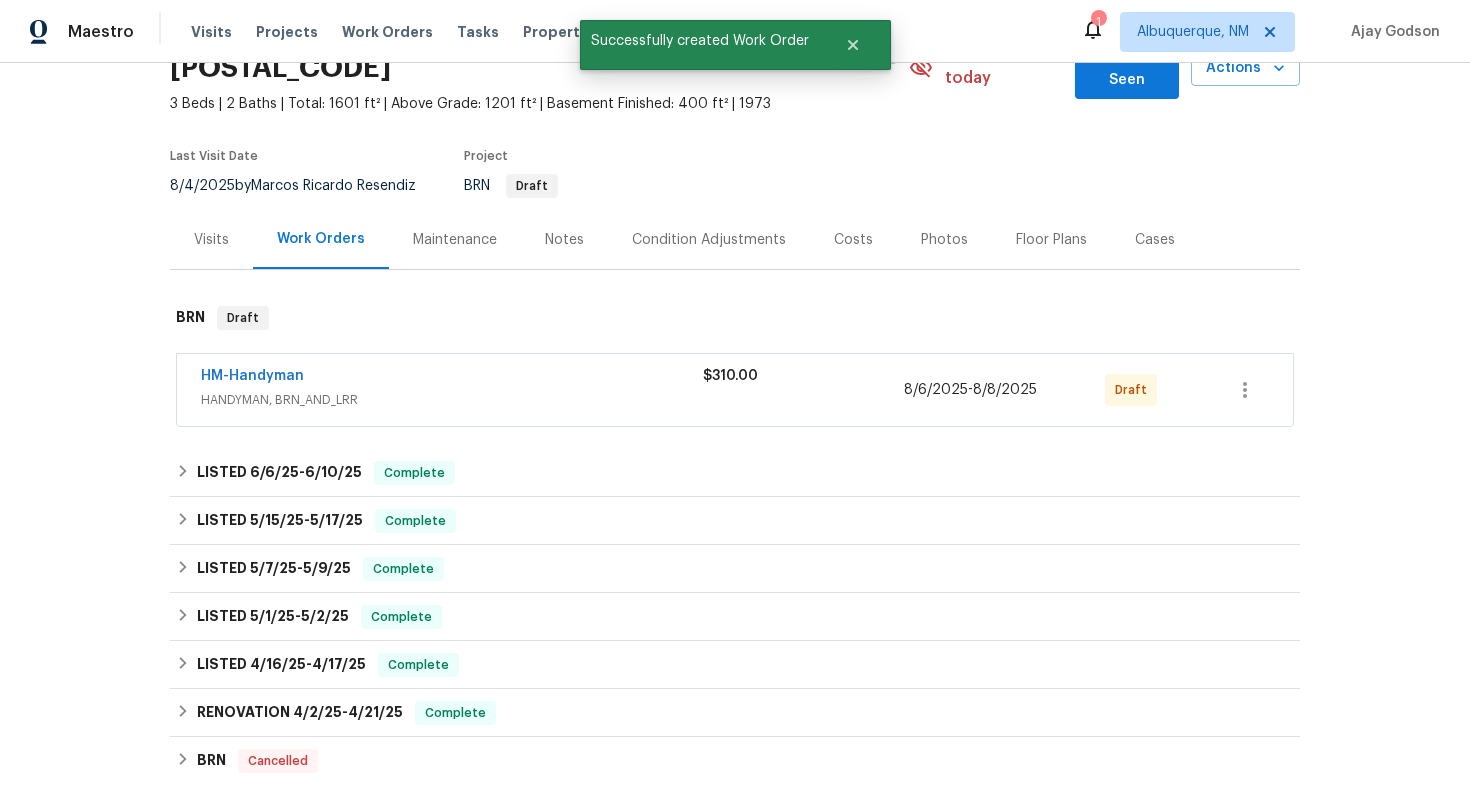 scroll, scrollTop: 0, scrollLeft: 0, axis: both 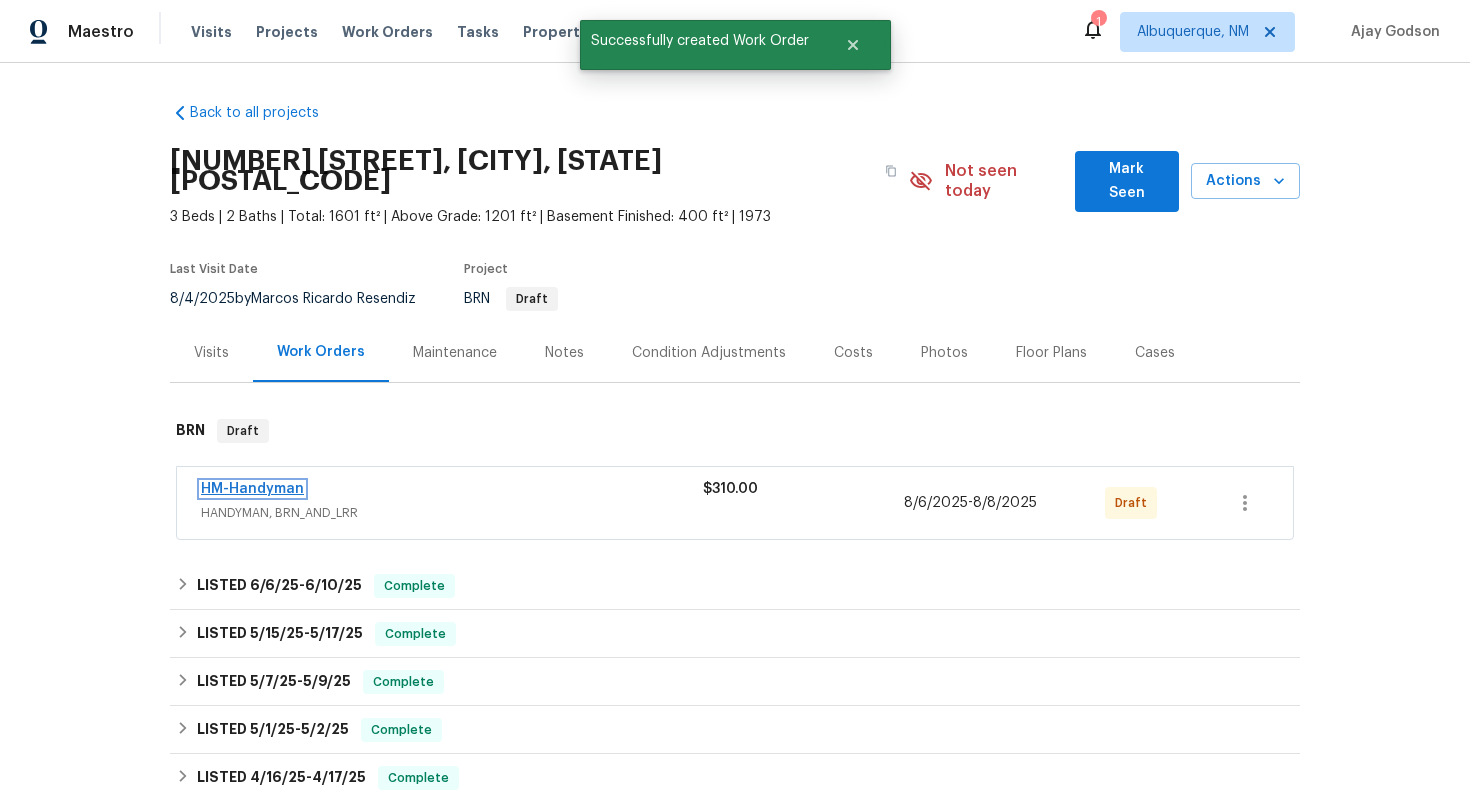click on "HM-Handyman" at bounding box center [252, 489] 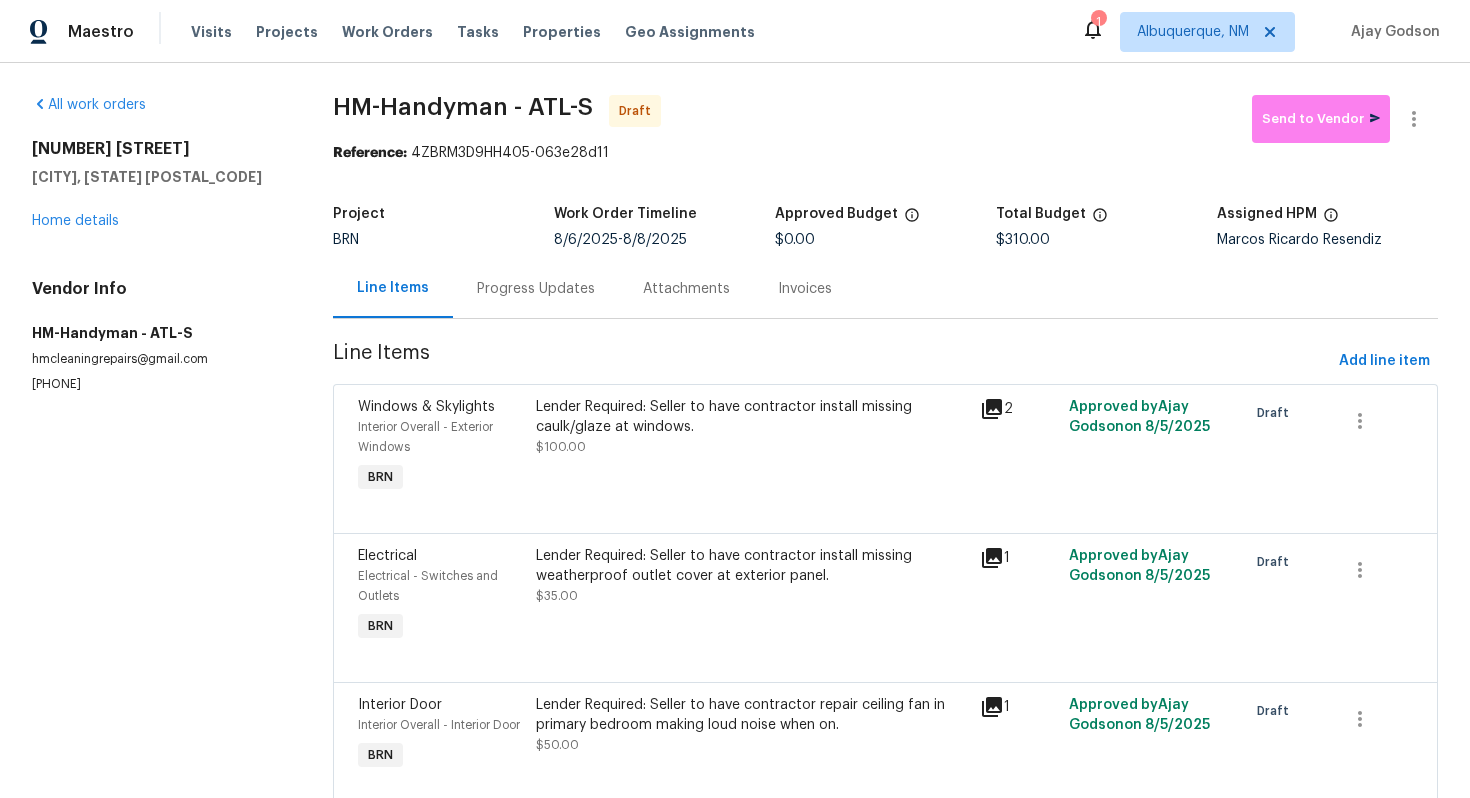 click on "Progress Updates" at bounding box center (536, 289) 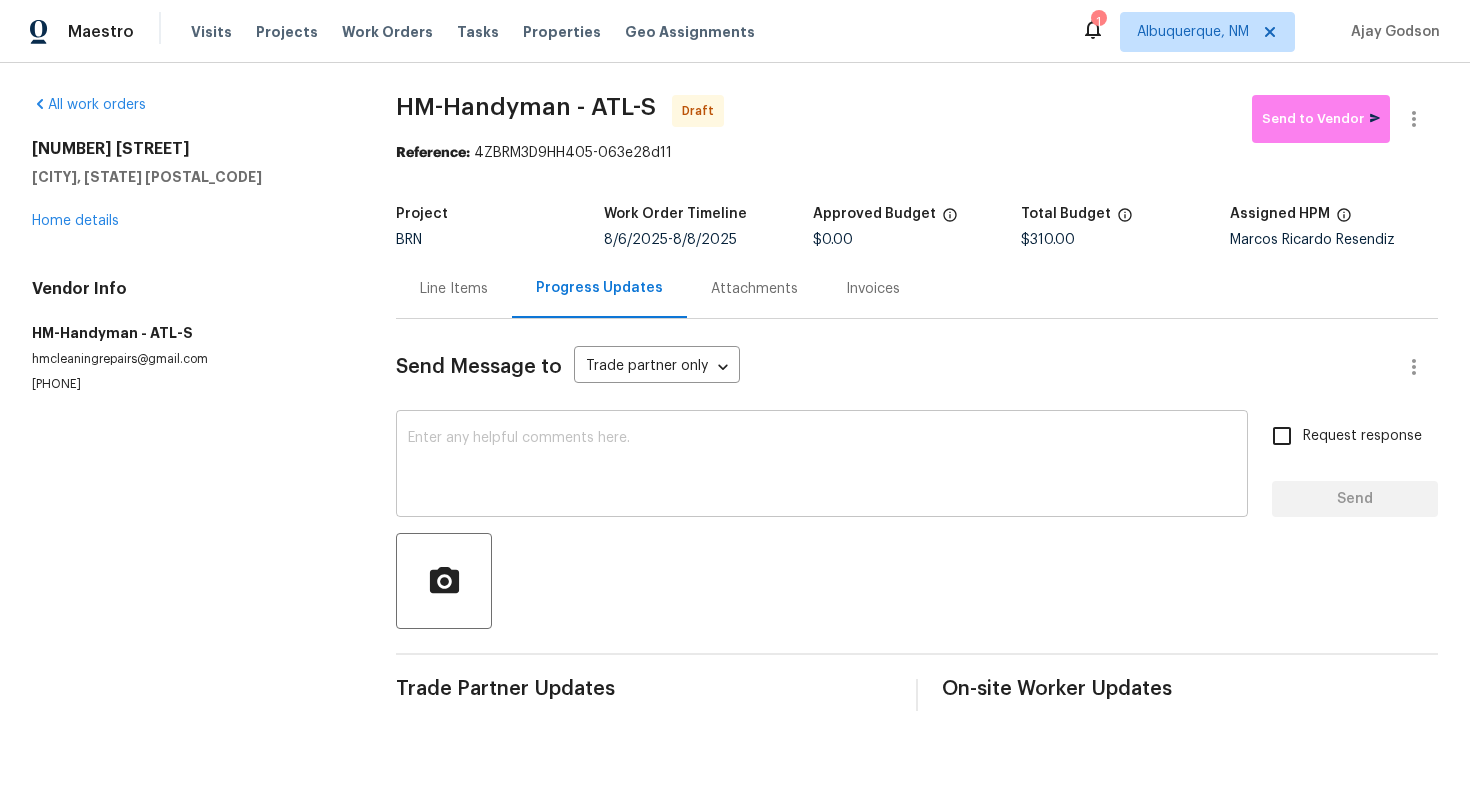 click at bounding box center [822, 466] 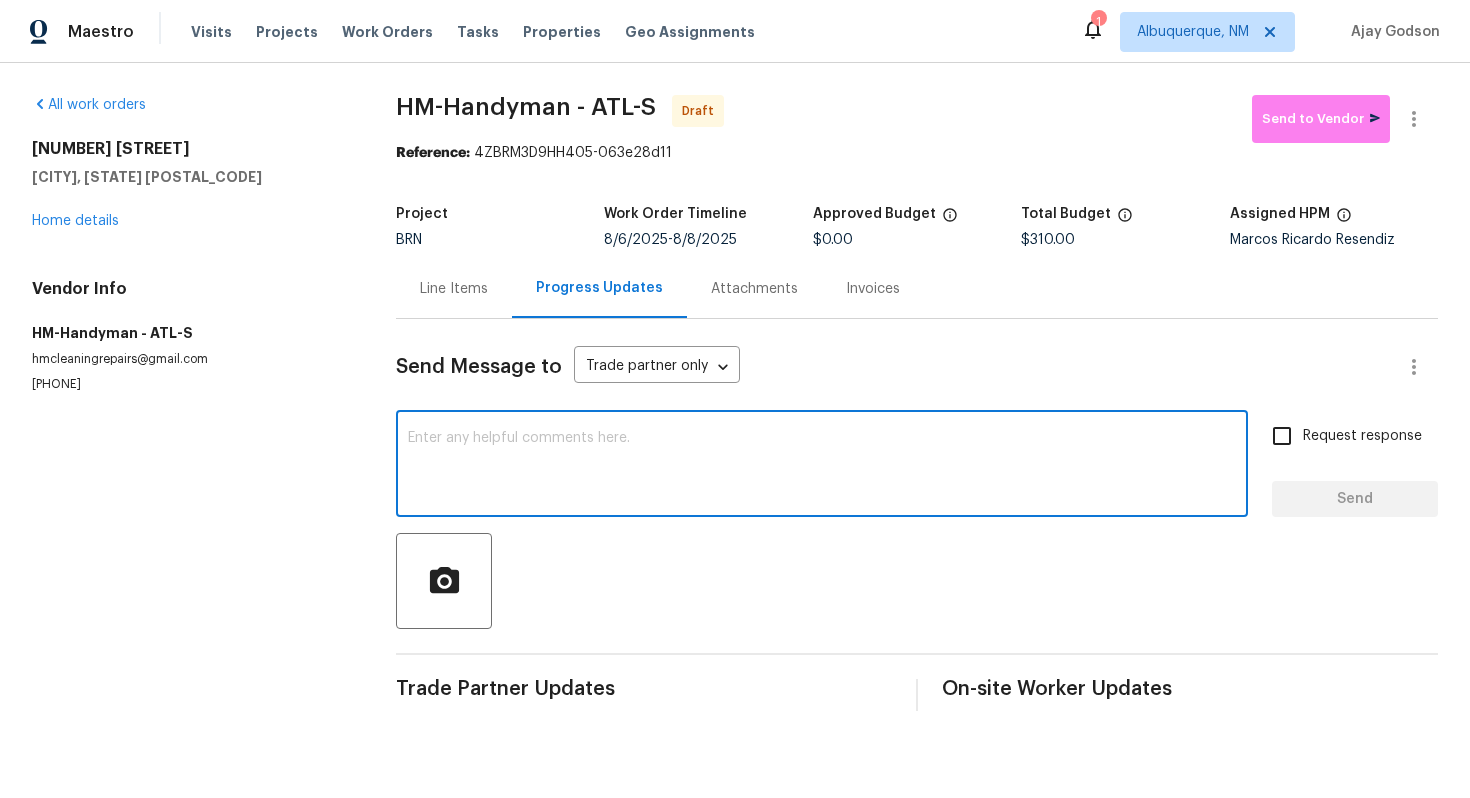 paste on "Hey! This is [NAME] with Opendoor. I’m confirming a BRN Work Order for the property at Address with a target date of [DATE]. Please review and accept the WO within 24 hours and provide a schedule within the target date. The given target date is based on the criticality of the closing. However, if you need more time to complete this work, please do let me know and I’ll see what can be done about it. And the cost can be updated based on the work required here at the time of inspection too. You can contact us through the portal or by phone/text at [PHONE]." 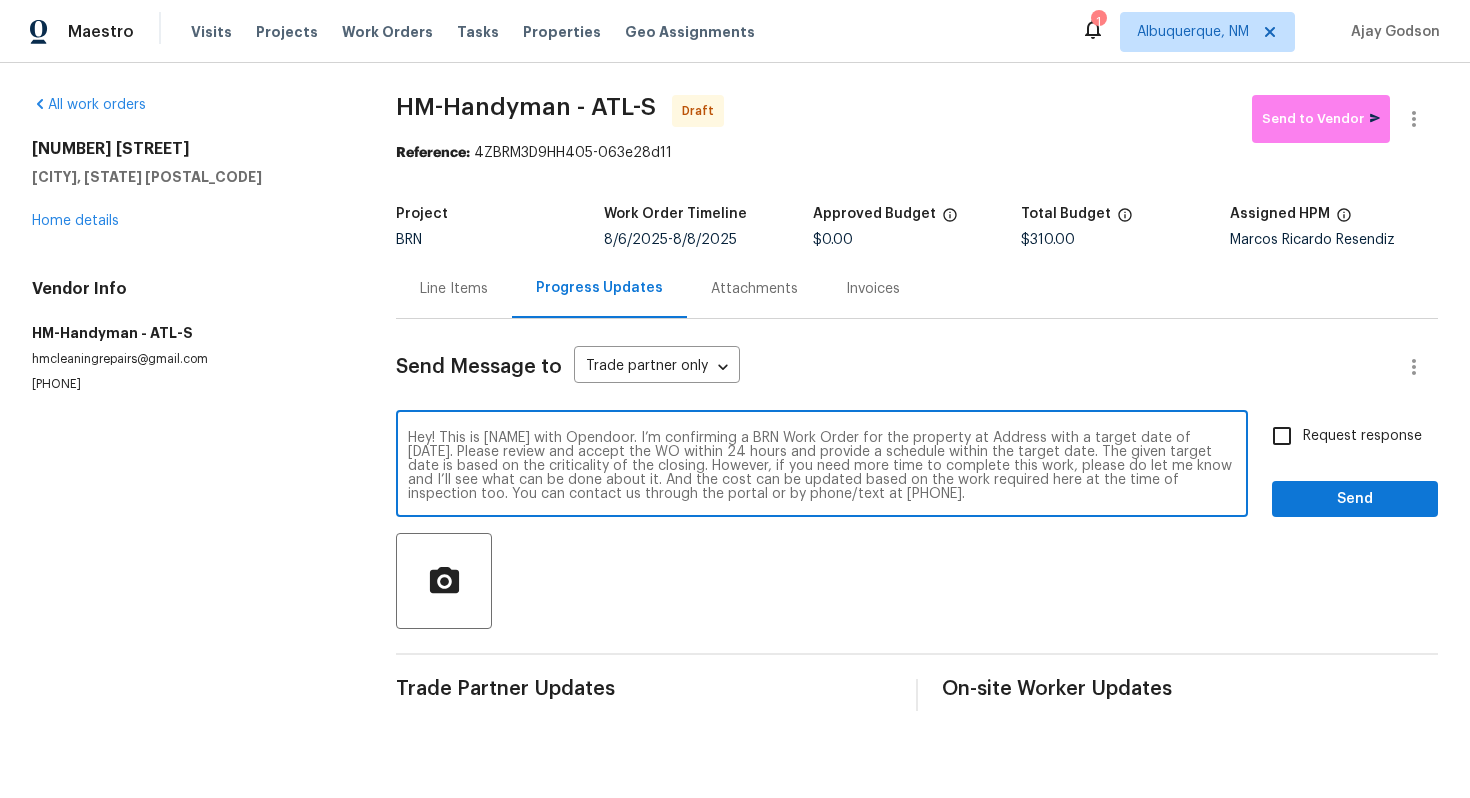 scroll, scrollTop: 0, scrollLeft: 0, axis: both 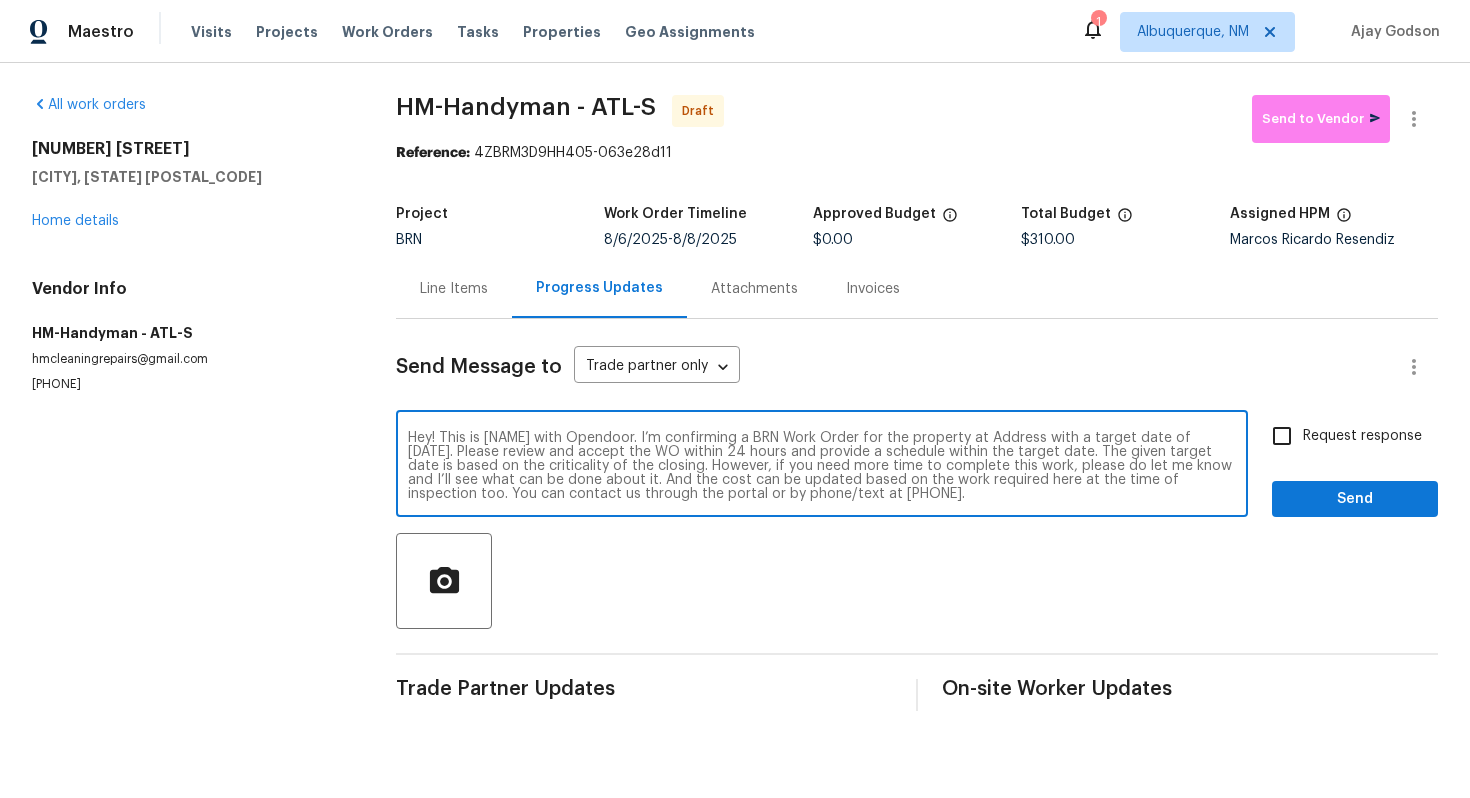 click on "Hey! This is [NAME] with Opendoor. I’m confirming a BRN Work Order for the property at Address with a target date of [DATE]. Please review and accept the WO within 24 hours and provide a schedule within the target date. The given target date is based on the criticality of the closing. However, if you need more time to complete this work, please do let me know and I’ll see what can be done about it. And the cost can be updated based on the work required here at the time of inspection too. You can contact us through the portal or by phone/text at [PHONE]." at bounding box center [822, 466] 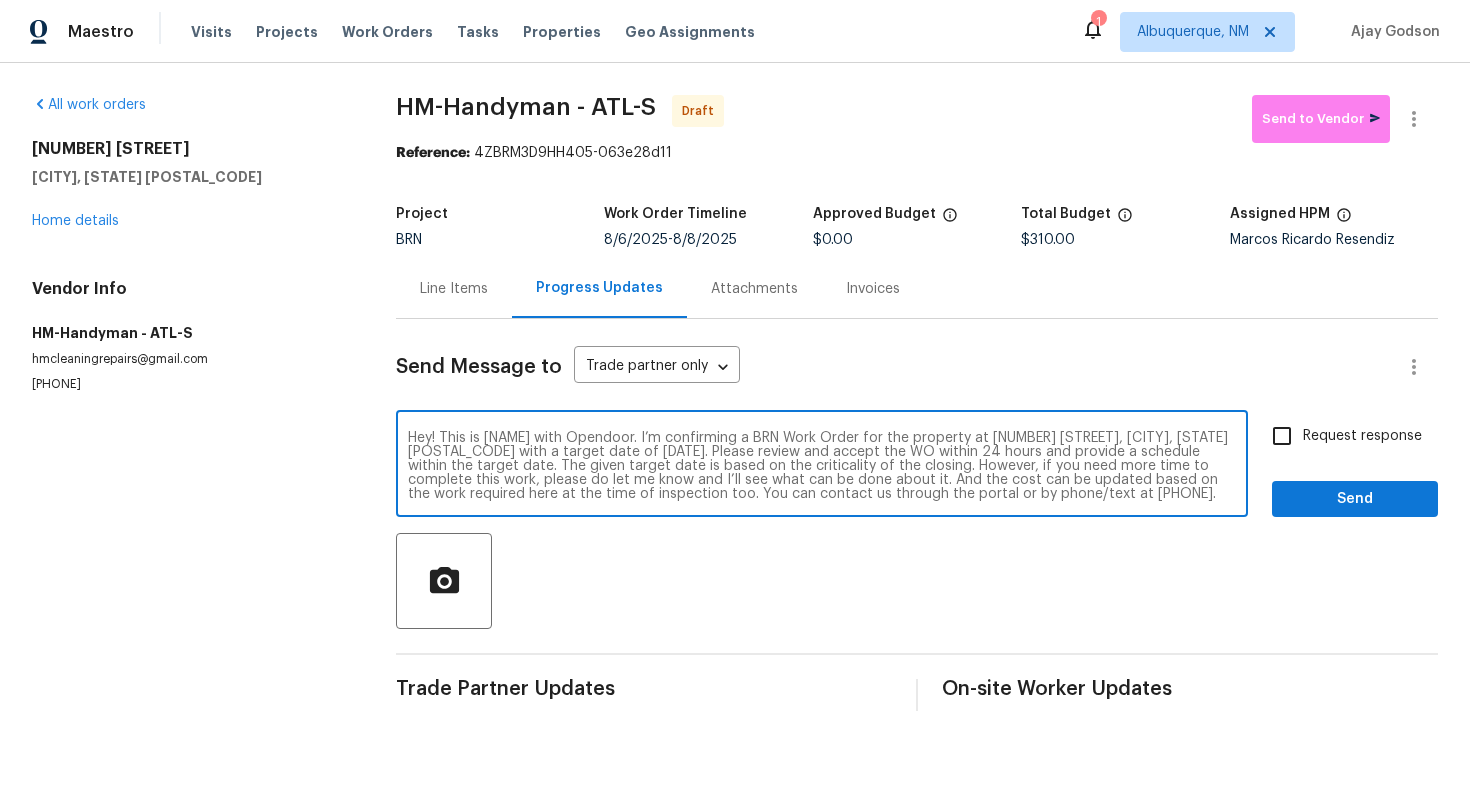 click on "Hey! This is [NAME] with Opendoor. I’m confirming a BRN Work Order for the property at [NUMBER] [STREET], [CITY], [STATE] [POSTAL_CODE] with a target date of [DATE]. Please review and accept the WO within 24 hours and provide a schedule within the target date. The given target date is based on the criticality of the closing. However, if you need more time to complete this work, please do let me know and I’ll see what can be done about it. And the cost can be updated based on the work required here at the time of inspection too. You can contact us through the portal or by phone/text at [PHONE]." at bounding box center [822, 466] 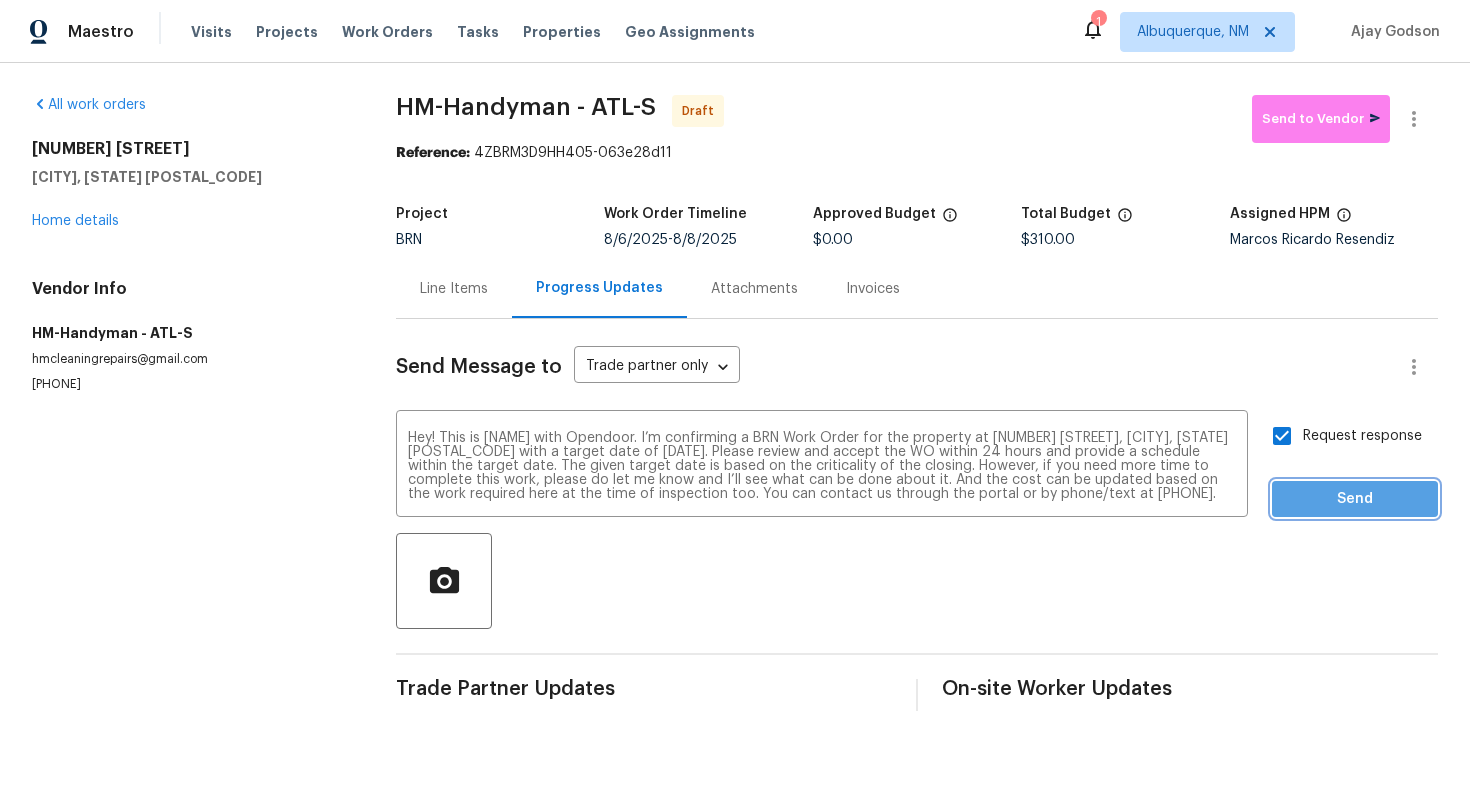 click on "Send" at bounding box center (1355, 499) 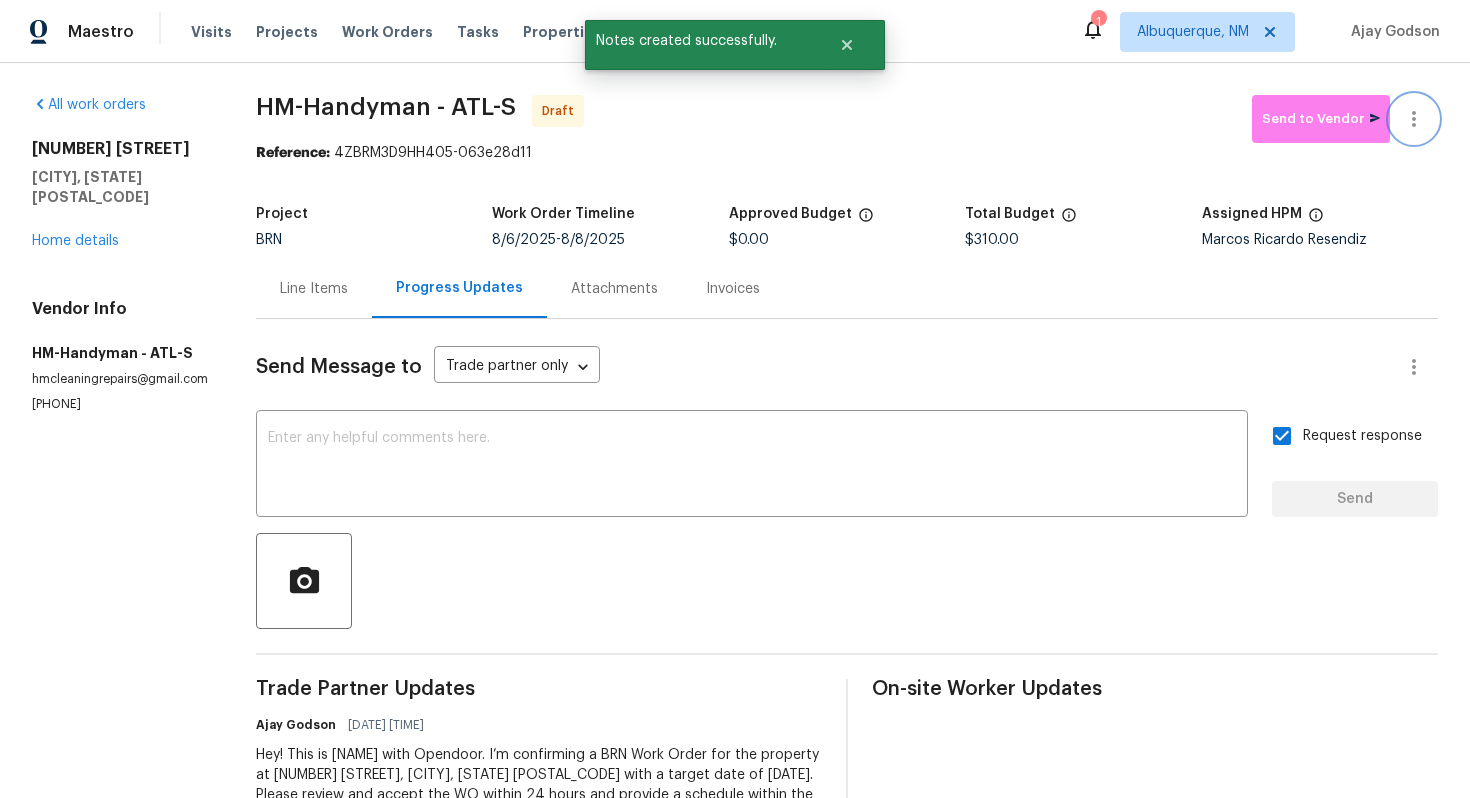 click 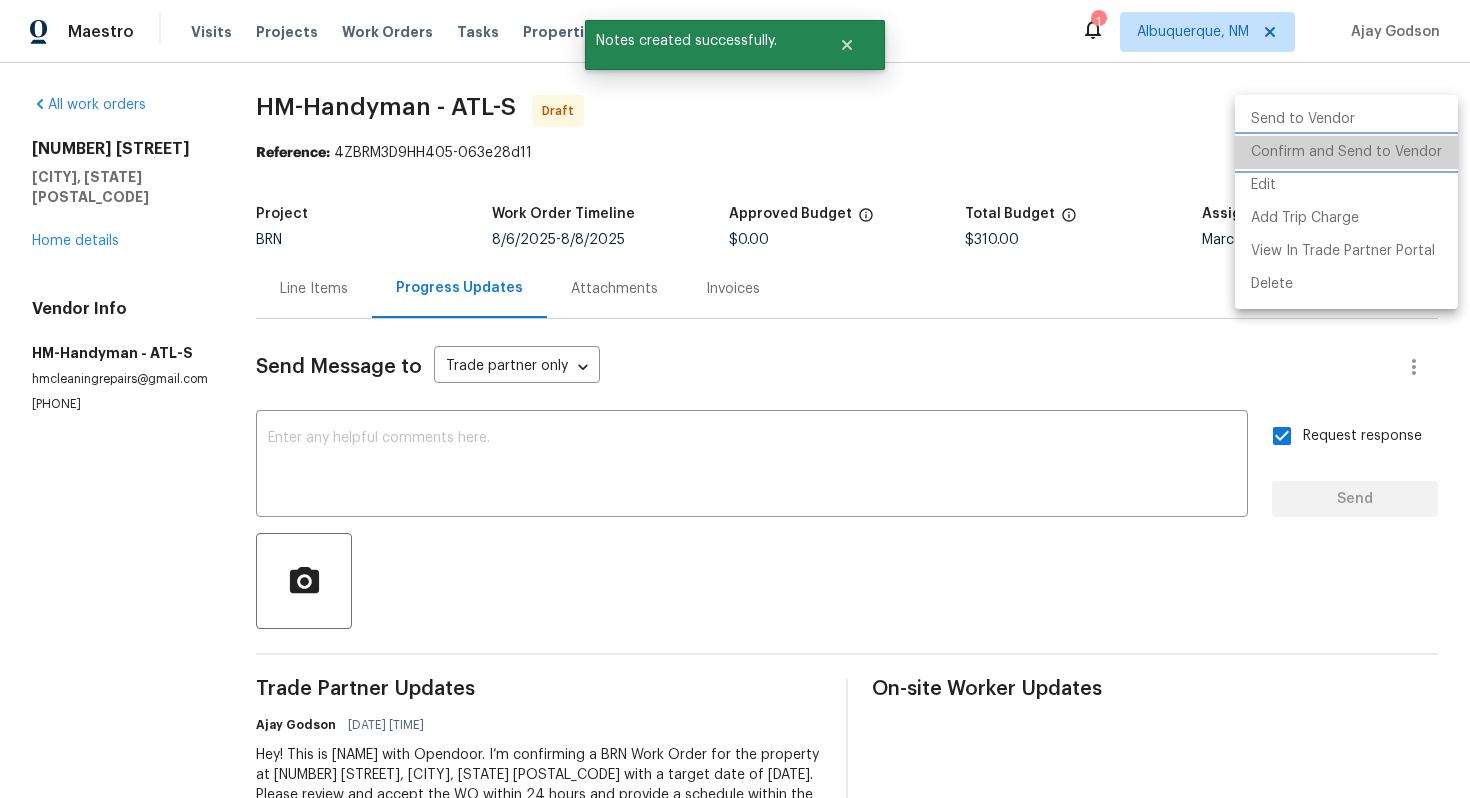 click on "Confirm and Send to Vendor" at bounding box center [1346, 152] 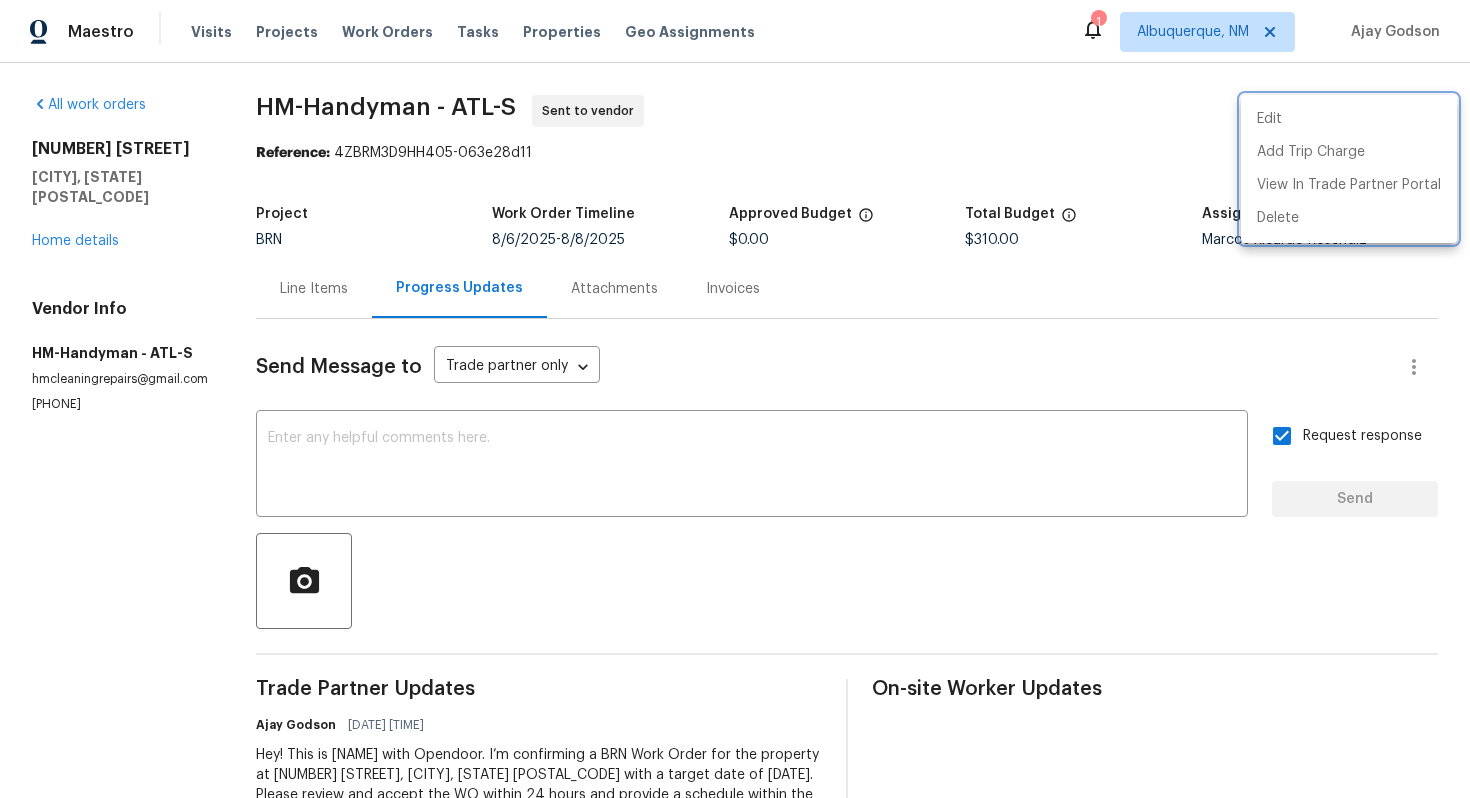click at bounding box center [735, 399] 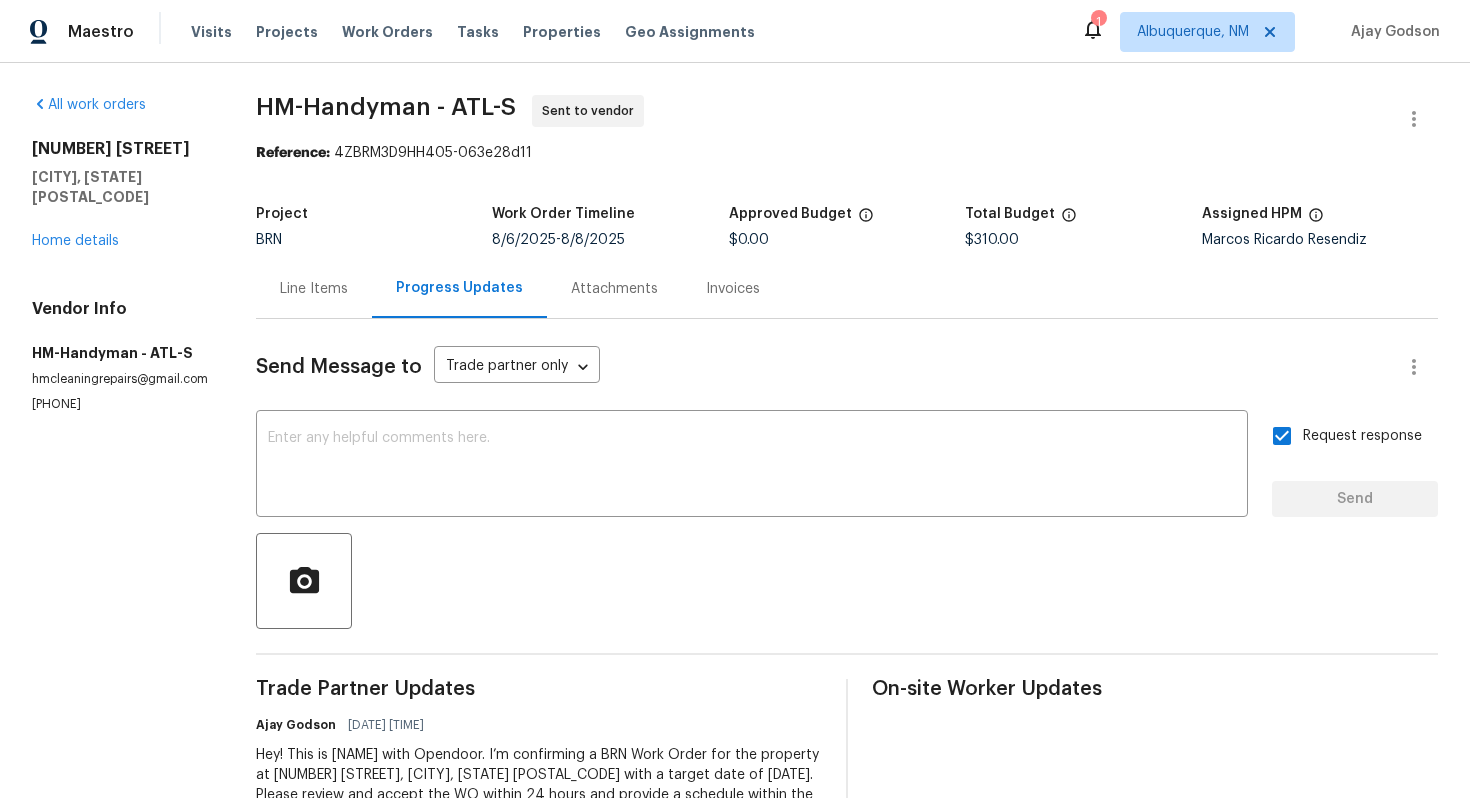click at bounding box center (752, 466) 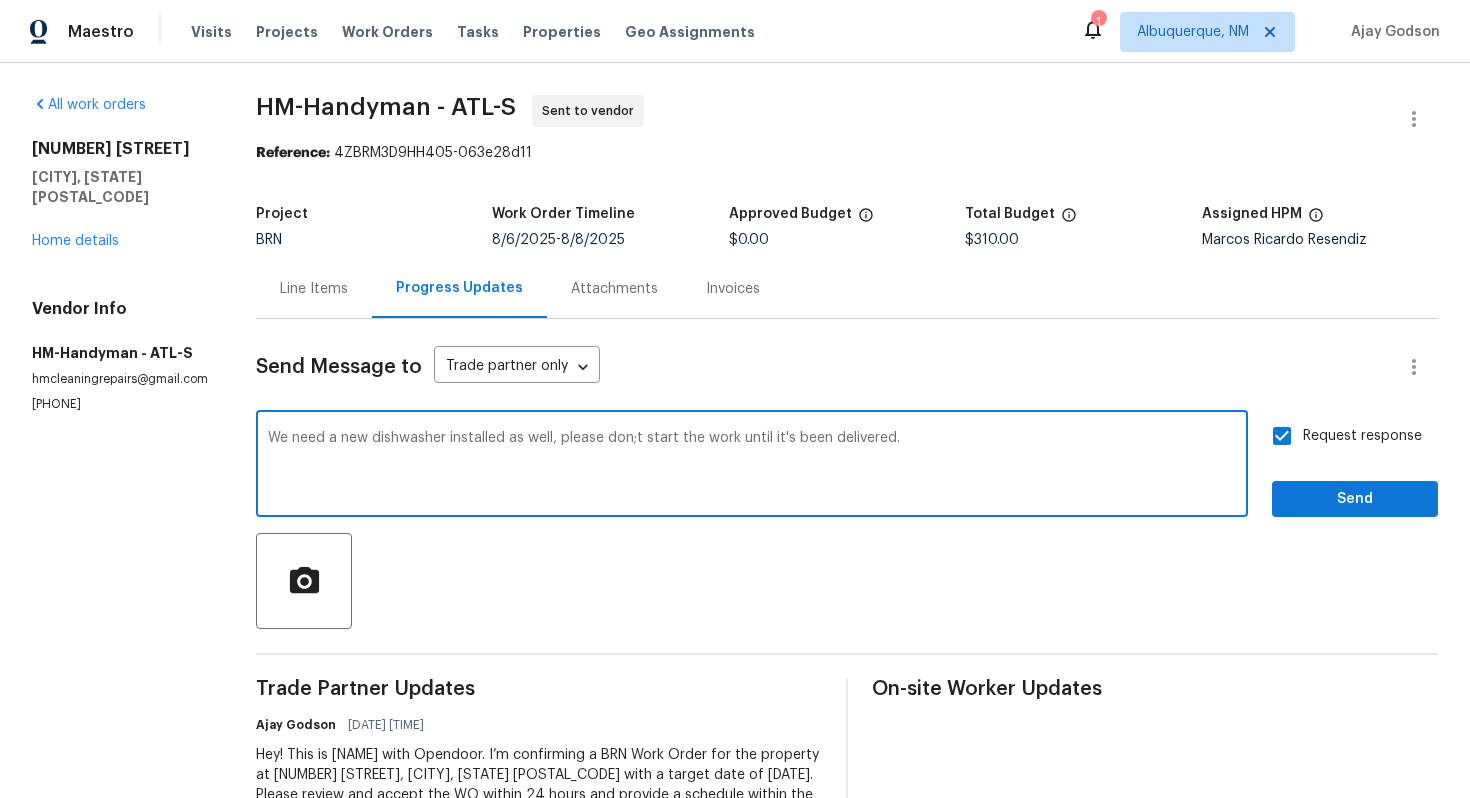 click on "We need a new dishwasher installed as well, please don;t start the work until it's been delivered." at bounding box center (752, 466) 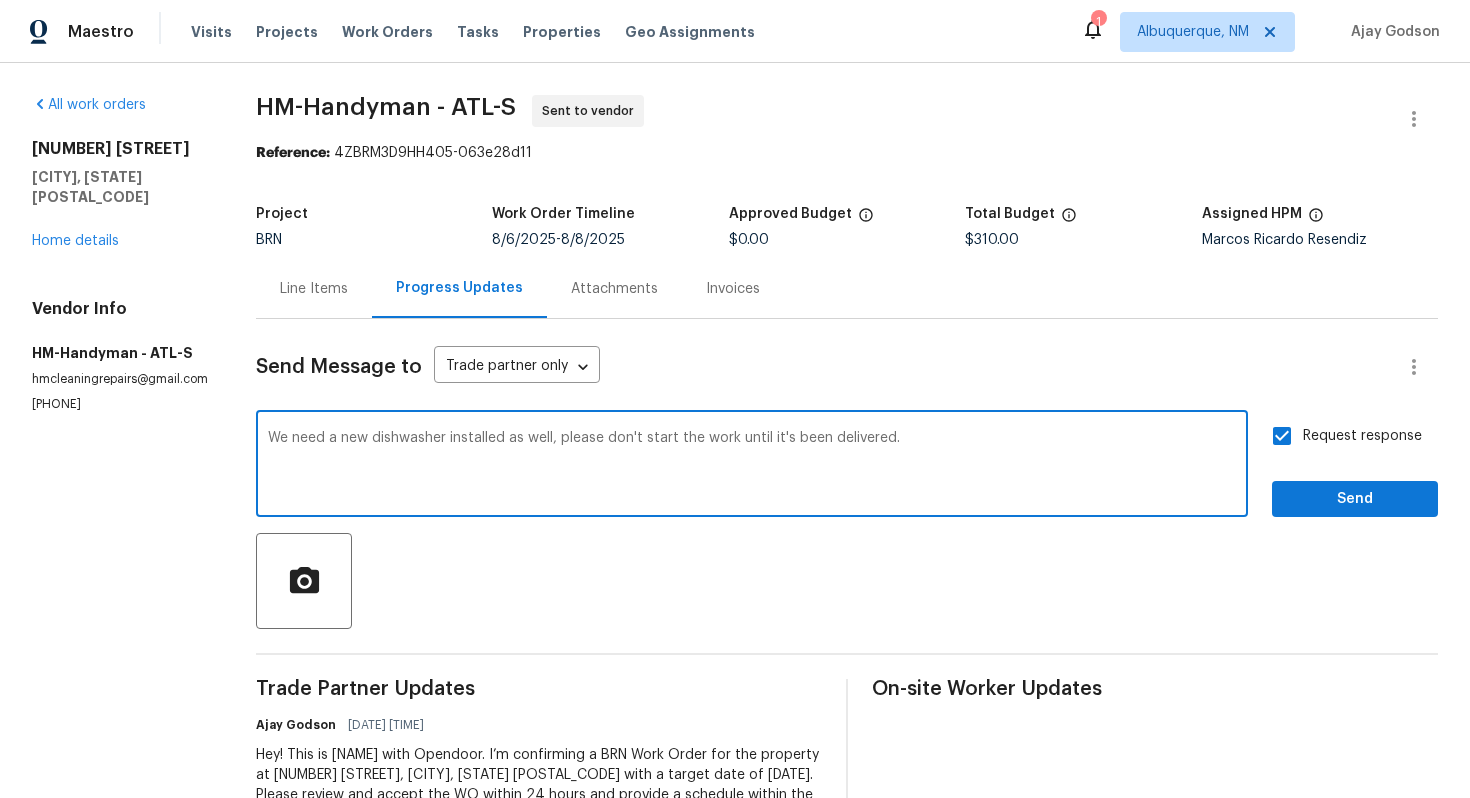 type on "We need a new dishwasher installed as well, please don't start the work until it's been delivered." 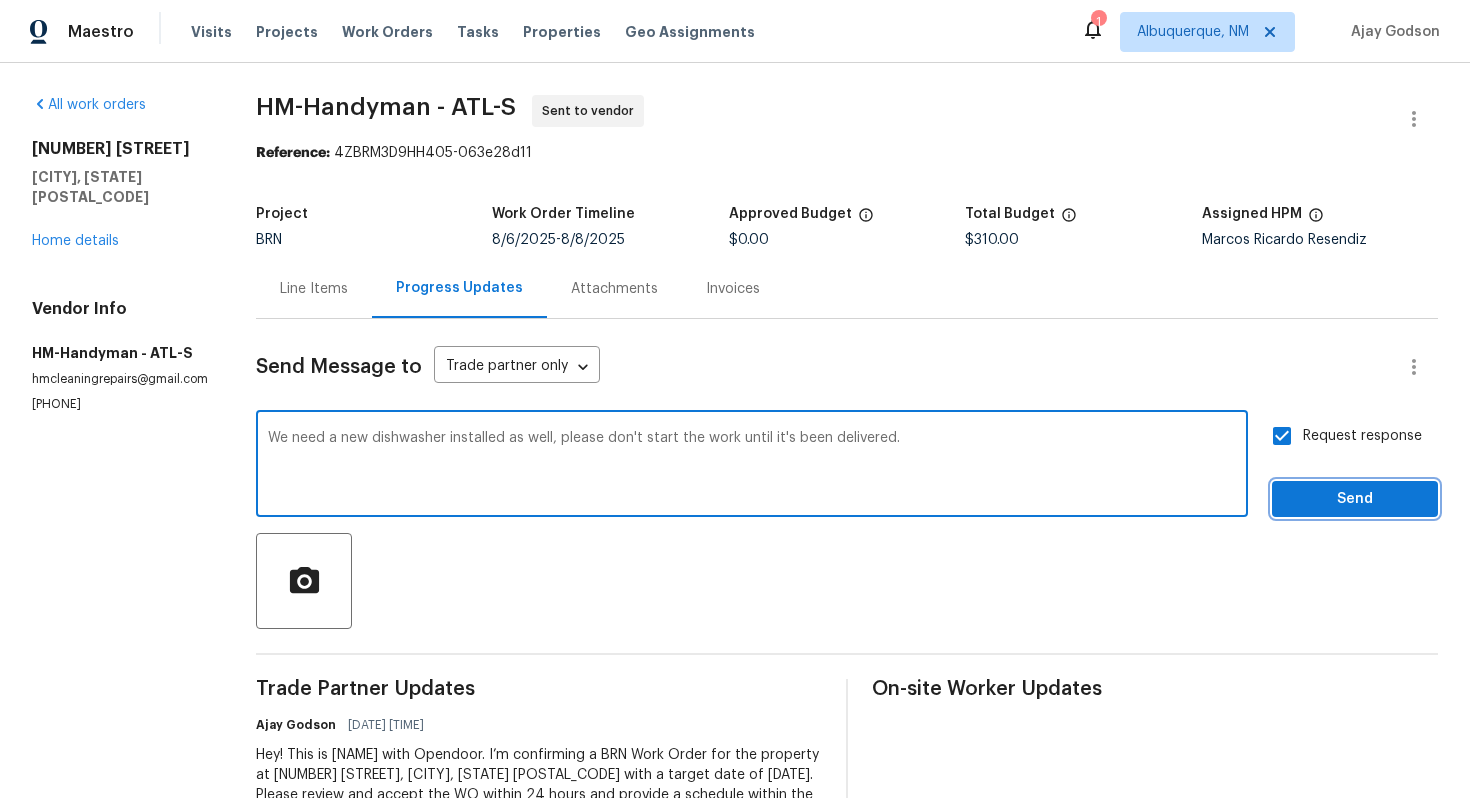 click on "Send" at bounding box center [1355, 499] 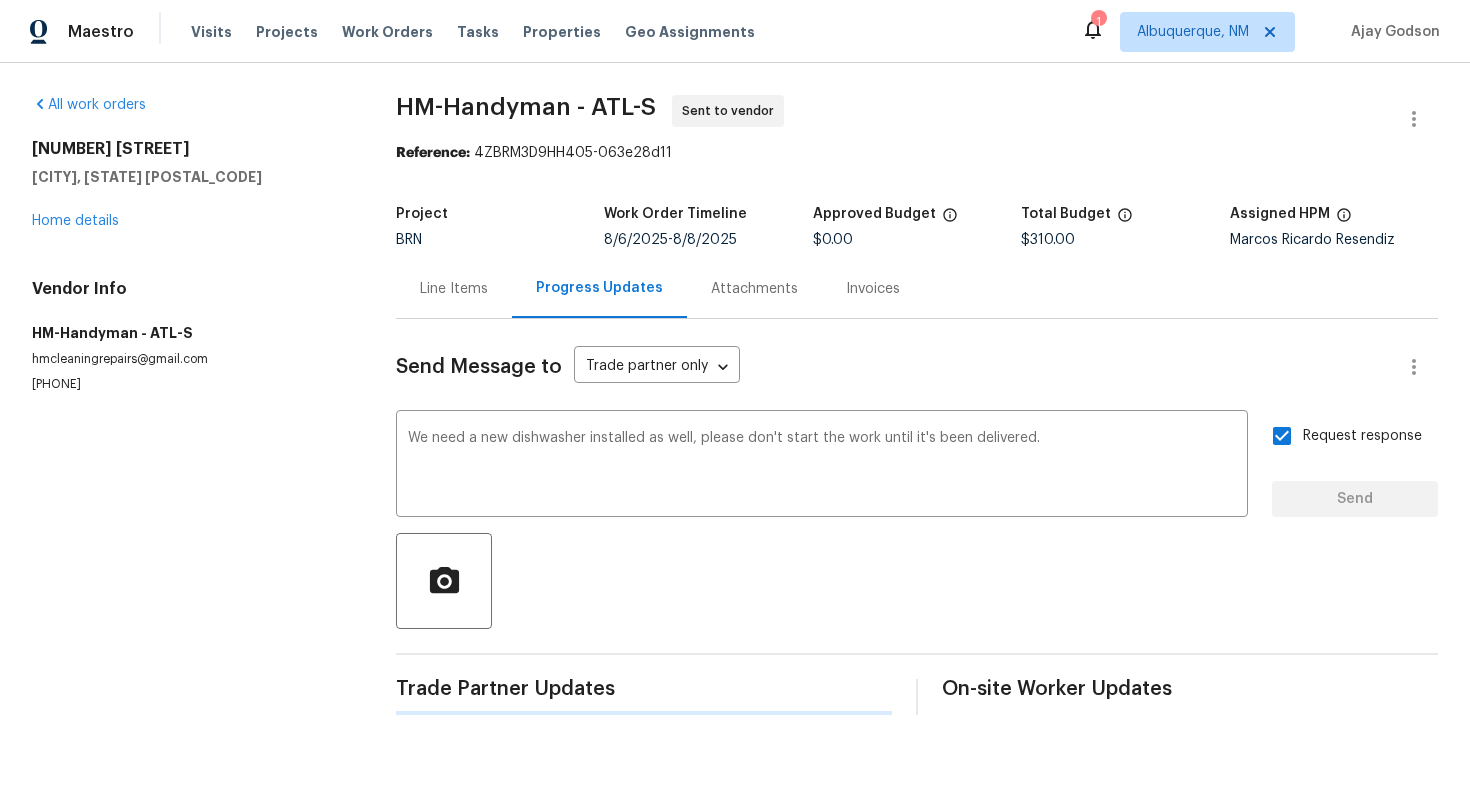 type 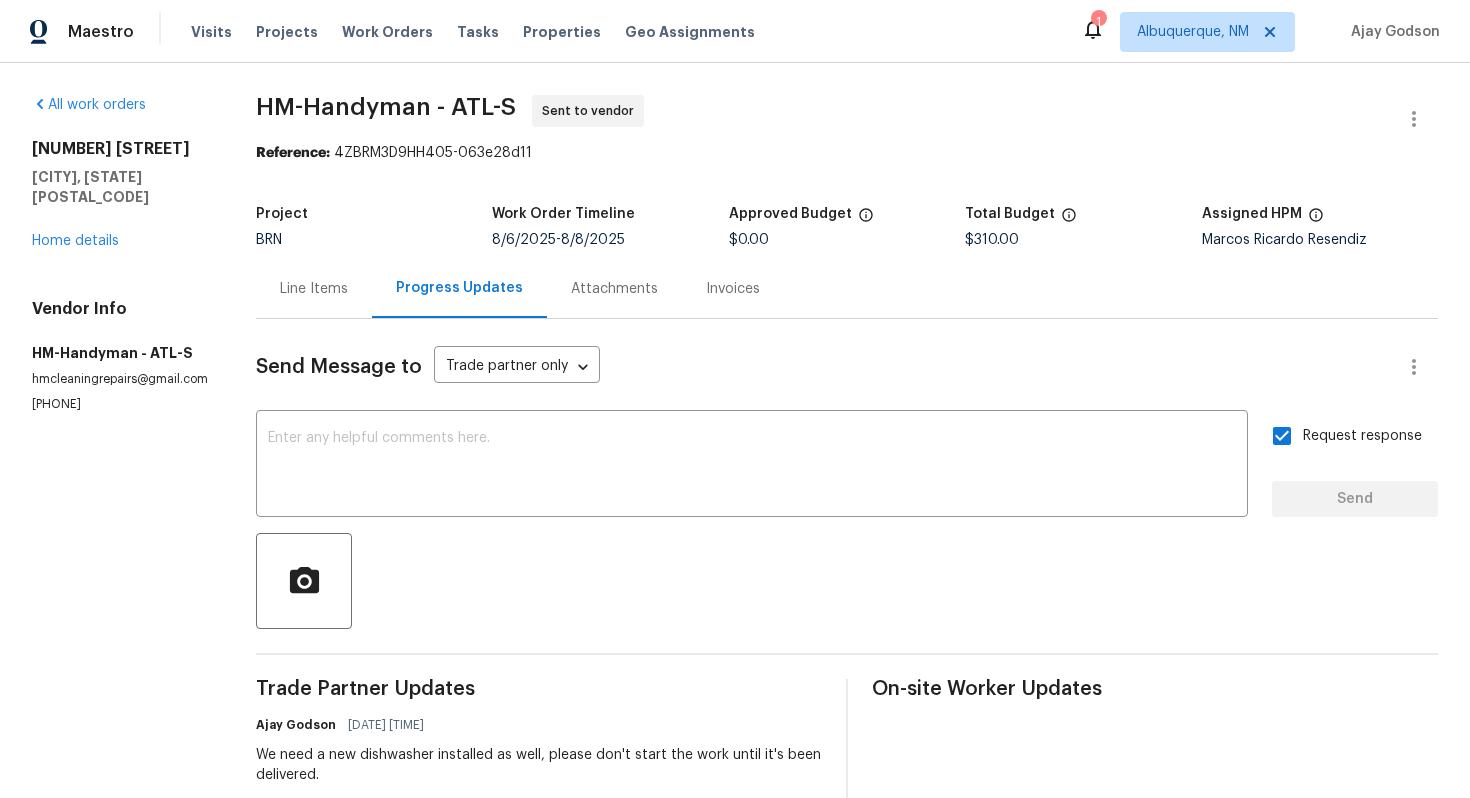 click on "Line Items" at bounding box center [314, 288] 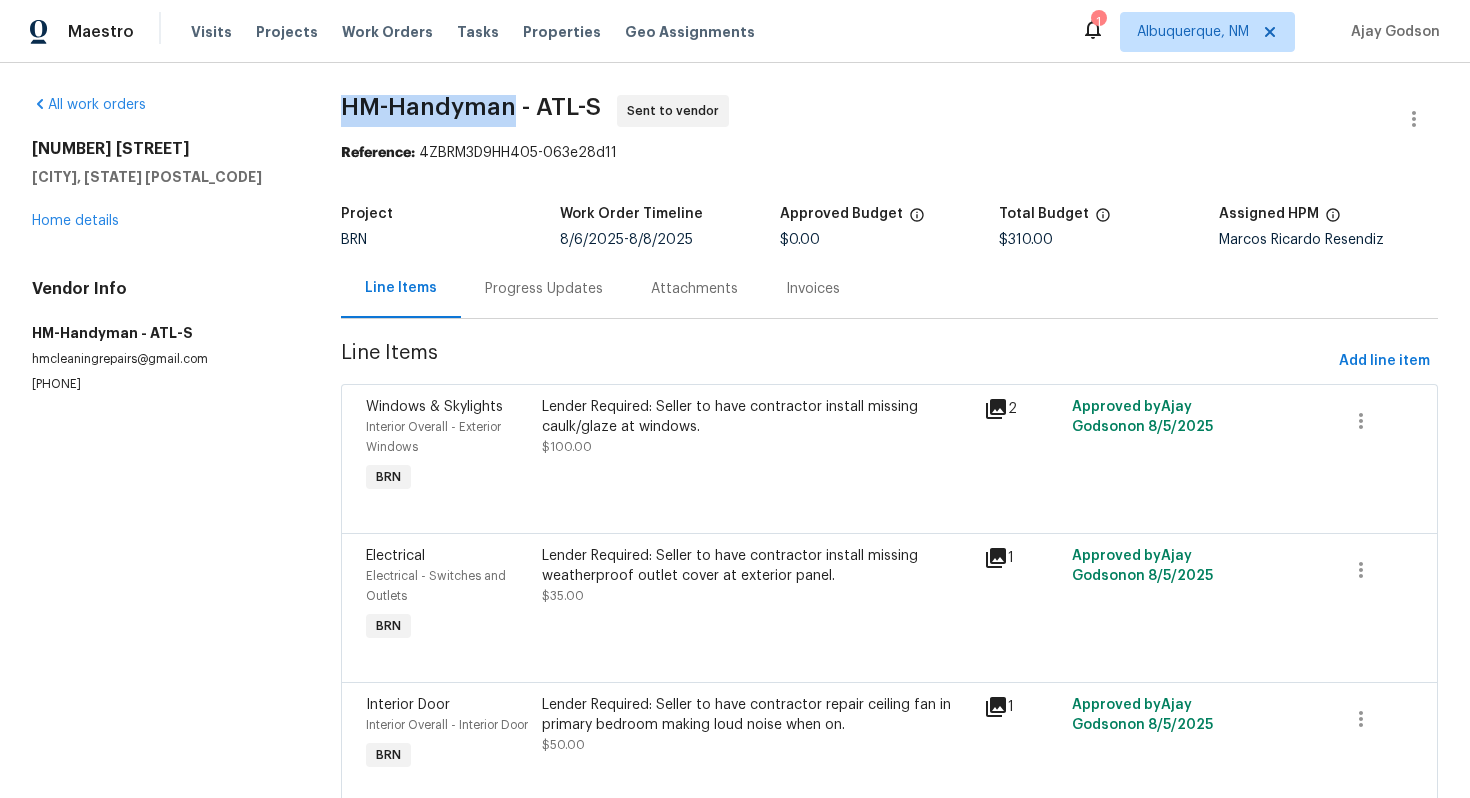 drag, startPoint x: 340, startPoint y: 106, endPoint x: 511, endPoint y: 108, distance: 171.01169 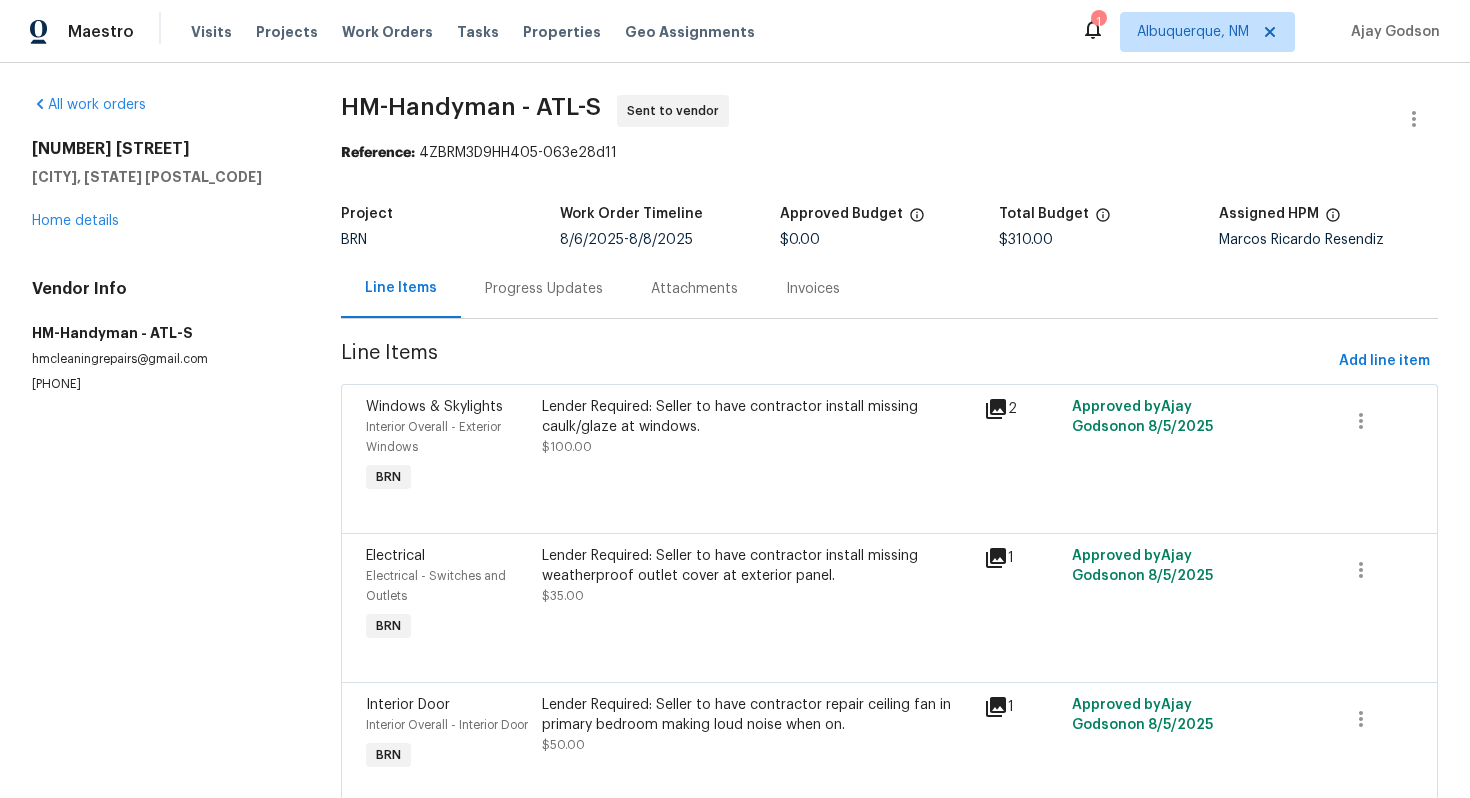 click on "Reference:   [ID]" at bounding box center [889, 153] 